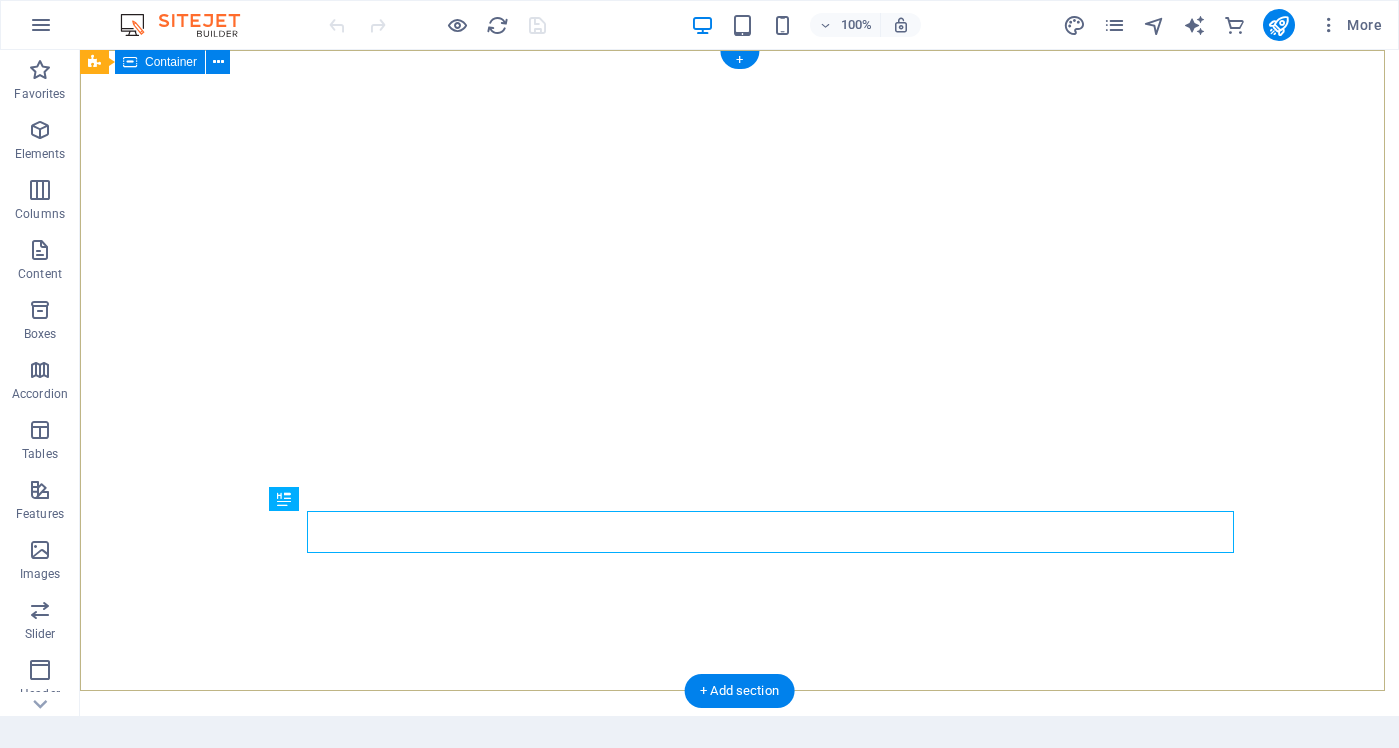 scroll, scrollTop: 0, scrollLeft: 0, axis: both 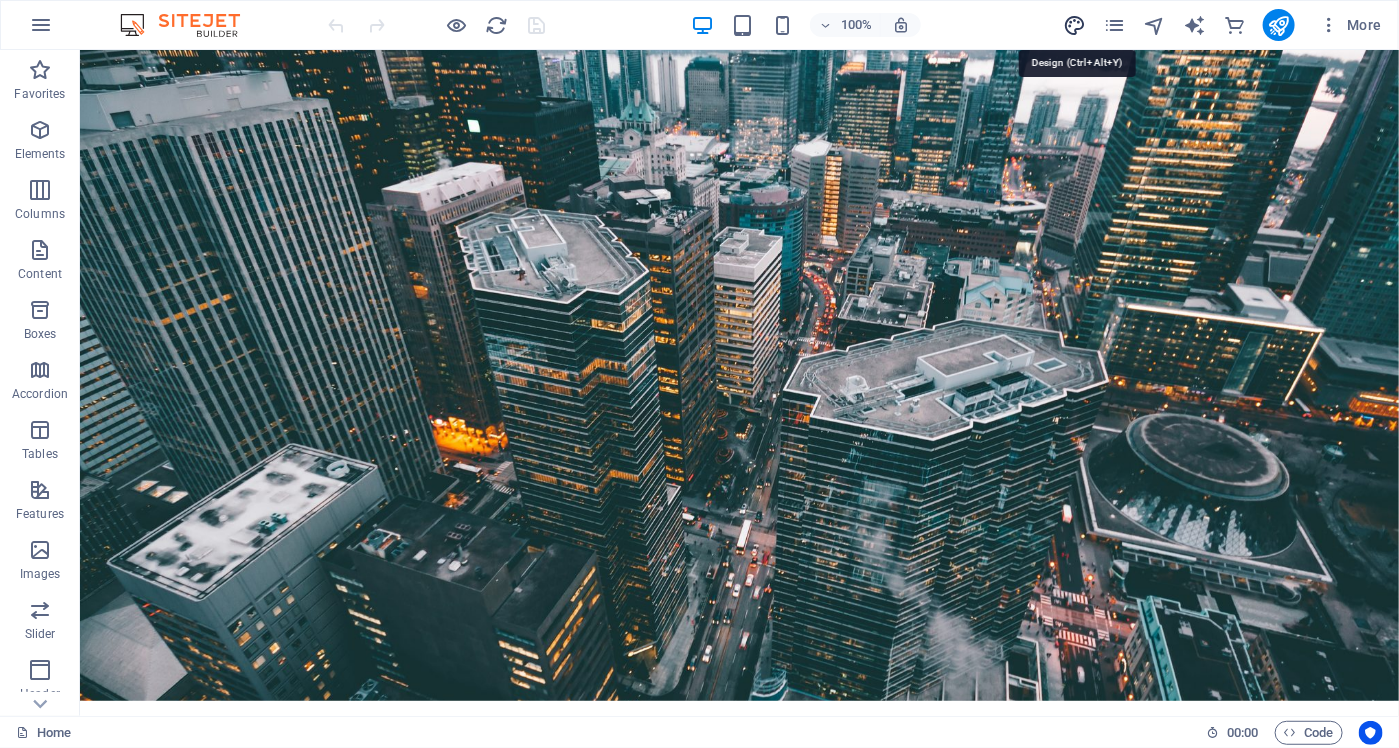 click at bounding box center [1074, 25] 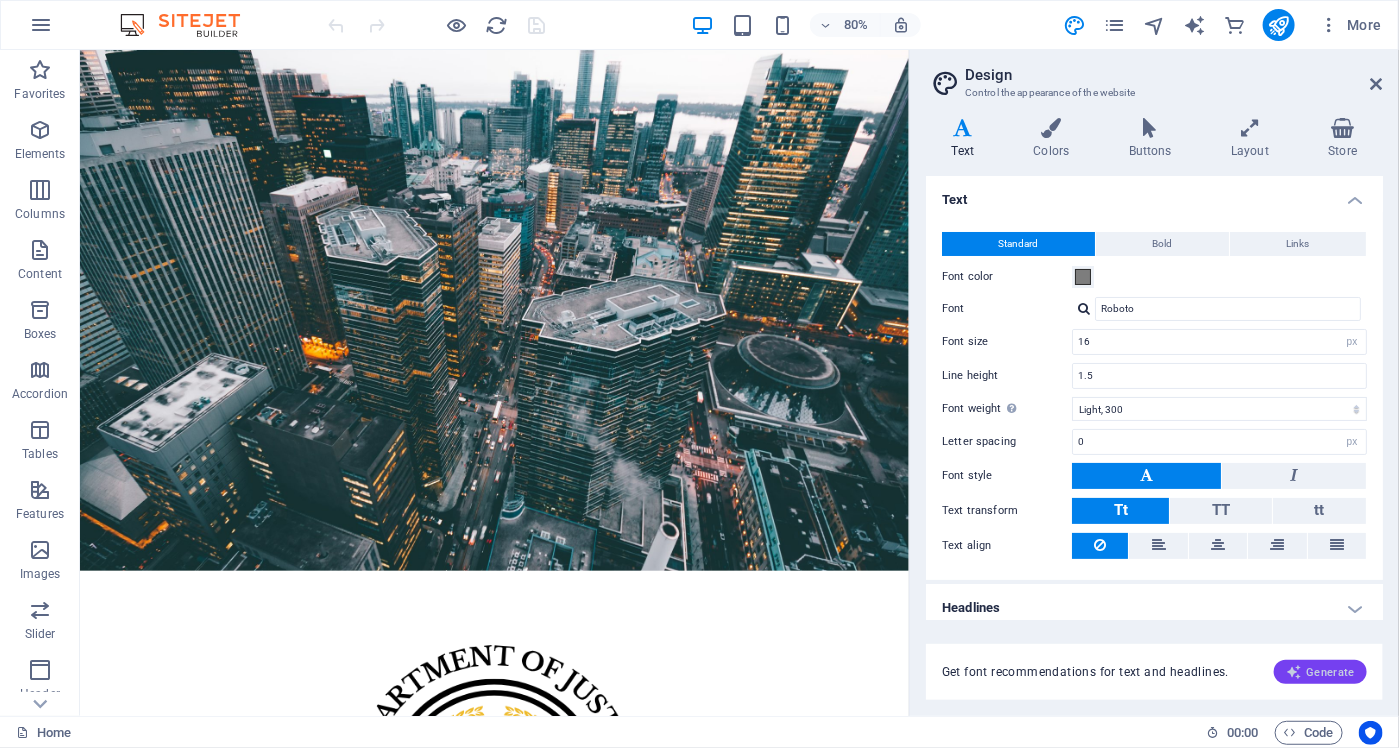 click on "Generate" at bounding box center (1320, 672) 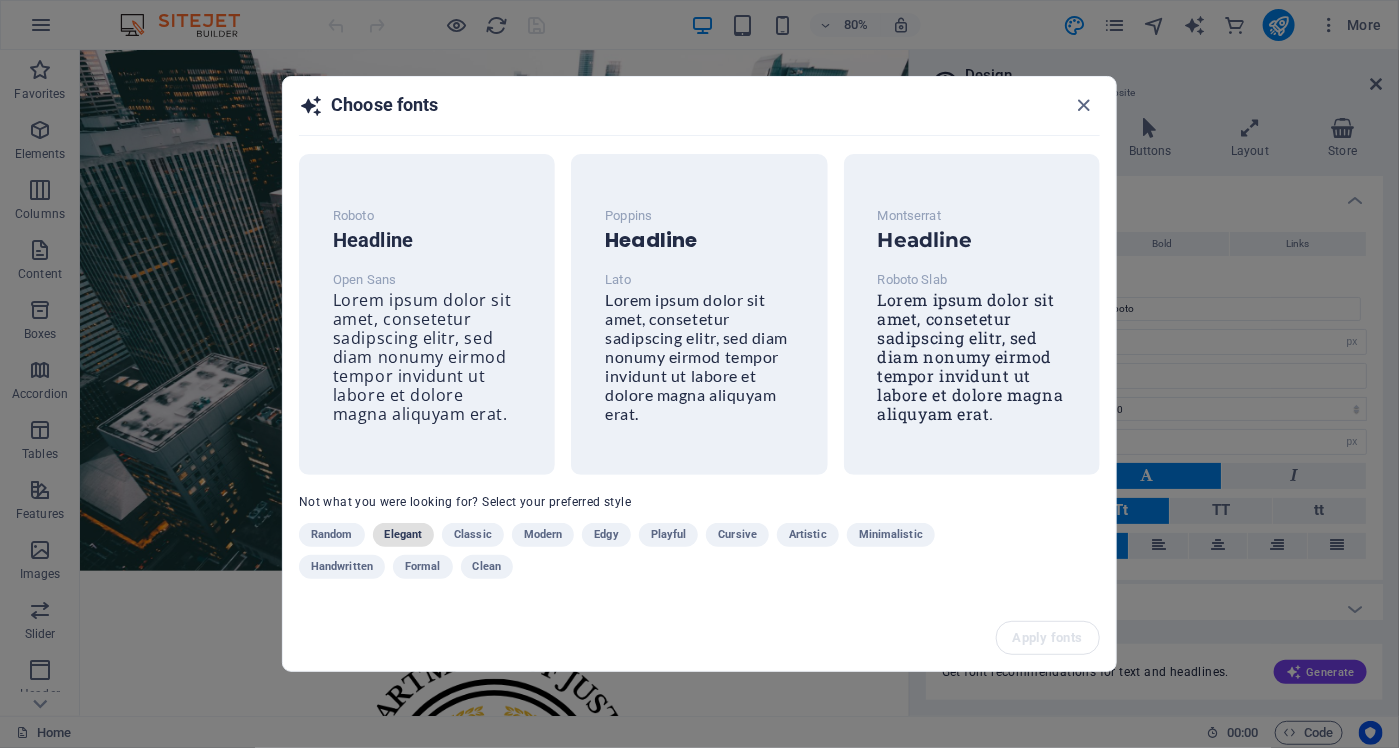 click on "Elegant" at bounding box center (404, 535) 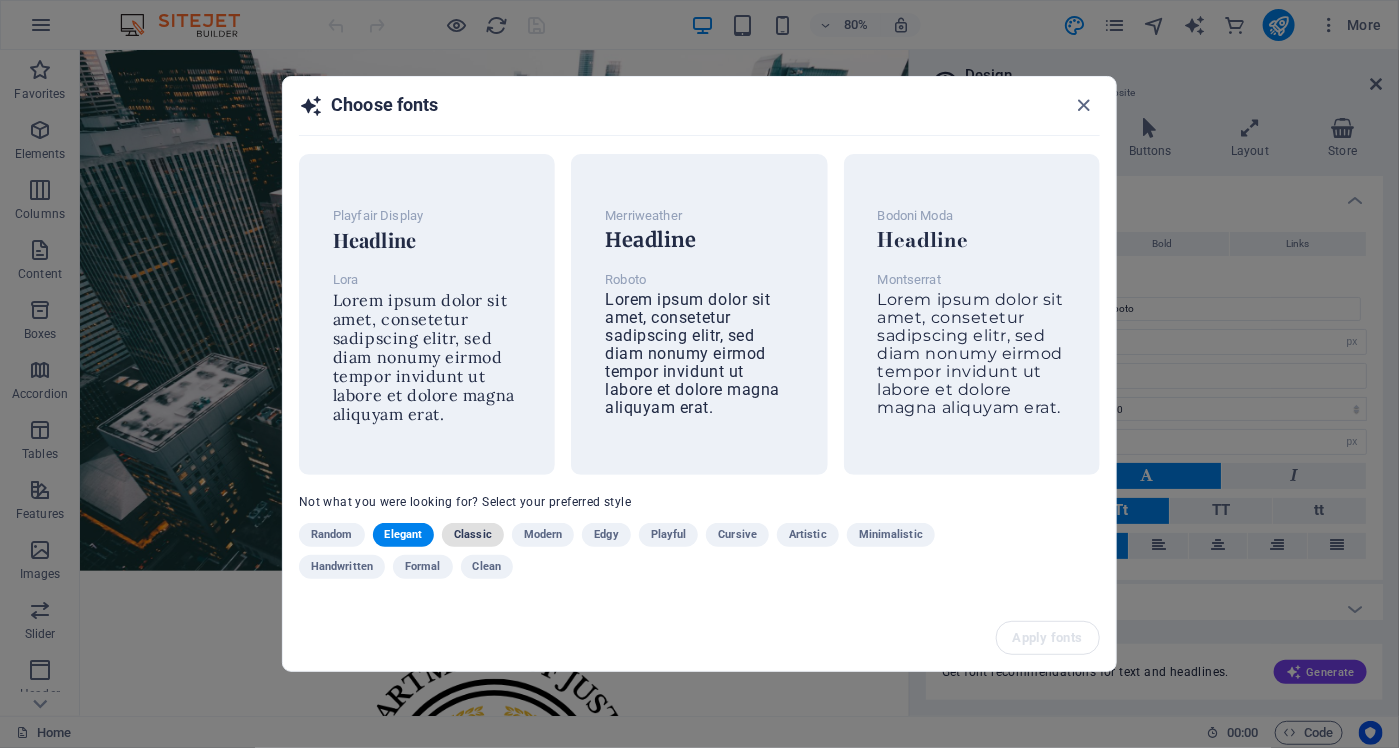 click on "Classic" at bounding box center (473, 535) 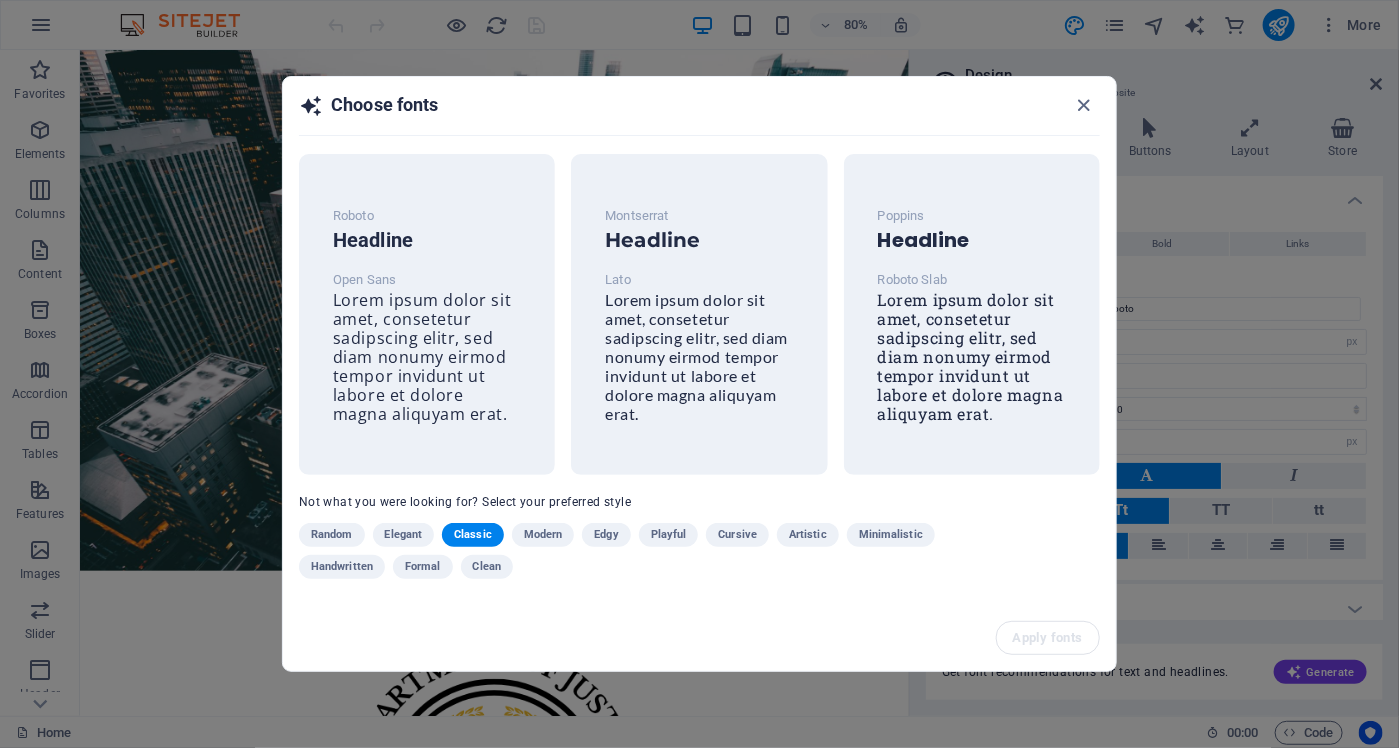 click on "Modern" at bounding box center (543, 535) 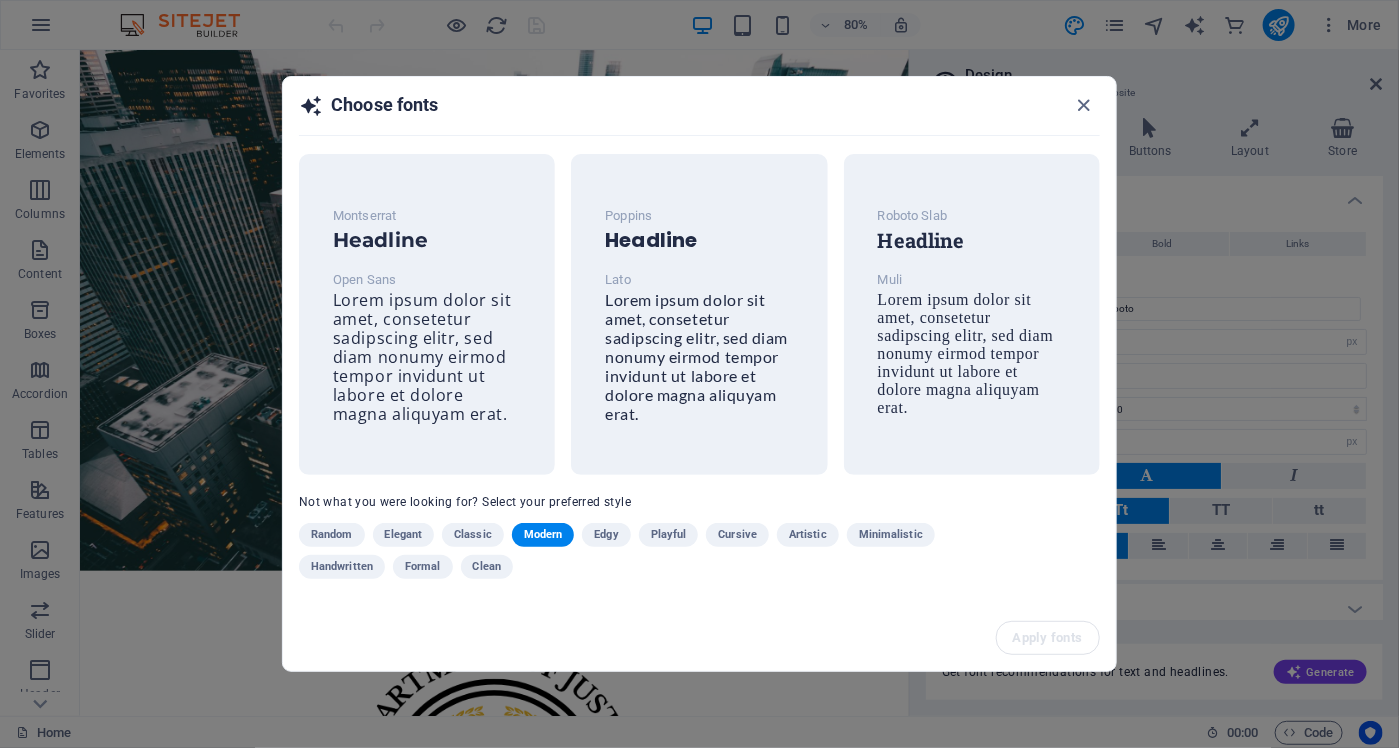 click on "Edgy" at bounding box center [606, 535] 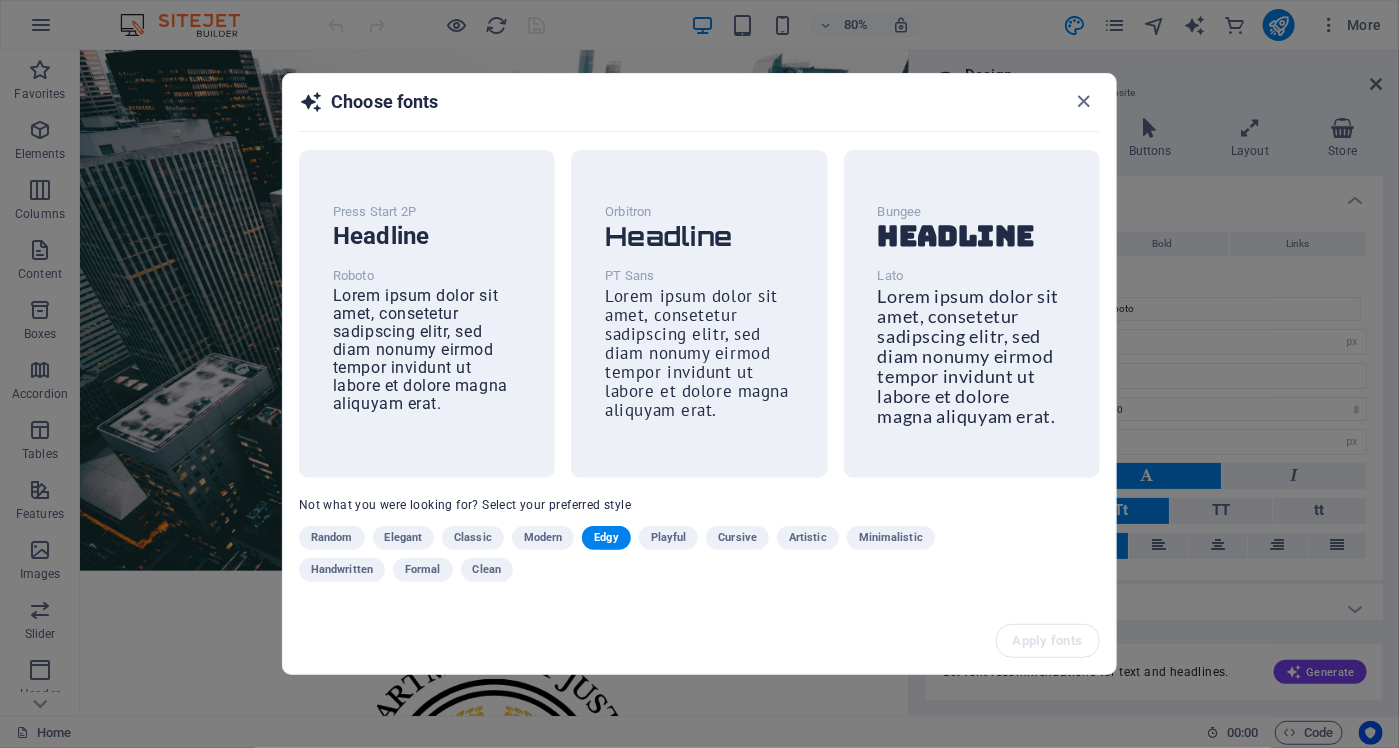click on "Formal" at bounding box center [423, 570] 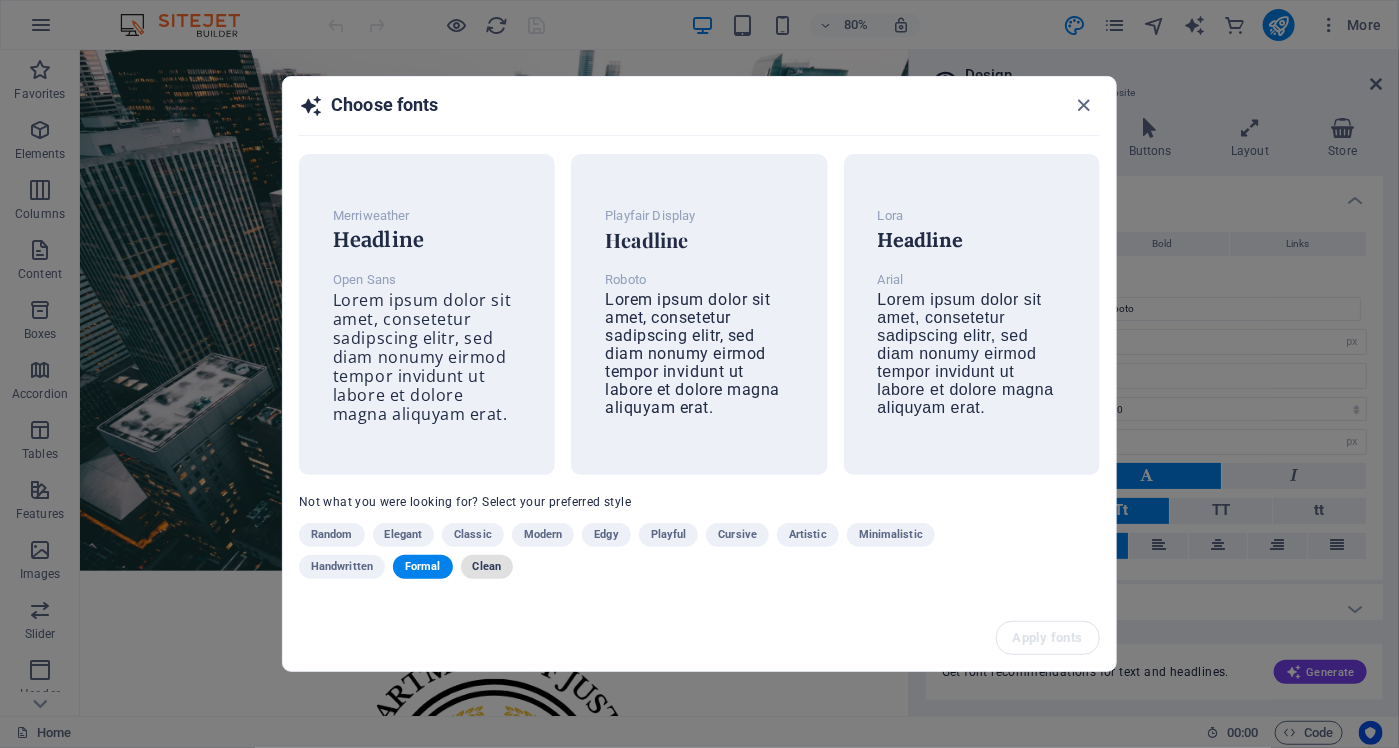 click on "Clean" at bounding box center (487, 567) 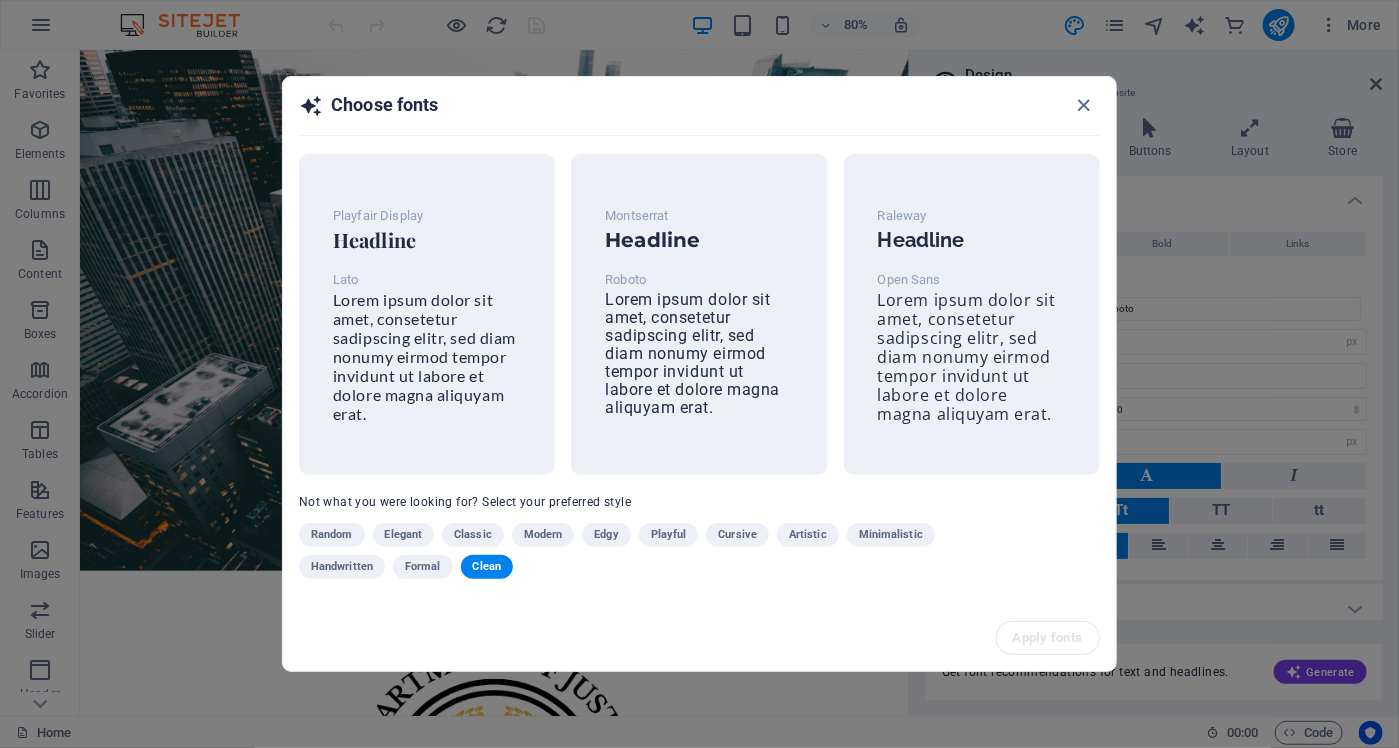 click on "Formal" at bounding box center (423, 567) 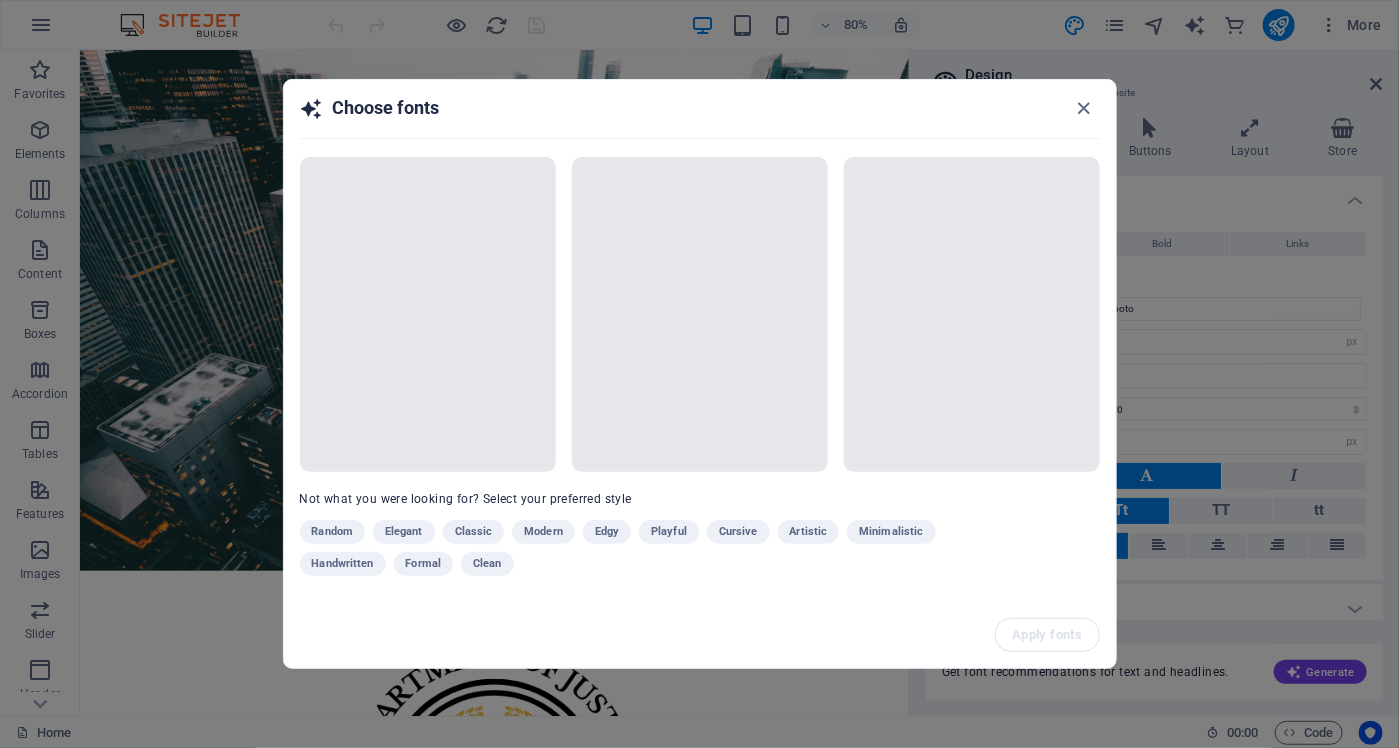 click on "Random Elegant Classic Modern Edgy Playful Cursive Artistic Minimalistic Handwritten Formal Clean" at bounding box center (650, 552) 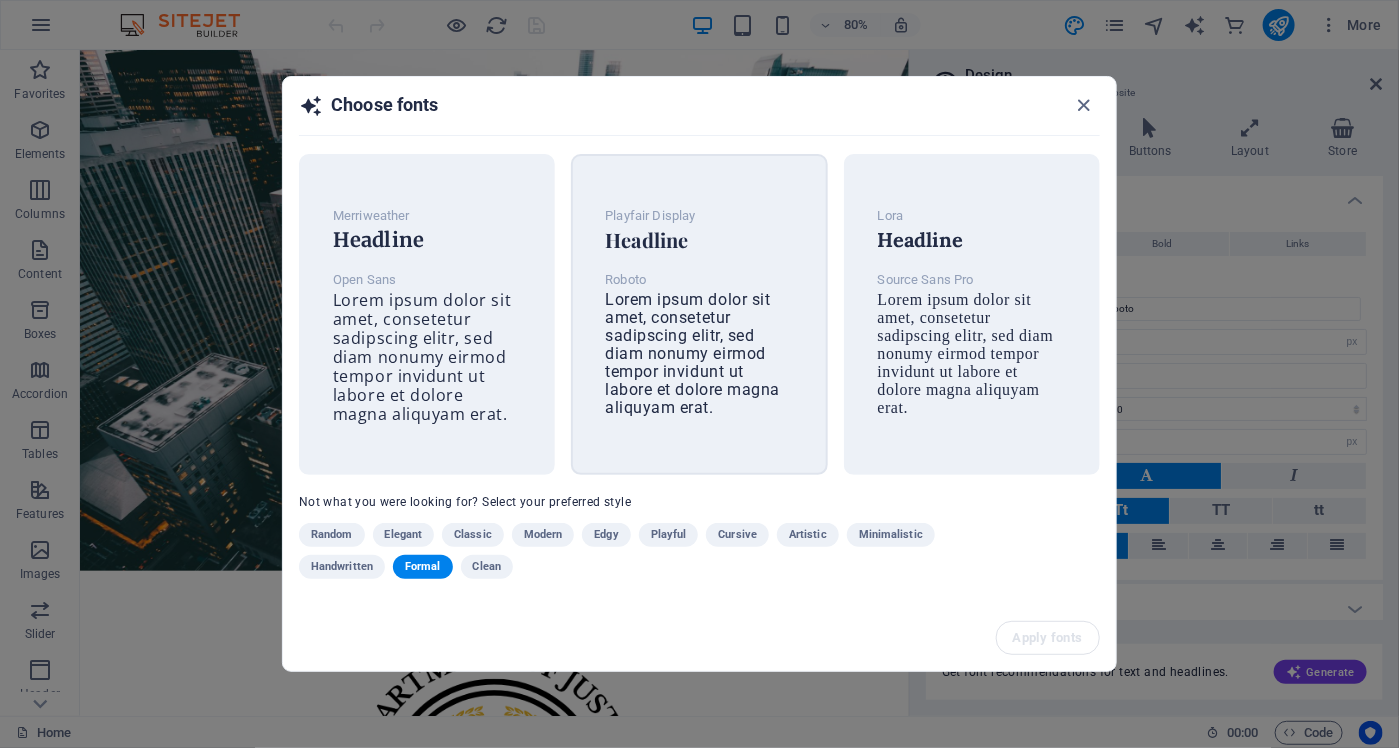 click on "Lorem ipsum dolor sit amet, consetetur sadipscing elitr, sed diam nonumy eirmod tempor invidunt ut labore et dolore magna aliquyam erat." at bounding box center [692, 353] 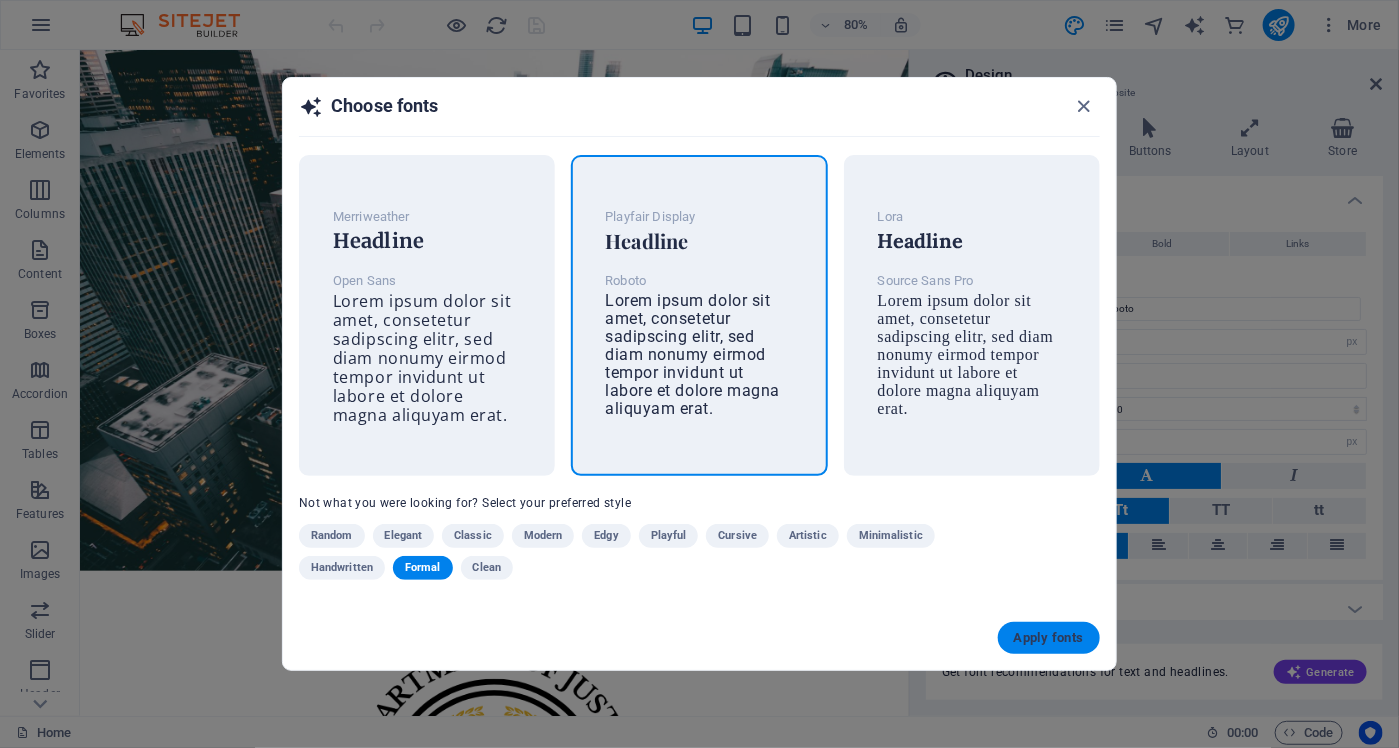 click on "Apply fonts" at bounding box center (1049, 638) 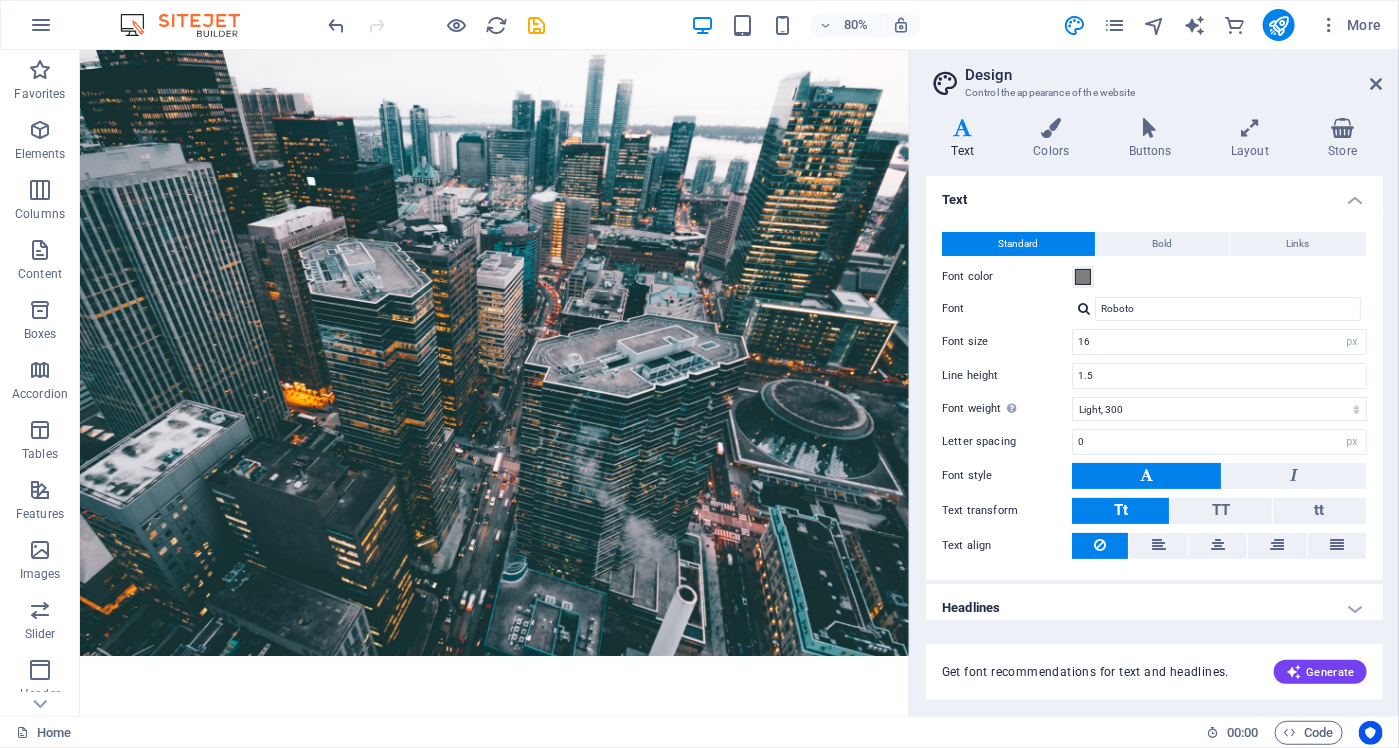 select on "400" 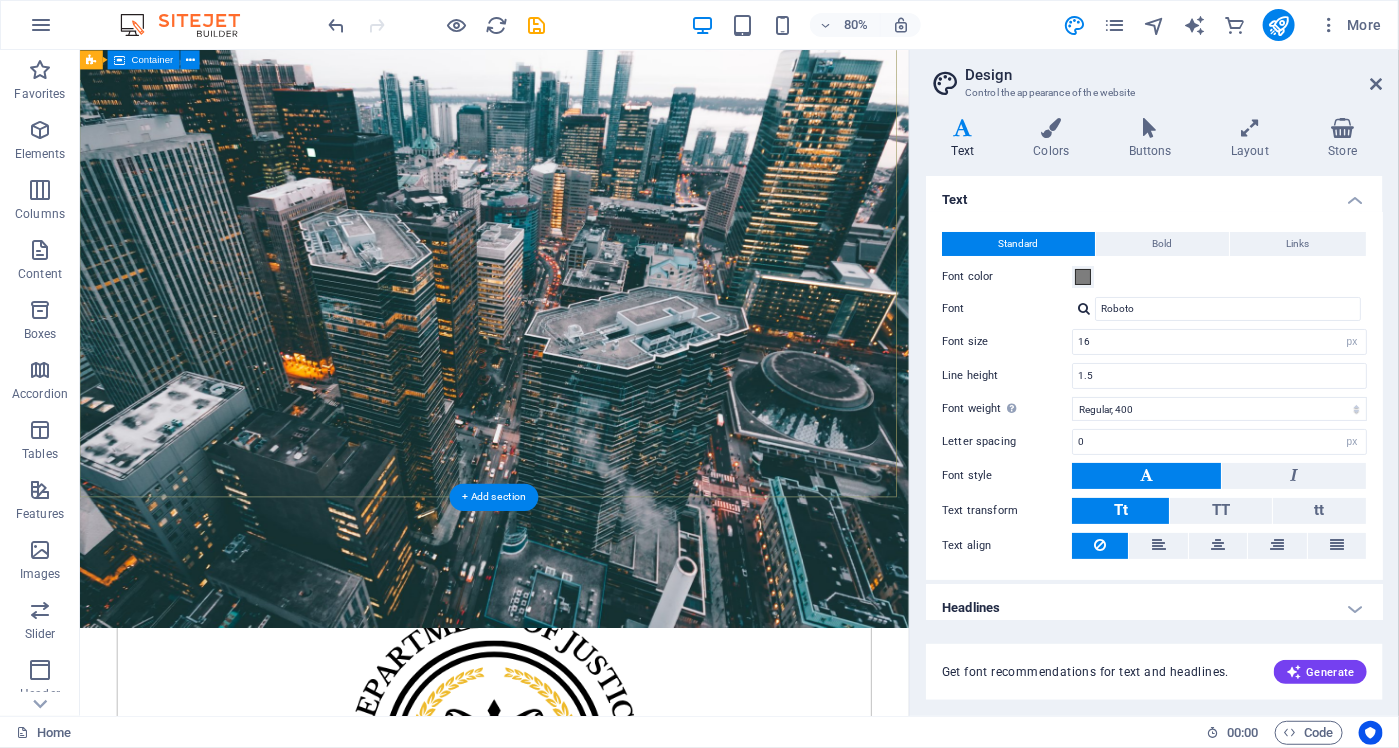 scroll, scrollTop: 100, scrollLeft: 0, axis: vertical 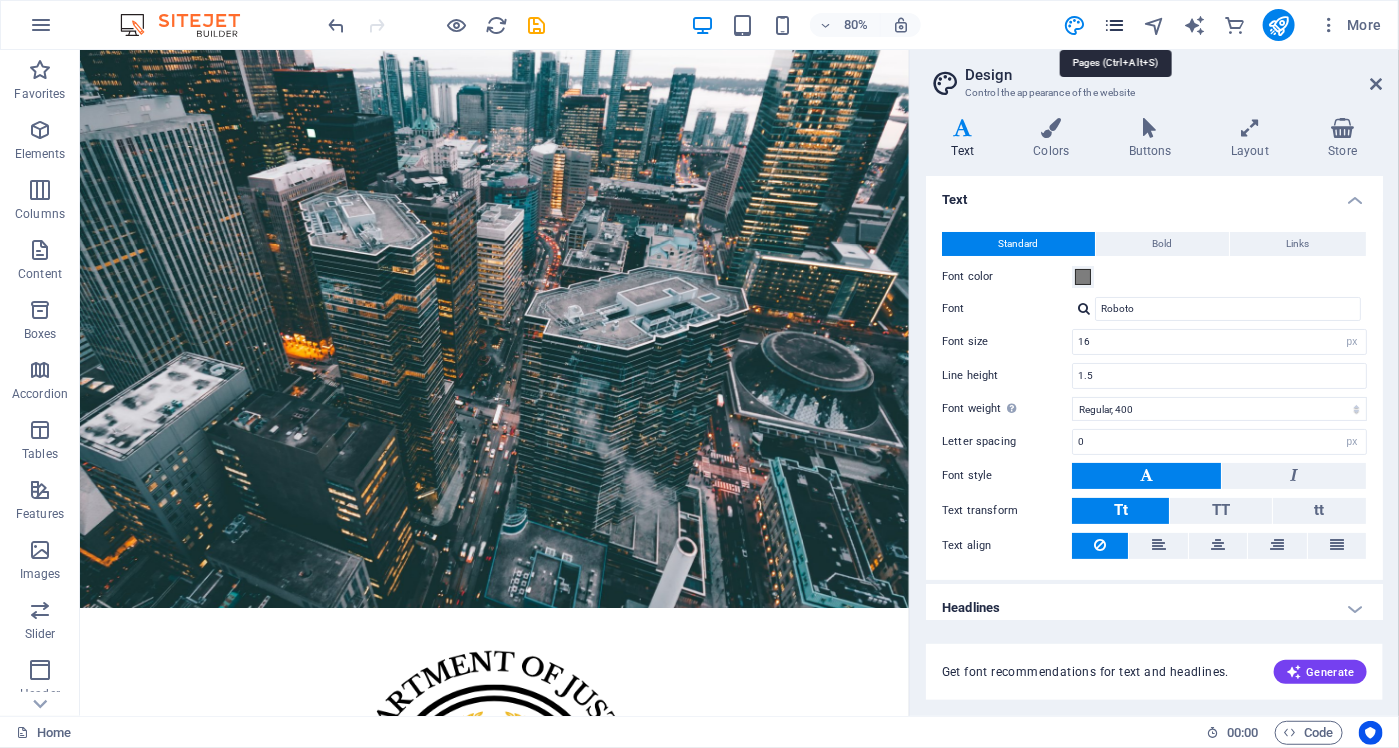 click at bounding box center [1114, 25] 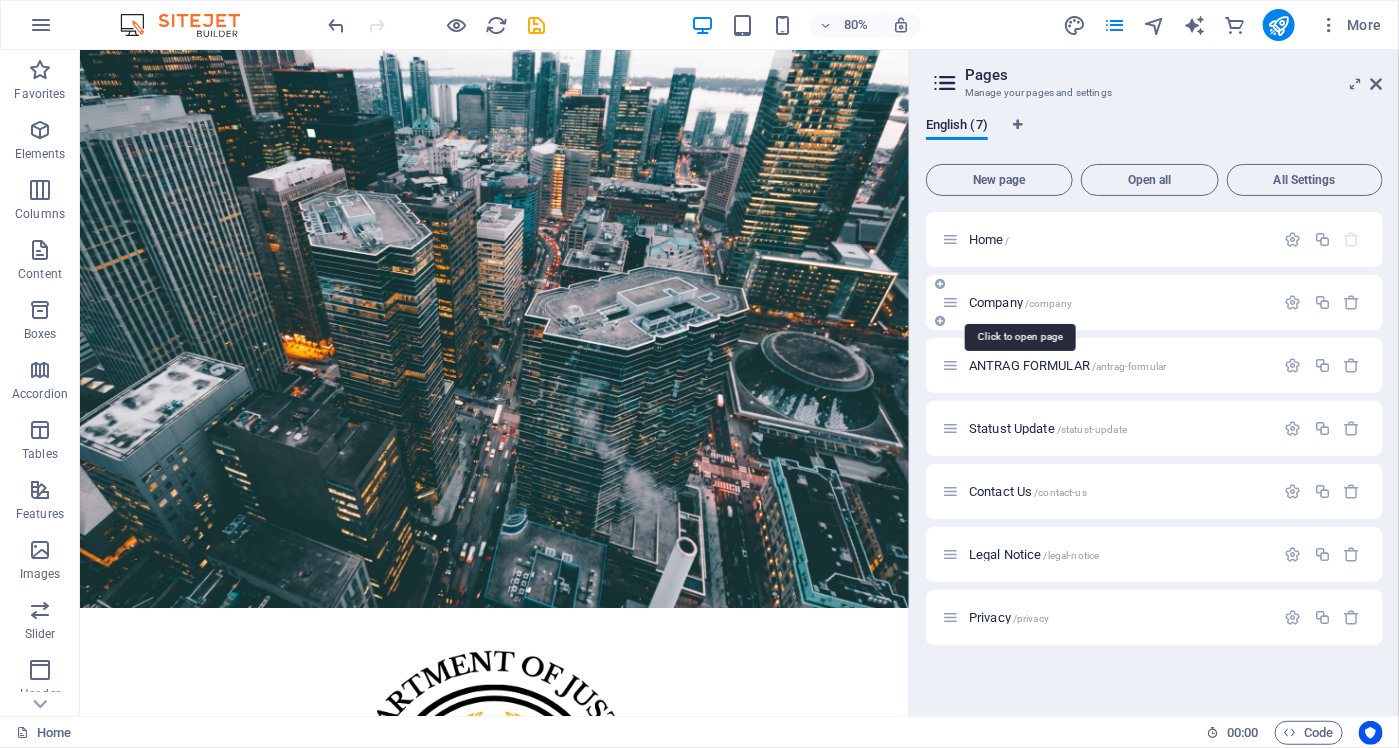 click on "Company /company" at bounding box center [1020, 302] 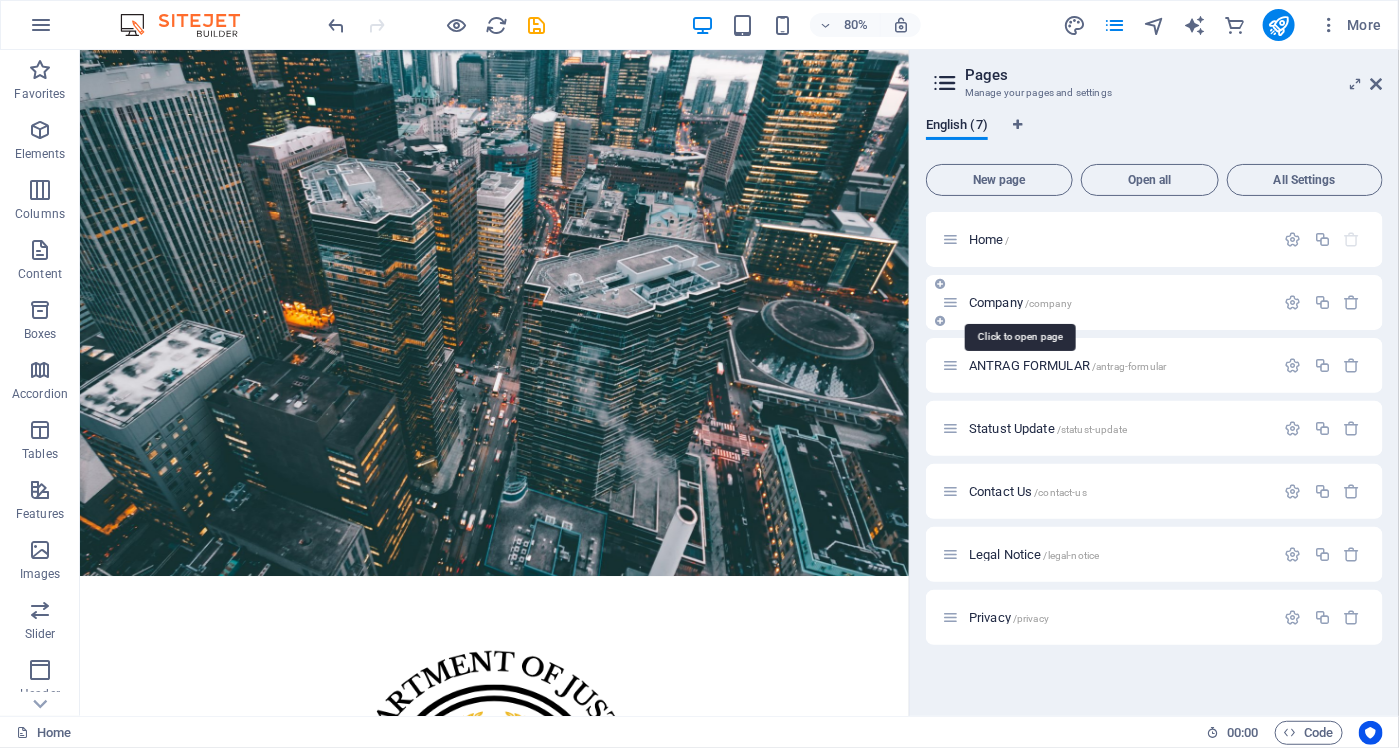 scroll, scrollTop: 0, scrollLeft: 0, axis: both 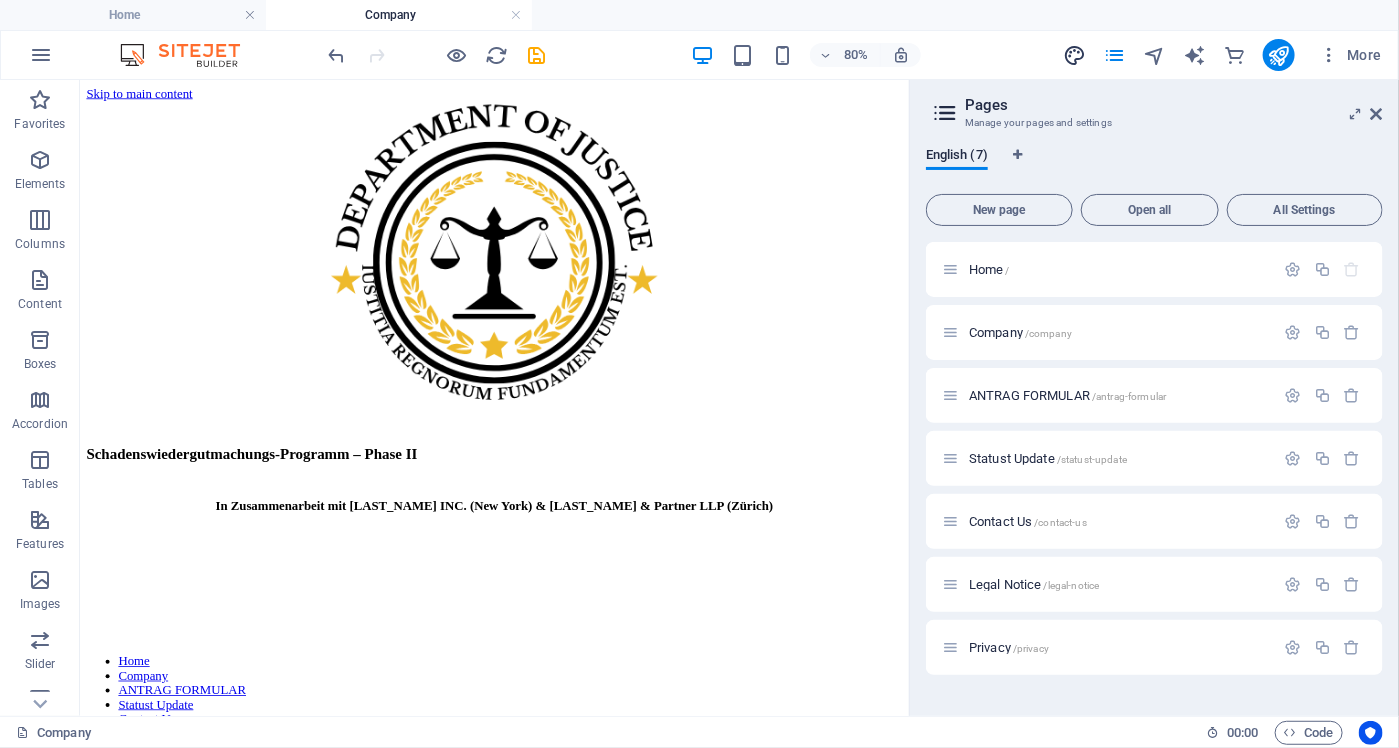 click at bounding box center (1074, 55) 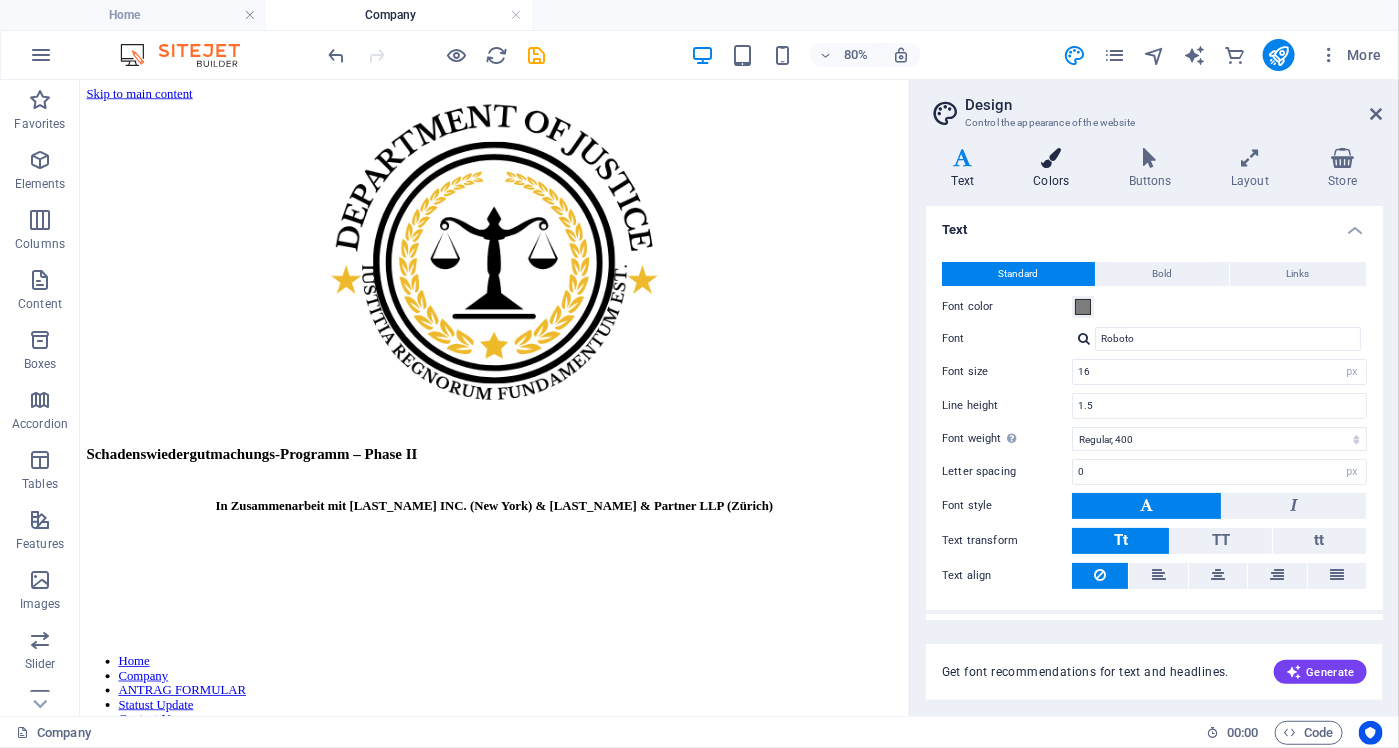 click on "Colors" at bounding box center [1055, 169] 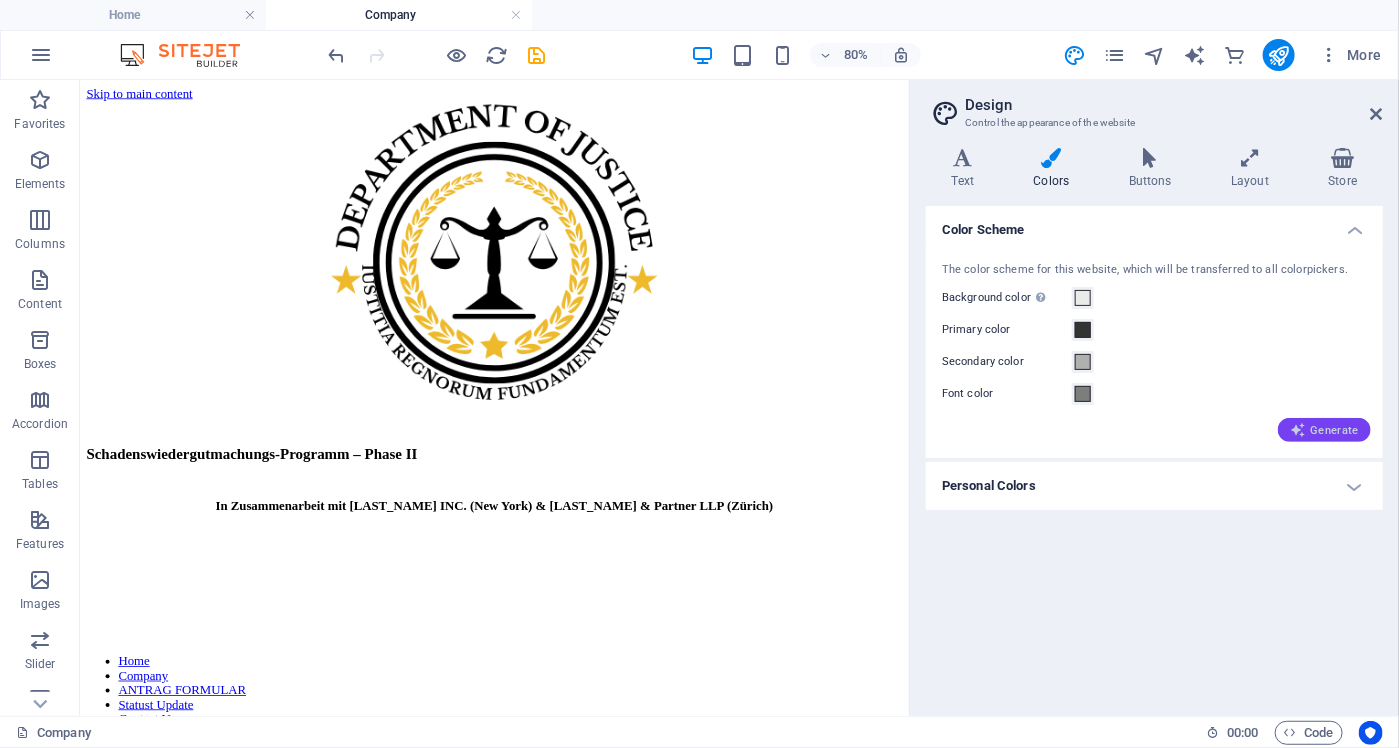 click on "Generate" at bounding box center (1324, 430) 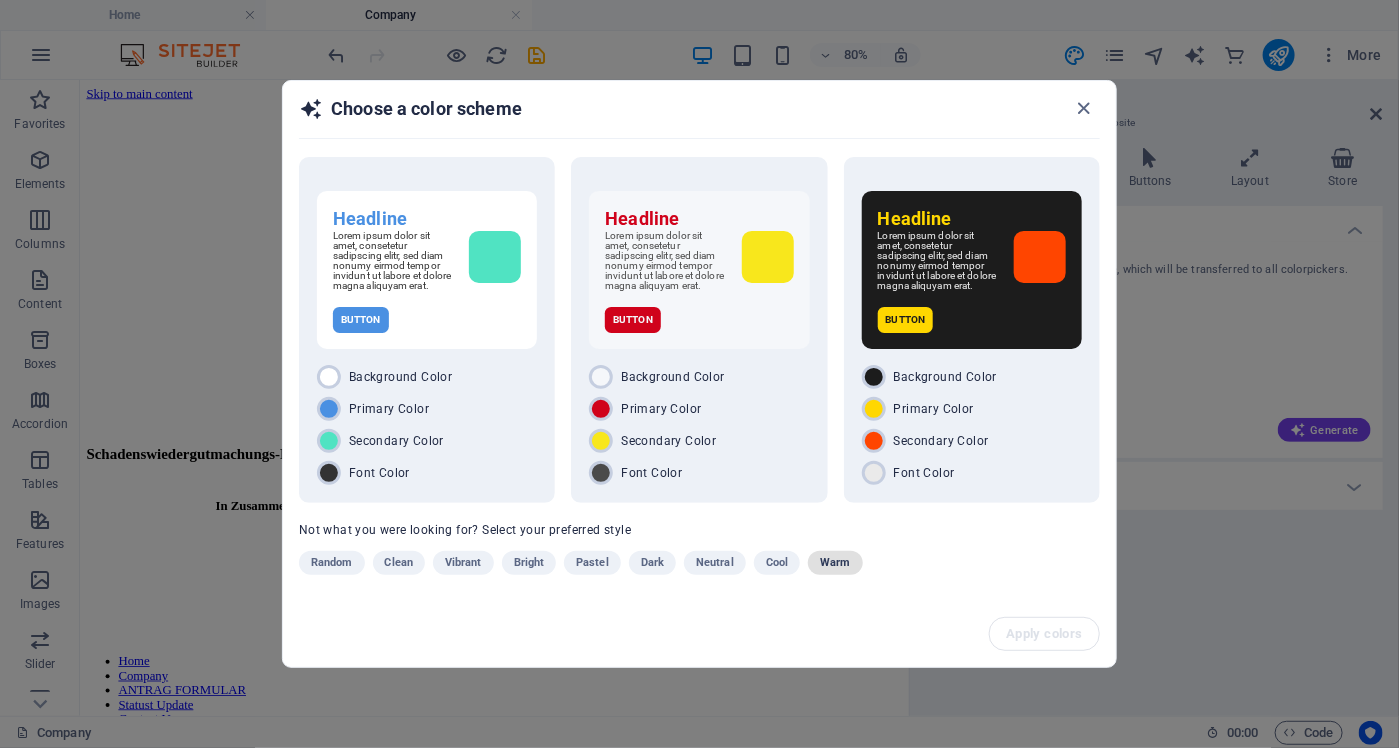 click on "Warm" at bounding box center (835, 563) 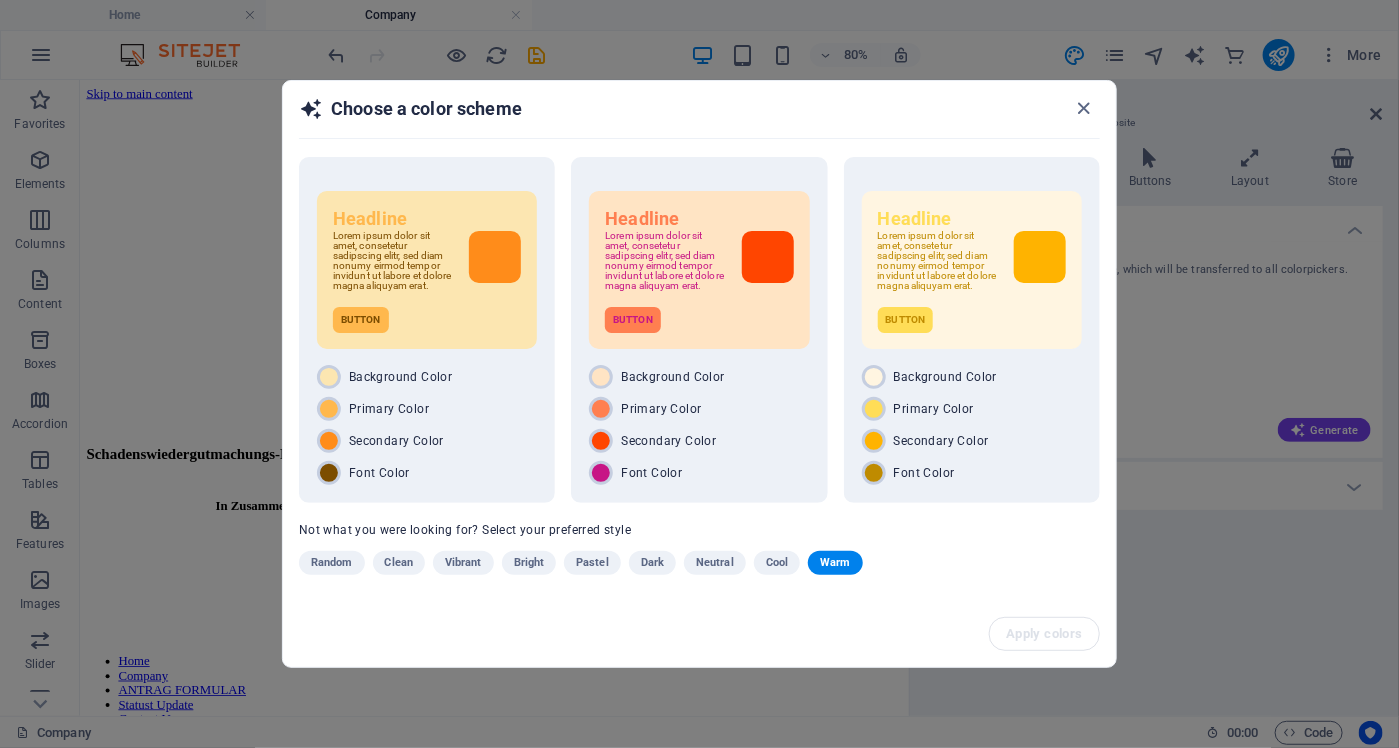 click on "Cool" at bounding box center [777, 563] 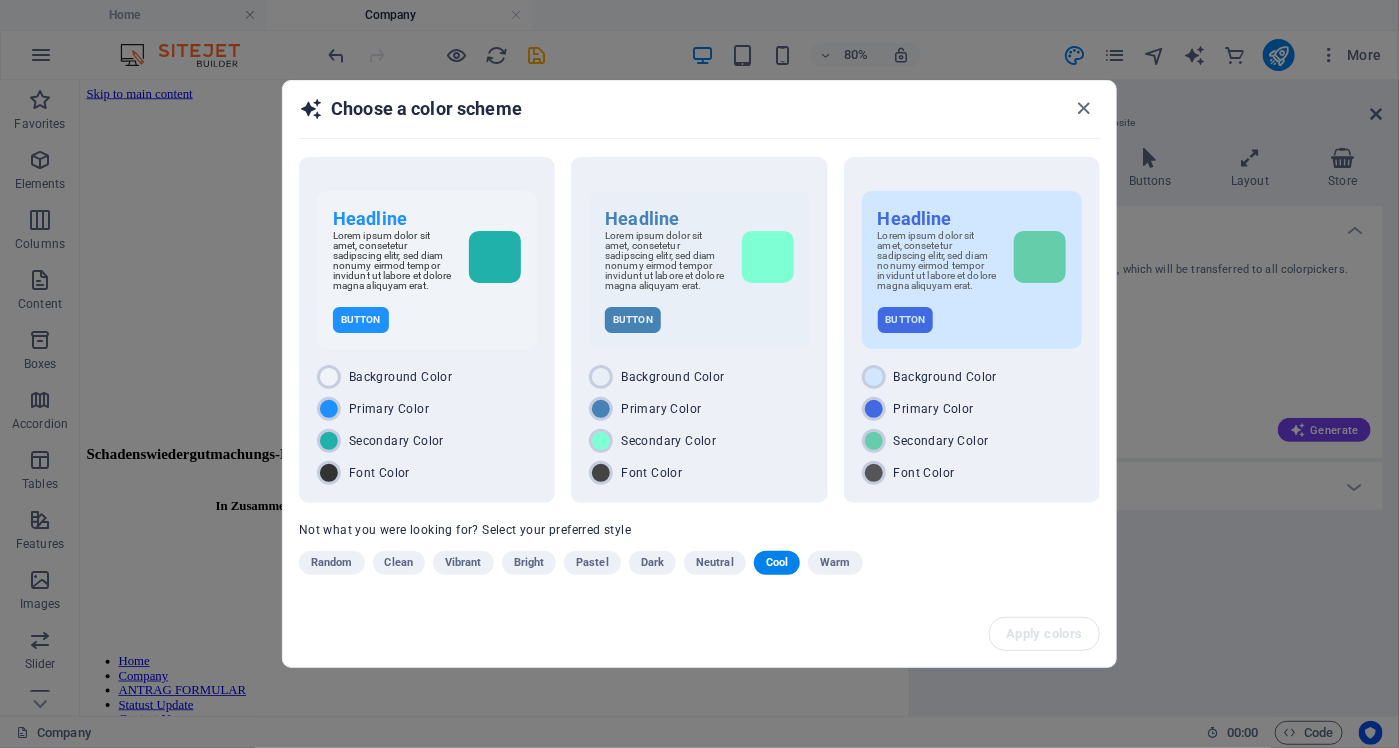 click on "Neutral" at bounding box center (715, 563) 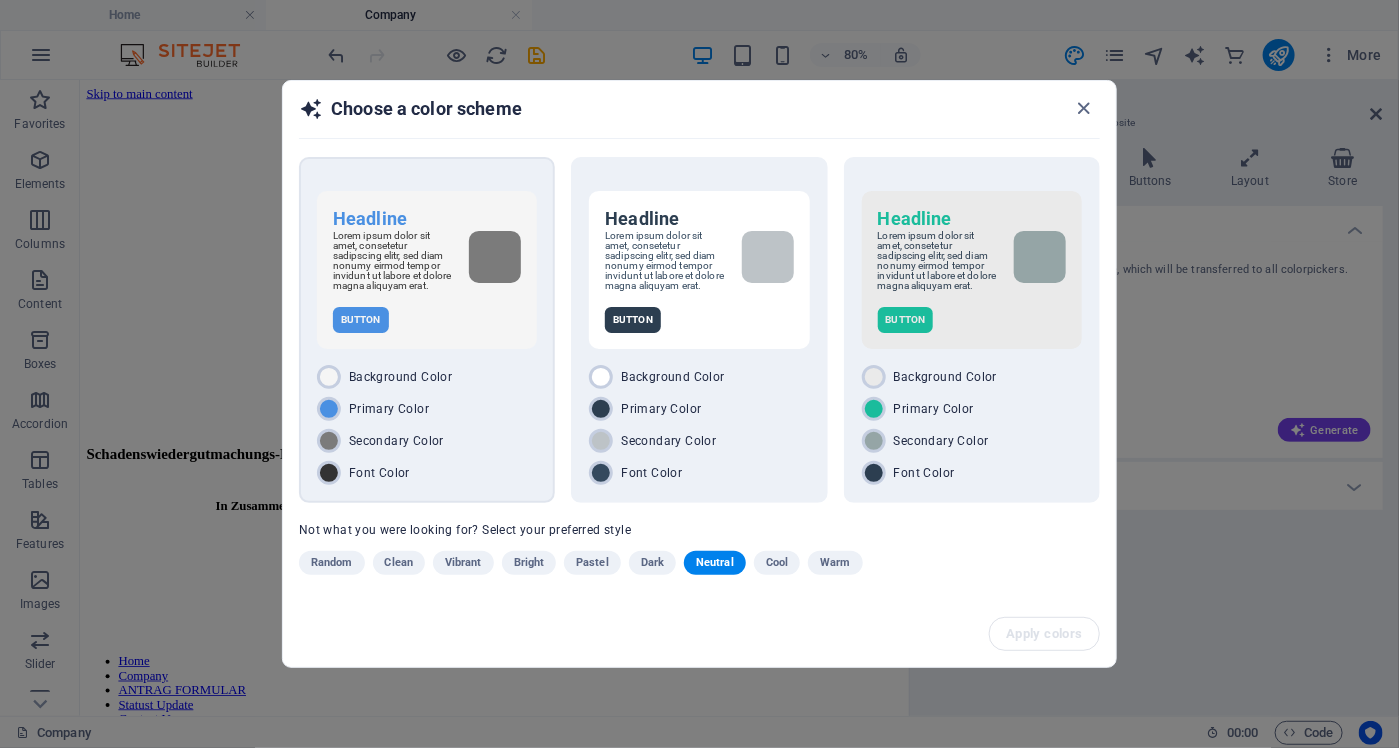 click on "Headline Lorem ipsum dolor sit amet, consetetur sadipscing elitr, sed diam nonumy eirmod tempor invidunt ut labore et dolore magna aliquyam erat. Button Background Color Primary Color Secondary Color Font Color" at bounding box center (427, 330) 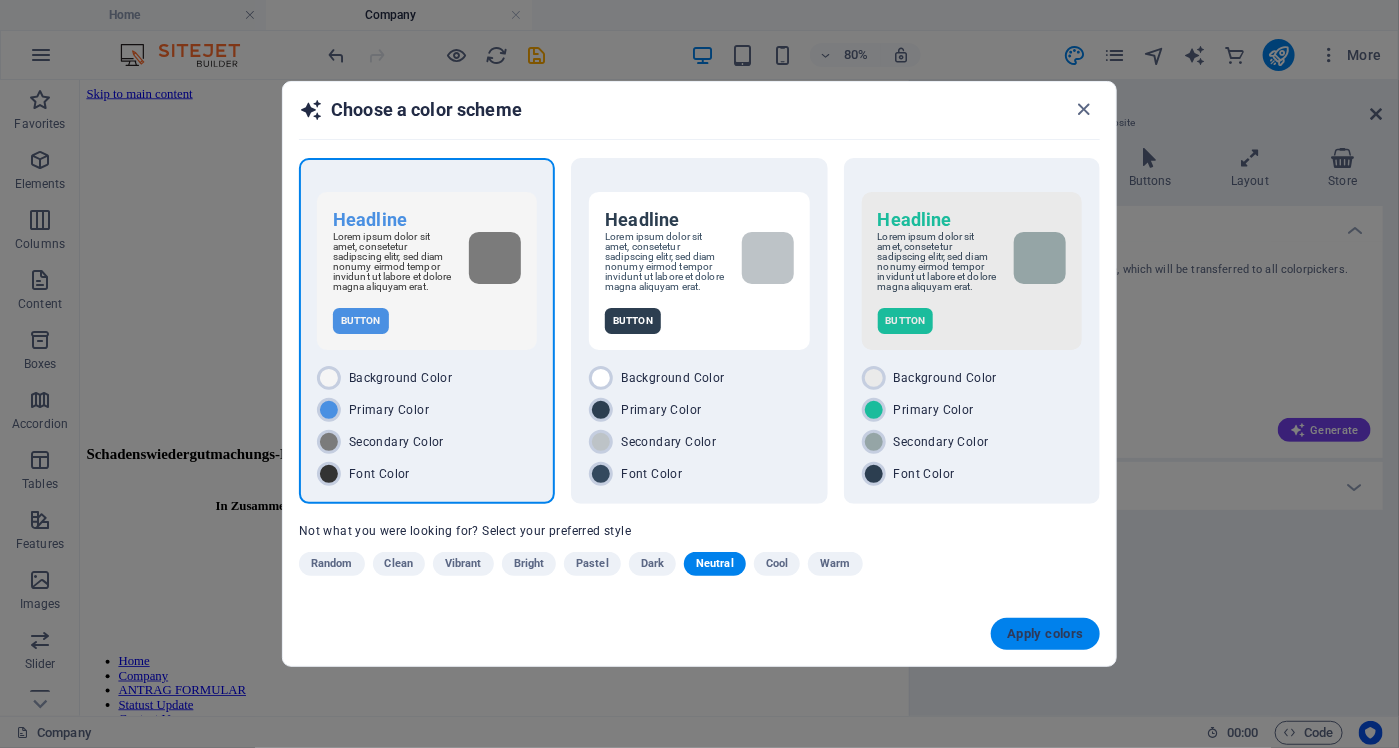 click on "Apply colors" at bounding box center (1045, 634) 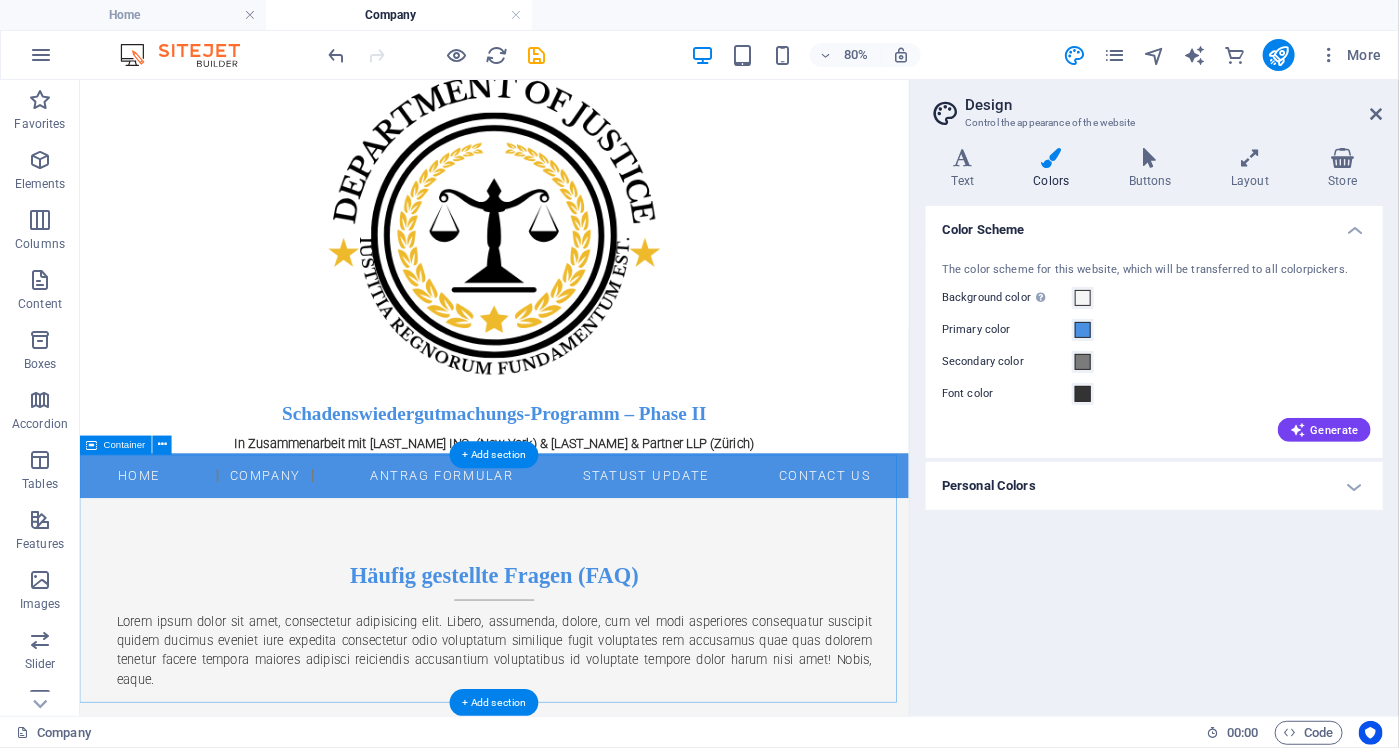 scroll, scrollTop: 0, scrollLeft: 0, axis: both 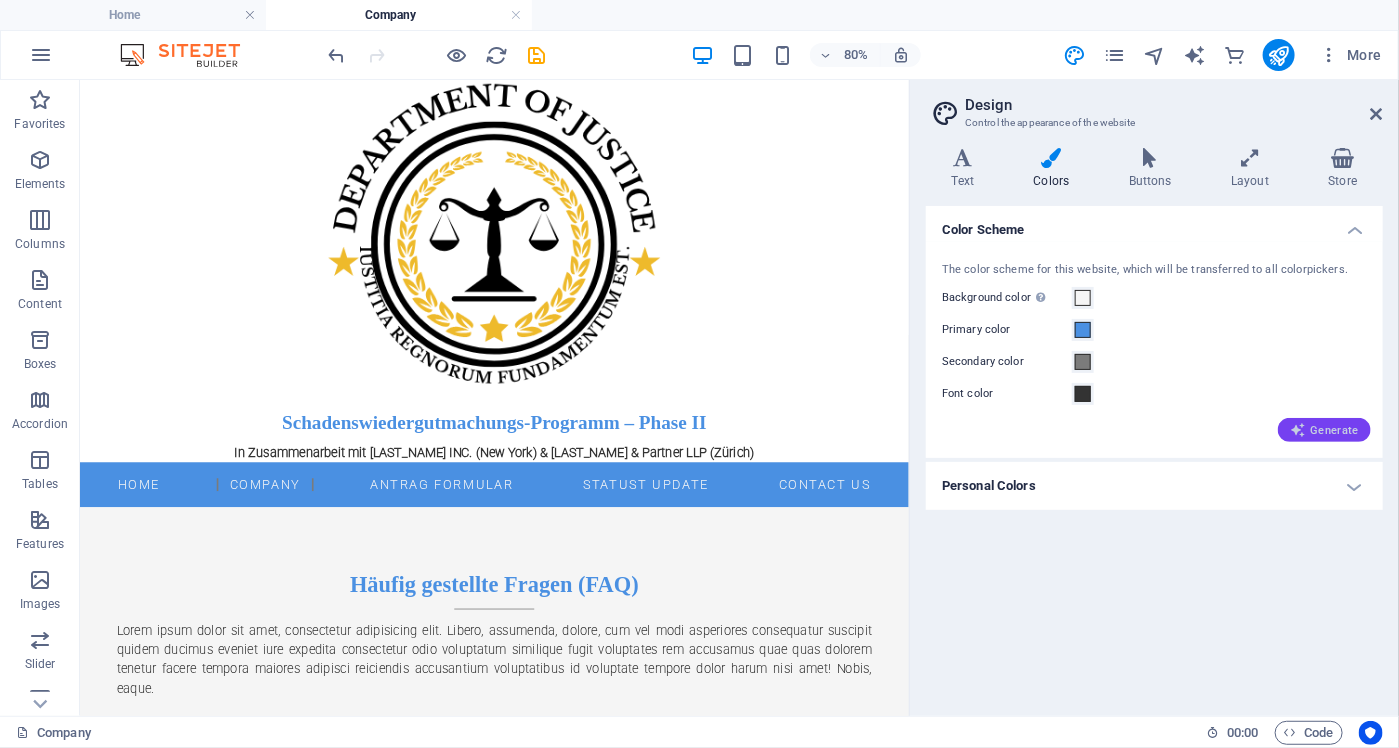 click on "Generate" at bounding box center (1324, 430) 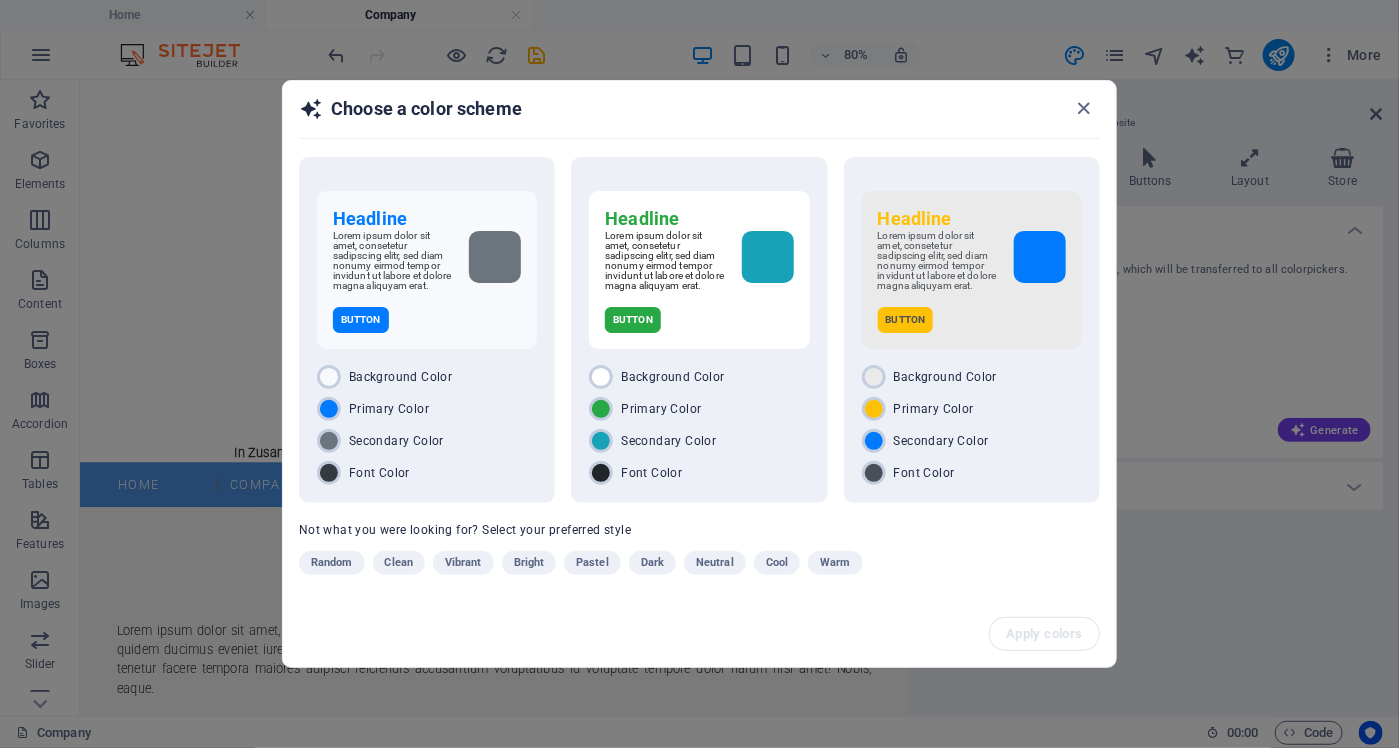 click on "Clean" at bounding box center (399, 563) 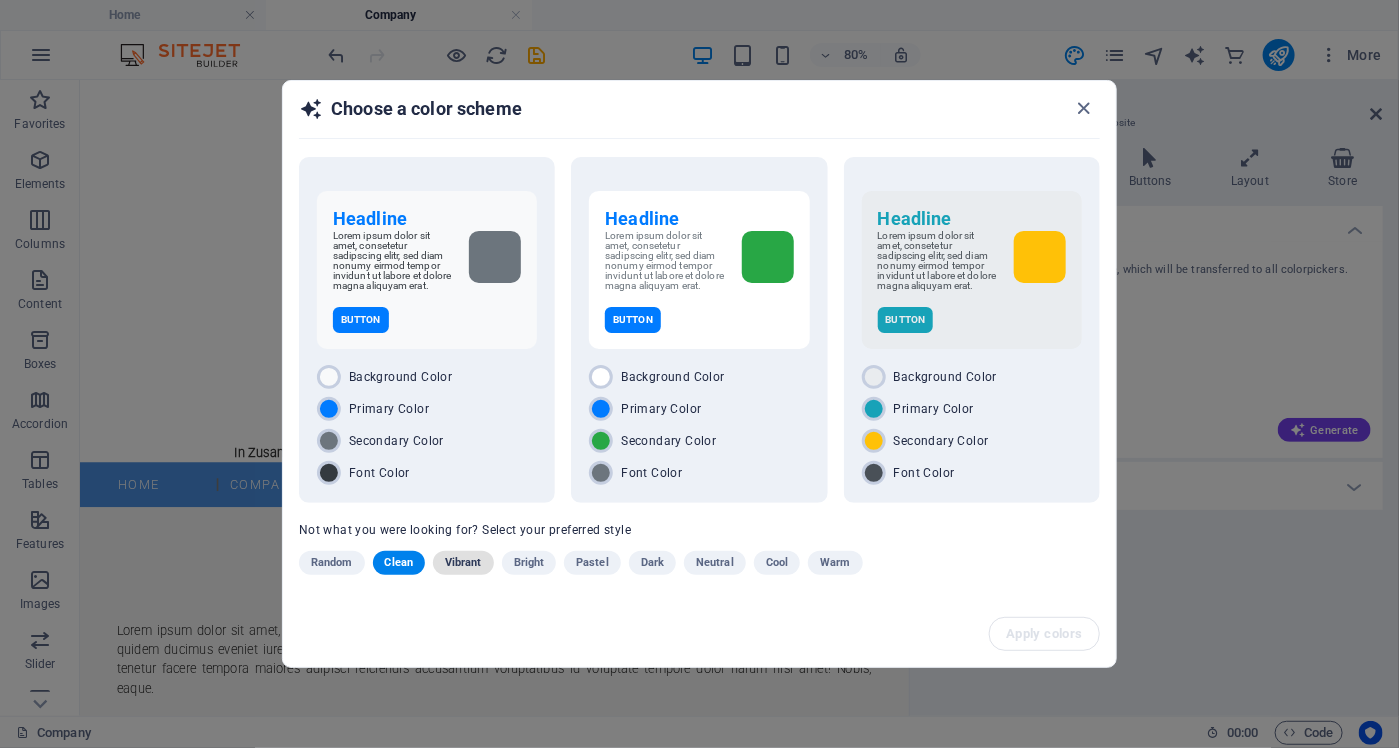 click on "Vibrant" at bounding box center [463, 563] 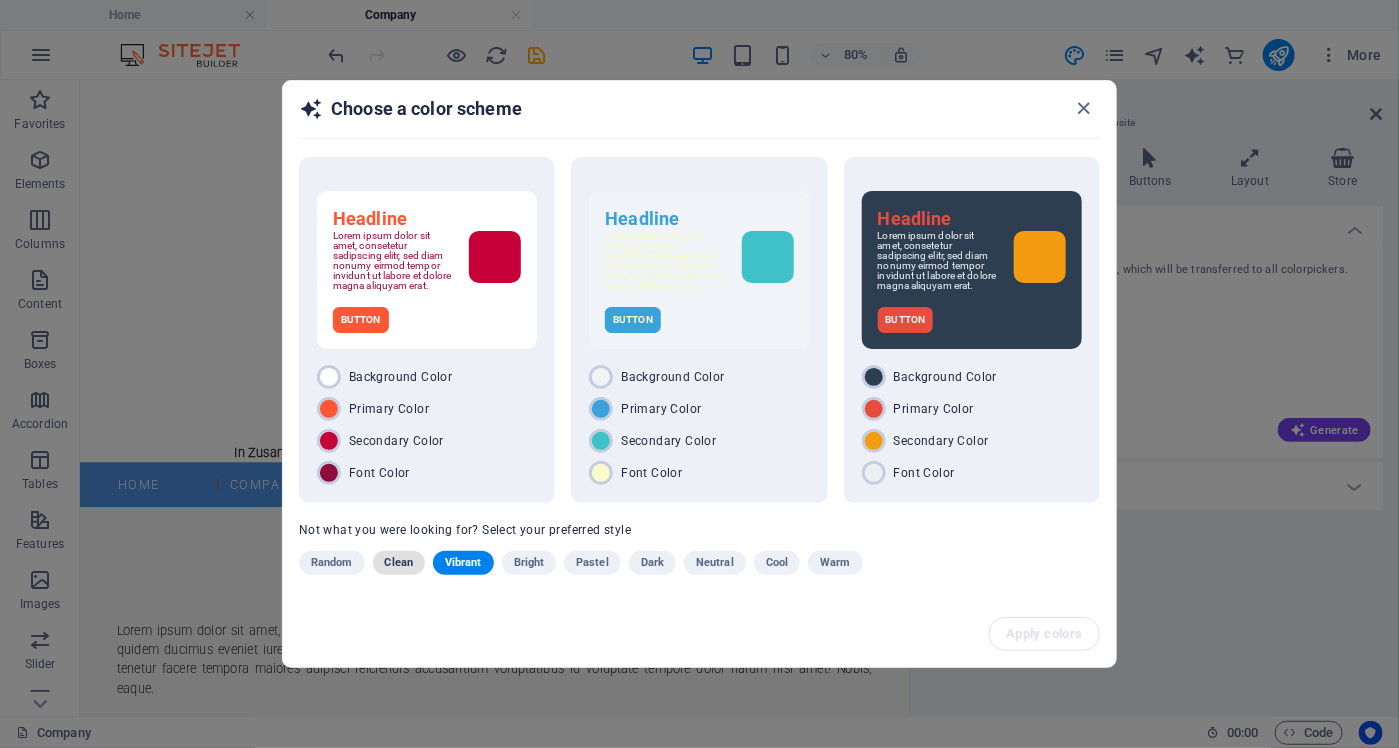 click on "Clean" at bounding box center (399, 563) 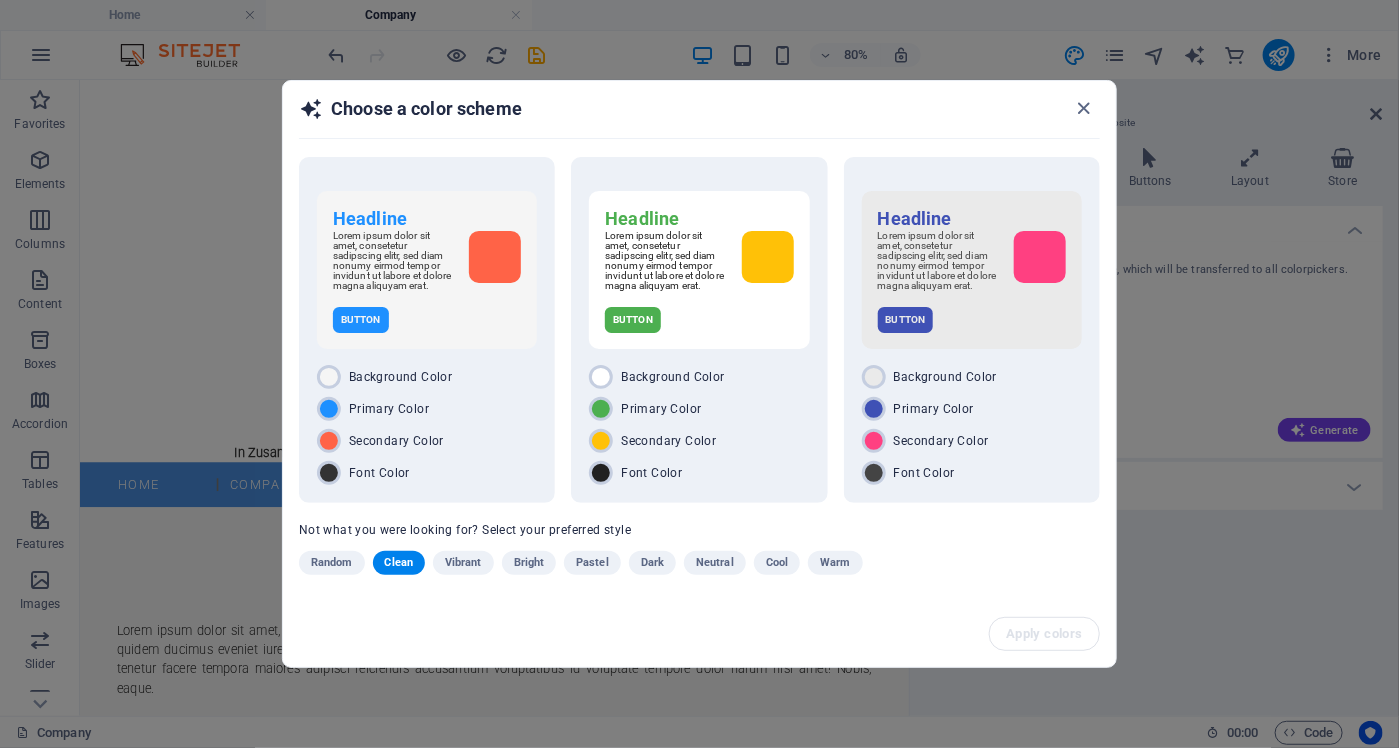 click on "Clean" at bounding box center (399, 563) 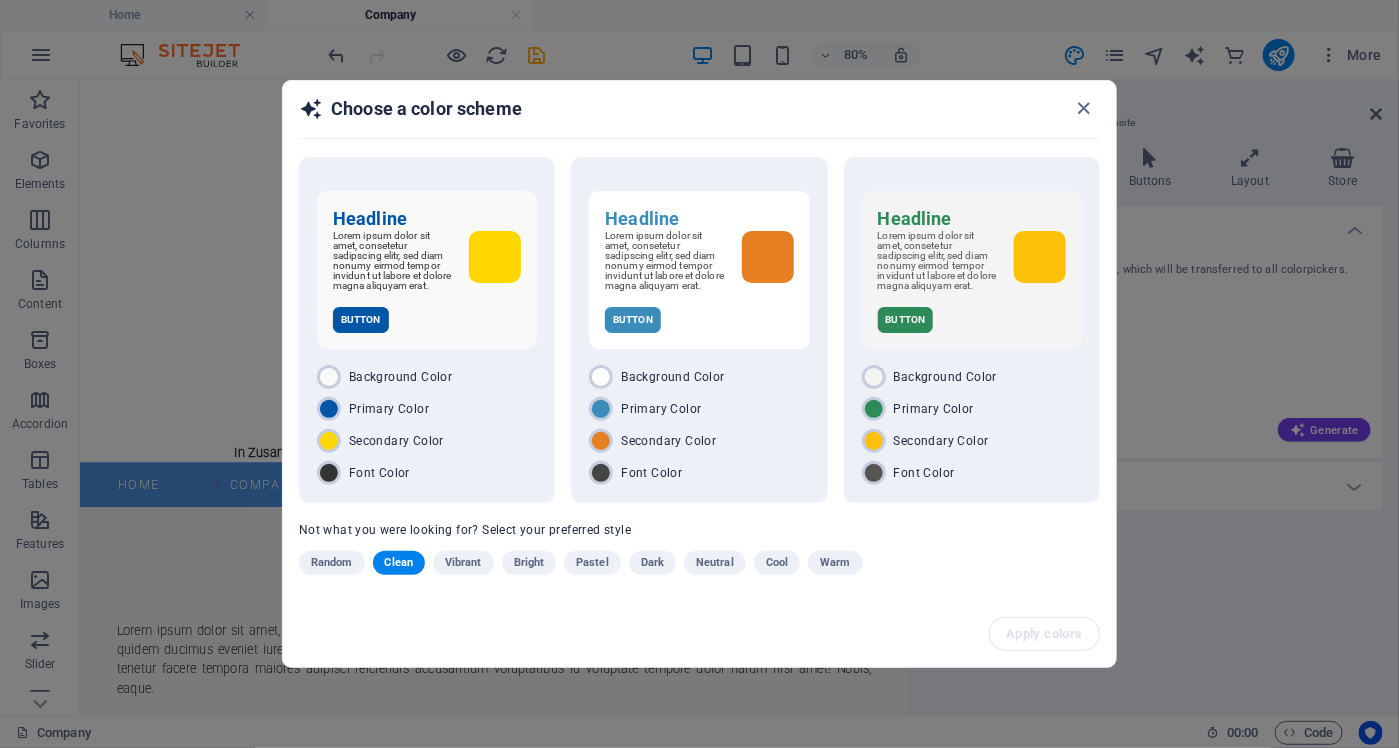click on "Clean" at bounding box center [399, 563] 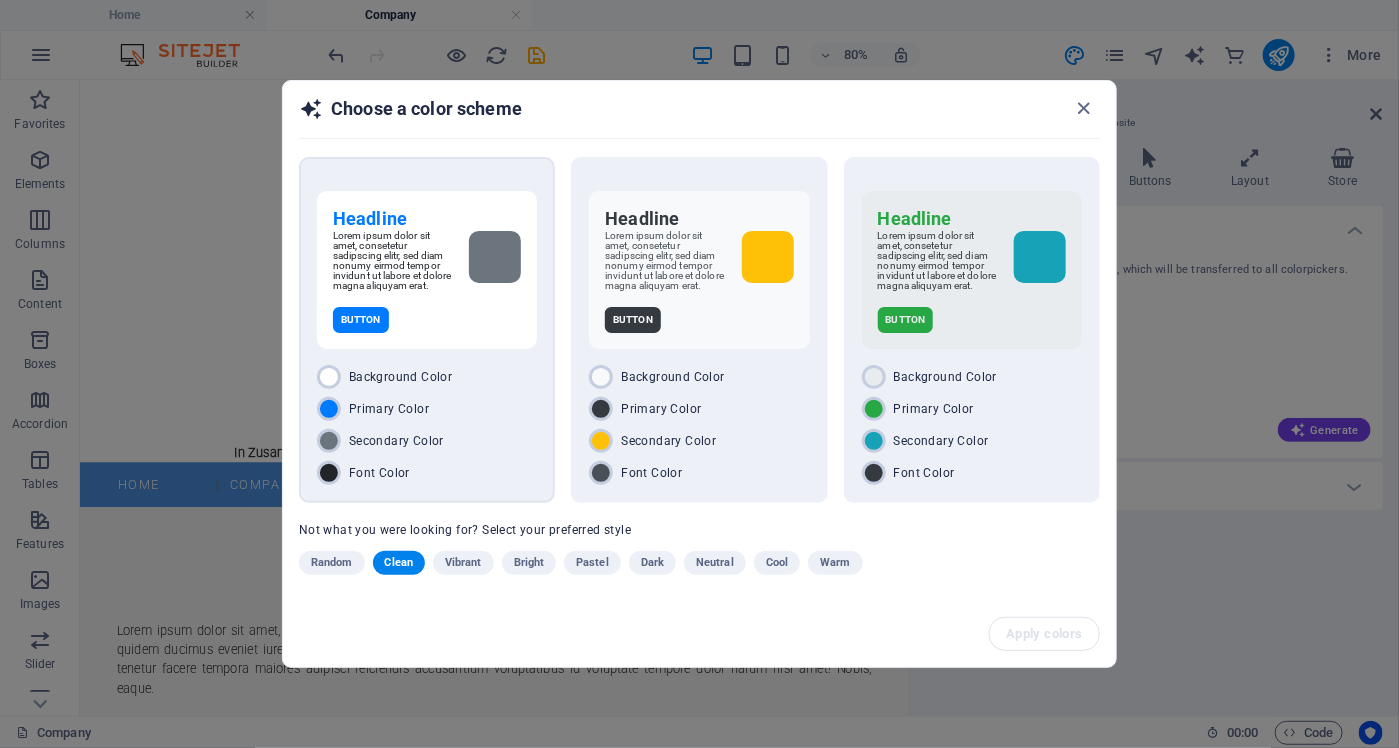 click on "Primary Color" at bounding box center (427, 409) 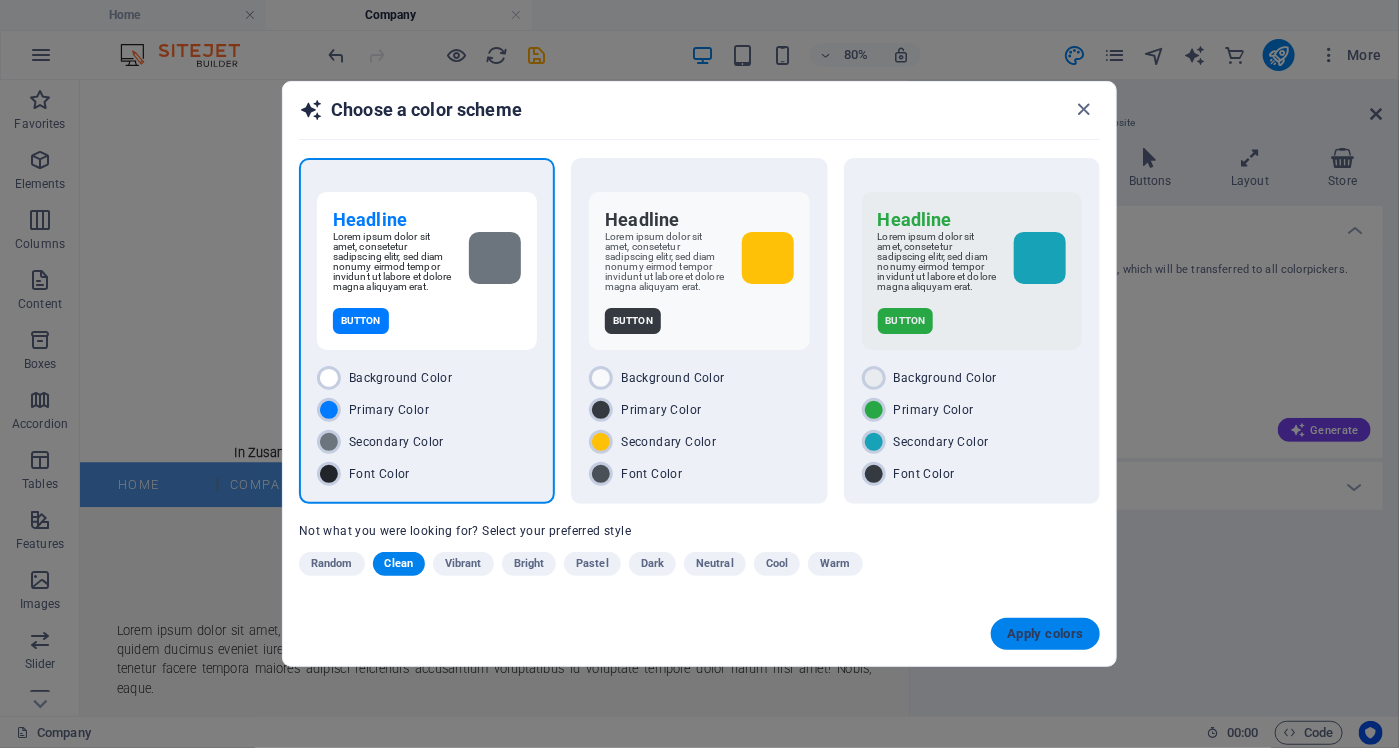 click on "Apply colors" at bounding box center [1045, 634] 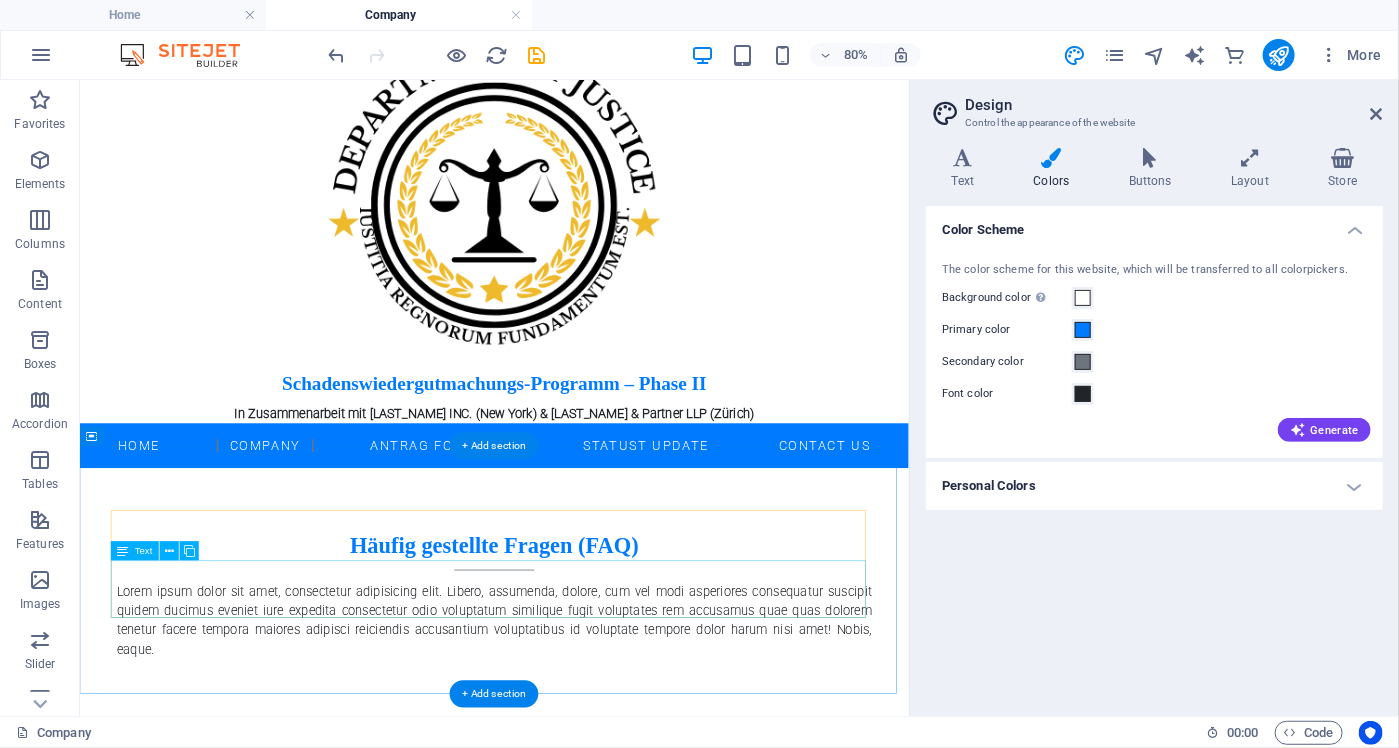 scroll, scrollTop: 0, scrollLeft: 0, axis: both 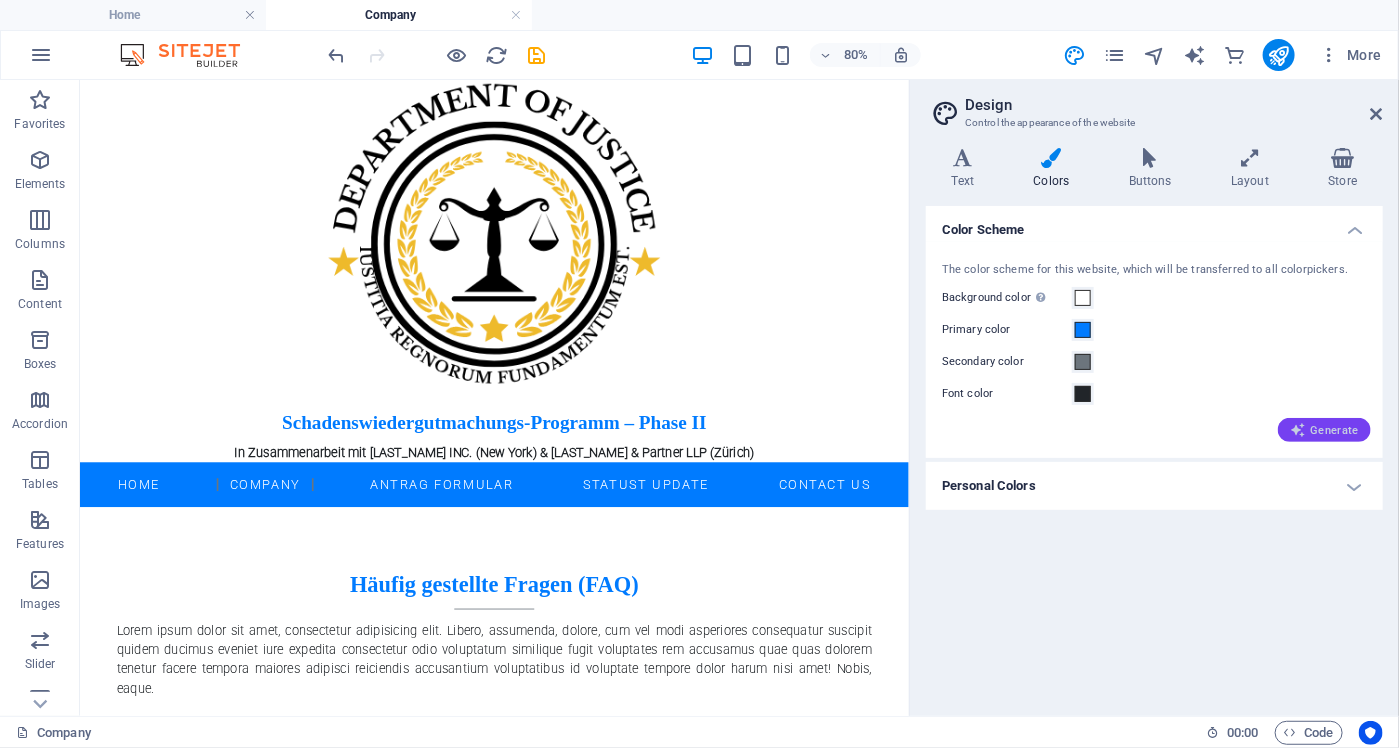 click on "Generate" at bounding box center (1324, 430) 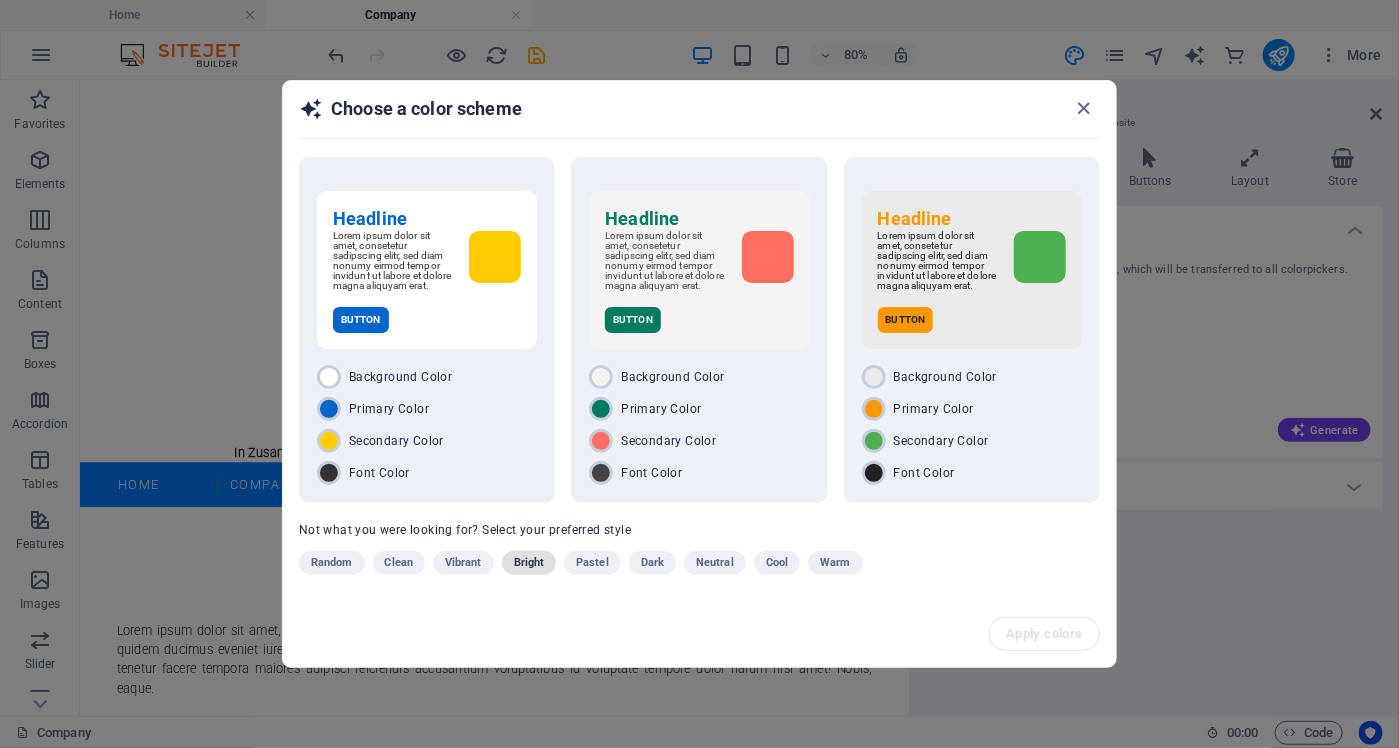 click on "Bright" at bounding box center [529, 563] 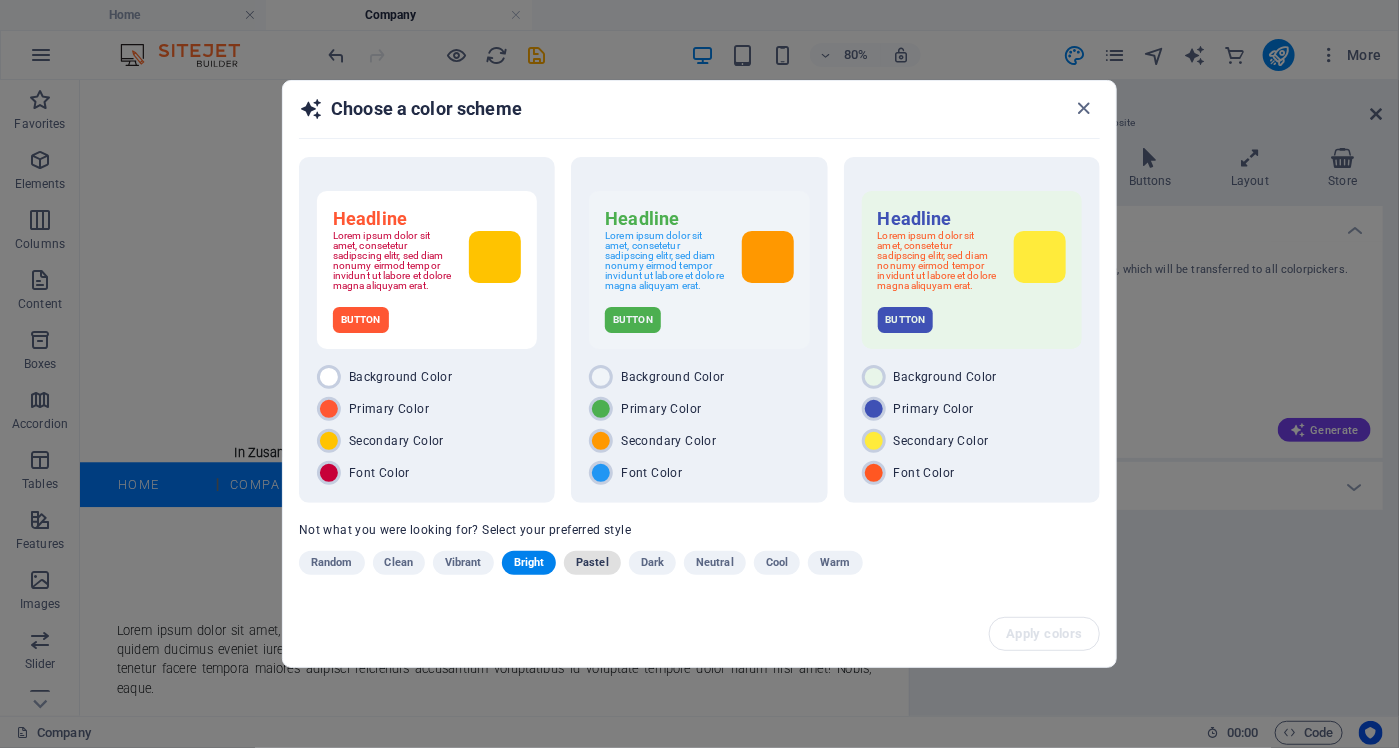 click on "Pastel" at bounding box center (592, 563) 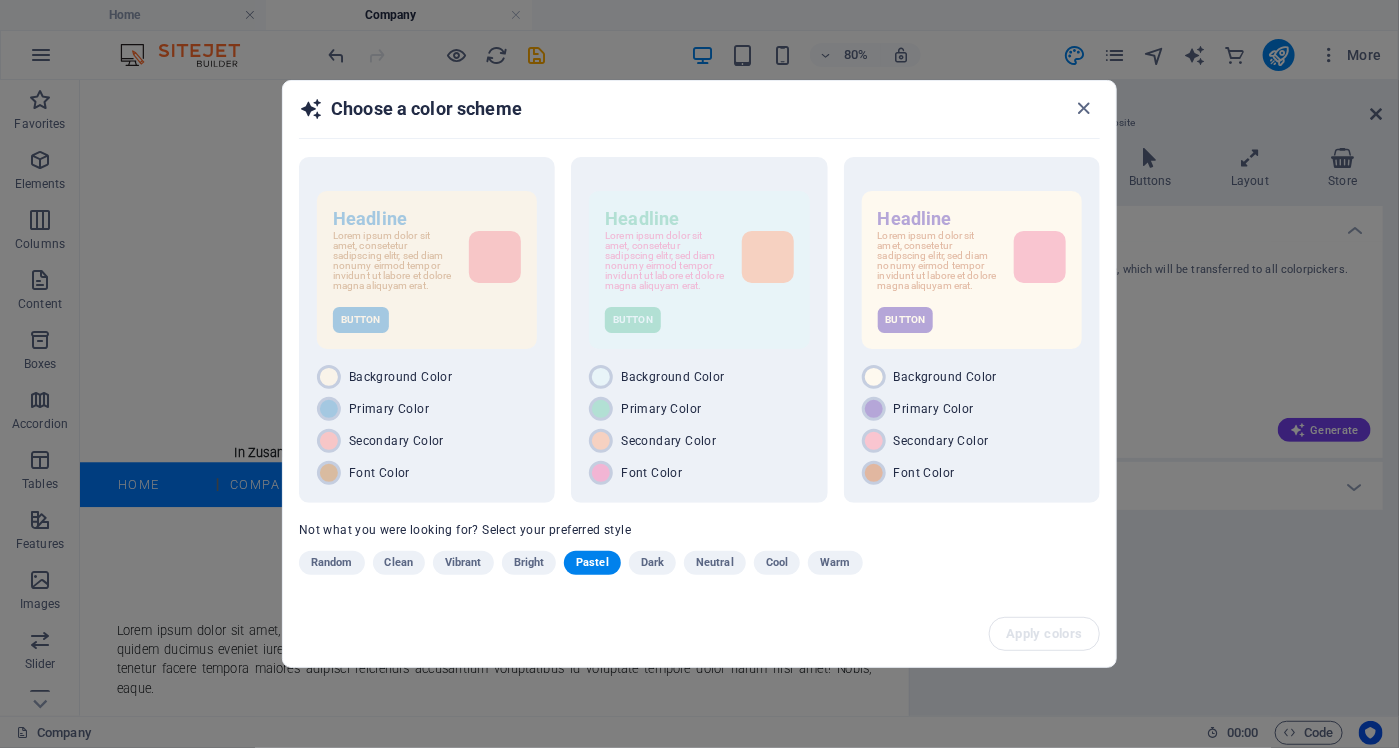 click on "Dark" at bounding box center (652, 563) 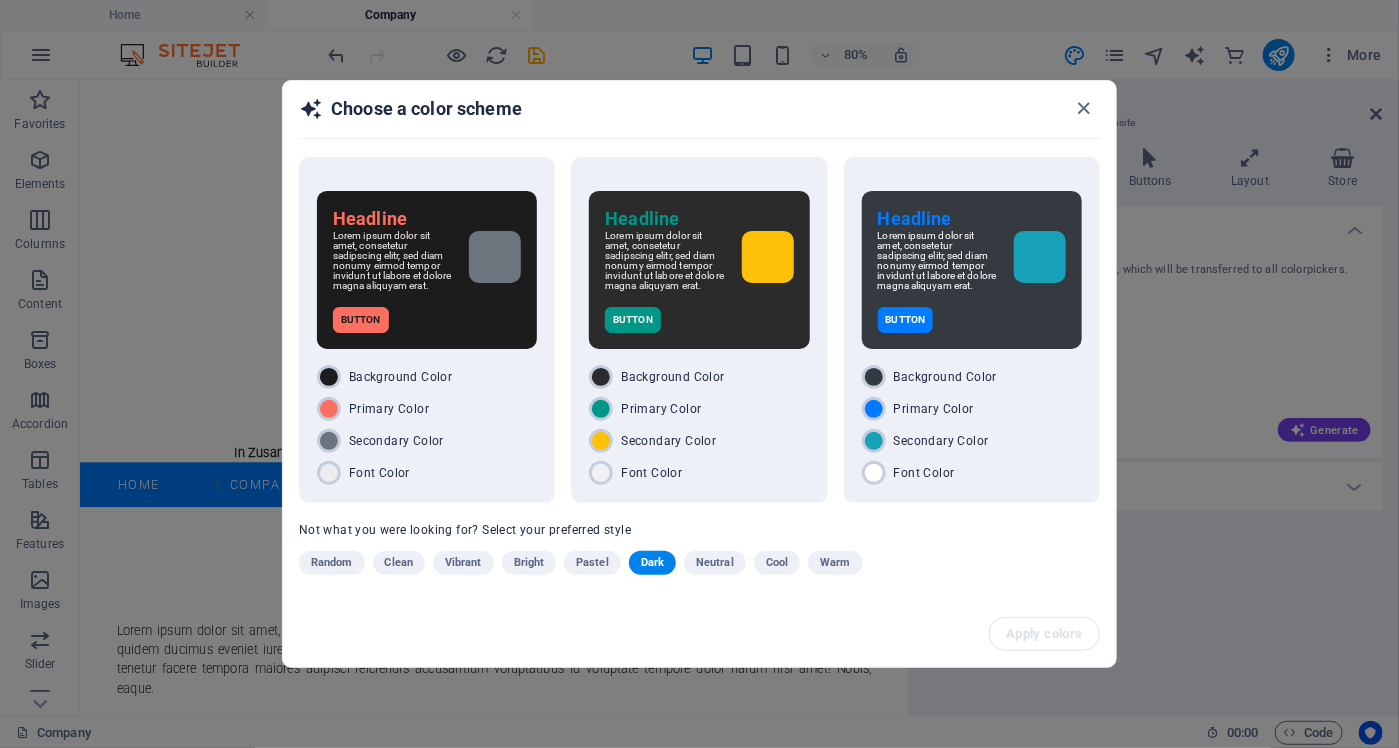 click on "Neutral" at bounding box center (715, 563) 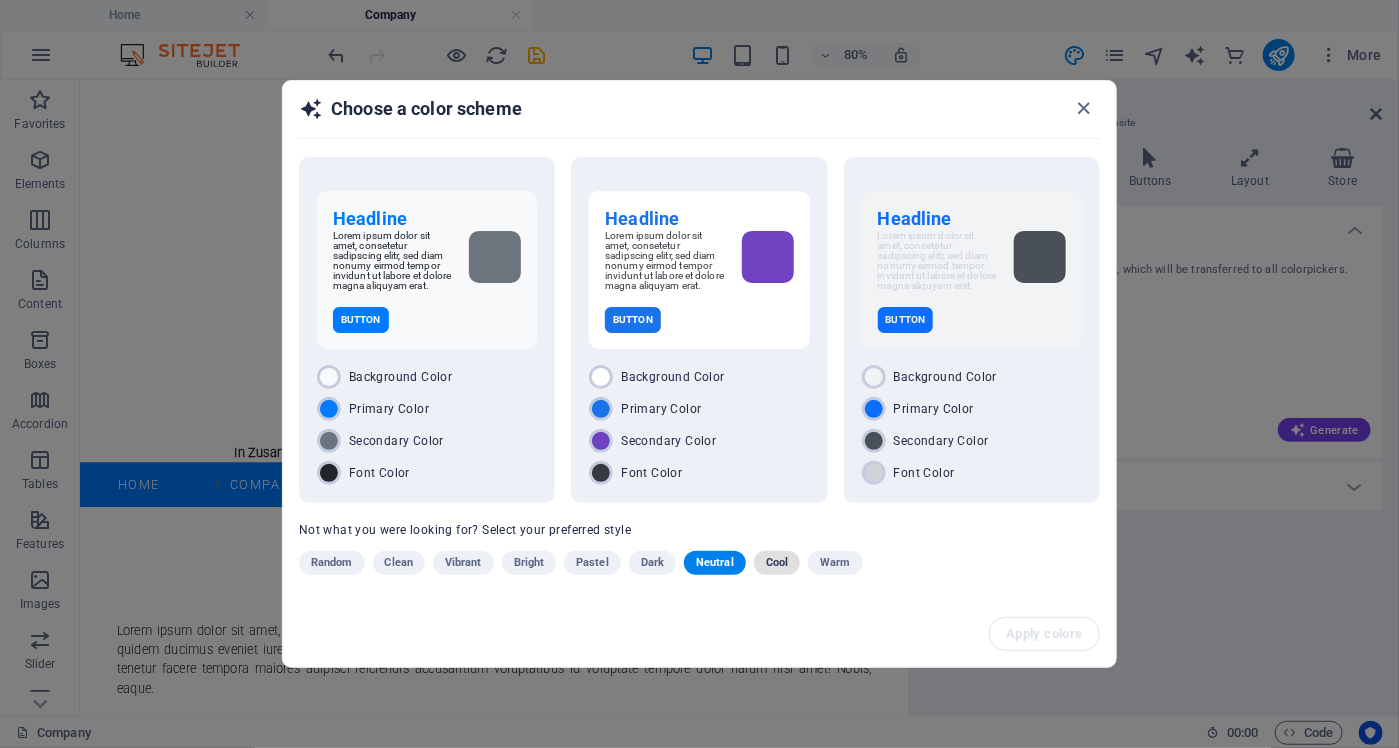 click on "Cool" at bounding box center (777, 563) 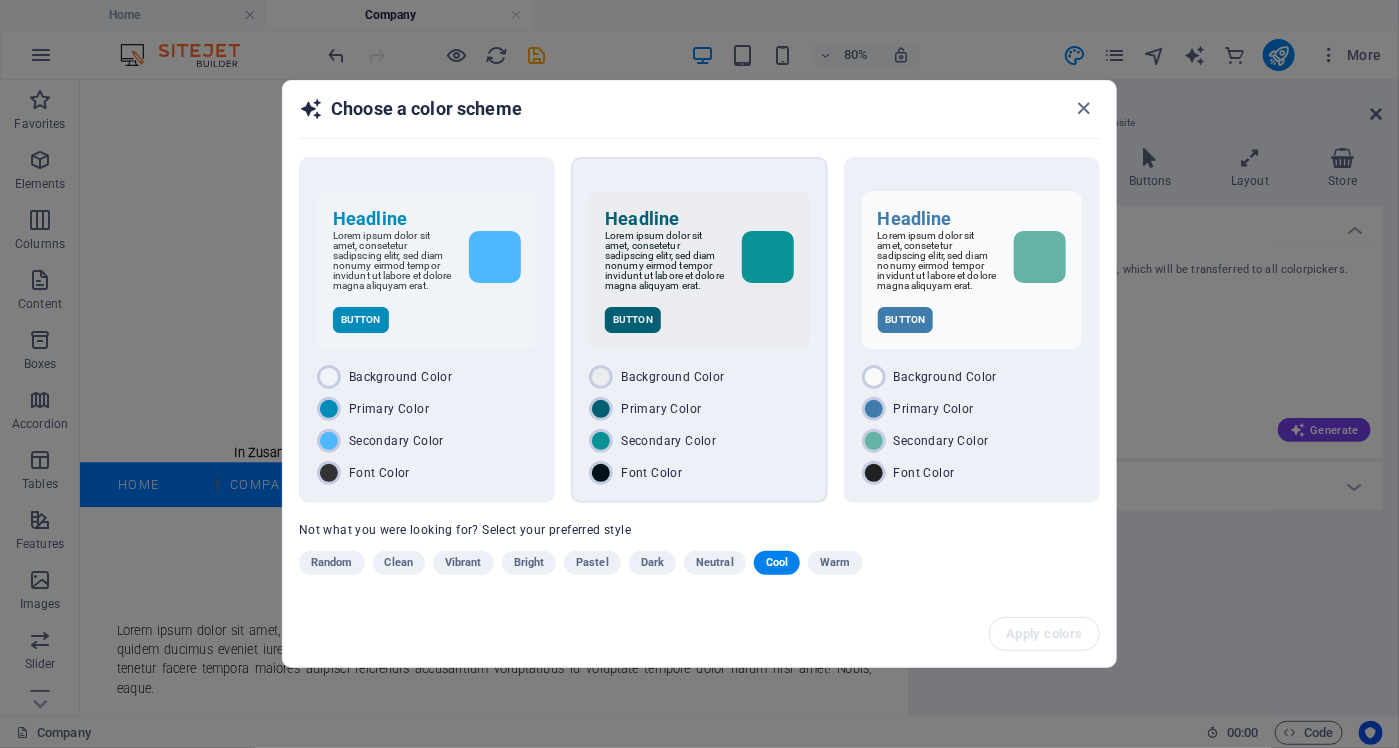 click on "Primary Color" at bounding box center [699, 409] 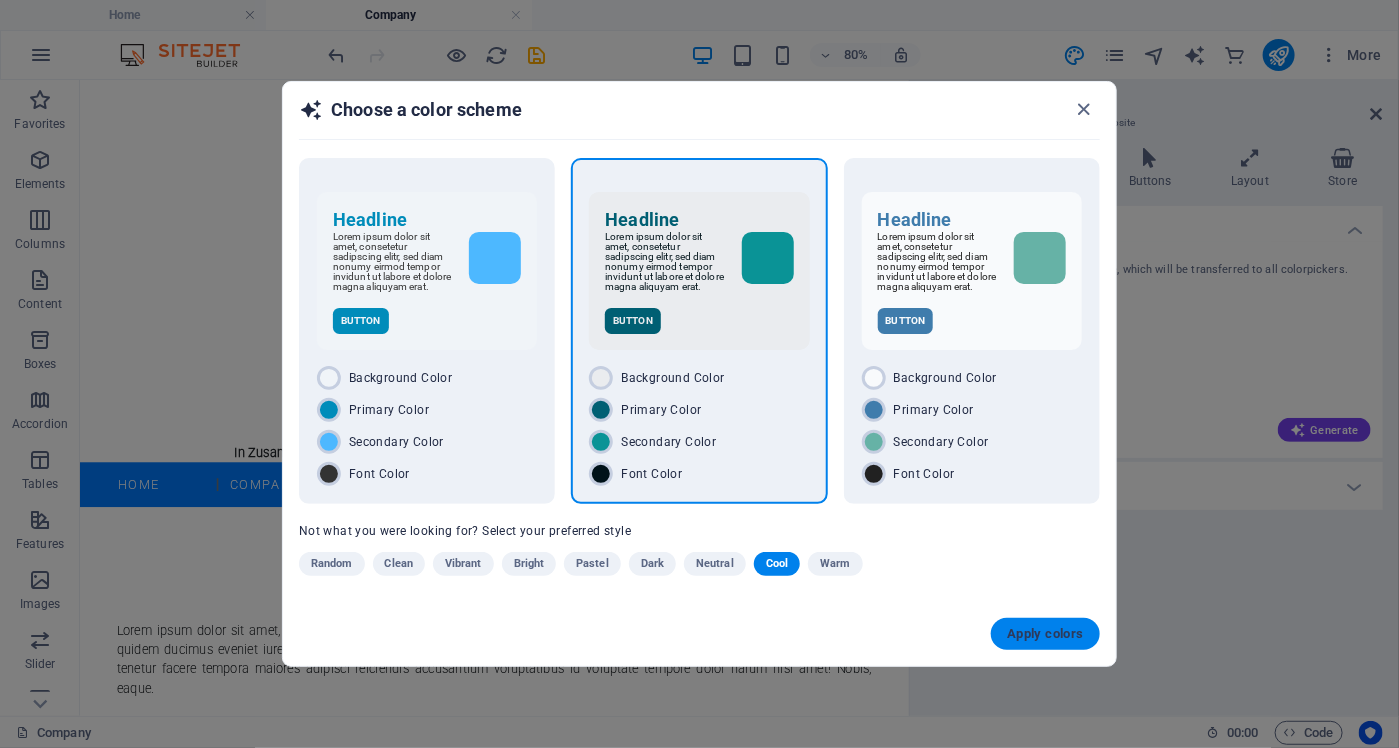 click on "Apply colors" at bounding box center (1045, 634) 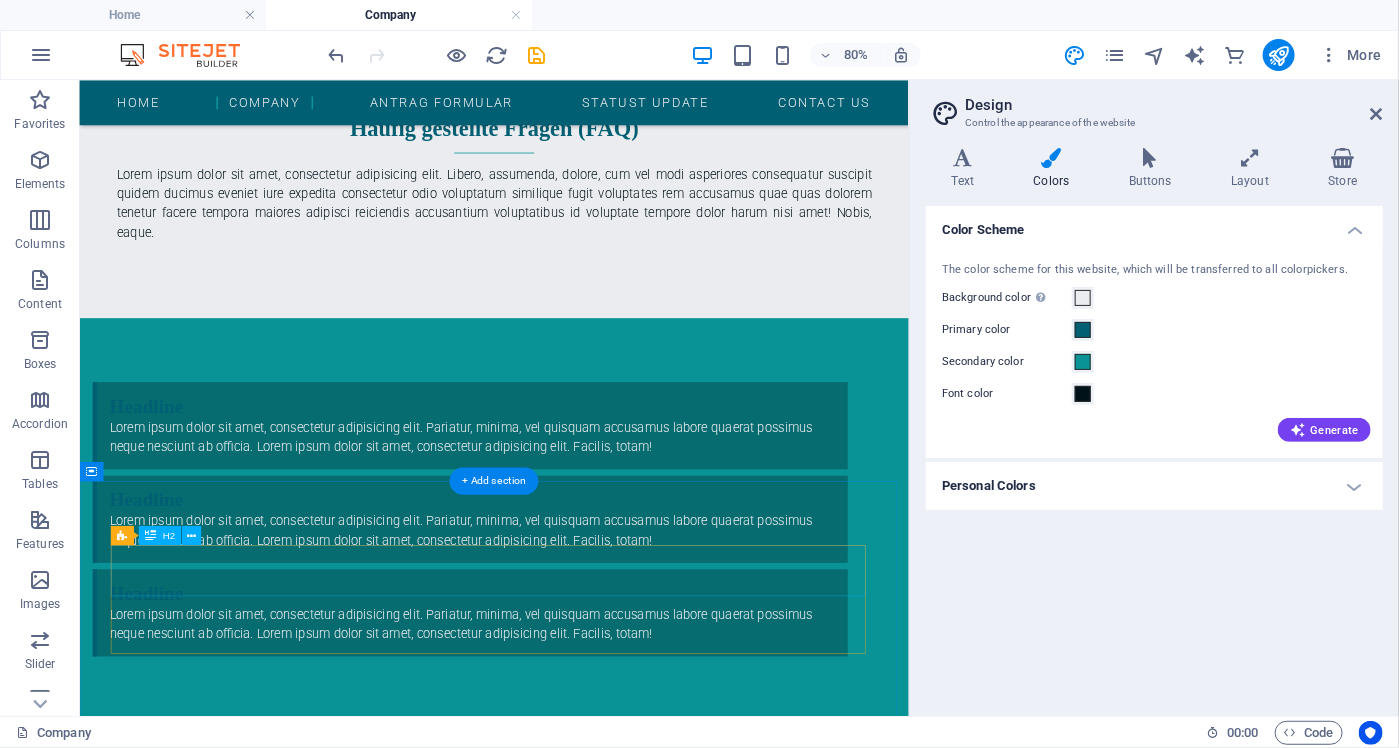 scroll, scrollTop: 0, scrollLeft: 0, axis: both 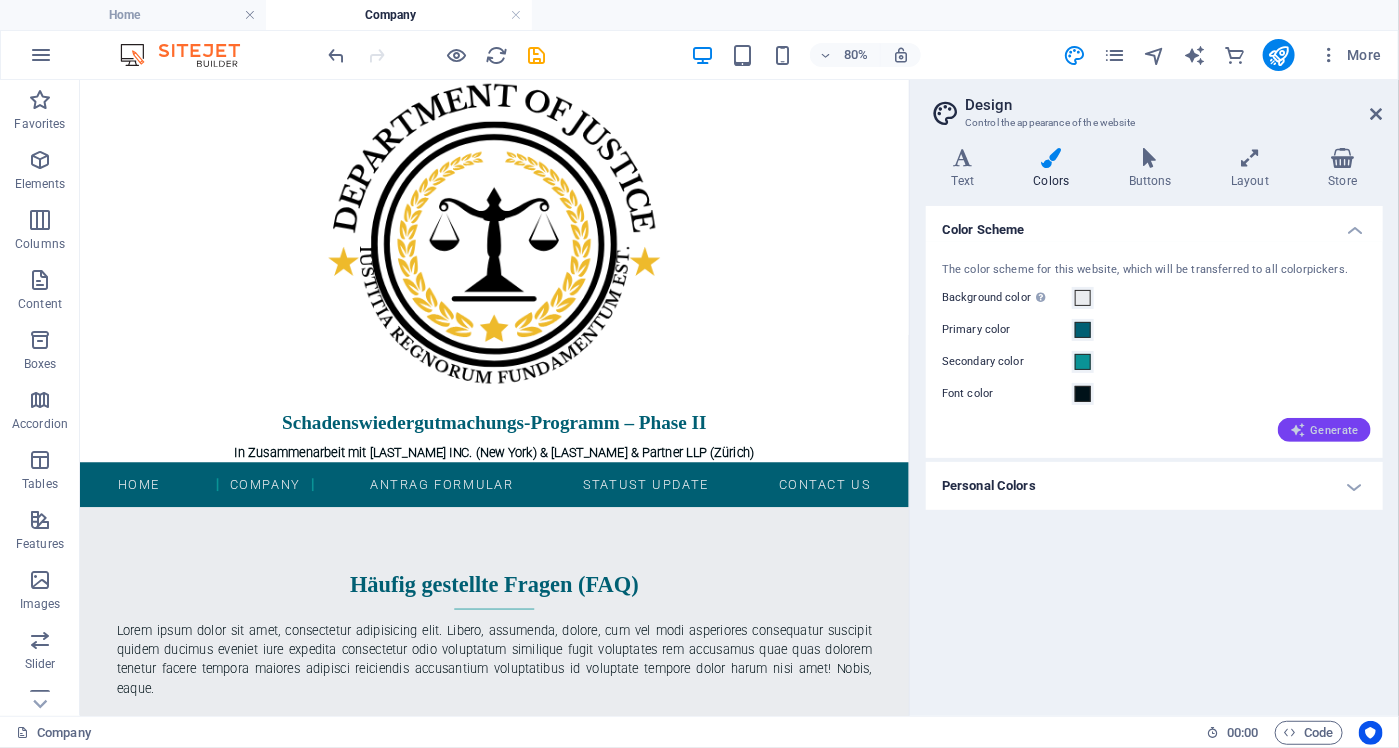 click on "Generate" at bounding box center (1324, 430) 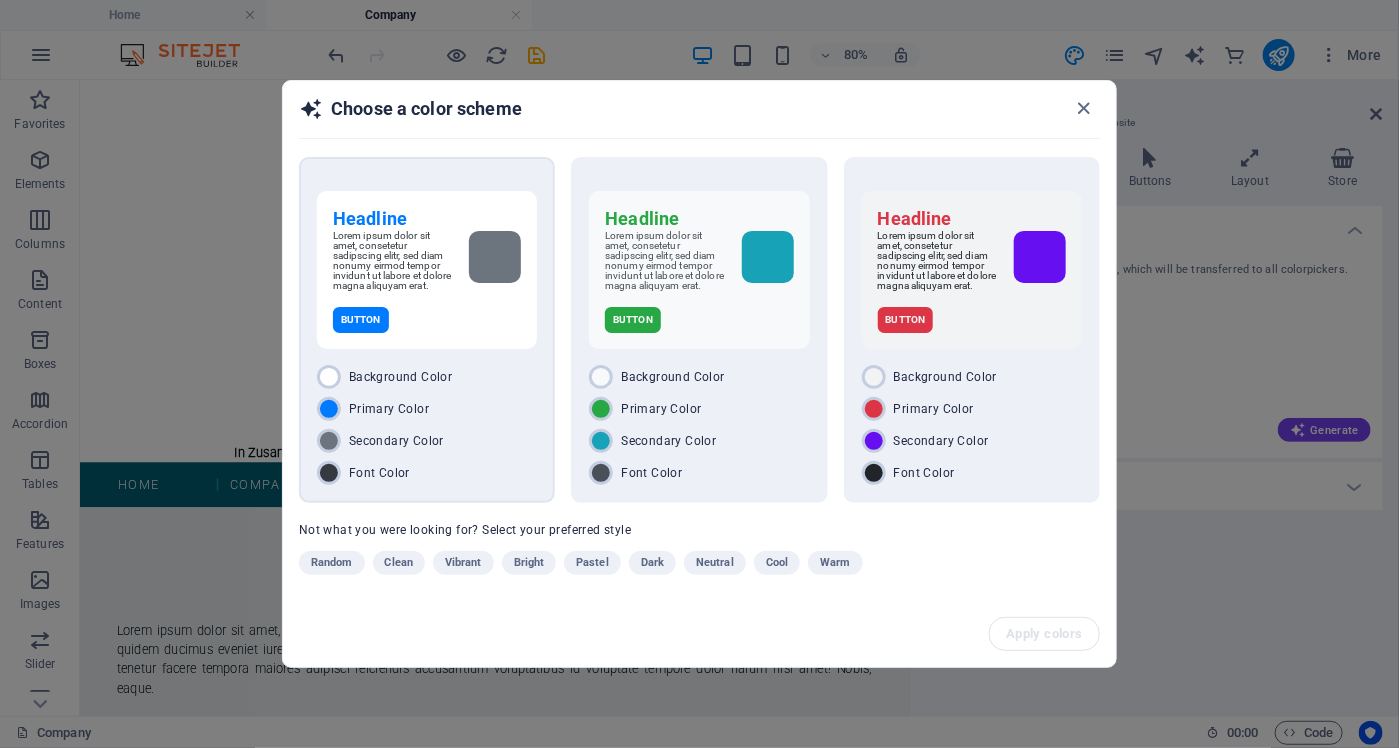 click on "Primary Color" at bounding box center (389, 409) 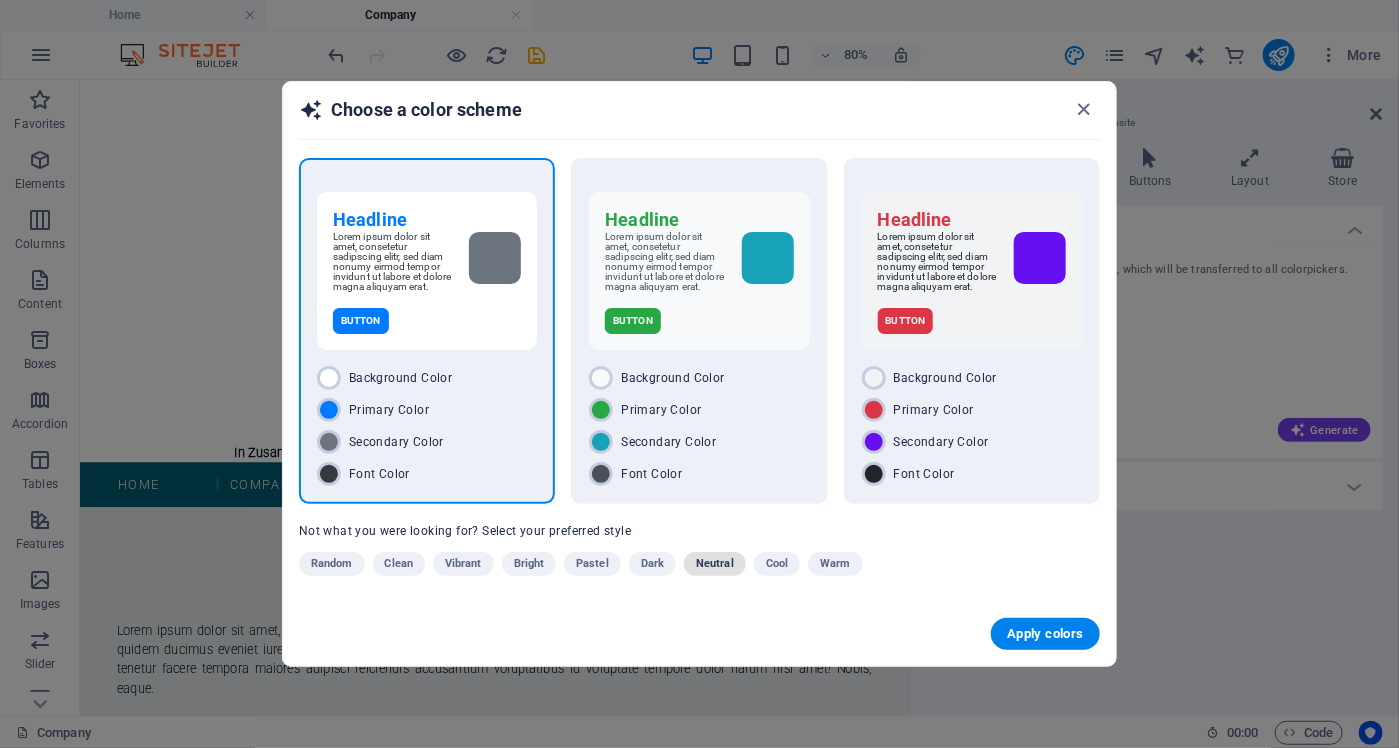 click on "Neutral" at bounding box center [715, 564] 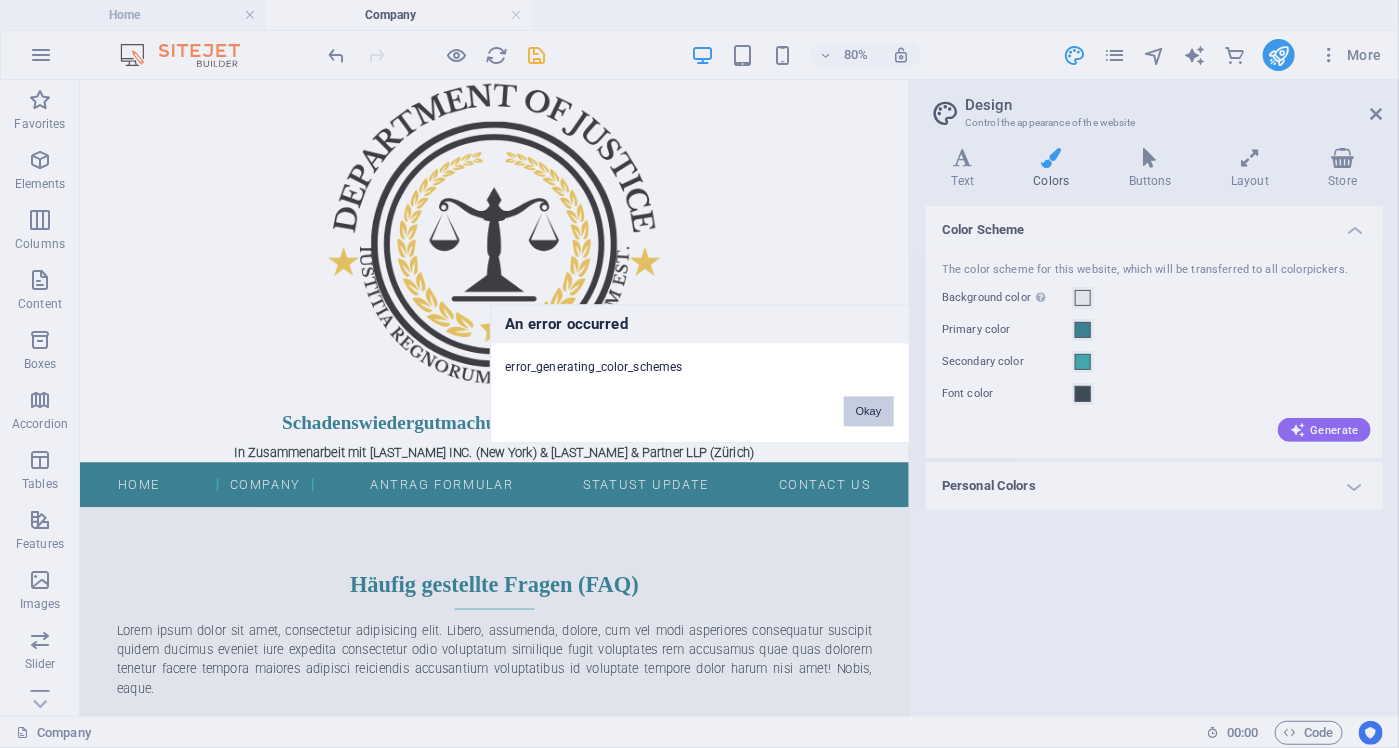 click on "Okay" at bounding box center (869, 412) 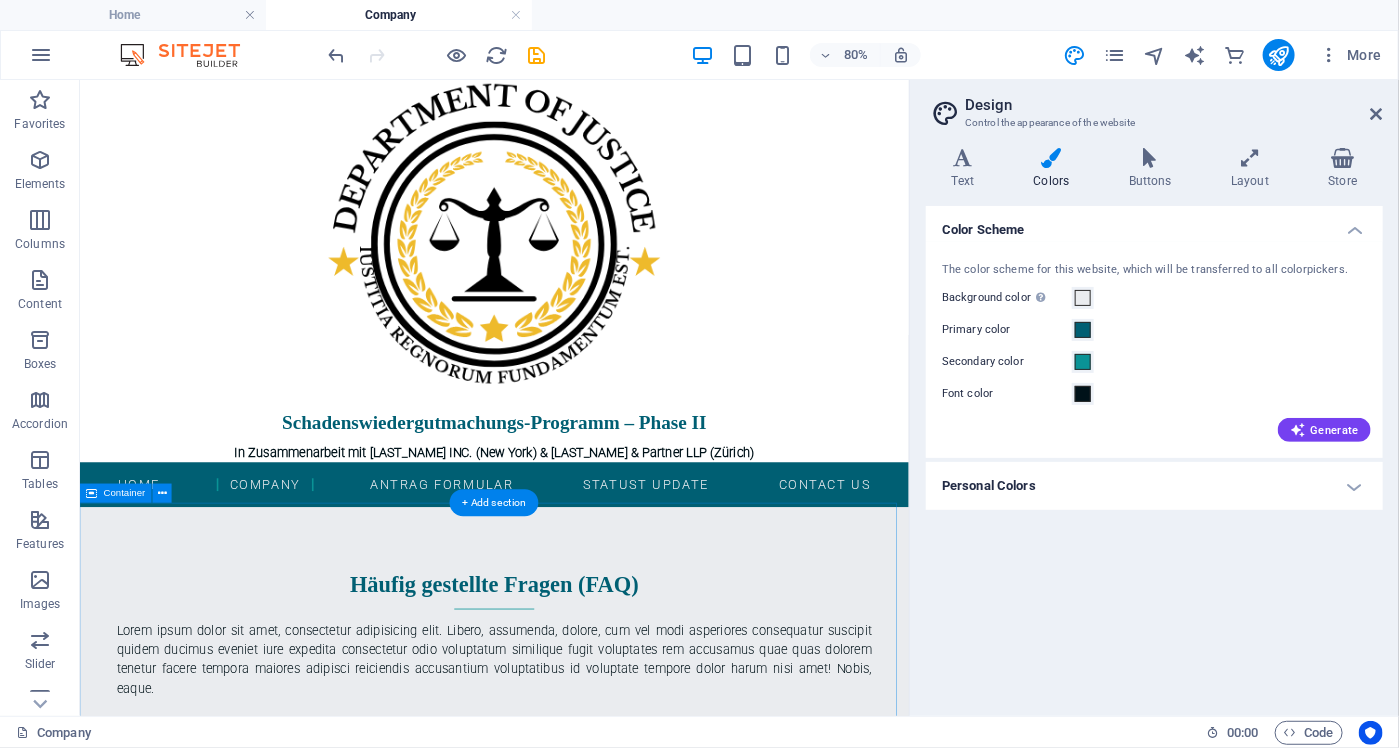 click on "Häufig gestellte Fragen (FAQ) Lorem ipsum dolor sit amet, consectetur adipisicing elit. Libero, assumenda, dolore, cum vel modi asperiores consequatur suscipit quidem ducimus eveniet iure expedita consectetur odio voluptatum similique fugit voluptates rem accusamus quae quas dolorem tenetur facere tempora maiores adipisci reiciendis accusantium voluptatibus id voluptate tempore dolor harum nisi amet! Nobis, eaque." at bounding box center [597, 780] 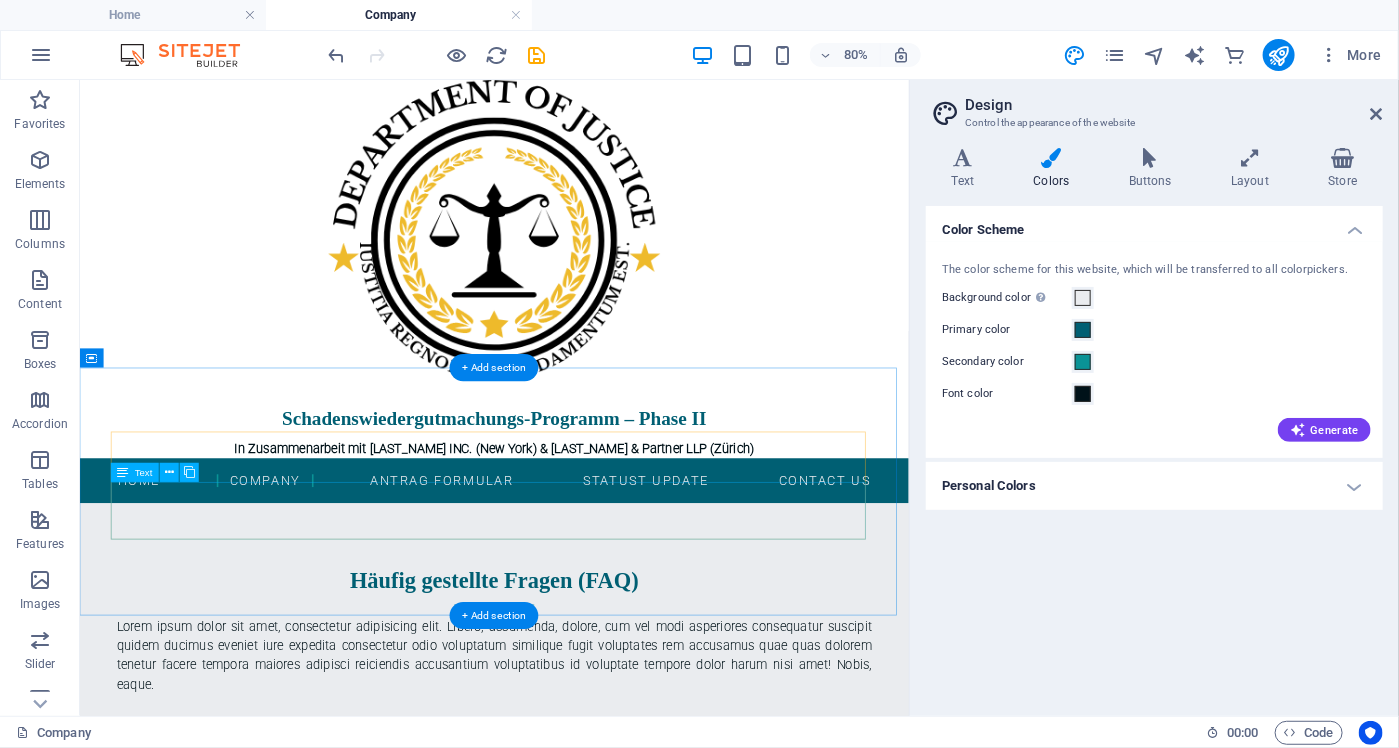 scroll, scrollTop: 0, scrollLeft: 0, axis: both 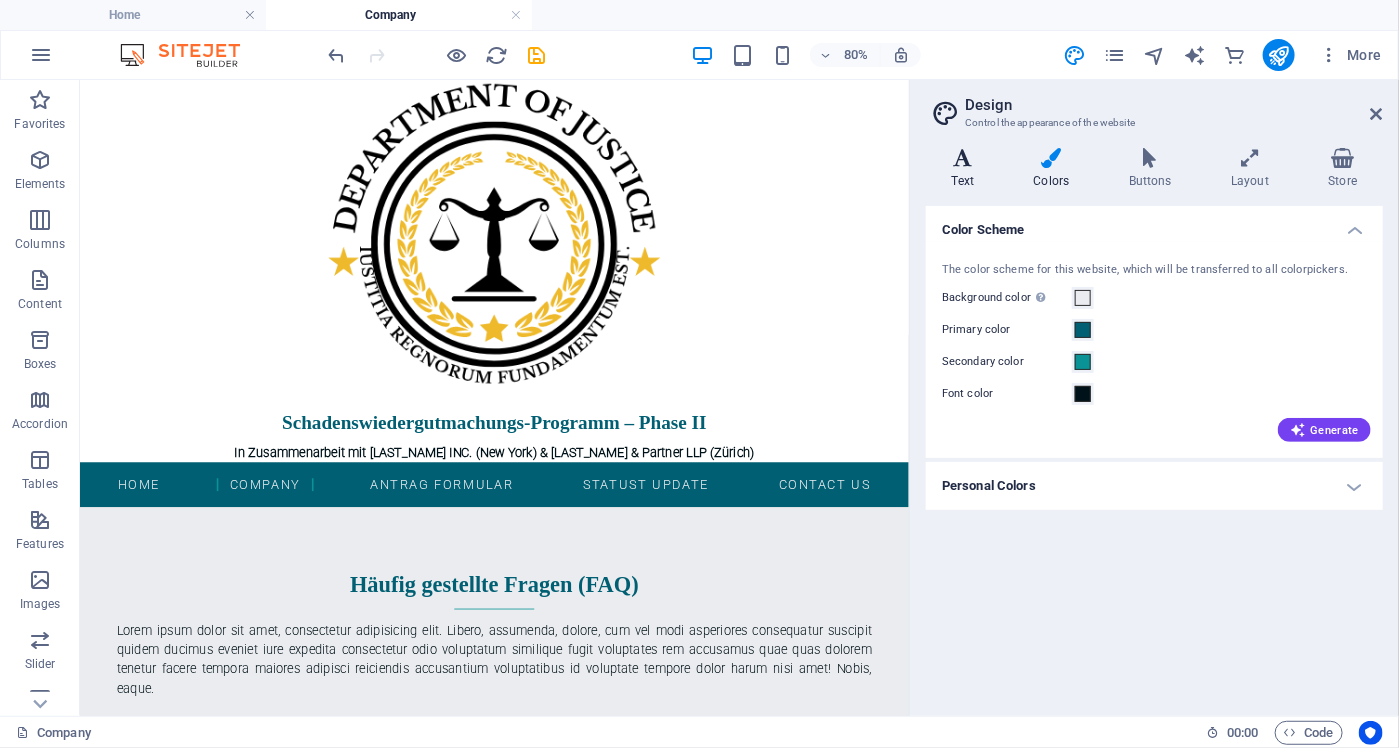 click at bounding box center (963, 158) 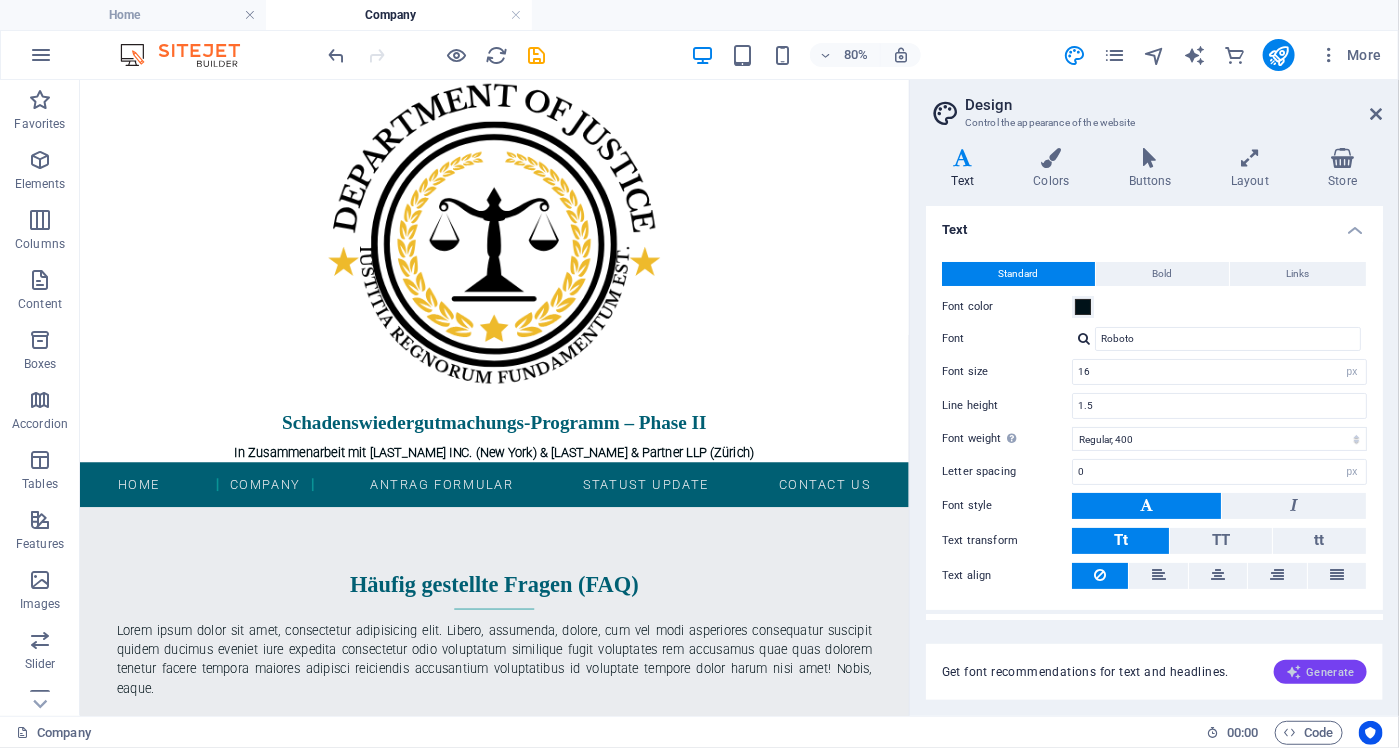 click on "Generate" at bounding box center [1320, 672] 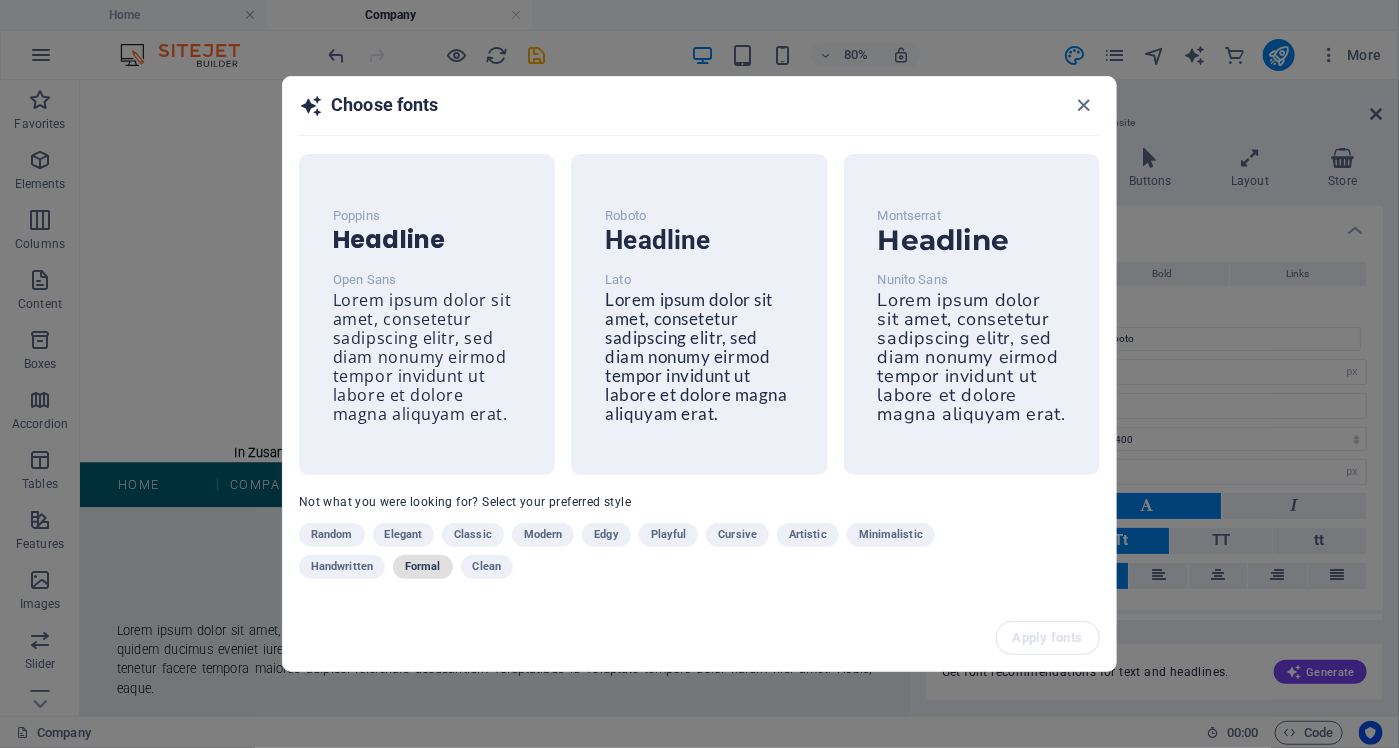 click on "Formal" at bounding box center [423, 567] 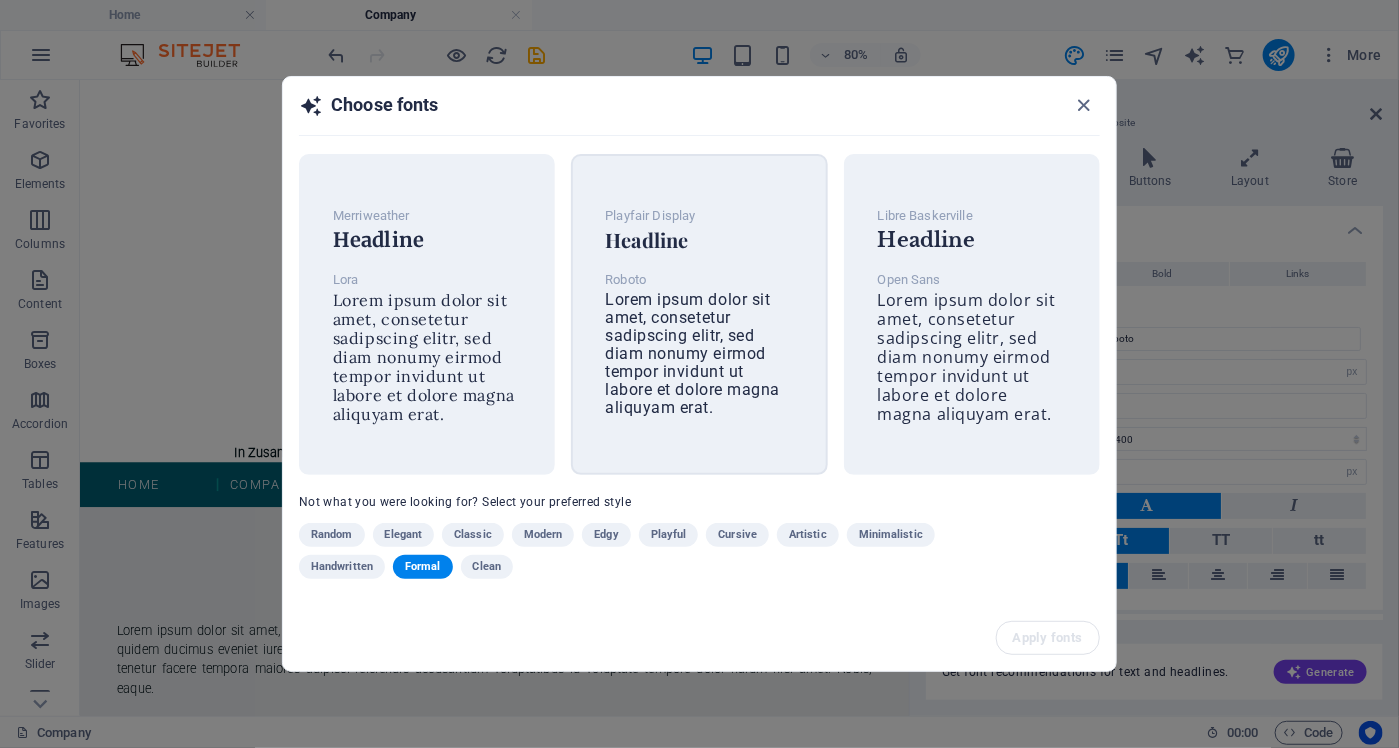 click on "Lorem ipsum dolor sit amet, consetetur sadipscing elitr, sed diam nonumy eirmod tempor invidunt ut labore et dolore magna aliquyam erat." at bounding box center (692, 353) 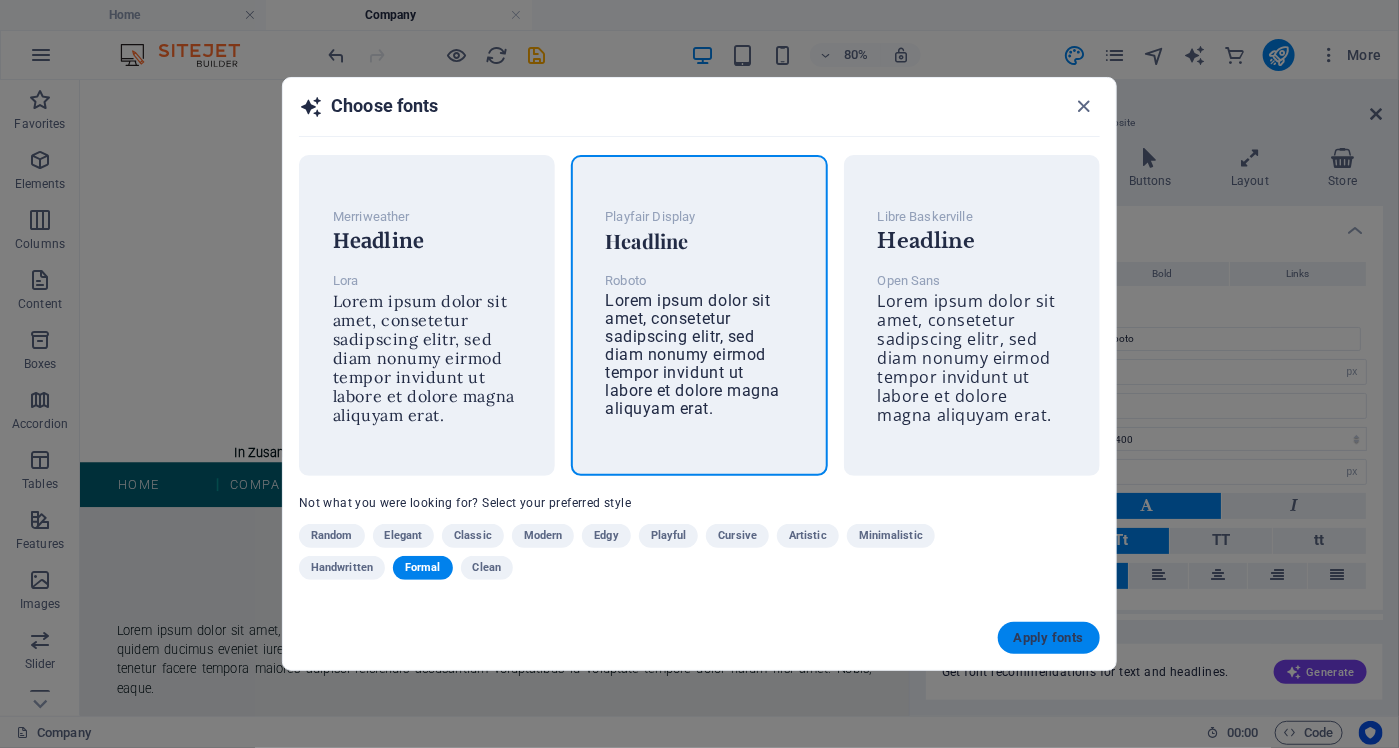click on "Apply fonts" at bounding box center (1049, 638) 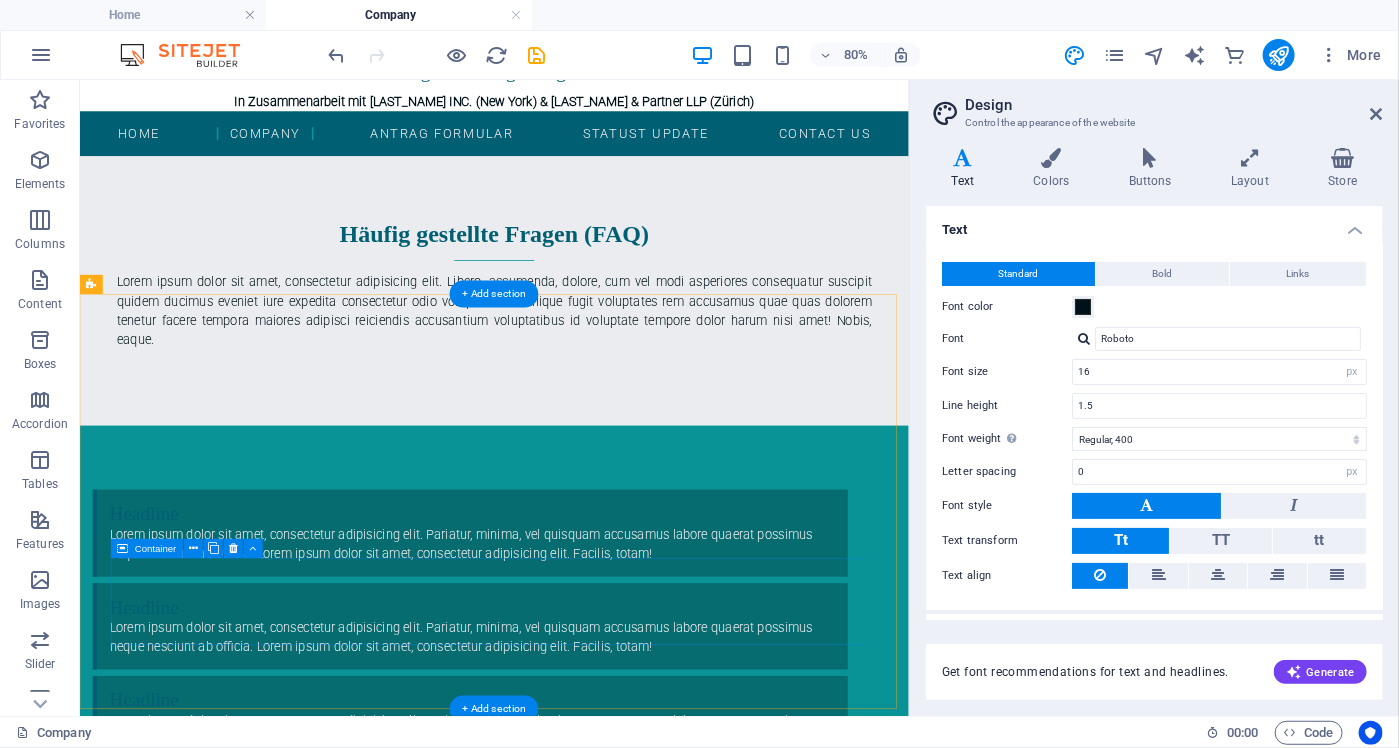scroll, scrollTop: 400, scrollLeft: 0, axis: vertical 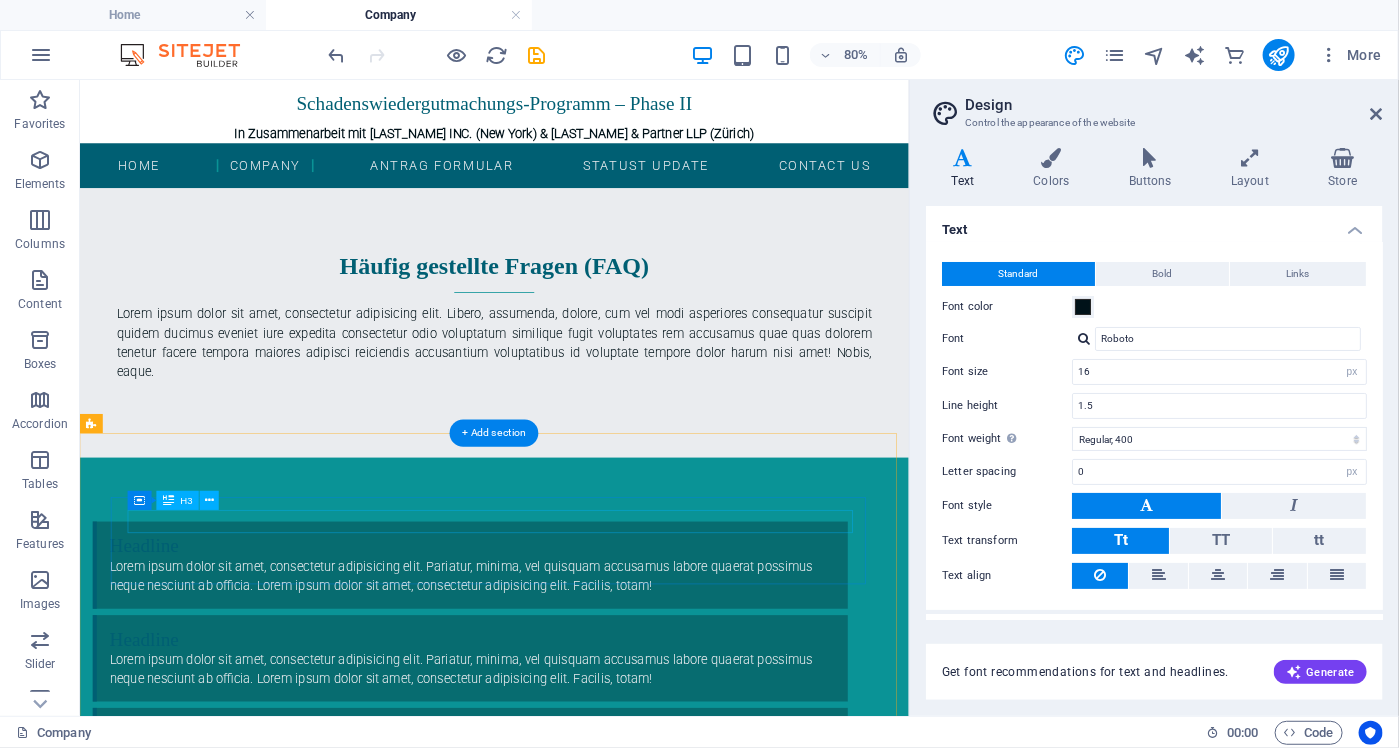 click on "Headline" at bounding box center (569, 660) 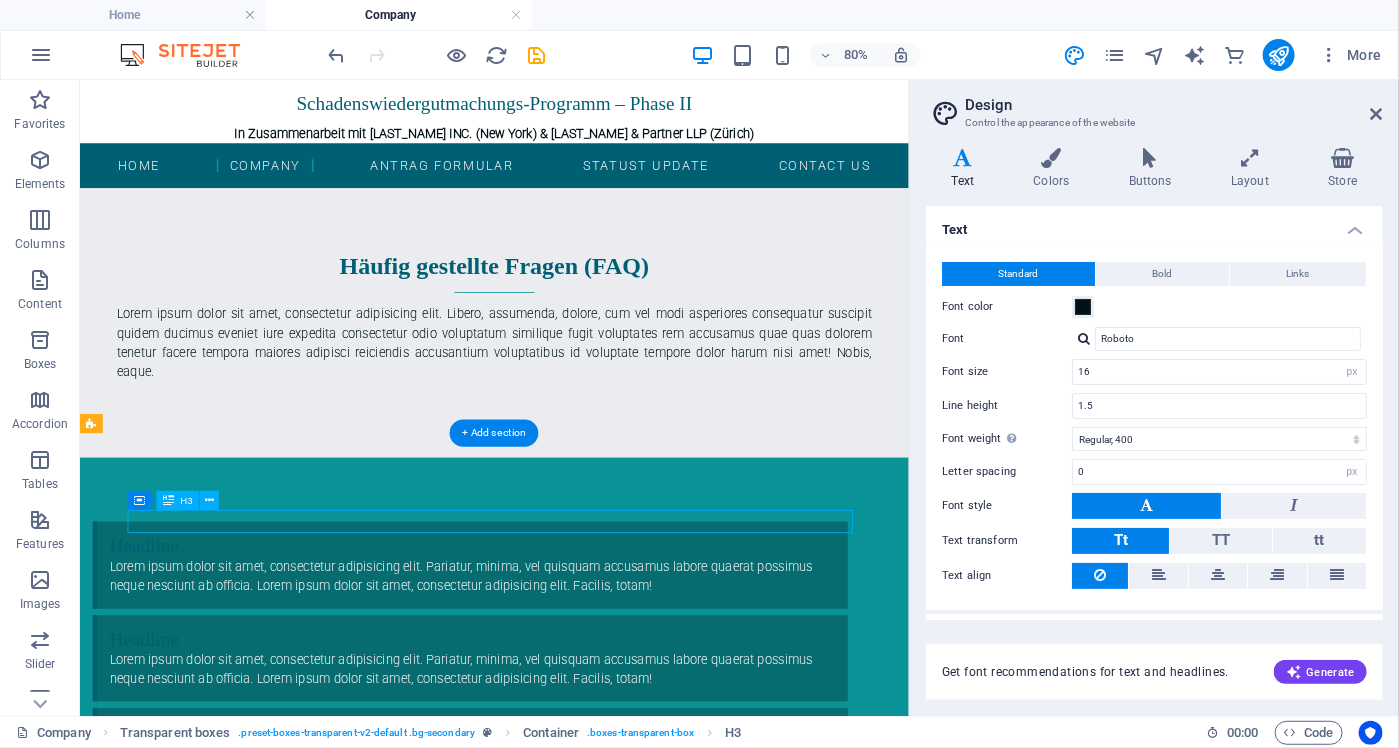 click on "Headline" at bounding box center (569, 660) 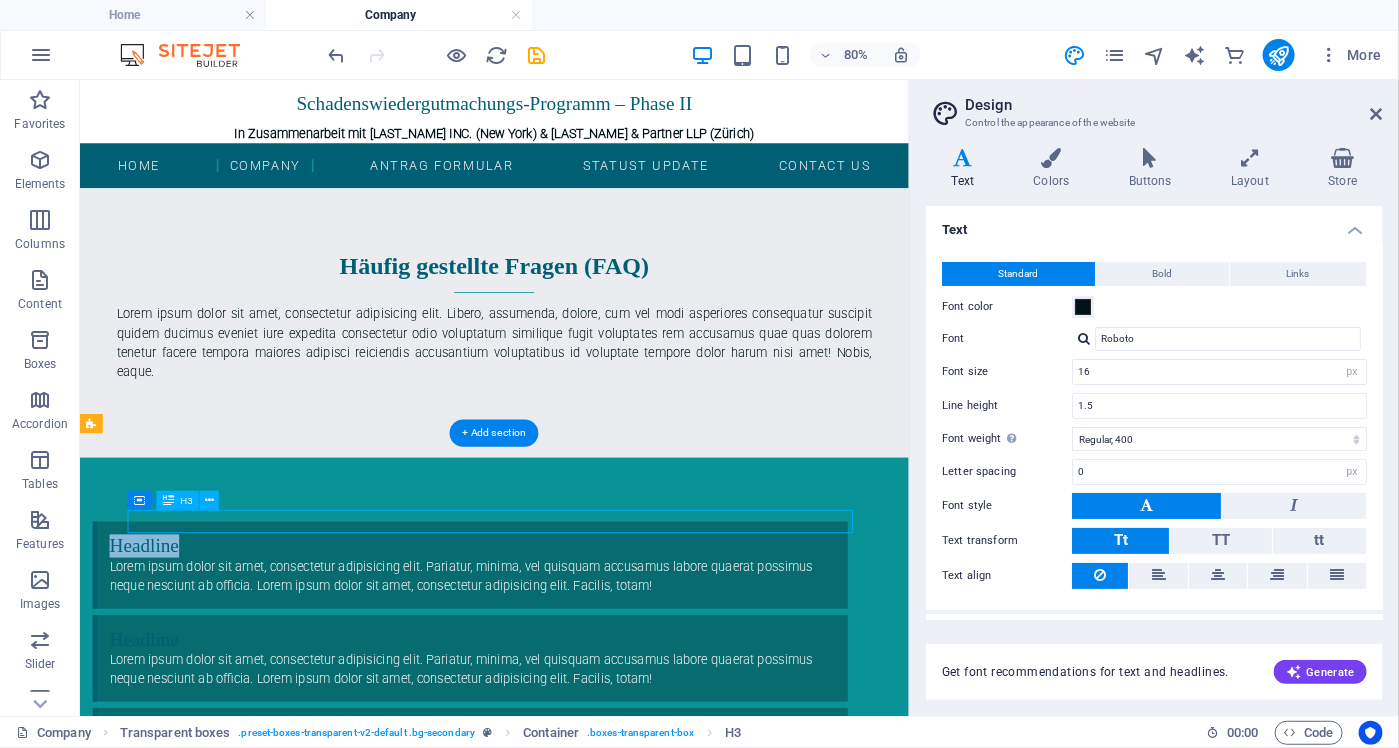 scroll, scrollTop: 409, scrollLeft: 0, axis: vertical 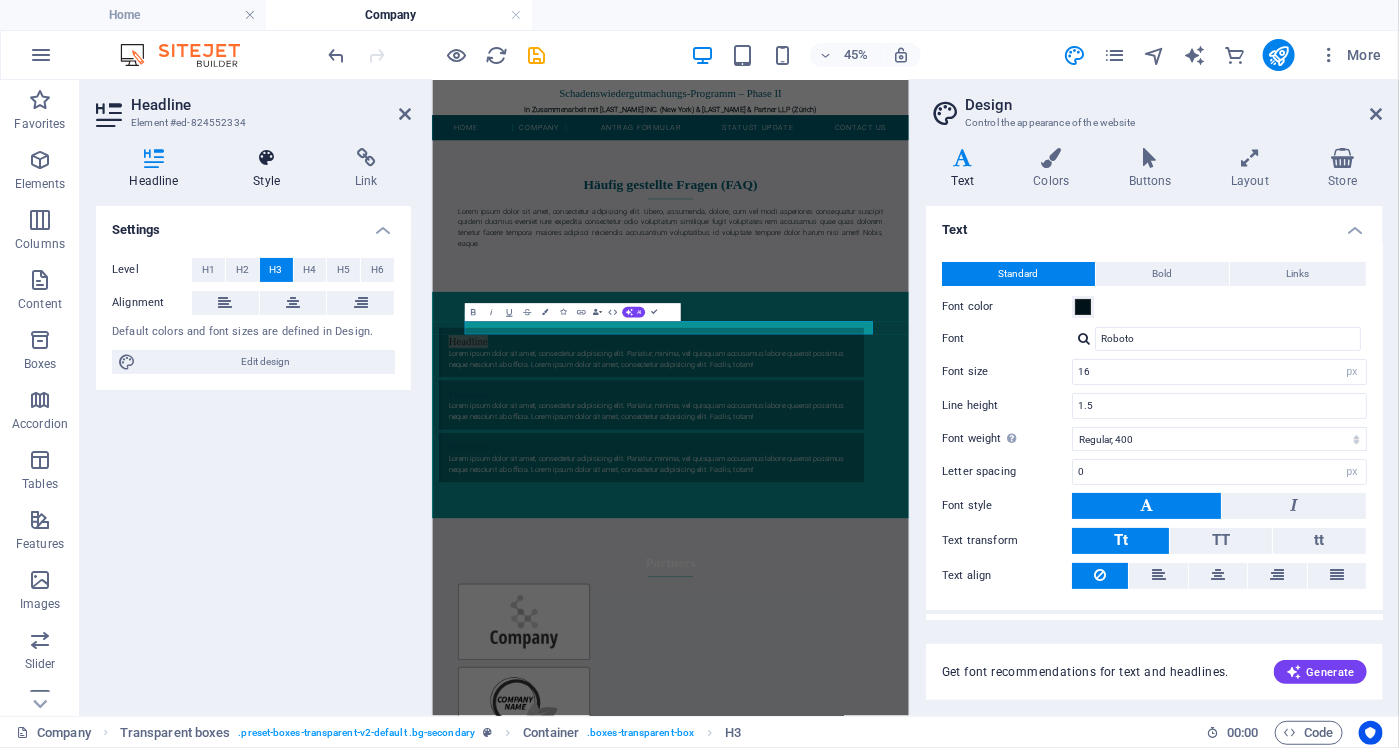 click at bounding box center (267, 158) 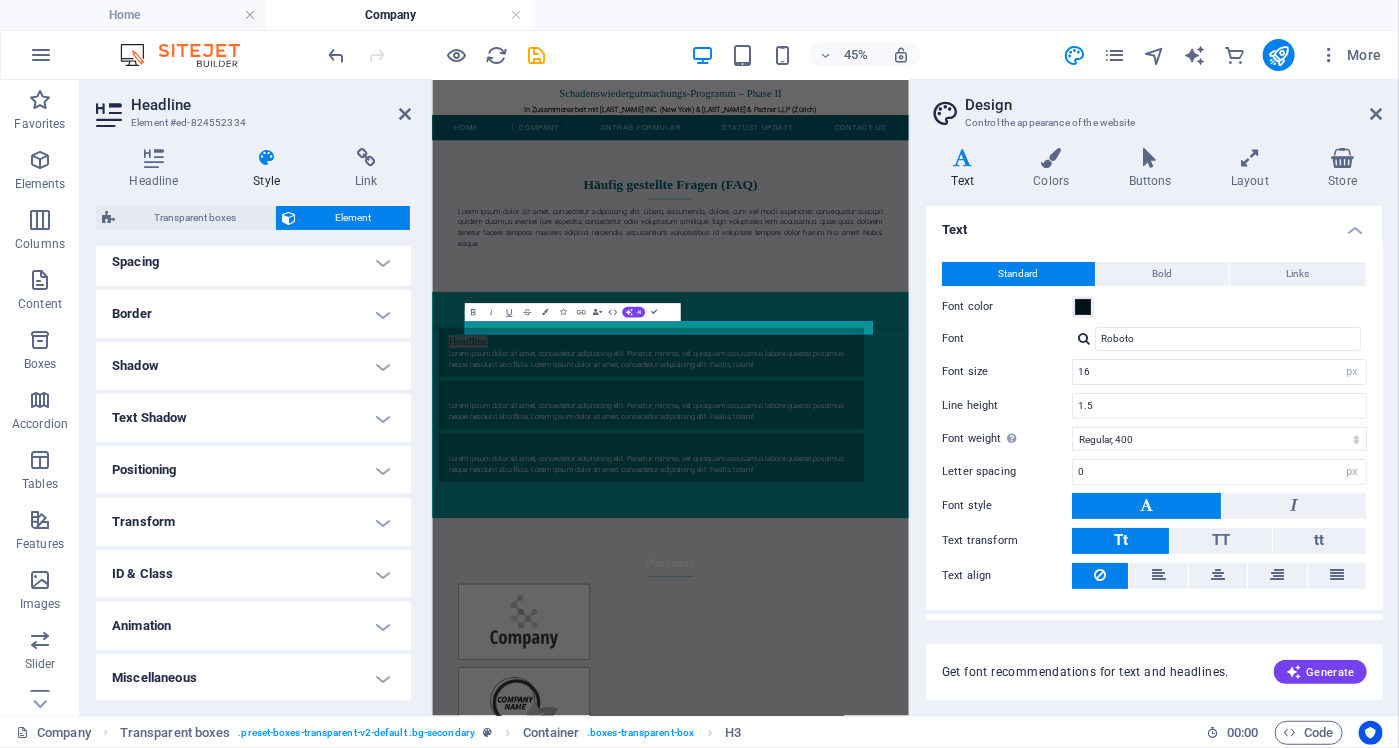 scroll, scrollTop: 0, scrollLeft: 0, axis: both 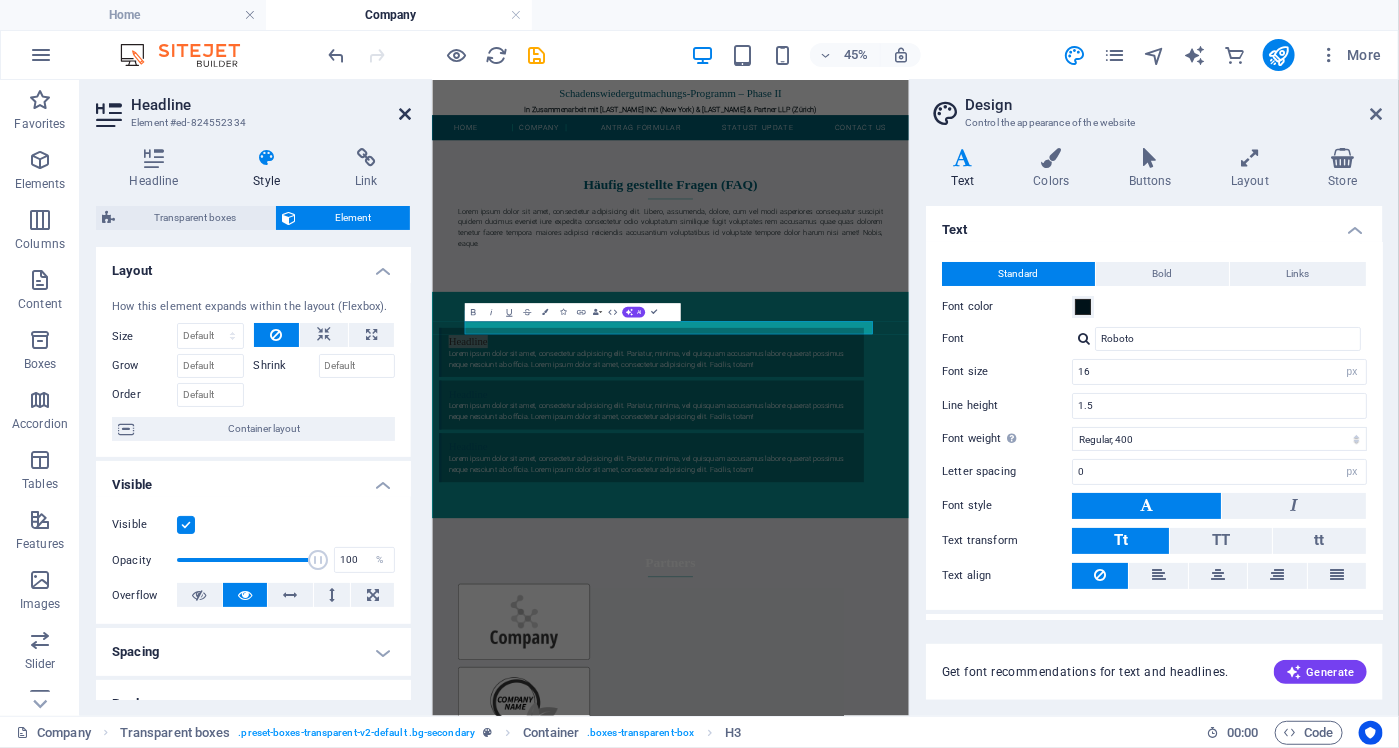 click at bounding box center (405, 114) 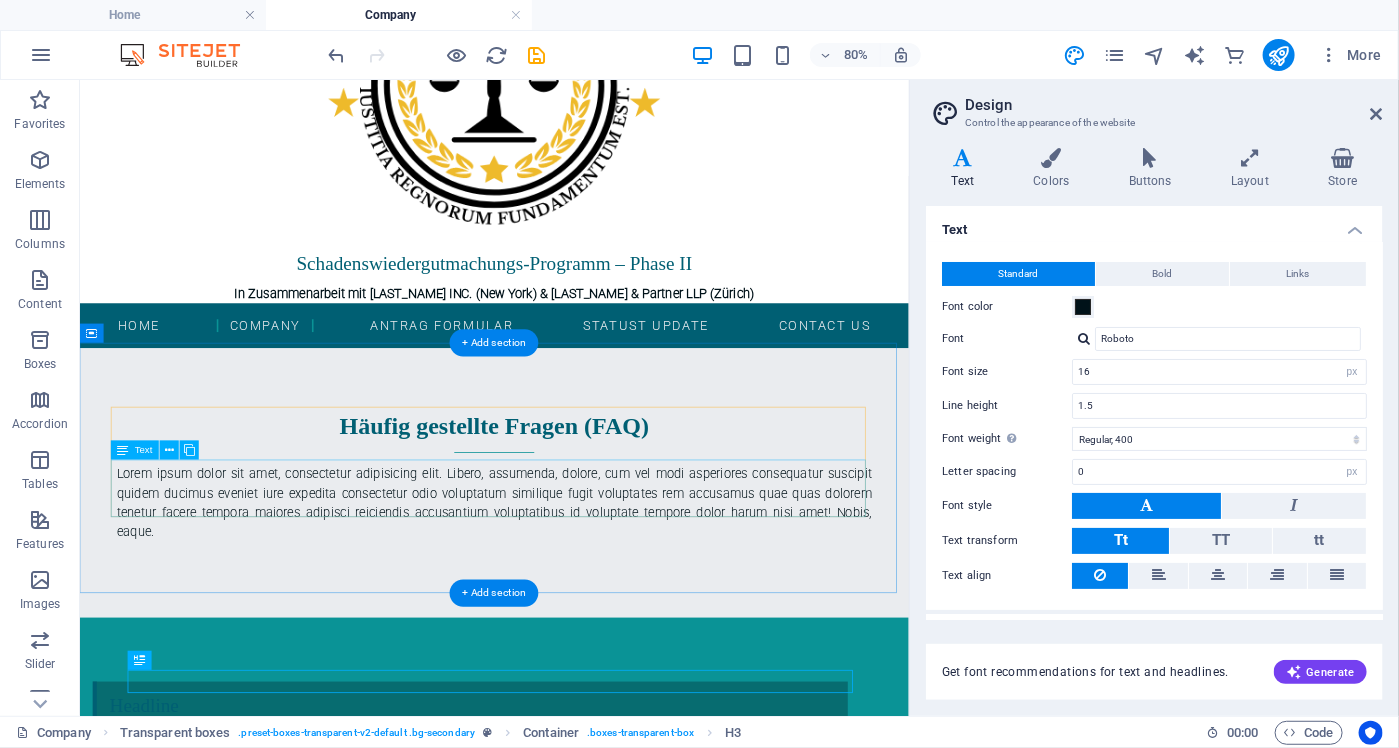 scroll, scrollTop: 0, scrollLeft: 0, axis: both 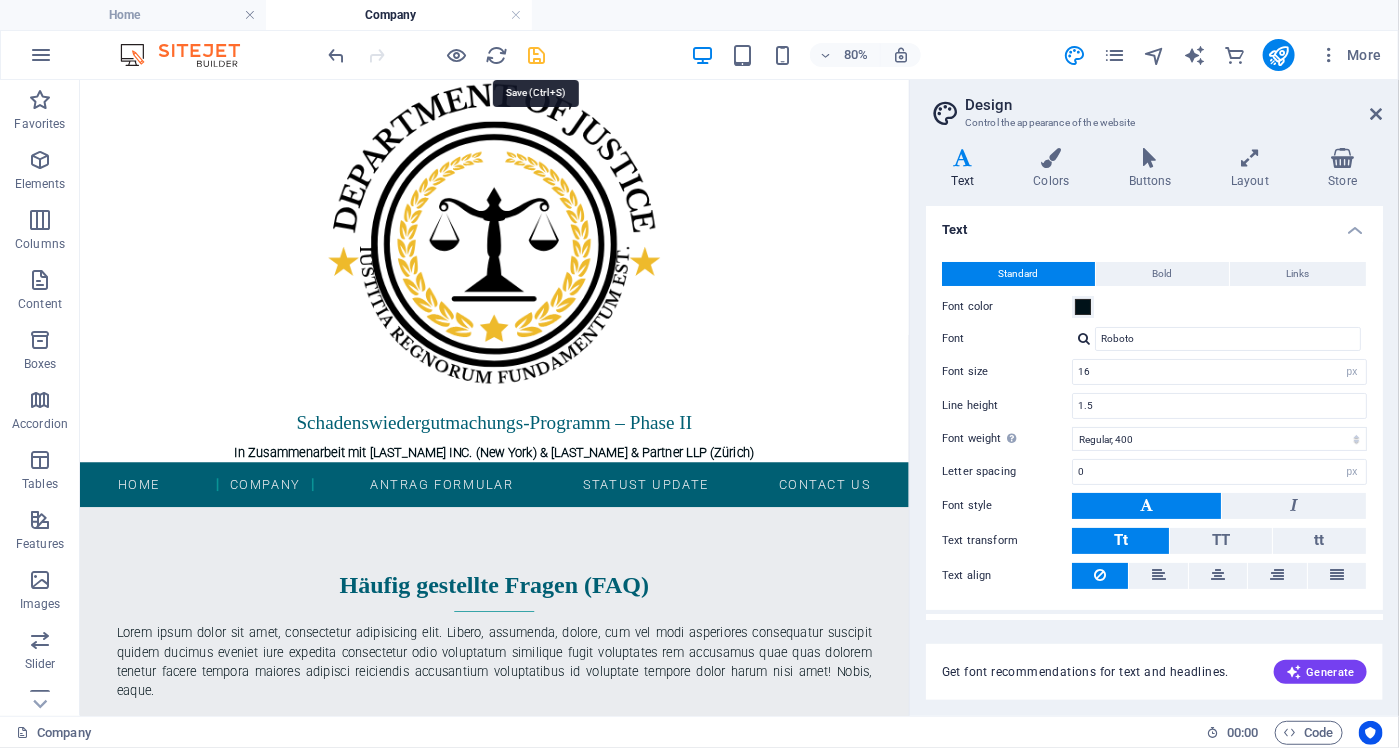 click at bounding box center [537, 55] 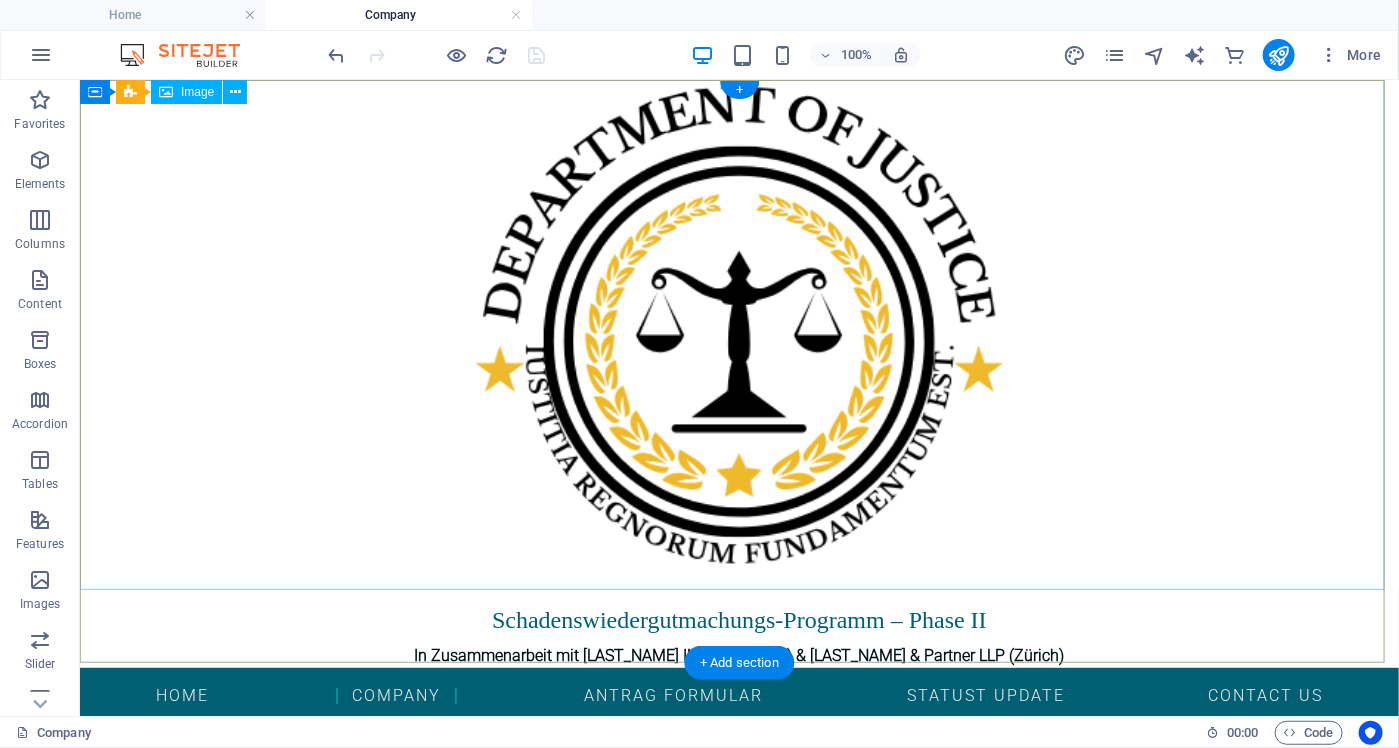 click at bounding box center [738, 337] 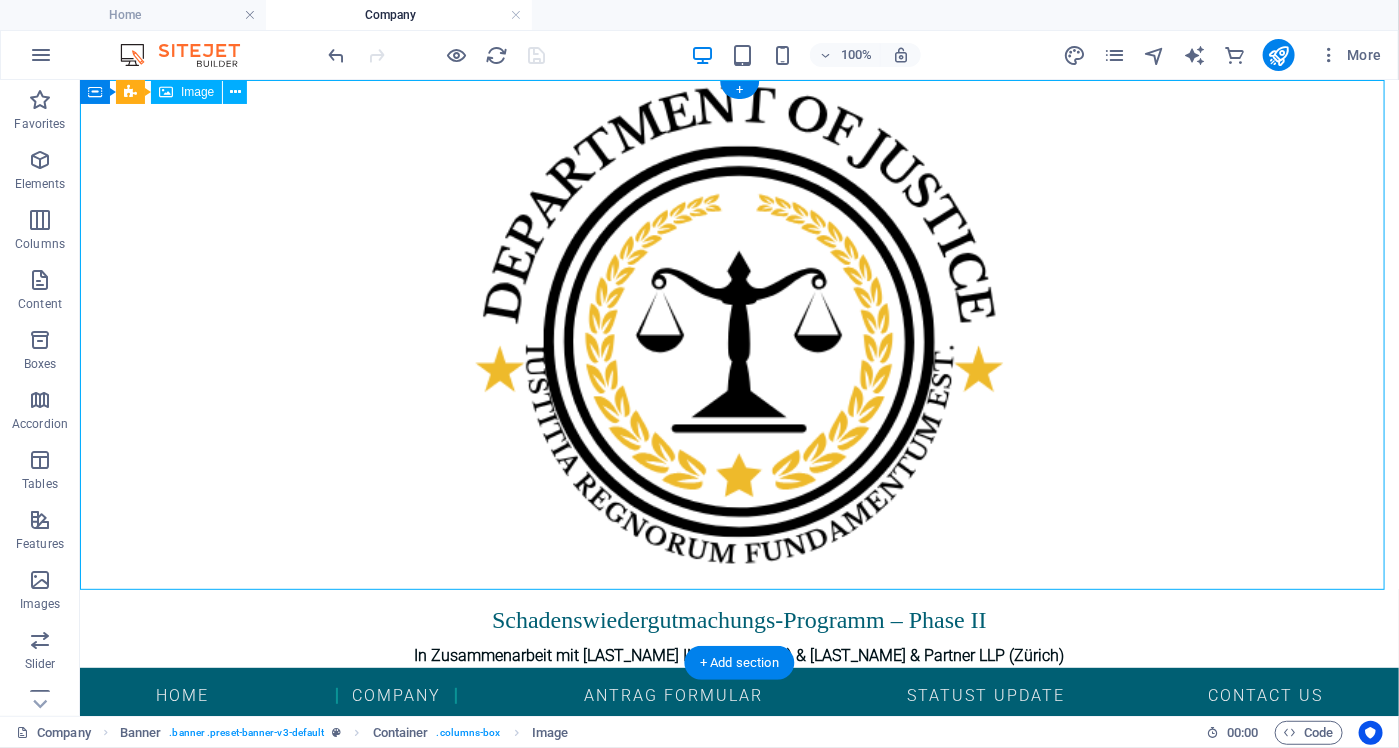 click at bounding box center (738, 337) 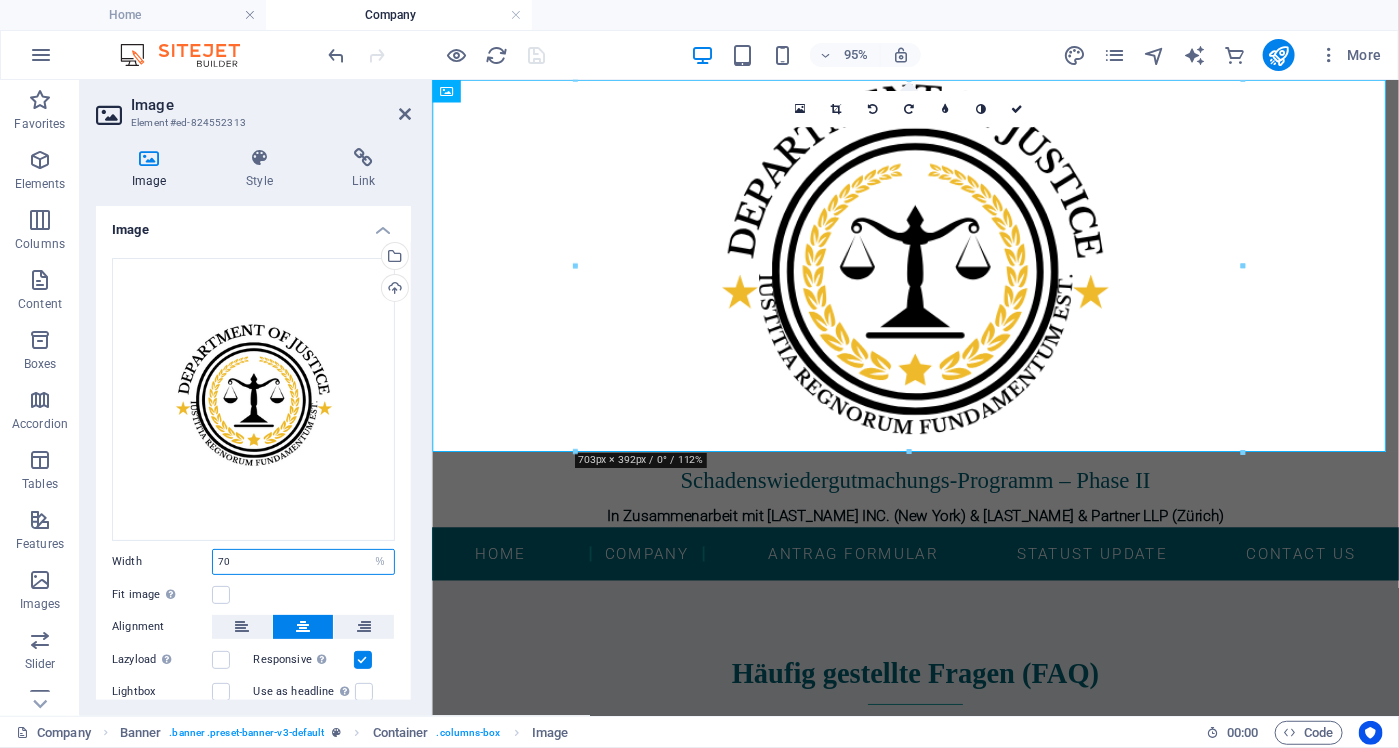 click on "70" at bounding box center [303, 562] 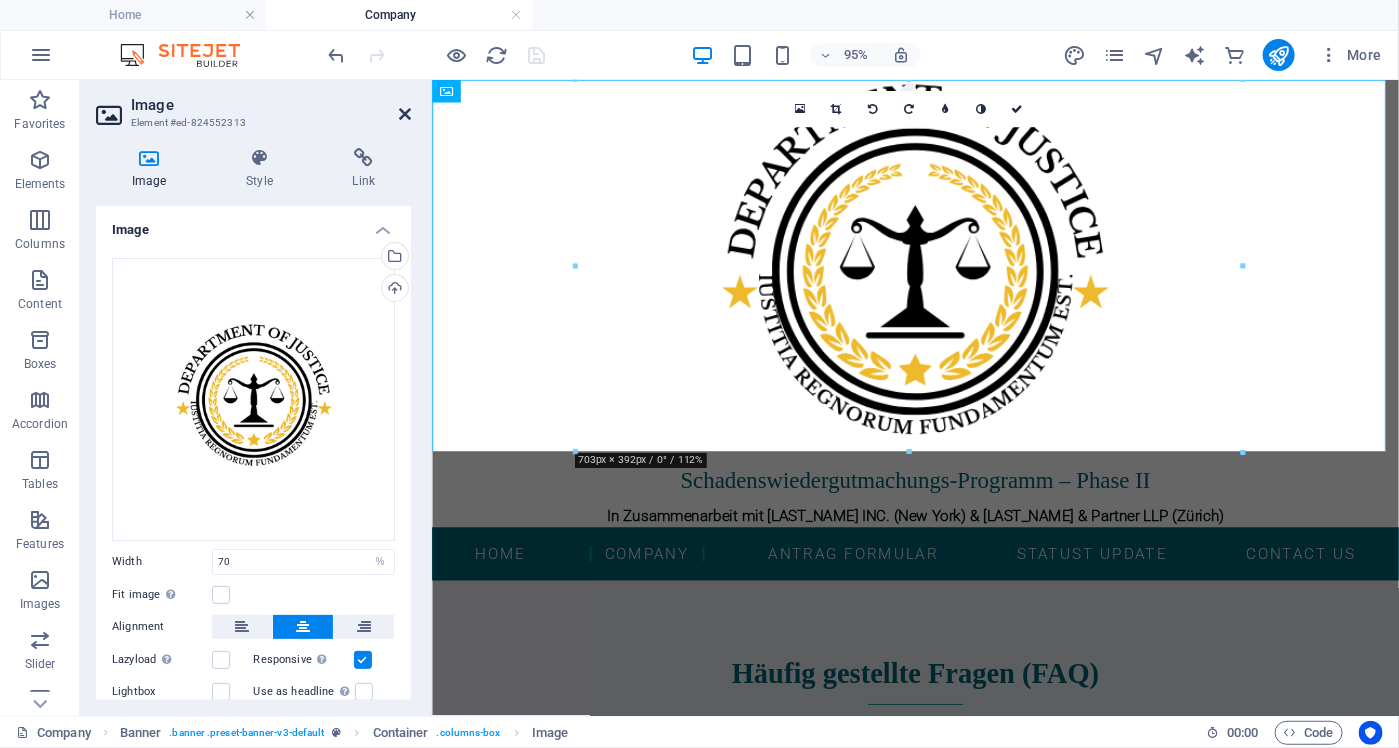 click at bounding box center [405, 114] 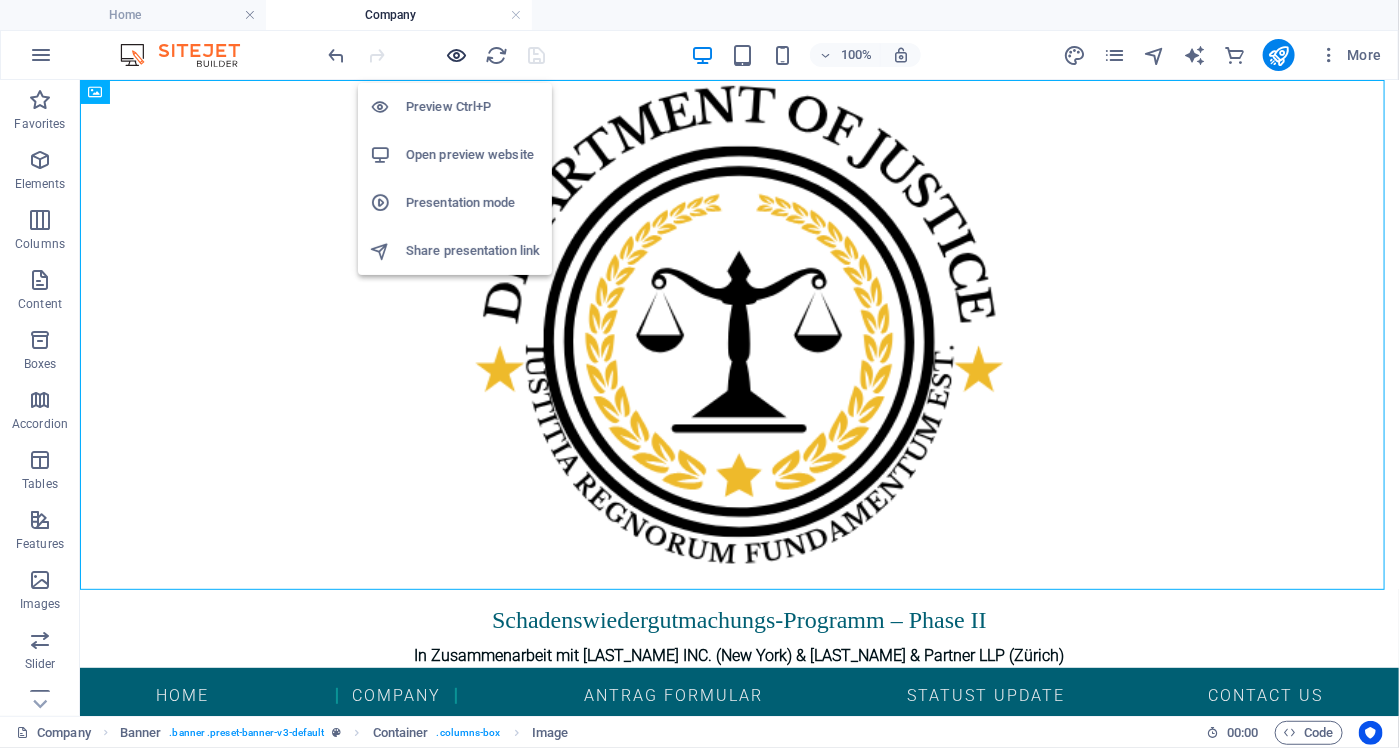 click at bounding box center (457, 55) 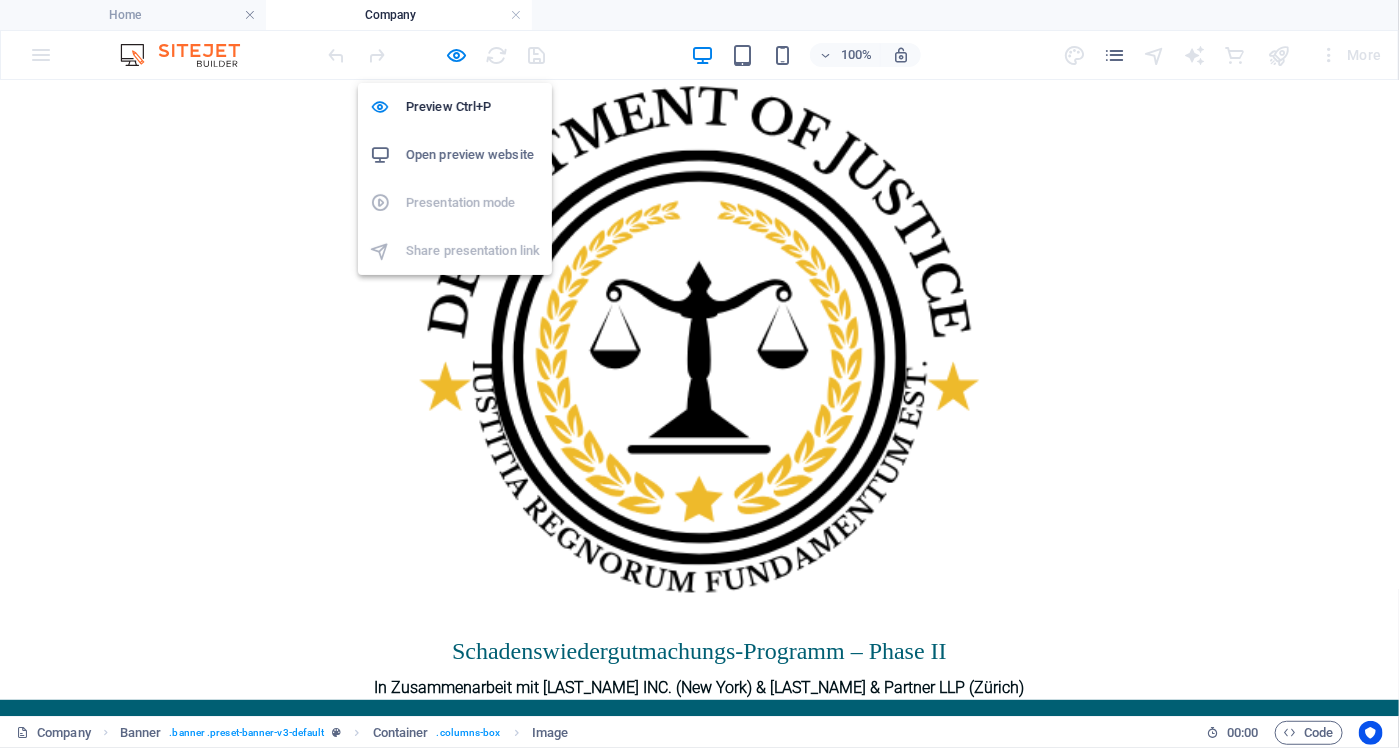 click on "Open preview website" at bounding box center [473, 155] 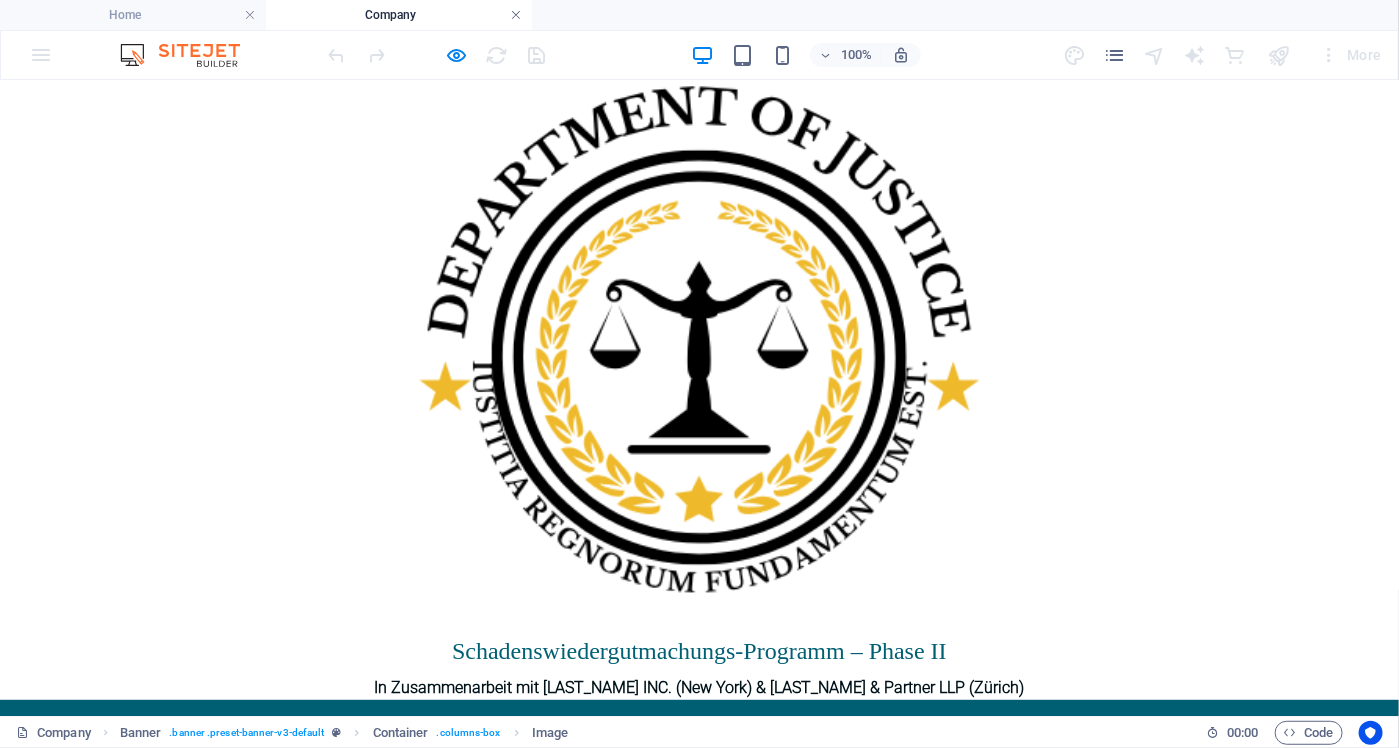 click at bounding box center [516, 15] 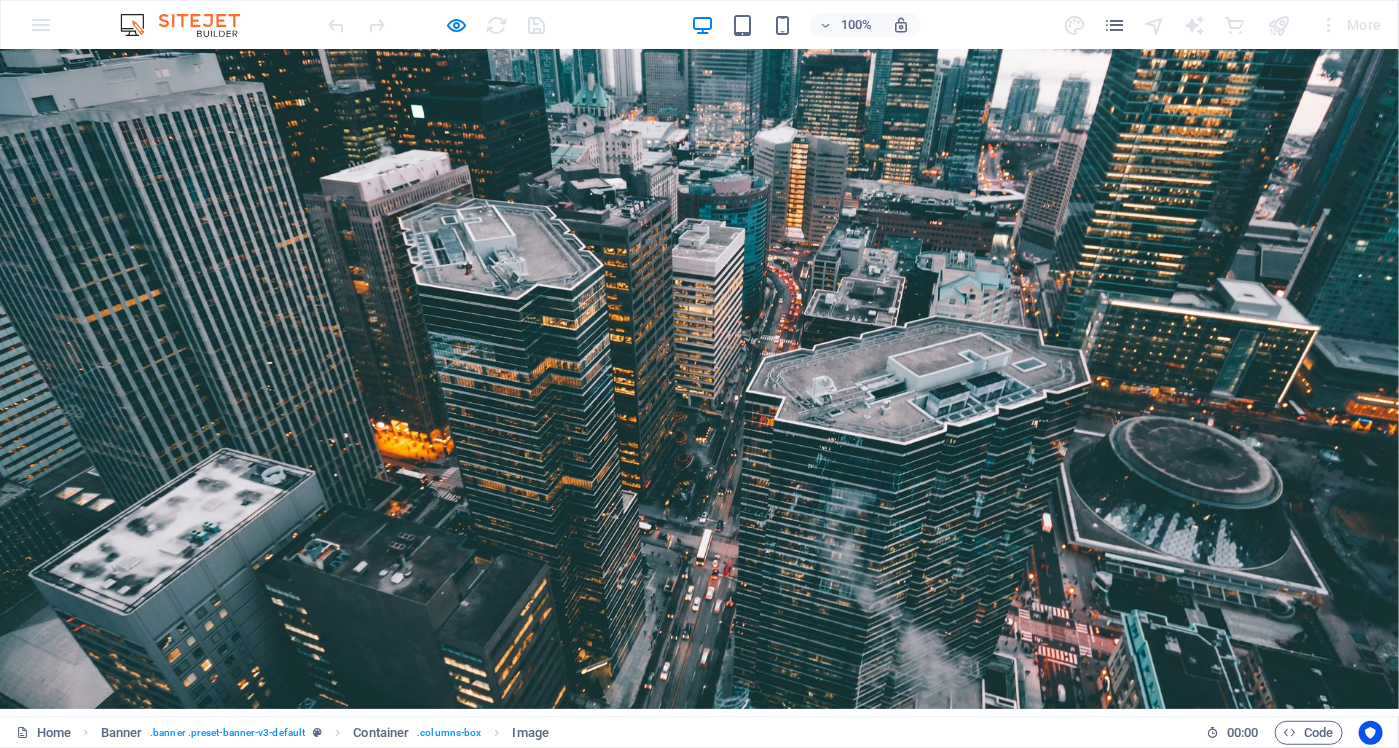 scroll, scrollTop: 0, scrollLeft: 0, axis: both 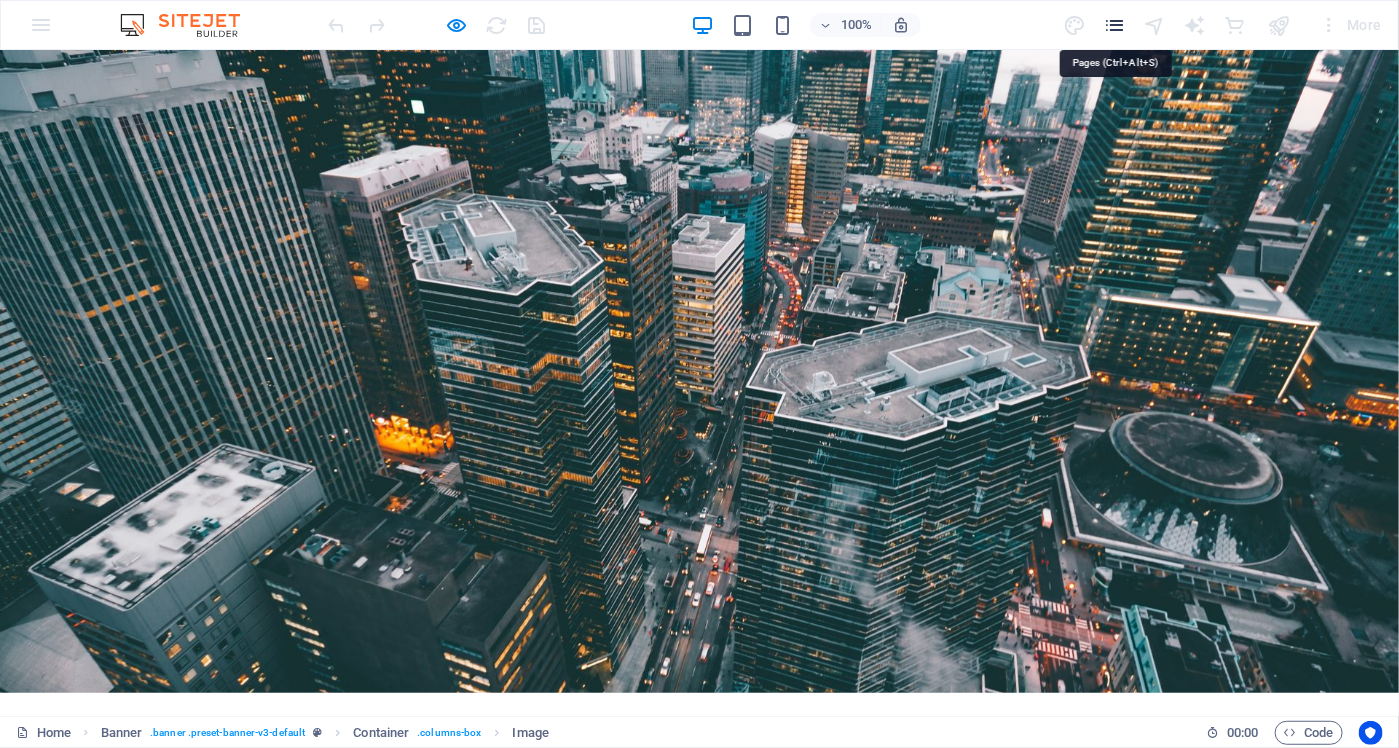 click at bounding box center [1114, 25] 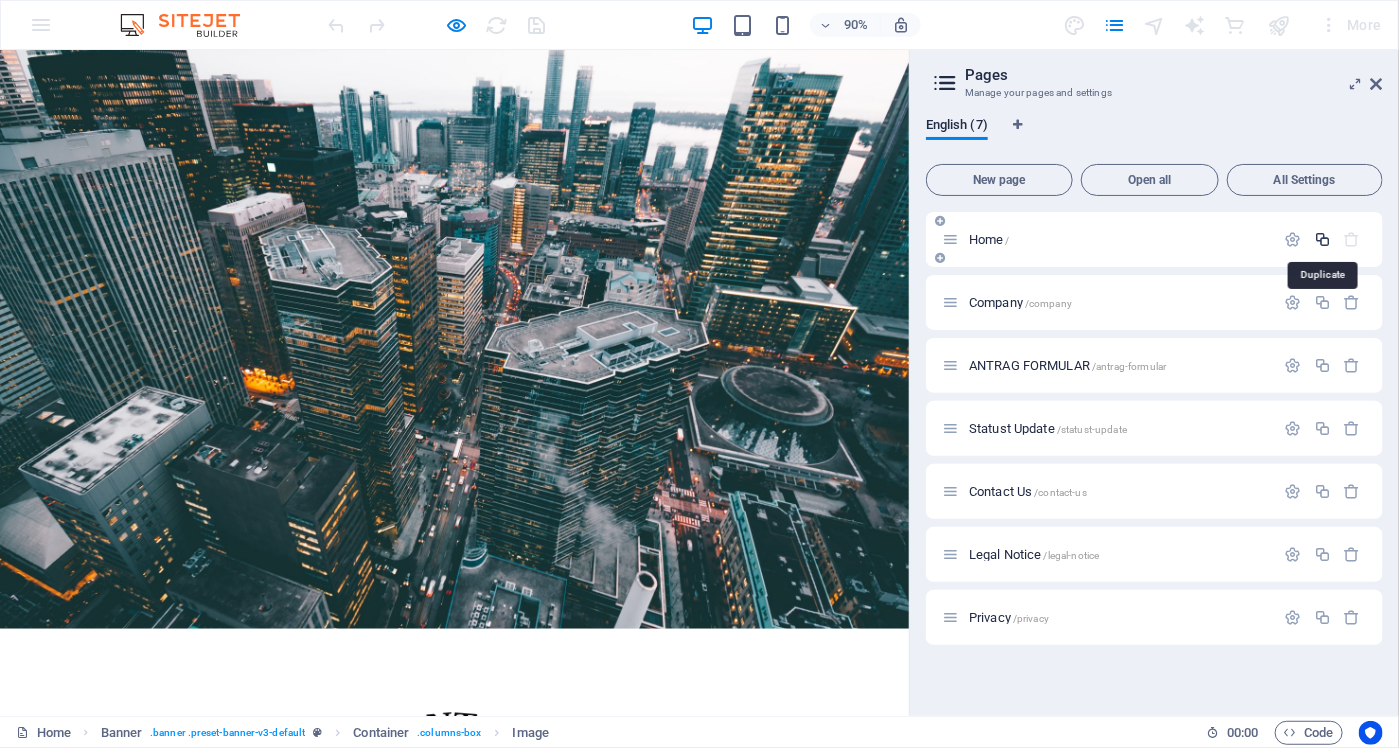 click at bounding box center [1322, 239] 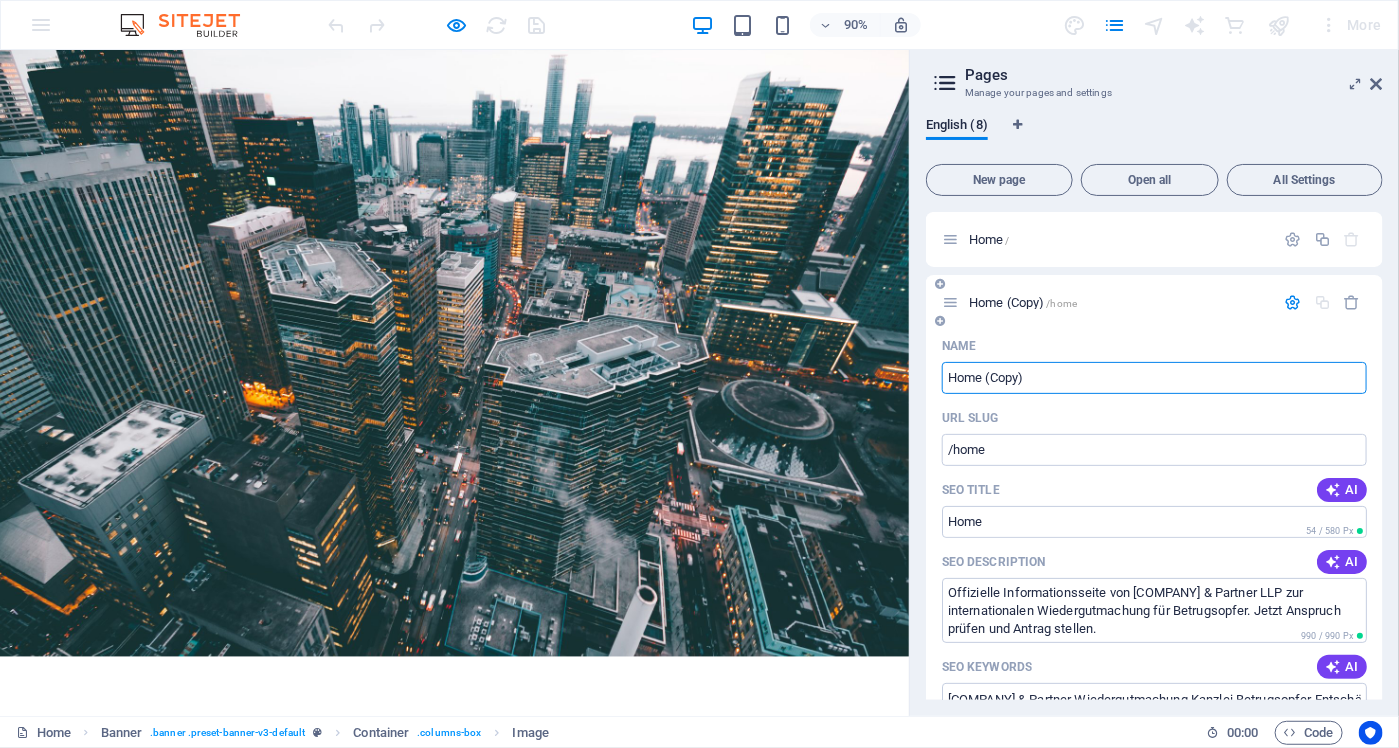 click on "Home (Copy)" at bounding box center [1154, 378] 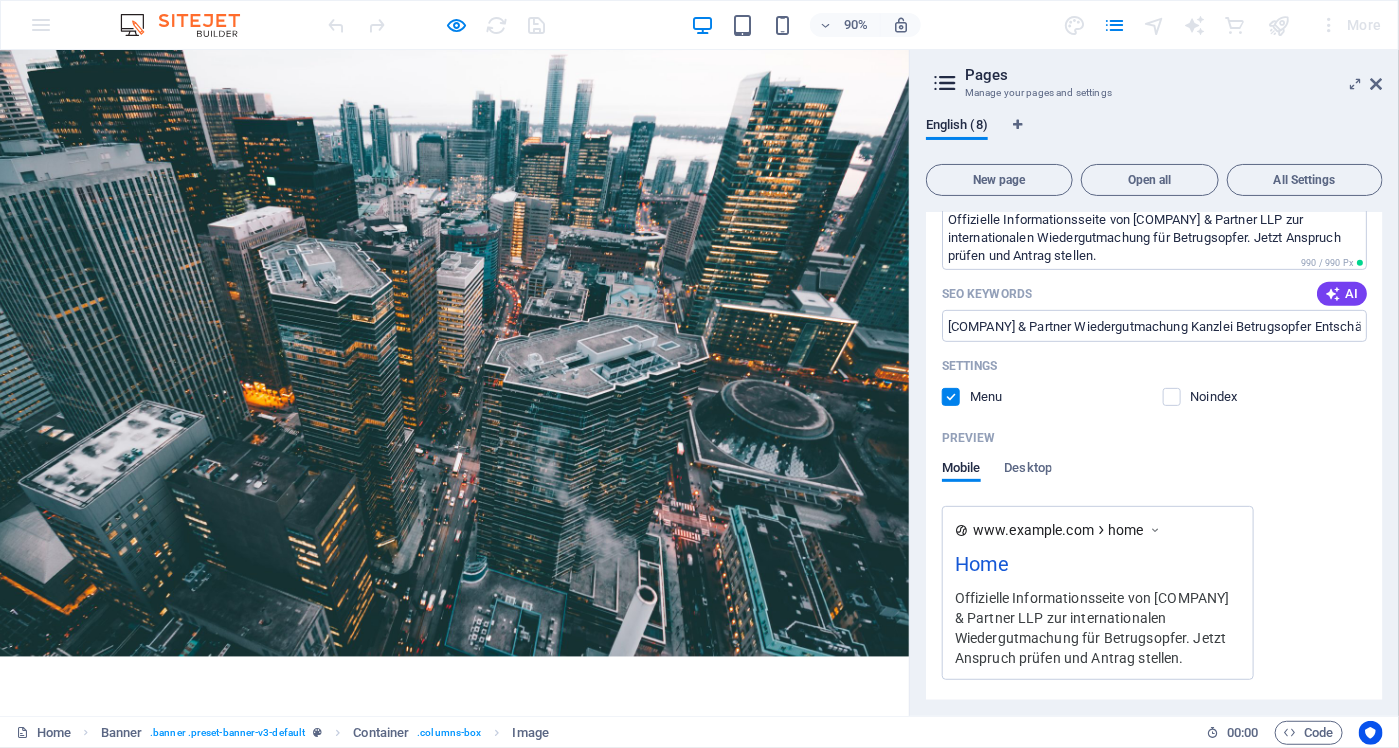 scroll, scrollTop: 400, scrollLeft: 0, axis: vertical 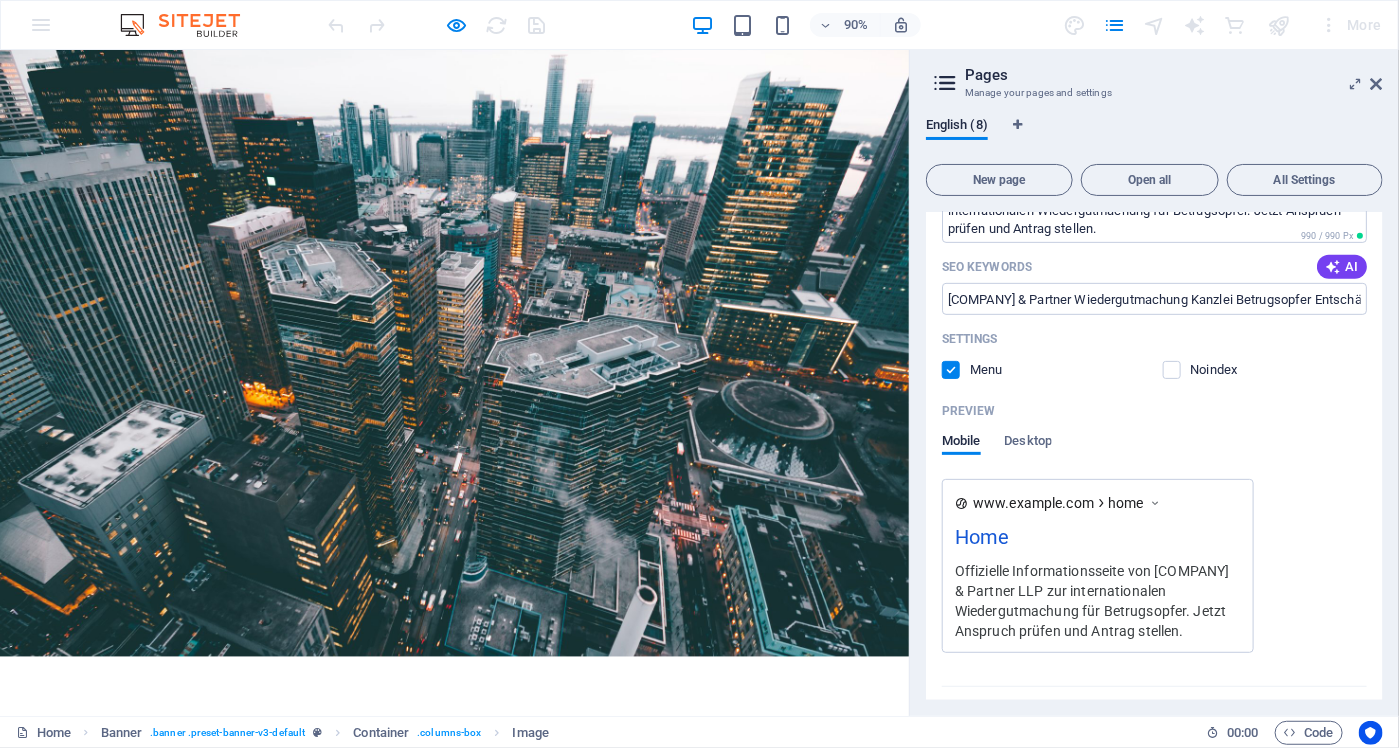 type on "Antrag Formular" 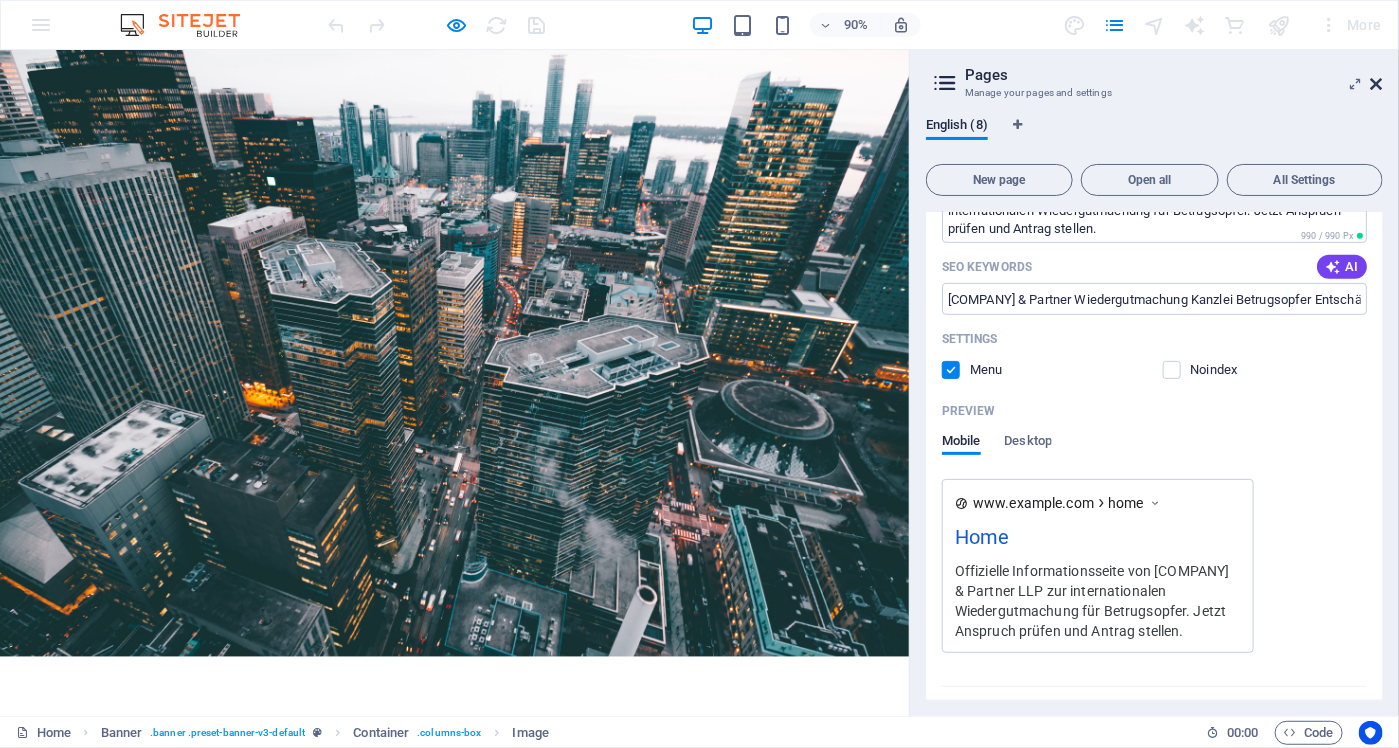 click at bounding box center [1377, 84] 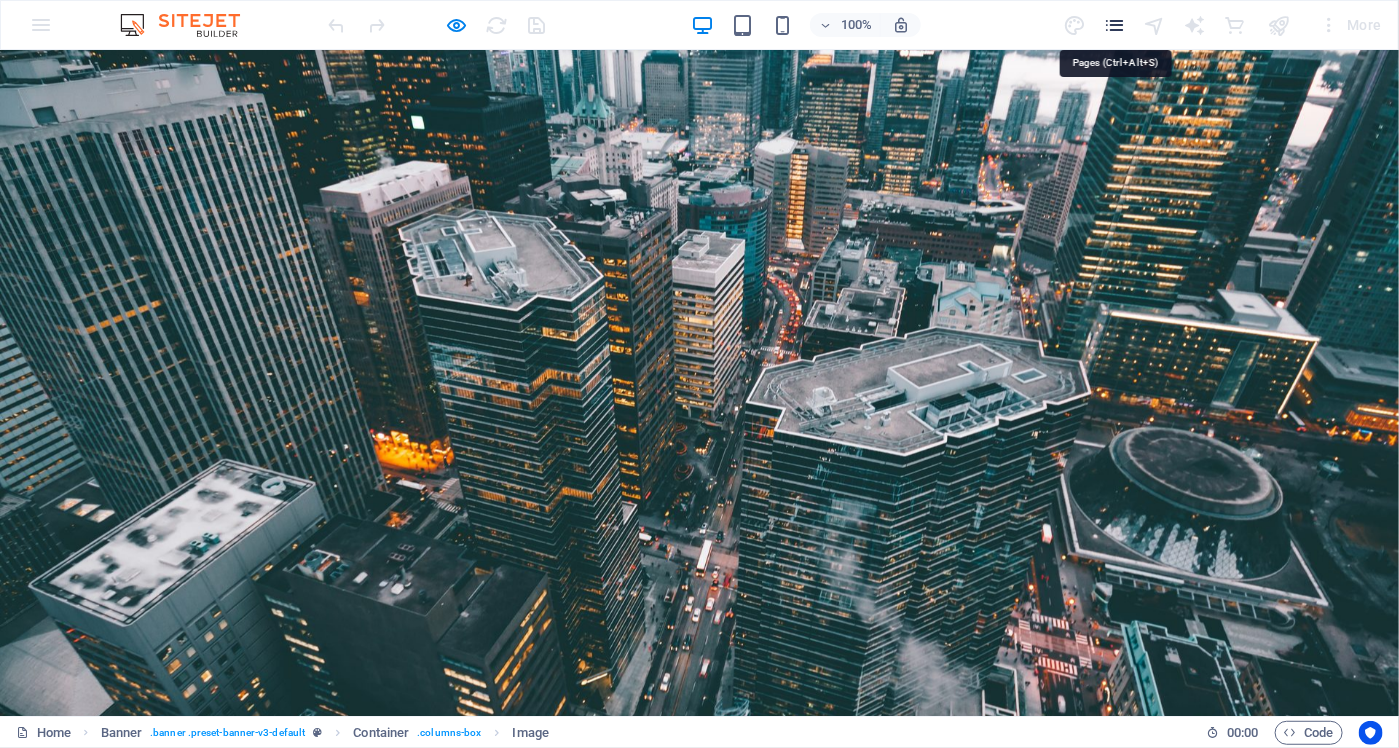 click at bounding box center (1114, 25) 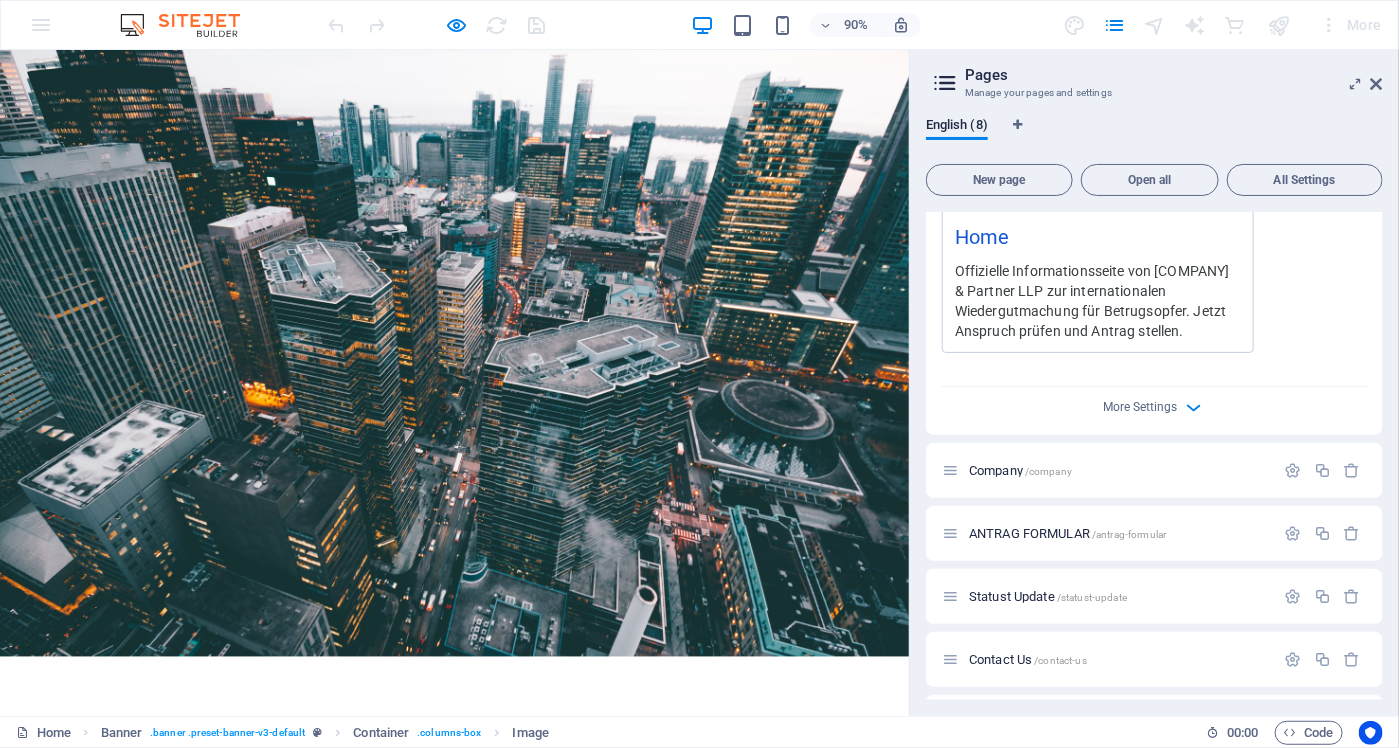 scroll, scrollTop: 819, scrollLeft: 0, axis: vertical 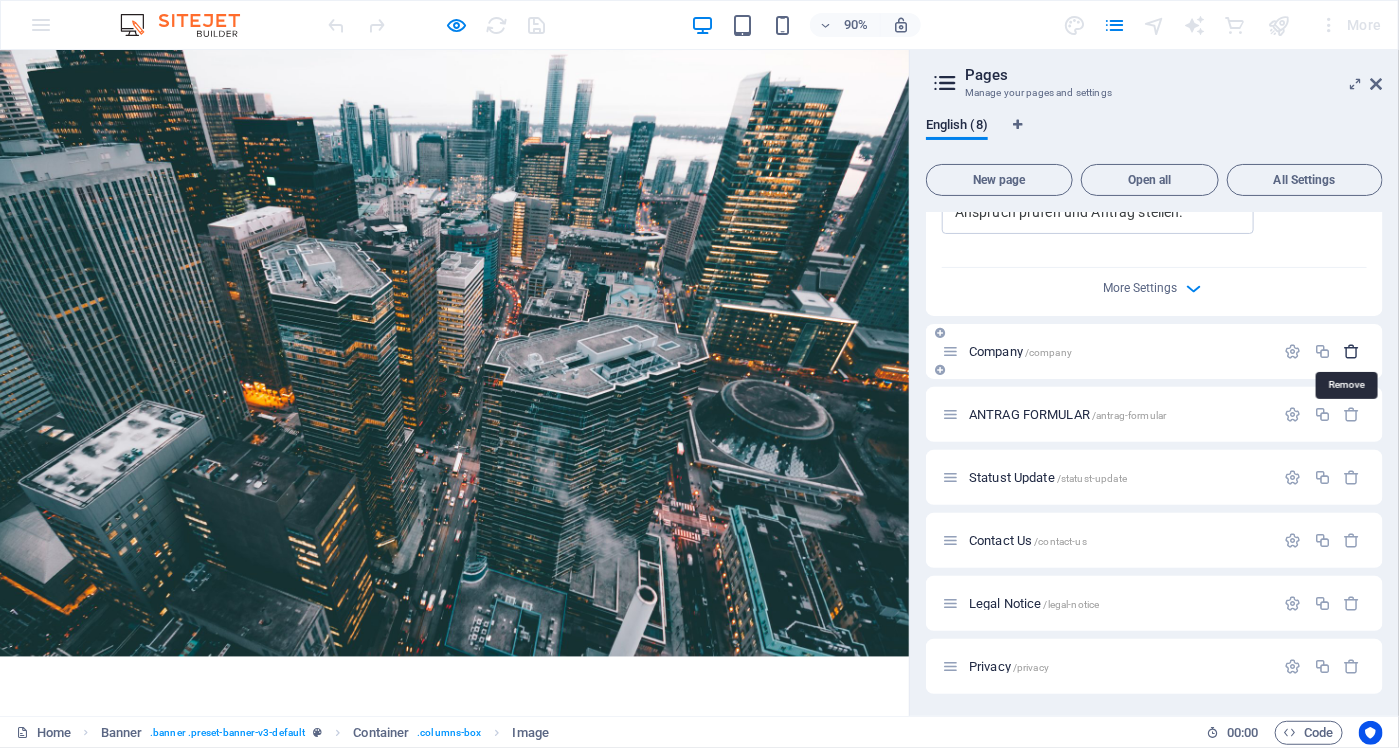 click at bounding box center (1352, 351) 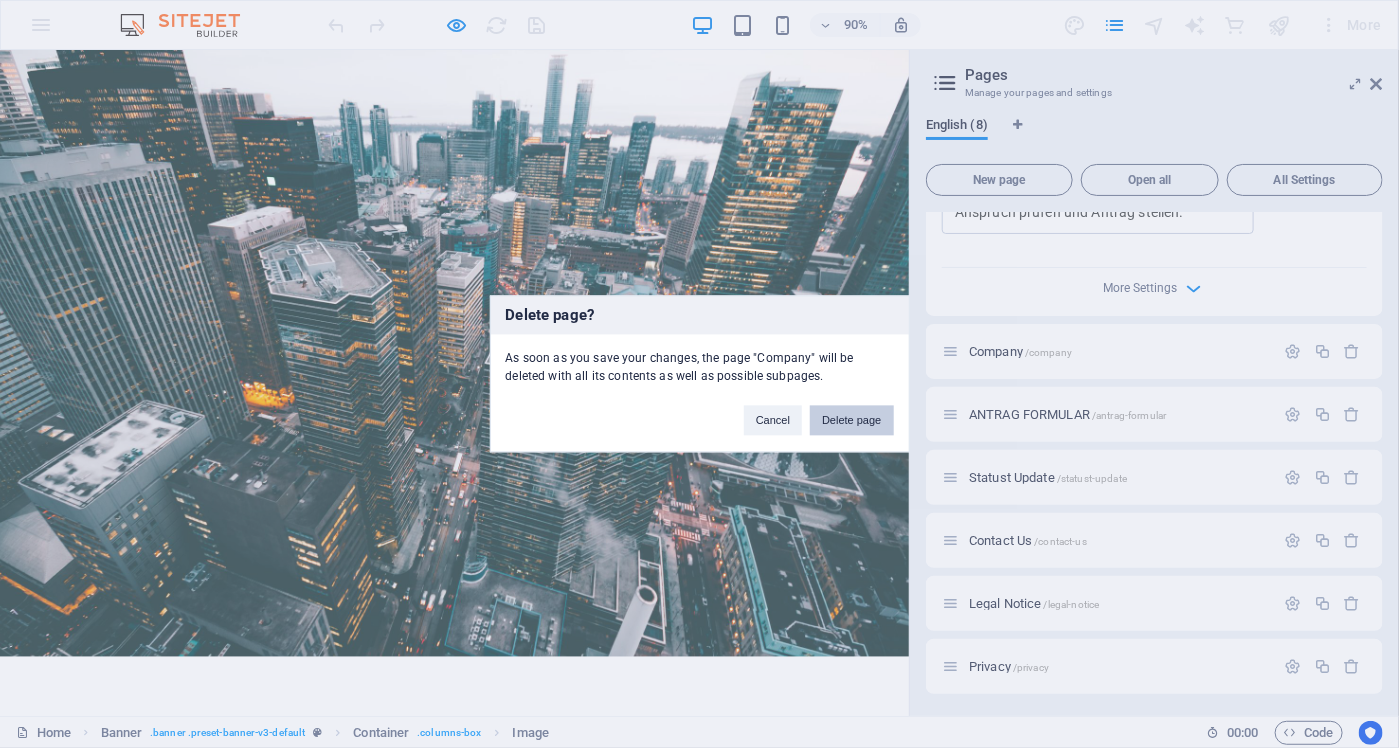 click on "Delete page" at bounding box center [851, 421] 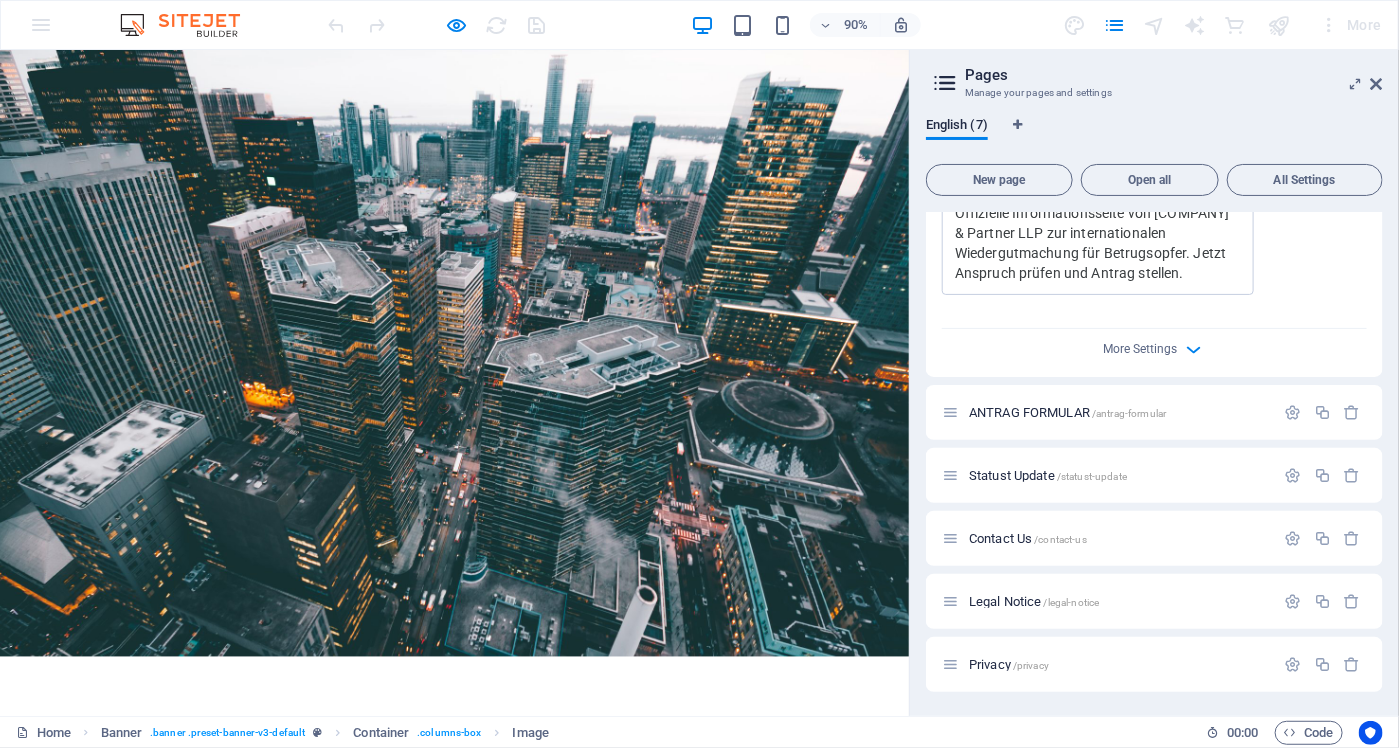 scroll, scrollTop: 756, scrollLeft: 0, axis: vertical 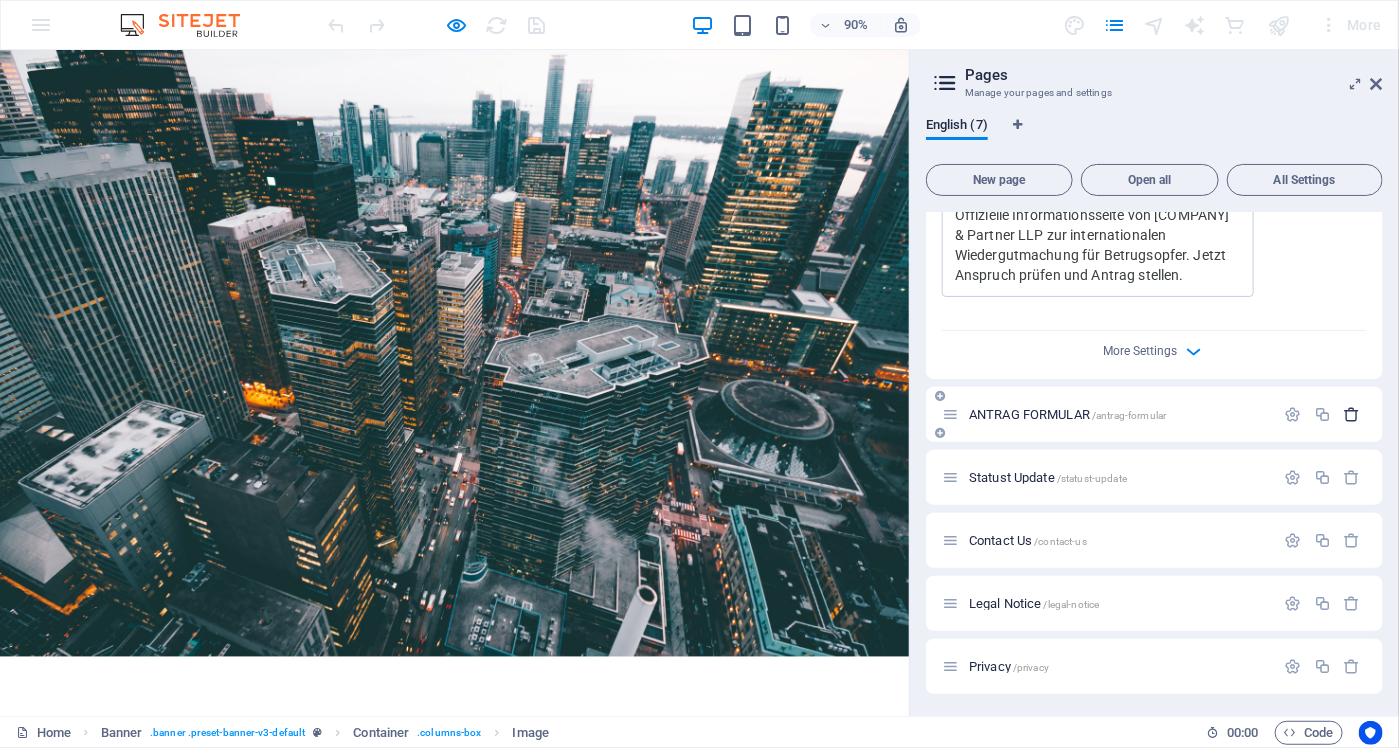 click at bounding box center [1352, 414] 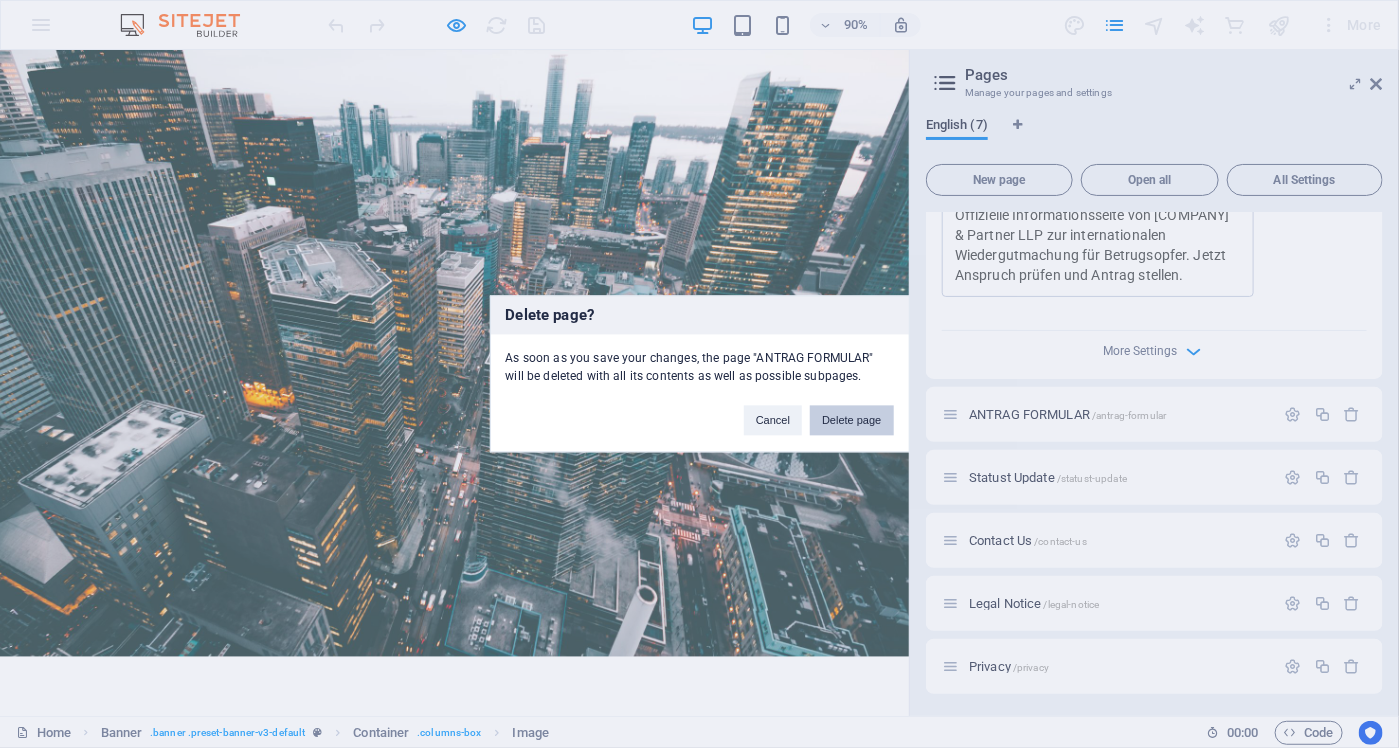 click on "Delete page" at bounding box center (851, 421) 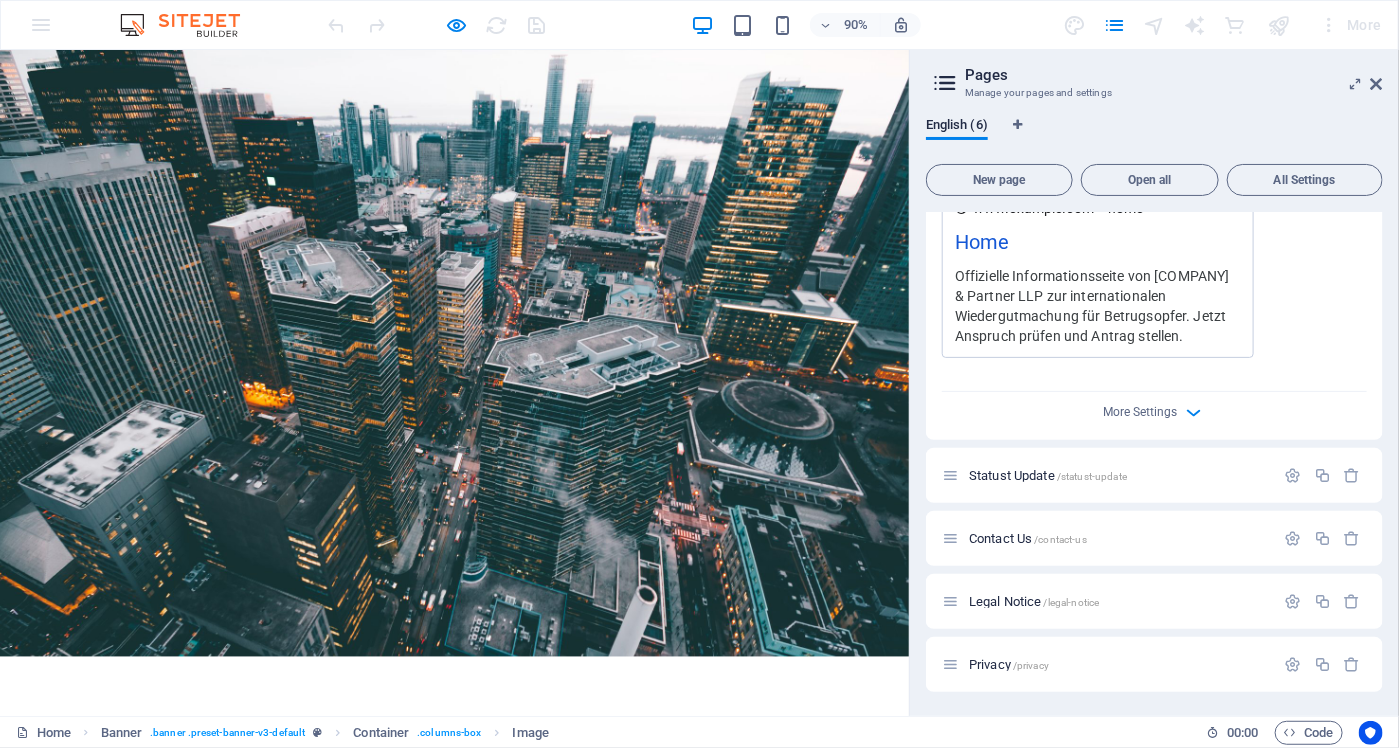 scroll, scrollTop: 693, scrollLeft: 0, axis: vertical 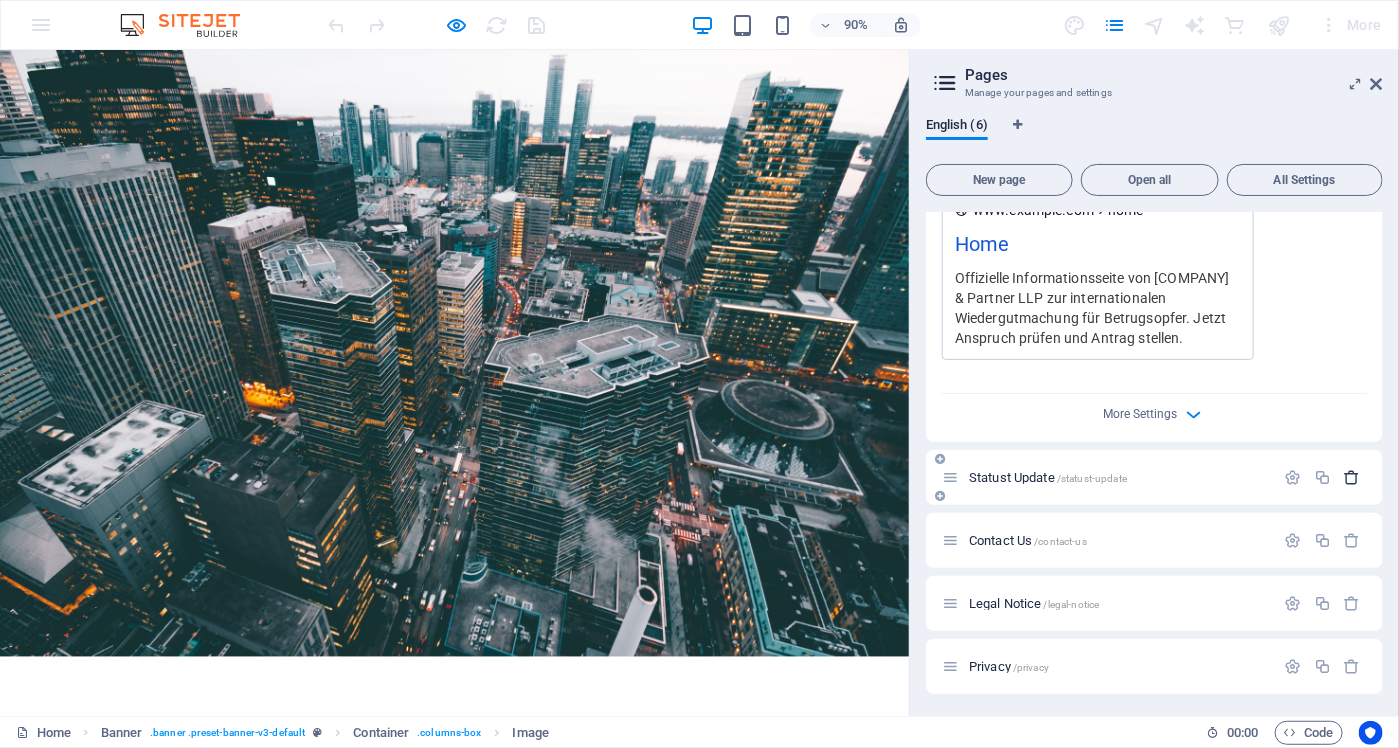 click at bounding box center (1352, 477) 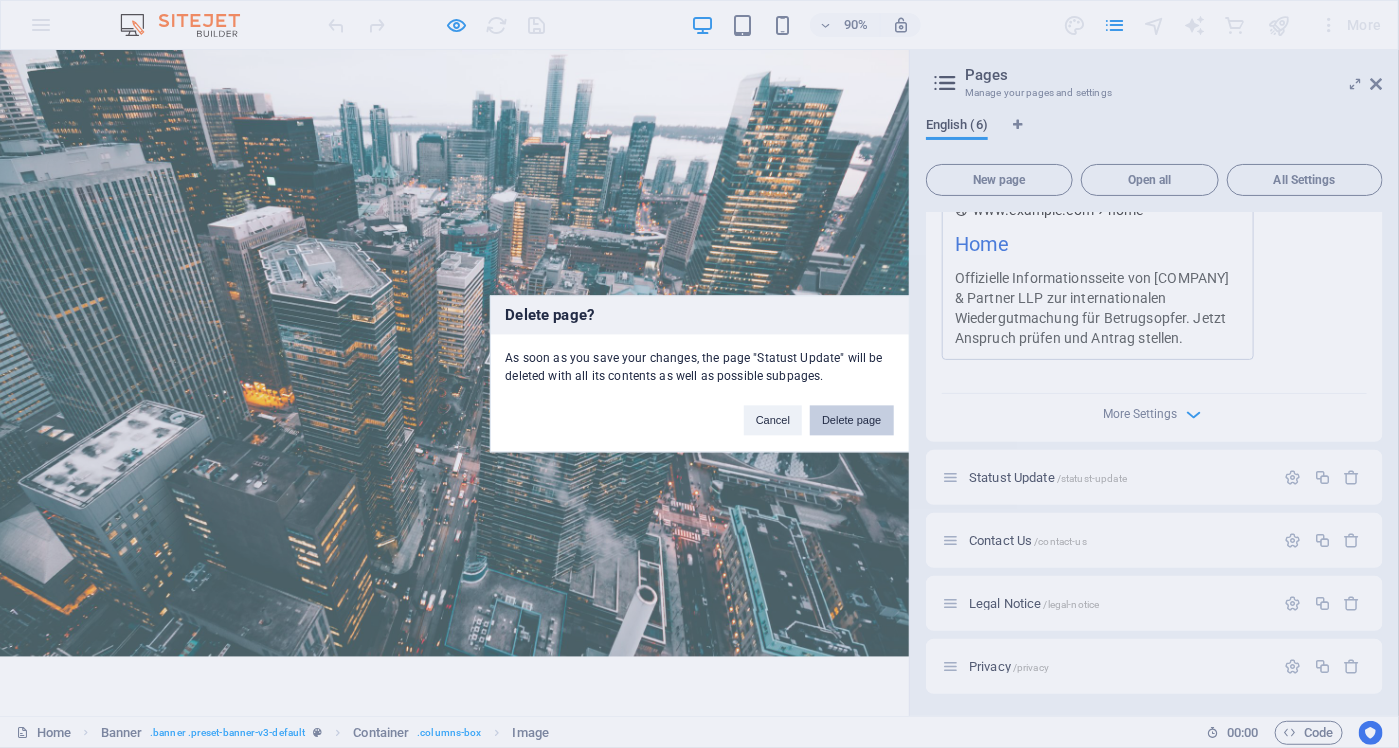click on "Delete page" at bounding box center (851, 421) 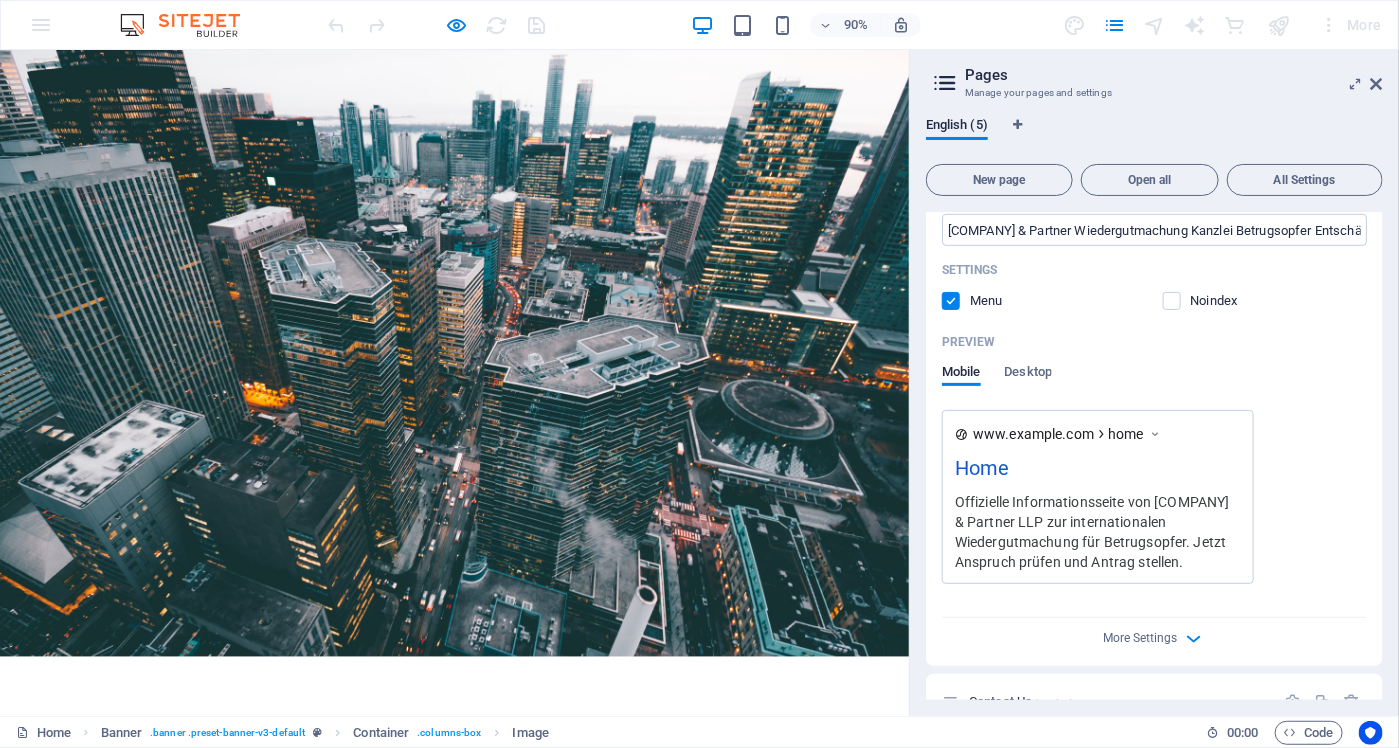 scroll, scrollTop: 631, scrollLeft: 0, axis: vertical 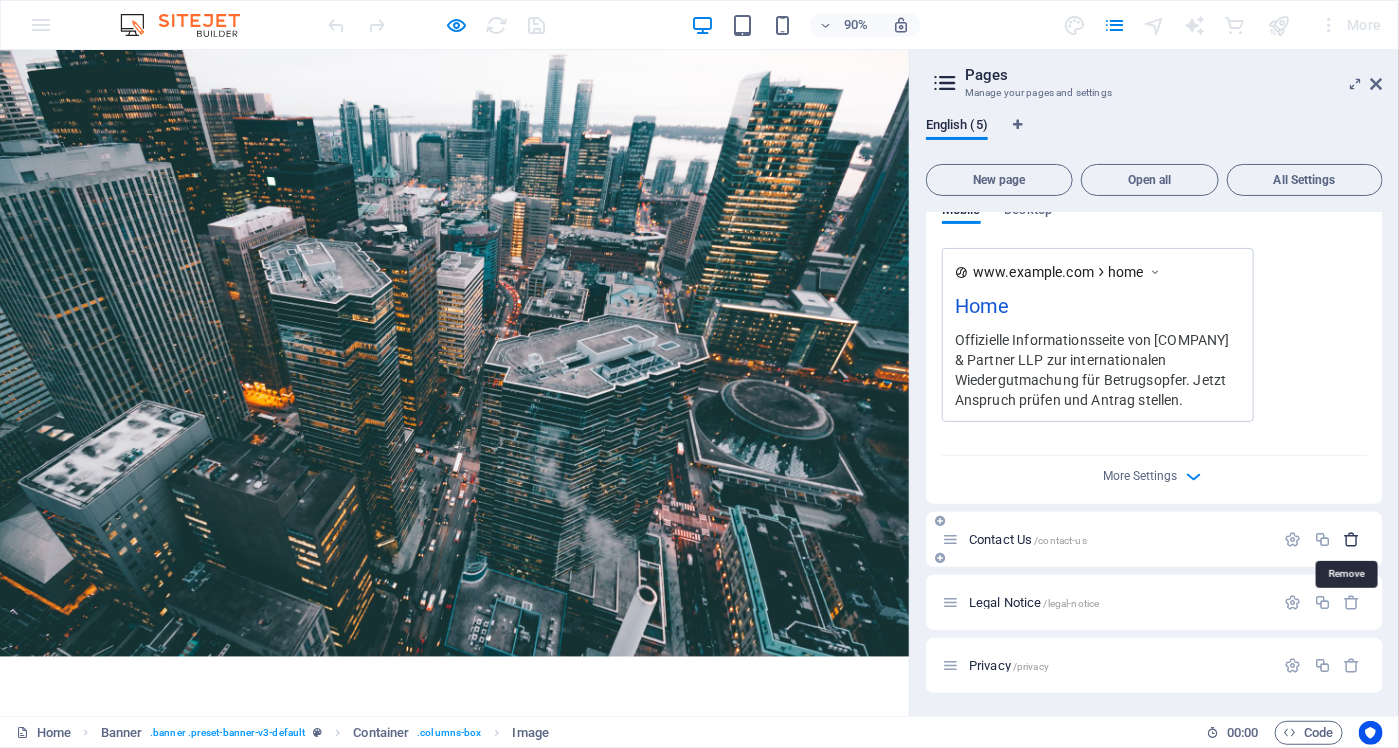 click at bounding box center [1352, 539] 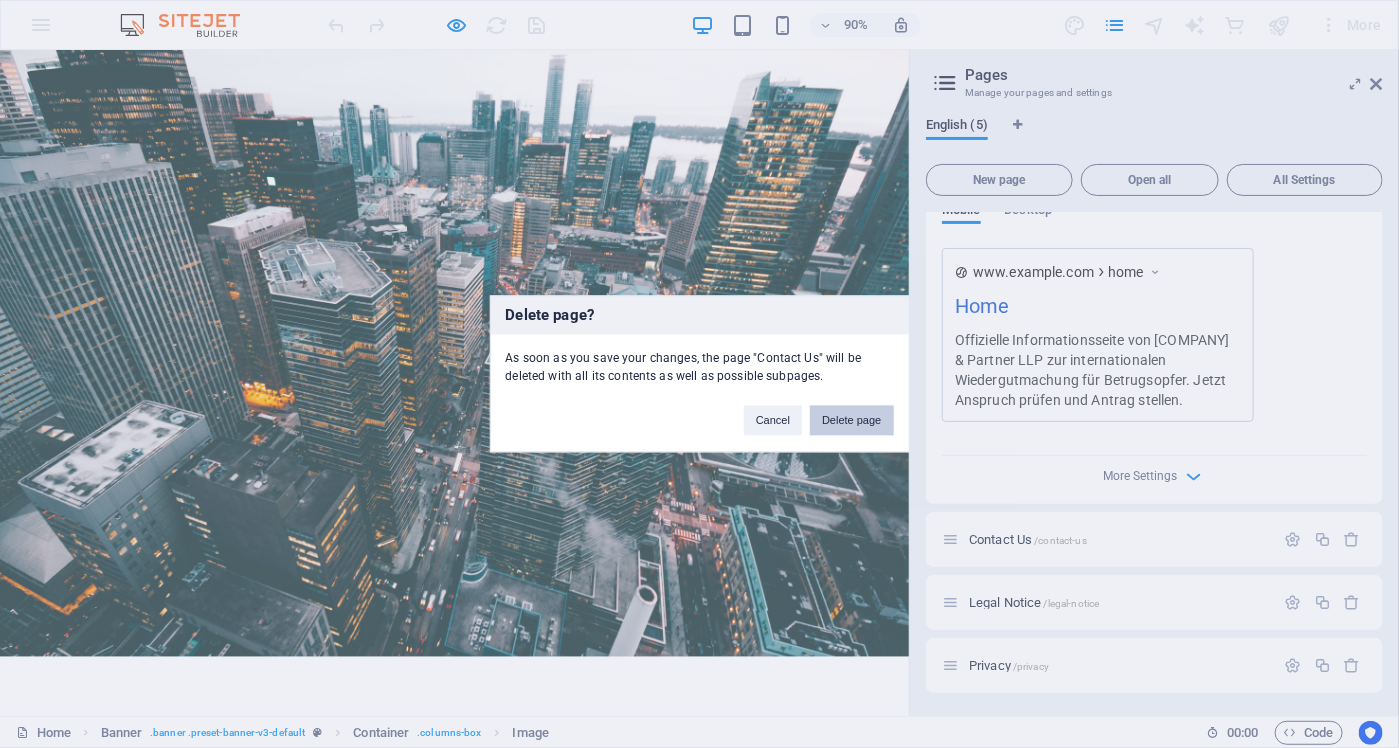 click on "Delete page" at bounding box center [851, 421] 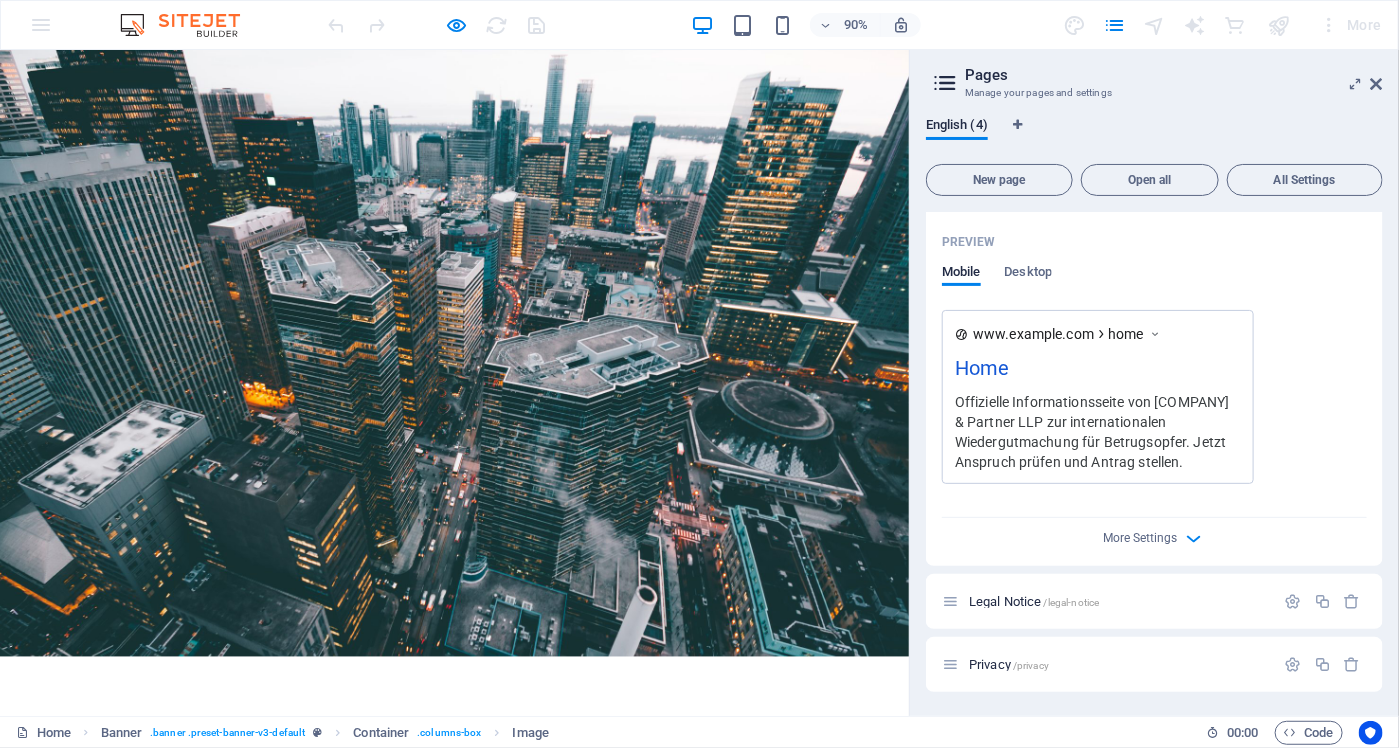scroll, scrollTop: 568, scrollLeft: 0, axis: vertical 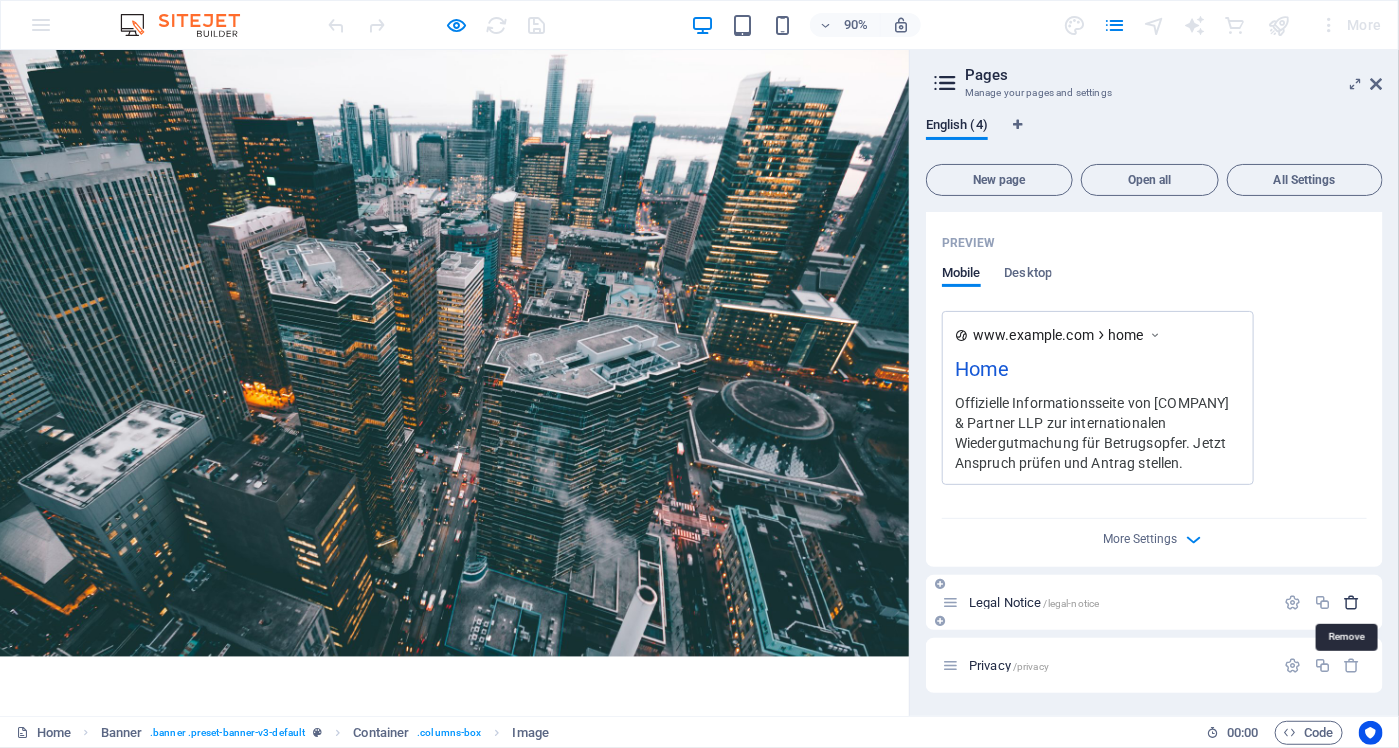 click at bounding box center (1352, 602) 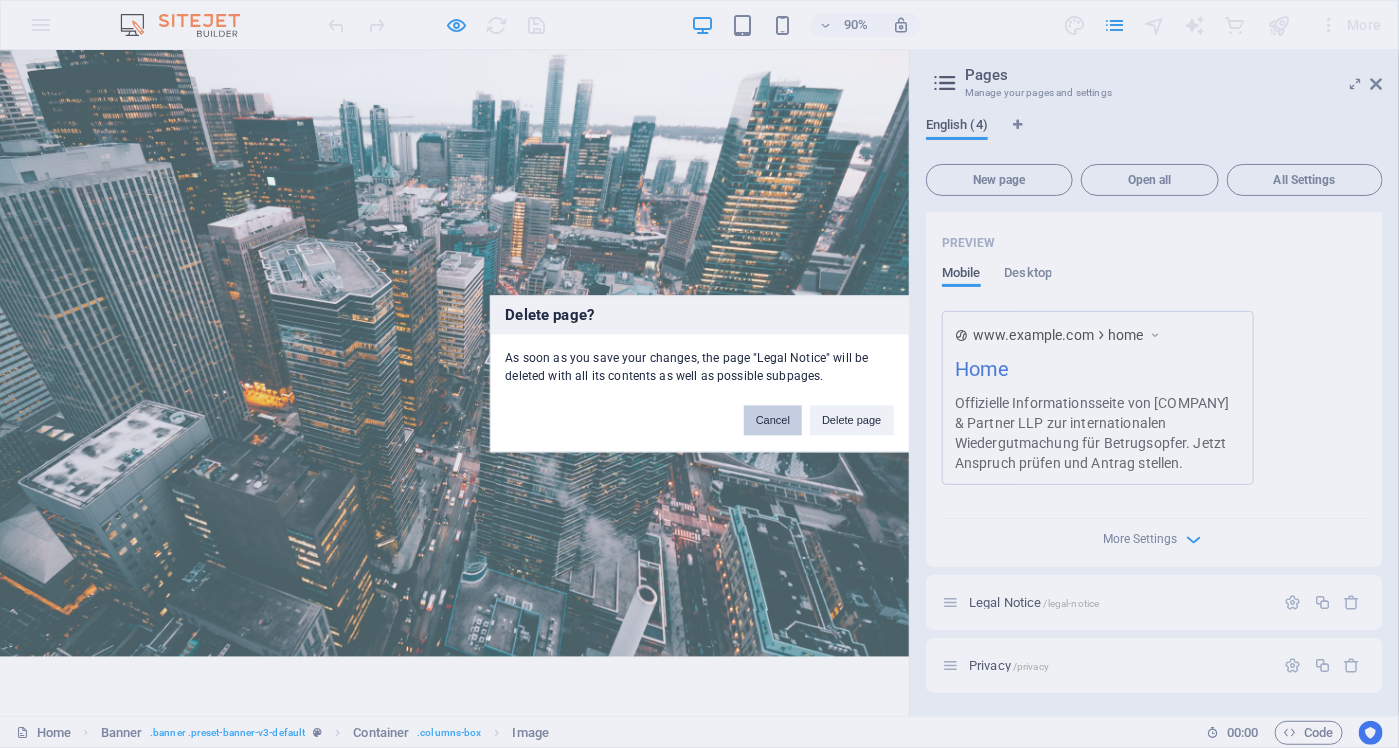 click on "Cancel" at bounding box center [773, 421] 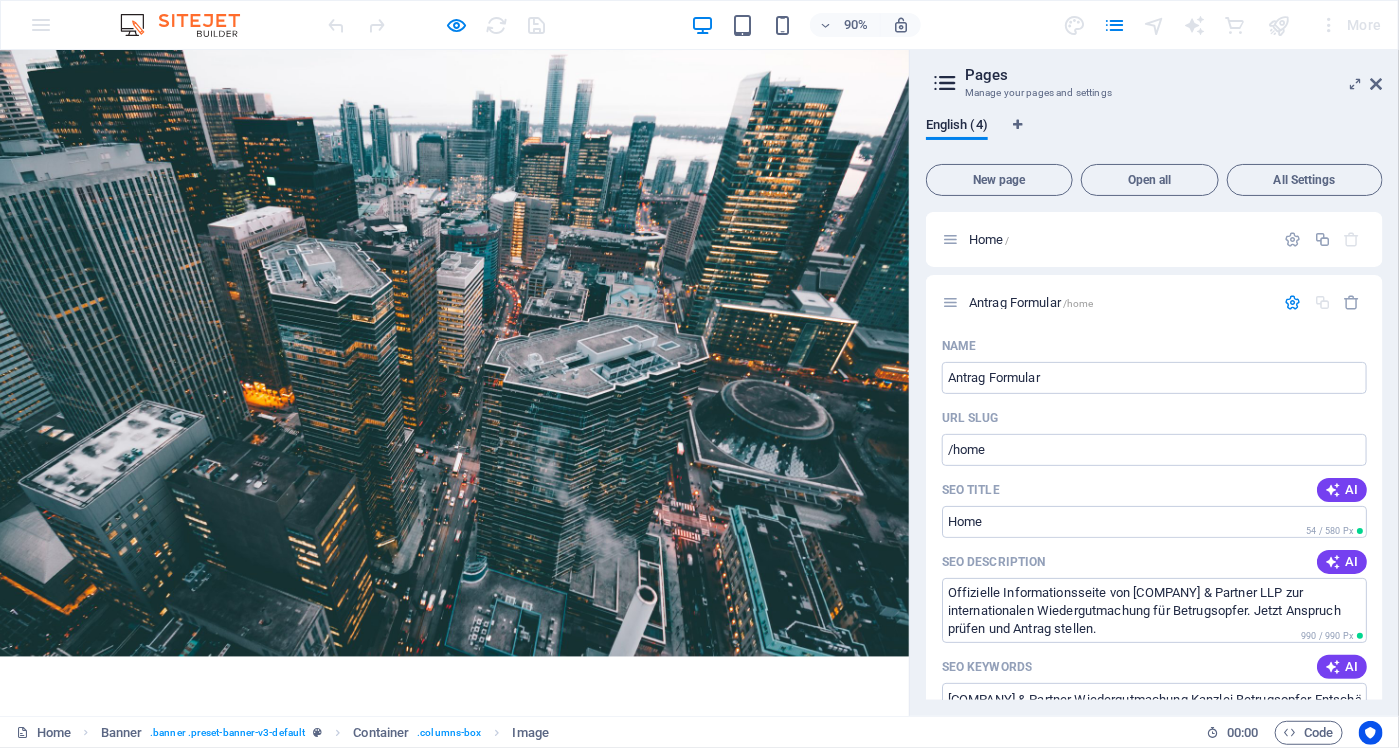 scroll, scrollTop: 0, scrollLeft: 0, axis: both 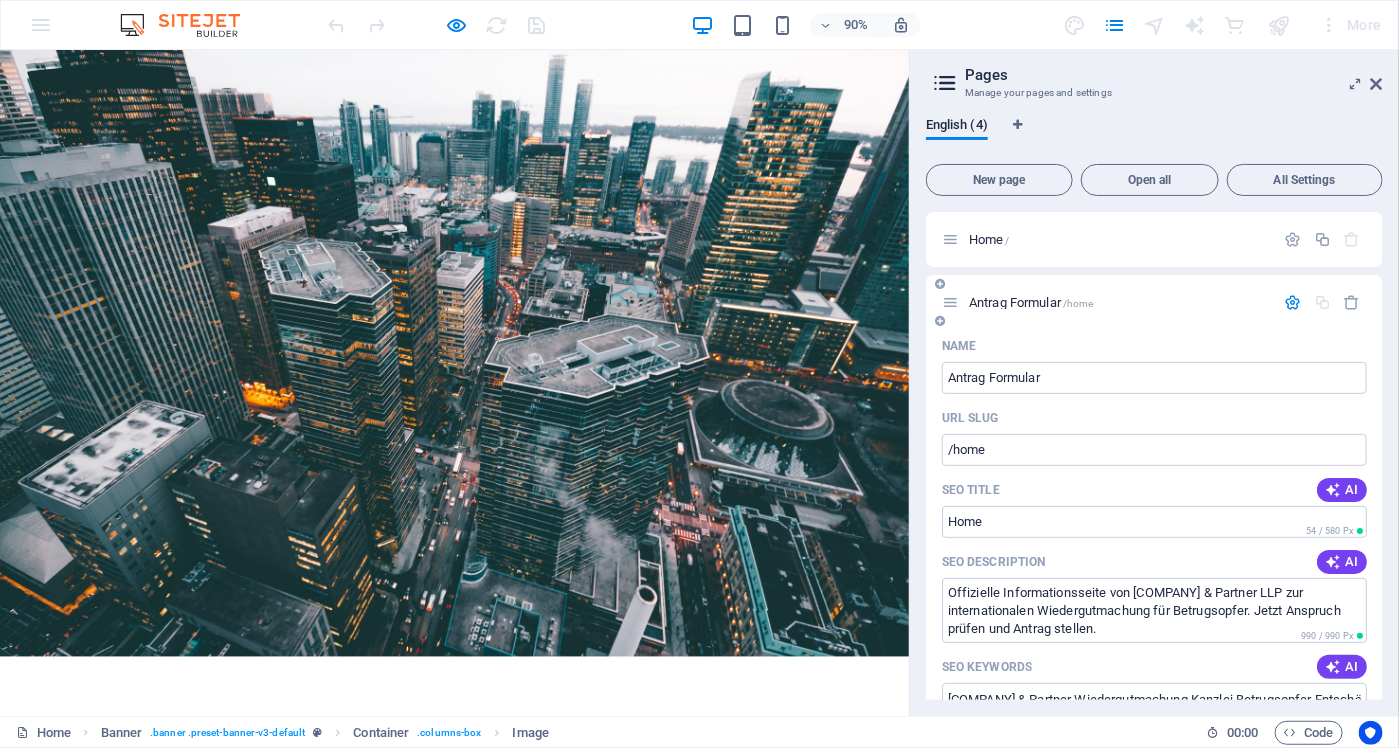 click on "Antrag Formular /home" at bounding box center (1154, 302) 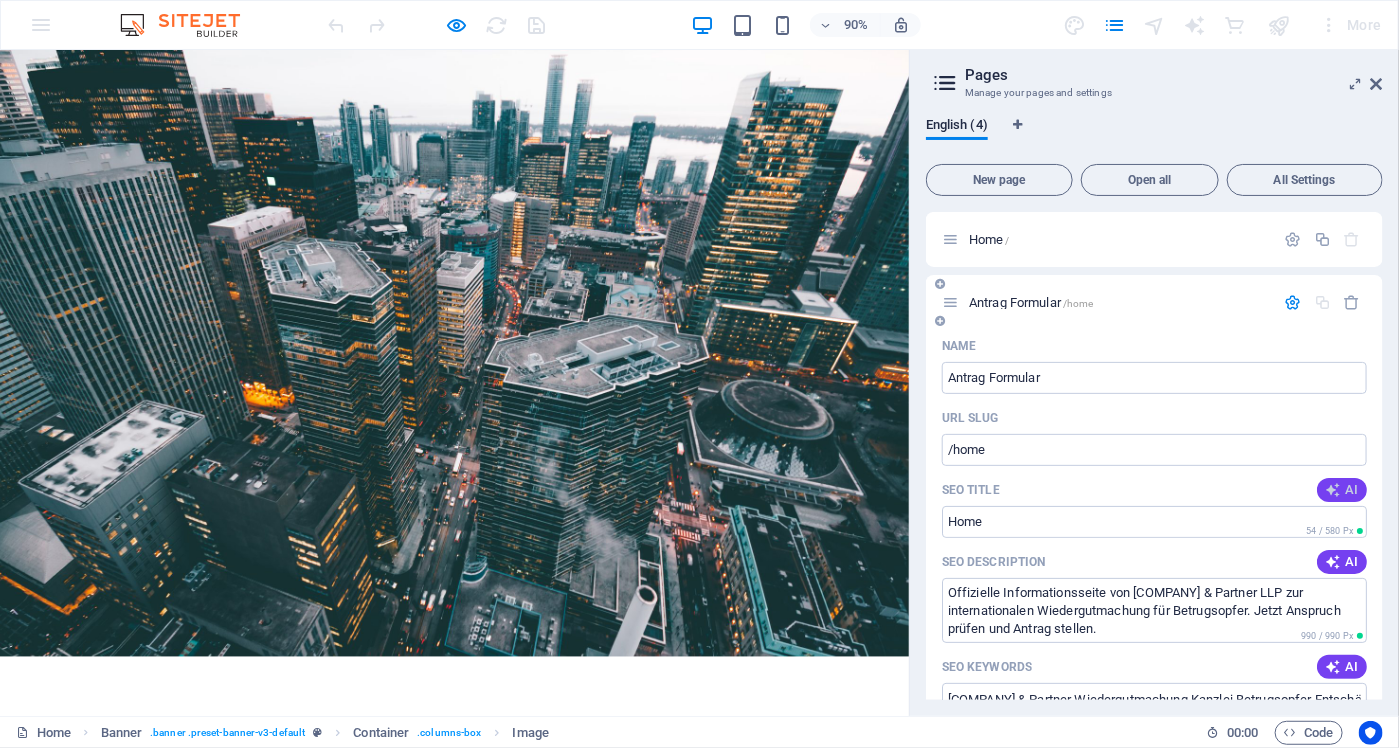 click at bounding box center (1333, 490) 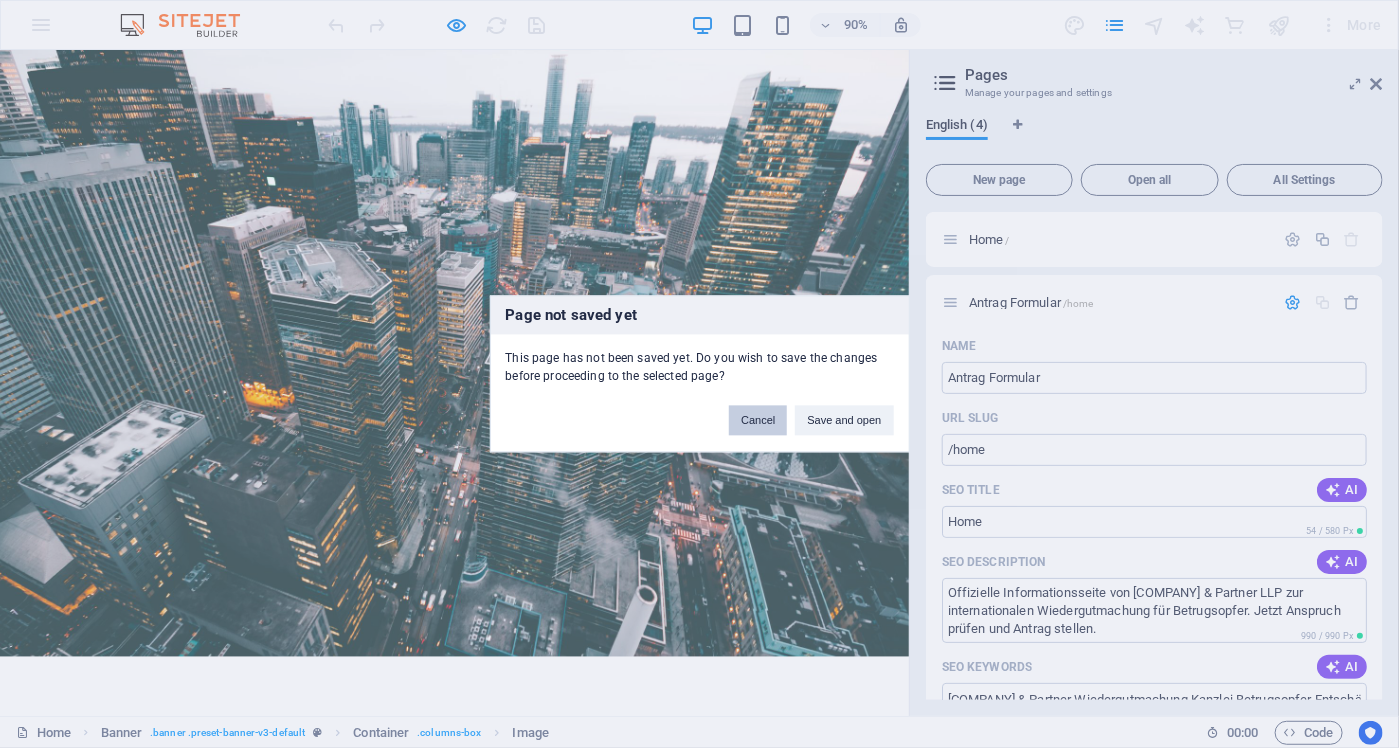 click on "Cancel" at bounding box center [758, 421] 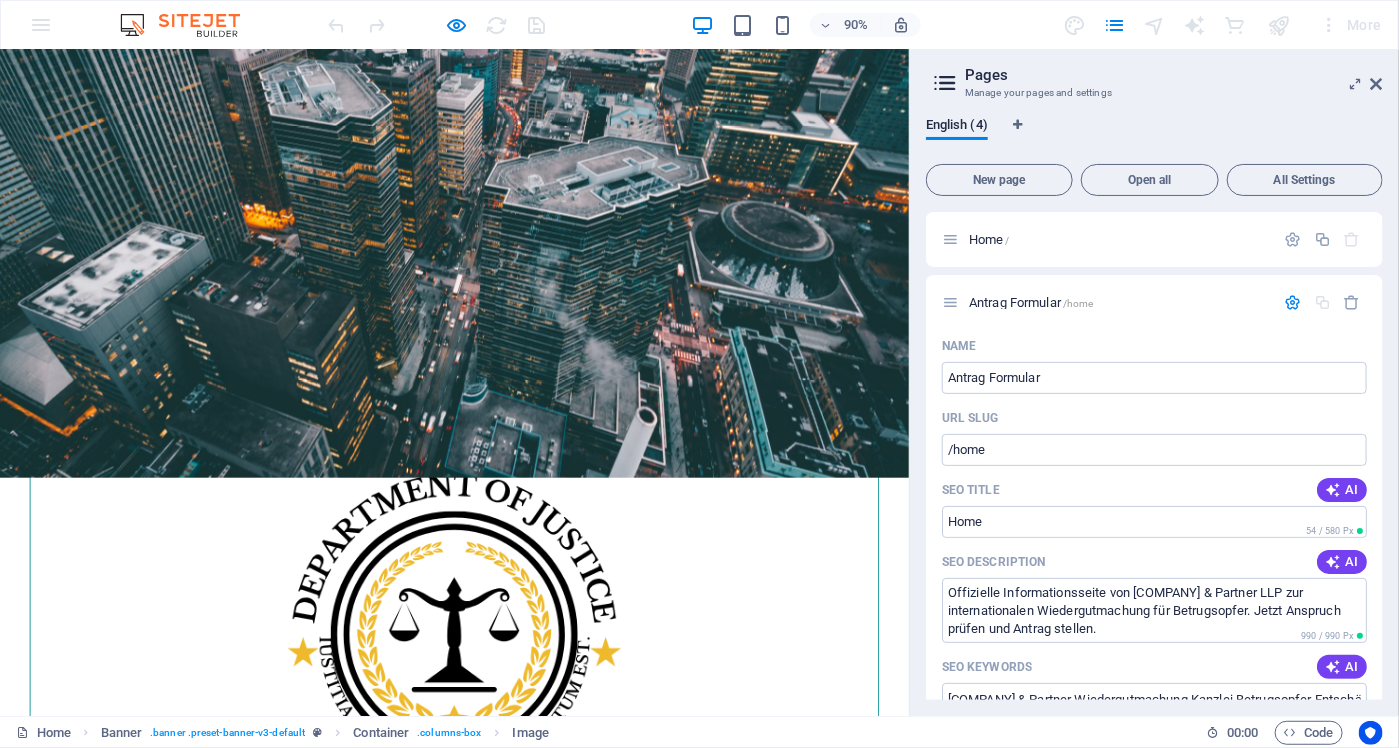 scroll, scrollTop: 400, scrollLeft: 0, axis: vertical 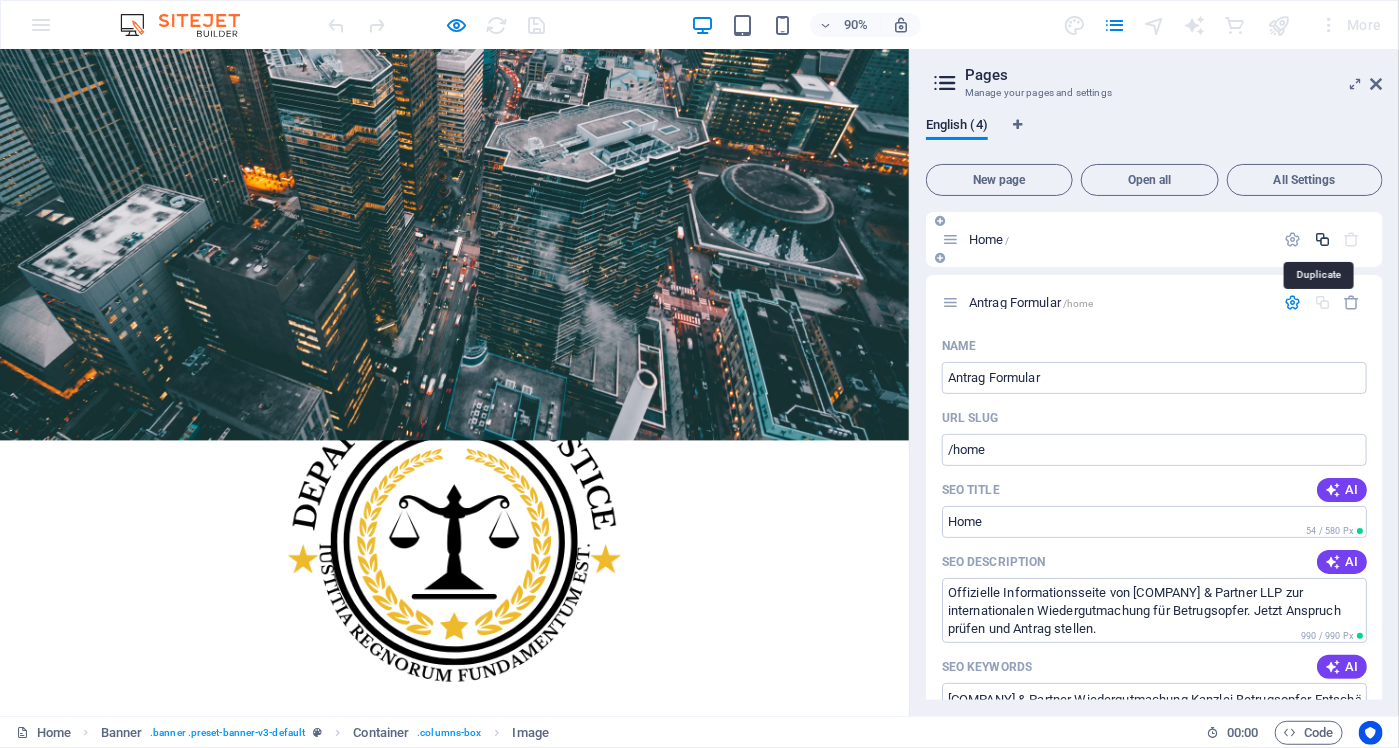 click at bounding box center (1322, 239) 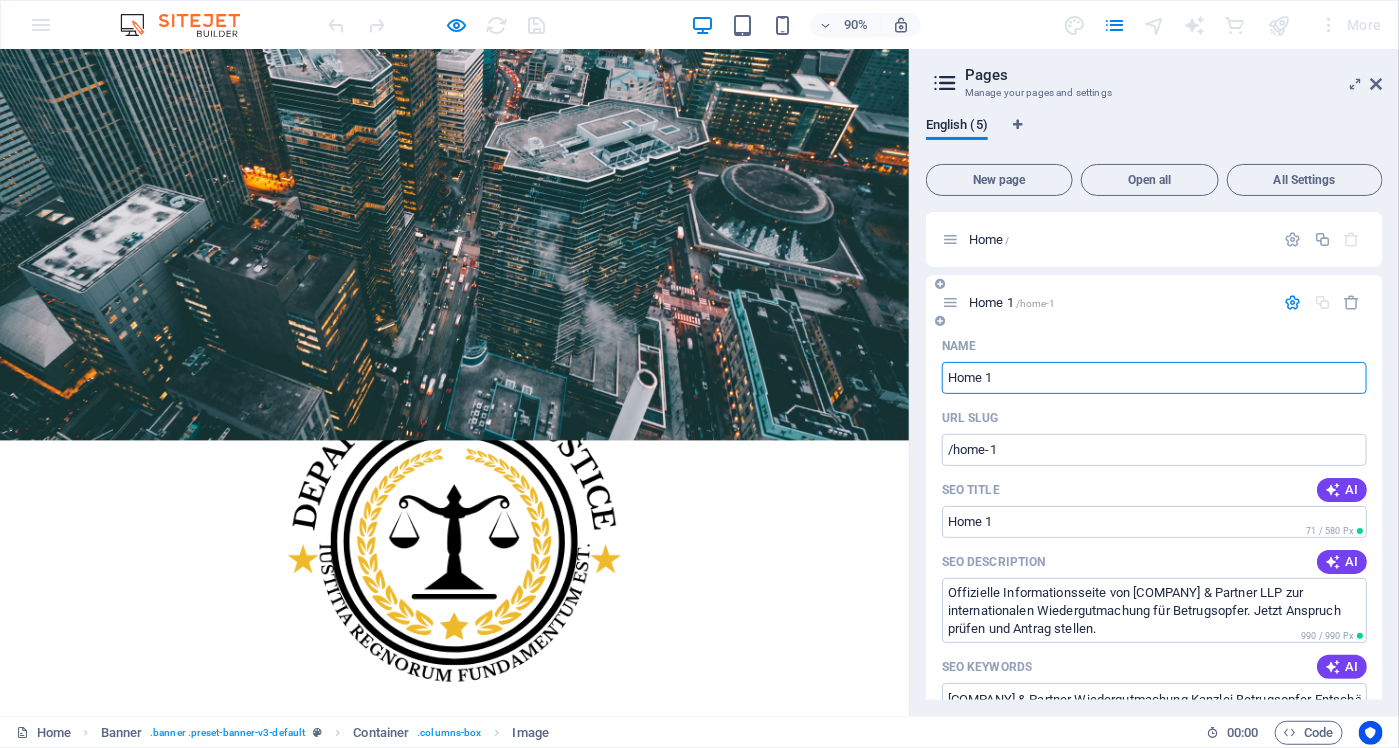 click on "Home 1" at bounding box center [1154, 378] 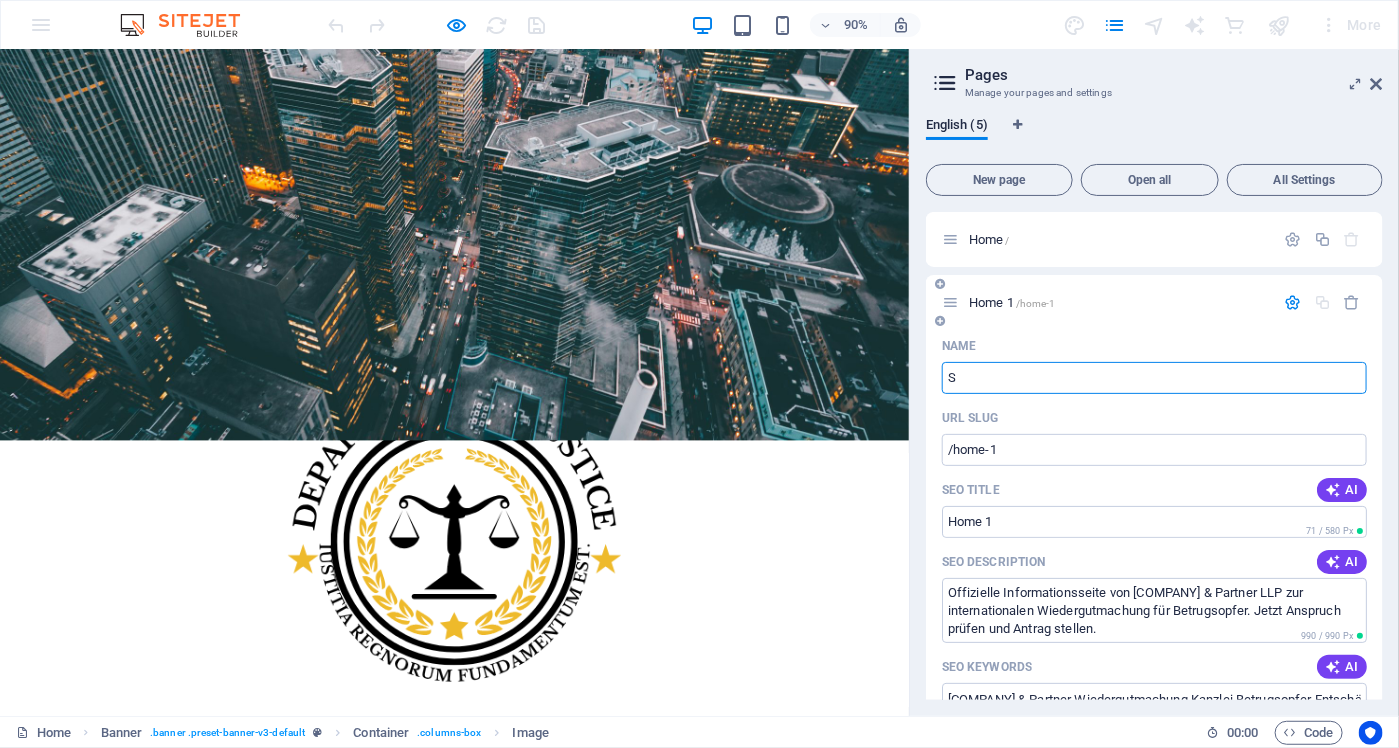 type on "St" 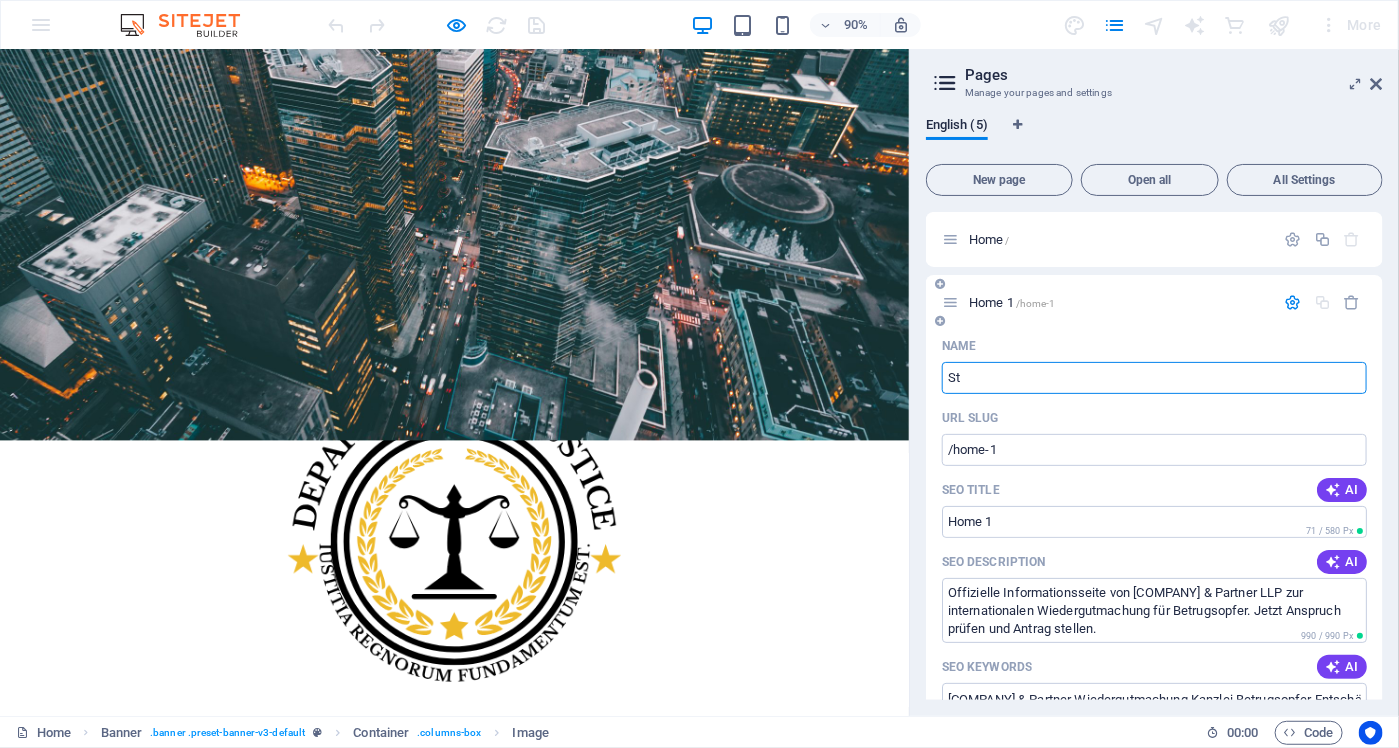 type on "/s" 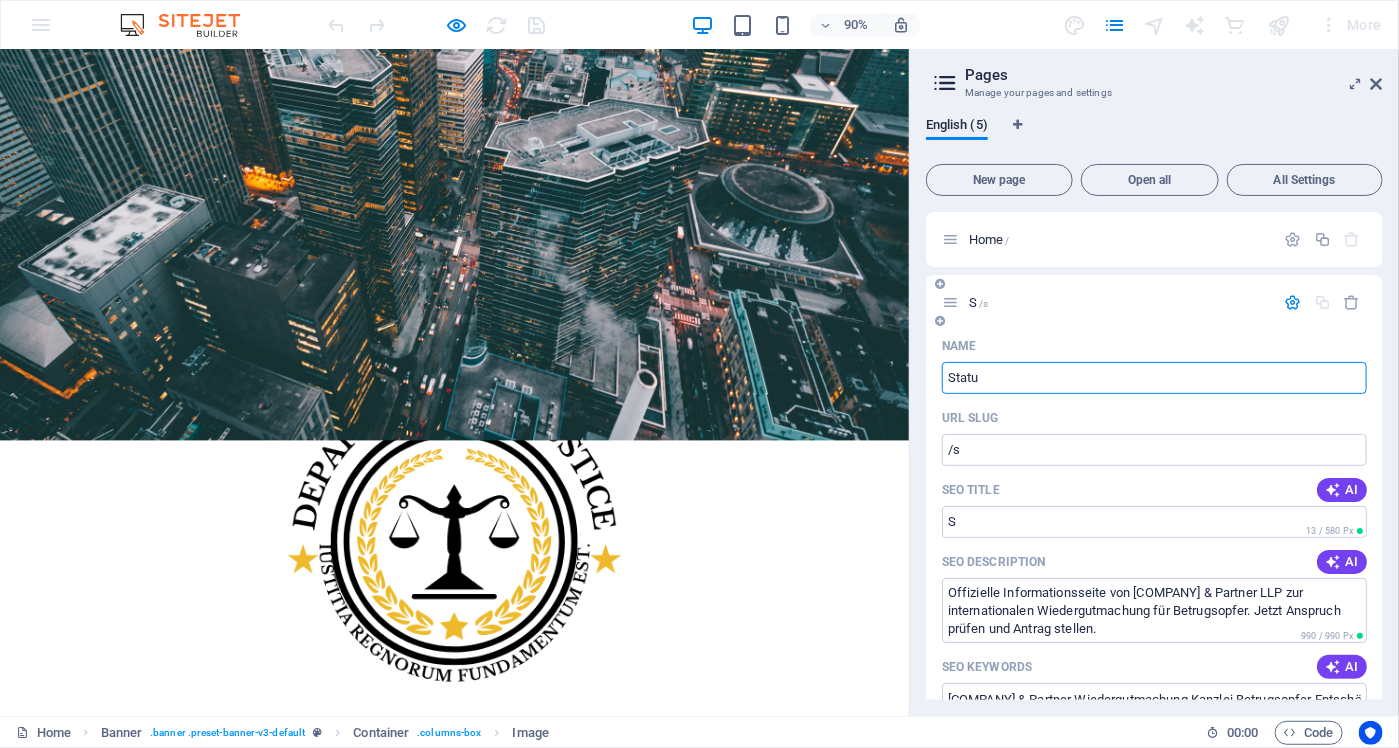 type on "Statu" 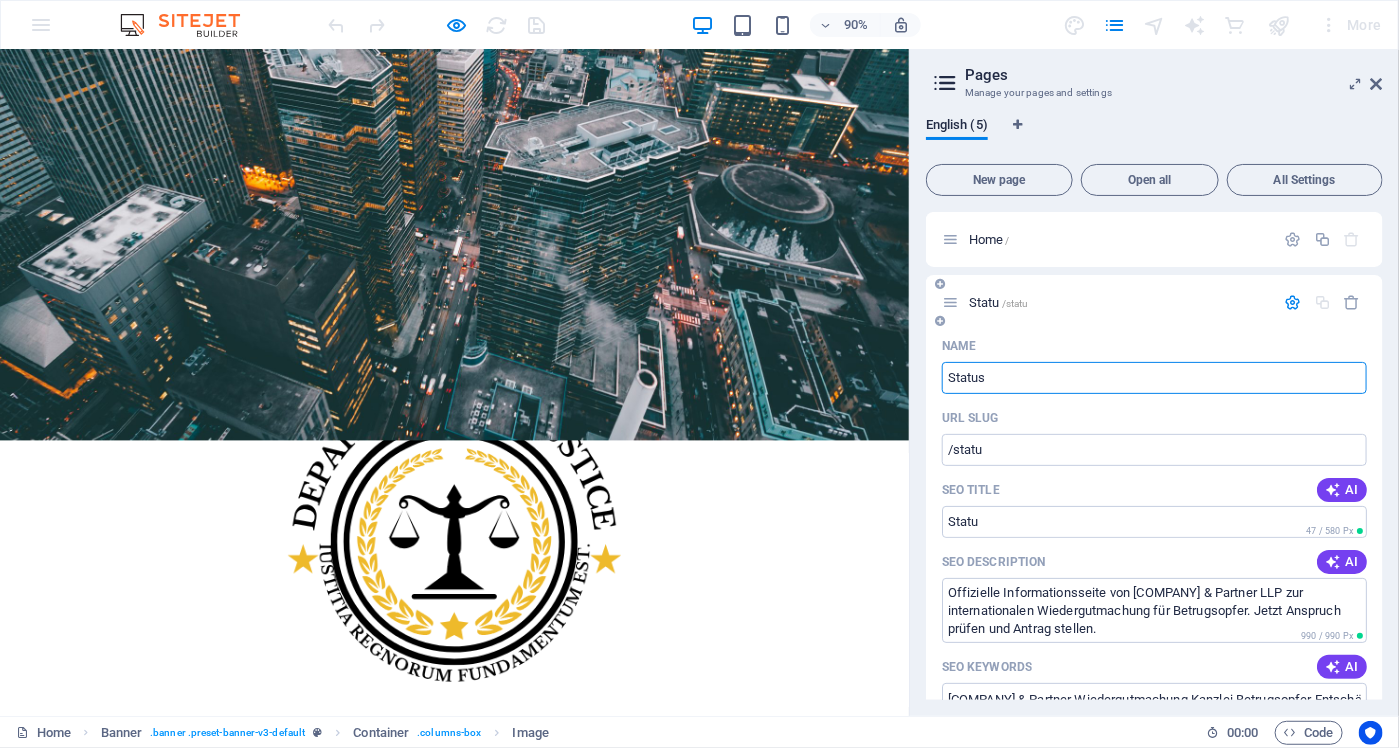 type on "Status" 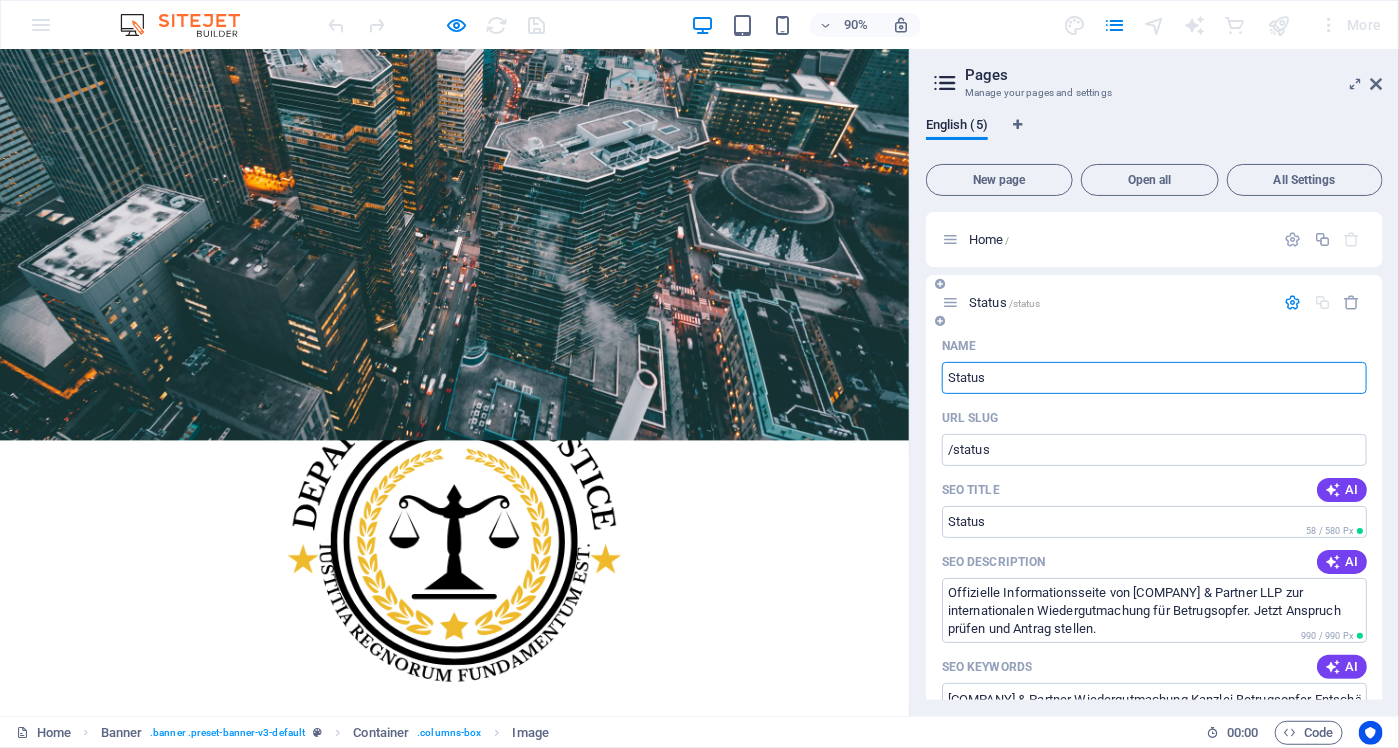 type on "Status" 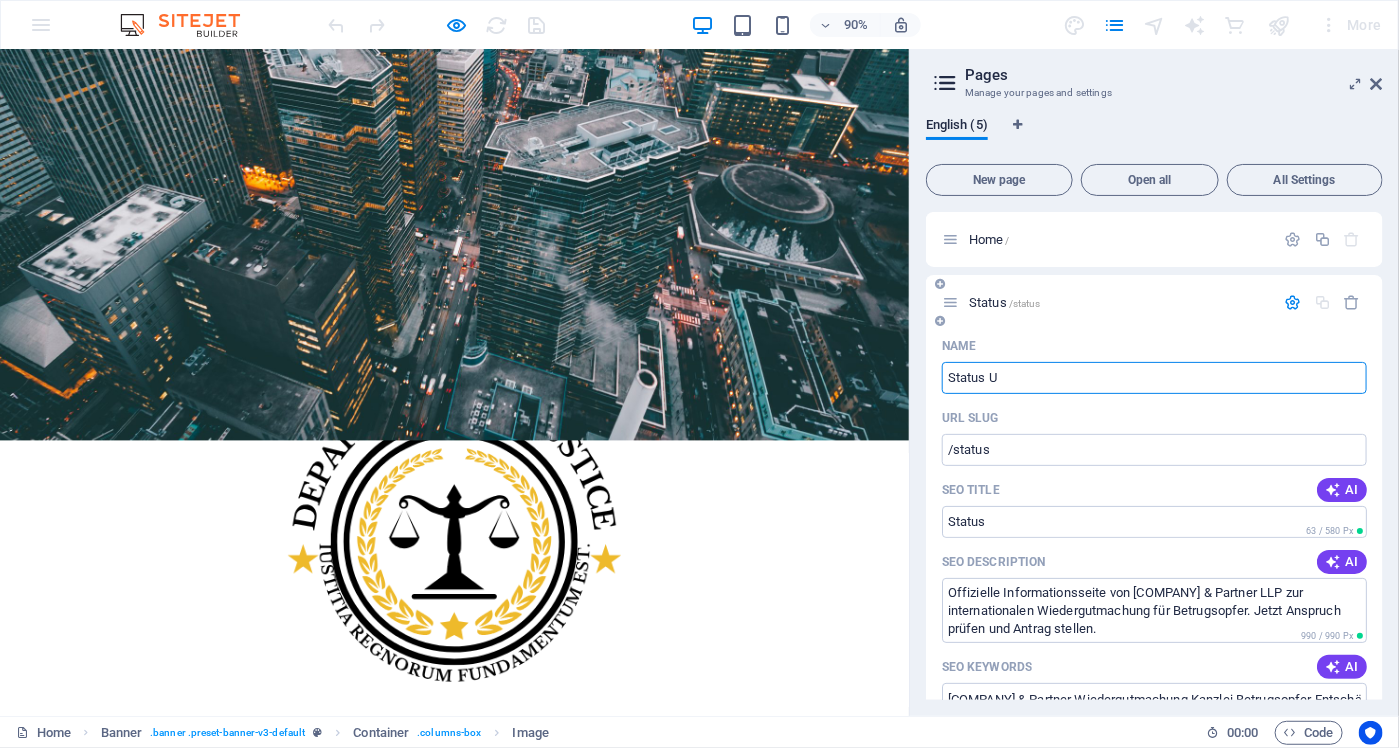 type on "Status Up" 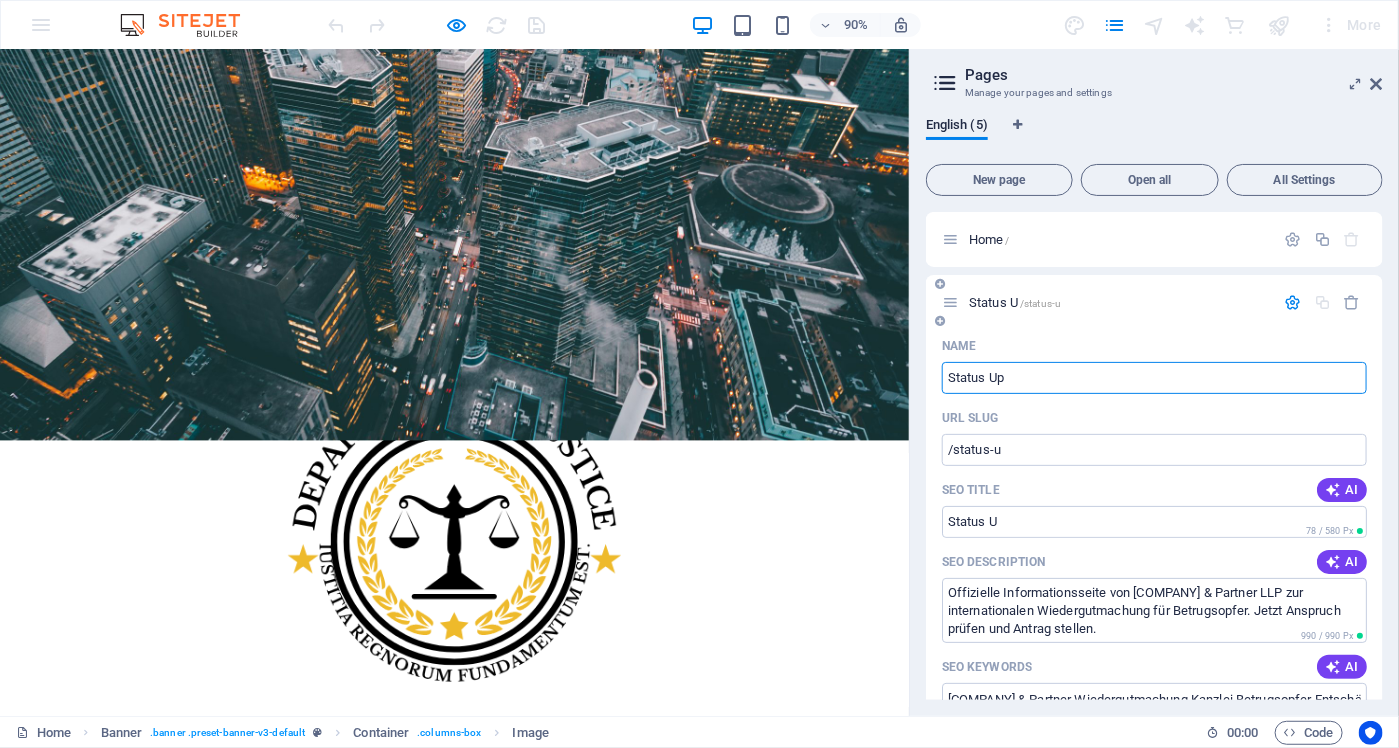 type on "Status Upd" 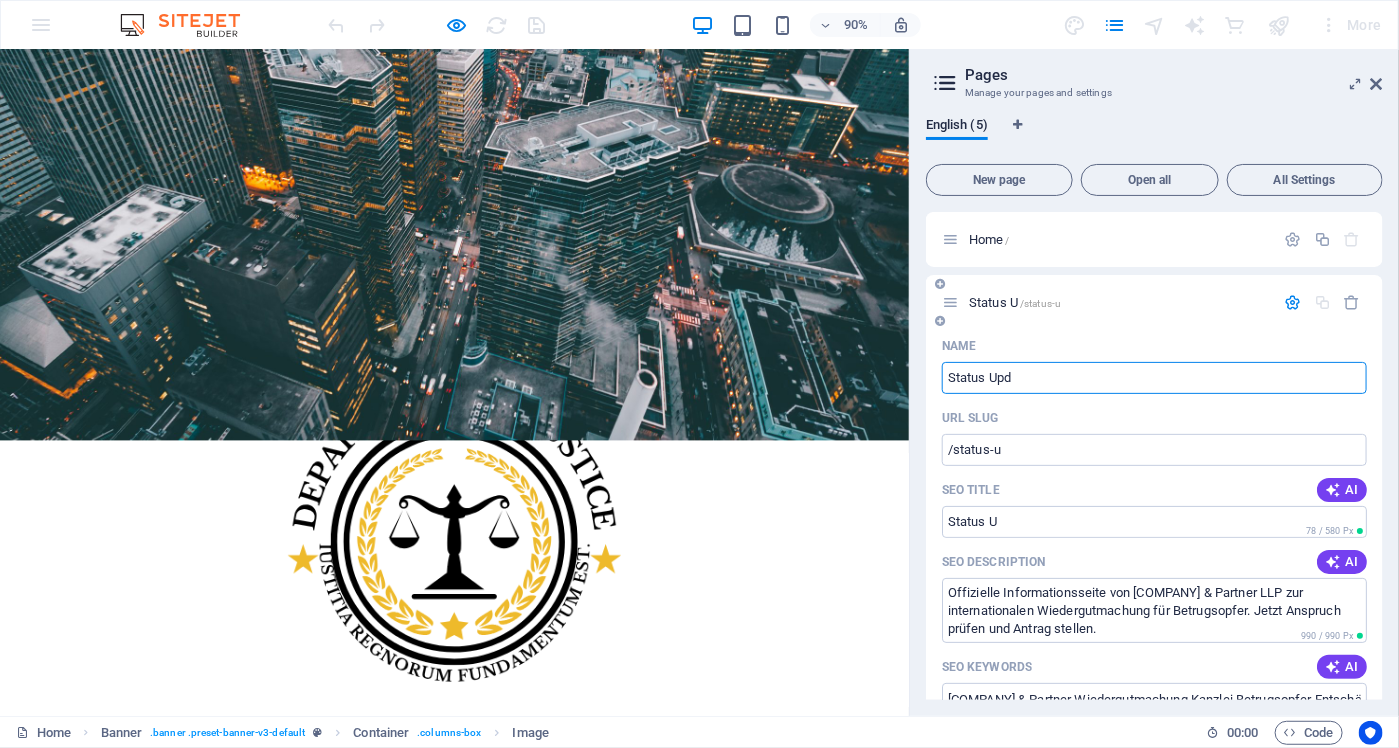 type on "/status-up" 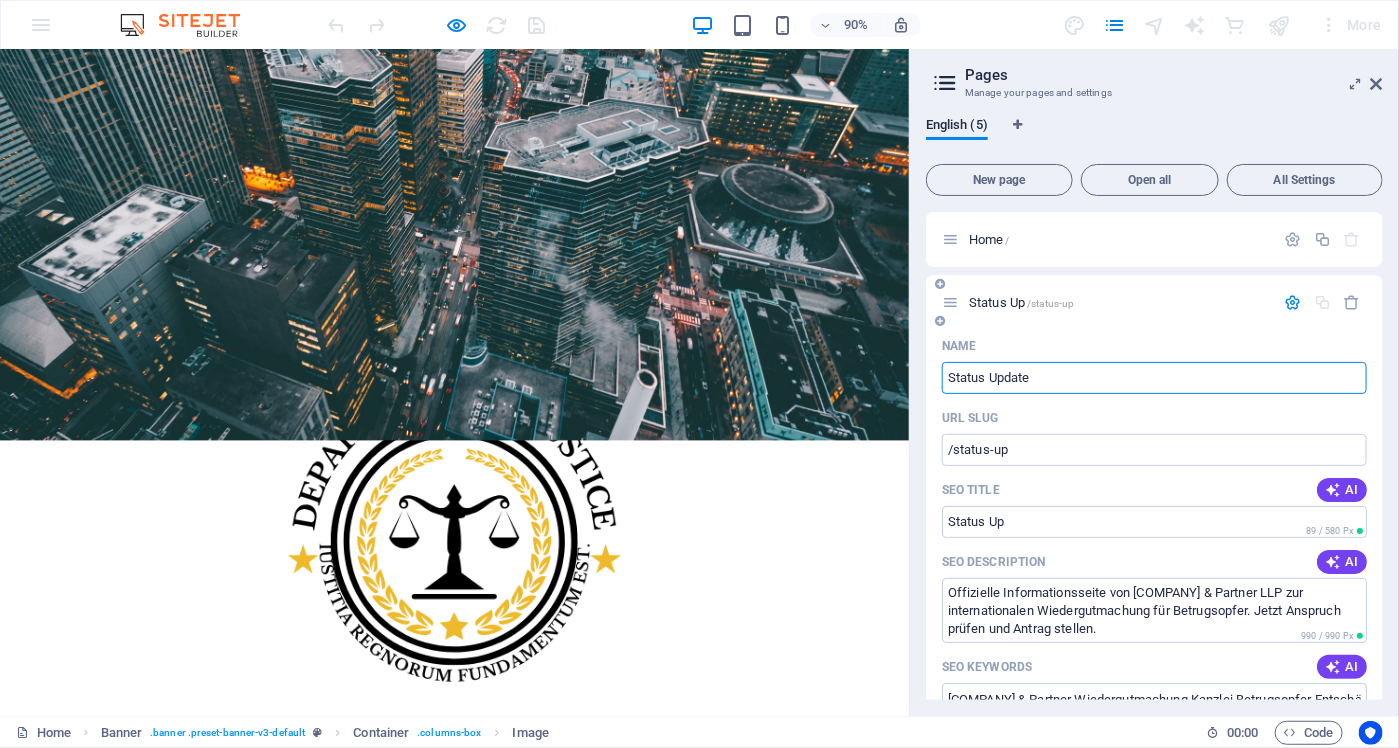 type on "Status Update" 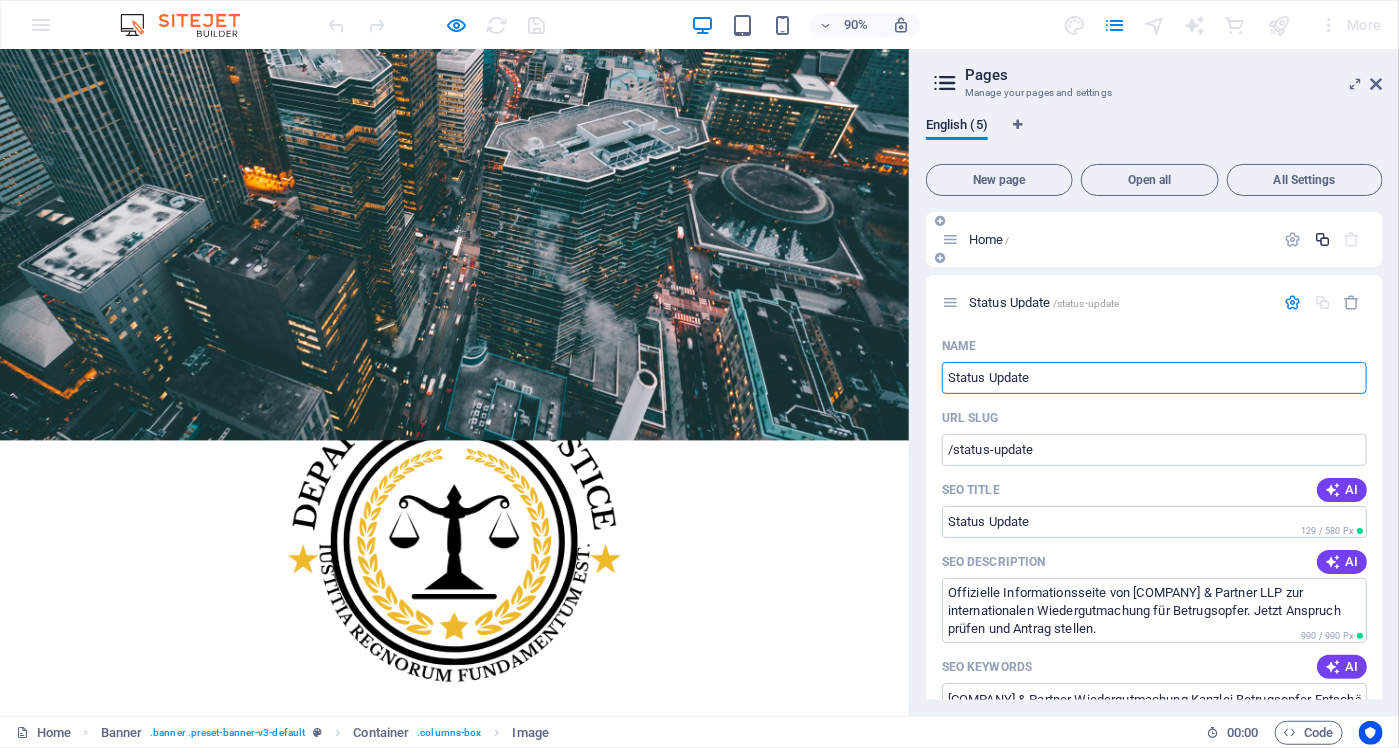 type on "Status Update" 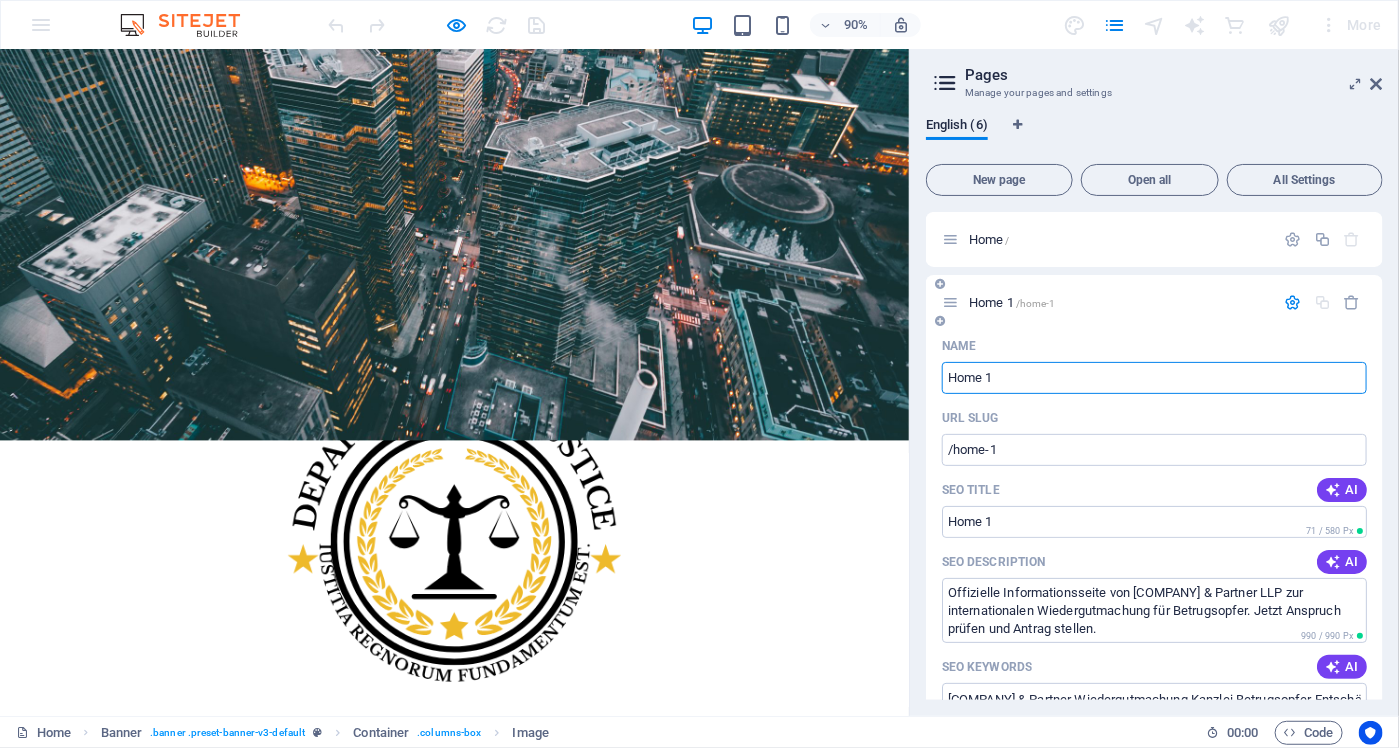 paste on "Fragen (FAQ)" 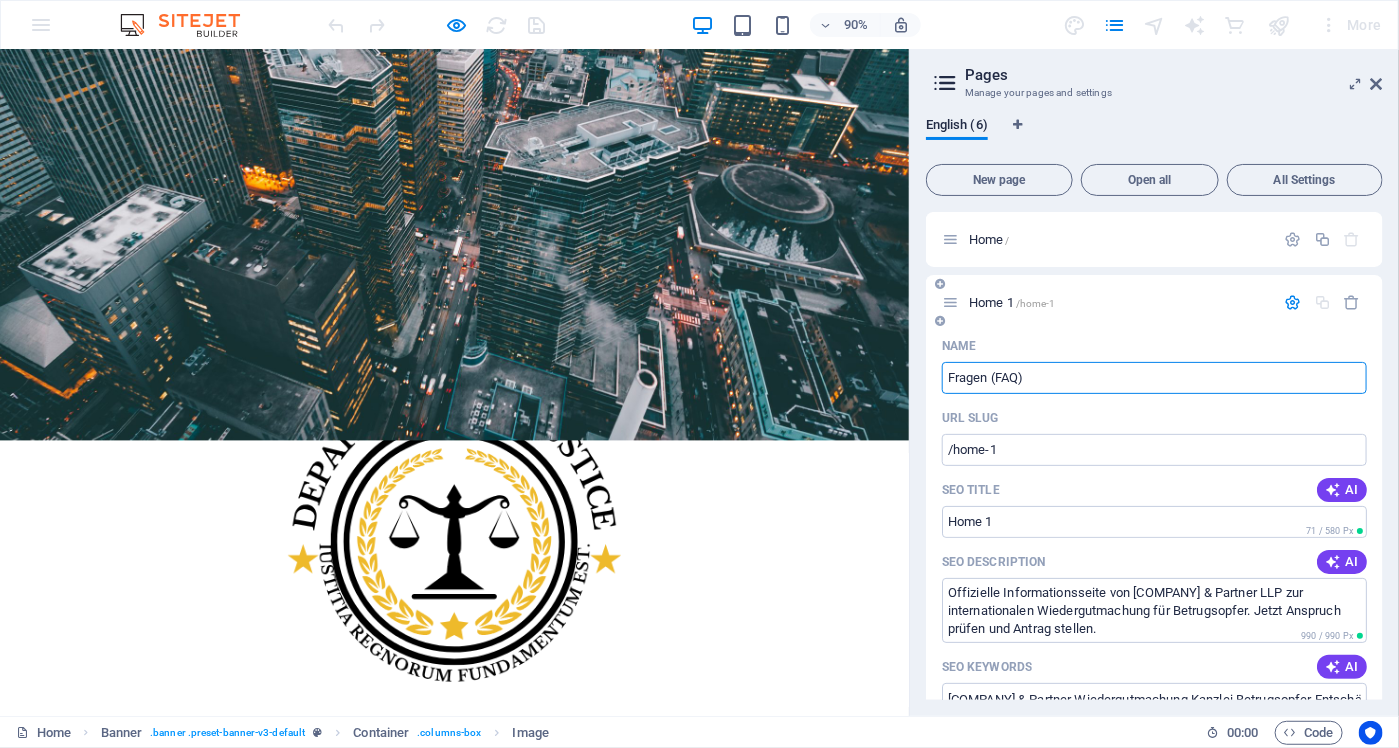 type on "Fragen (FAQ)" 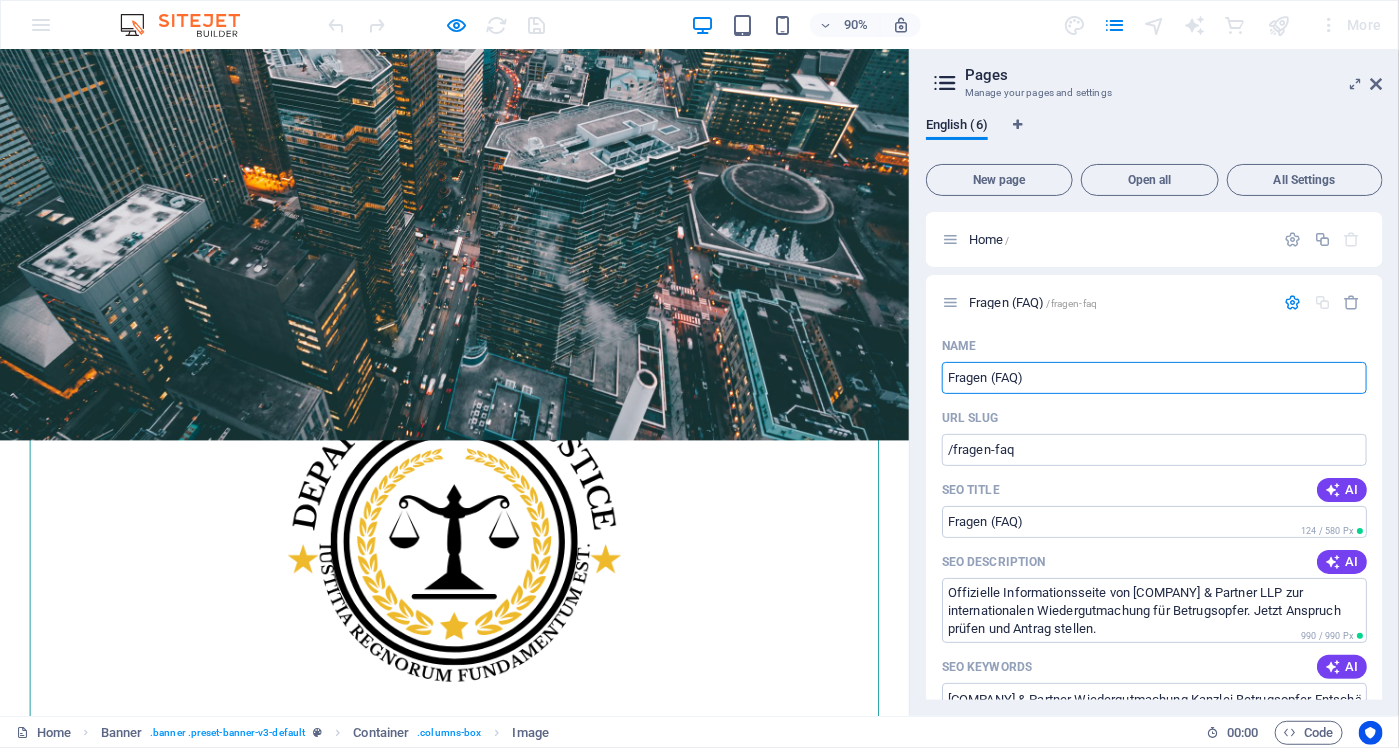 type on "Fragen (FAQ)" 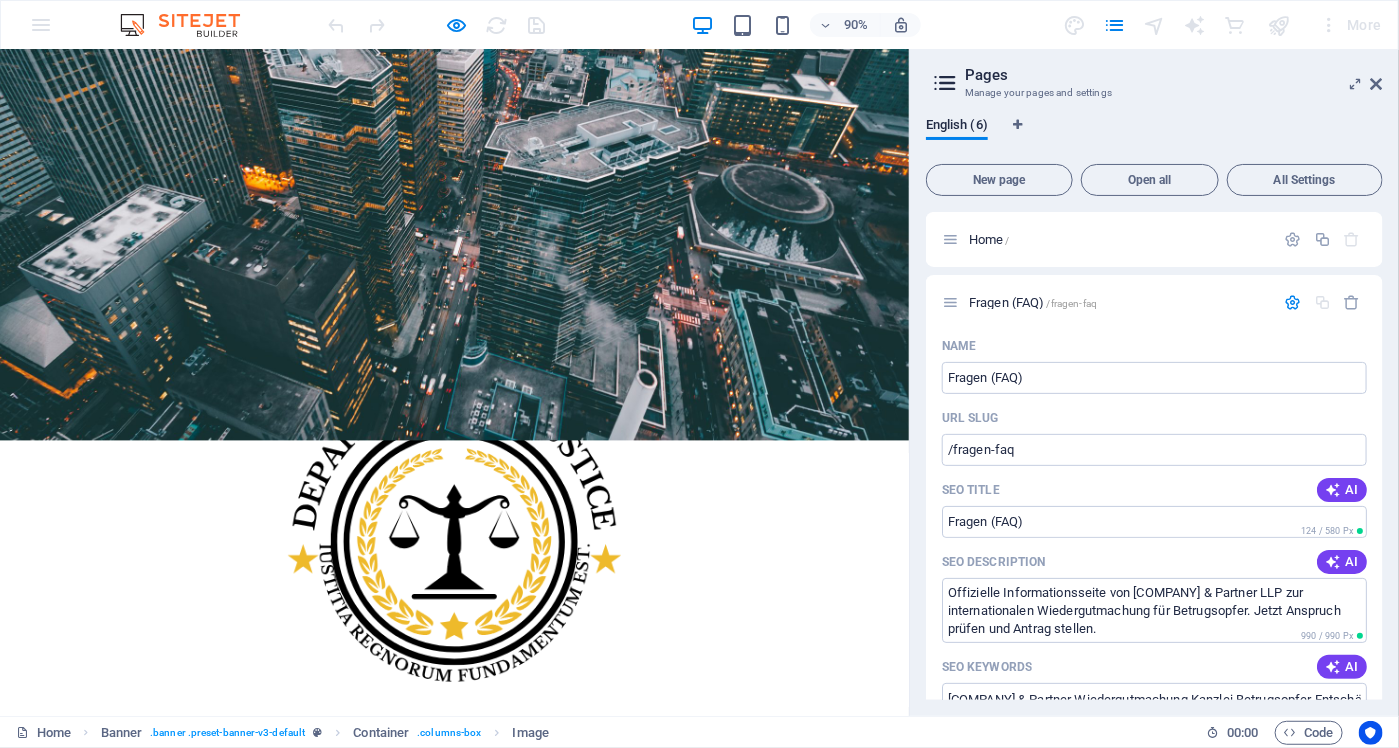 click on "Im Rahmen eines durch das US-Justizministerium (Department of Justice, DOJ) initiierten Wiedergutmachungsverfahrens wurden infolge strafrechtlicher Ermittlungen gegen mehrere internationale Betrugsnetzwerke erhebliche Vermögenswerte beschlagnahmt und für die Entschädigung betroffener Geschädigter bereitgestellt. Die Wiedergutmachung erfolgt im Rahmen eines mehrstufigen sogenannten  Remission Process , der durch die US-Behörden in enger Kooperation mit ausgewählten Anwaltskanzleien in den Vereinigten Staaten und Europa umgesetzt wird." at bounding box center (505, 1214) 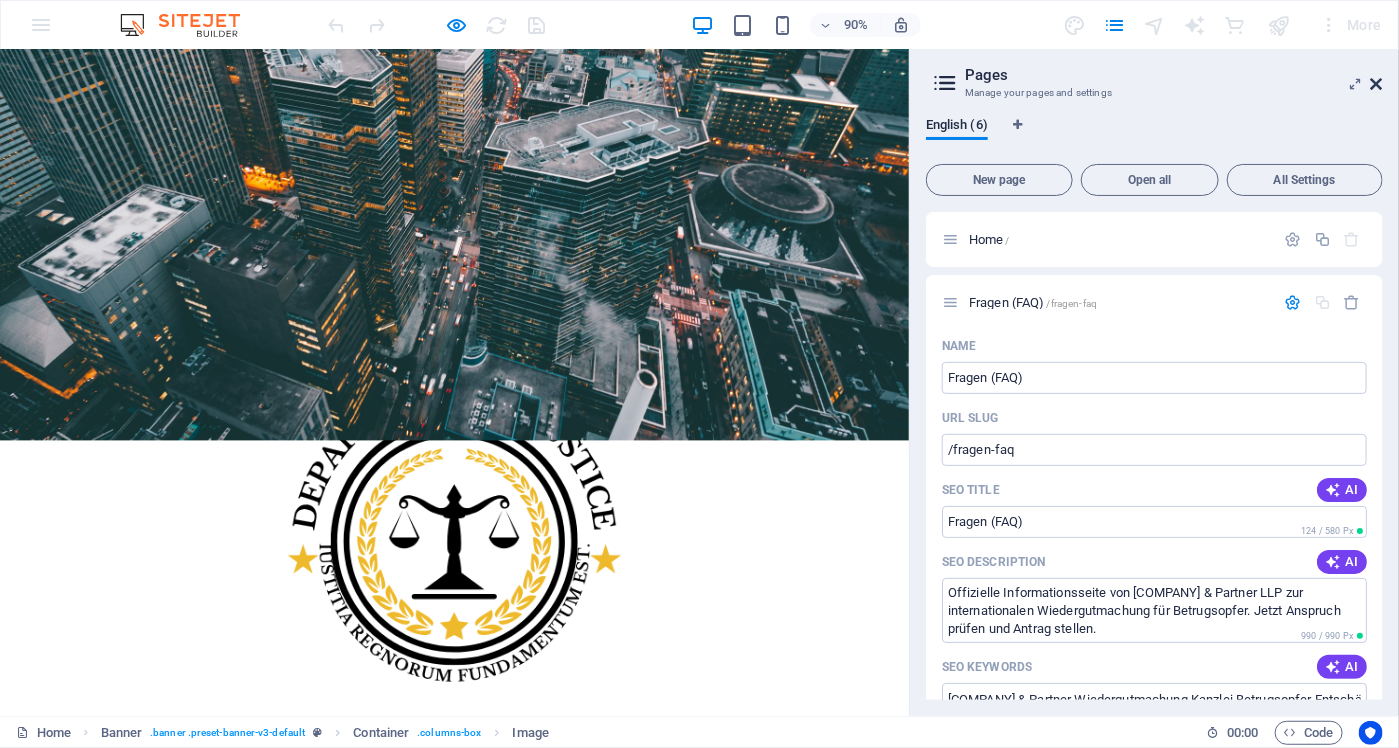 click at bounding box center (1377, 84) 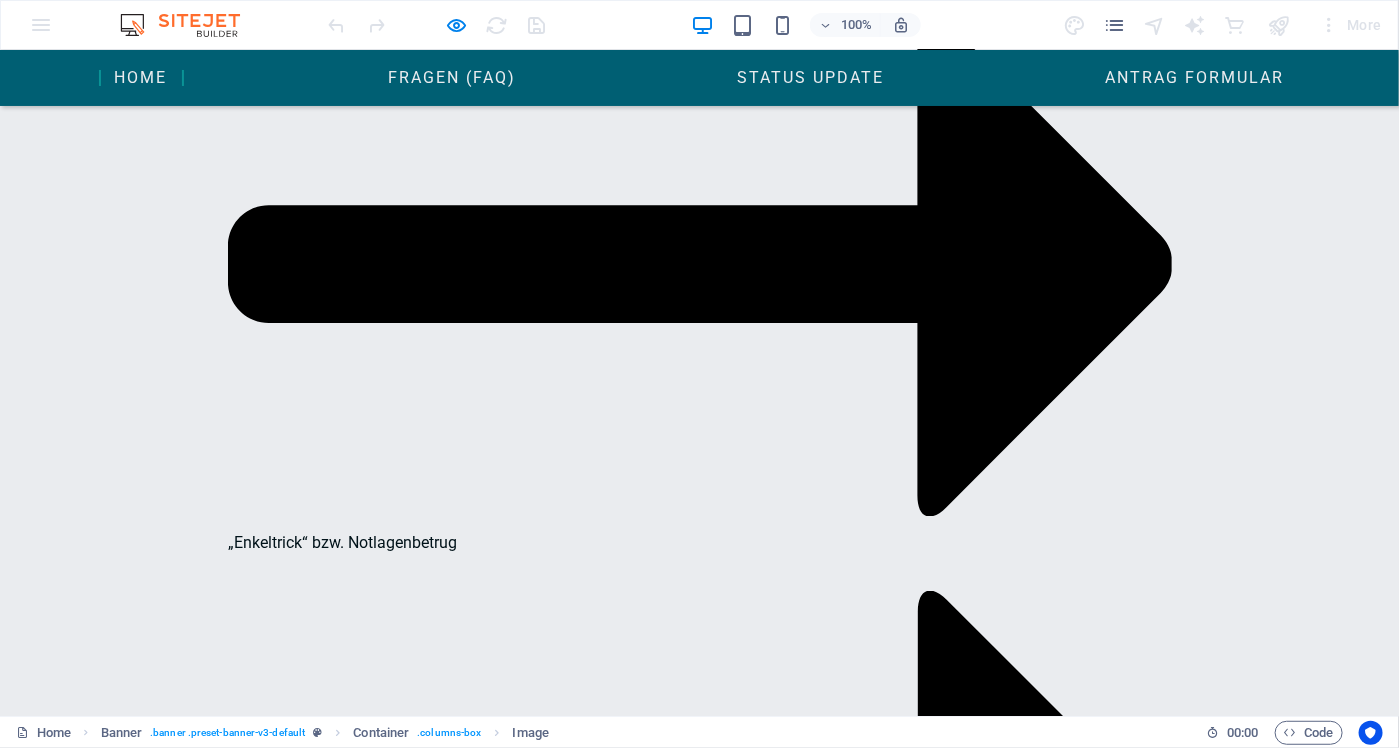 scroll, scrollTop: 2469, scrollLeft: 0, axis: vertical 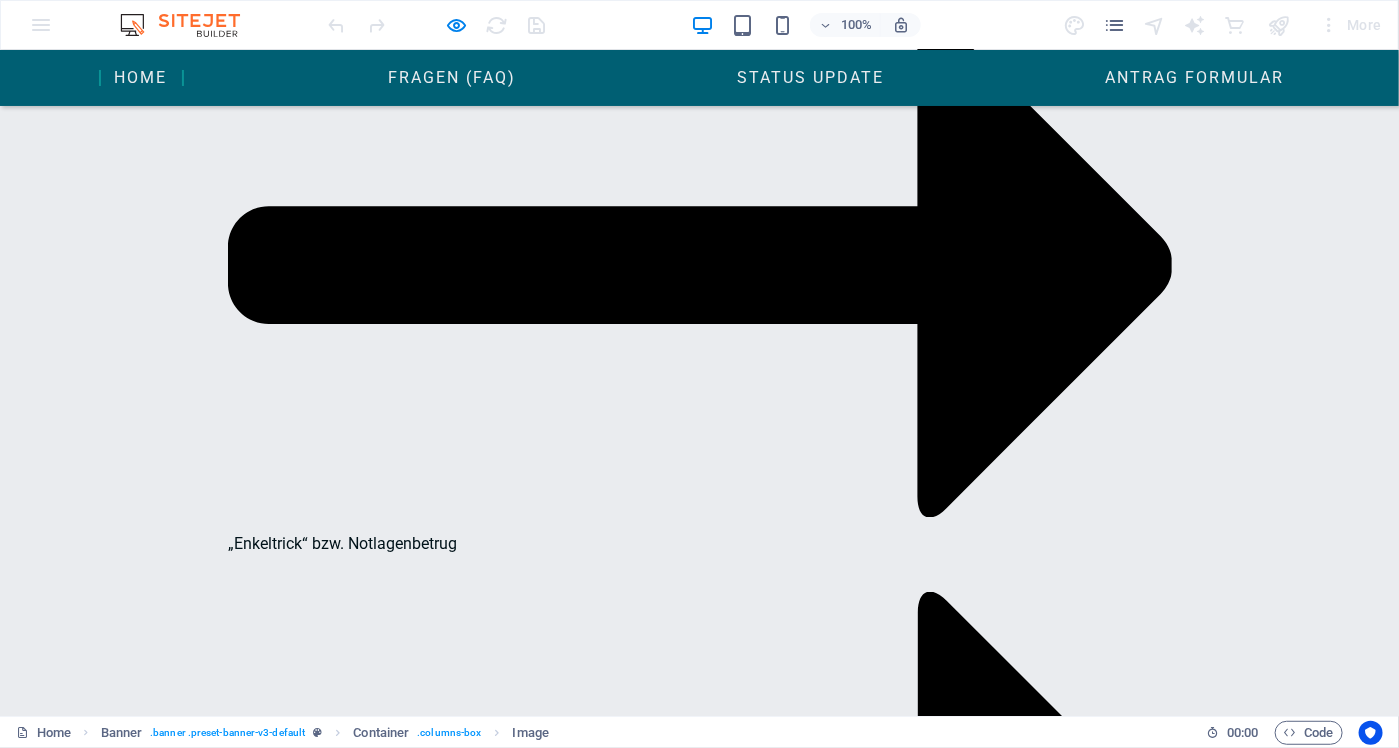 click on "Networks 1340 Exits 18 Data Sizes up to 20  M Countries invested in 89" at bounding box center [699, 4583] 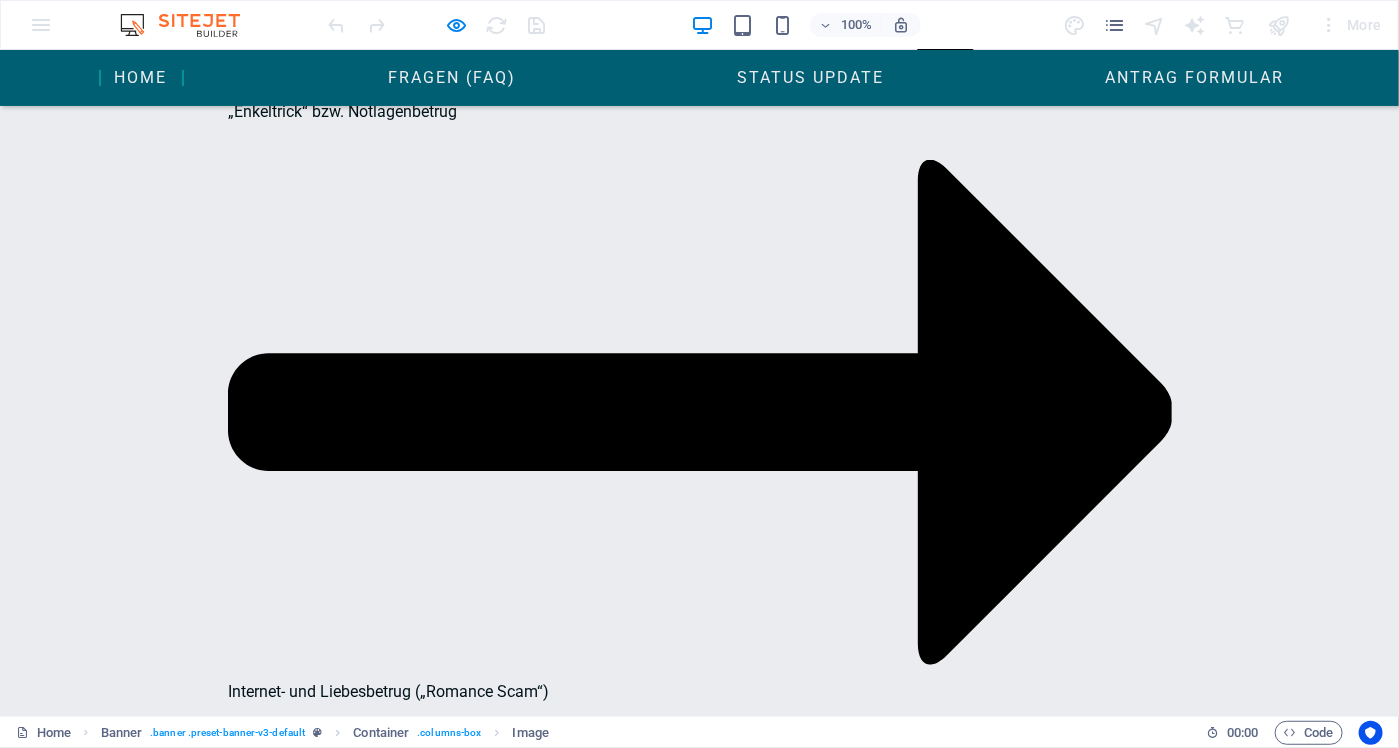 scroll, scrollTop: 2869, scrollLeft: 0, axis: vertical 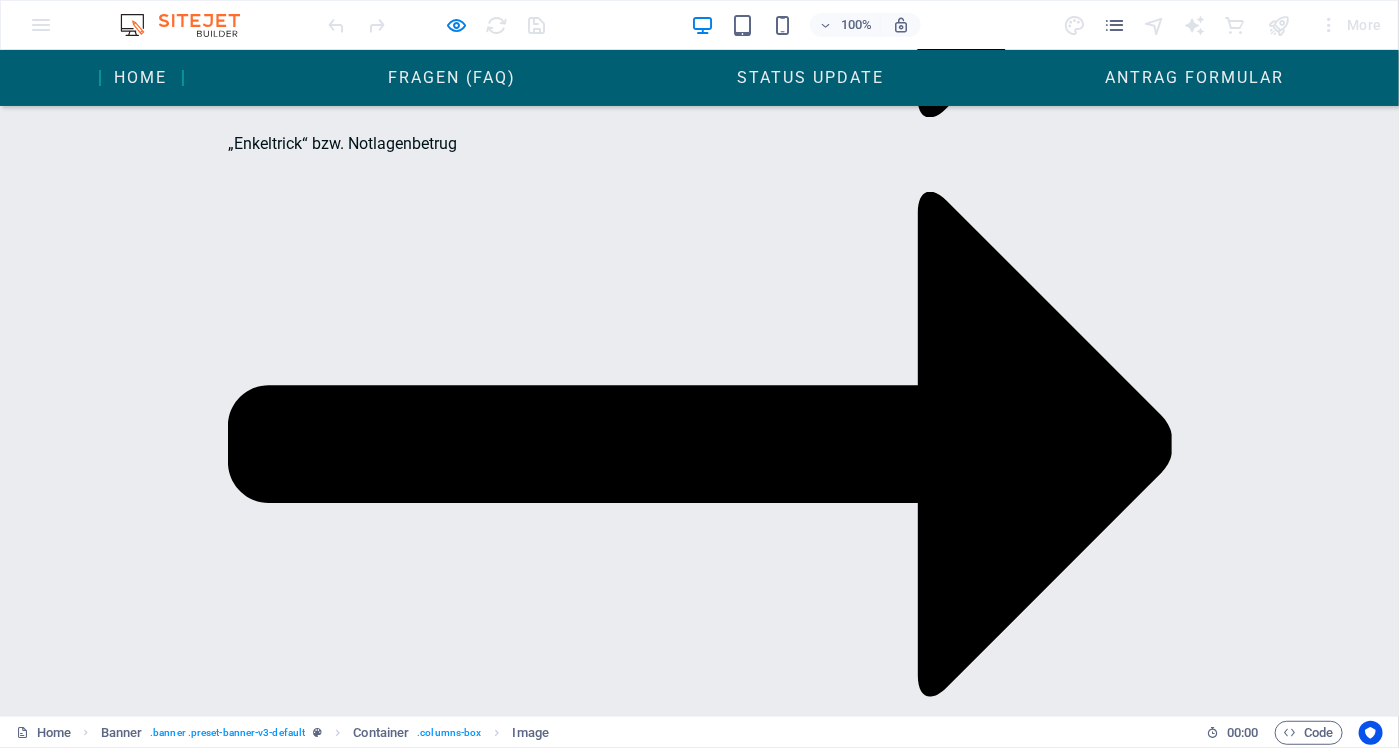 click on "Bahnhofstrasse 100 , 8001   Zurich +41 44 123 45 67 info@kompensationsstelle.com Navigation Home About Service Contact Legal Notice Privacy Policy Social media Facebook Twitter Instagram" at bounding box center [699, 4887] 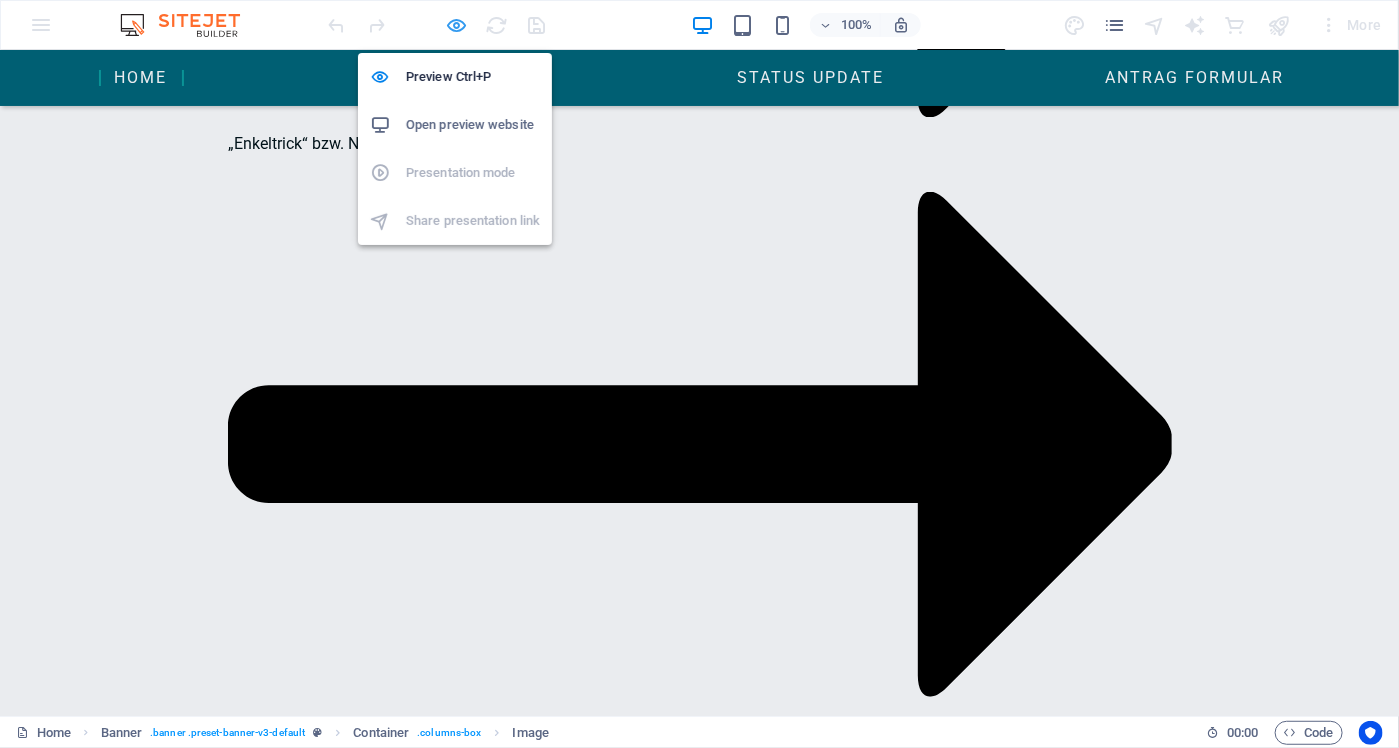 click at bounding box center [457, 25] 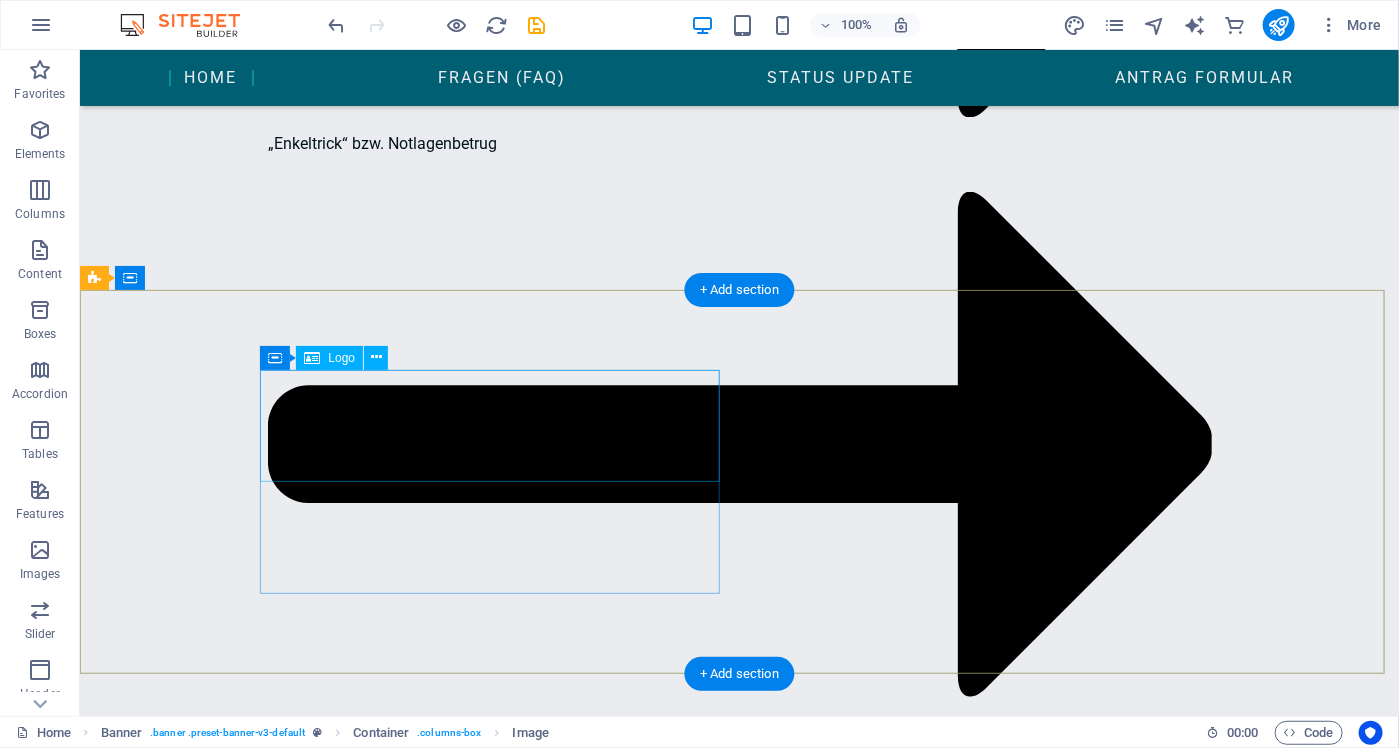 click at bounding box center [567, 4602] 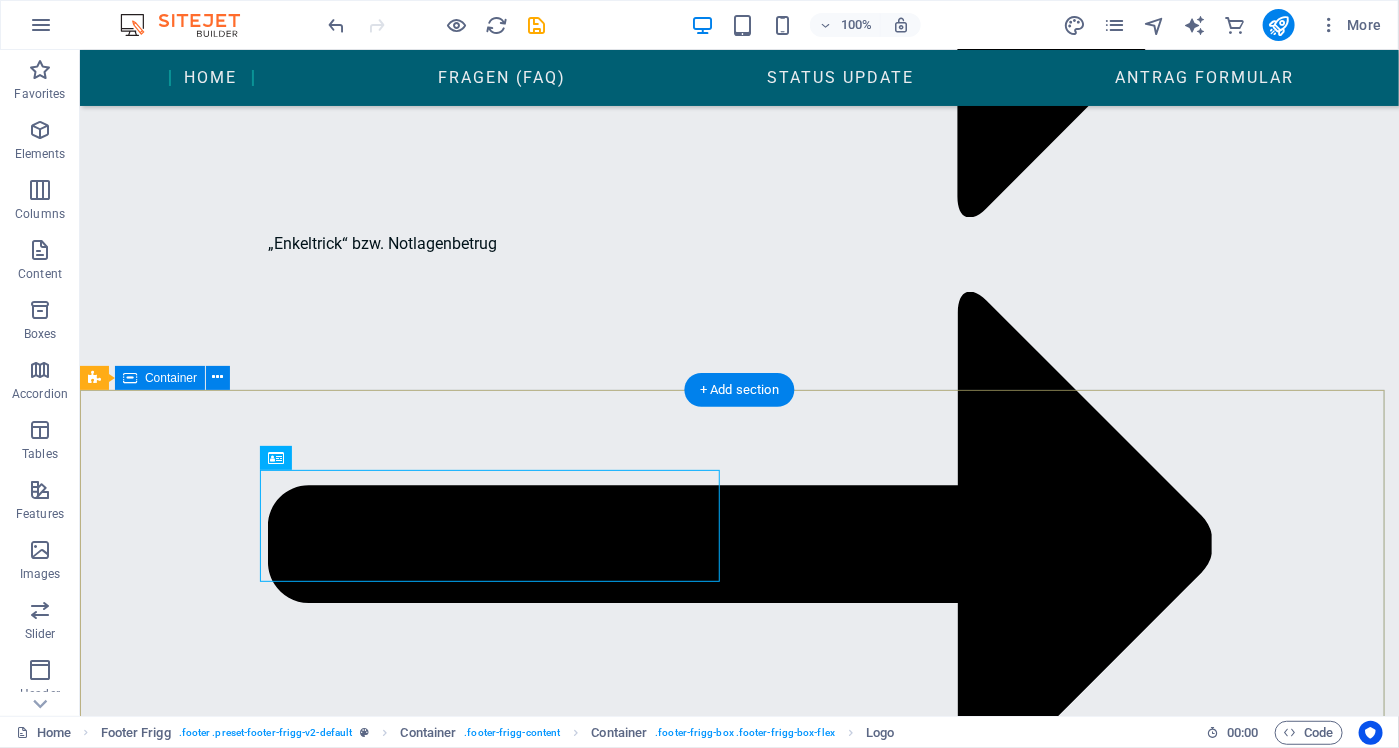 scroll, scrollTop: 3169, scrollLeft: 0, axis: vertical 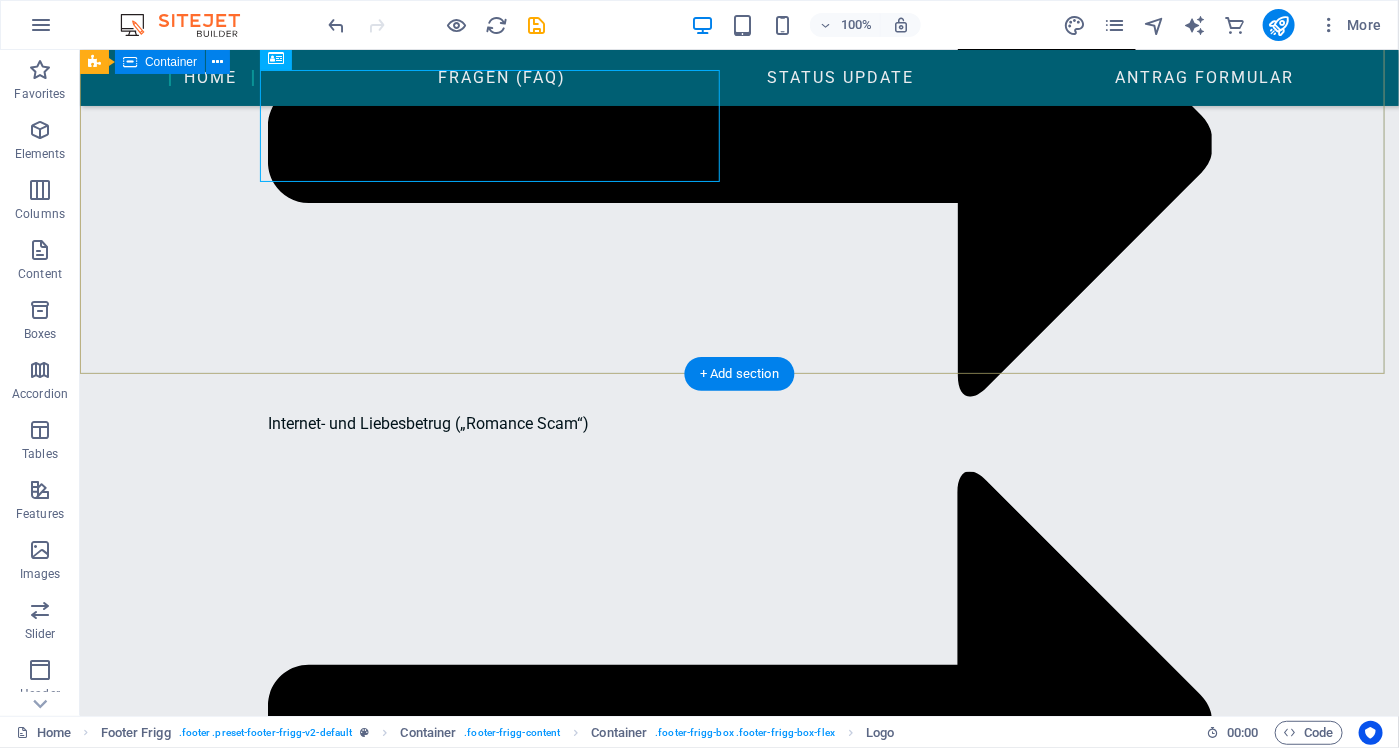 click on "Bahnhofstrasse 100 , 8001   Zurich +41 44 123 45 67 info@kompensationsstelle.com Navigation Home About Service Contact Legal Notice Privacy Policy Social media Facebook Twitter Instagram" at bounding box center (738, 4587) 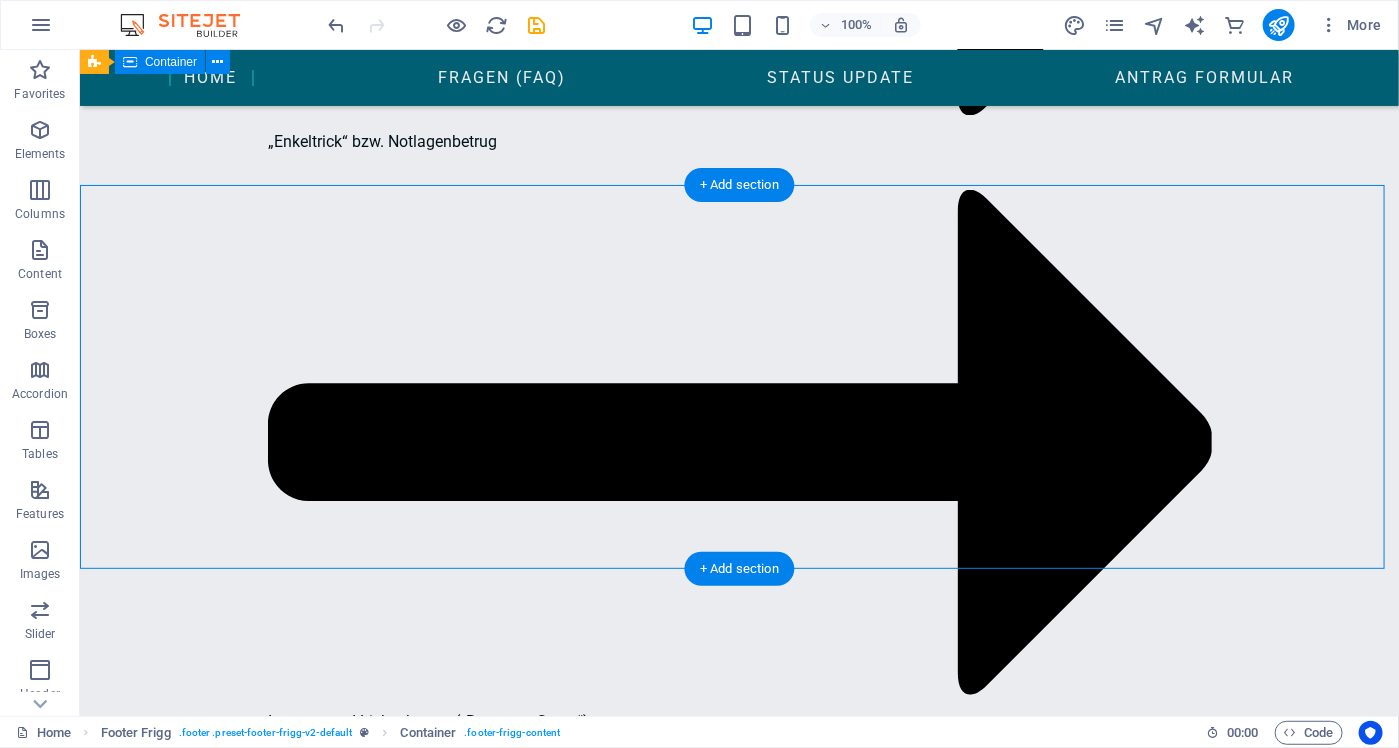 scroll, scrollTop: 2869, scrollLeft: 0, axis: vertical 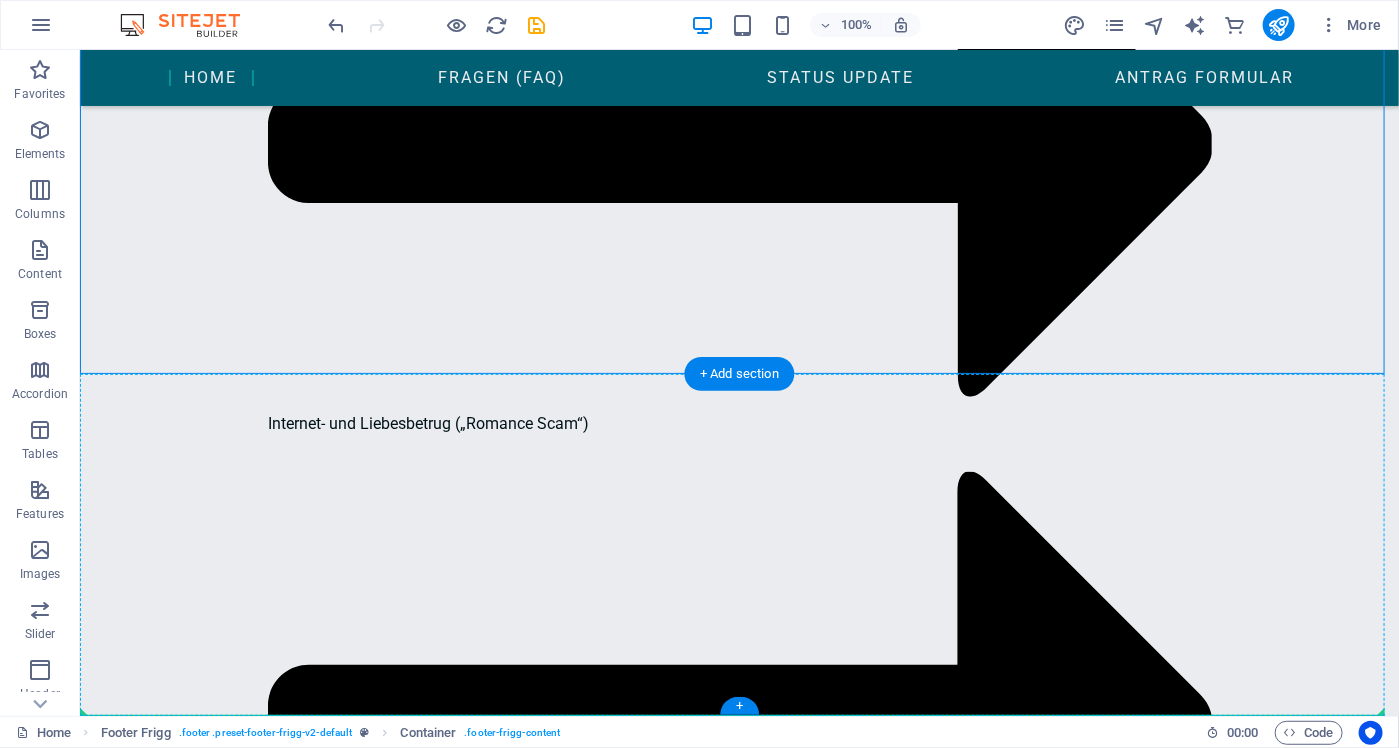 drag, startPoint x: 156, startPoint y: 321, endPoint x: 185, endPoint y: 581, distance: 261.6123 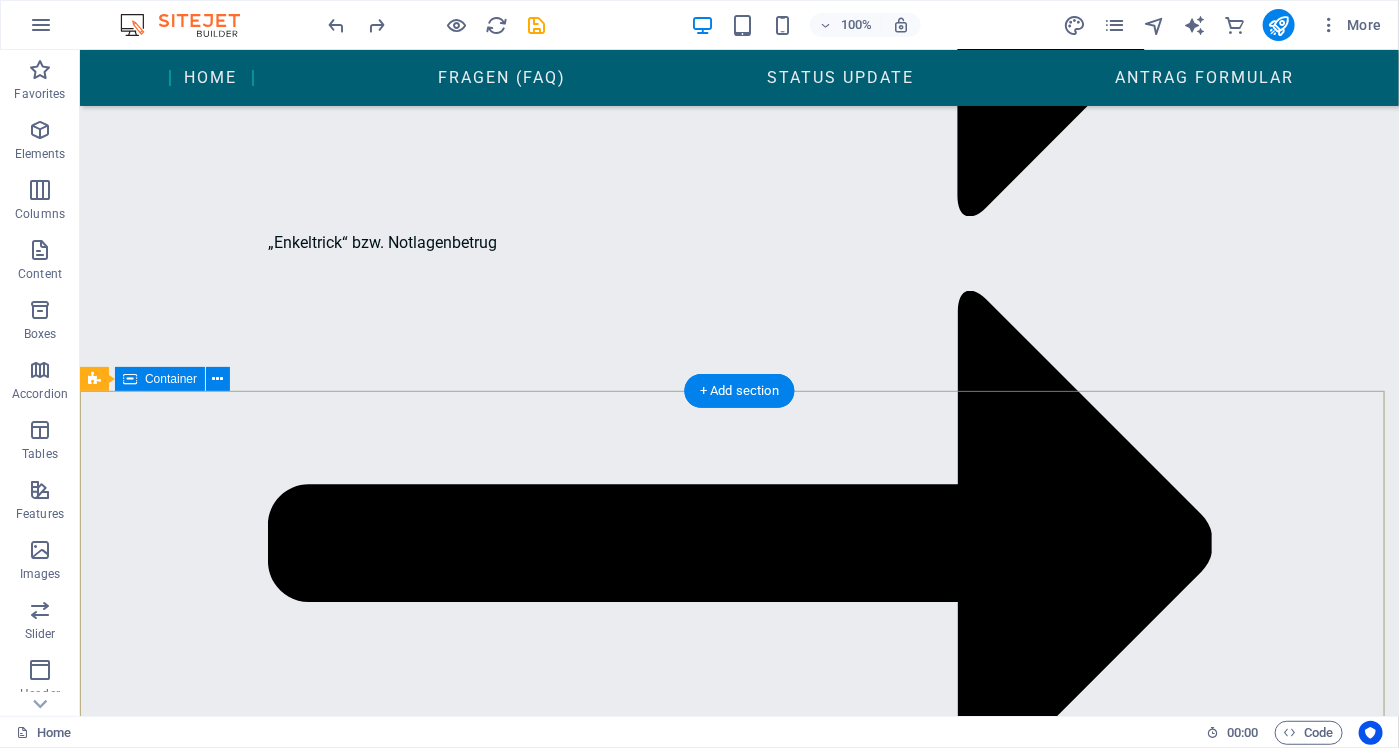 scroll, scrollTop: 2768, scrollLeft: 0, axis: vertical 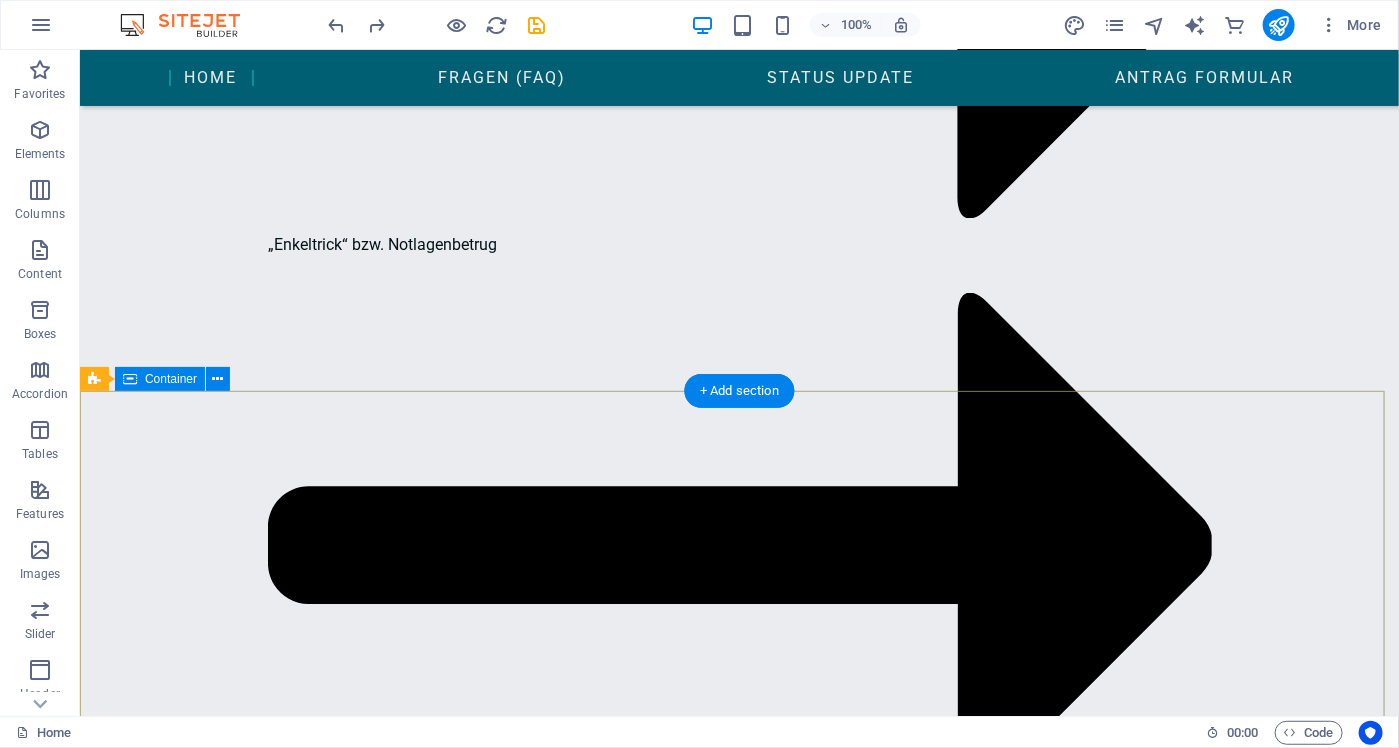 click on "Bahnhofstrasse 100 , 8001   Zurich +41 44 123 45 67 info@kompensationsstelle.com Navigation Home About Service Contact Legal Notice Privacy Policy Social media Facebook Twitter Instagram" at bounding box center [738, 4988] 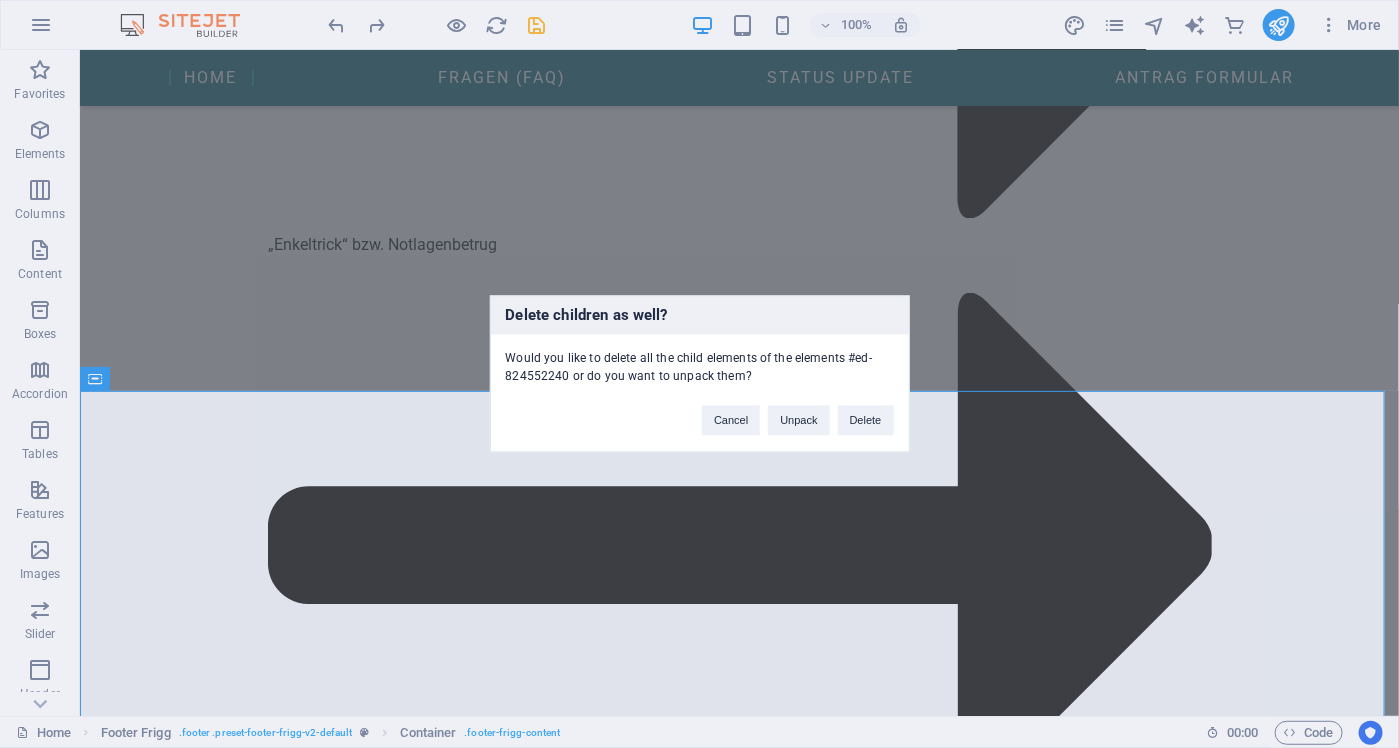 type 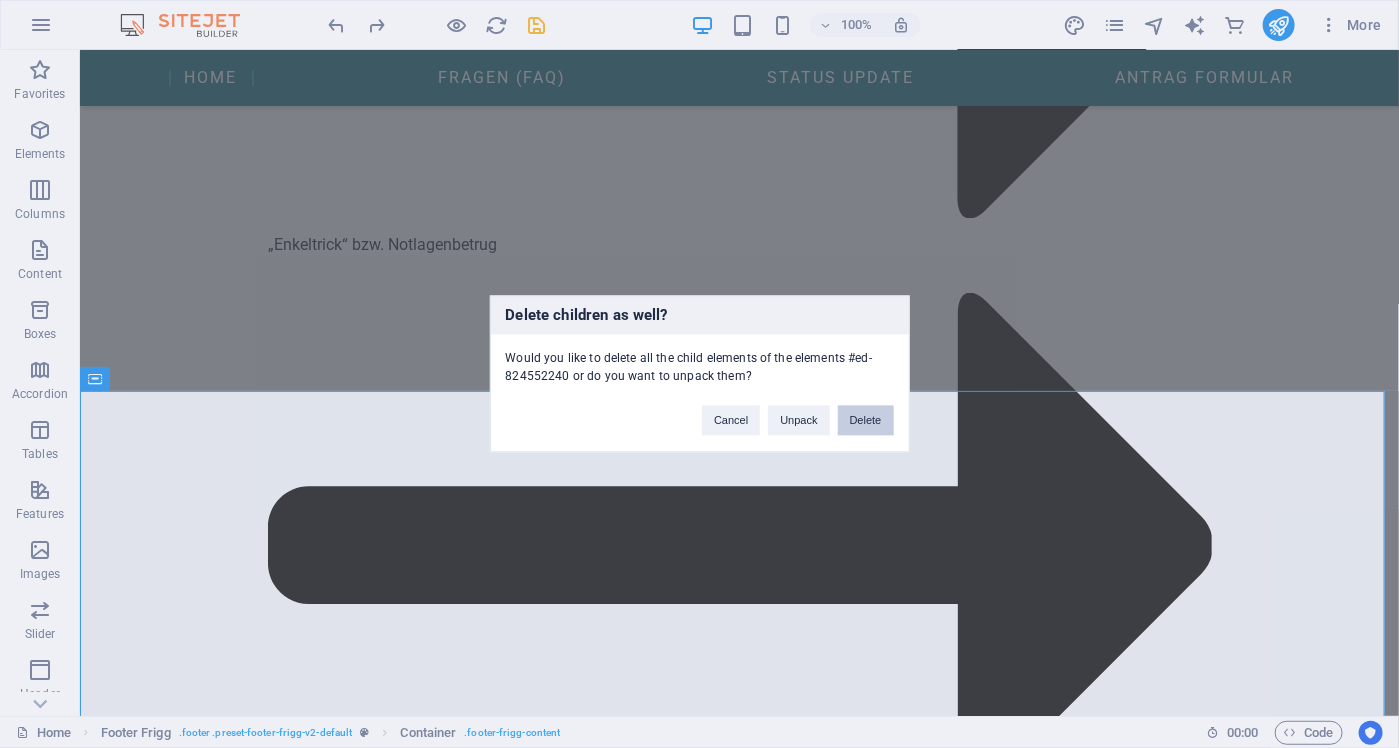 click on "Delete" at bounding box center (866, 421) 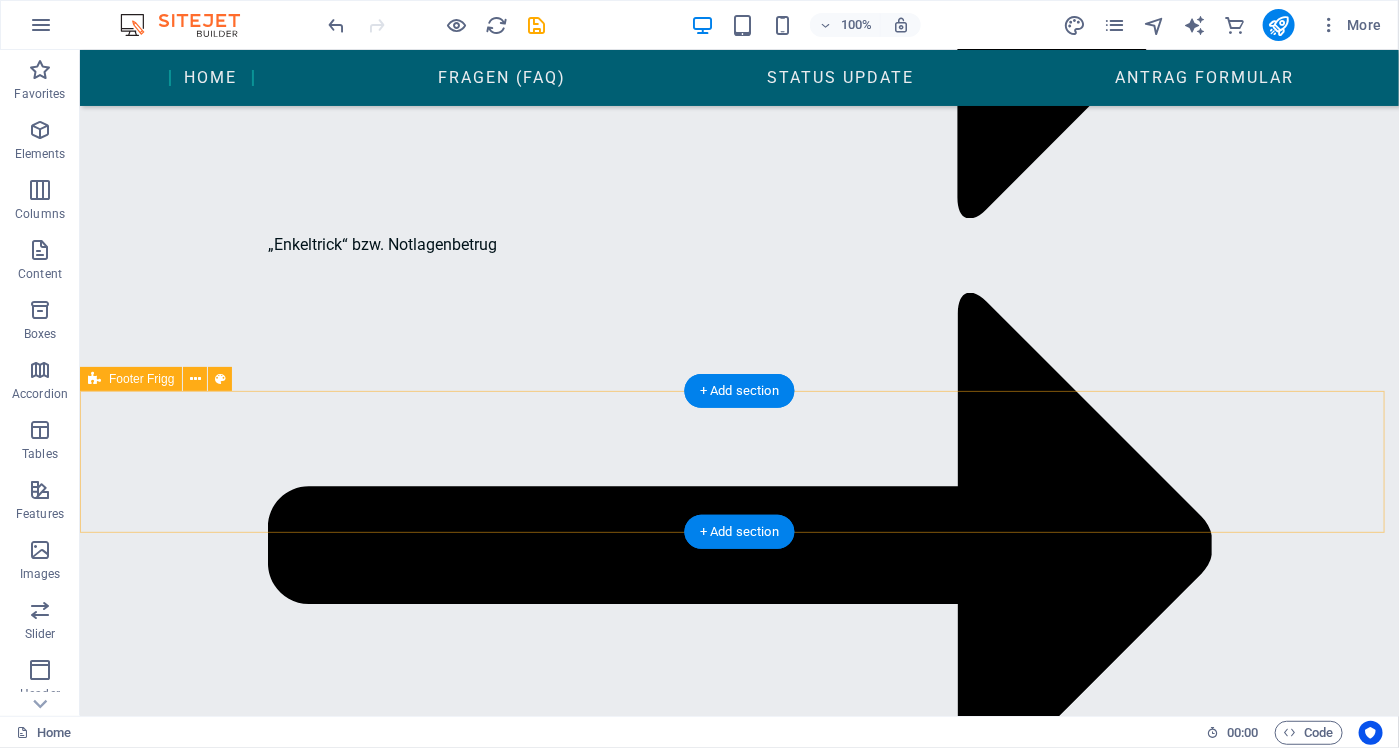 click on "Drop content here or  Add elements  Paste clipboard" at bounding box center (738, 4638) 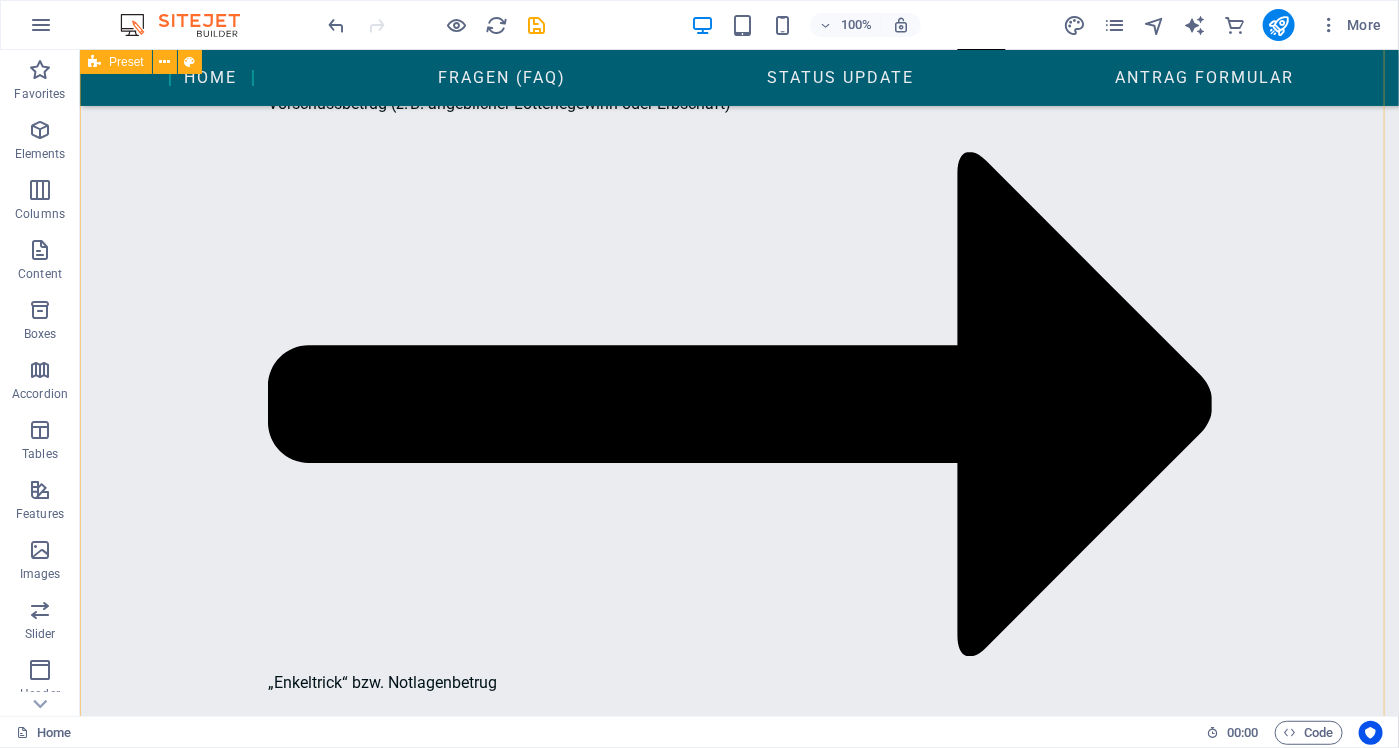 scroll, scrollTop: 2385, scrollLeft: 0, axis: vertical 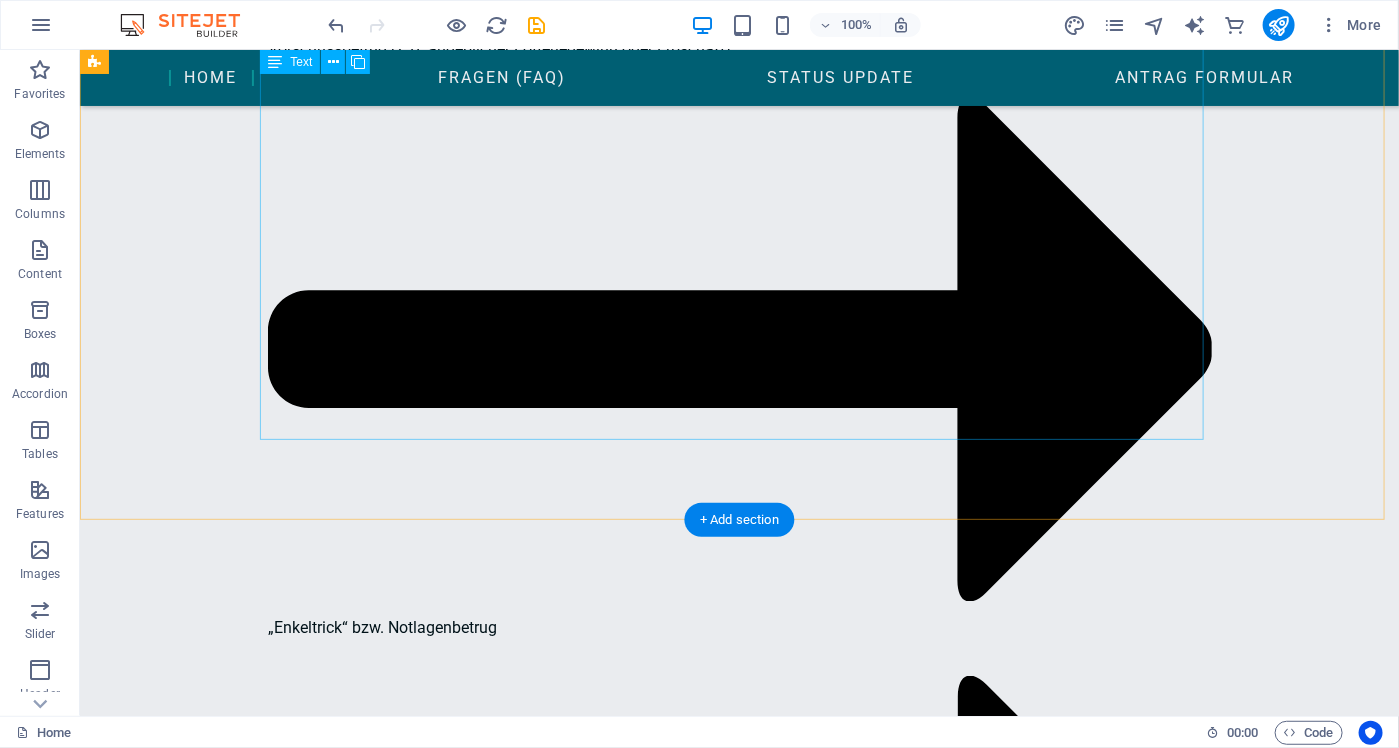 click on "Im Rahmen eines durch das US-Justizministerium (Department of Justice, DOJ) initiierten Wiedergutmachungsverfahrens wurden infolge strafrechtlicher Ermittlungen gegen mehrere internationale Betrugsnetzwerke erhebliche Vermögenswerte beschlagnahmt und für die Entschädigung betroffener Geschädigter bereitgestellt. Die Wiedergutmachung erfolgt im Rahmen eines mehrstufigen sogenannten  Remission Process , der durch die US-Behörden in enger Kooperation mit ausgewählten Anwaltskanzleien in den Vereinigten Staaten und Europa umgesetzt wird. Die rechtliche Grundlage für dieses Verfahren ergibt sich insbesondere aus dem Deferred Prosecution Agreement (DPA) vom 19. Januar 2017 zwischen der United States Attorney’s Office und der Western Union Company. Darin räumte Western Union systematische Verstöße gegen den Bank Secrecy Act sowie Beihilfe zu Drahtbetrug ein und verpflichtete sich zur Zahlung von insgesamt 586 Millionen US-Dollar zur Entschädigung betroffener Personen. Ziel des Programms" at bounding box center (739, 1490) 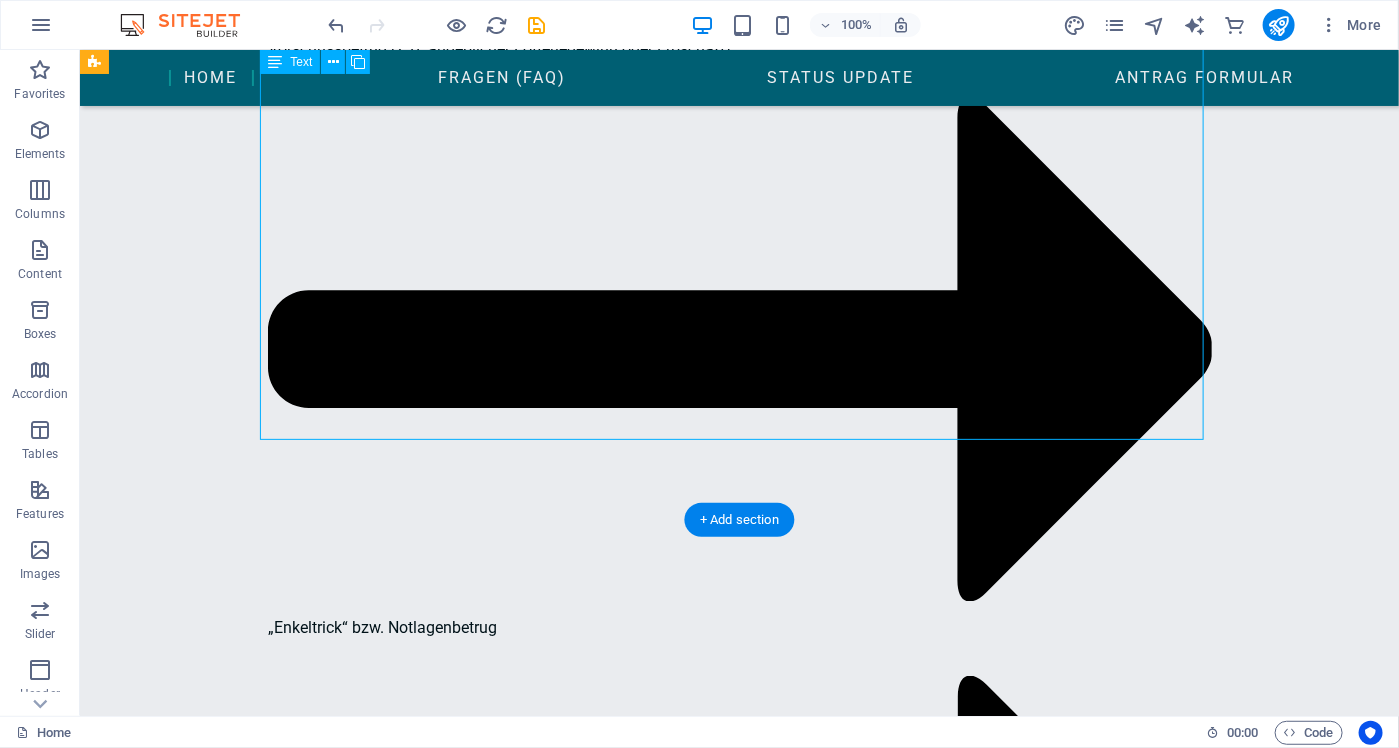 click on "Im Rahmen eines durch das US-Justizministerium (Department of Justice, DOJ) initiierten Wiedergutmachungsverfahrens wurden infolge strafrechtlicher Ermittlungen gegen mehrere internationale Betrugsnetzwerke erhebliche Vermögenswerte beschlagnahmt und für die Entschädigung betroffener Geschädigter bereitgestellt. Die Wiedergutmachung erfolgt im Rahmen eines mehrstufigen sogenannten  Remission Process , der durch die US-Behörden in enger Kooperation mit ausgewählten Anwaltskanzleien in den Vereinigten Staaten und Europa umgesetzt wird. Die rechtliche Grundlage für dieses Verfahren ergibt sich insbesondere aus dem Deferred Prosecution Agreement (DPA) vom 19. Januar 2017 zwischen der United States Attorney’s Office und der Western Union Company. Darin räumte Western Union systematische Verstöße gegen den Bank Secrecy Act sowie Beihilfe zu Drahtbetrug ein und verpflichtete sich zur Zahlung von insgesamt 586 Millionen US-Dollar zur Entschädigung betroffener Personen. Ziel des Programms" at bounding box center [739, 1490] 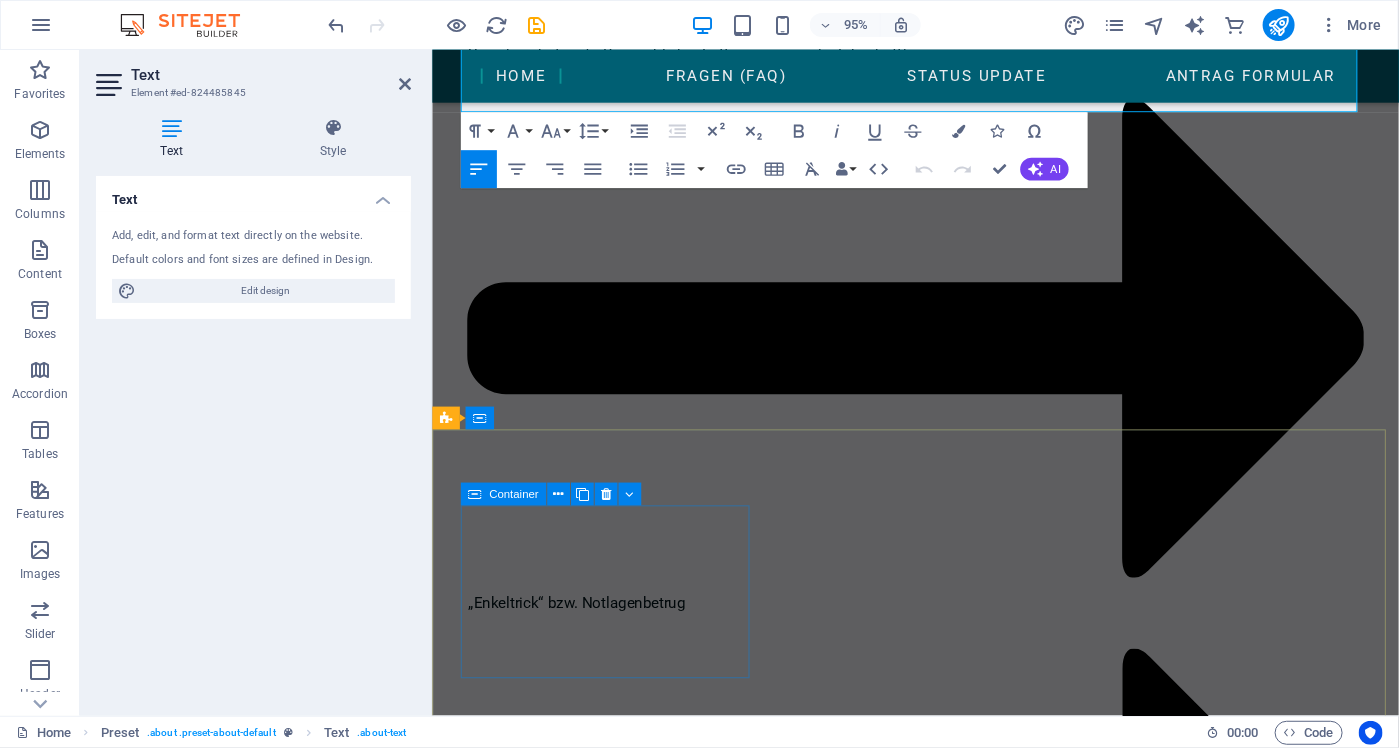 scroll, scrollTop: 2350, scrollLeft: 0, axis: vertical 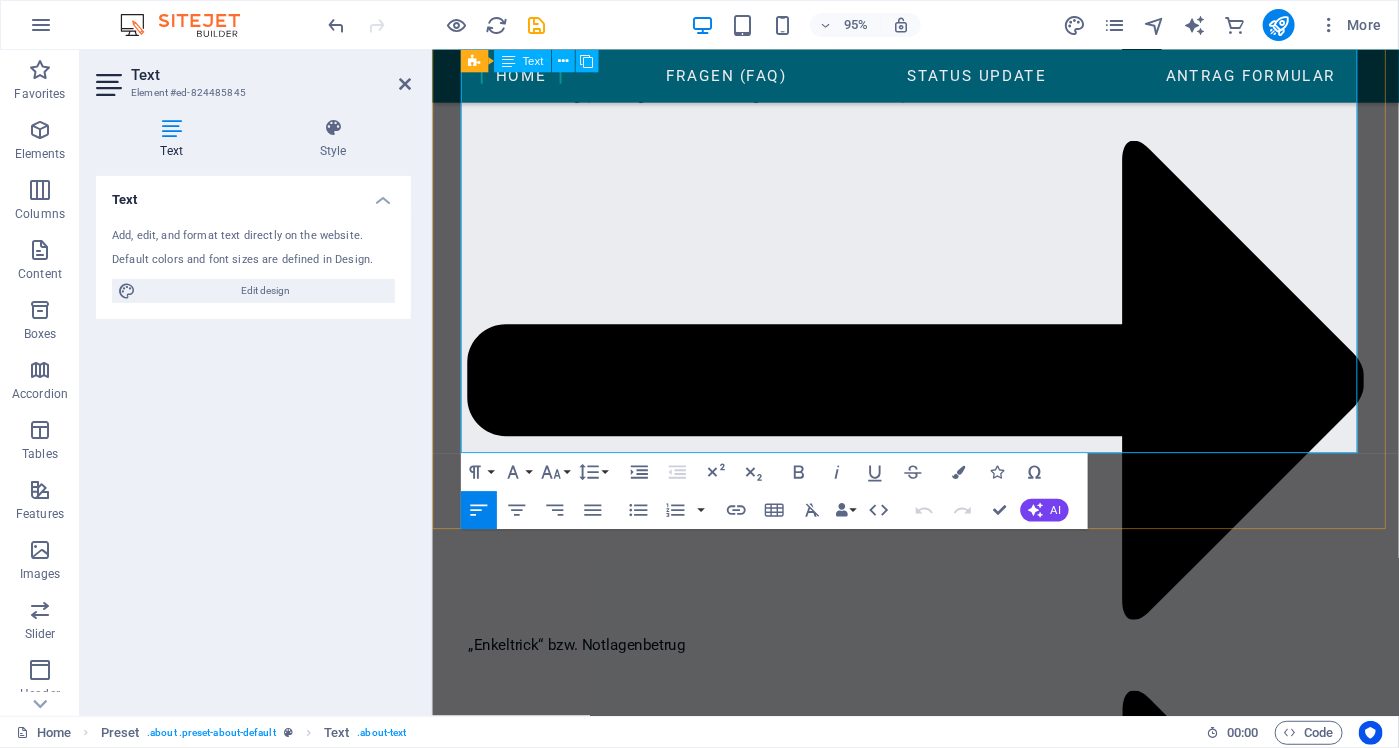 click on "Amerikanische Anlaufstelle: Kanzlei Parker INC. Fifth Avenue  133 rd and 74 th Street, New York, NY 10006 Telefon: +1  938 777 38 68" at bounding box center [940, 3845] 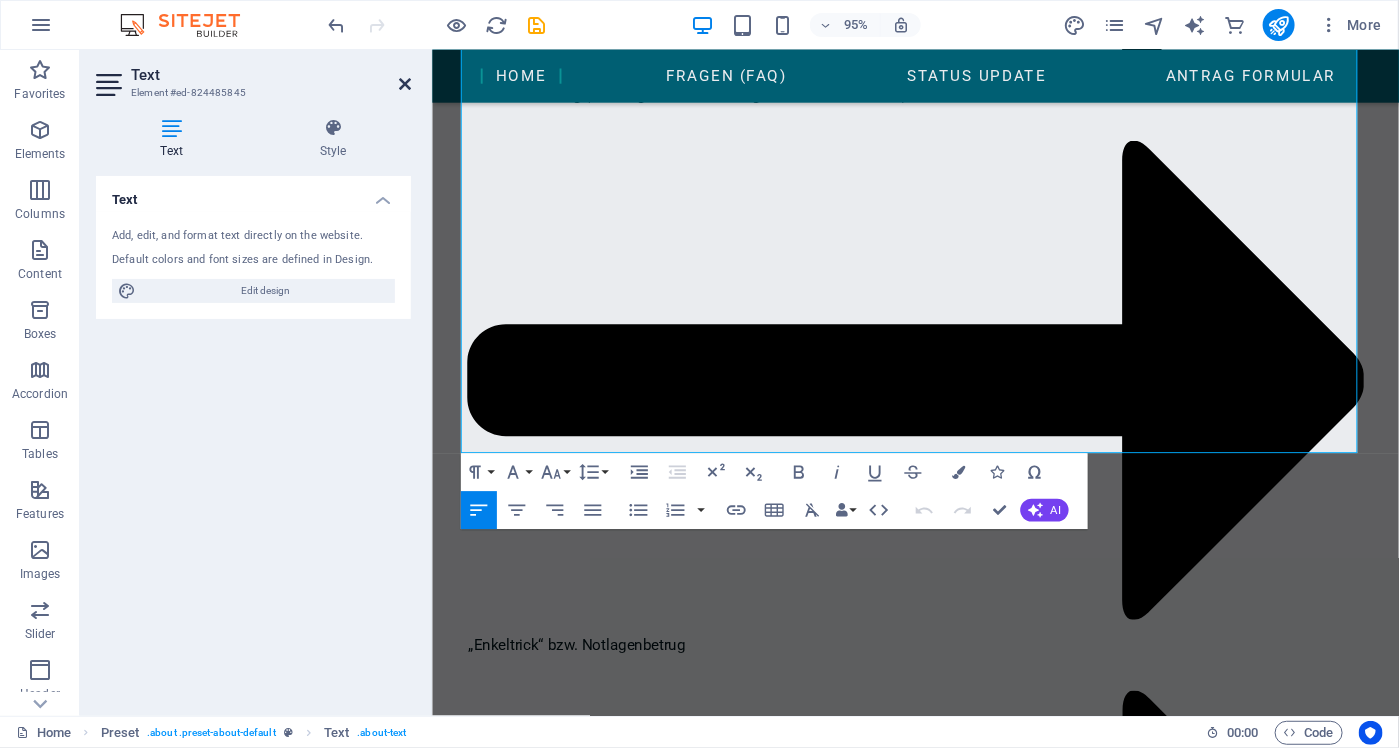 click at bounding box center (405, 84) 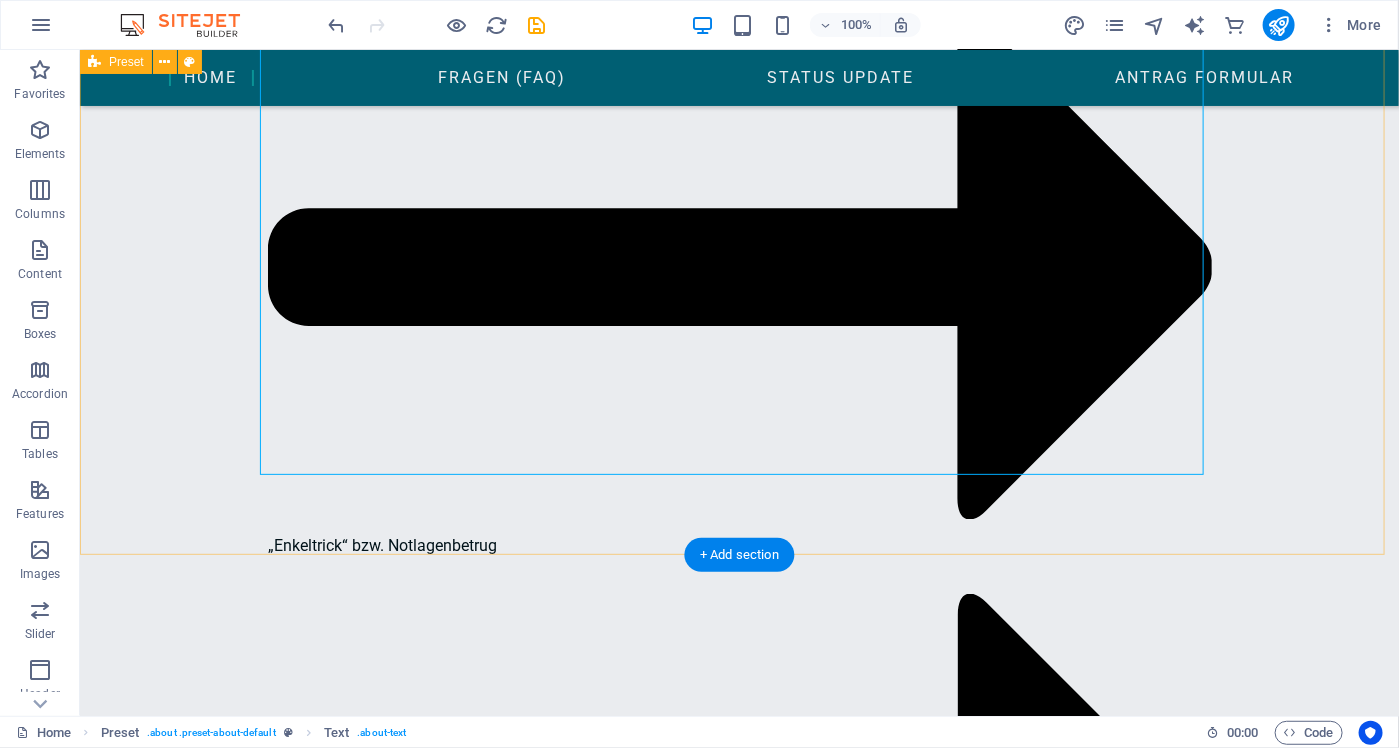 scroll, scrollTop: 2785, scrollLeft: 0, axis: vertical 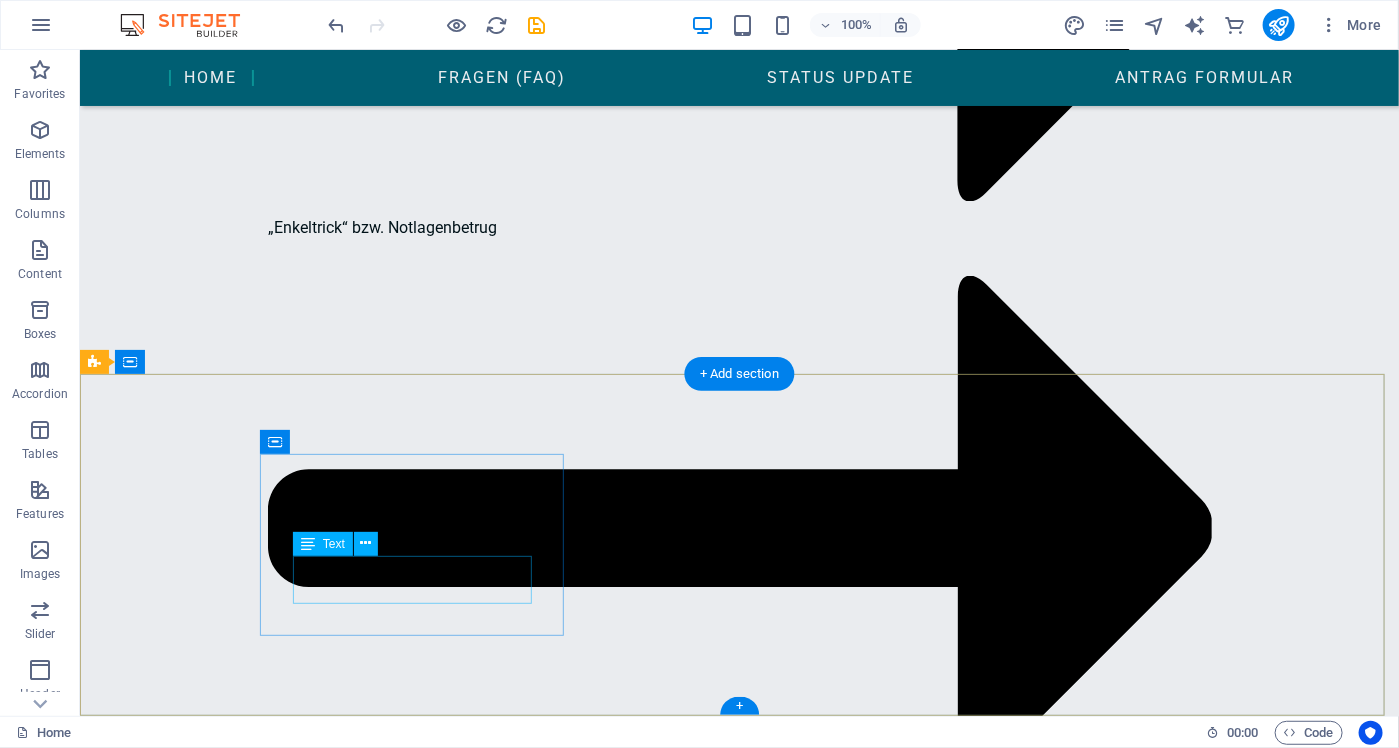 click on "Bahnhofstrasse 100 Zurich   8001" at bounding box center (567, 4756) 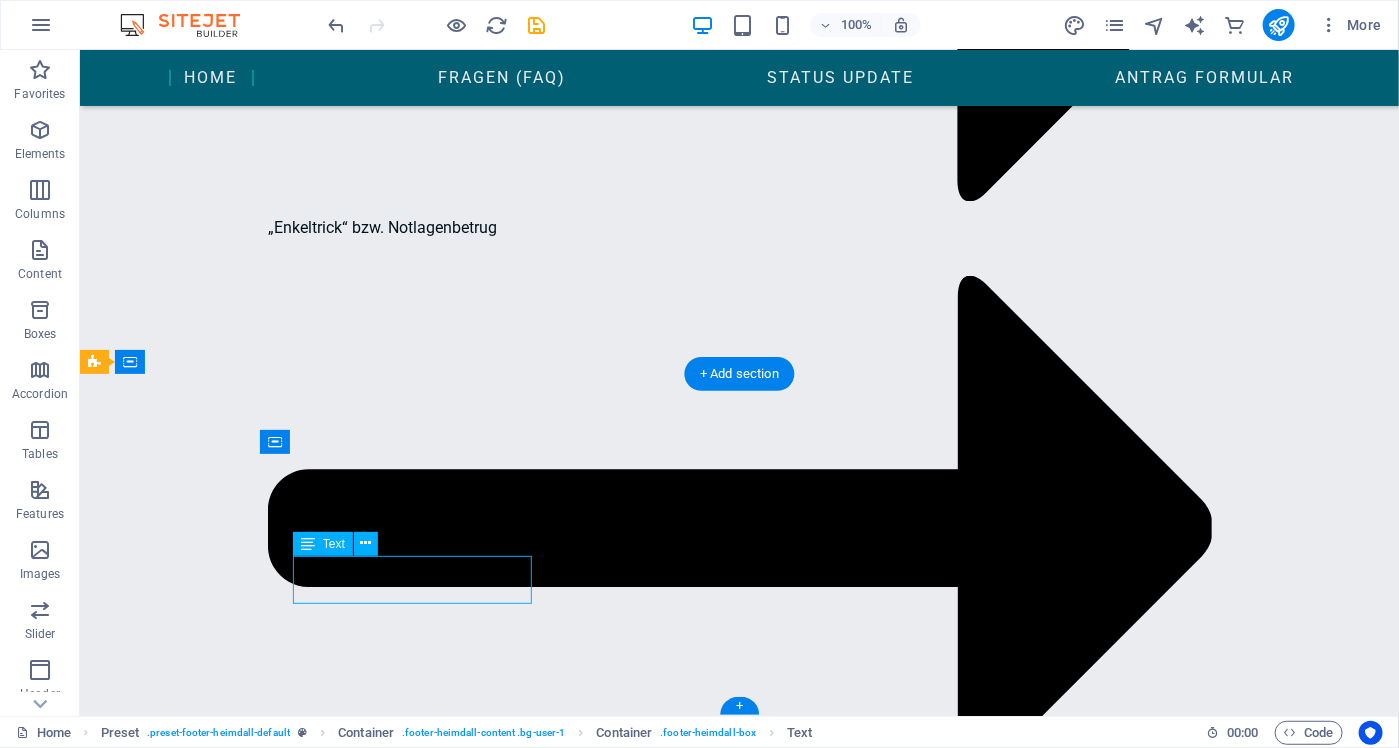 click on "Bahnhofstrasse 100 Zurich   8001" at bounding box center [567, 4756] 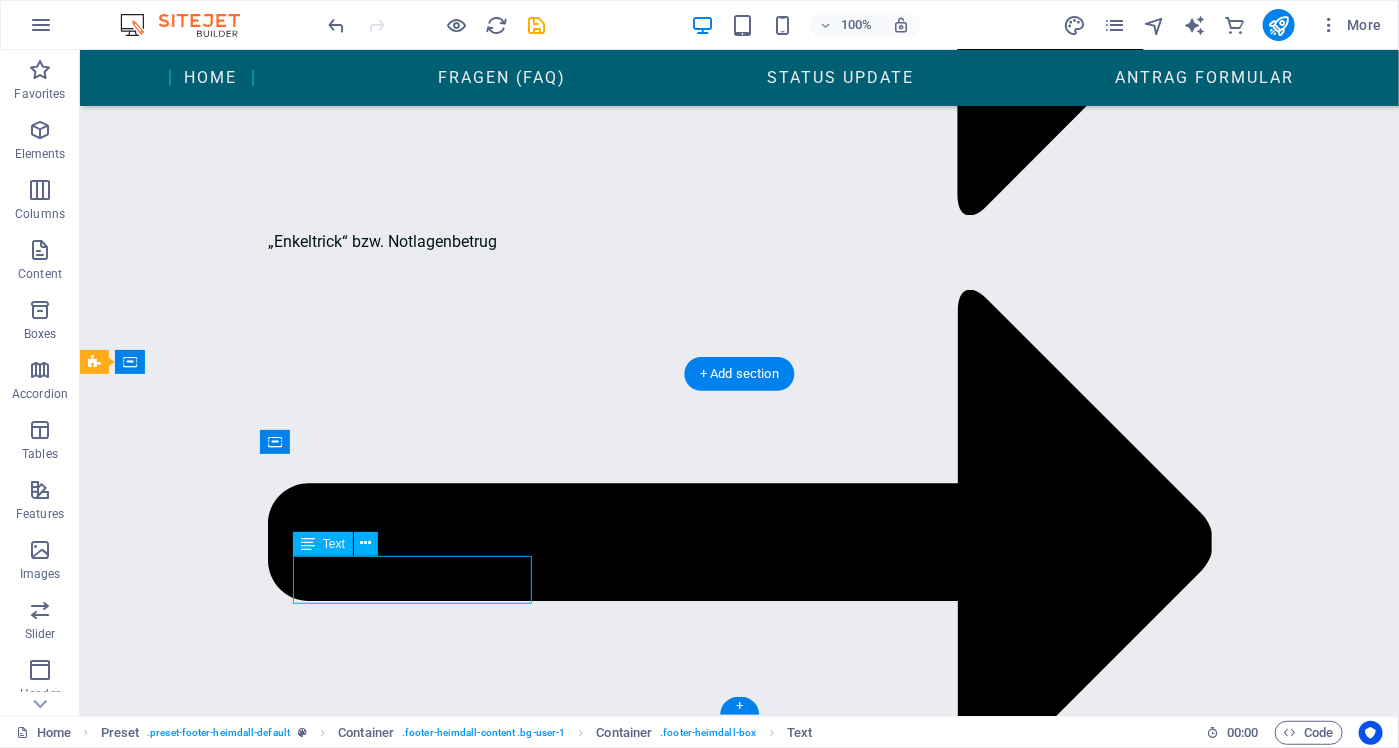 scroll, scrollTop: 2750, scrollLeft: 0, axis: vertical 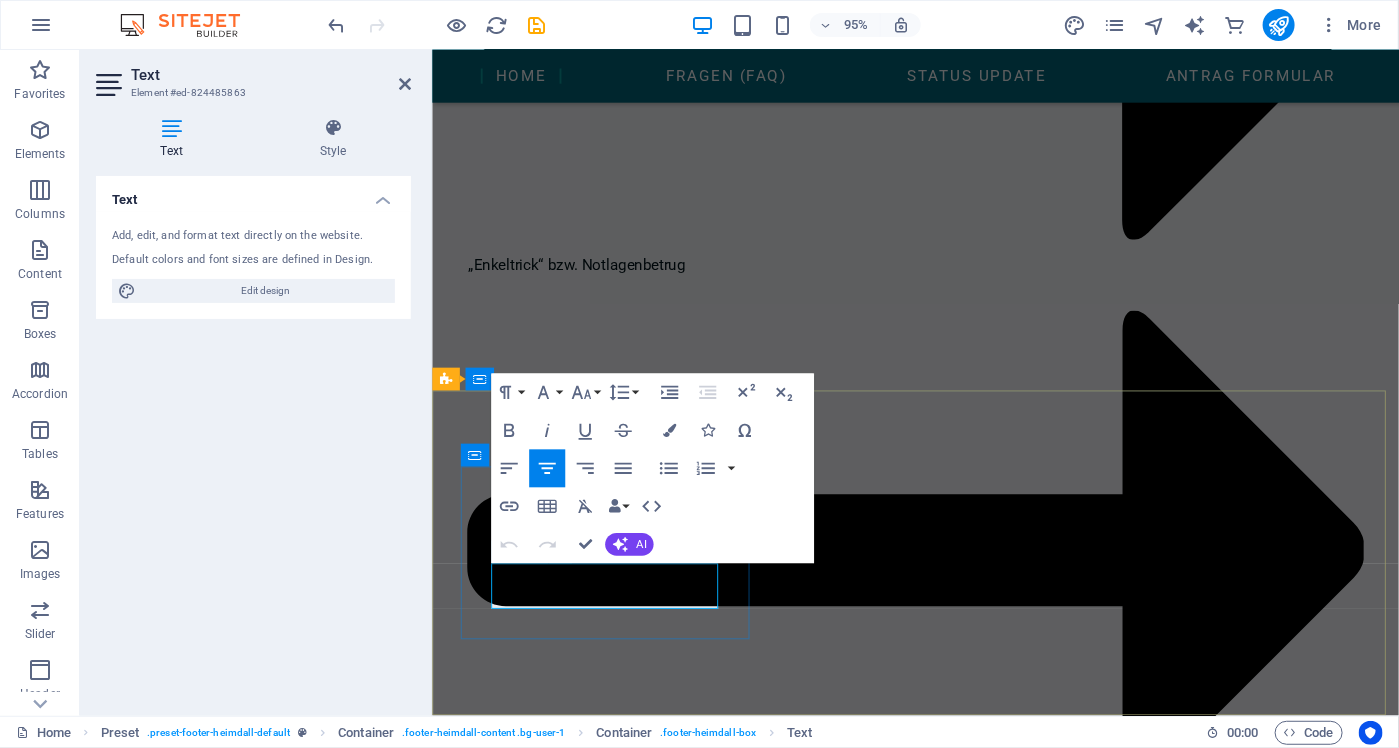 click on "Bahnhofstrasse 100" at bounding box center [919, 4810] 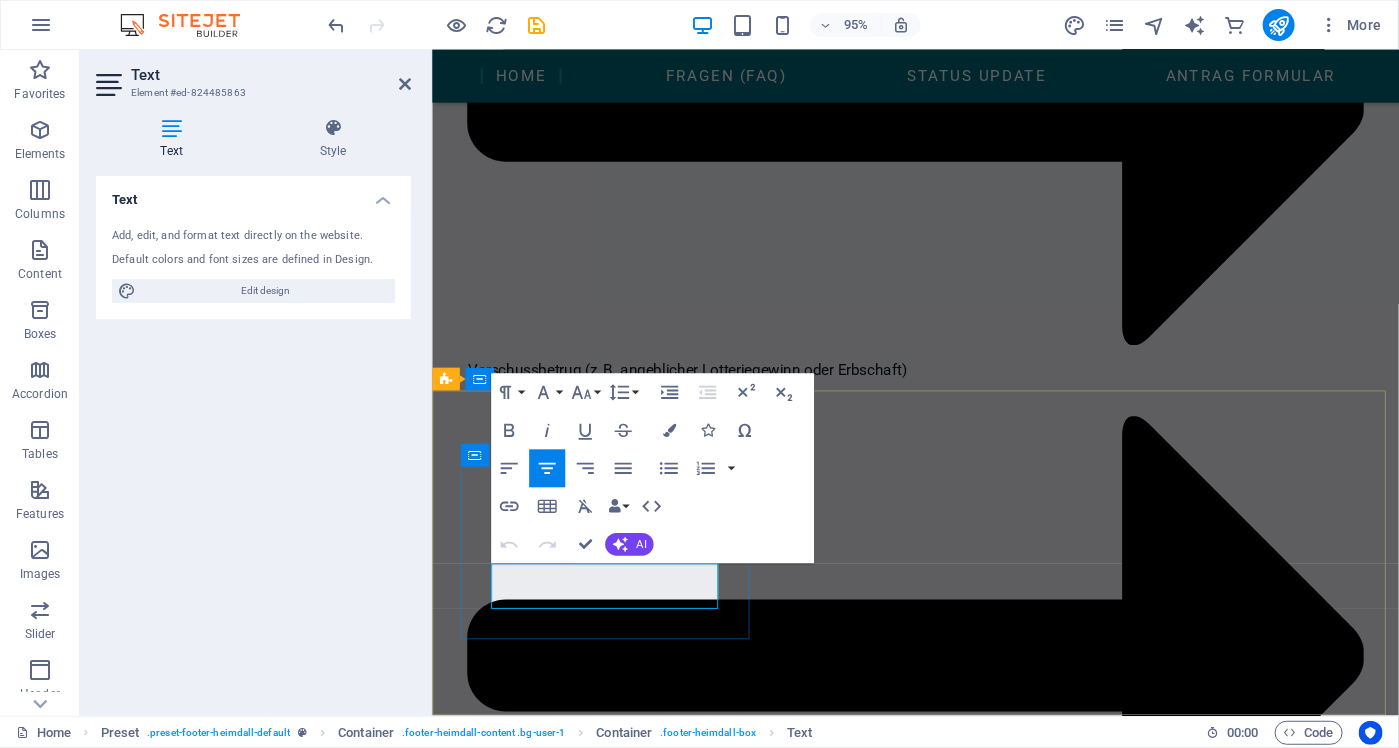 scroll, scrollTop: 2602, scrollLeft: 0, axis: vertical 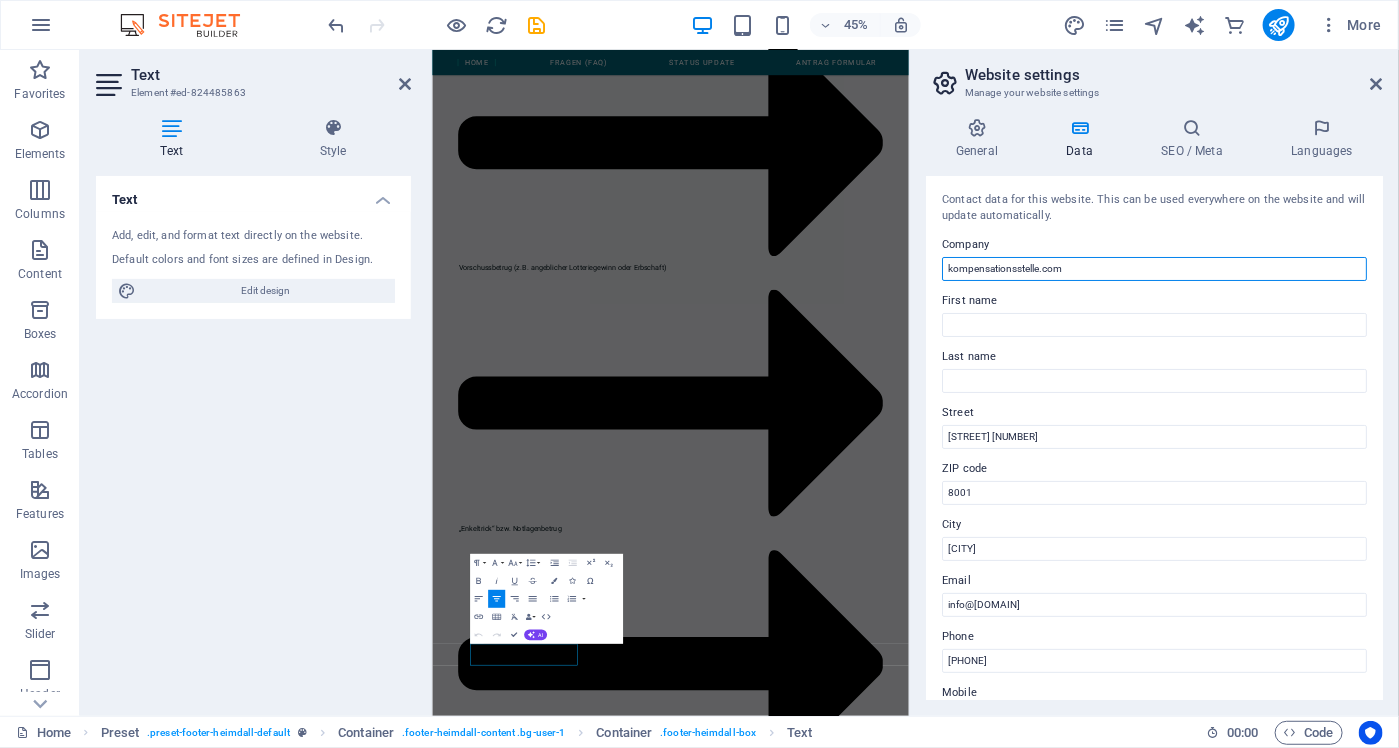 click on "kompensationsstelle.com" at bounding box center [1154, 269] 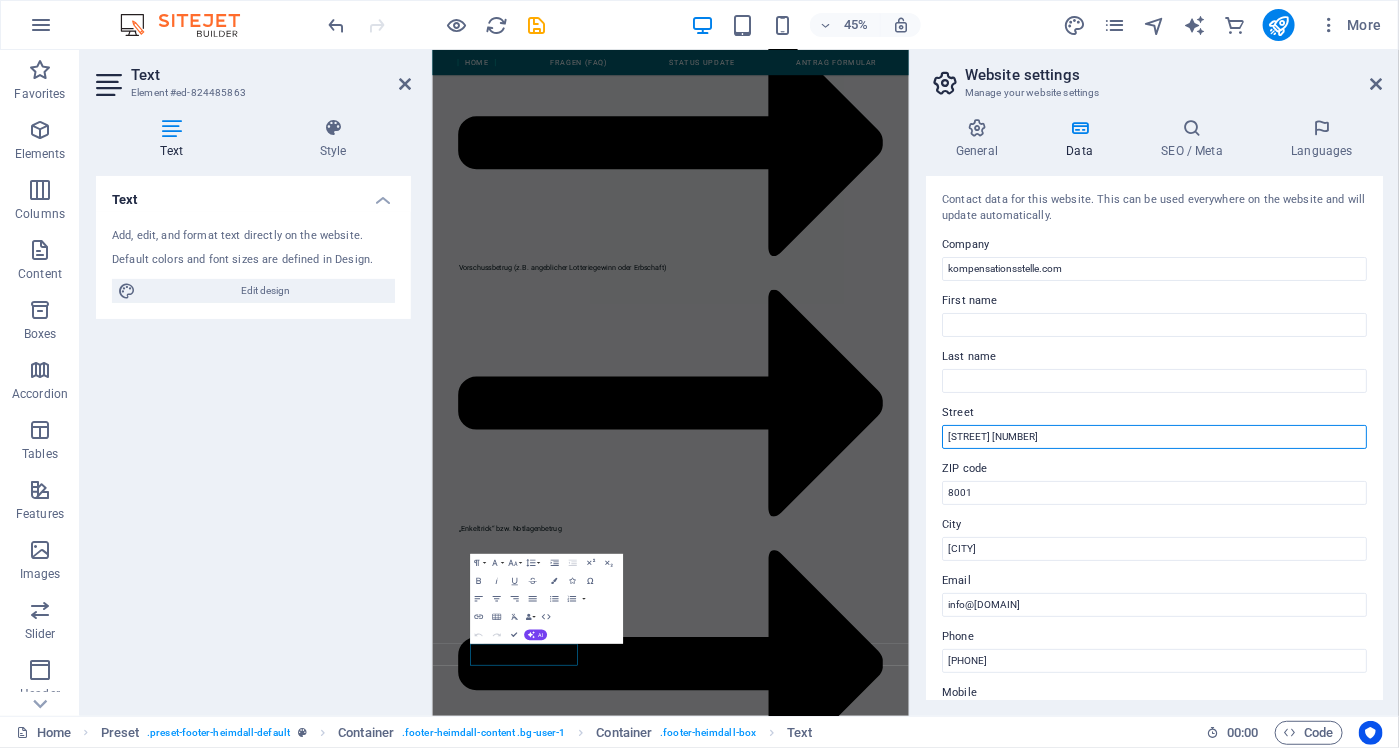 click on "Bahnhofstrasse 100" at bounding box center (1154, 437) 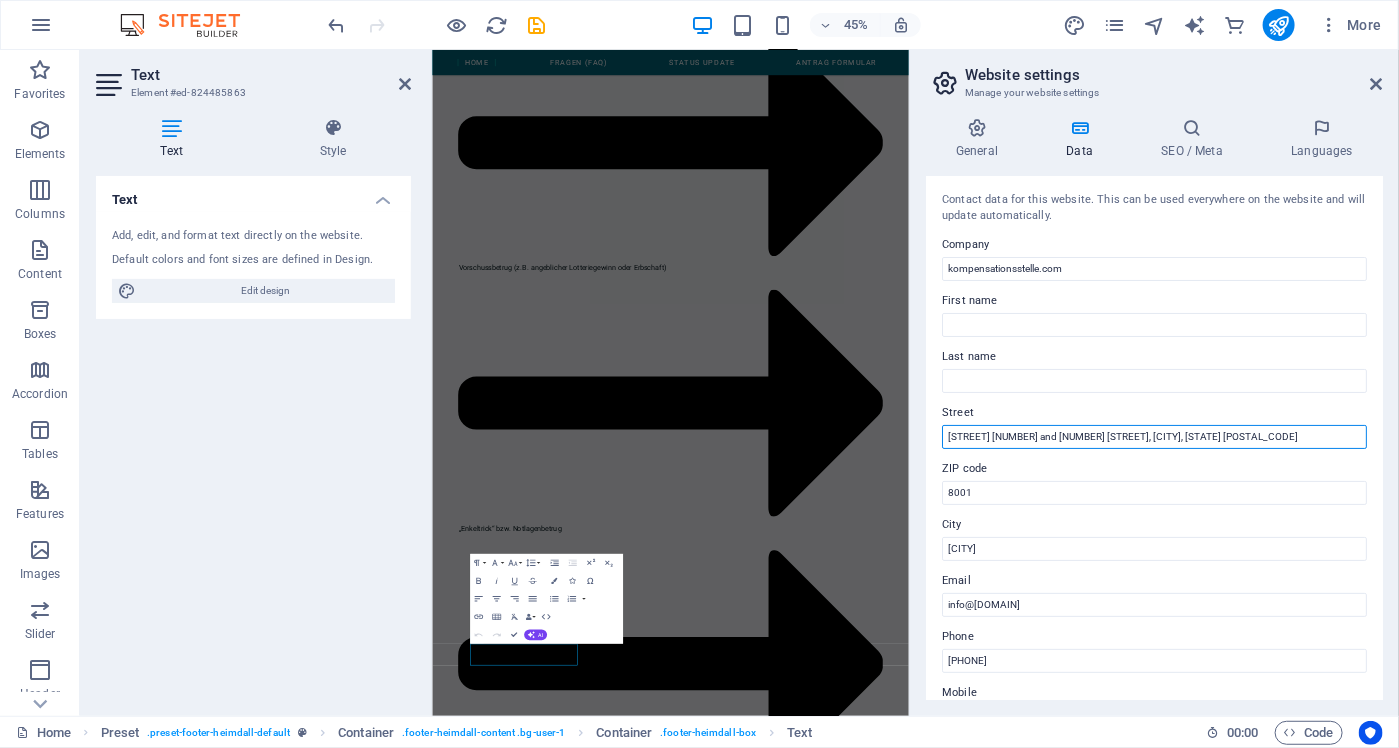 click on "Fifth Avenue  133 rd and 74 th Street, New York, NY 10006" at bounding box center (1154, 437) 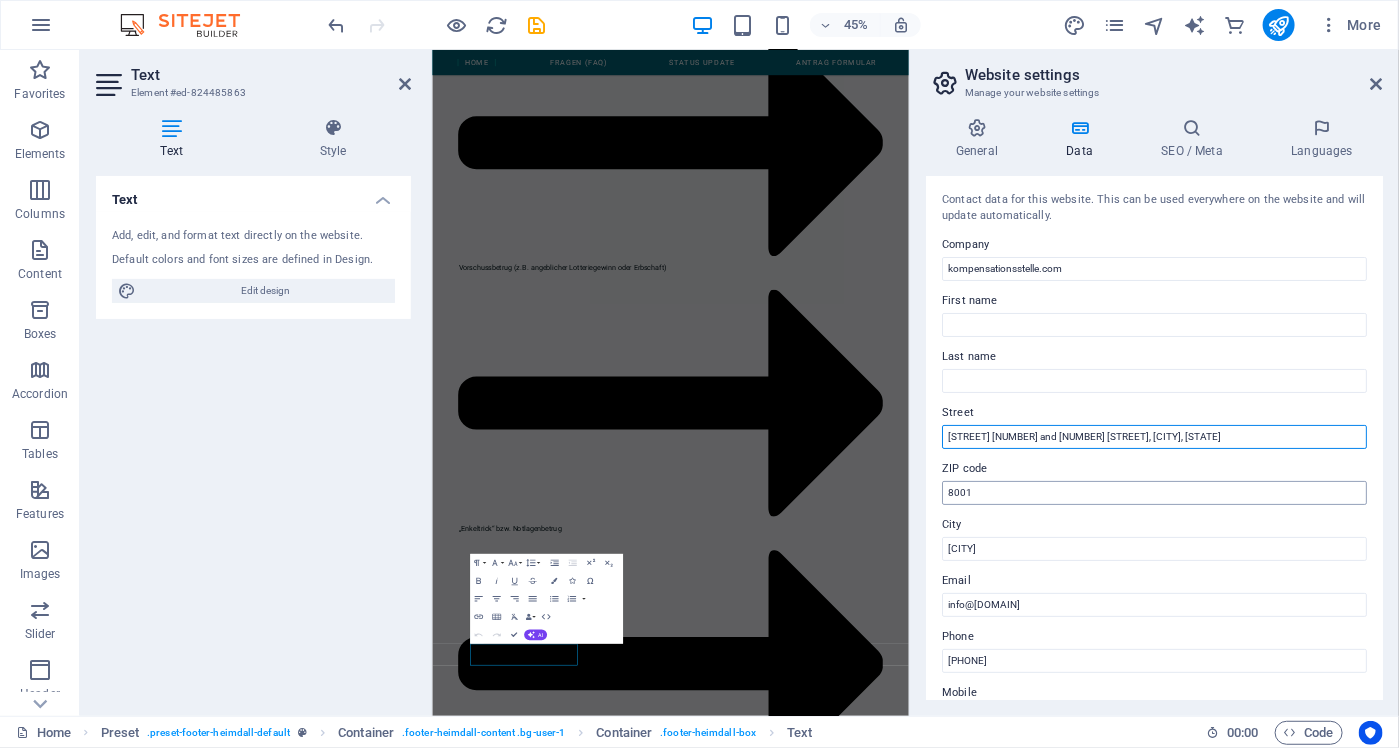 type on "Fifth Avenue  133 rd and 74 th Street, New York, NY" 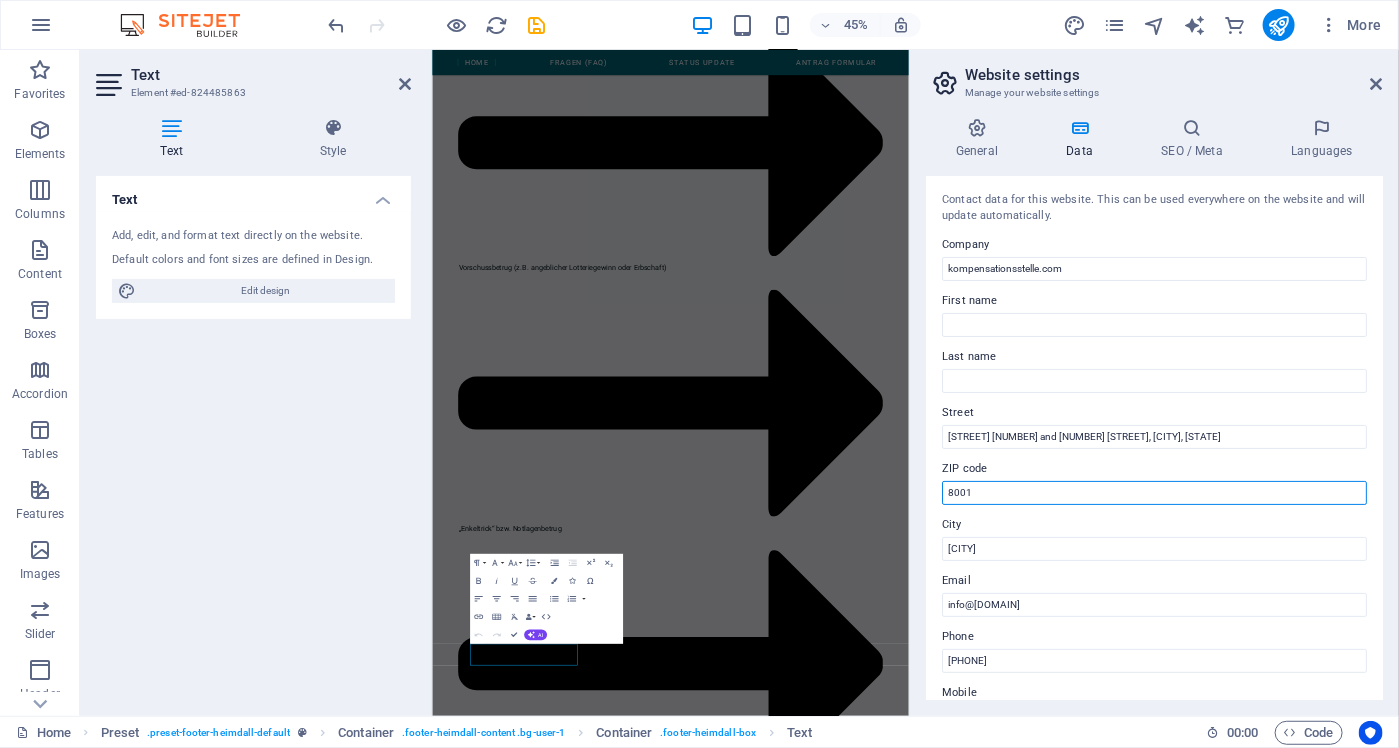click on "8001" at bounding box center [1154, 493] 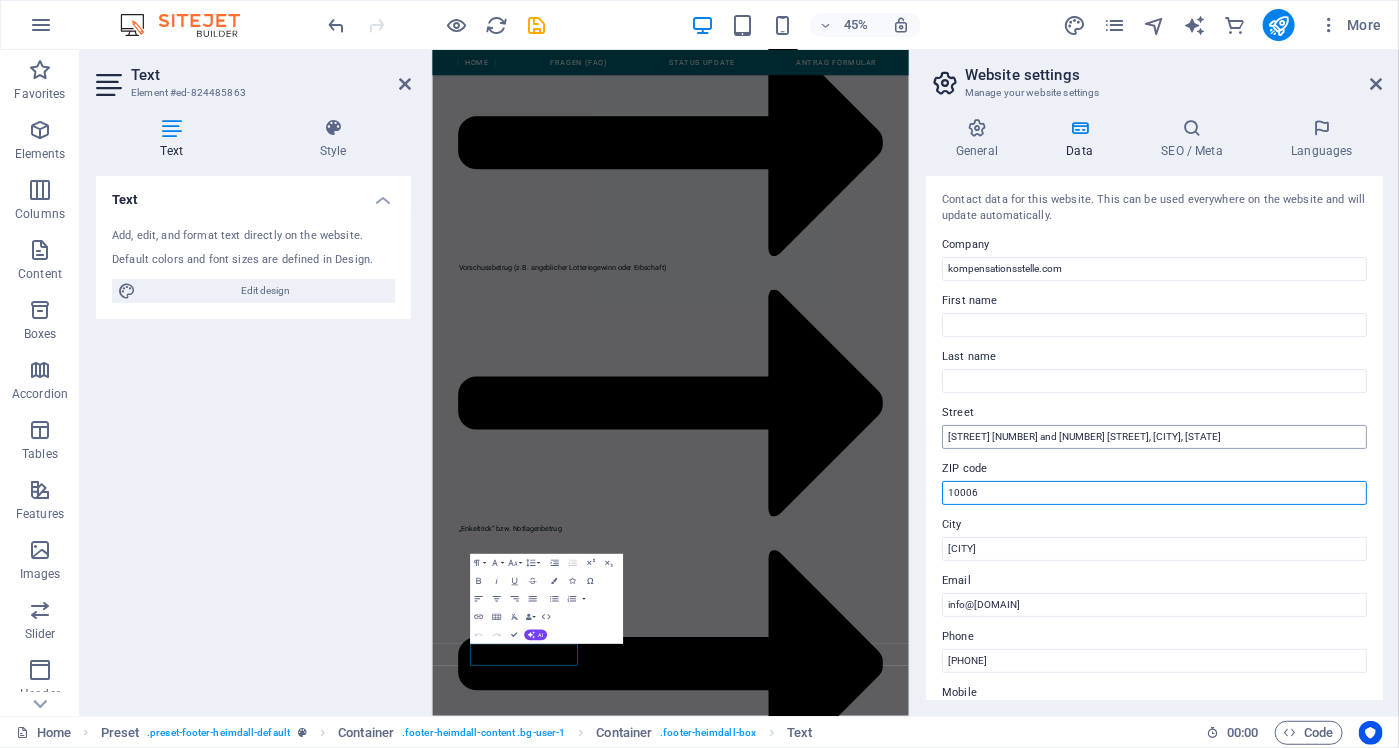 type on "10006" 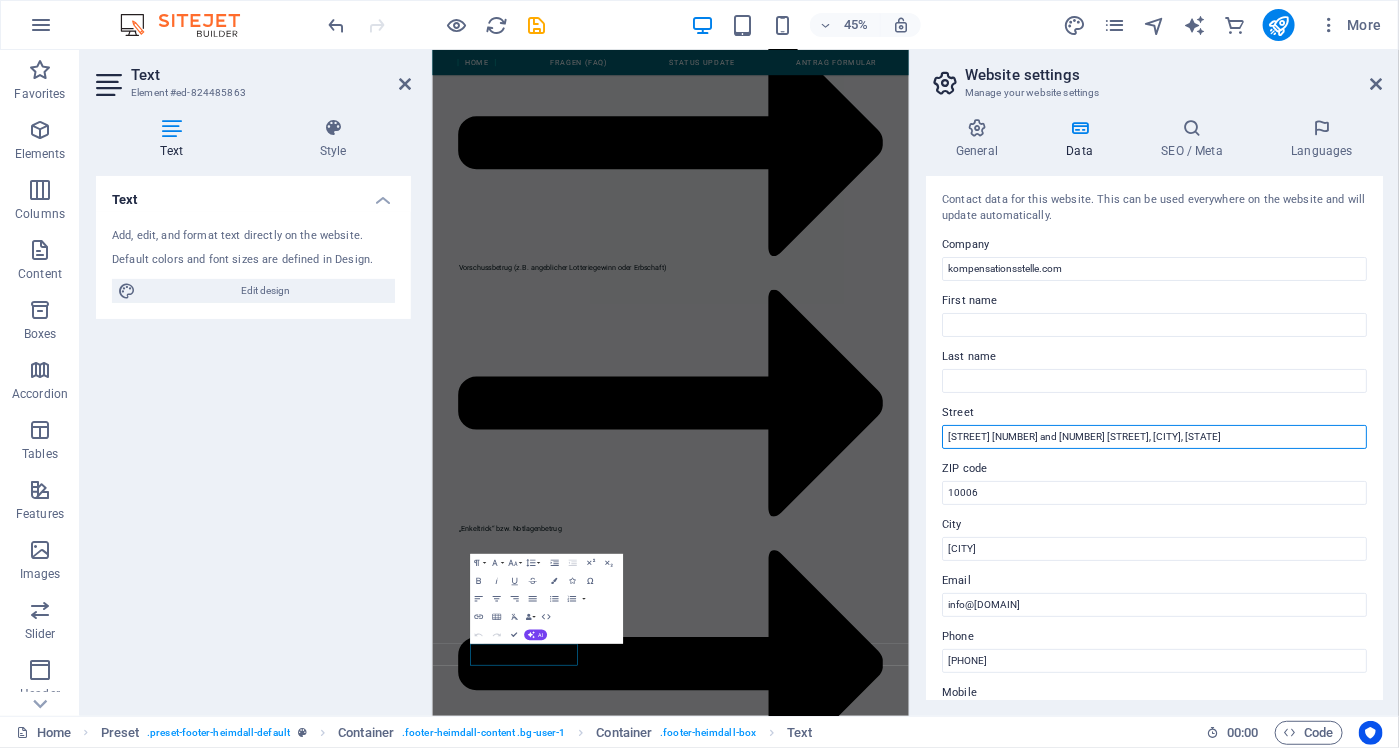 drag, startPoint x: 1115, startPoint y: 433, endPoint x: 1154, endPoint y: 434, distance: 39.012817 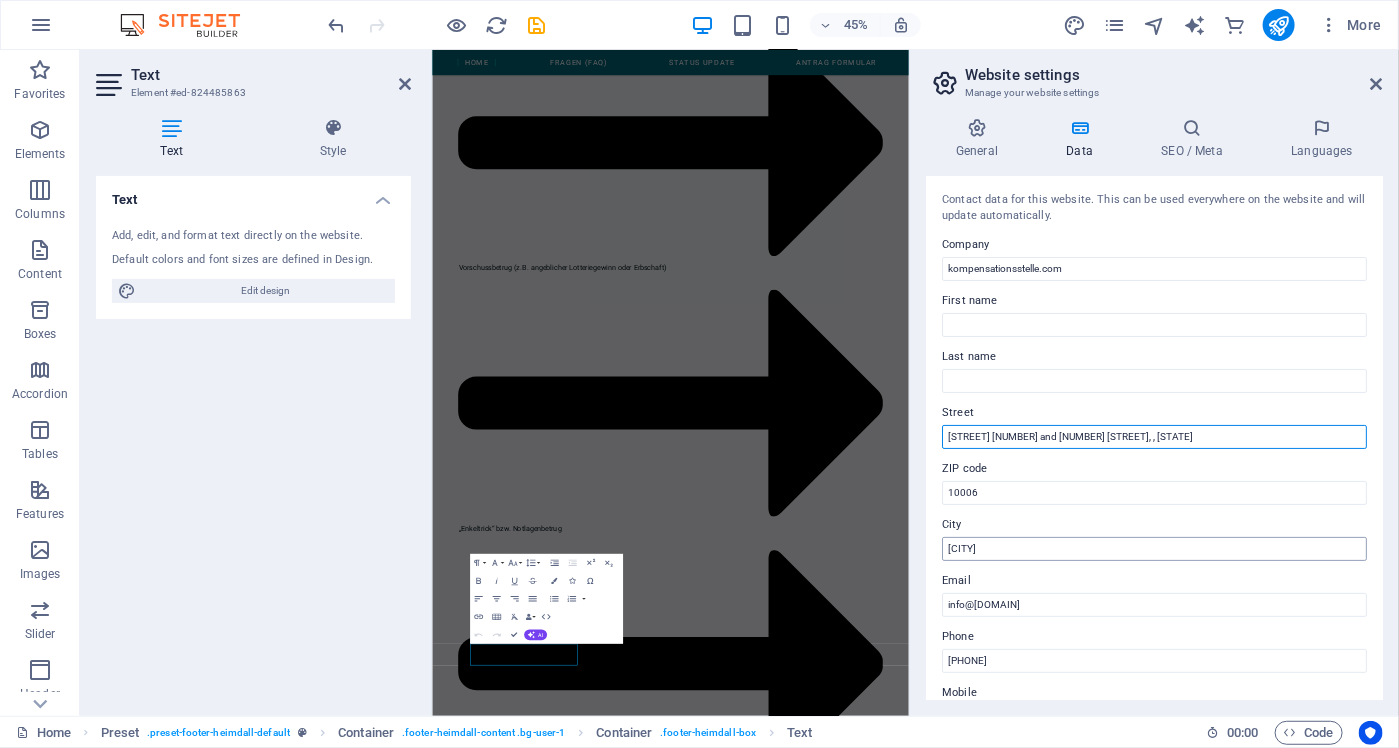 type on "[STREET] [NUMBER] rd and [NUMBER] th Street, , [STATE]" 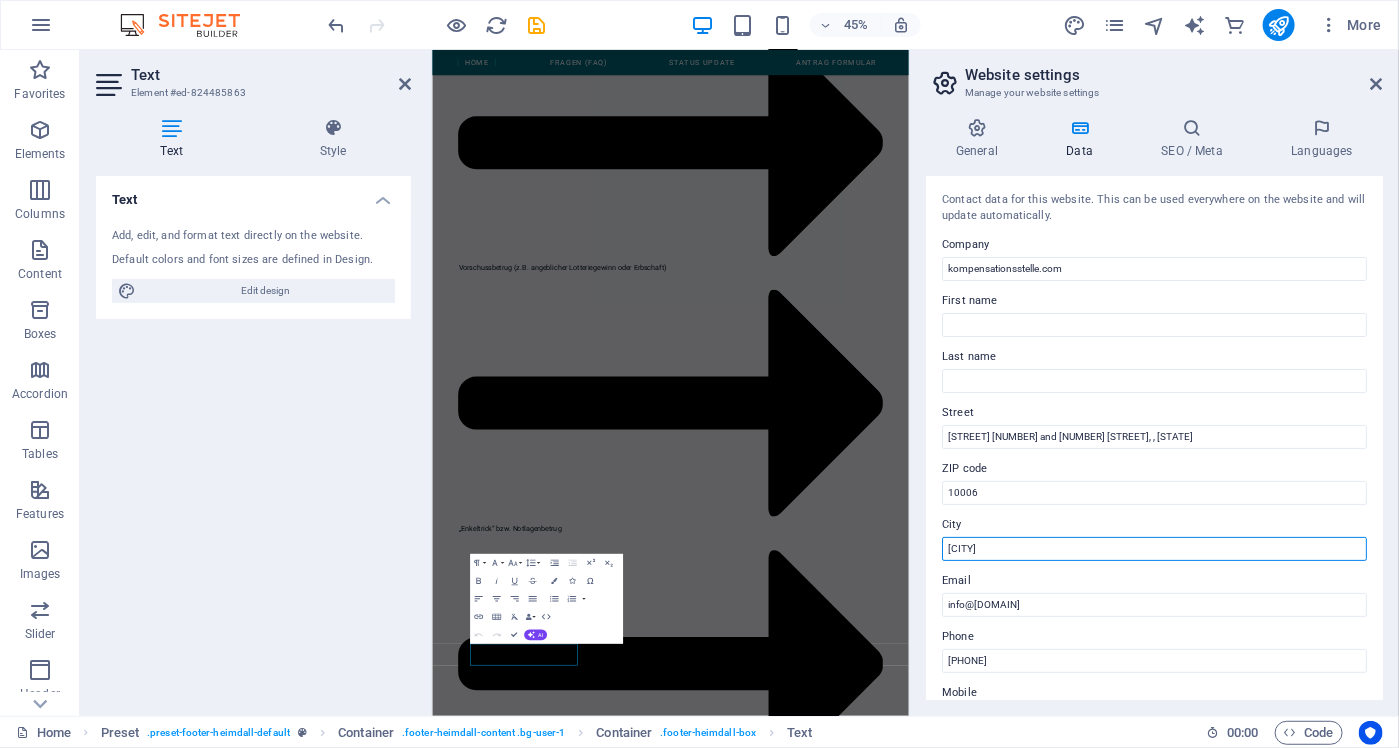 click on "Zurich" at bounding box center (1154, 549) 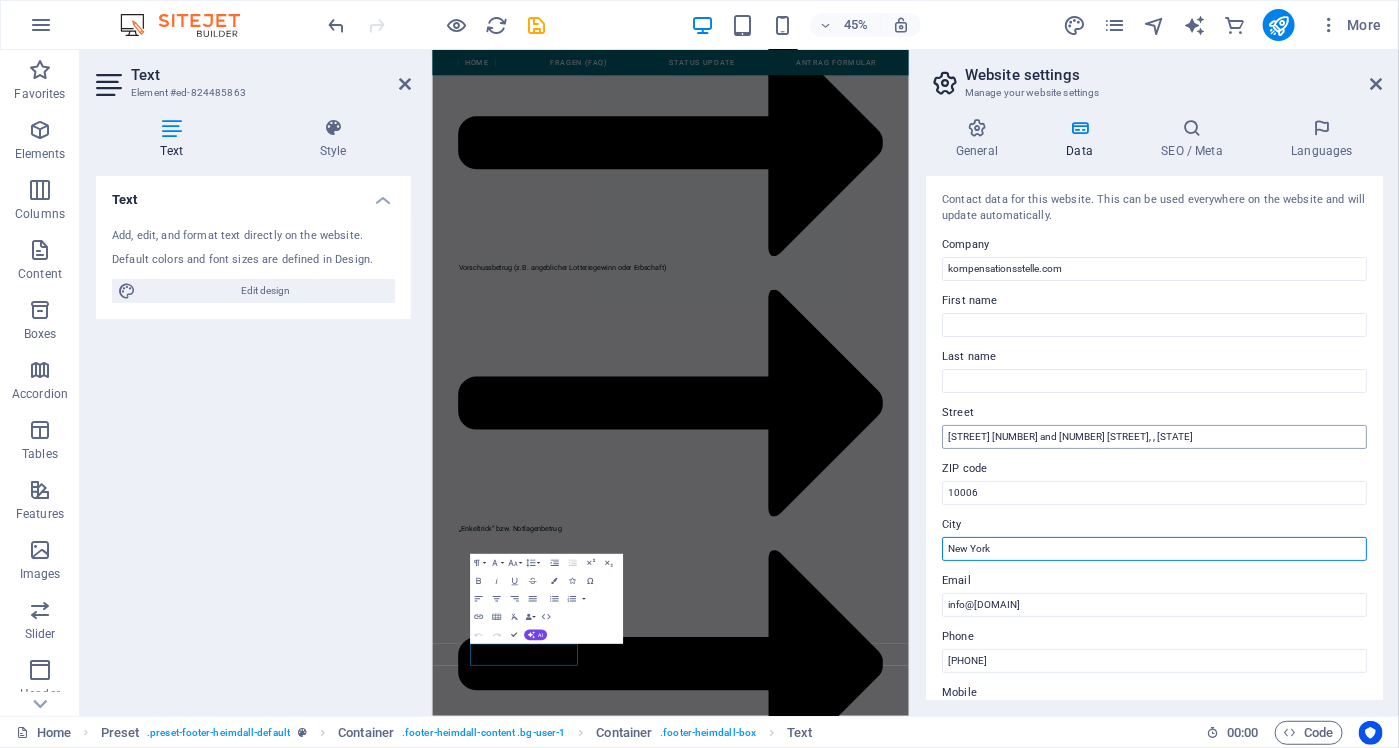 type on "New York" 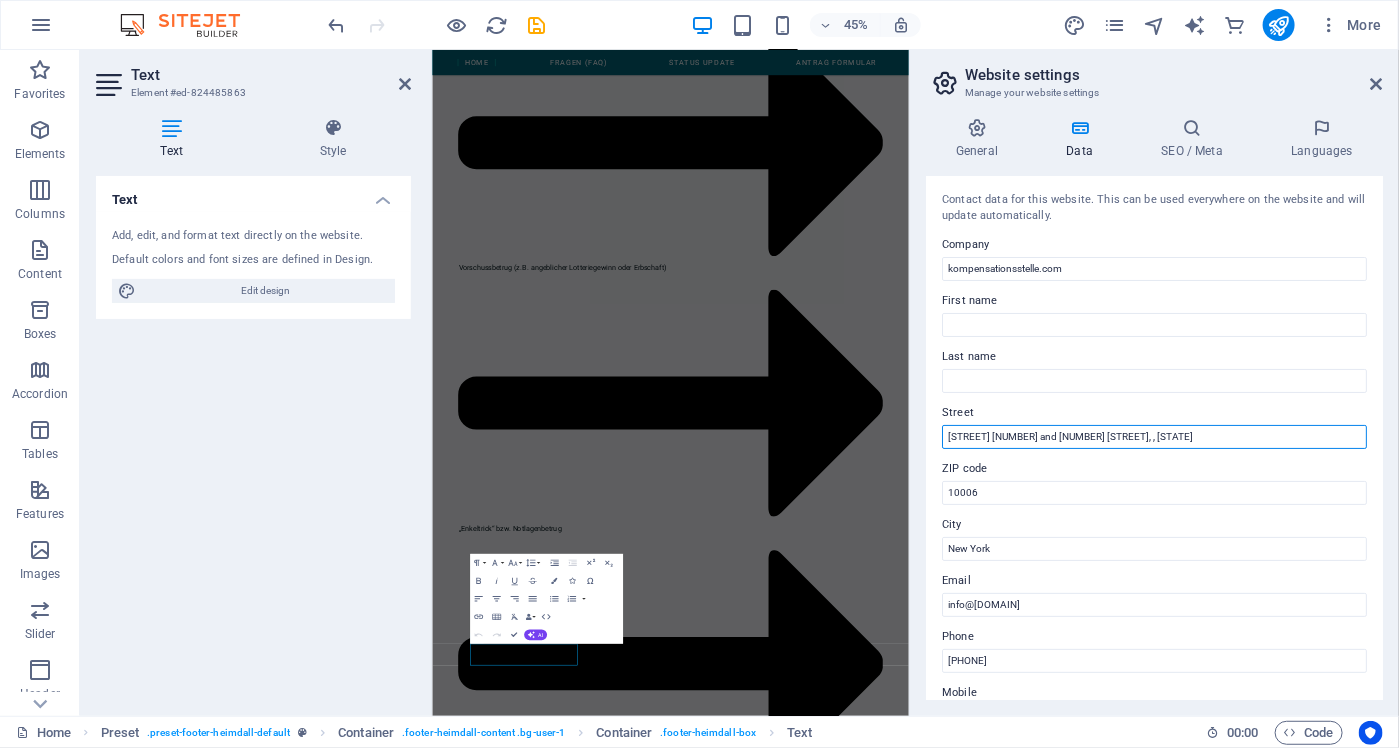 click on "[STREET] [NUMBER] rd and [NUMBER] th Street, , [STATE]" at bounding box center (1154, 437) 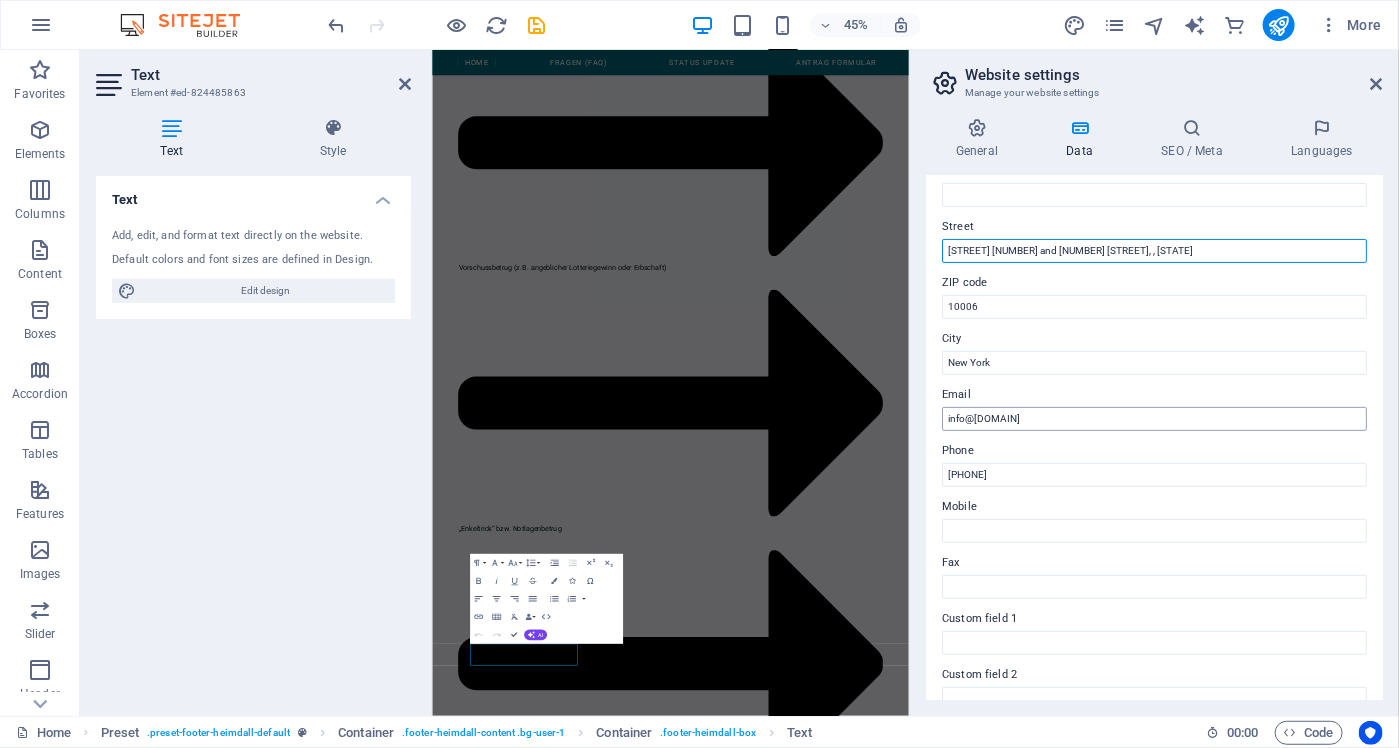scroll, scrollTop: 200, scrollLeft: 0, axis: vertical 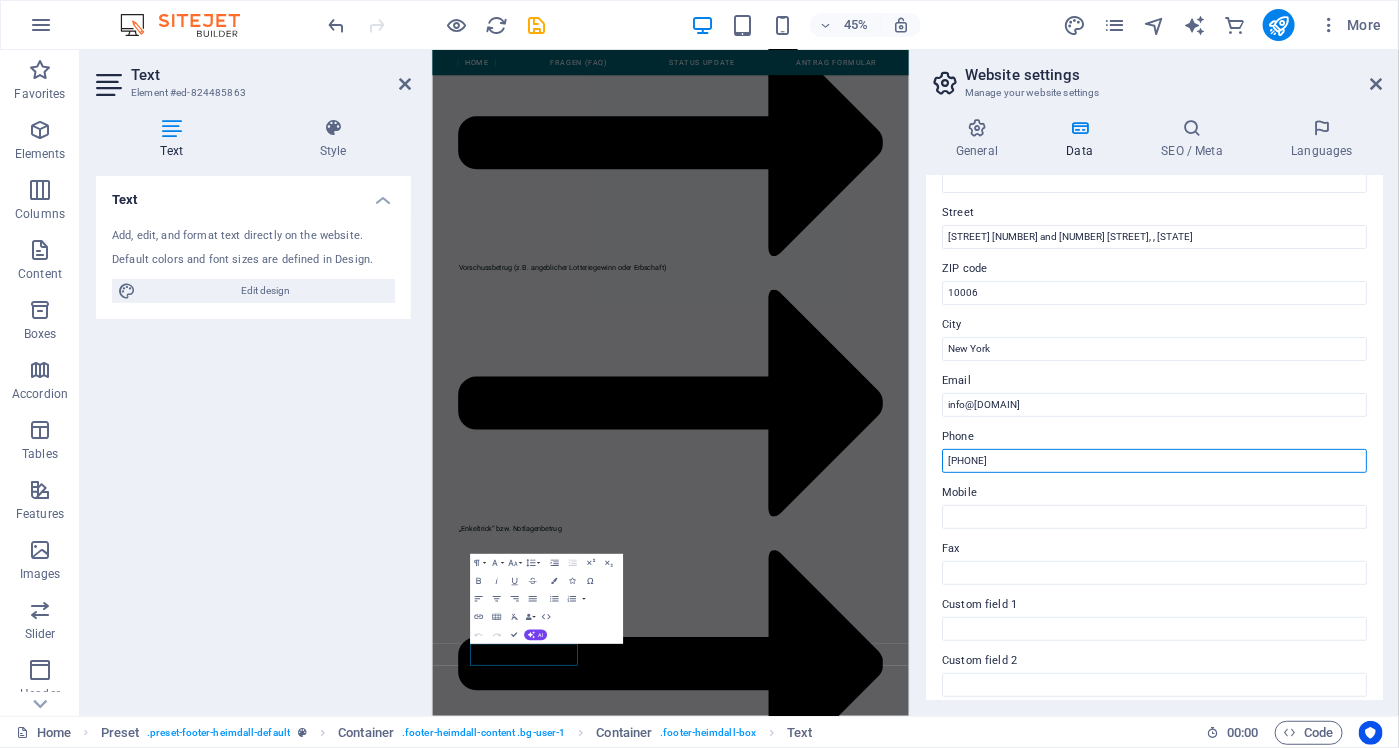 click on "+41 44 123 45 67" at bounding box center [1154, 461] 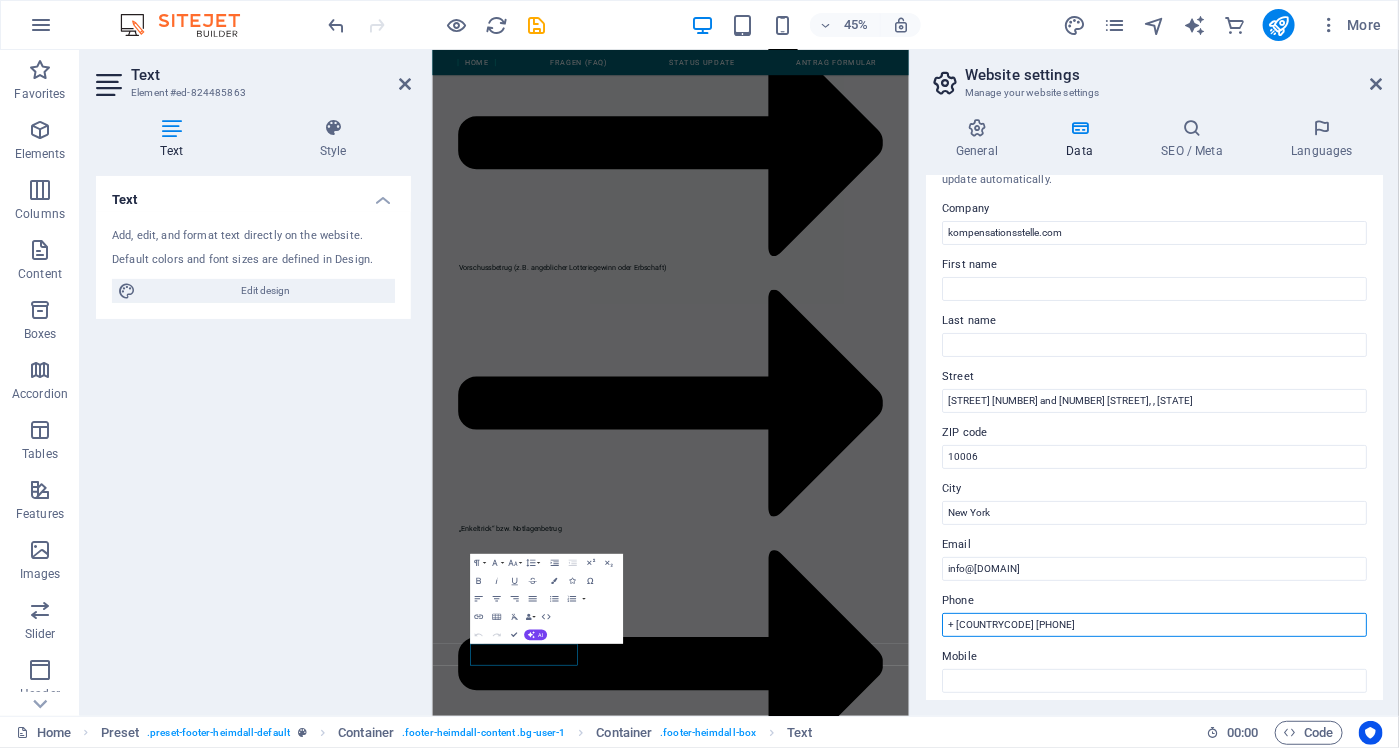 scroll, scrollTop: 36, scrollLeft: 0, axis: vertical 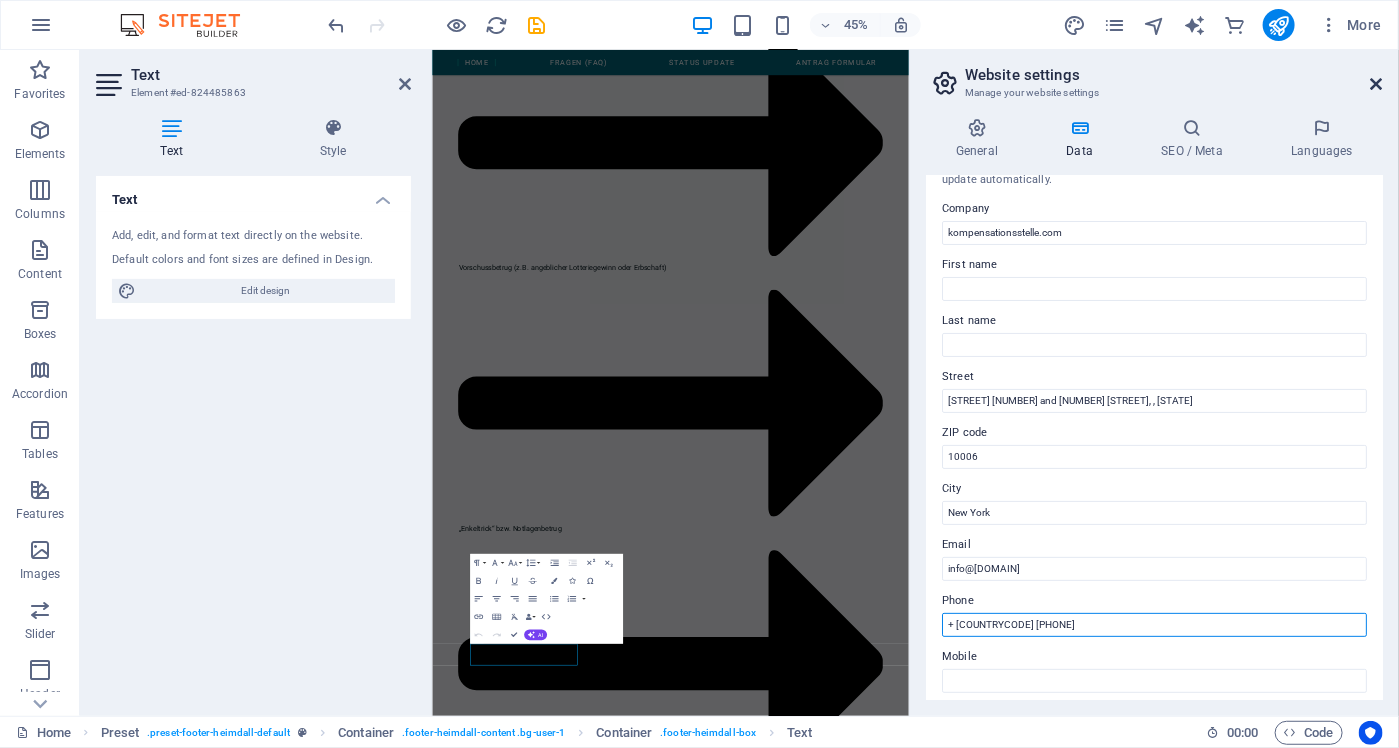 type on "+ 1 [PHONE]" 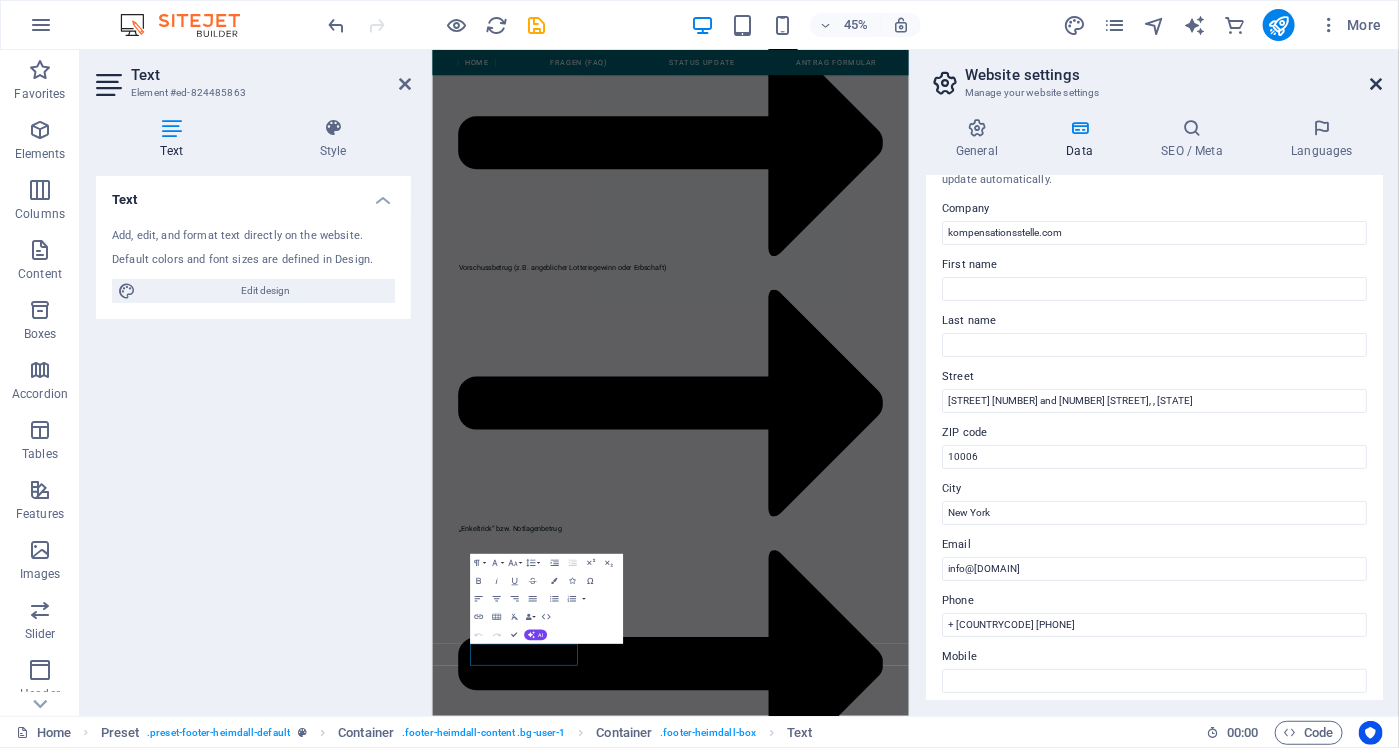 click at bounding box center (1377, 84) 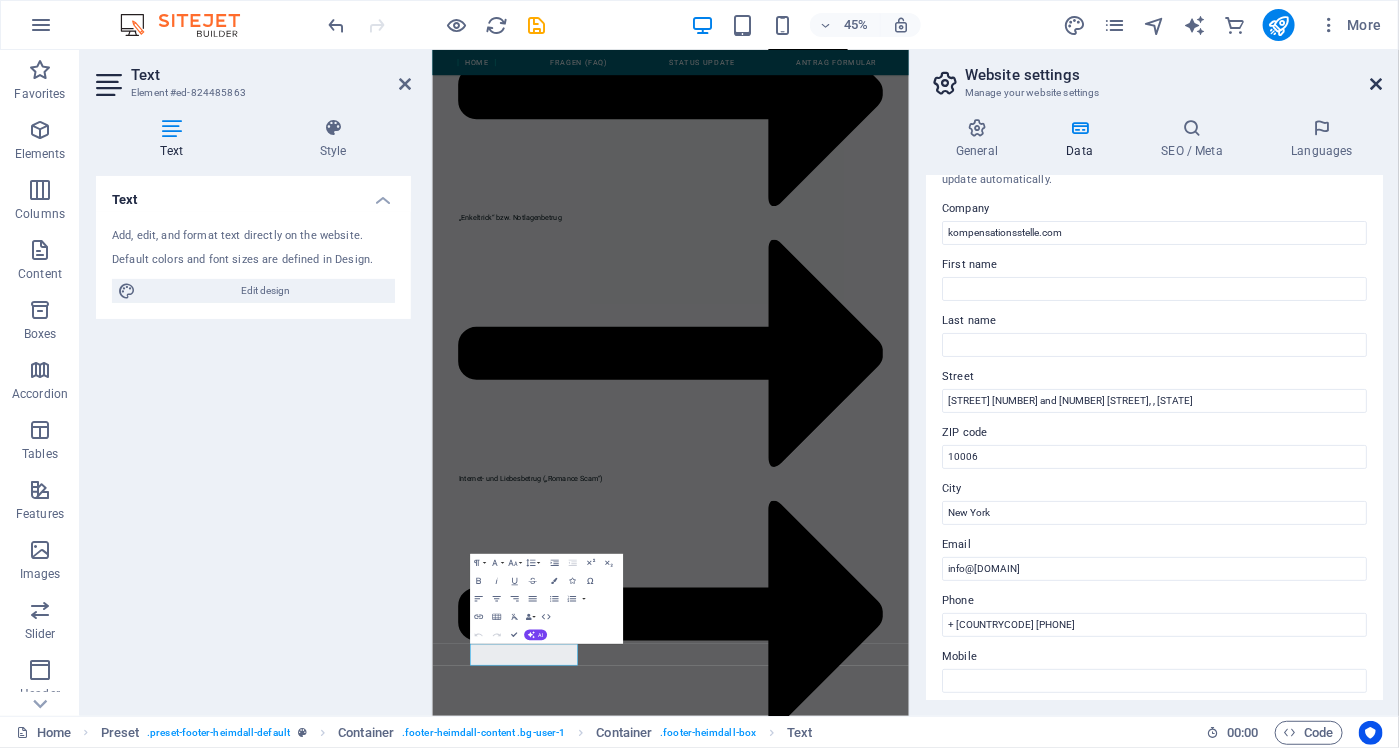 scroll, scrollTop: 2774, scrollLeft: 0, axis: vertical 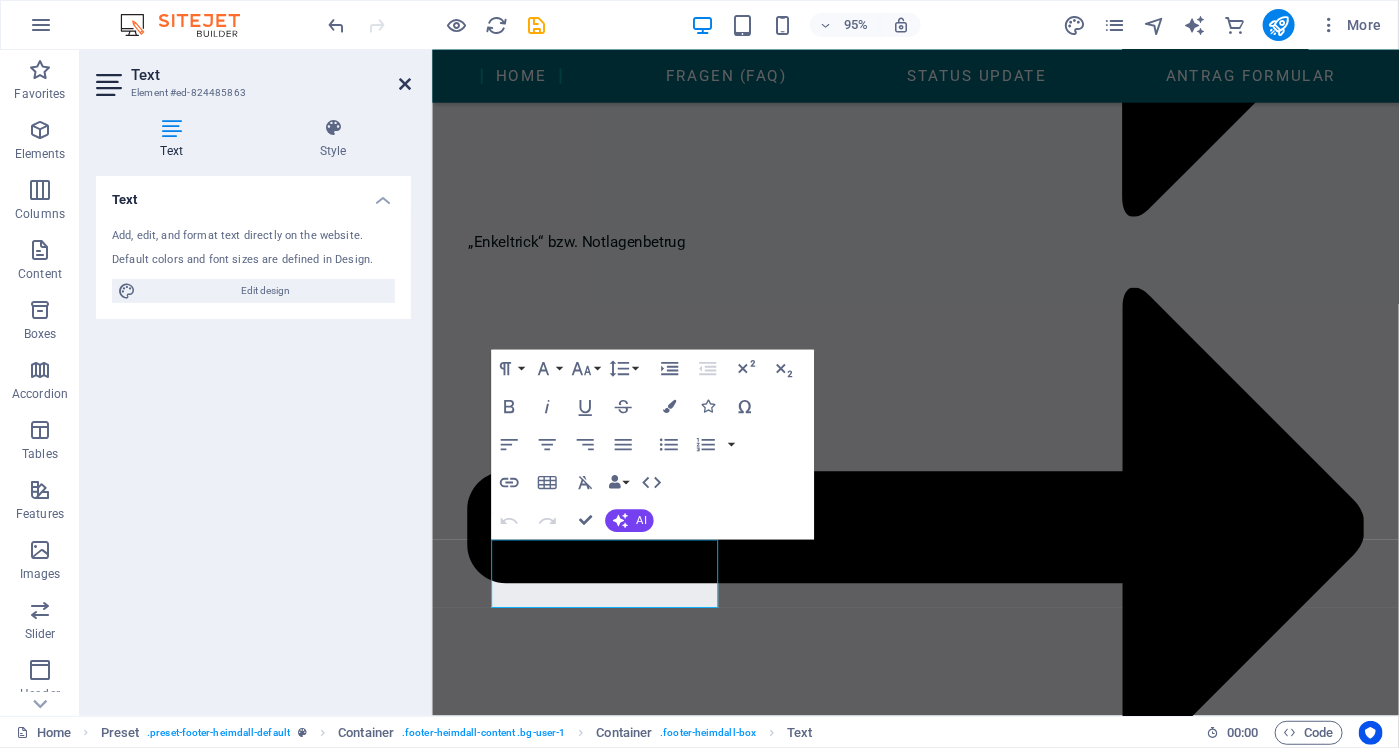 click at bounding box center [405, 84] 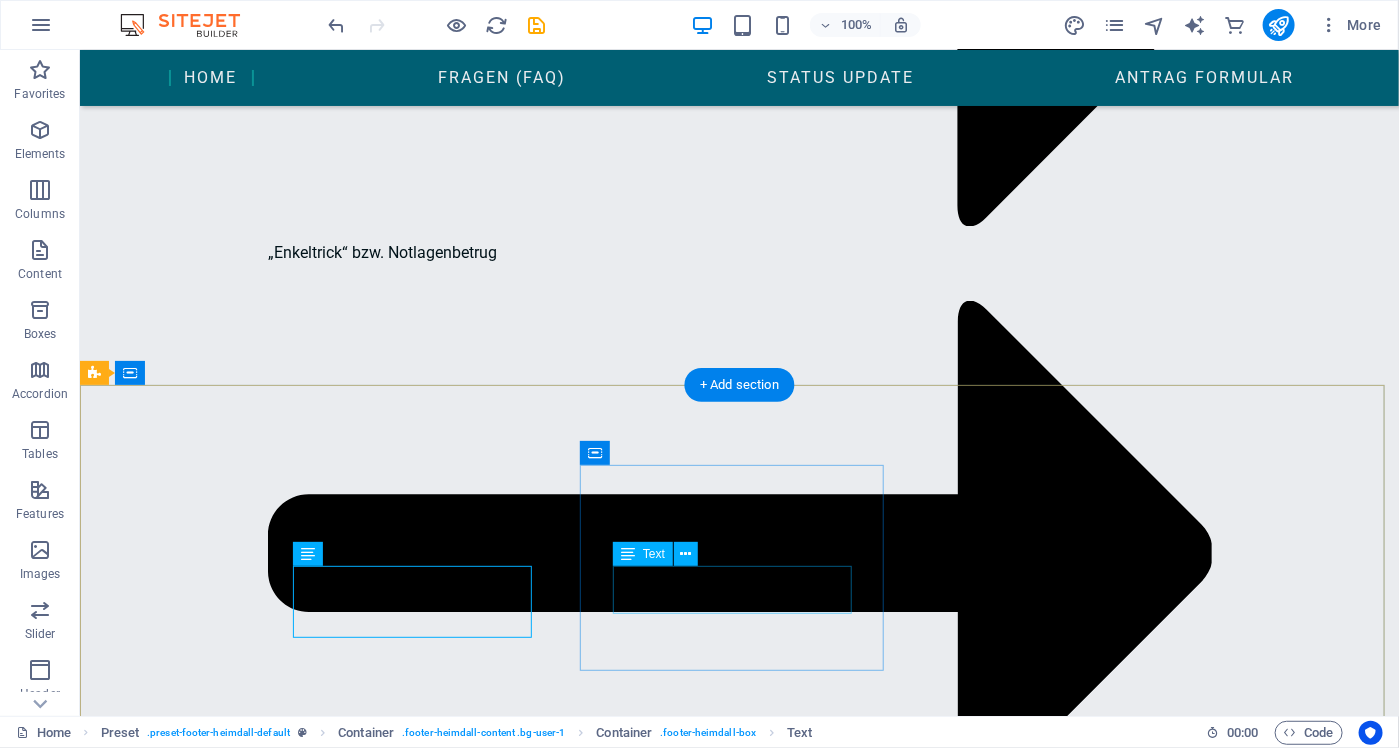 click on "Phone:  + 1 938 777 38 68 Mobile:" at bounding box center (567, 4989) 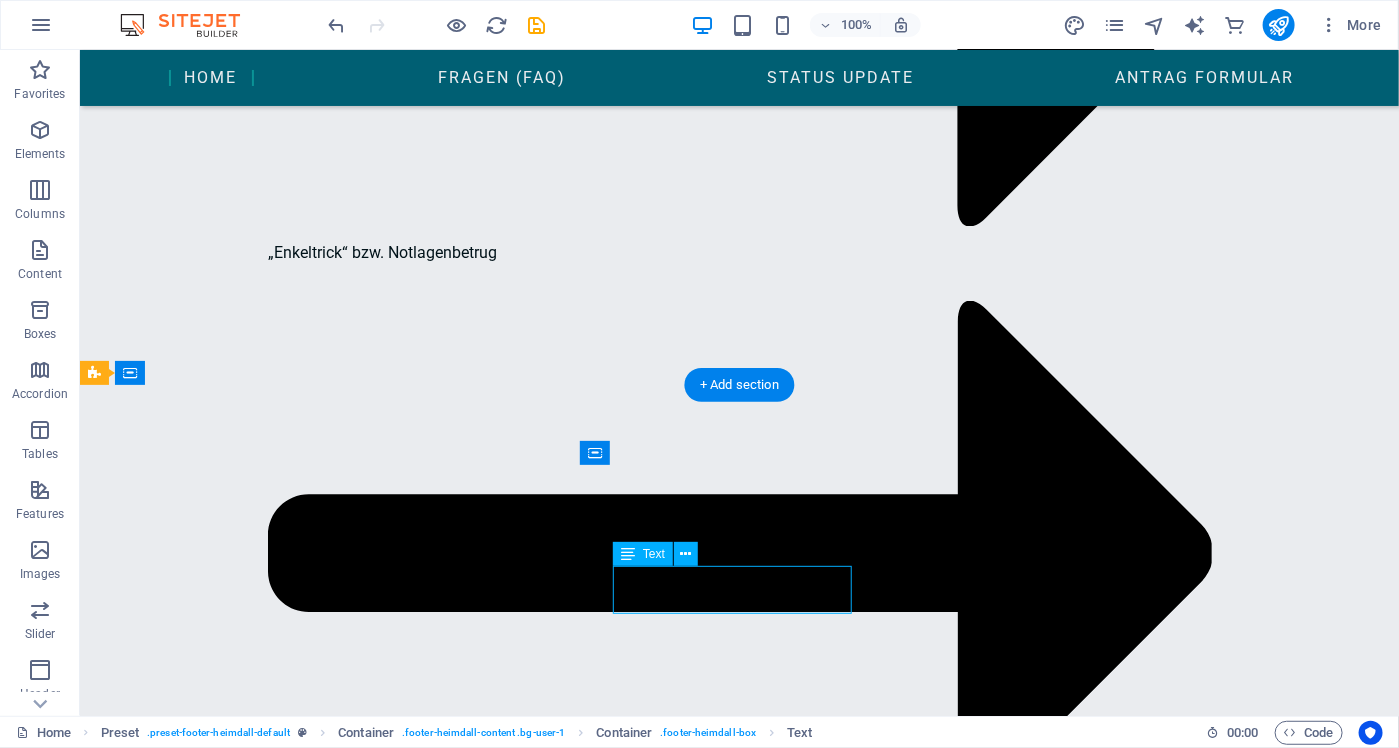 click on "Phone:  + 1 938 777 38 68 Mobile:" at bounding box center [567, 4989] 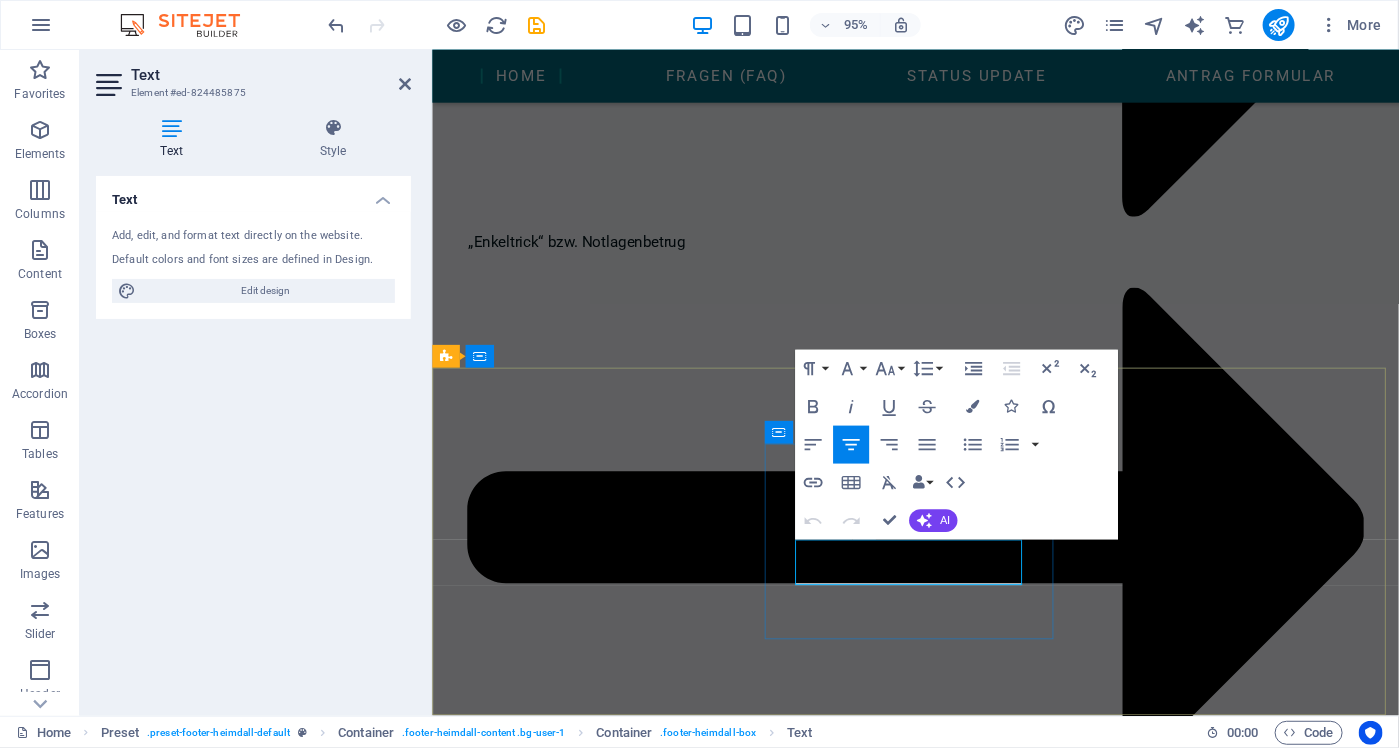 click on "Mobile:" at bounding box center [919, 5002] 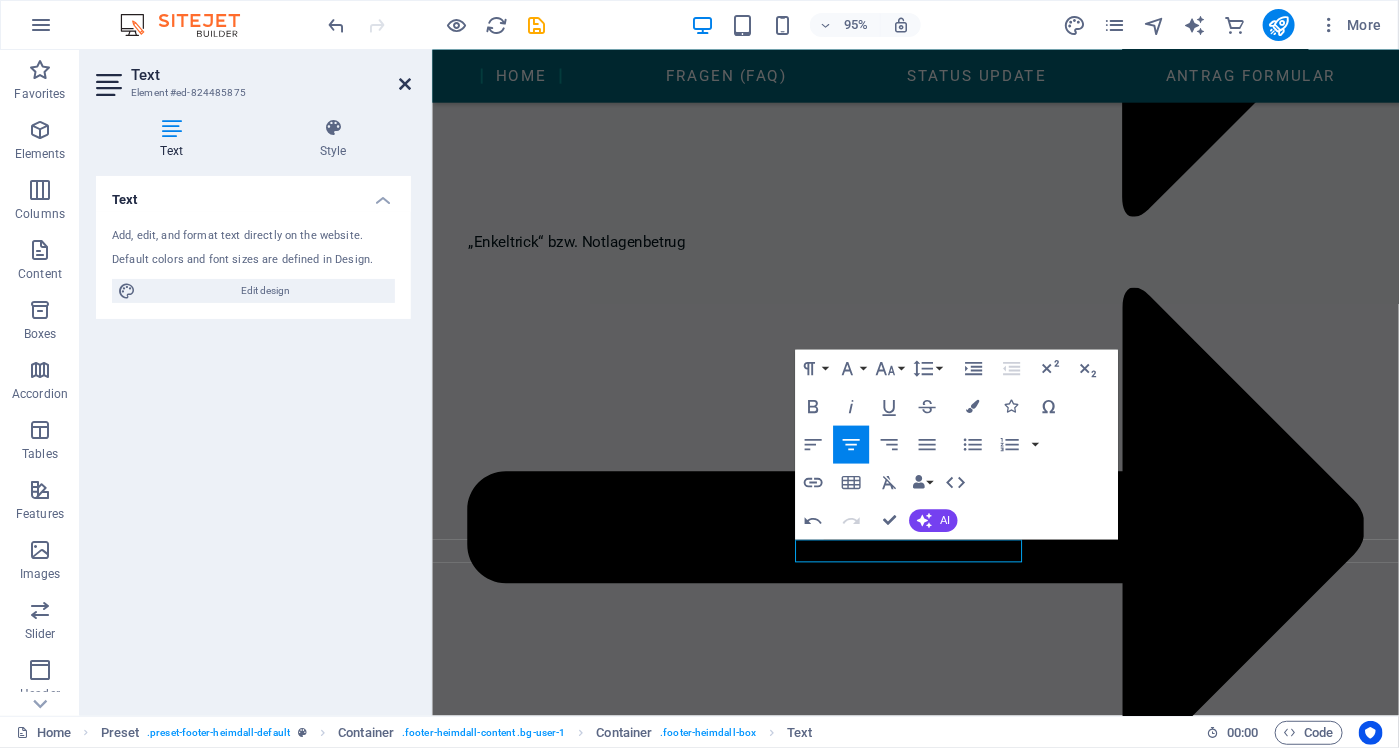 click at bounding box center [405, 84] 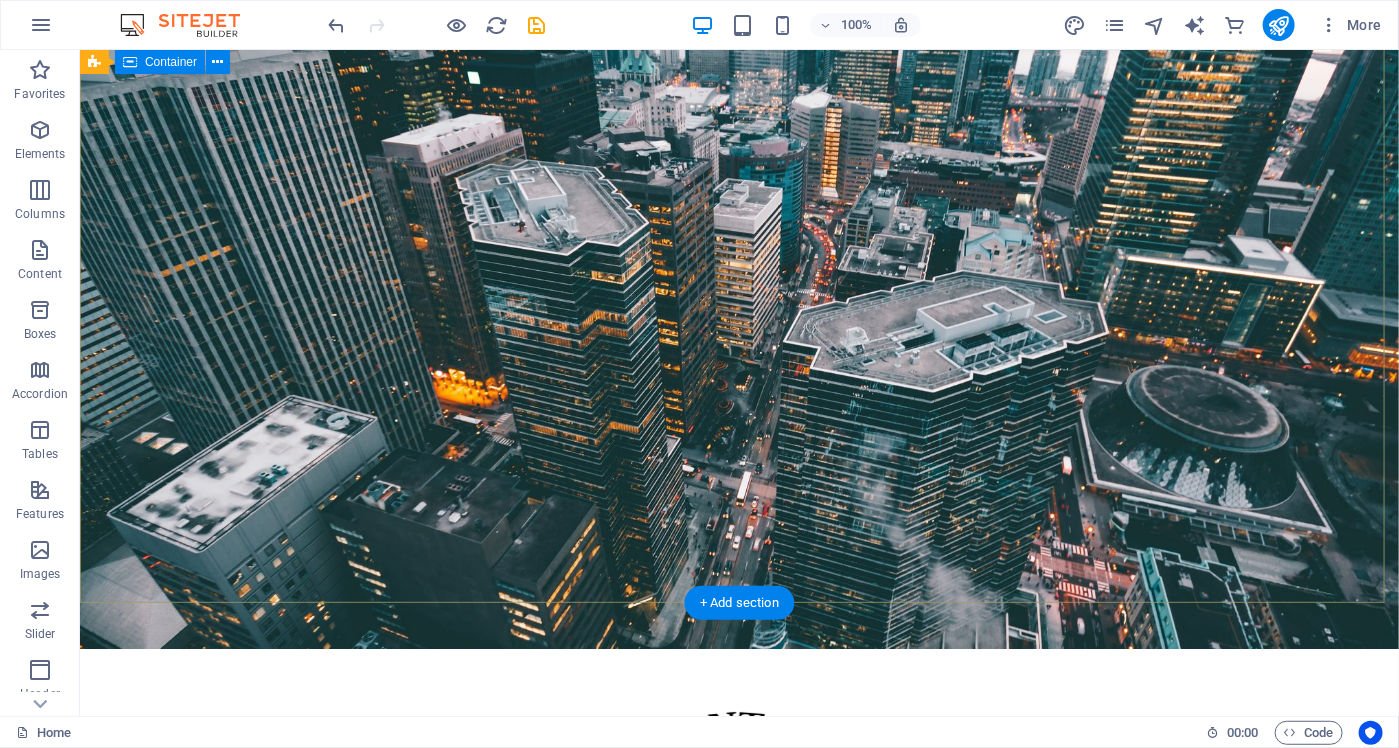 scroll, scrollTop: 174, scrollLeft: 0, axis: vertical 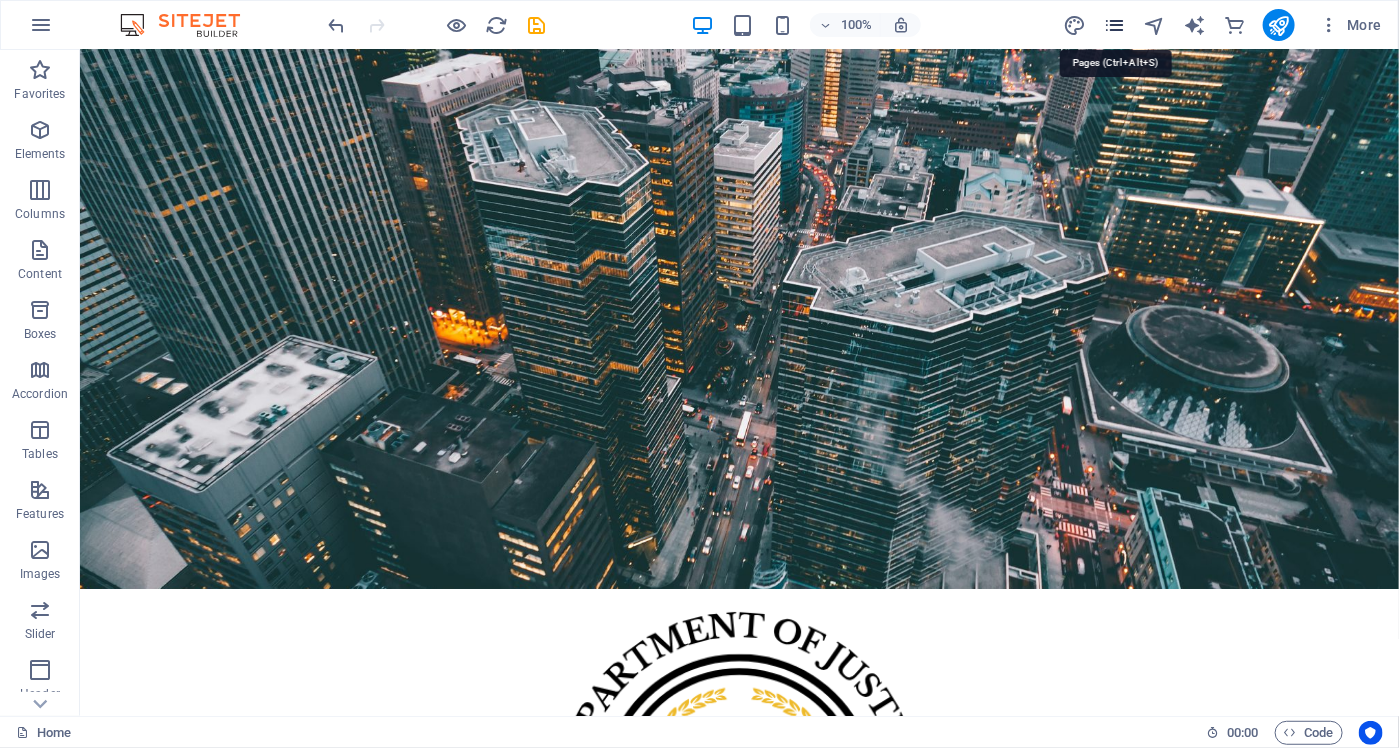 click at bounding box center [1114, 25] 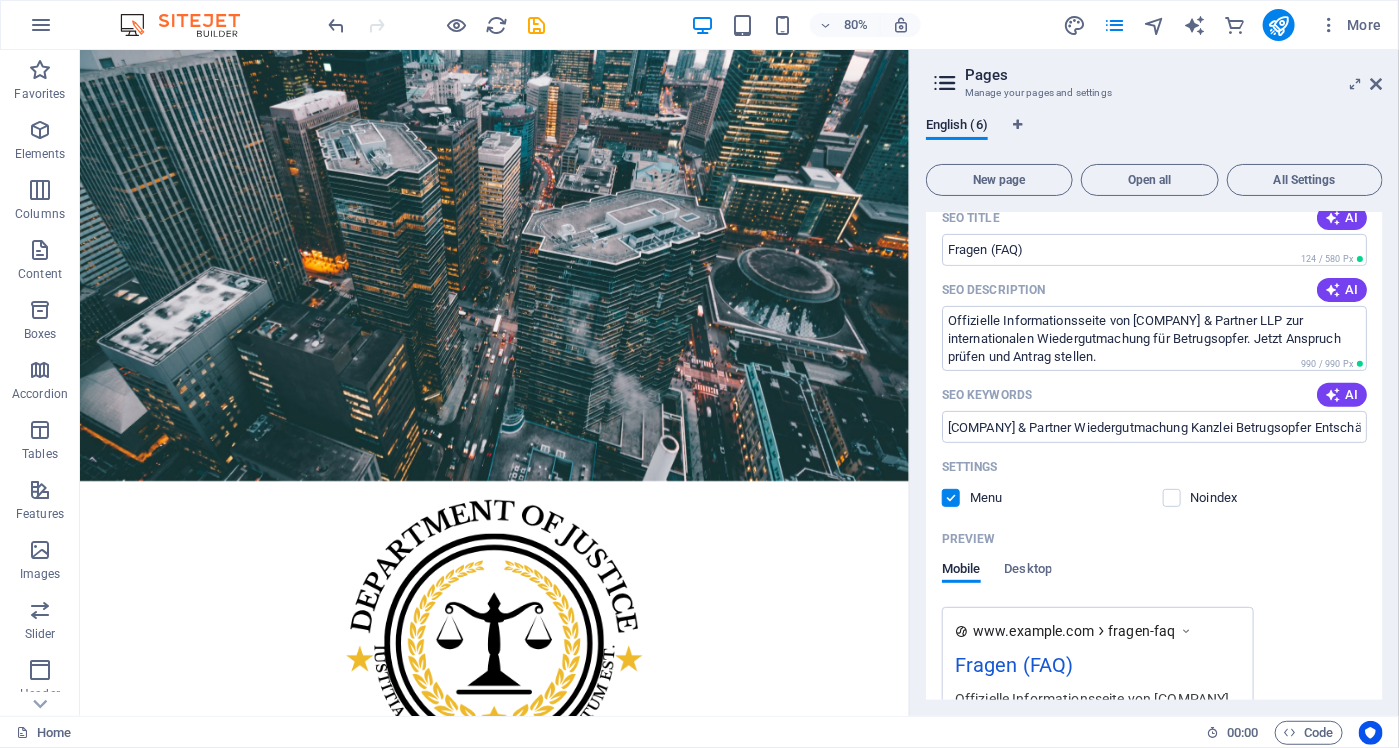 scroll, scrollTop: 0, scrollLeft: 0, axis: both 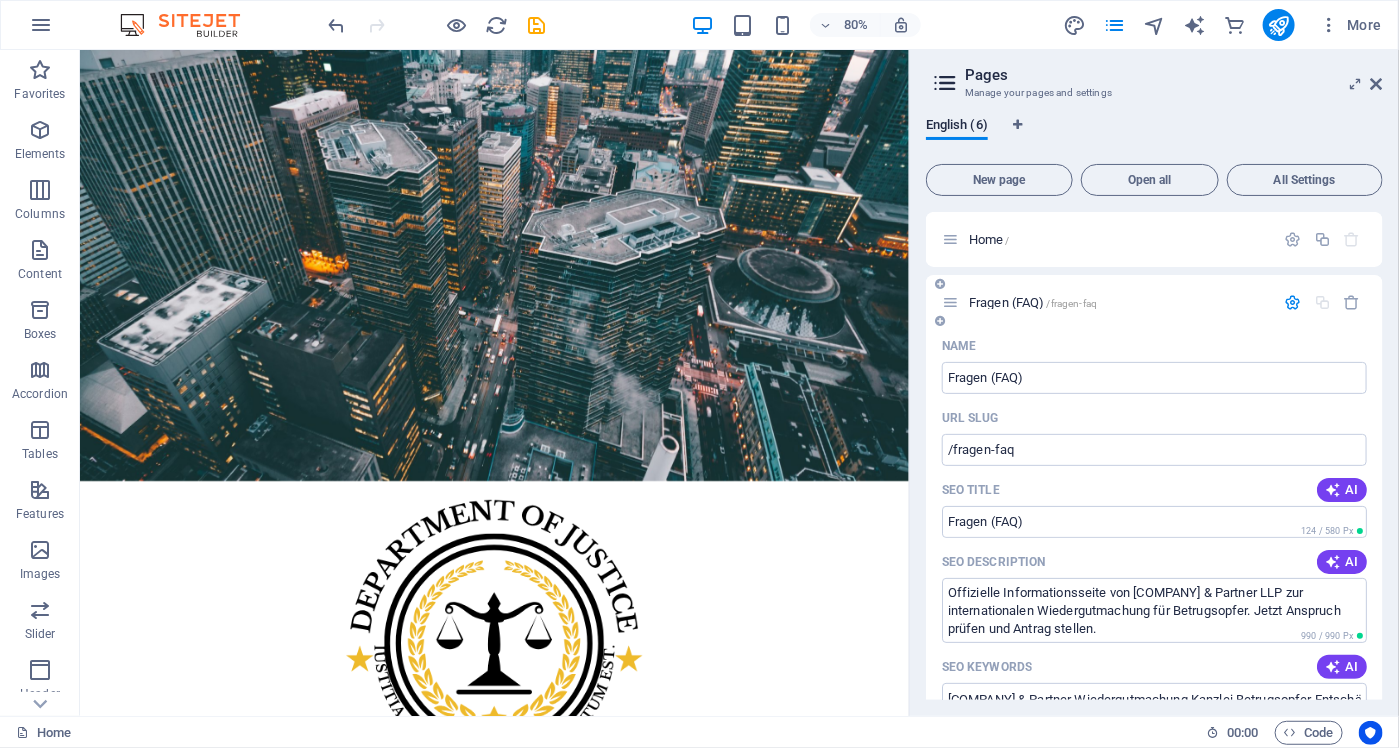 click on "Fragen (FAQ) /fragen-faq" at bounding box center (1033, 302) 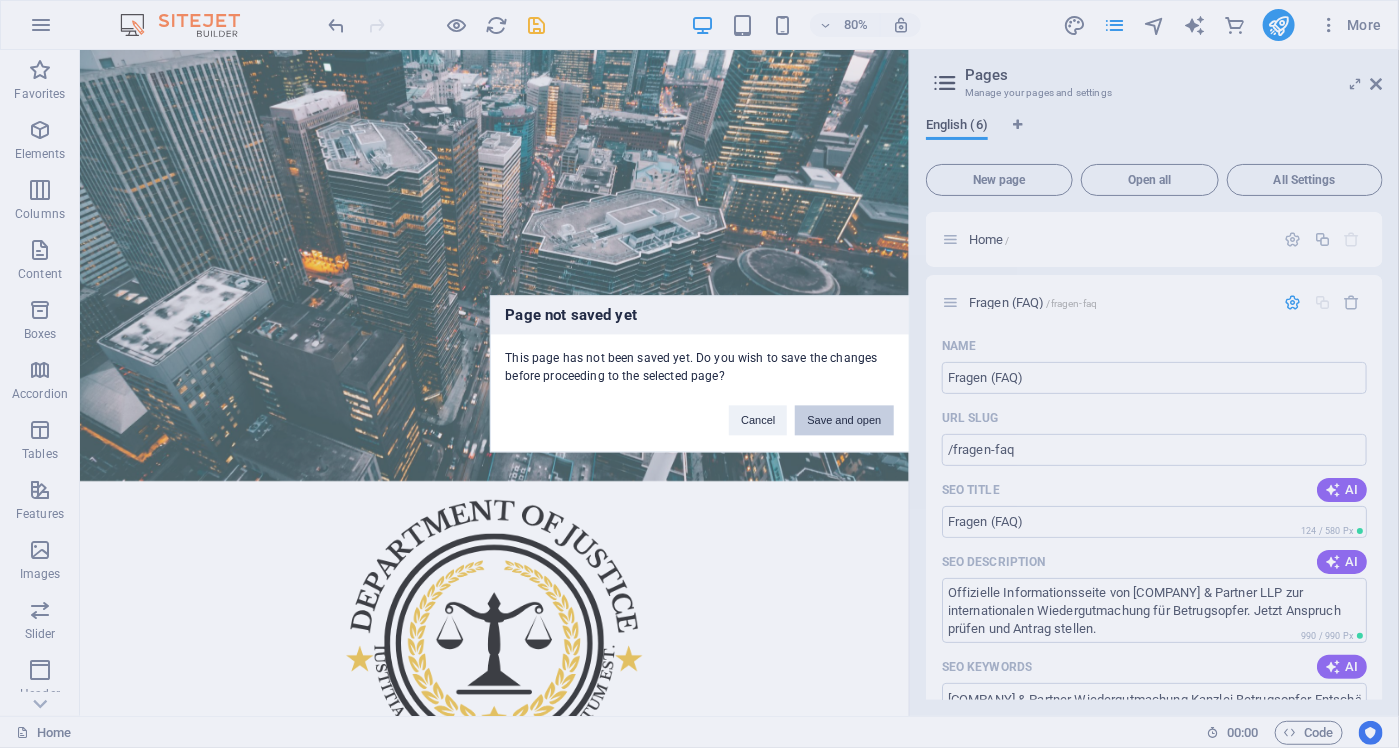 click on "Save and open" at bounding box center [844, 421] 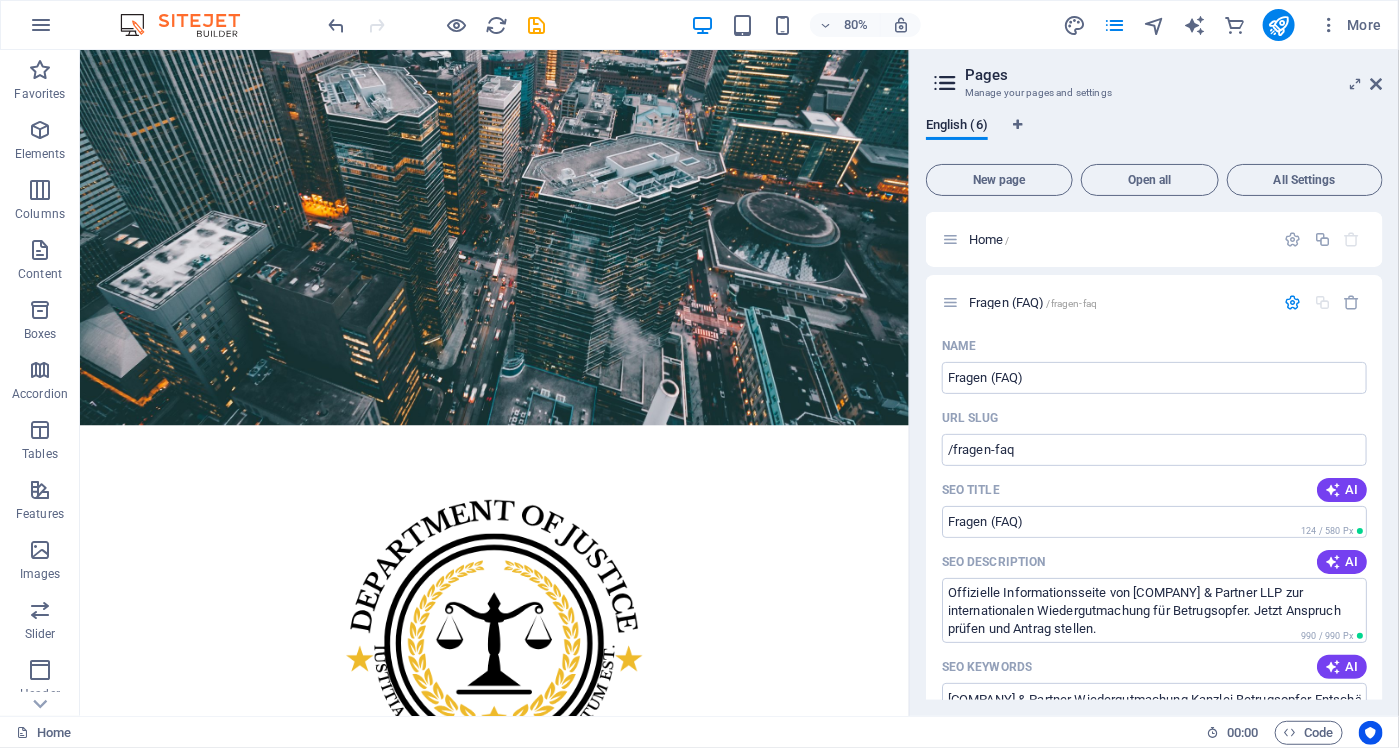 scroll, scrollTop: 0, scrollLeft: 0, axis: both 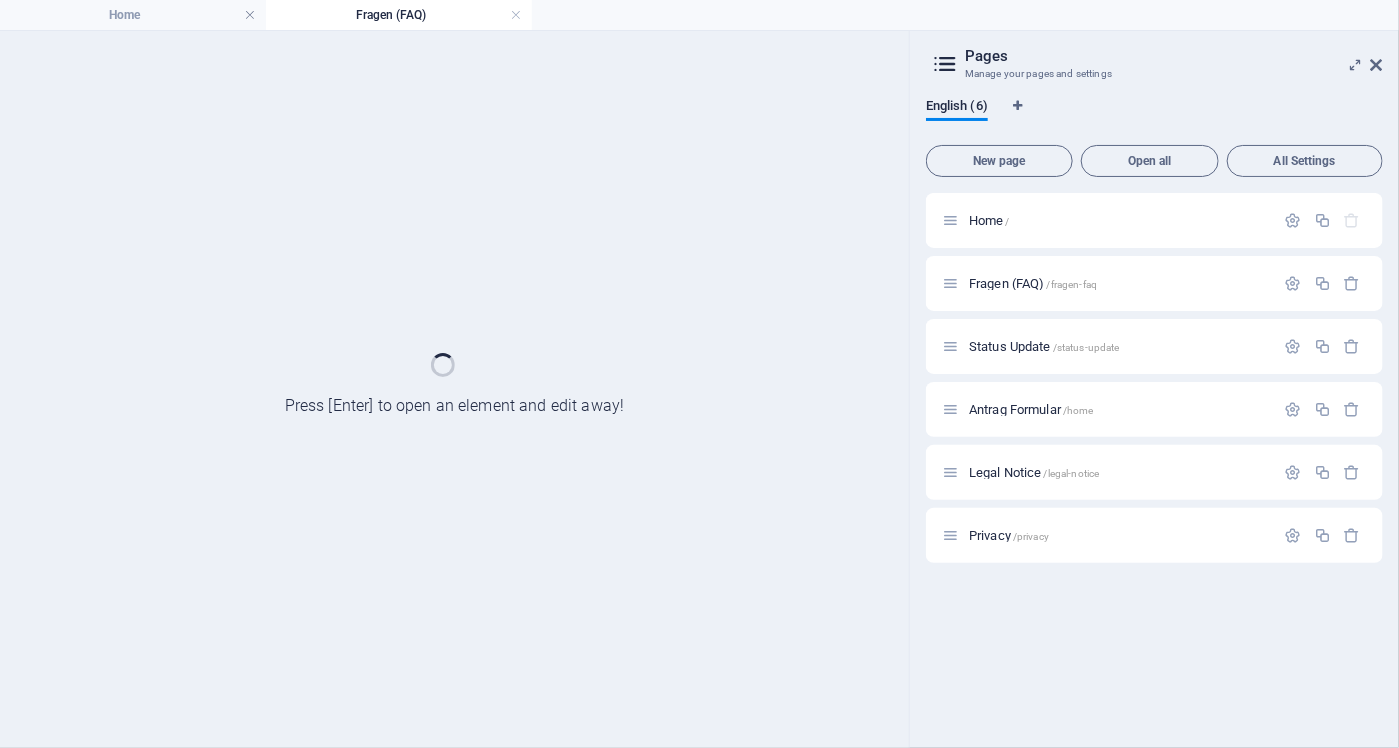 click on "English (6) New page Open all All Settings Home / Fragen (FAQ) /fragen-faq Status Update /status-update Antrag Formular /home Legal Notice /legal-notice Privacy /privacy" at bounding box center [1154, 415] 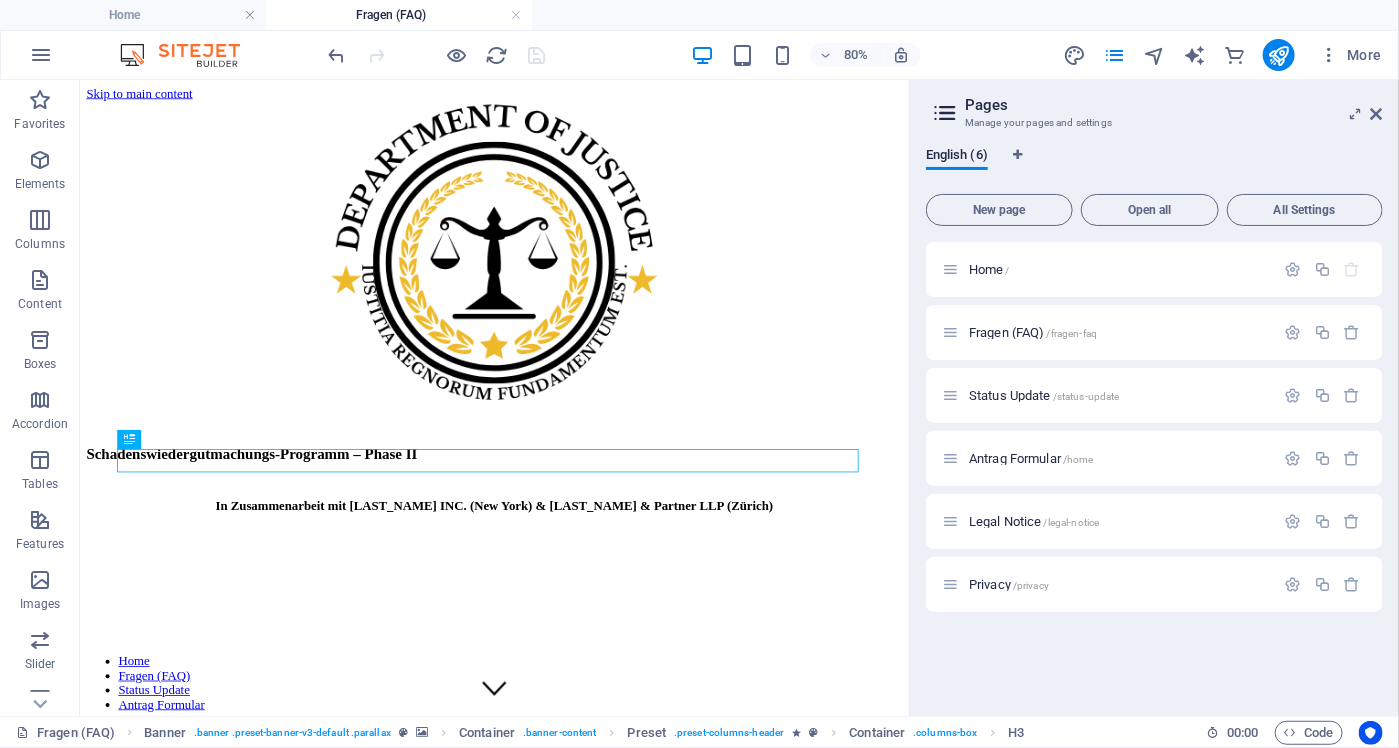 scroll, scrollTop: 0, scrollLeft: 0, axis: both 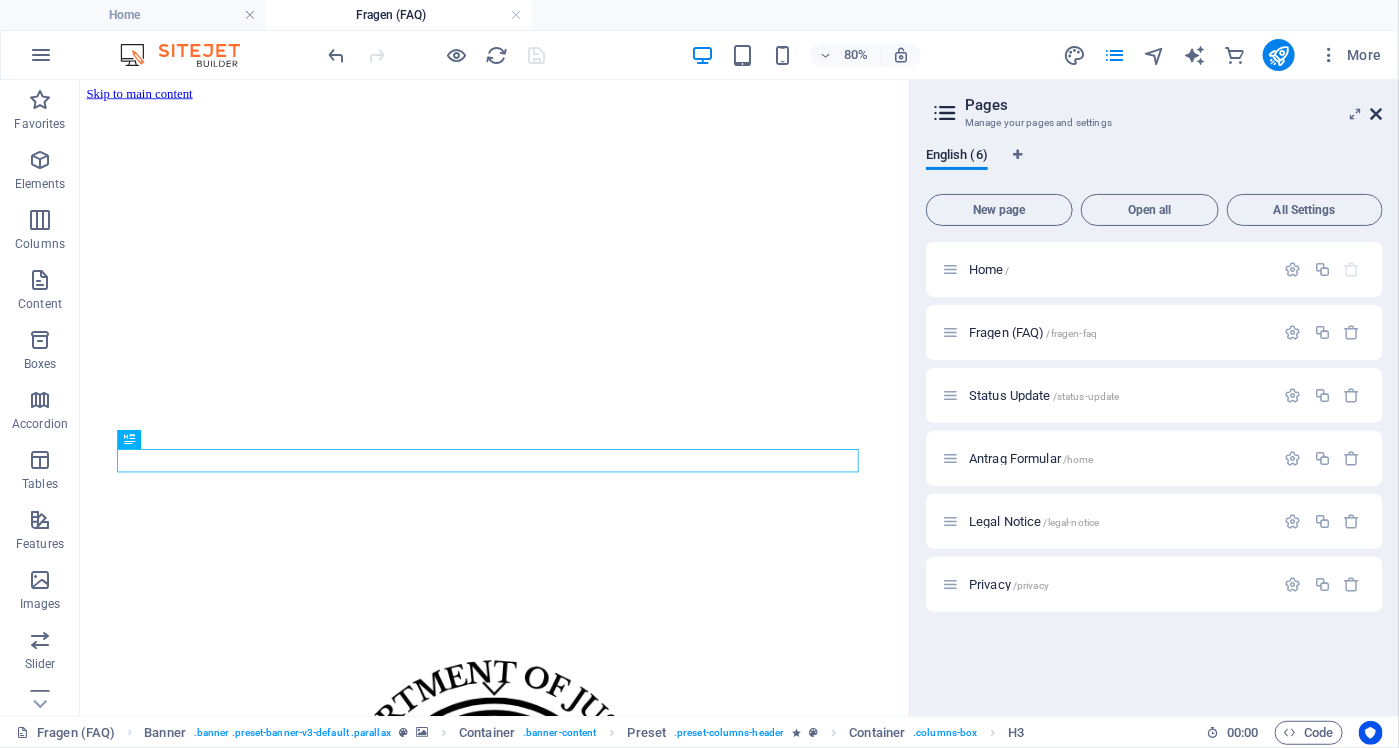 click at bounding box center (1377, 114) 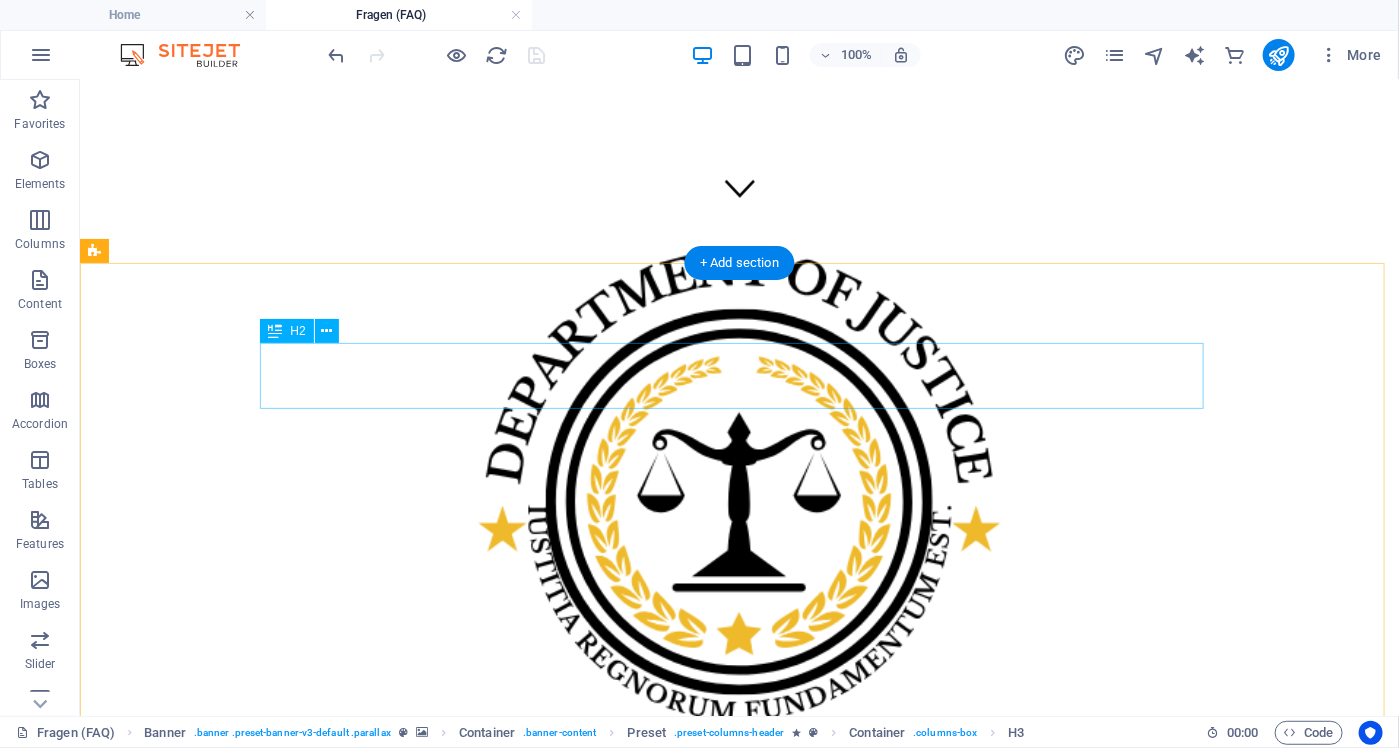 scroll, scrollTop: 500, scrollLeft: 0, axis: vertical 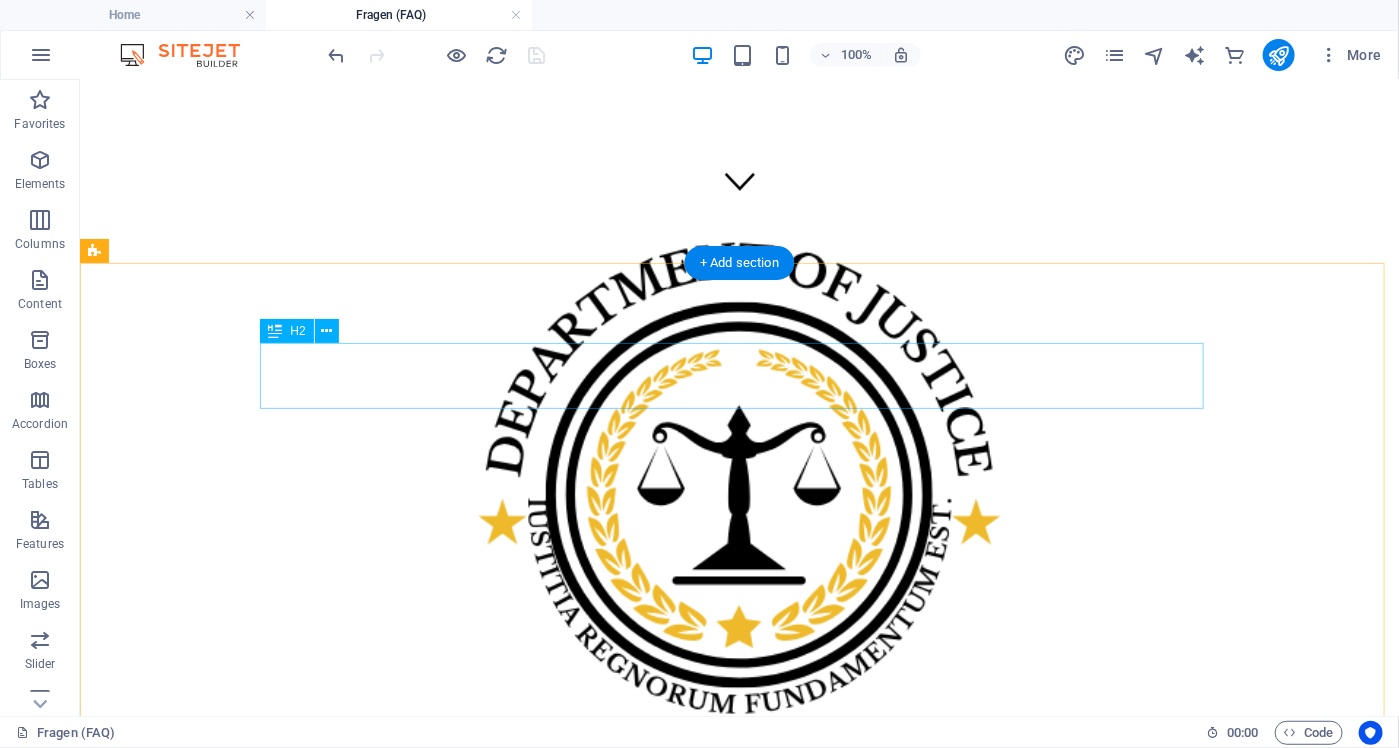 click on "Überblick" at bounding box center (738, 4633) 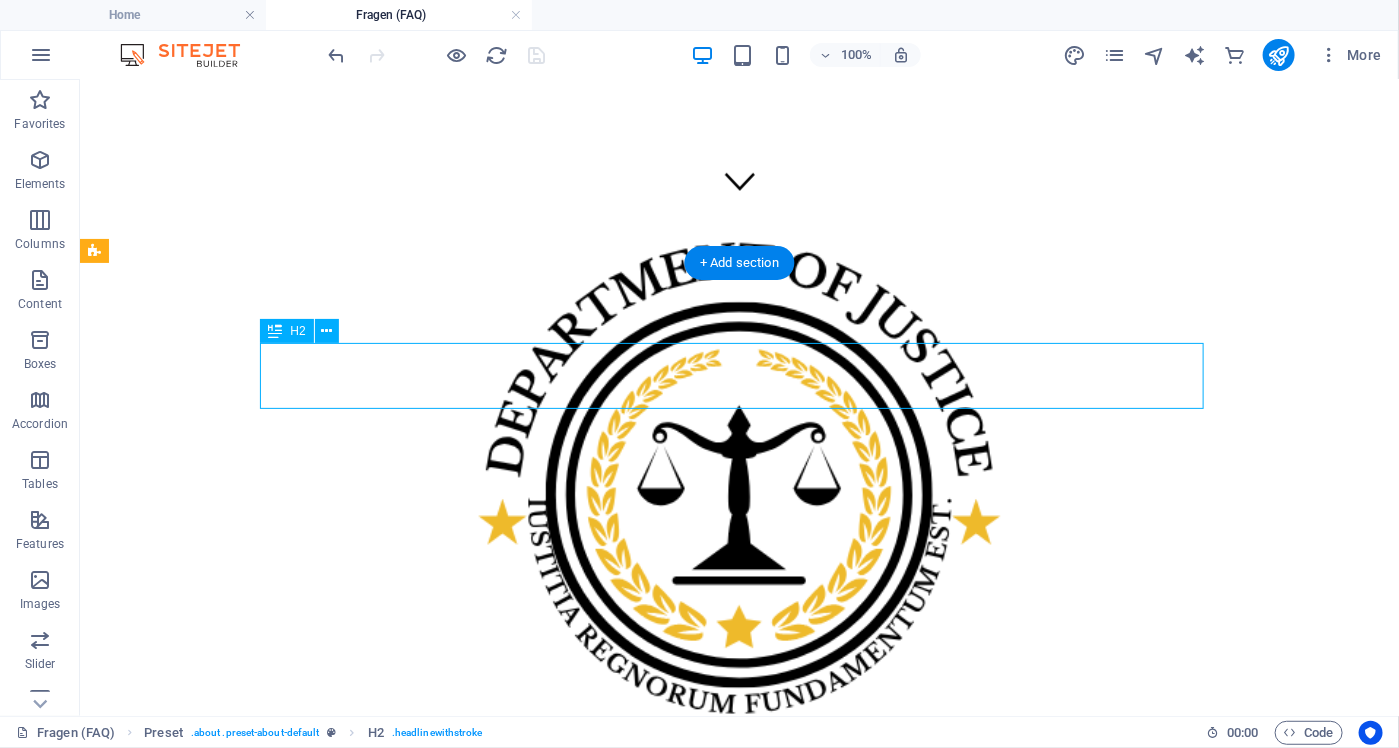 click on "Überblick" at bounding box center (738, 4633) 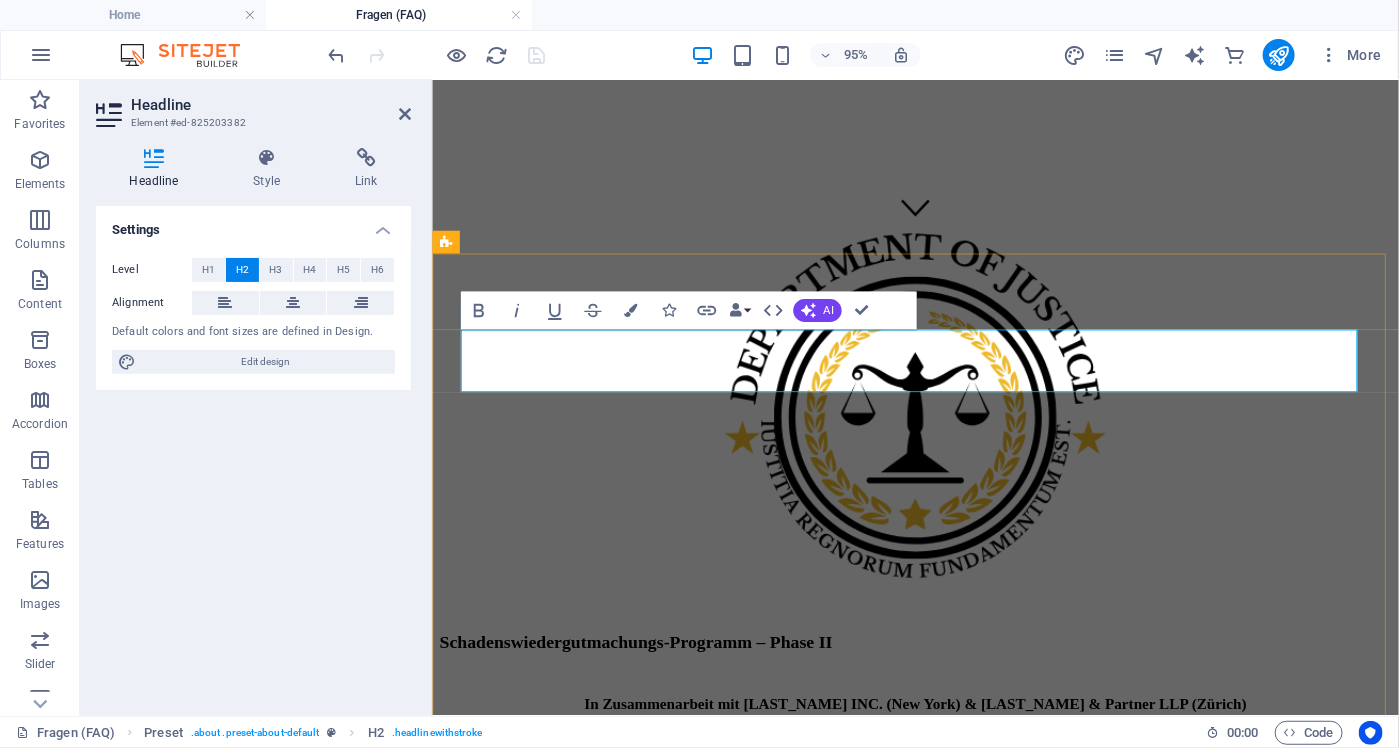 click on "Überblick" at bounding box center (940, 3679) 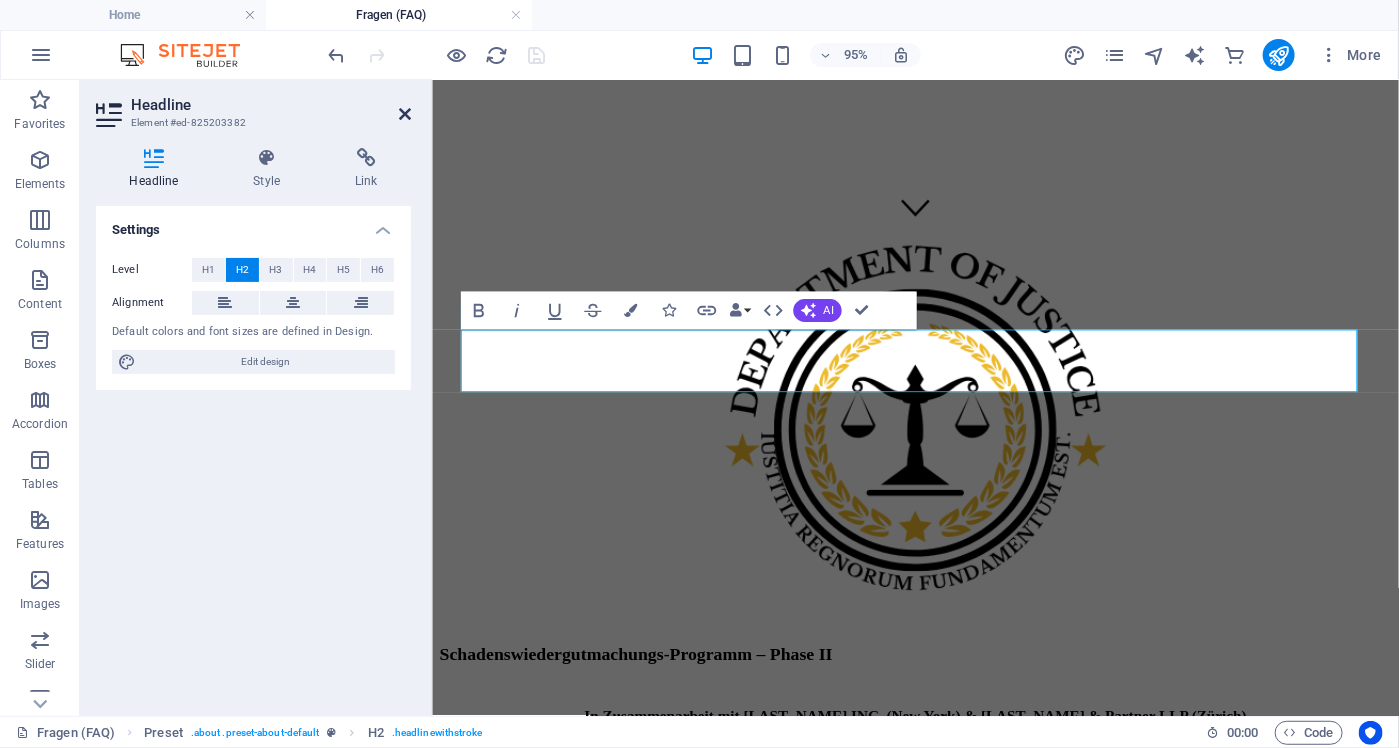 click at bounding box center [405, 114] 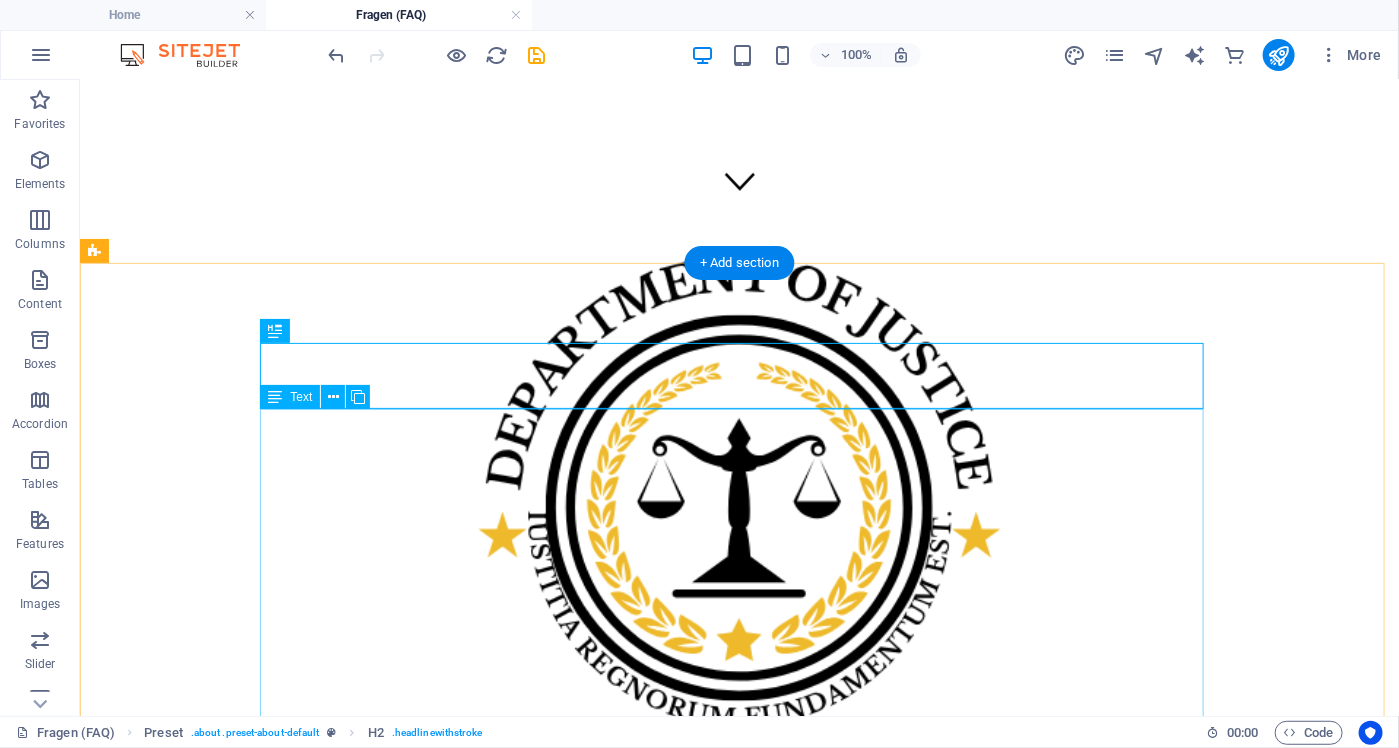click on "Im Rahmen eines durch das US-Justizministerium (Department of Justice, DOJ) initiierten Wiedergutmachungsverfahrens wurden infolge strafrechtlicher Ermittlungen gegen mehrere internationale Betrugsnetzwerke erhebliche Vermögenswerte beschlagnahmt und für die Entschädigung betroffener Geschädigter bereitgestellt. Die Wiedergutmachung erfolgt im Rahmen eines mehrstufigen sogenannten  Remission Process , der durch die US-Behörden in enger Kooperation mit ausgewählten Anwaltskanzleien in den Vereinigten Staaten und Europa umgesetzt wird. Die rechtliche Grundlage für dieses Verfahren ergibt sich insbesondere aus dem Deferred Prosecution Agreement (DPA) vom 19. Januar 2017 zwischen der United States Attorney’s Office und der Western Union Company. Darin räumte Western Union systematische Verstöße gegen den Bank Secrecy Act sowie Beihilfe zu Drahtbetrug ein und verpflichtete sich zur Zahlung von insgesamt 586 Millionen US-Dollar zur Entschädigung betroffener Personen. Ziel des Programms" at bounding box center (738, 7535) 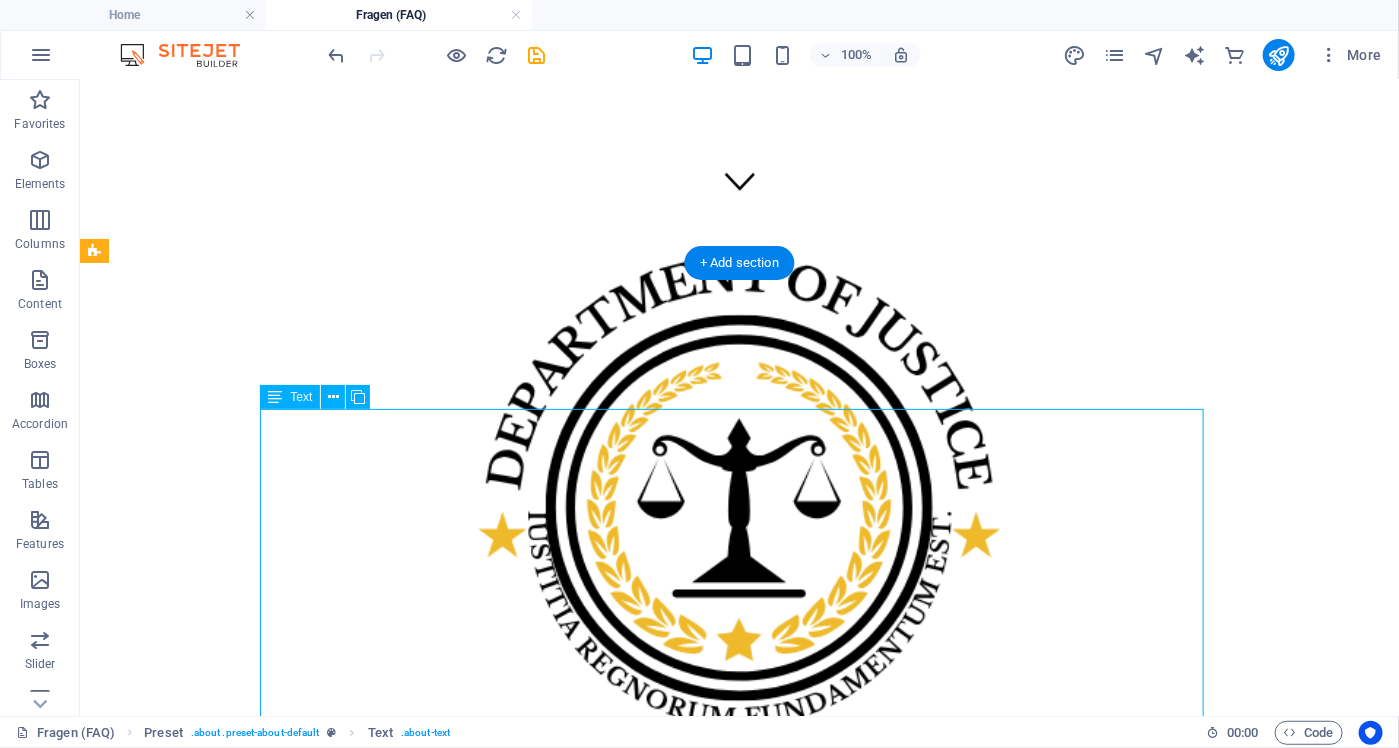 click on "Im Rahmen eines durch das US-Justizministerium (Department of Justice, DOJ) initiierten Wiedergutmachungsverfahrens wurden infolge strafrechtlicher Ermittlungen gegen mehrere internationale Betrugsnetzwerke erhebliche Vermögenswerte beschlagnahmt und für die Entschädigung betroffener Geschädigter bereitgestellt. Die Wiedergutmachung erfolgt im Rahmen eines mehrstufigen sogenannten  Remission Process , der durch die US-Behörden in enger Kooperation mit ausgewählten Anwaltskanzleien in den Vereinigten Staaten und Europa umgesetzt wird. Die rechtliche Grundlage für dieses Verfahren ergibt sich insbesondere aus dem Deferred Prosecution Agreement (DPA) vom 19. Januar 2017 zwischen der United States Attorney’s Office und der Western Union Company. Darin räumte Western Union systematische Verstöße gegen den Bank Secrecy Act sowie Beihilfe zu Drahtbetrug ein und verpflichtete sich zur Zahlung von insgesamt 586 Millionen US-Dollar zur Entschädigung betroffener Personen. Ziel des Programms" at bounding box center [738, 7535] 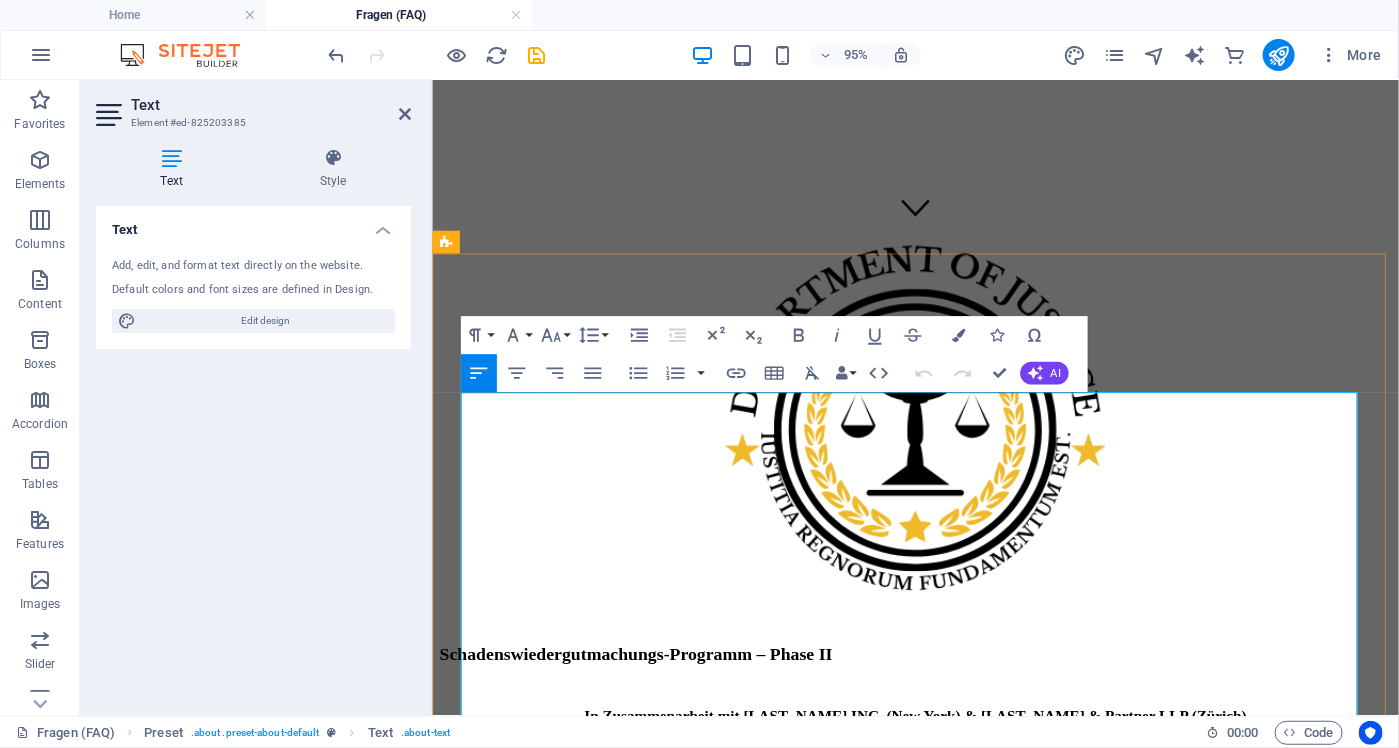 click on "Die rechtliche Grundlage für dieses Verfahren ergibt sich insbesondere aus dem Deferred Prosecution Agreement (DPA) vom 19. Januar 2017 zwischen der United States Attorney’s Office und der Western Union Company. Darin räumte Western Union systematische Verstöße gegen den Bank Secrecy Act sowie Beihilfe zu Drahtbetrug ein und verpflichtete sich zur Zahlung von insgesamt 586 Millionen US-Dollar zur Entschädigung betroffener Personen." at bounding box center [940, 3841] 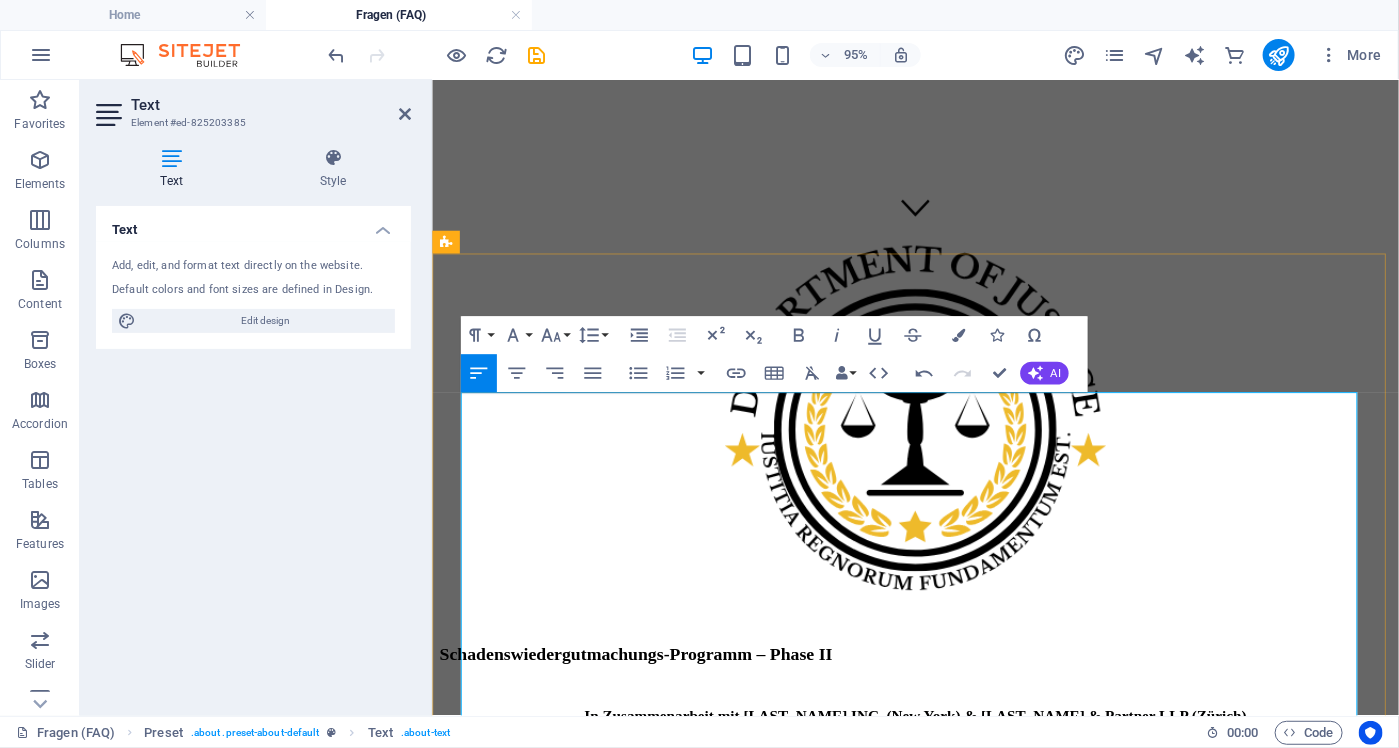 click on "Internationale Wiedergutmachungsinitiative – Phase II" at bounding box center [940, 3739] 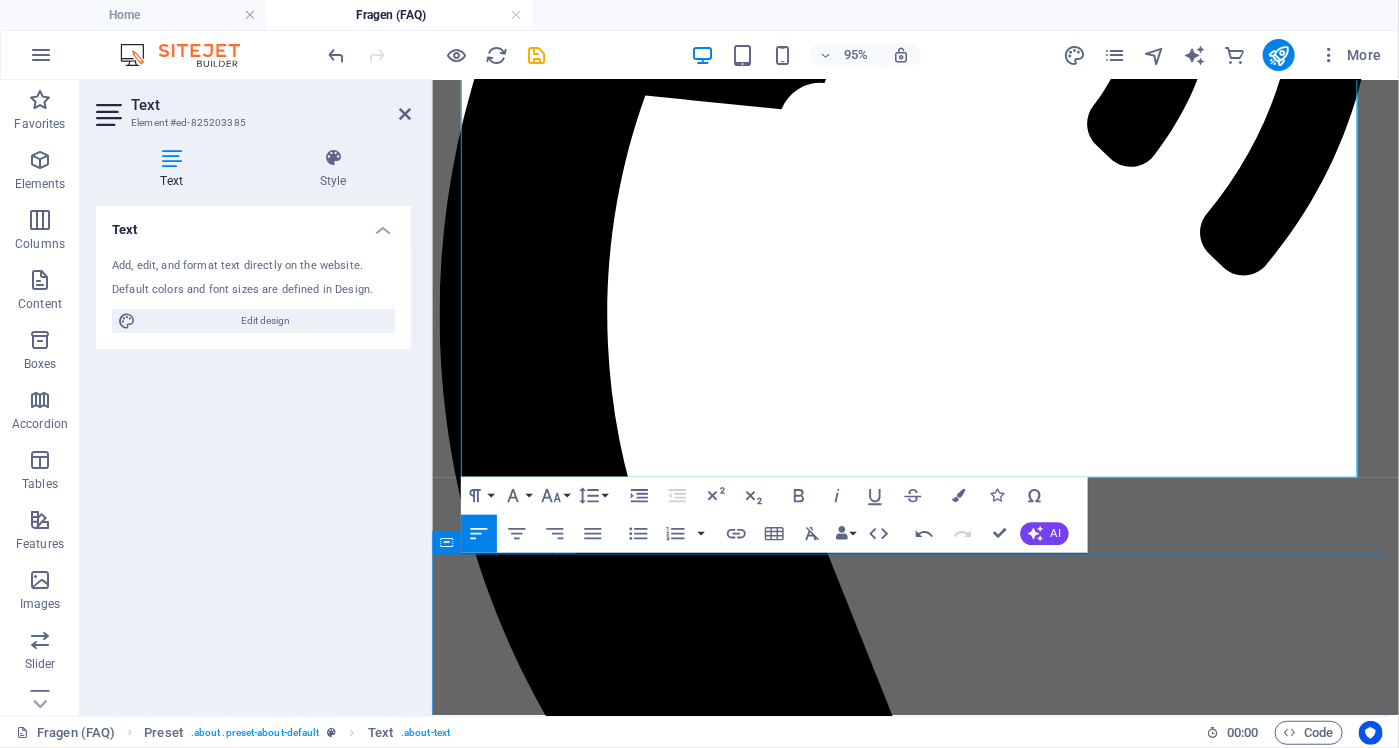scroll, scrollTop: 3200, scrollLeft: 0, axis: vertical 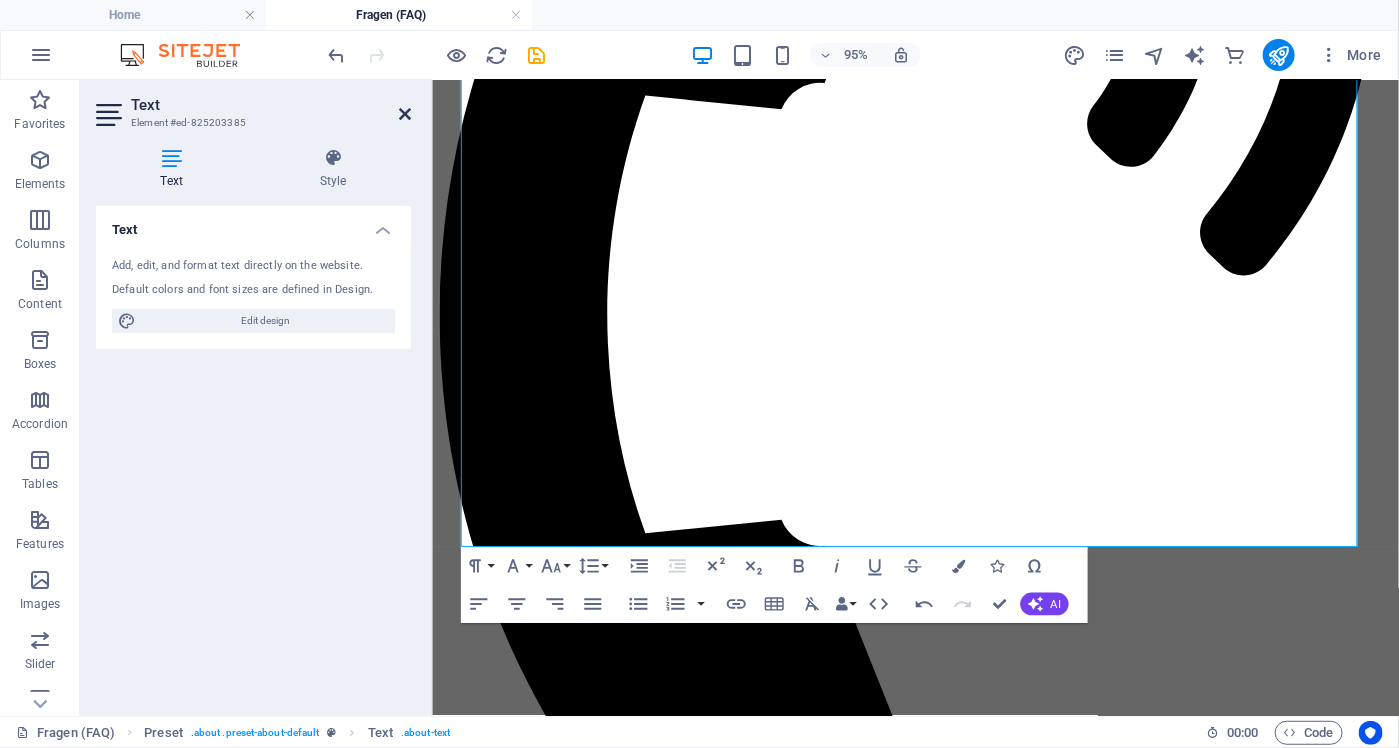 click at bounding box center [405, 114] 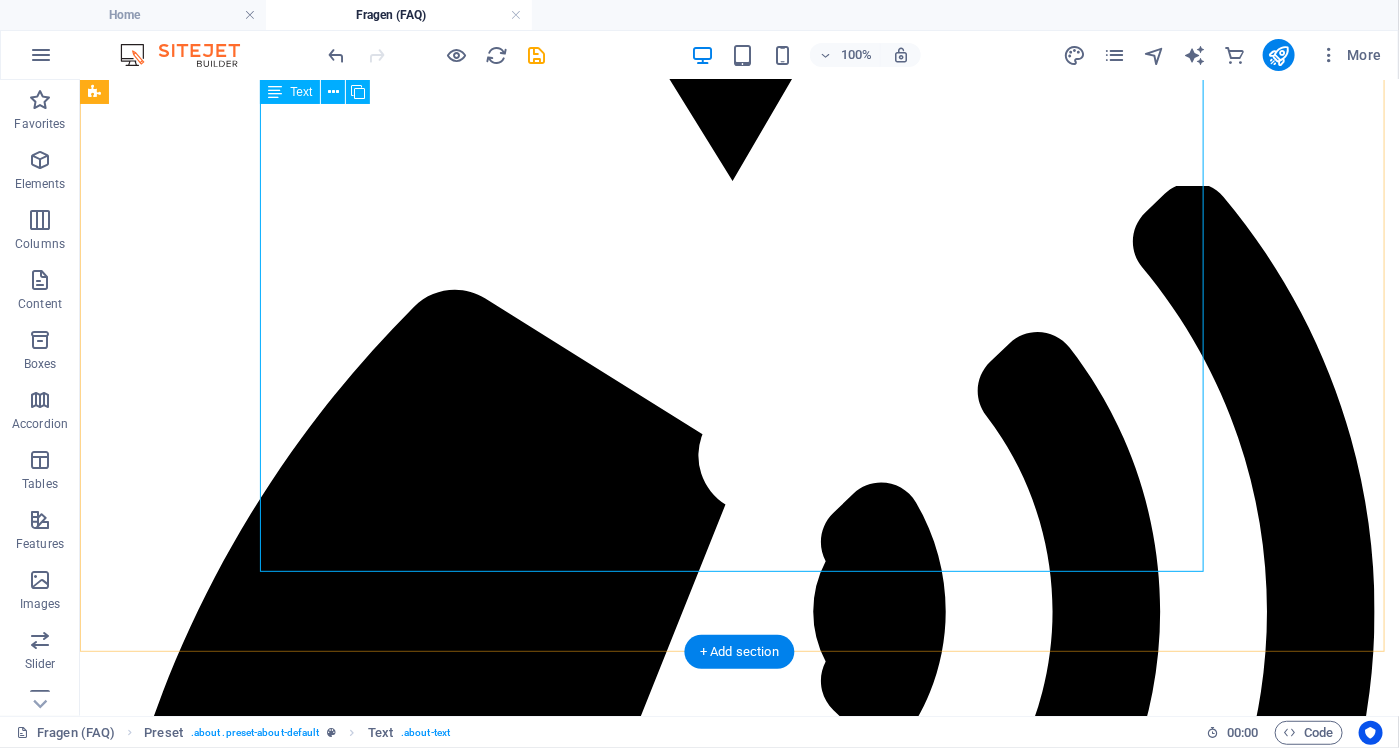 click on "Internationale Wiedergutmachungsinitiative – Phase II In Zusammenarbeit mit der Kanzlei Teelingberg & Partner LLP (Zürich) und der Kanzlei Parker INC. (New York) Was ist der Hintergrund dieses Wiedergutmachungsverfahrens? Das Wiedergutmachungsprogramm beruht auf einem am 19. Januar 2017 geschlossenen "Deferred Prosecution Agreement" (DPA) zwischen dem Justizministerium der Vereinigten Staaten von Amerika (U.S. Department of Justice, DOJ) und der Western Union Company. Western Union erkannte in diesem Zusammenhang die eigene strafrechtliche Verantwortung für schwerwiegende Compliance-Verstöße an. Diese umfassten unter anderem Verletzungen des Bank Secrecy Act (Gesetz über die Wahrung des Bankgeheimnisses) sowie die Beihilfe zum Drahtbetrug (Wire Fraud). Enkeltrick und Notlagenbetrug : Täter gaben sich als Verwandte oder Freunde in akuter Notlage aus. Liebesbetrug (Romance Scam) : Aufbau einer emotionalen Online-Beziehung mit anschließender Geldforderung. Lotterie- und Gewinnspielbetrug Parker INC. ." at bounding box center [738, 3288] 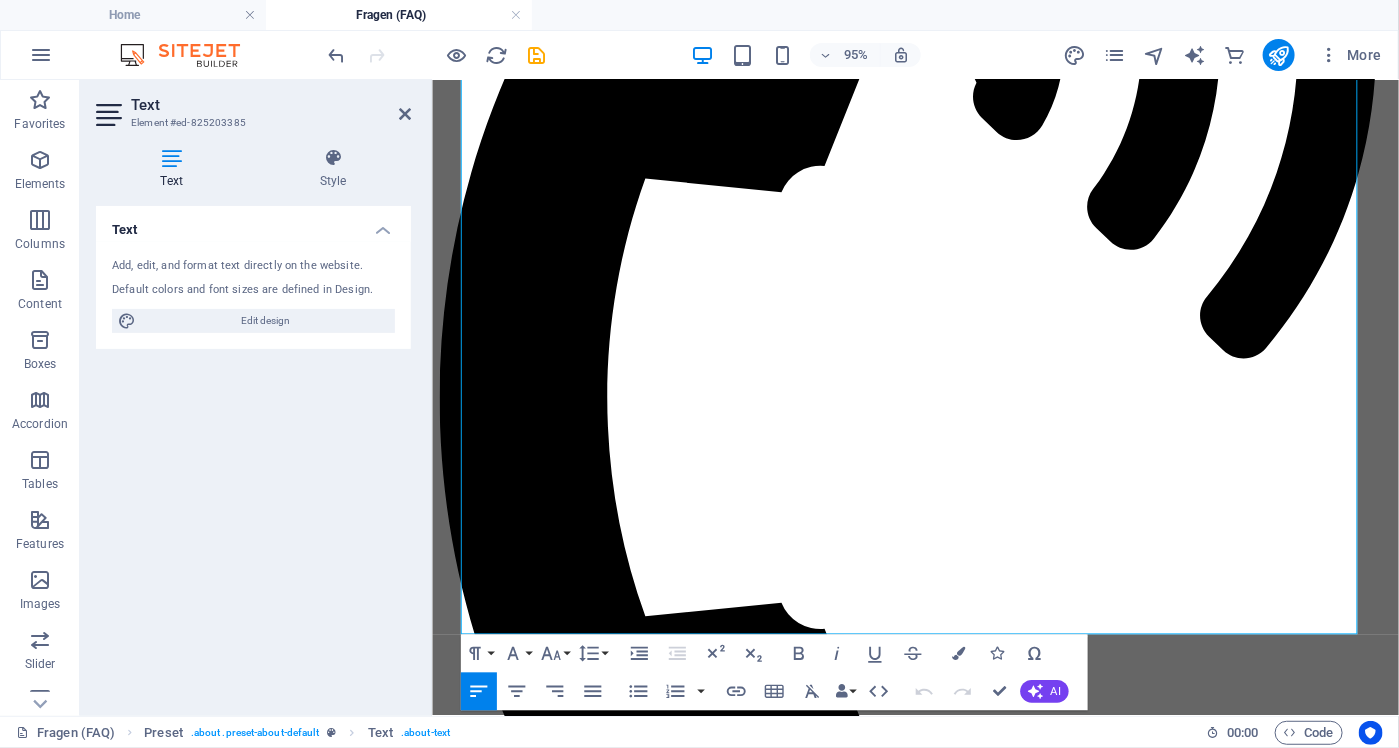 scroll, scrollTop: 3108, scrollLeft: 0, axis: vertical 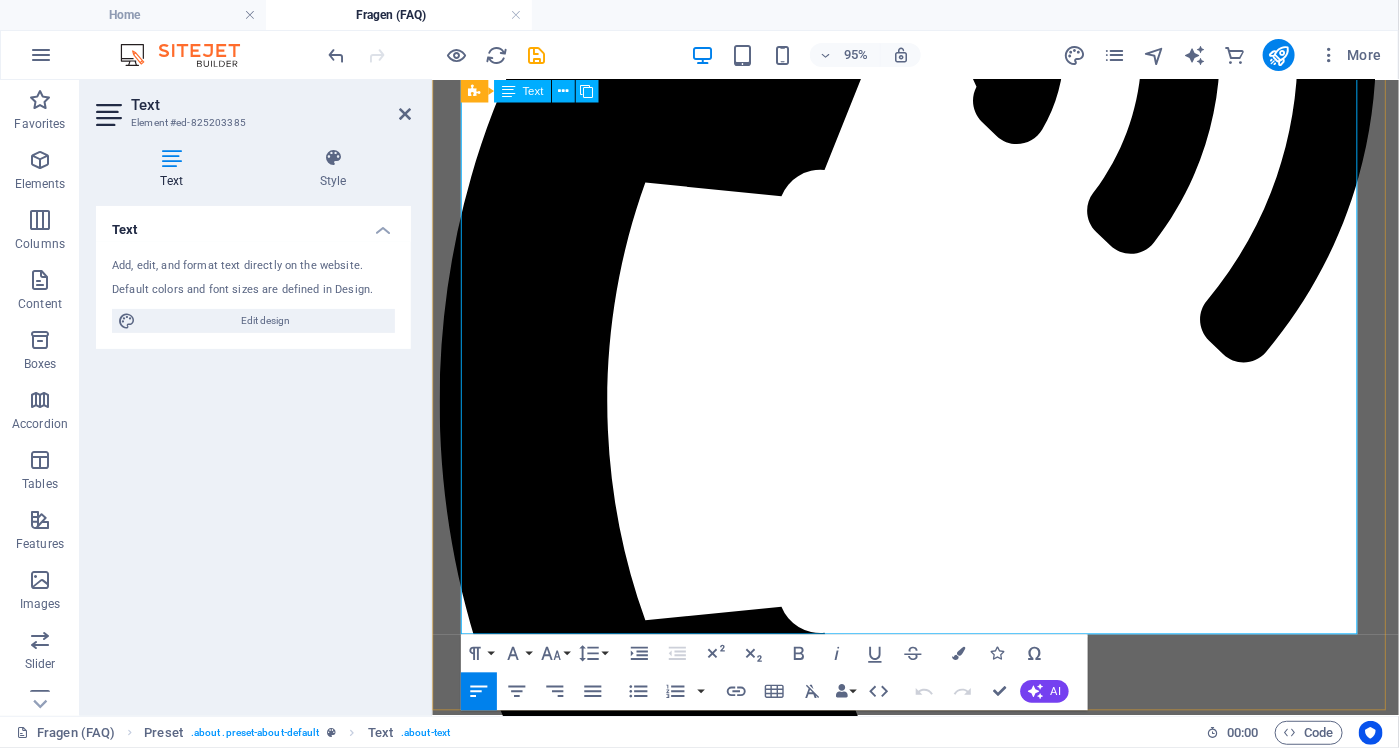 click on "info@[DOMAIN].org" at bounding box center [547, 3940] 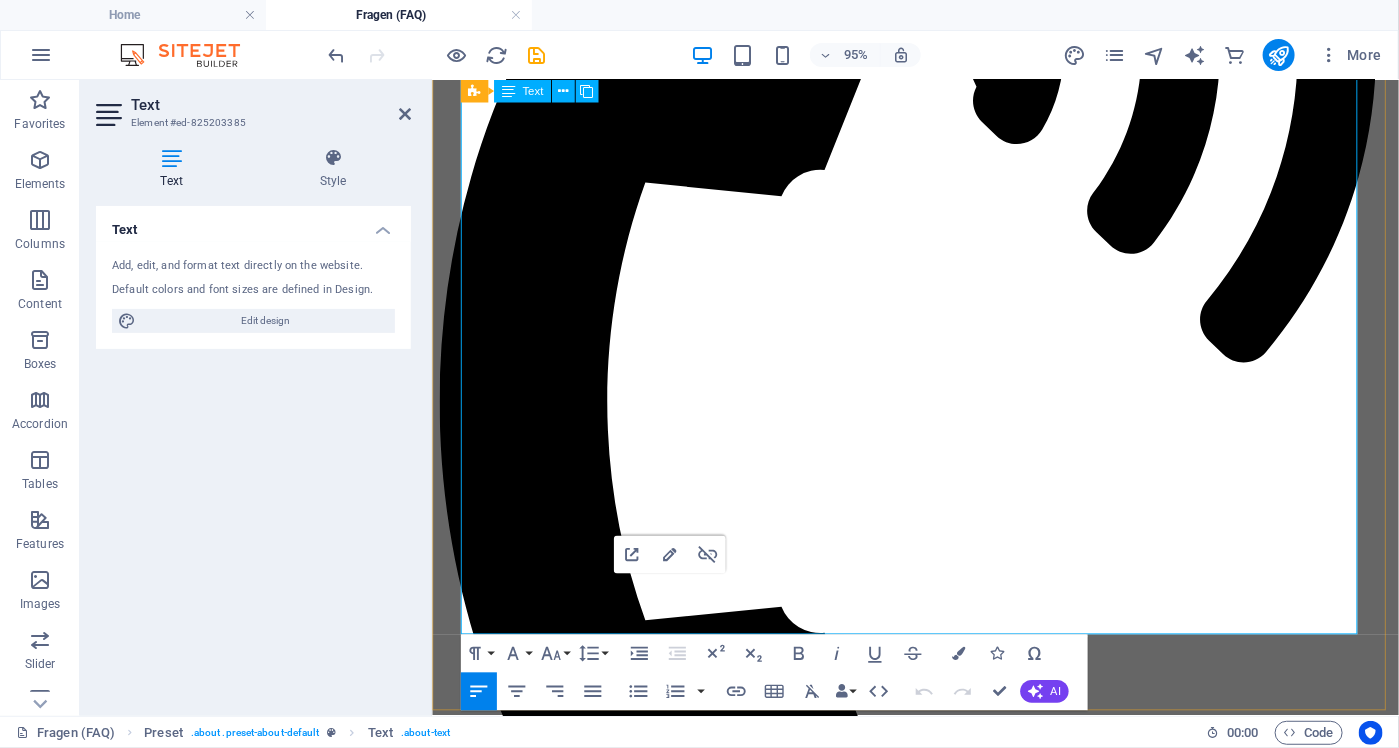 drag, startPoint x: 856, startPoint y: 630, endPoint x: 556, endPoint y: 633, distance: 300.015 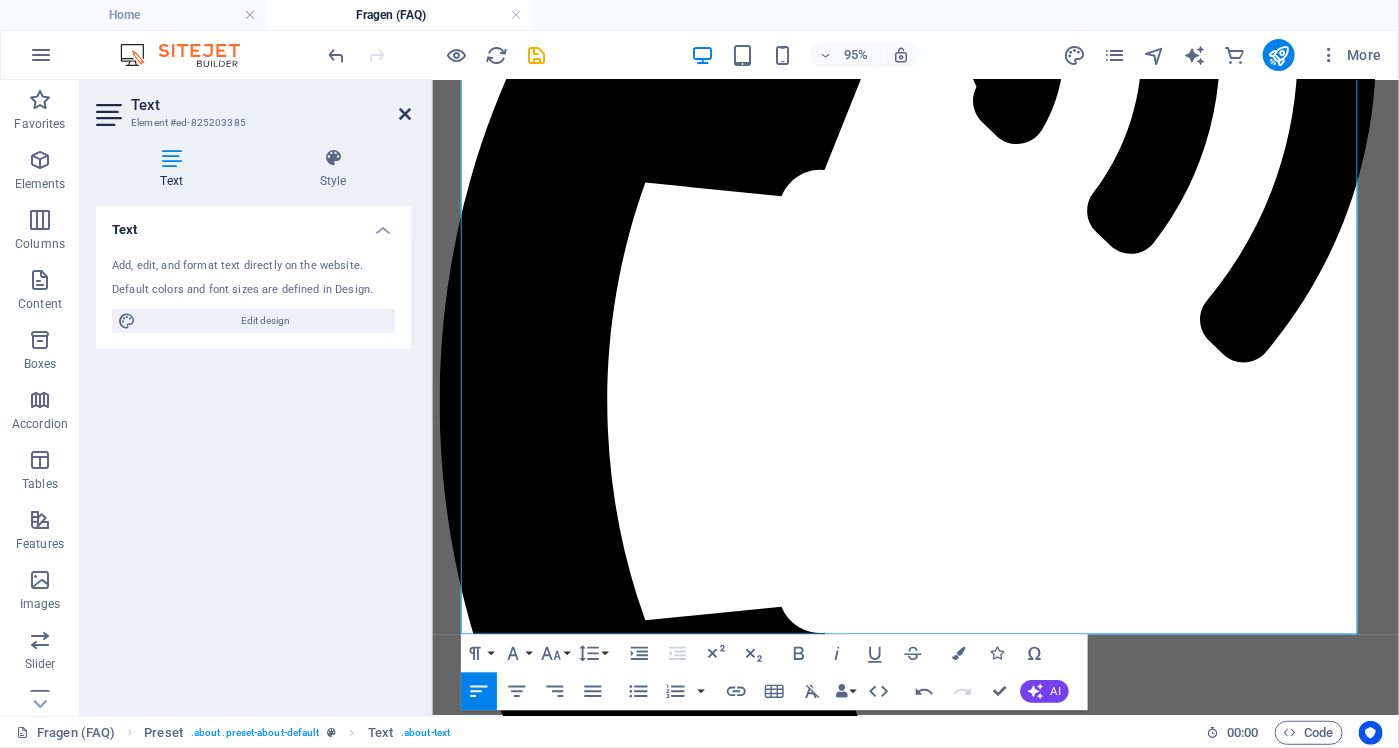 click at bounding box center [405, 114] 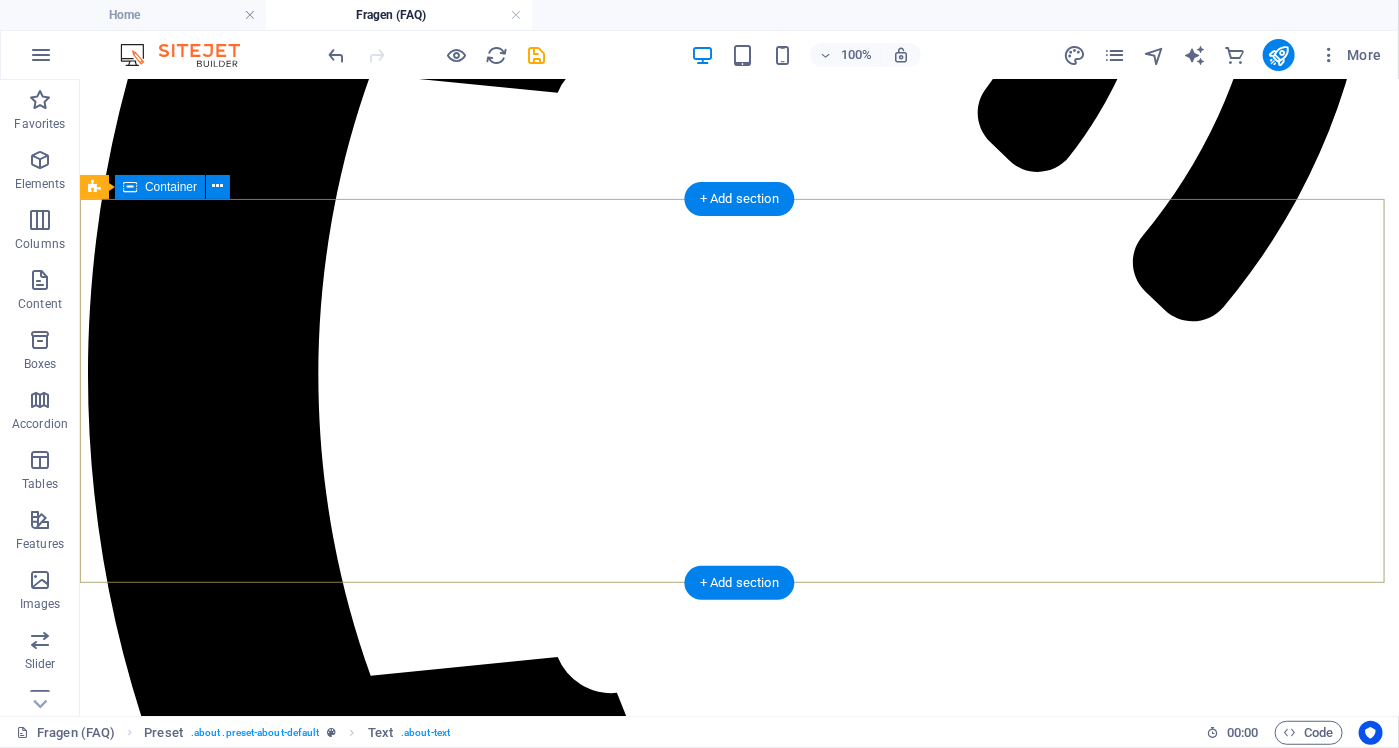 scroll, scrollTop: 3908, scrollLeft: 0, axis: vertical 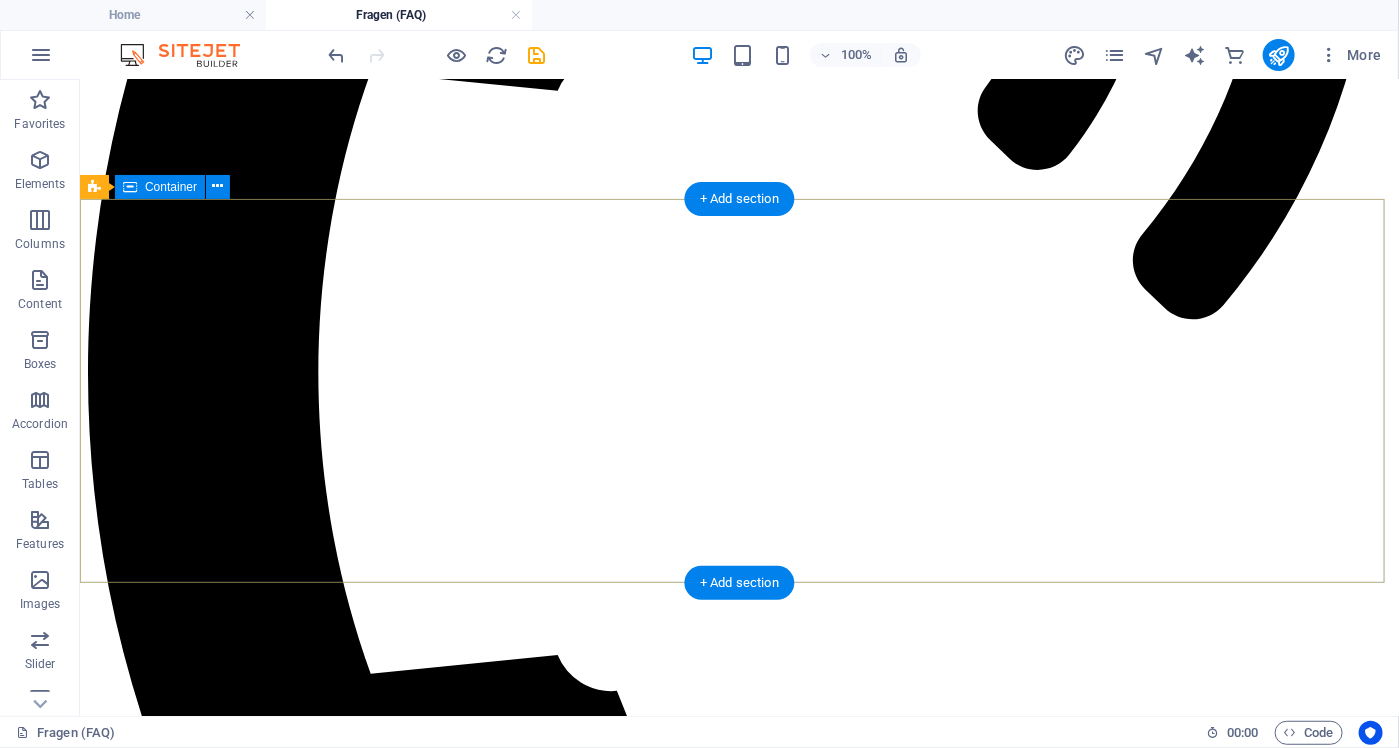 click on "[STREET] 133 rd and 74 th Street, , [STATE] , 10006 [CITY] + 1 [PHONE] info@[DOMAIN].com Navigation Home About Service Contact Legal Notice Privacy Policy Social media Facebook Twitter Instagram" at bounding box center (738, 9025) 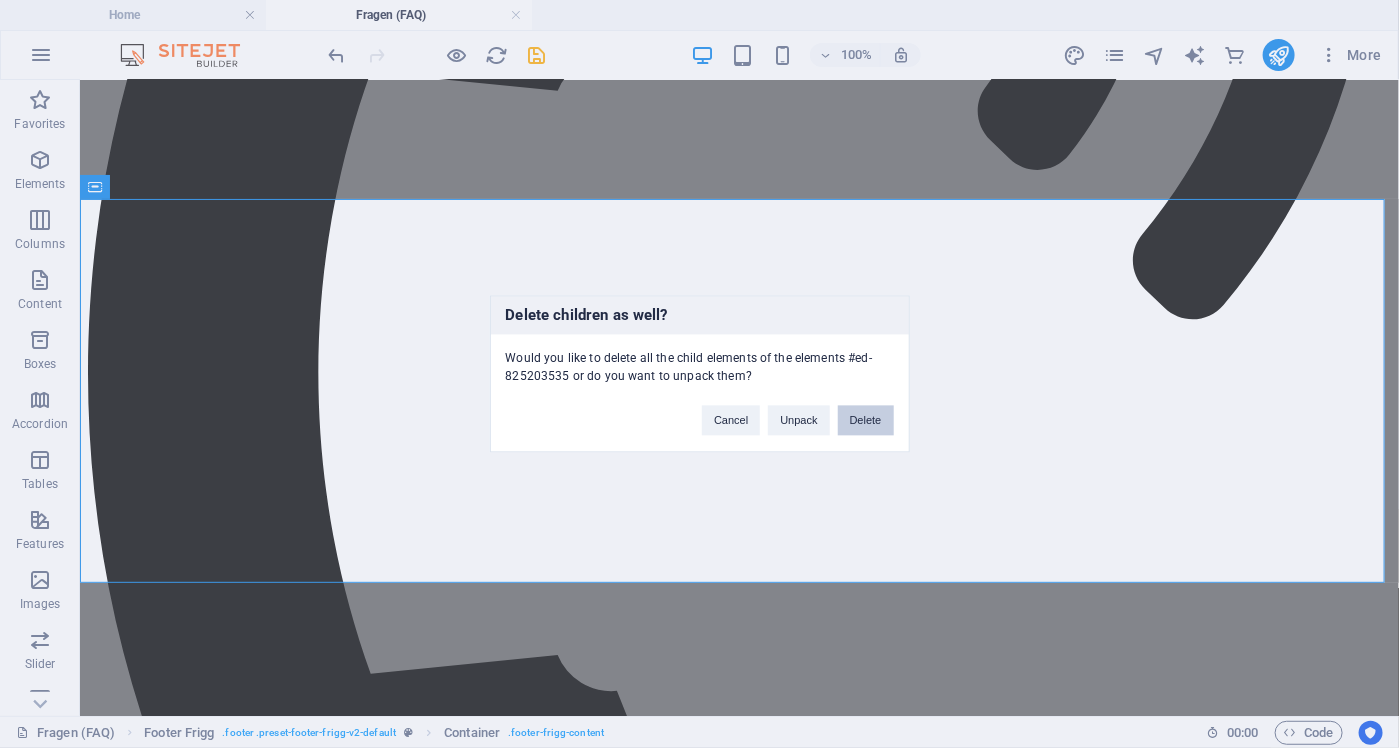 click on "Delete" at bounding box center (866, 421) 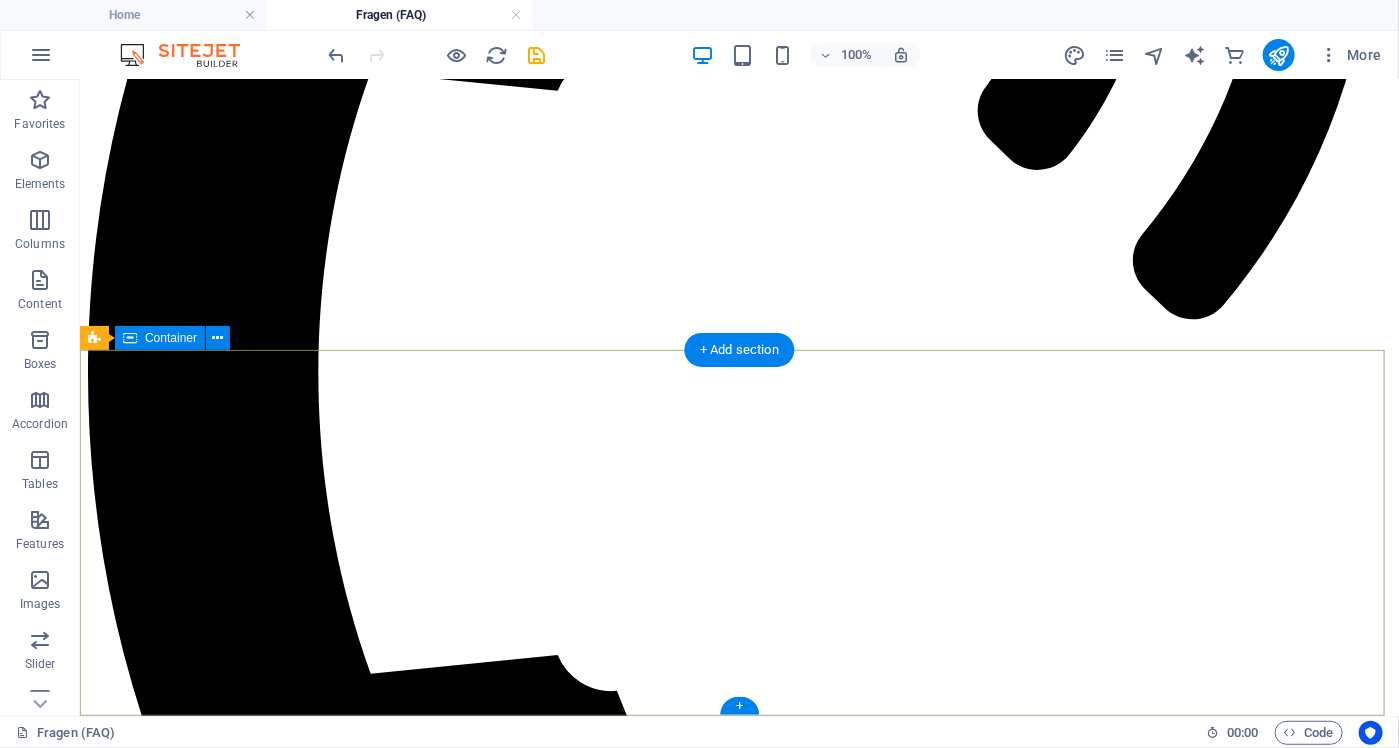 scroll, scrollTop: 3898, scrollLeft: 0, axis: vertical 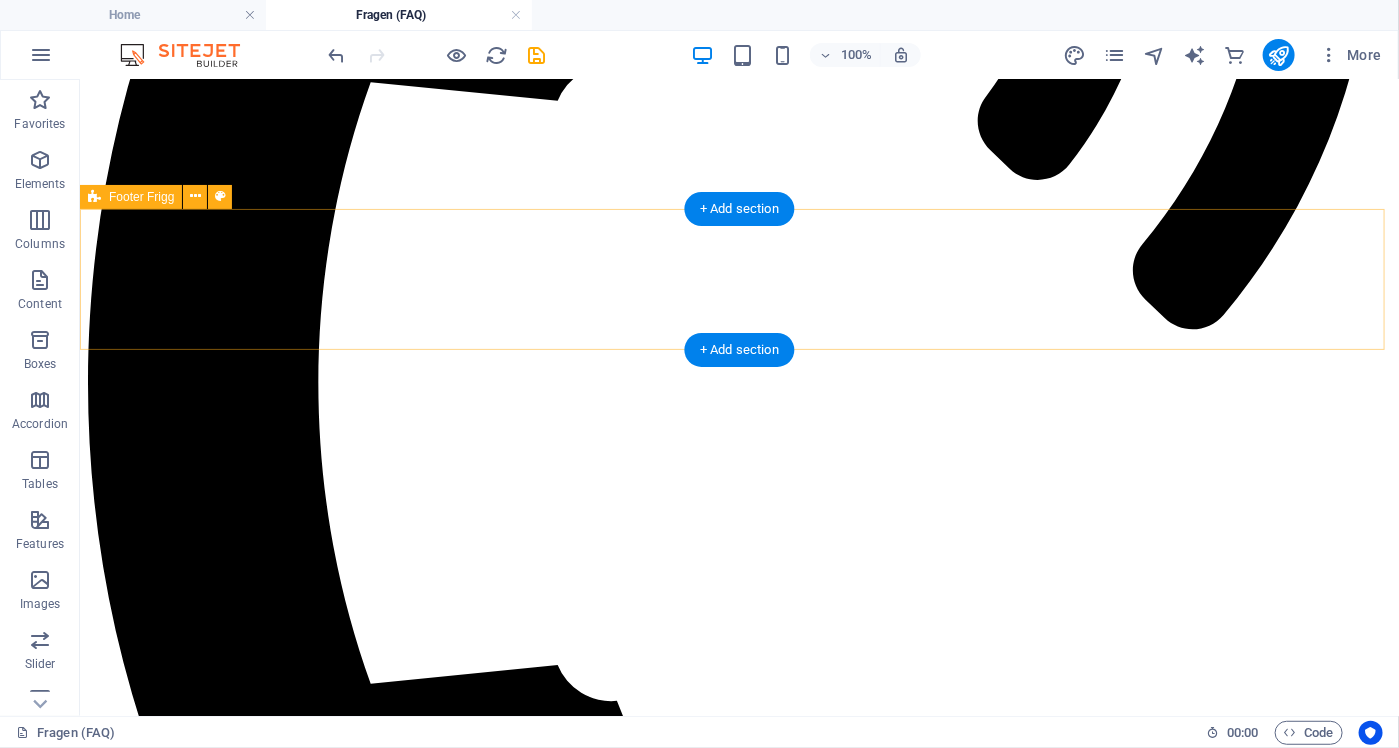 click on "Drop content here or  Add elements  Paste clipboard" at bounding box center (738, 4690) 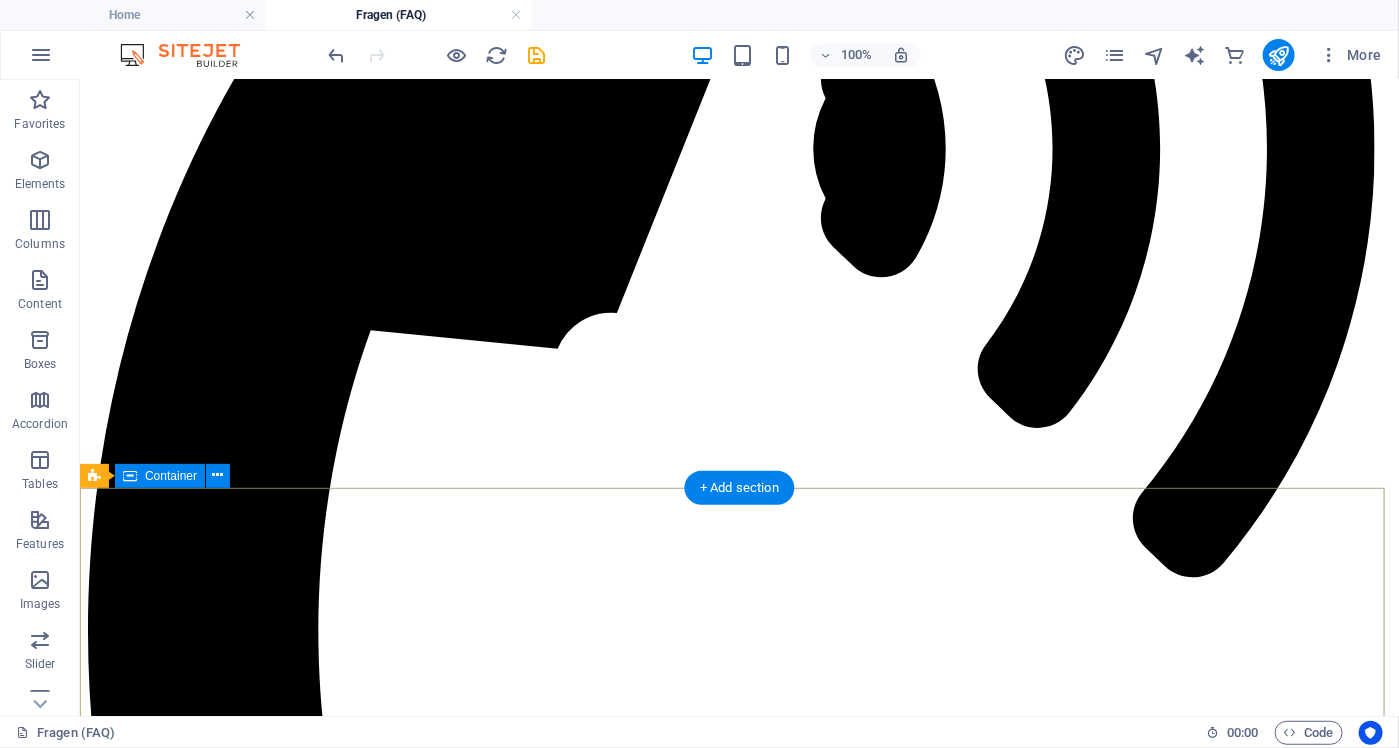 scroll, scrollTop: 3556, scrollLeft: 0, axis: vertical 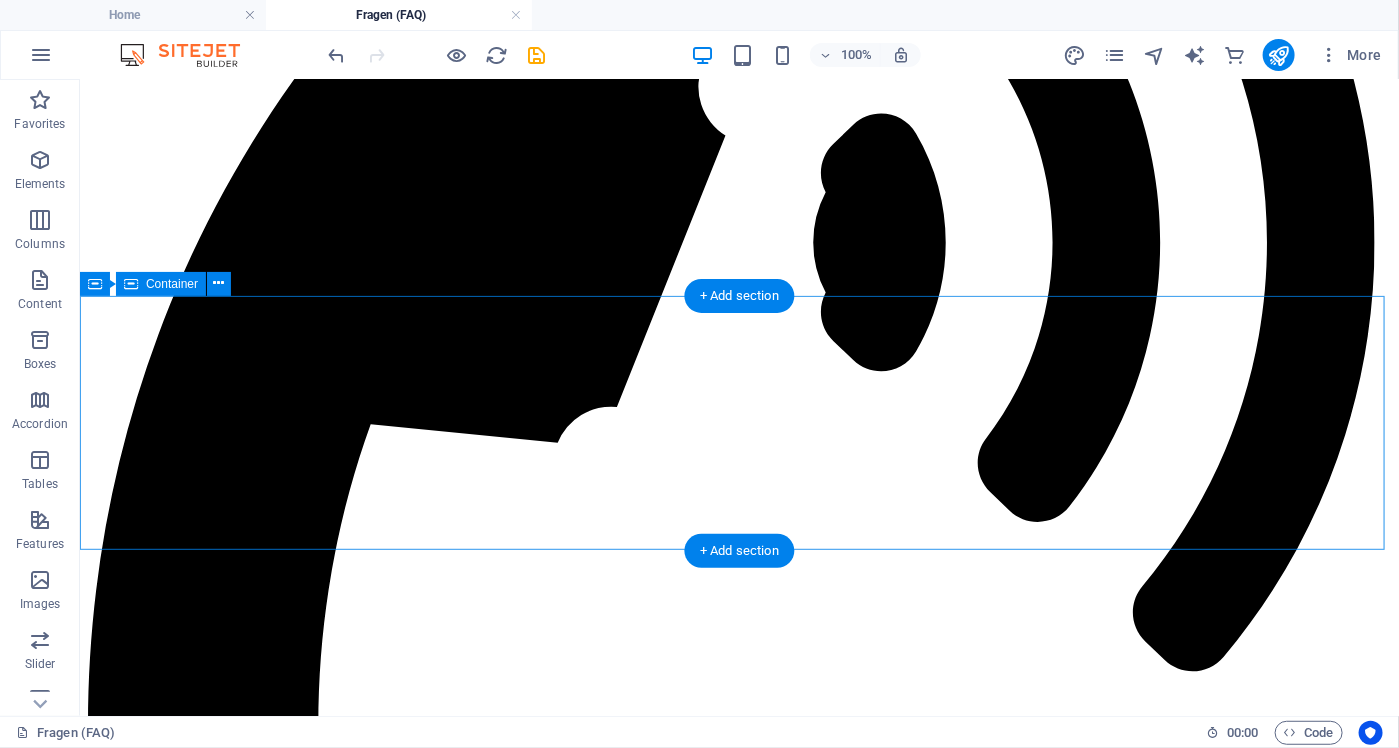 click on "Networks 1340 Exits 18 Data Sizes up to 20  M Countries invested in 89" at bounding box center (738, 4833) 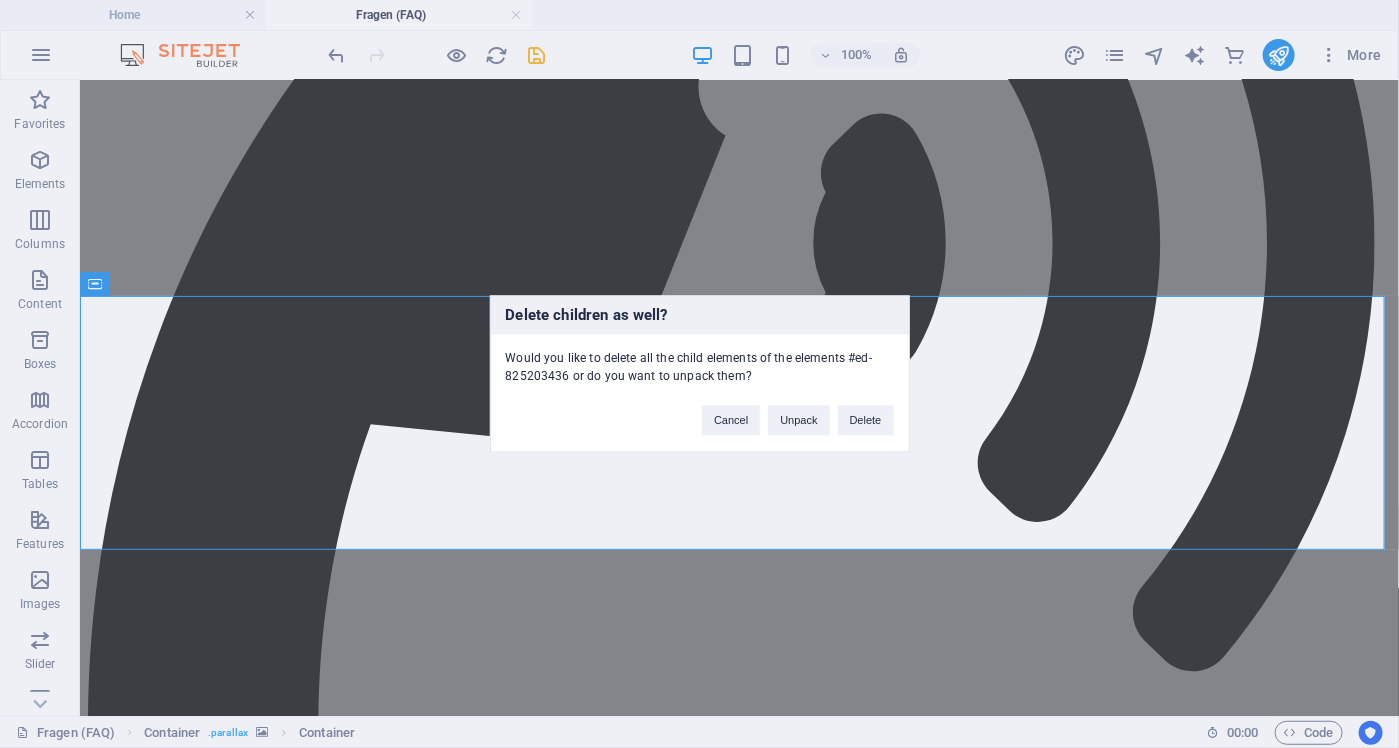 type 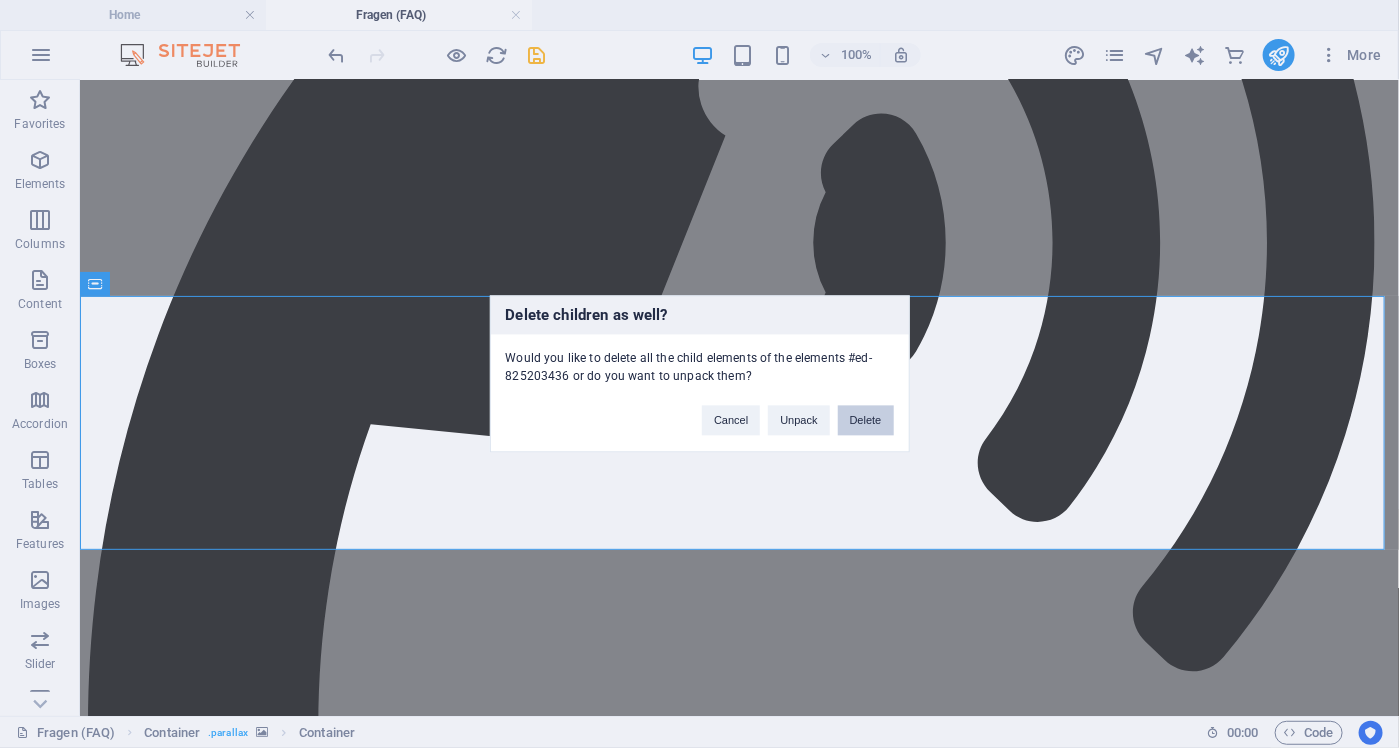 click on "Delete" at bounding box center (866, 421) 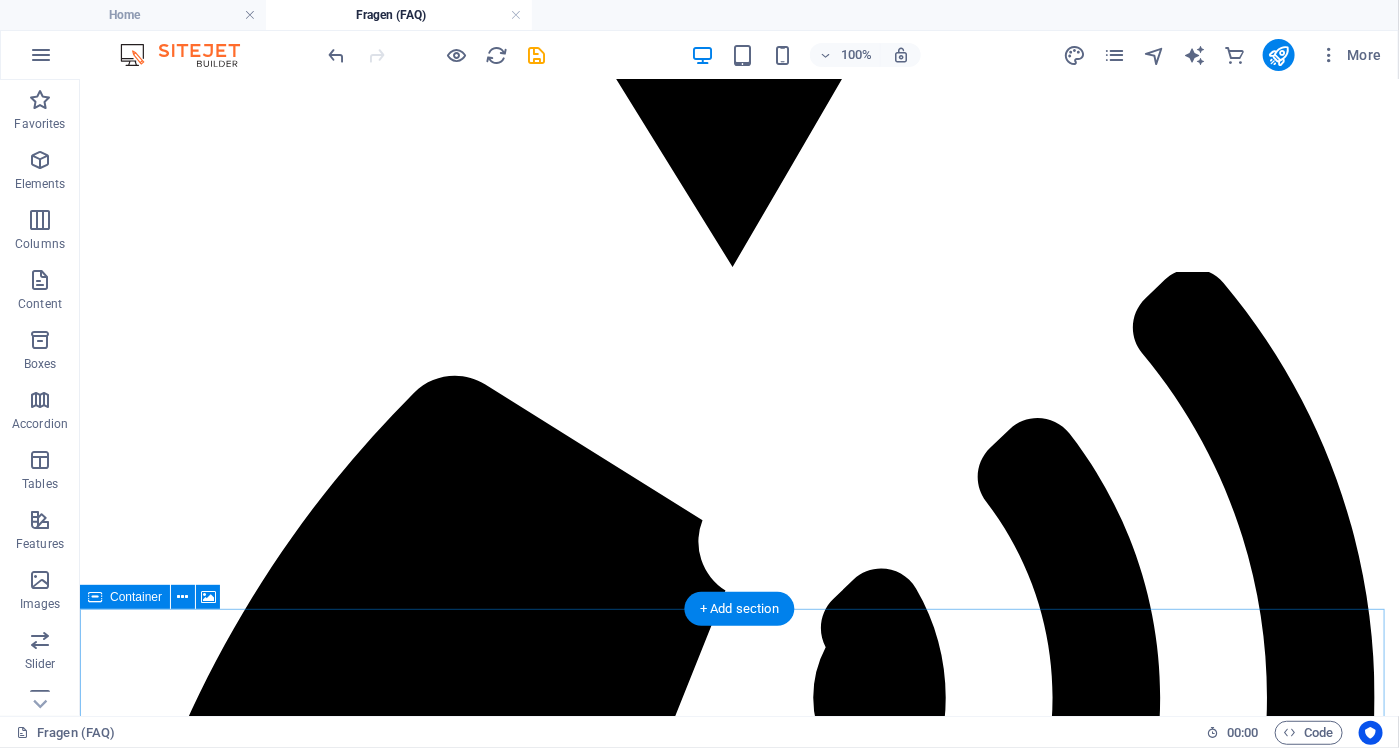 scroll, scrollTop: 3043, scrollLeft: 0, axis: vertical 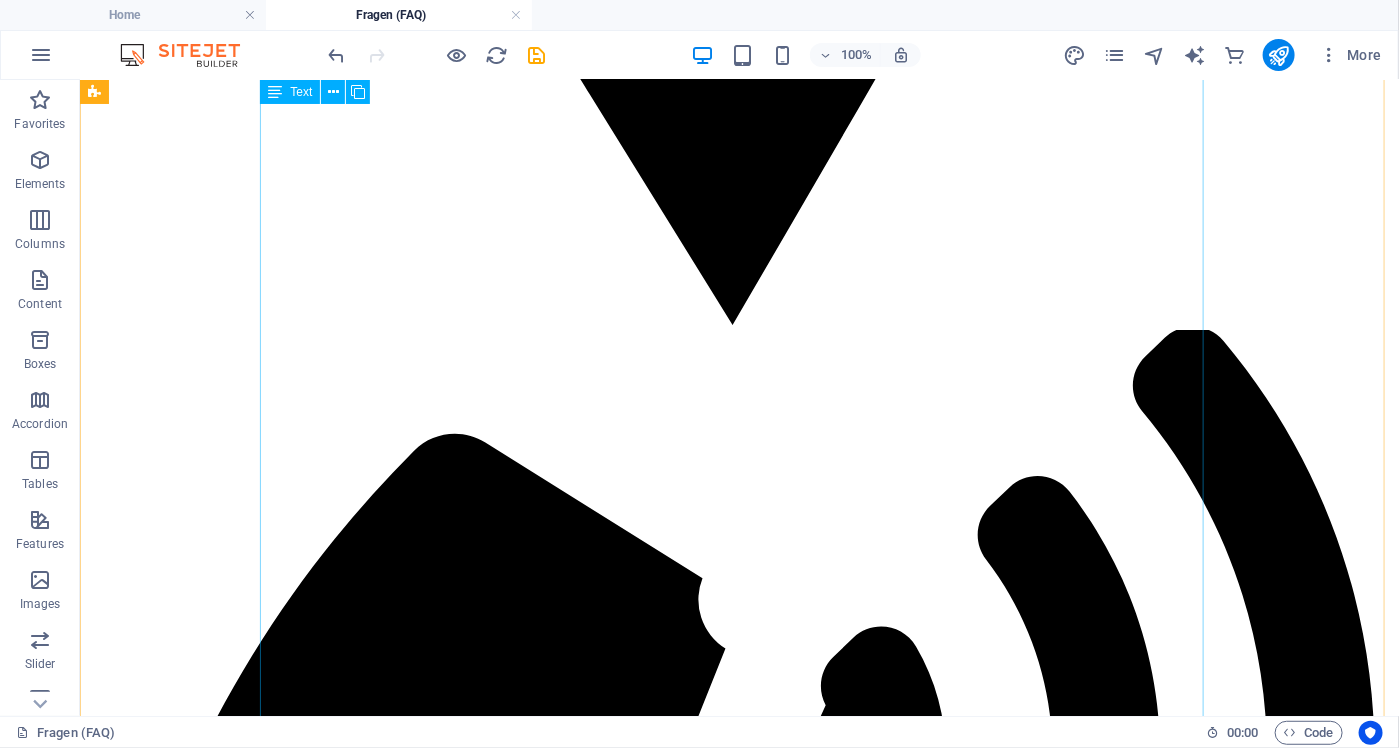 click on "Internationale Wiedergutmachungsinitiative – Phase II In Zusammenarbeit mit der Kanzlei Teelingberg & Partner LLP (Zürich) und der Kanzlei Parker INC. (New York) Was ist der Hintergrund dieses Wiedergutmachungsverfahrens? Das Wiedergutmachungsprogramm beruht auf einem am 19. Januar 2017 geschlossenen "Deferred Prosecution Agreement" (DPA) zwischen dem Justizministerium der Vereinigten Staaten von Amerika (U.S. Department of Justice, DOJ) und der Western Union Company. Western Union erkannte in diesem Zusammenhang die eigene strafrechtliche Verantwortung für schwerwiegende Compliance-Verstöße an. Diese umfassten unter anderem Verletzungen des Bank Secrecy Act (Gesetz über die Wahrung des Bankgeheimnisses) sowie die Beihilfe zum Drahtbetrug (Wire Fraud). Enkeltrick und Notlagenbetrug : Täter gaben sich als Verwandte oder Freunde in akuter Notlage aus. Liebesbetrug (Romance Scam) : Aufbau einer emotionalen Online-Beziehung mit anschließender Geldforderung. Lotterie- und Gewinnspielbetrug Parker INC. ." at bounding box center [738, 3432] 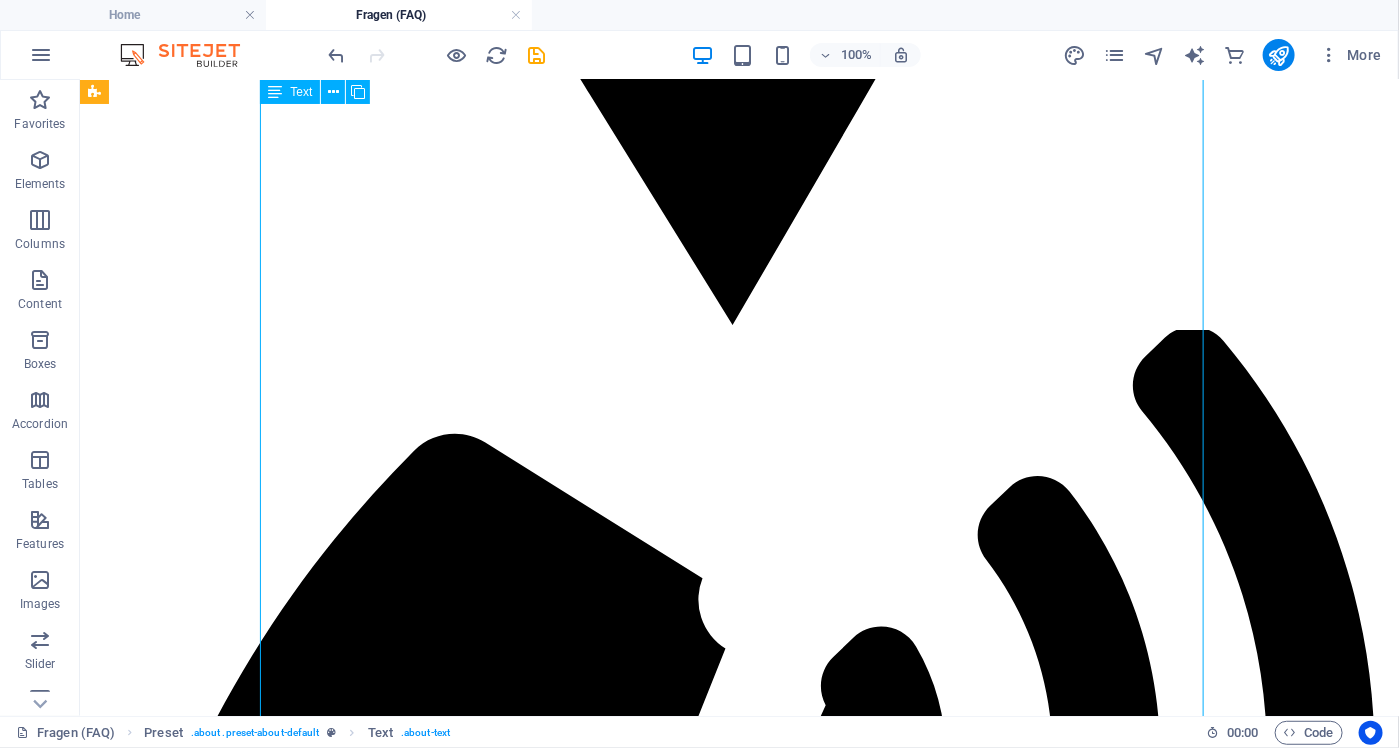 click on "Internationale Wiedergutmachungsinitiative – Phase II In Zusammenarbeit mit der Kanzlei Teelingberg & Partner LLP (Zürich) und der Kanzlei Parker INC. (New York) Was ist der Hintergrund dieses Wiedergutmachungsverfahrens? Das Wiedergutmachungsprogramm beruht auf einem am 19. Januar 2017 geschlossenen "Deferred Prosecution Agreement" (DPA) zwischen dem Justizministerium der Vereinigten Staaten von Amerika (U.S. Department of Justice, DOJ) und der Western Union Company. Western Union erkannte in diesem Zusammenhang die eigene strafrechtliche Verantwortung für schwerwiegende Compliance-Verstöße an. Diese umfassten unter anderem Verletzungen des Bank Secrecy Act (Gesetz über die Wahrung des Bankgeheimnisses) sowie die Beihilfe zum Drahtbetrug (Wire Fraud). Enkeltrick und Notlagenbetrug : Täter gaben sich als Verwandte oder Freunde in akuter Notlage aus. Liebesbetrug (Romance Scam) : Aufbau einer emotionalen Online-Beziehung mit anschließender Geldforderung. Lotterie- und Gewinnspielbetrug Parker INC. ." at bounding box center (738, 3432) 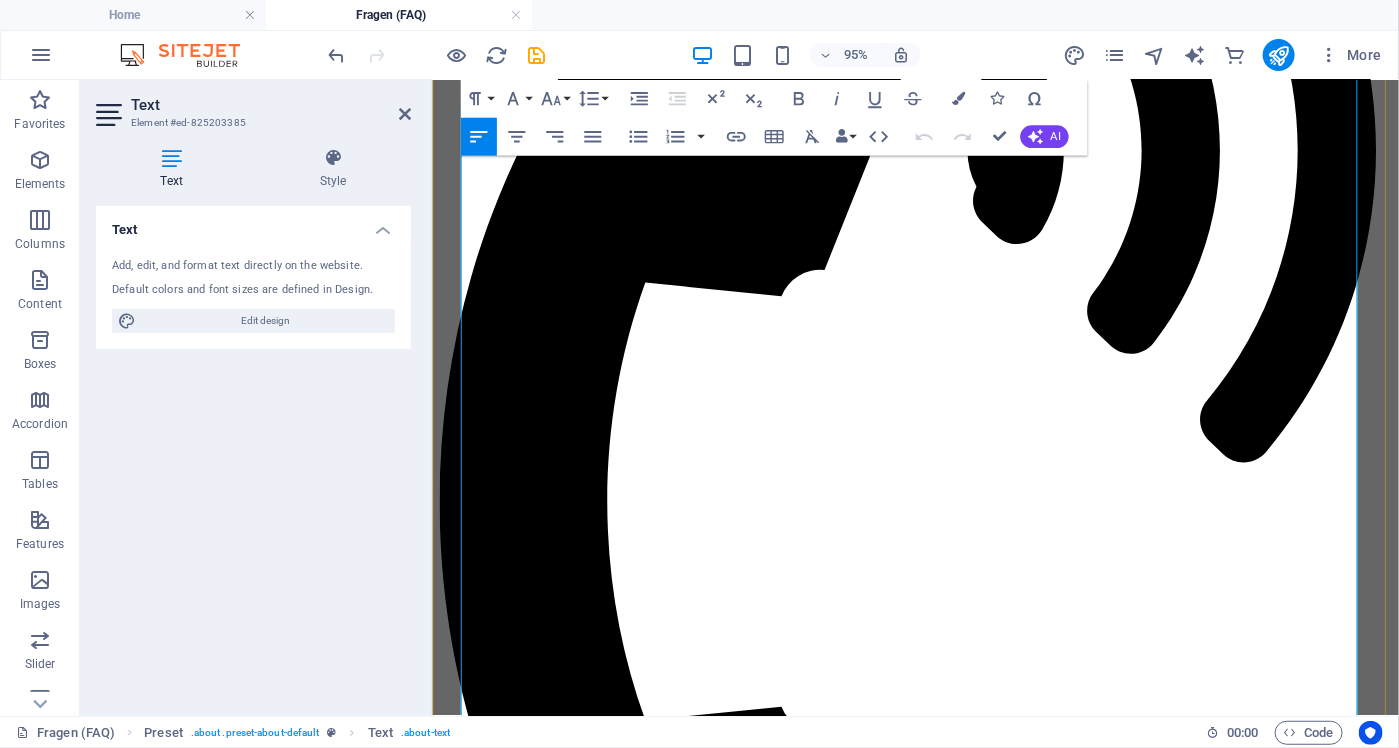 scroll, scrollTop: 3012, scrollLeft: 0, axis: vertical 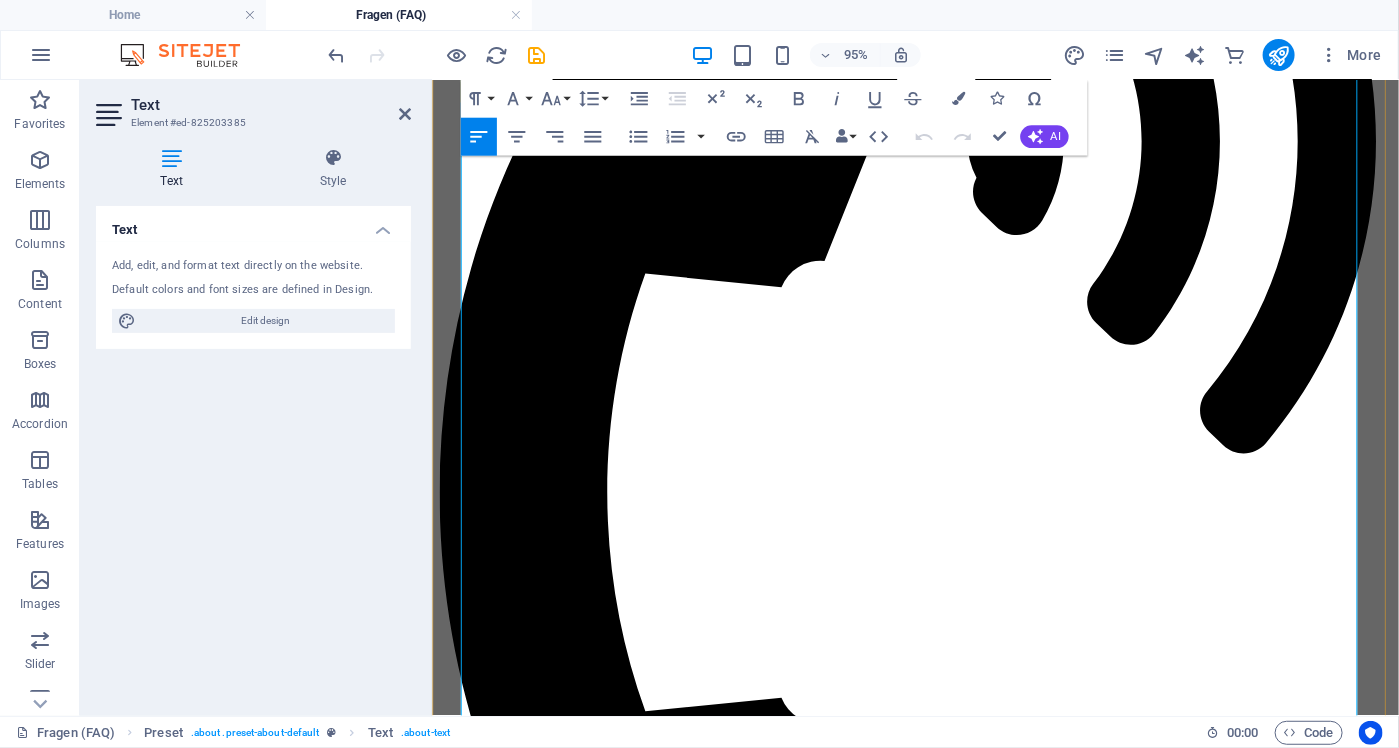 click on "Warnhinweis:  Sollten Sie Zahlungsaufforderungen im Namen dieses Programms erhalten, handelt es sich um einen Betrugsversuch. Bitte melden Sie entsprechende Vorkommnisse umgehend an:  info@schadenswiedergutmachung-phase2.org" at bounding box center (940, 3633) 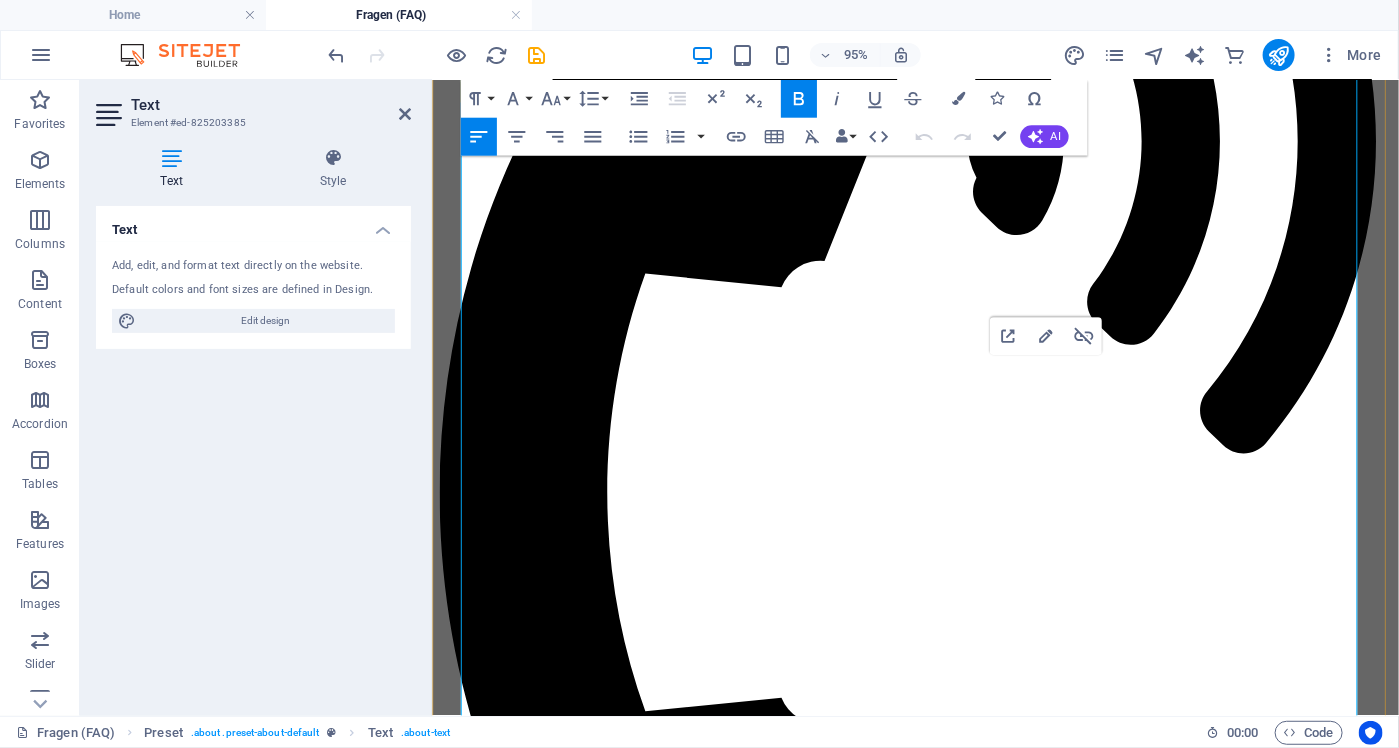 drag, startPoint x: 1258, startPoint y: 395, endPoint x: 949, endPoint y: 399, distance: 309.02588 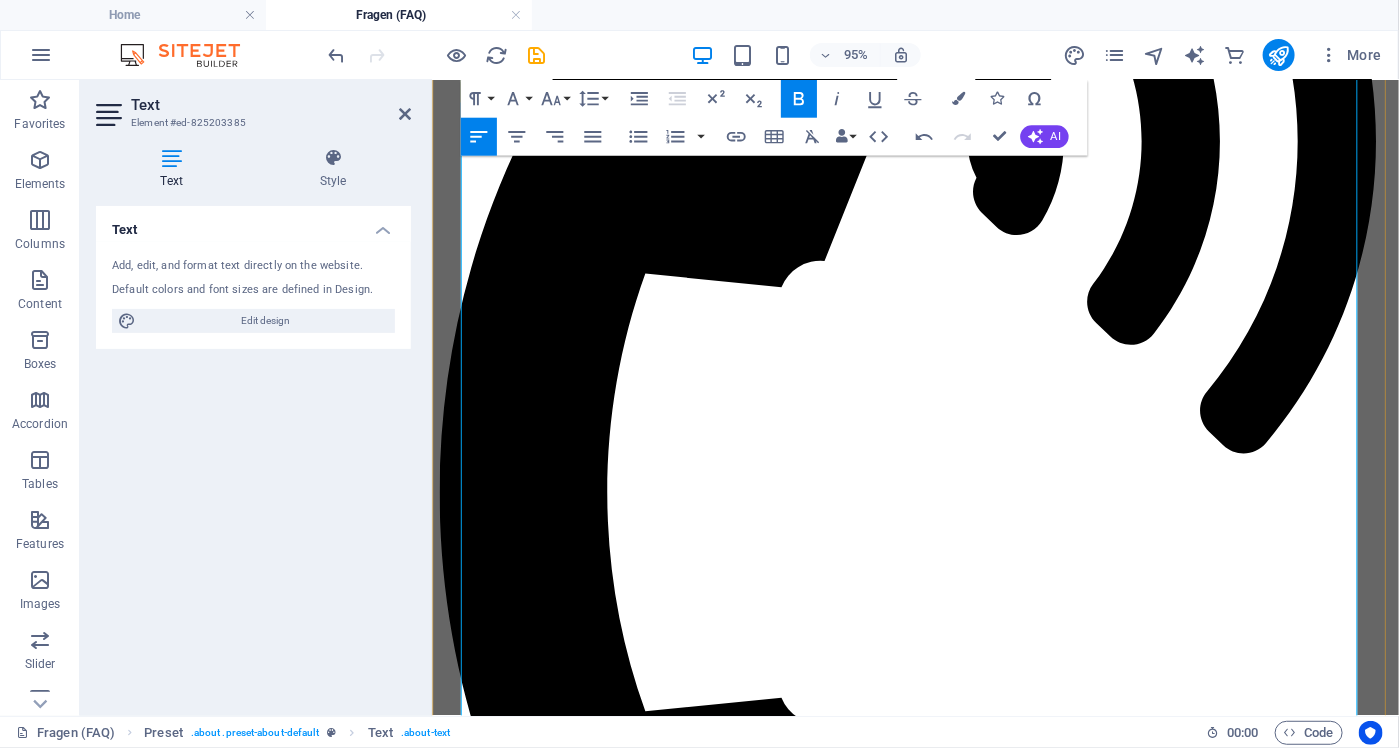 scroll, scrollTop: 45, scrollLeft: 4, axis: both 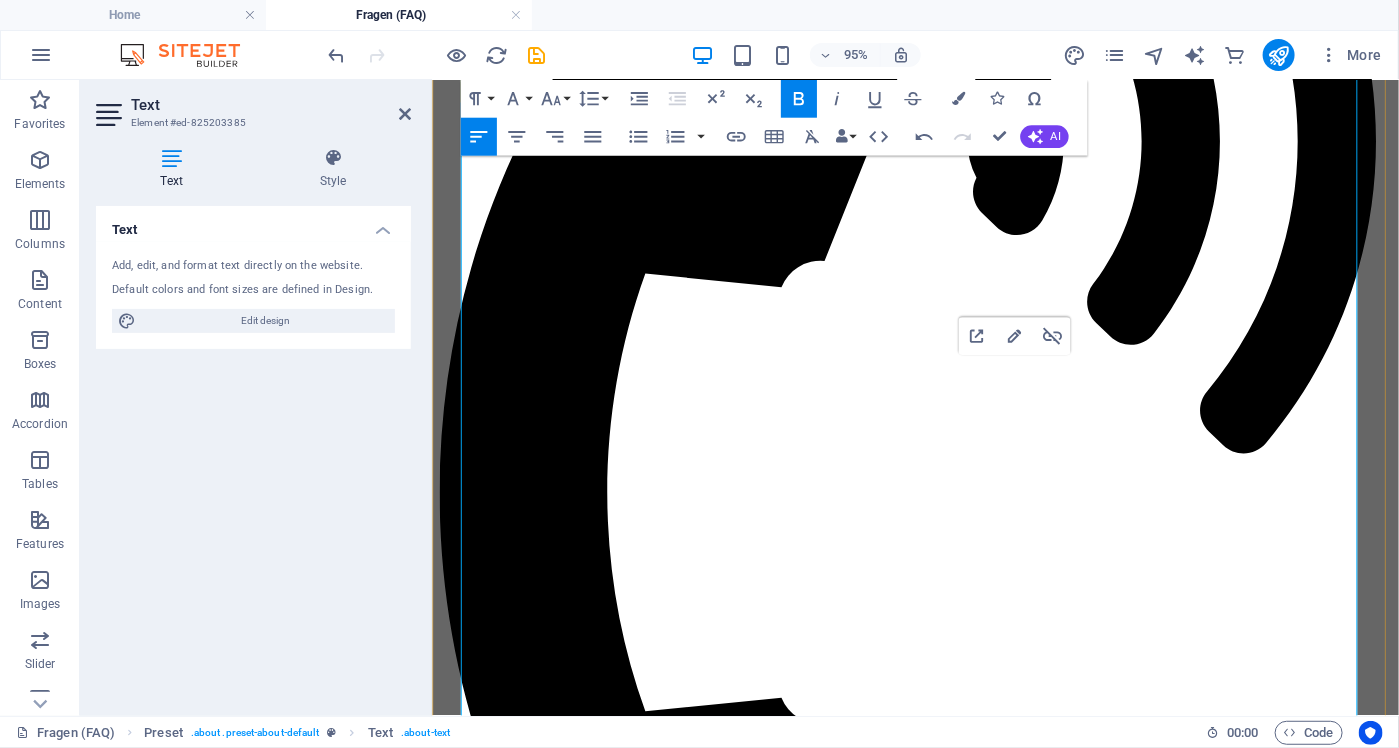 click on "Wird die Auszahlung besteuert?" at bounding box center [940, 3699] 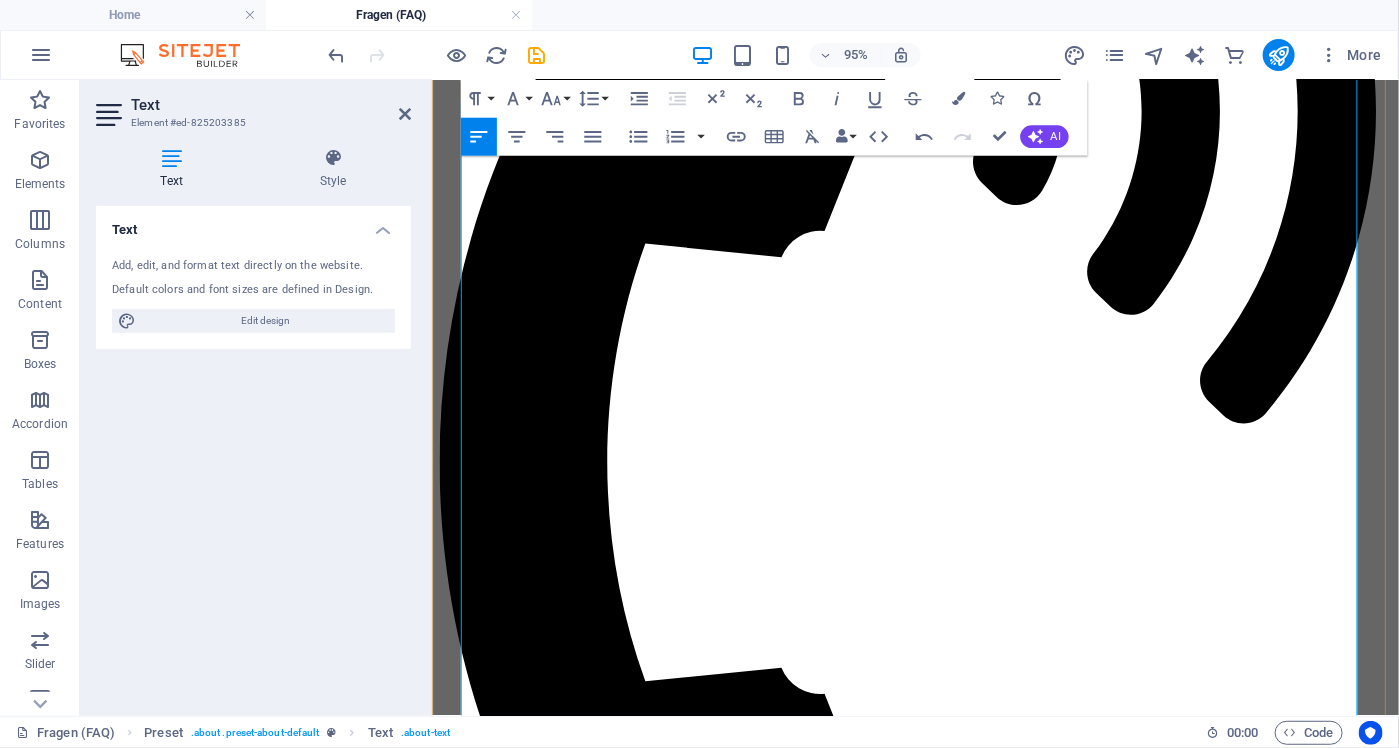 scroll, scrollTop: 3112, scrollLeft: 0, axis: vertical 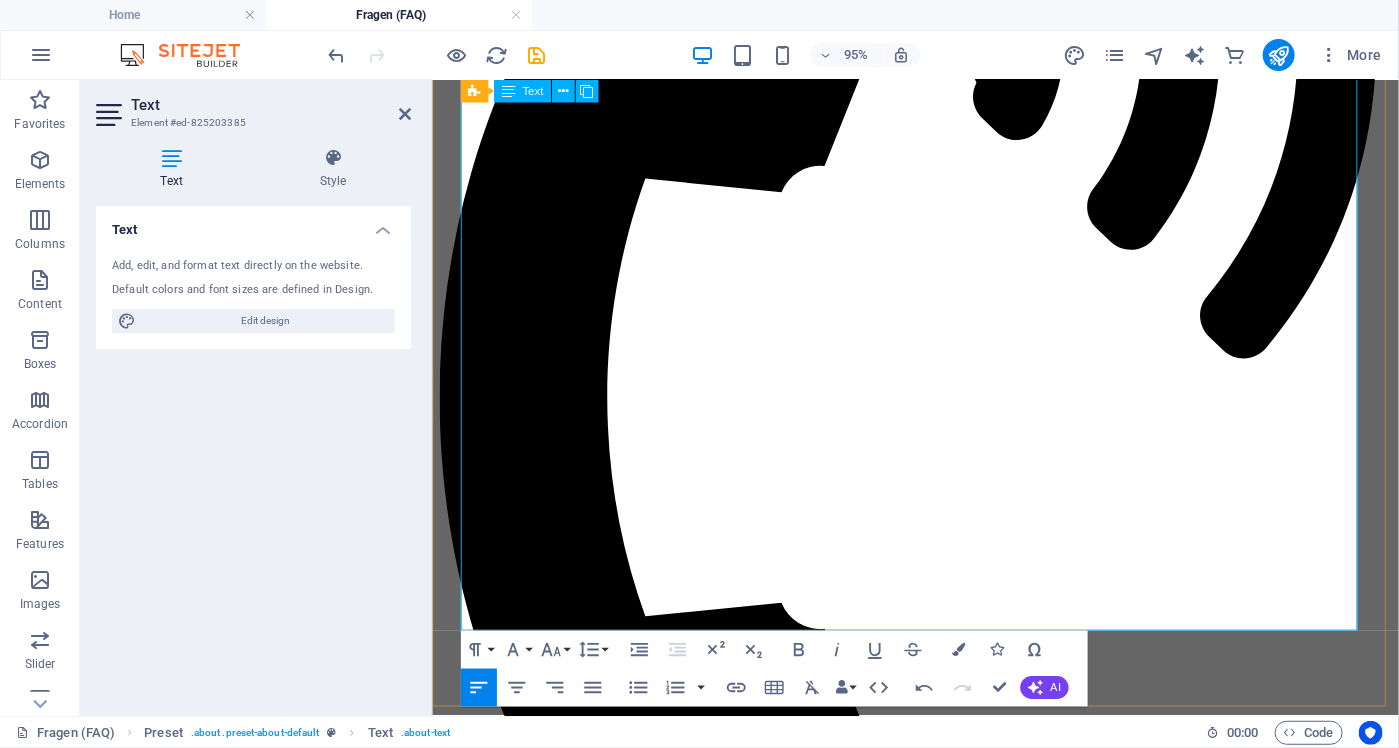 drag, startPoint x: 1387, startPoint y: 468, endPoint x: 465, endPoint y: 404, distance: 924.21857 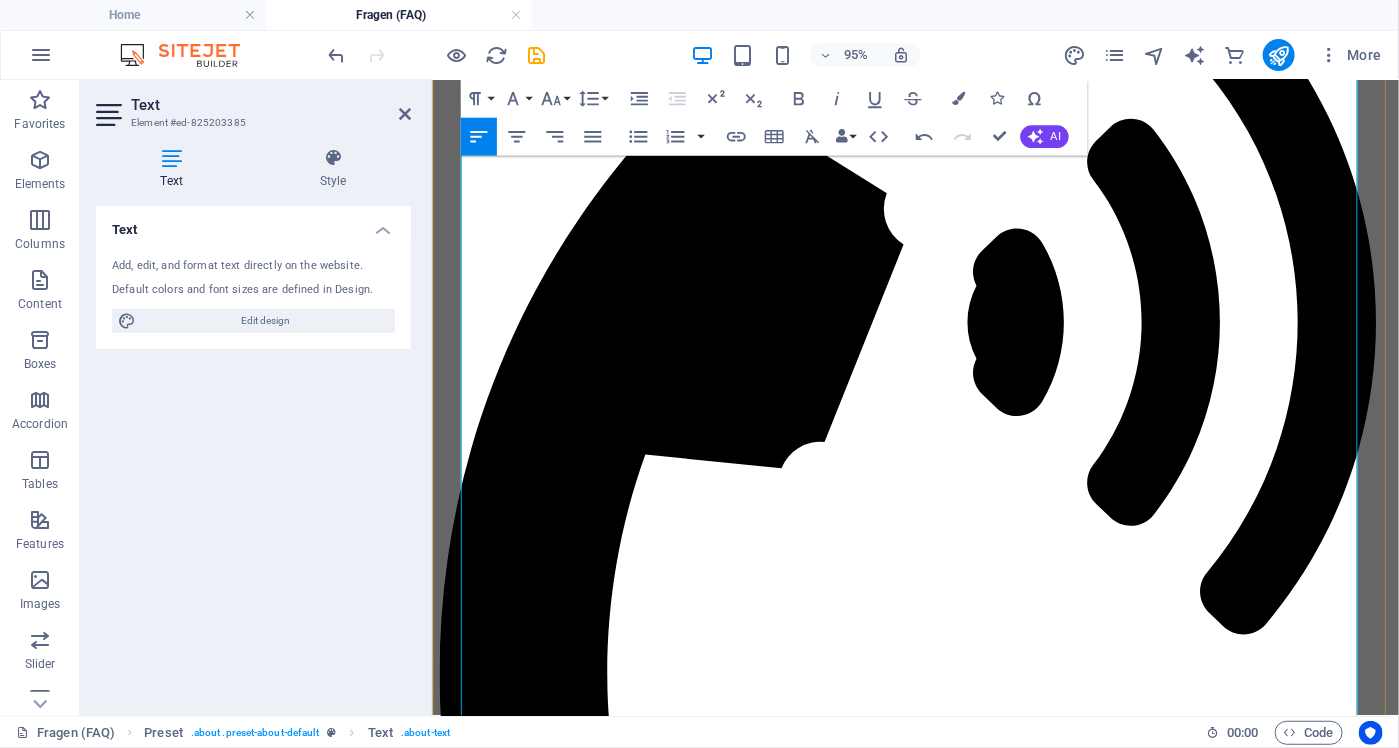 scroll, scrollTop: 2812, scrollLeft: 0, axis: vertical 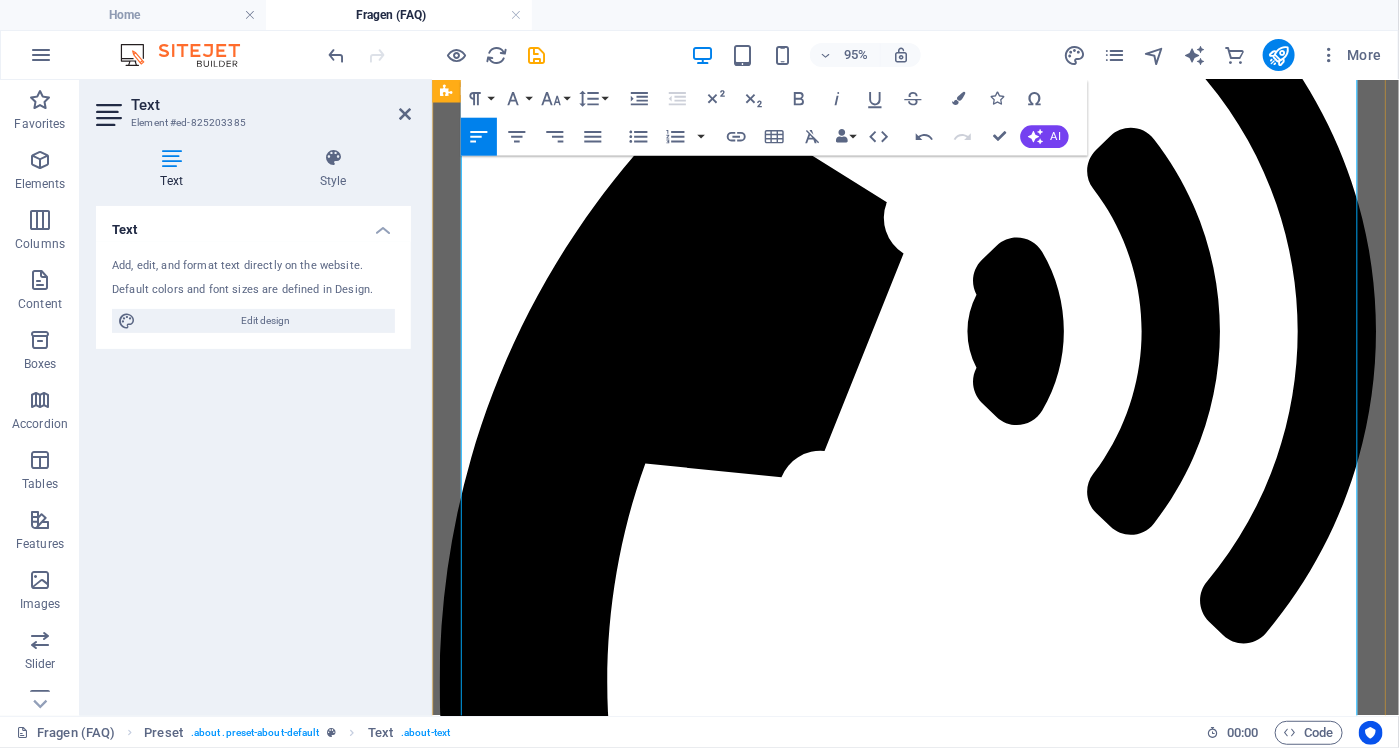 drag, startPoint x: 1391, startPoint y: 687, endPoint x: 452, endPoint y: 627, distance: 940.915 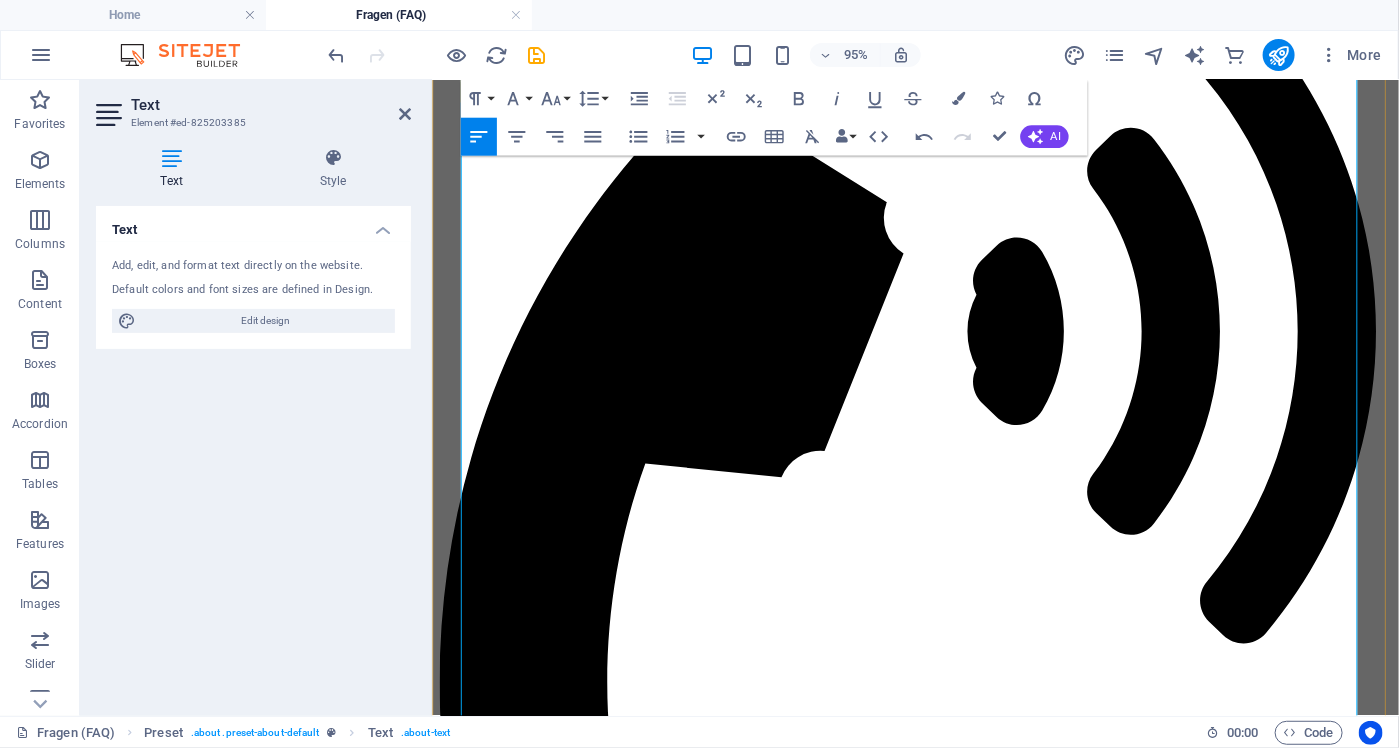 click at bounding box center [940, 3960] 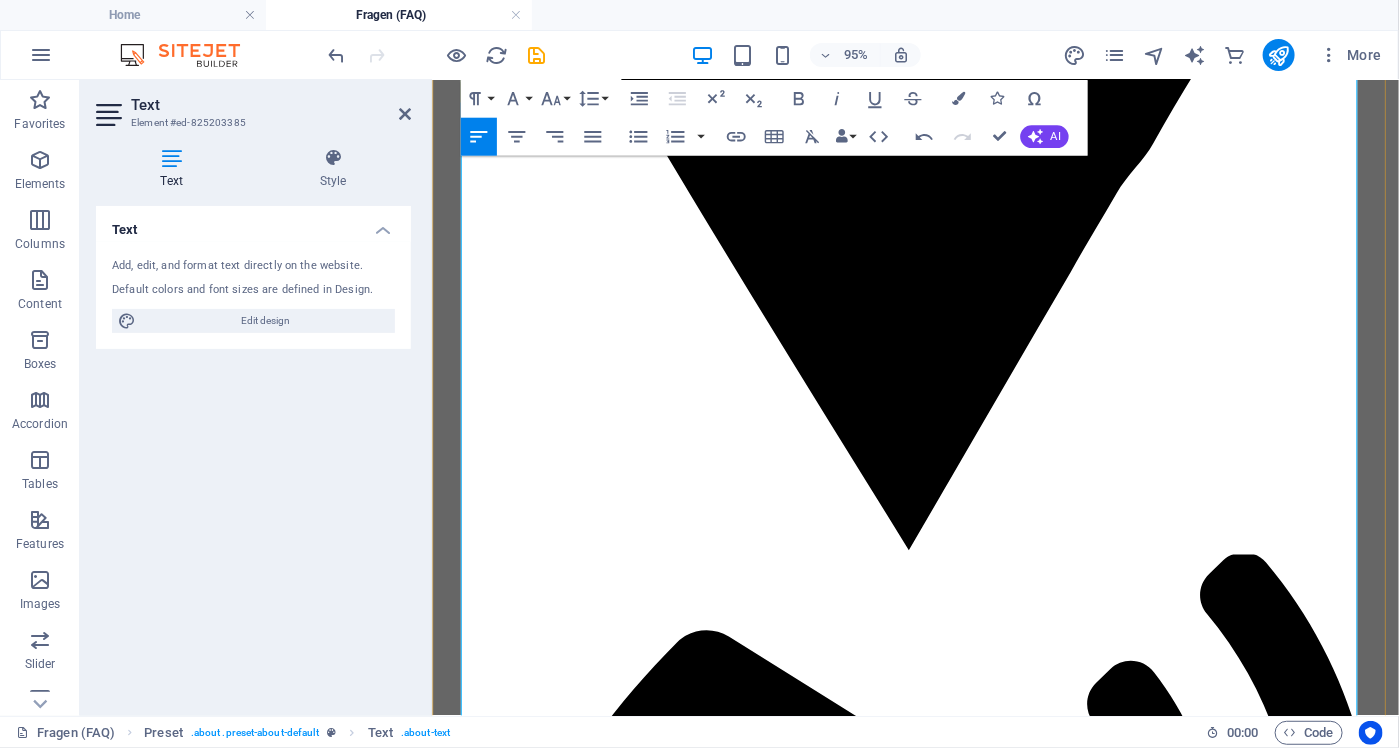 scroll, scrollTop: 2312, scrollLeft: 0, axis: vertical 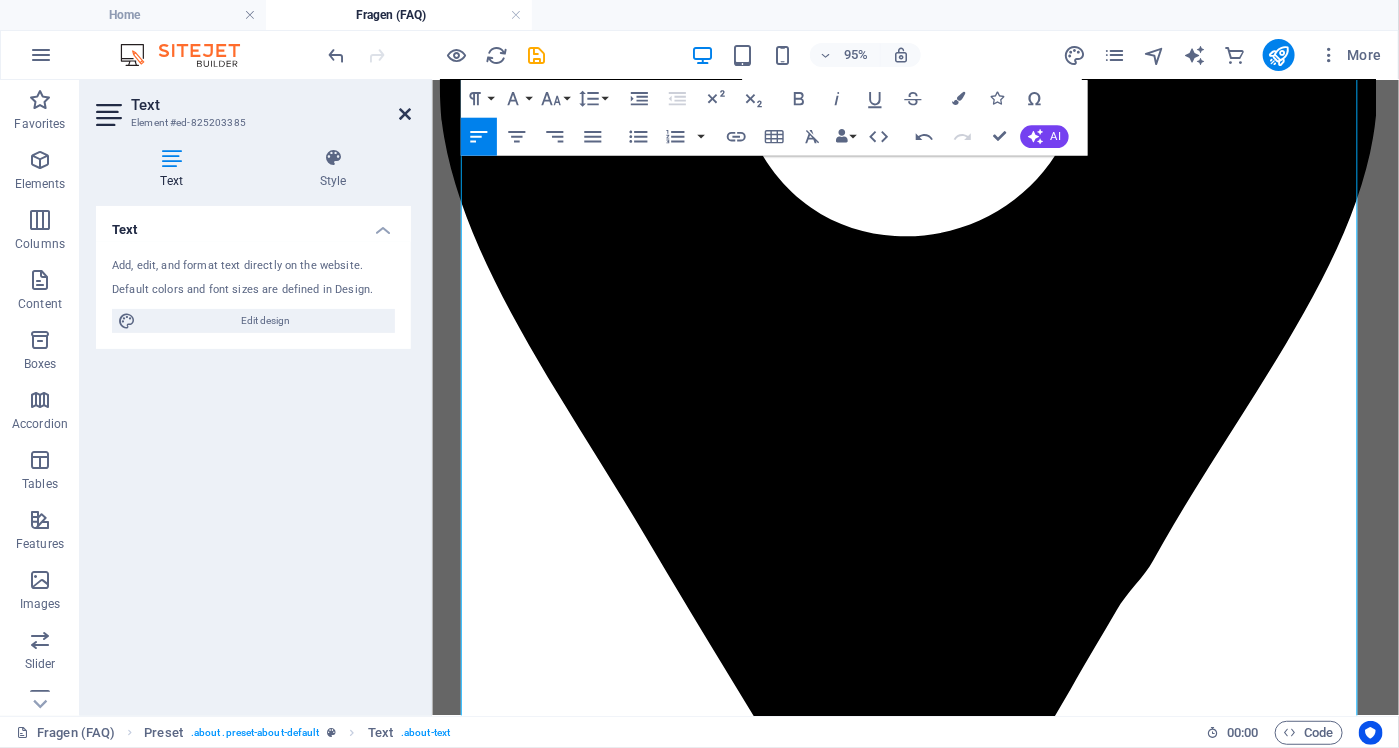 click at bounding box center [405, 114] 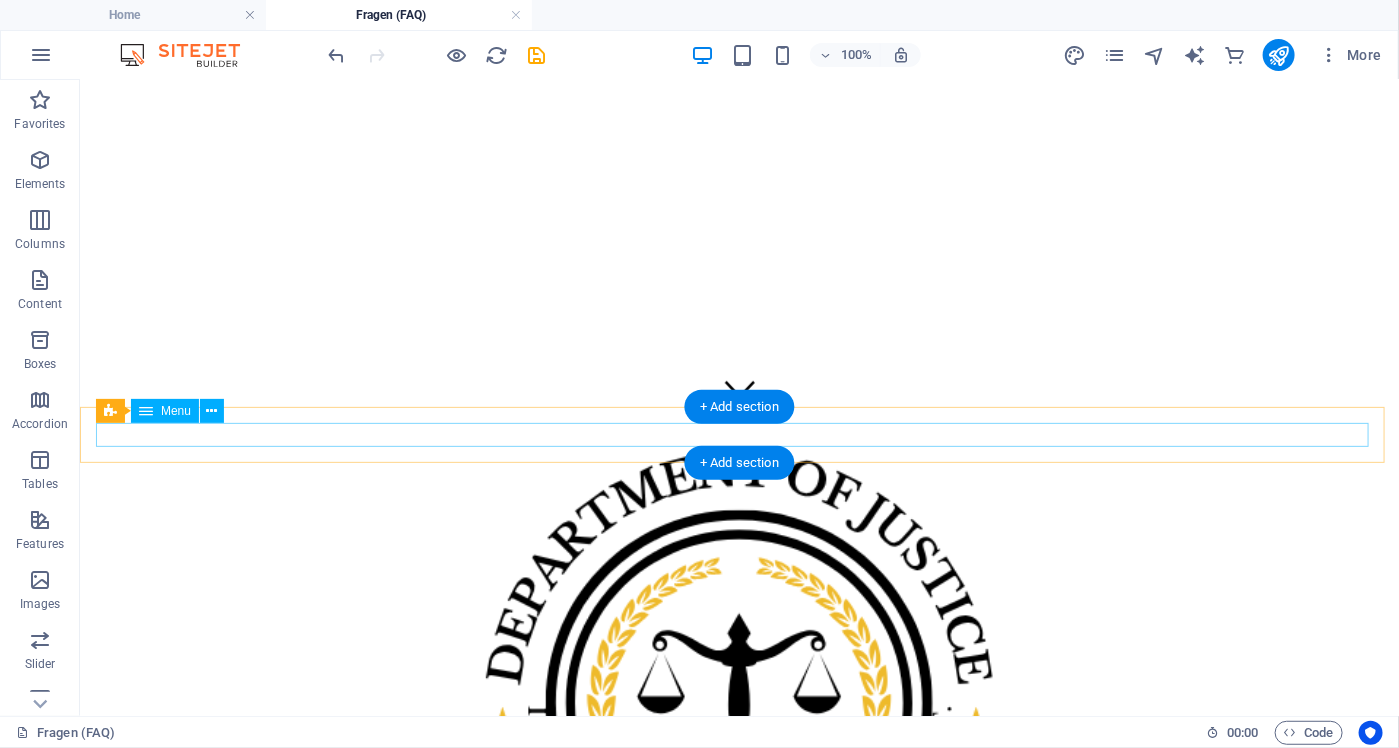 scroll, scrollTop: 300, scrollLeft: 0, axis: vertical 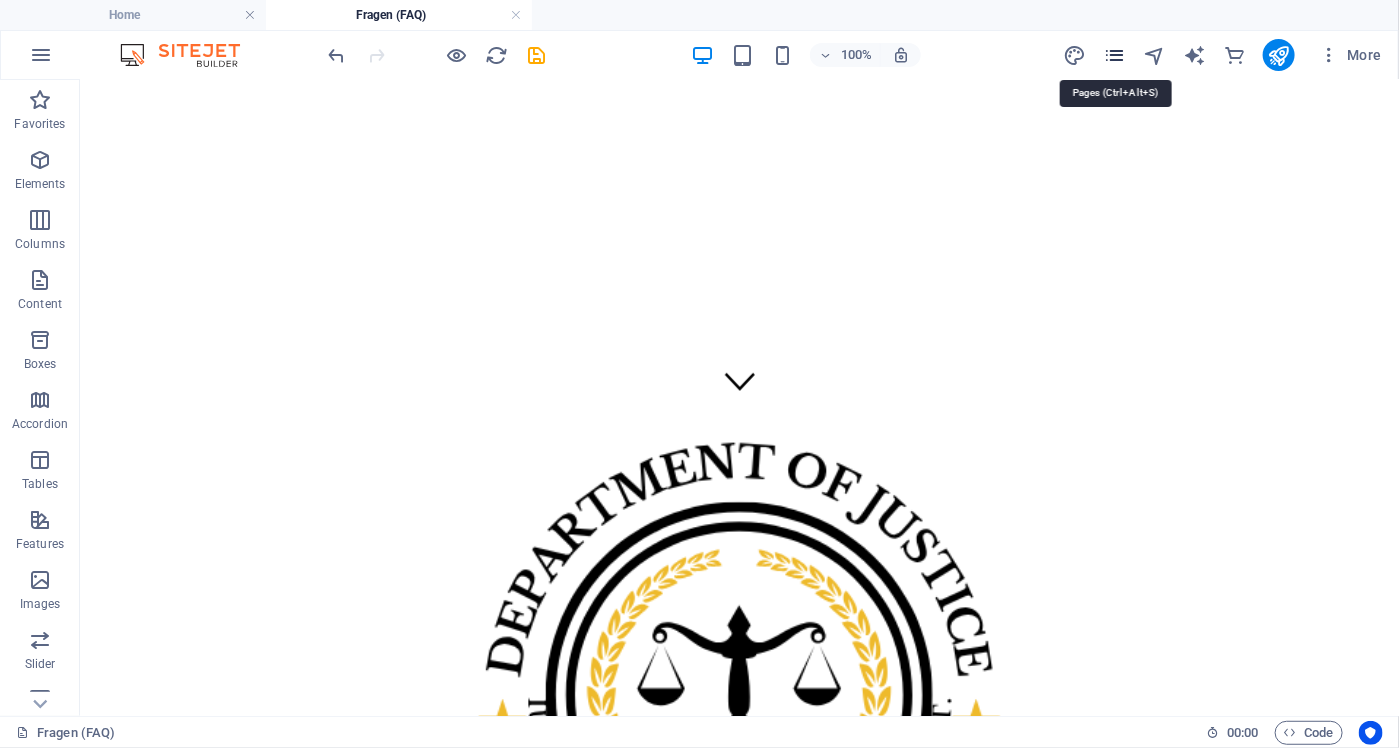 click at bounding box center [1114, 55] 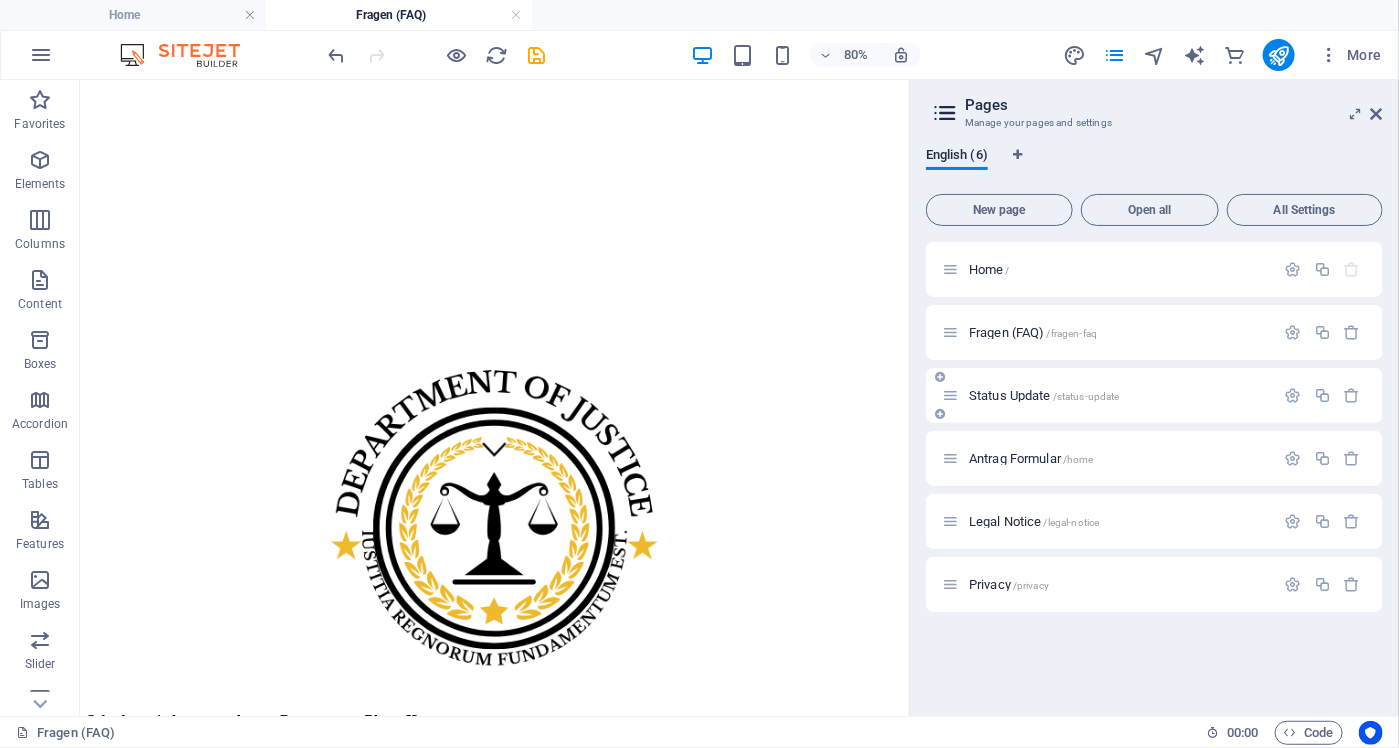 click on "Status Update /status-update" at bounding box center (1108, 395) 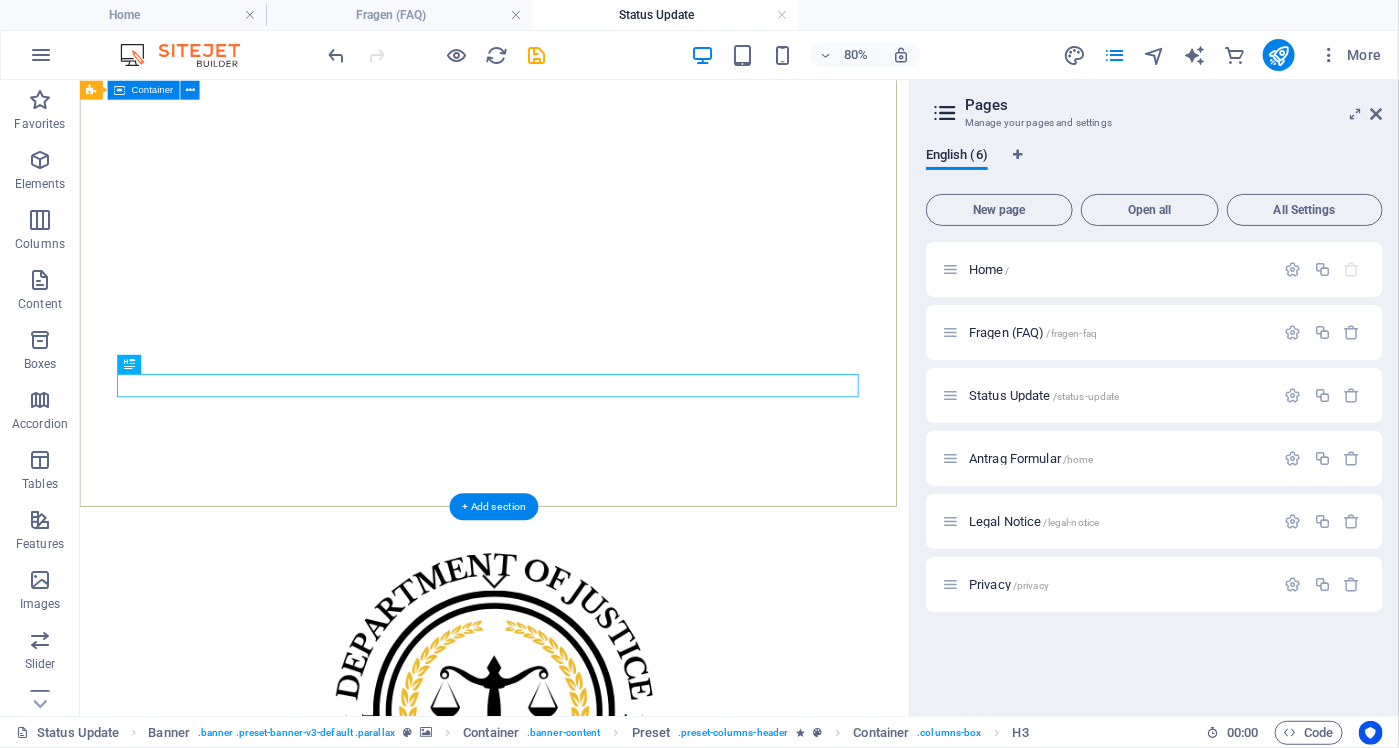scroll, scrollTop: 300, scrollLeft: 0, axis: vertical 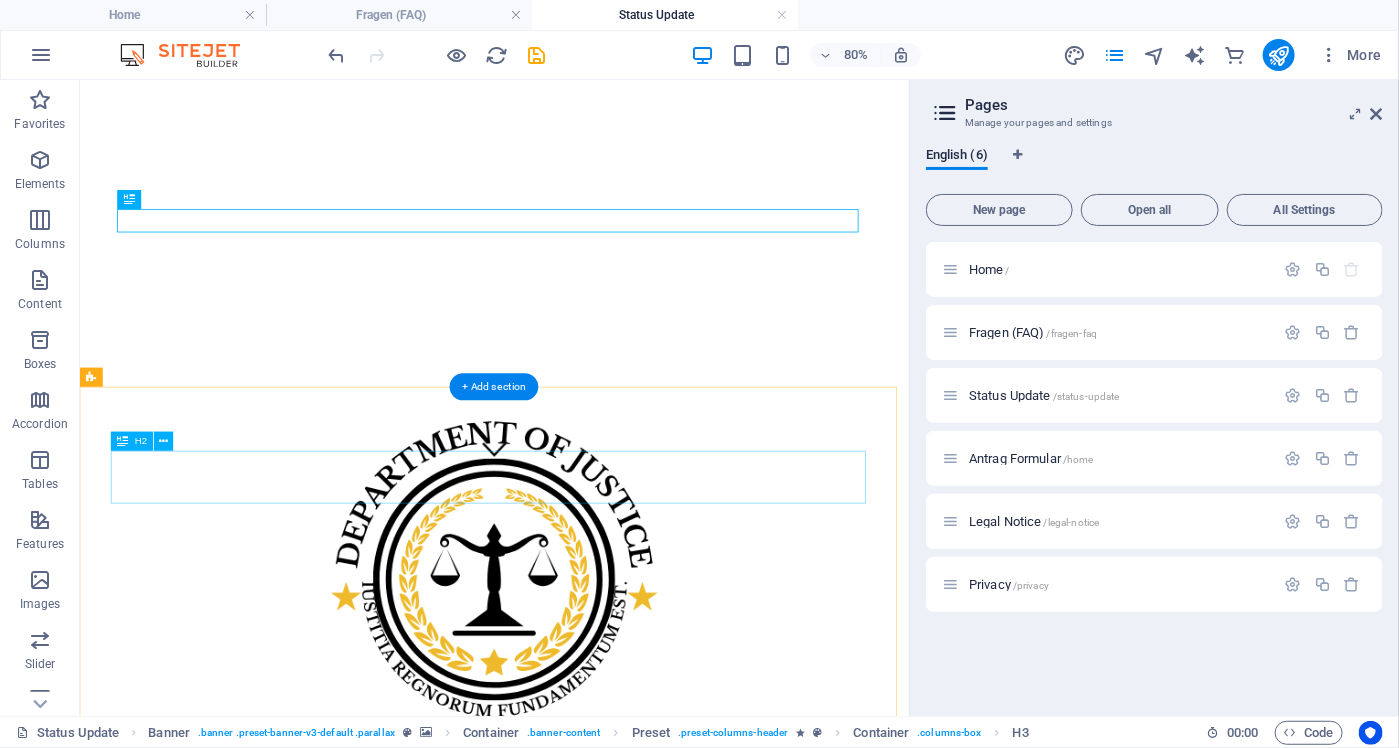 click on "Überblick" at bounding box center [597, 4000] 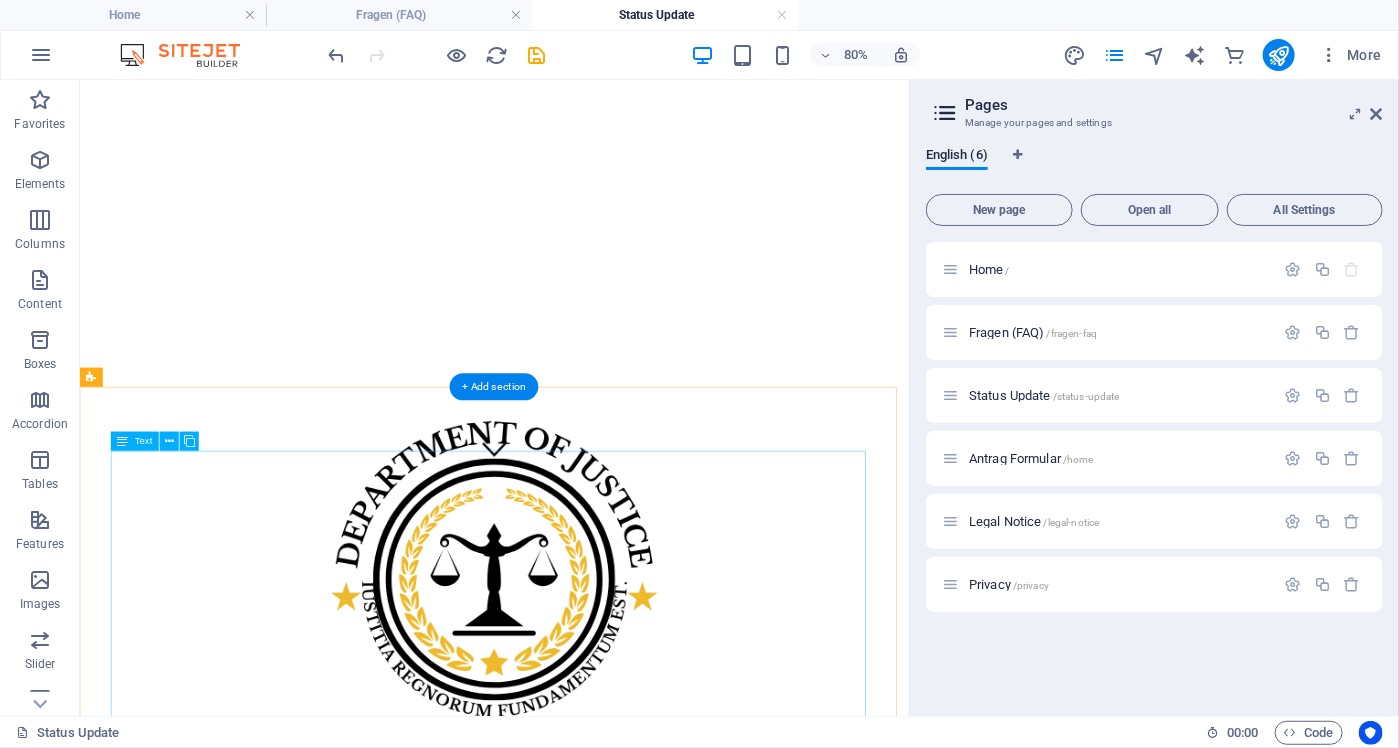 click on "Im Rahmen eines durch das US-Justizministerium (Department of Justice, DOJ) initiierten Wiedergutmachungsverfahrens wurden infolge strafrechtlicher Ermittlungen gegen mehrere internationale Betrugsnetzwerke erhebliche Vermögenswerte beschlagnahmt und für die Entschädigung betroffener Geschädigter bereitgestellt. Die Wiedergutmachung erfolgt im Rahmen eines mehrstufigen sogenannten  Remission Process , der durch die US-Behörden in enger Kooperation mit ausgewählten Anwaltskanzleien in den Vereinigten Staaten und Europa umgesetzt wird. Die rechtliche Grundlage für dieses Verfahren ergibt sich insbesondere aus dem Deferred Prosecution Agreement (DPA) vom 19. Januar 2017 zwischen der United States Attorney’s Office und der Western Union Company. Darin räumte Western Union systematische Verstöße gegen den Bank Secrecy Act sowie Beihilfe zu Drahtbetrug ein und verpflichtete sich zur Zahlung von insgesamt 586 Millionen US-Dollar zur Entschädigung betroffener Personen. Ziel des Programms" at bounding box center (597, 6496) 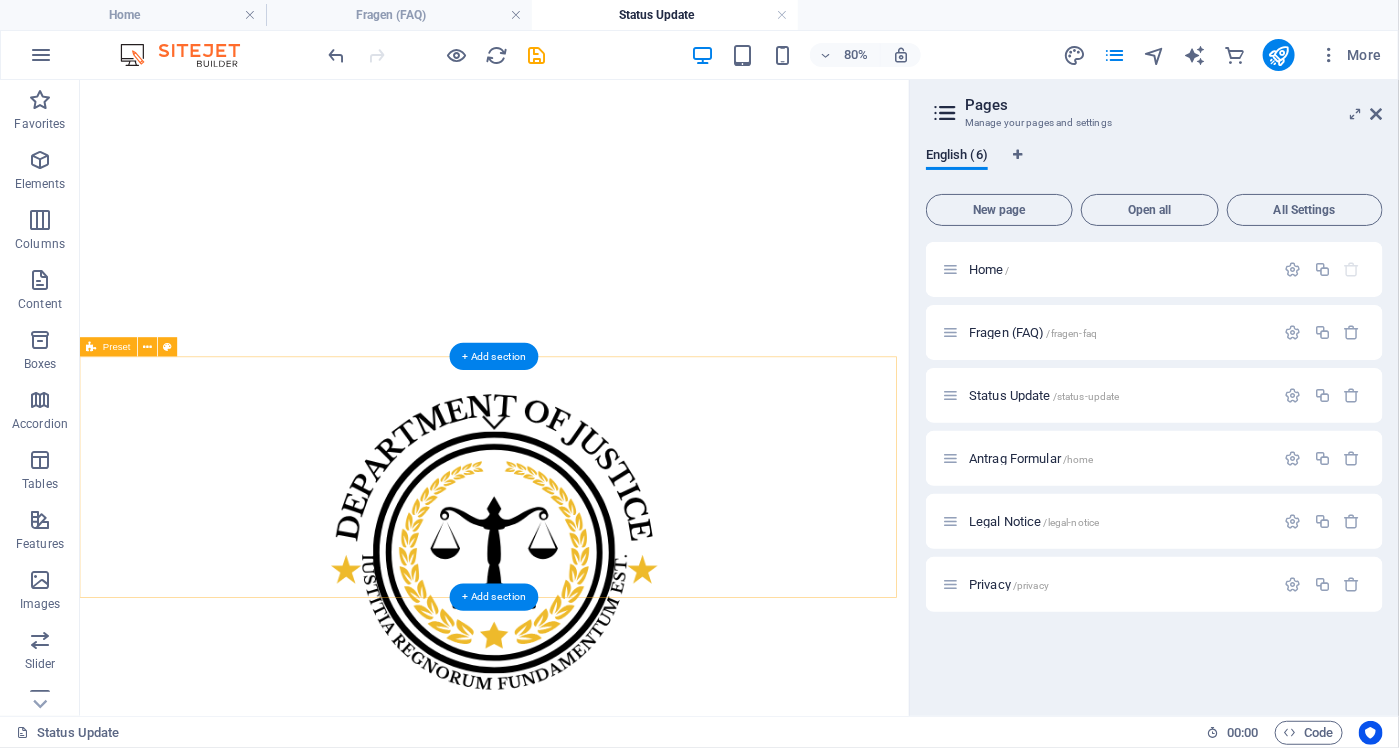 scroll, scrollTop: 400, scrollLeft: 0, axis: vertical 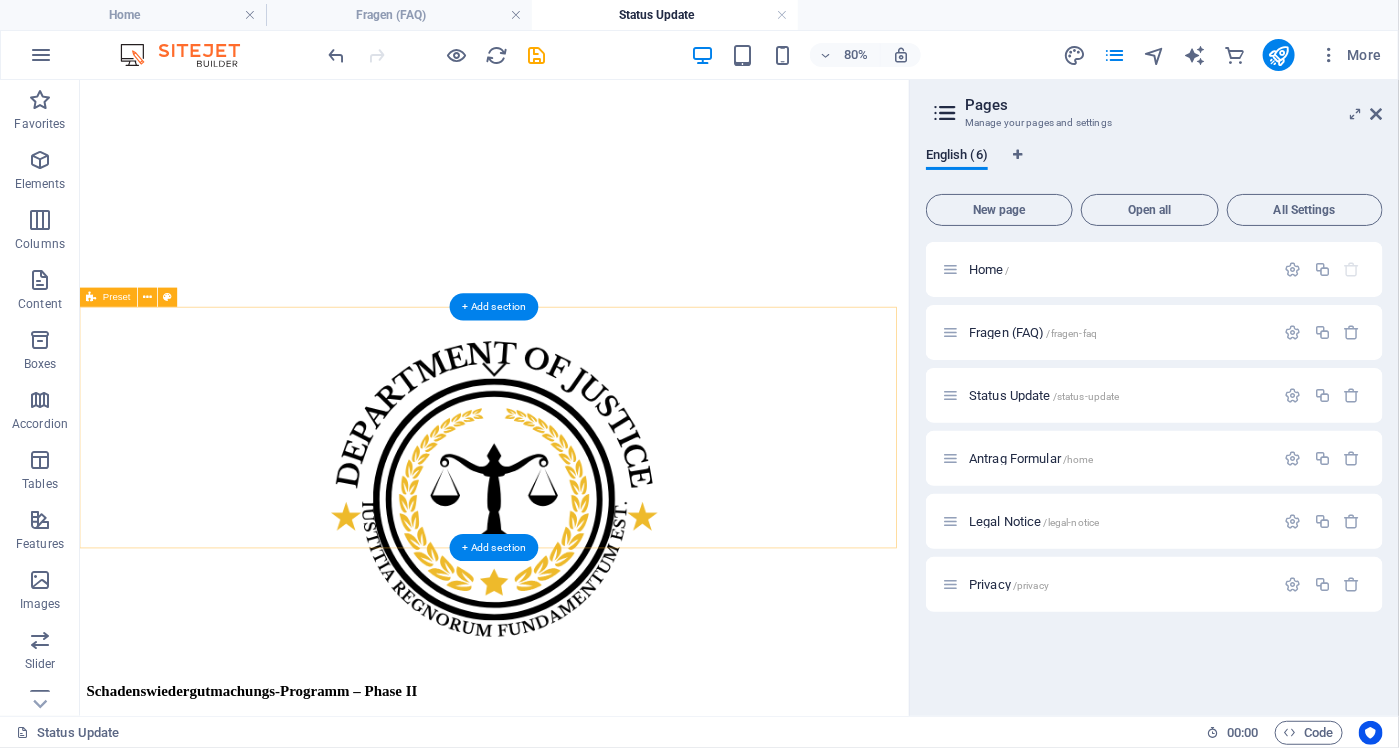 click on "Drop content here or  Add elements  Paste clipboard" at bounding box center (597, 3938) 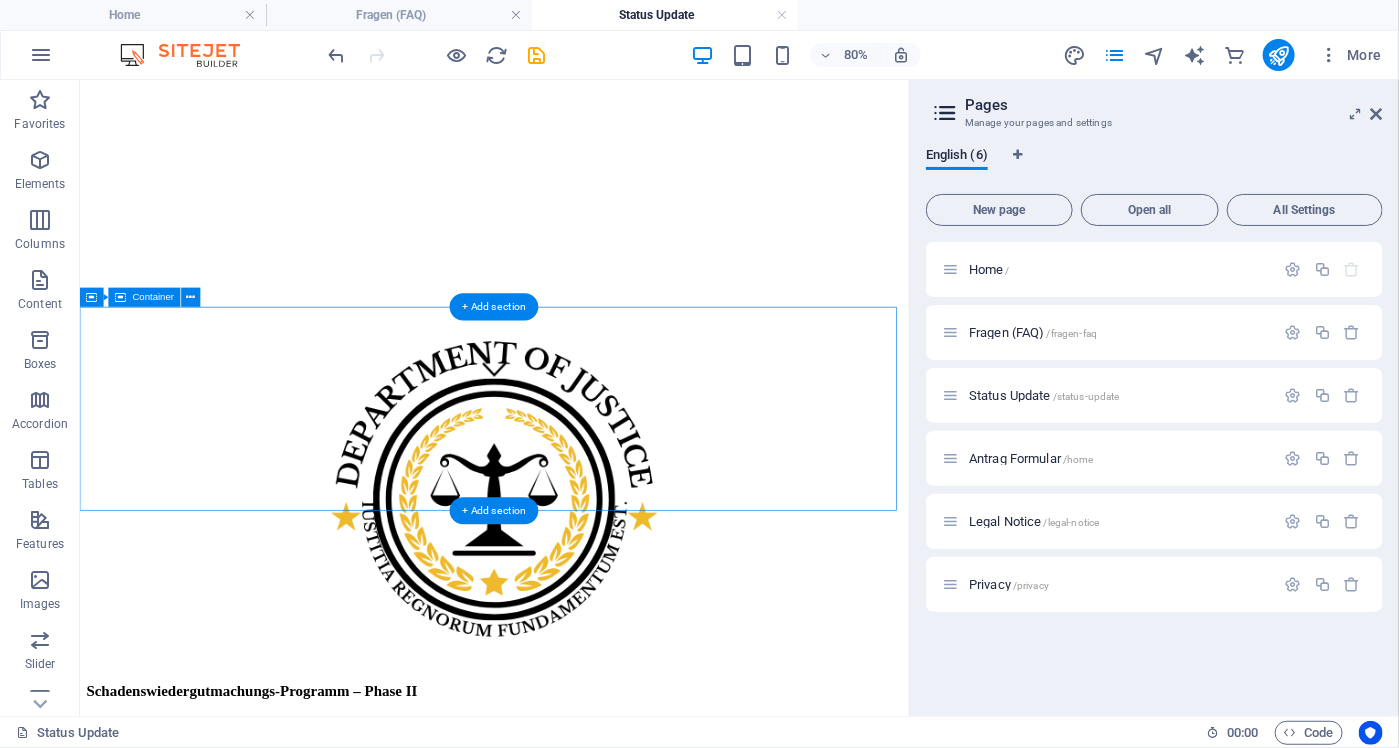 click on "Networks 0 Exits 0 Data Sizes up to 0  M Countries invested in 0" at bounding box center (597, 4536) 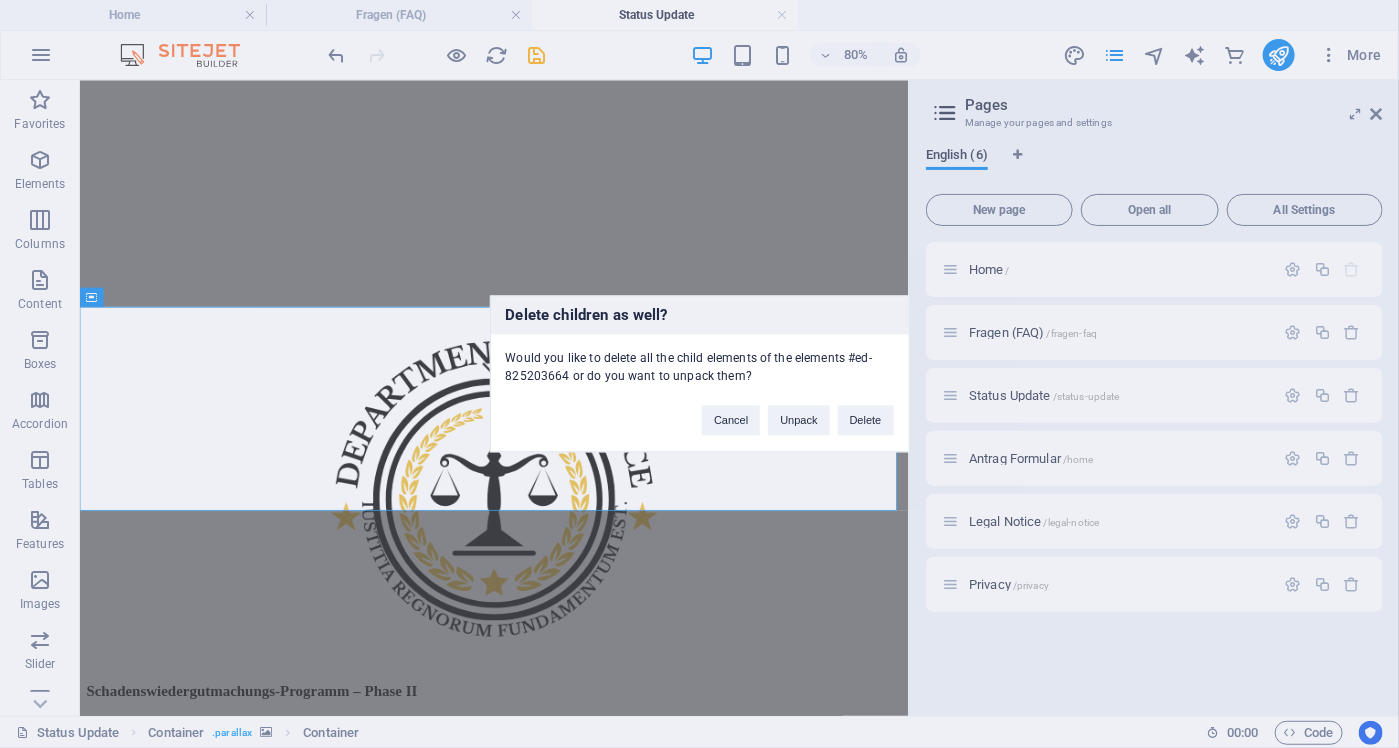 type 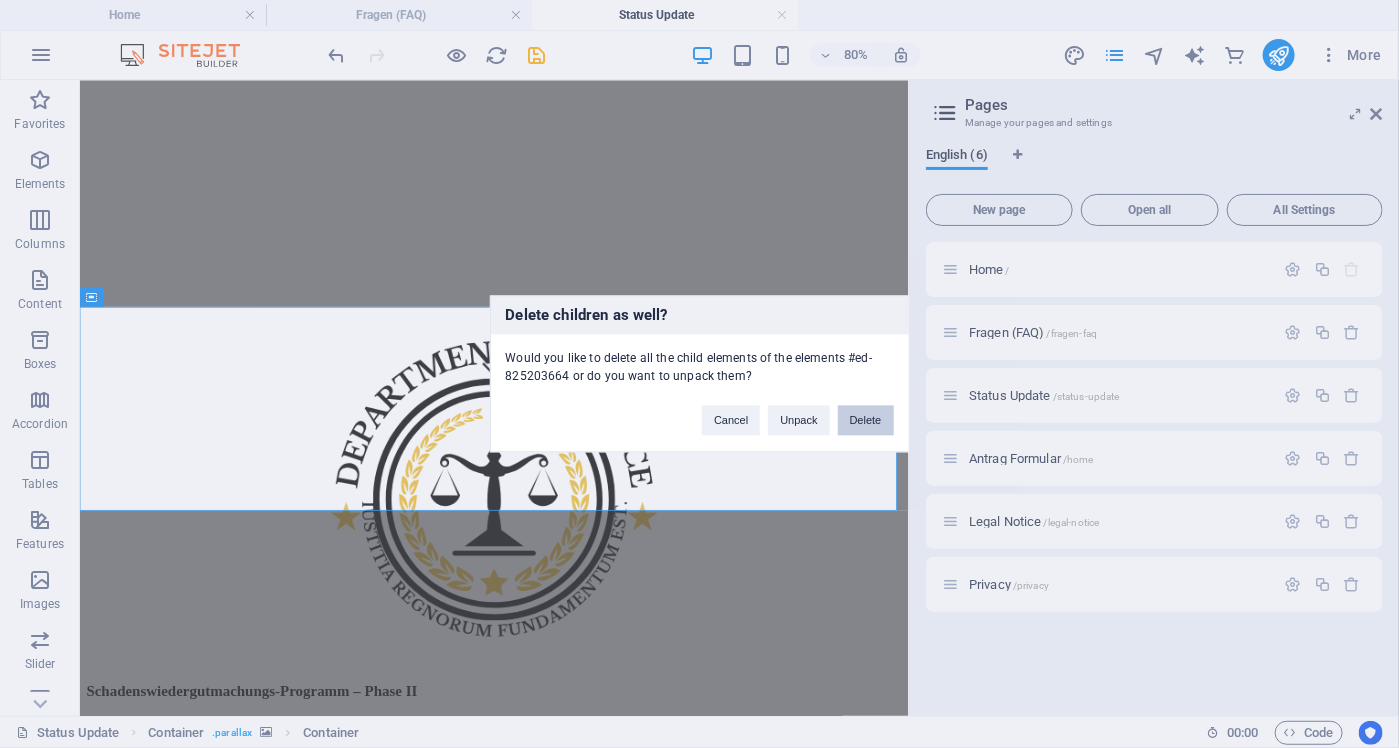 click on "Delete" at bounding box center (866, 421) 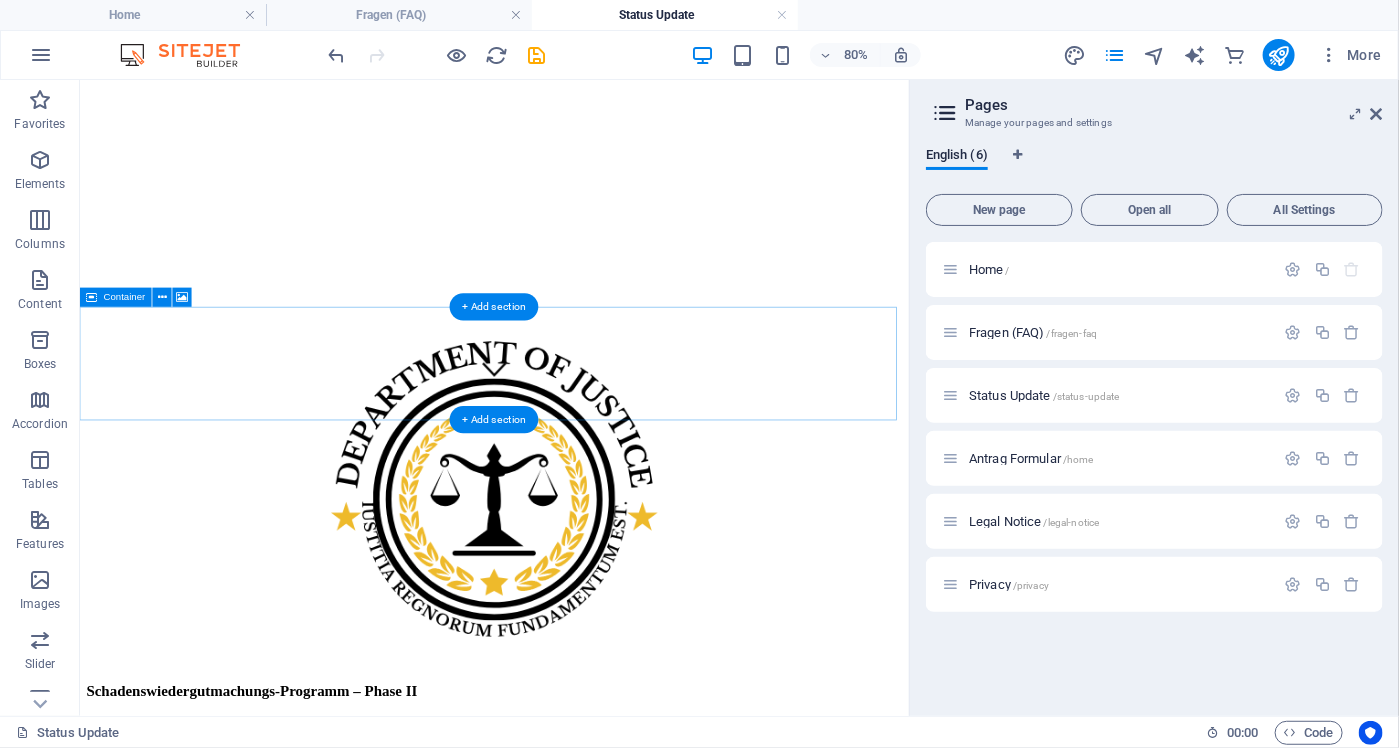 click on "Drop content here or  Add elements  Paste clipboard" at bounding box center (597, 4406) 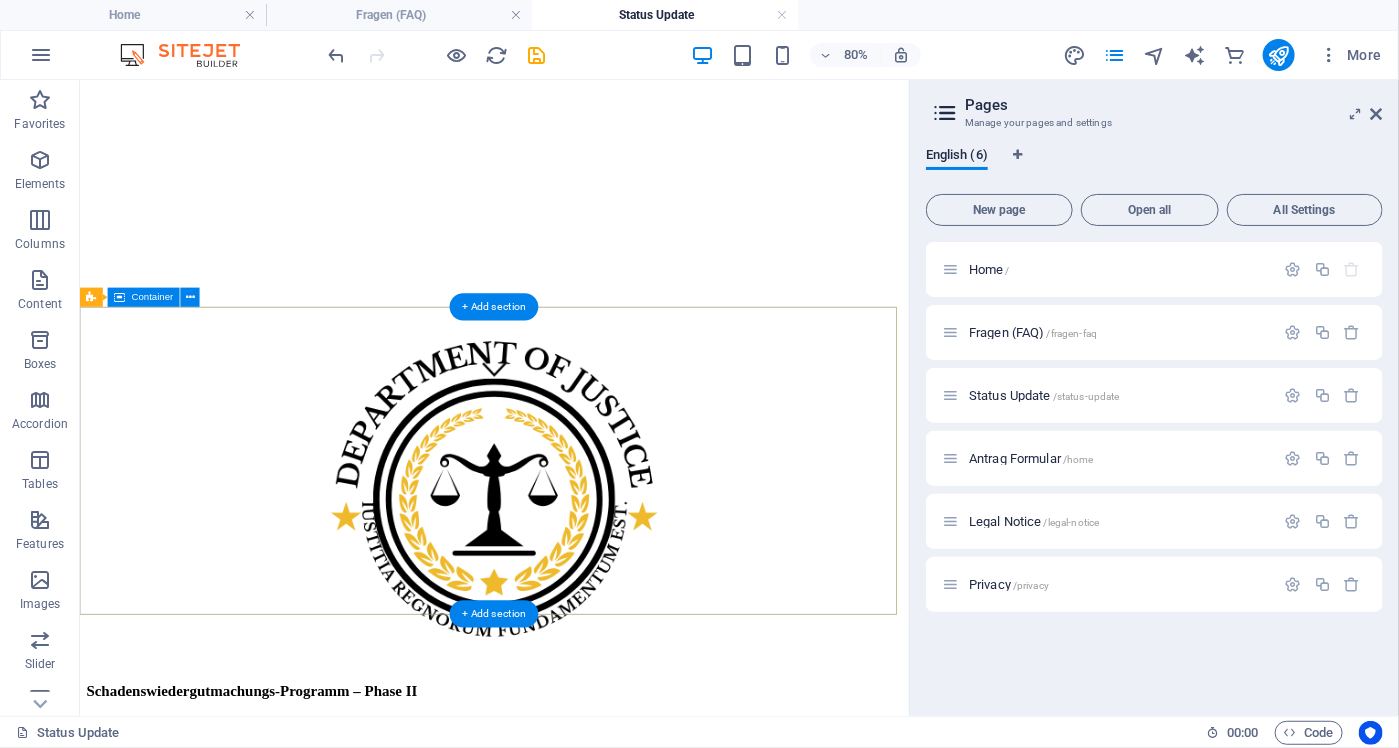 click on "[STREET] 133 rd and 74 th Street, , [STATE] , 10006 [CITY] + 1 [PHONE] info@[DOMAIN].com Navigation Home About Service Contact Legal Notice Privacy Policy Social media Facebook Twitter Instagram" at bounding box center (597, 7405) 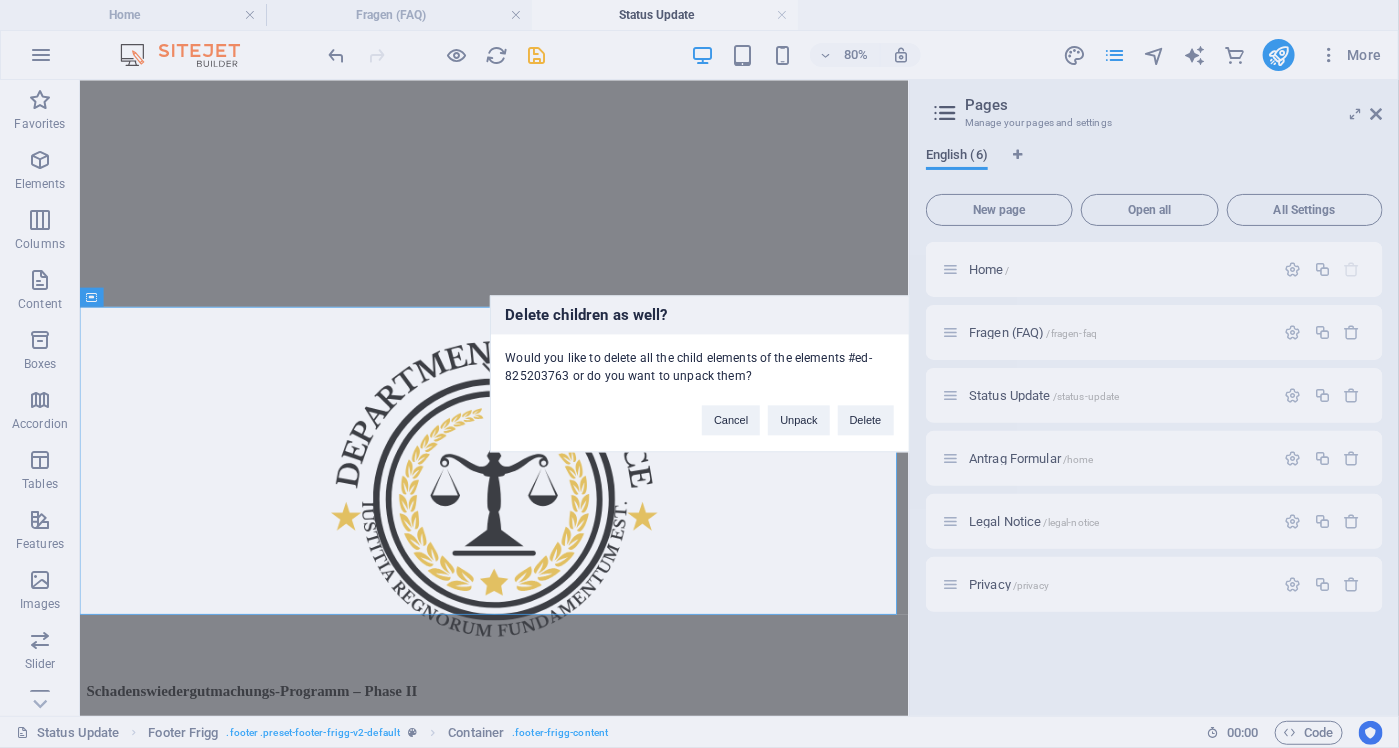 type 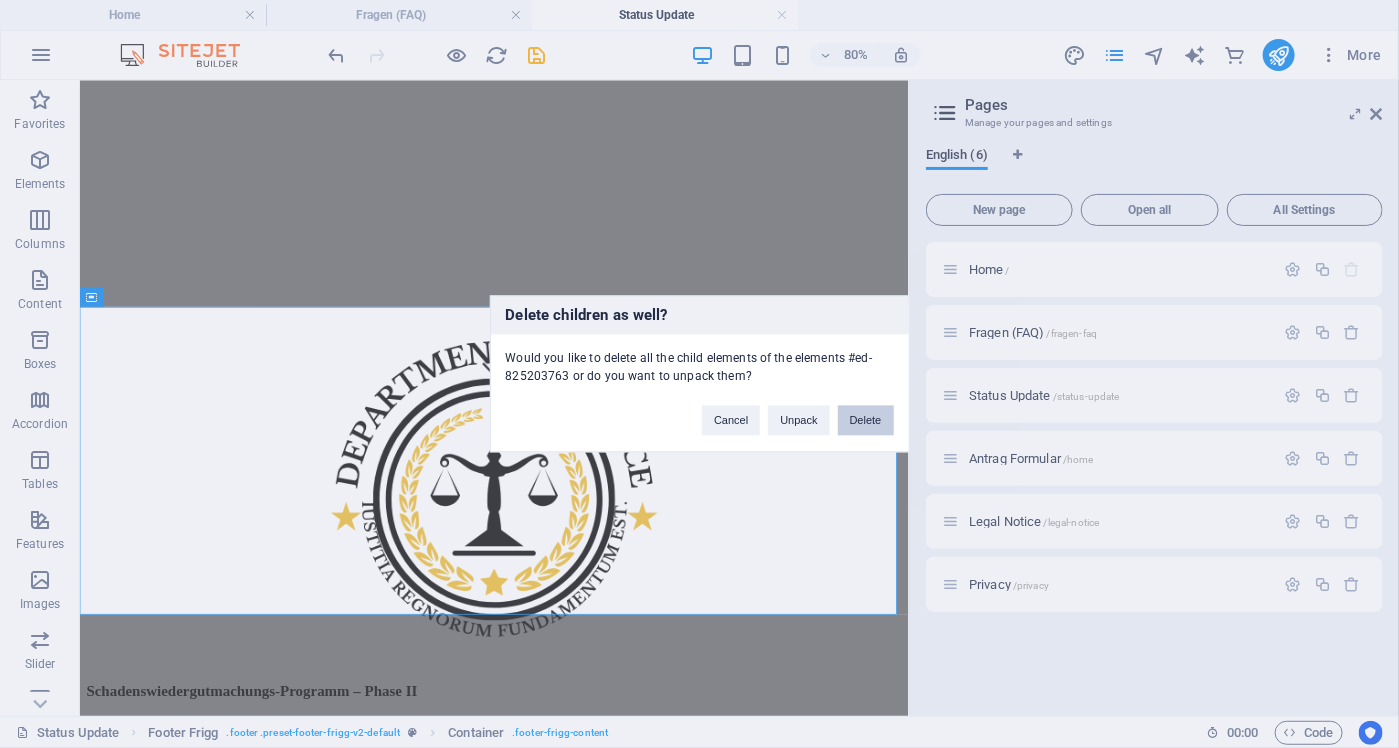 drag, startPoint x: 874, startPoint y: 423, endPoint x: 986, endPoint y: 429, distance: 112.1606 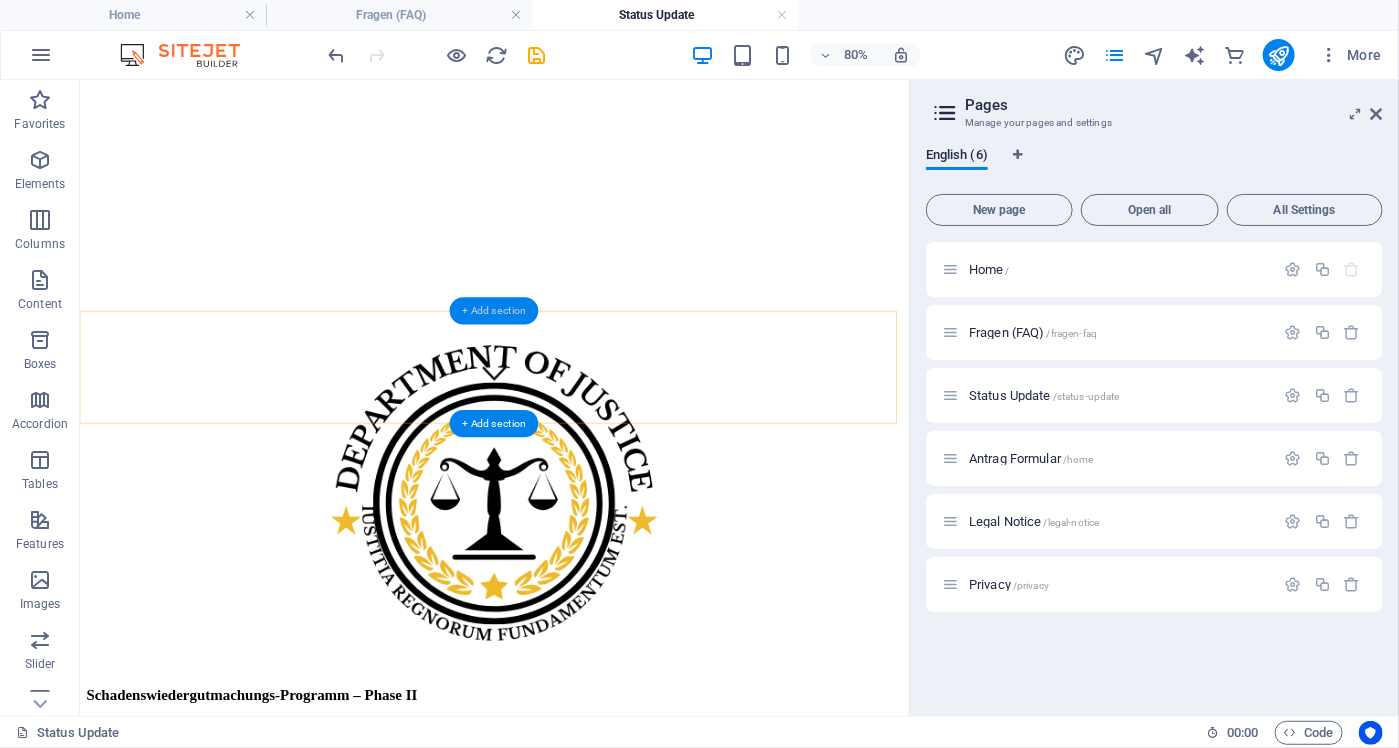 click on "+ Add section" at bounding box center (494, 309) 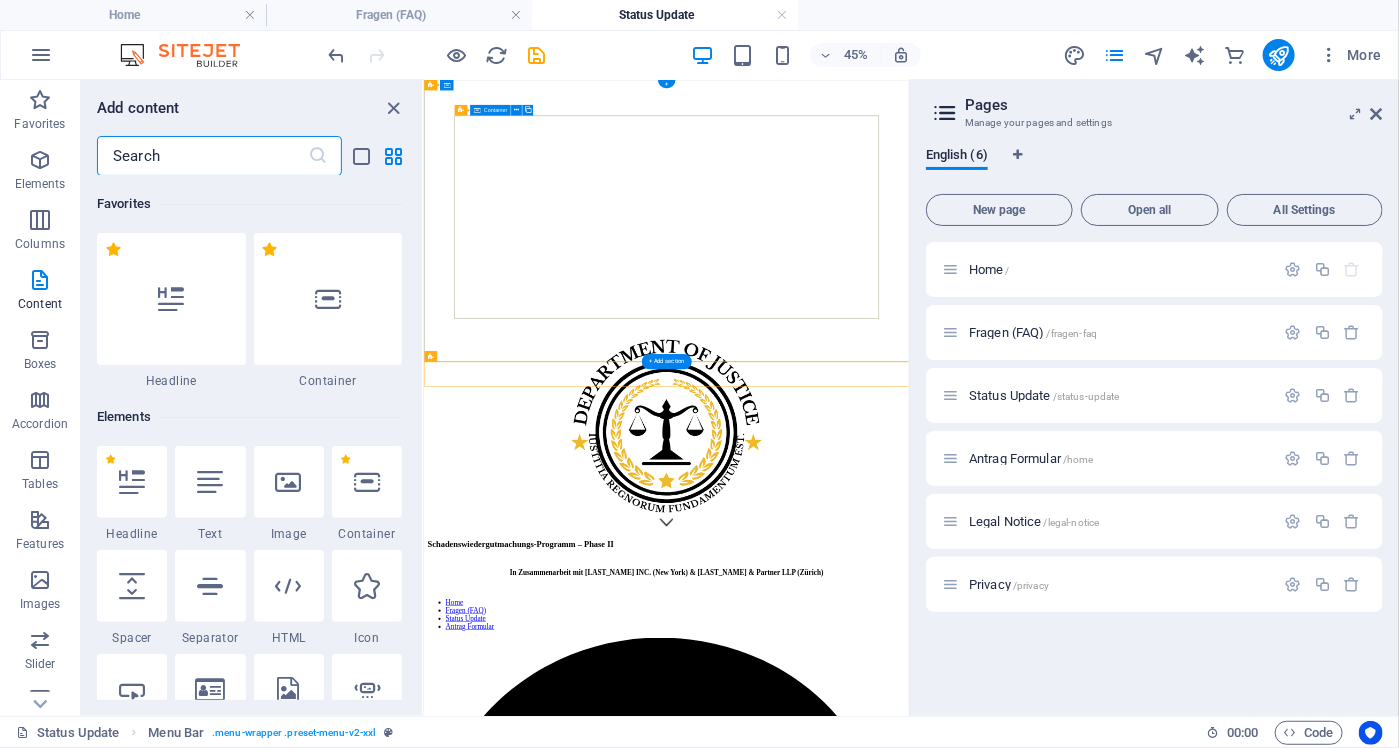 scroll, scrollTop: 0, scrollLeft: 0, axis: both 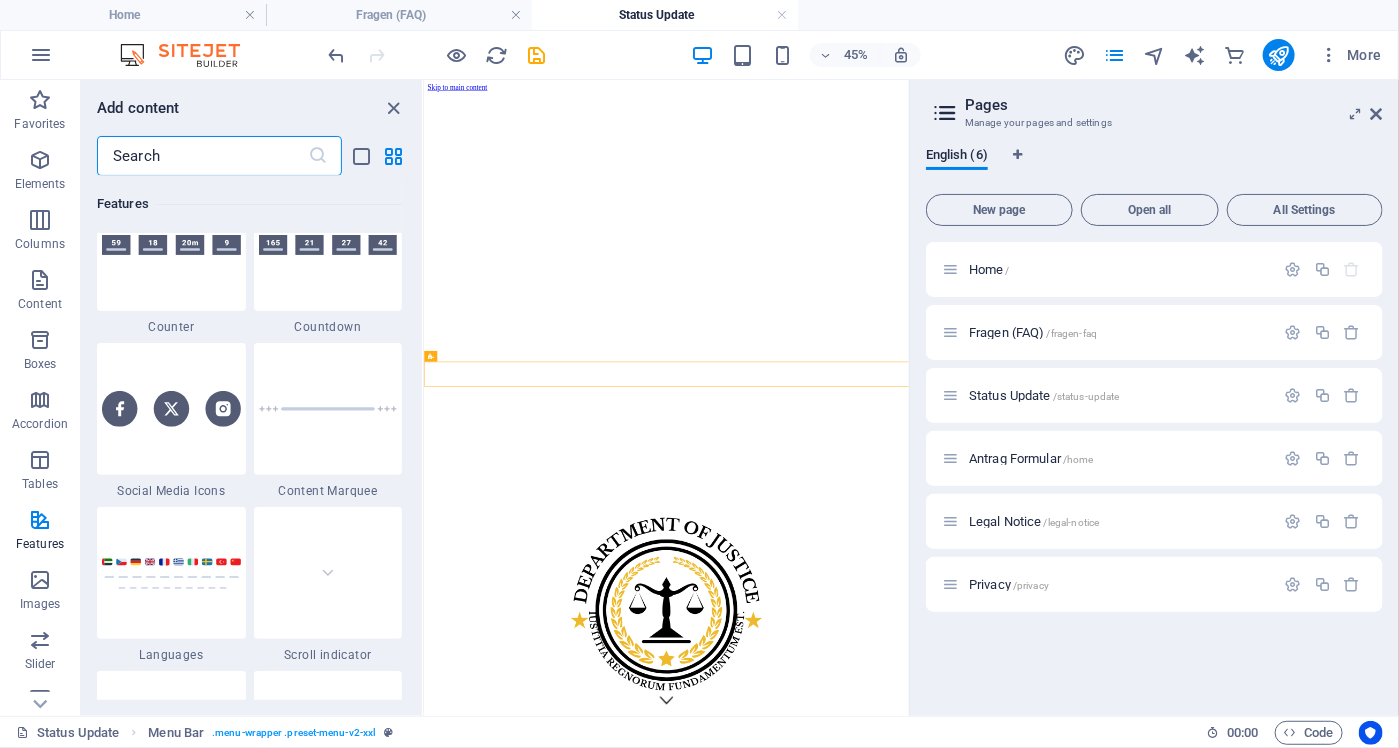click at bounding box center [202, 156] 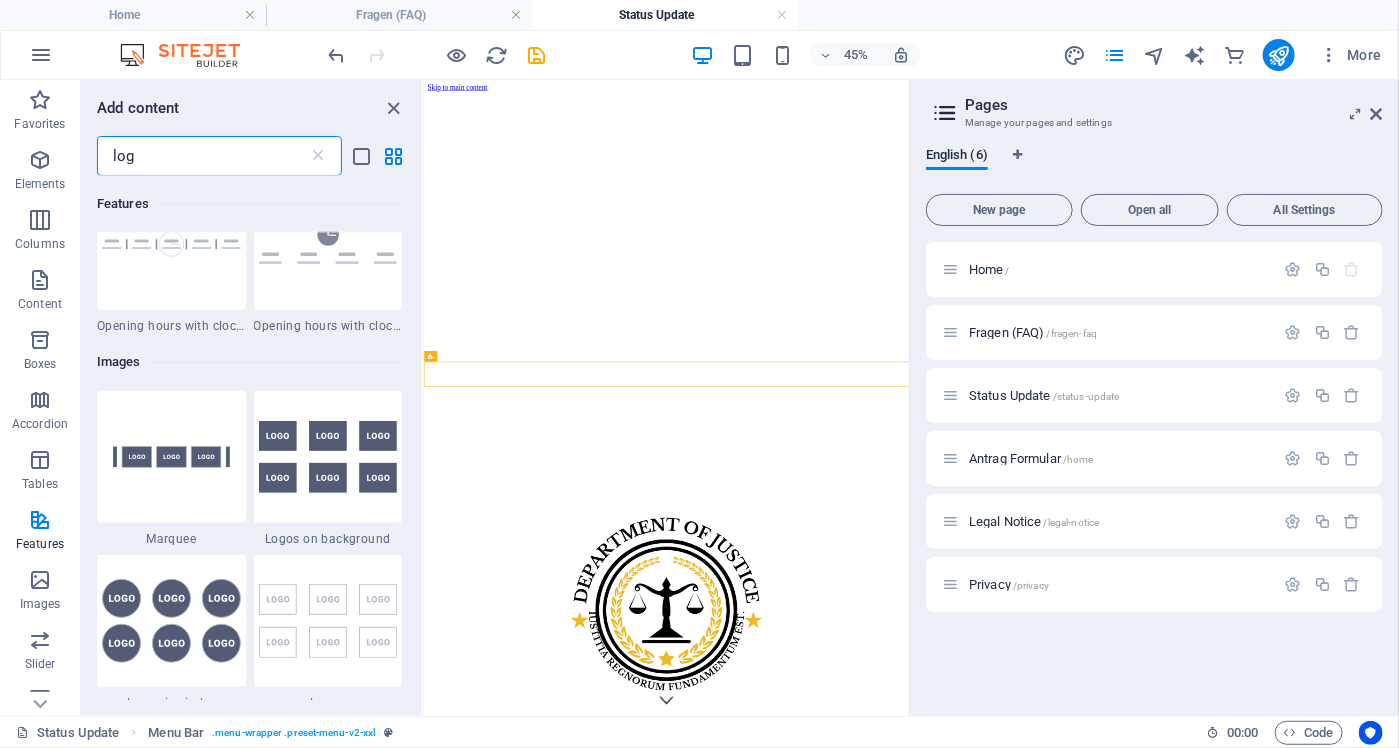 scroll, scrollTop: 0, scrollLeft: 0, axis: both 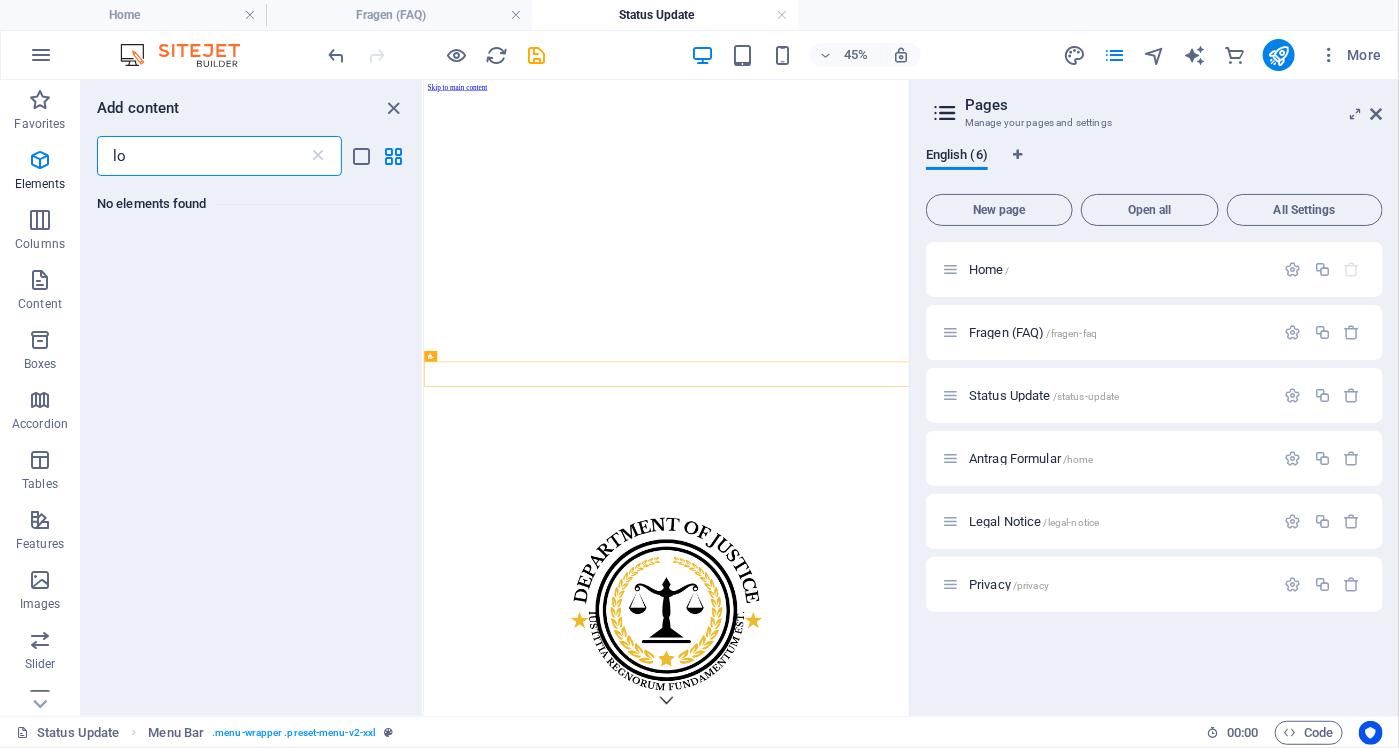 type on "l" 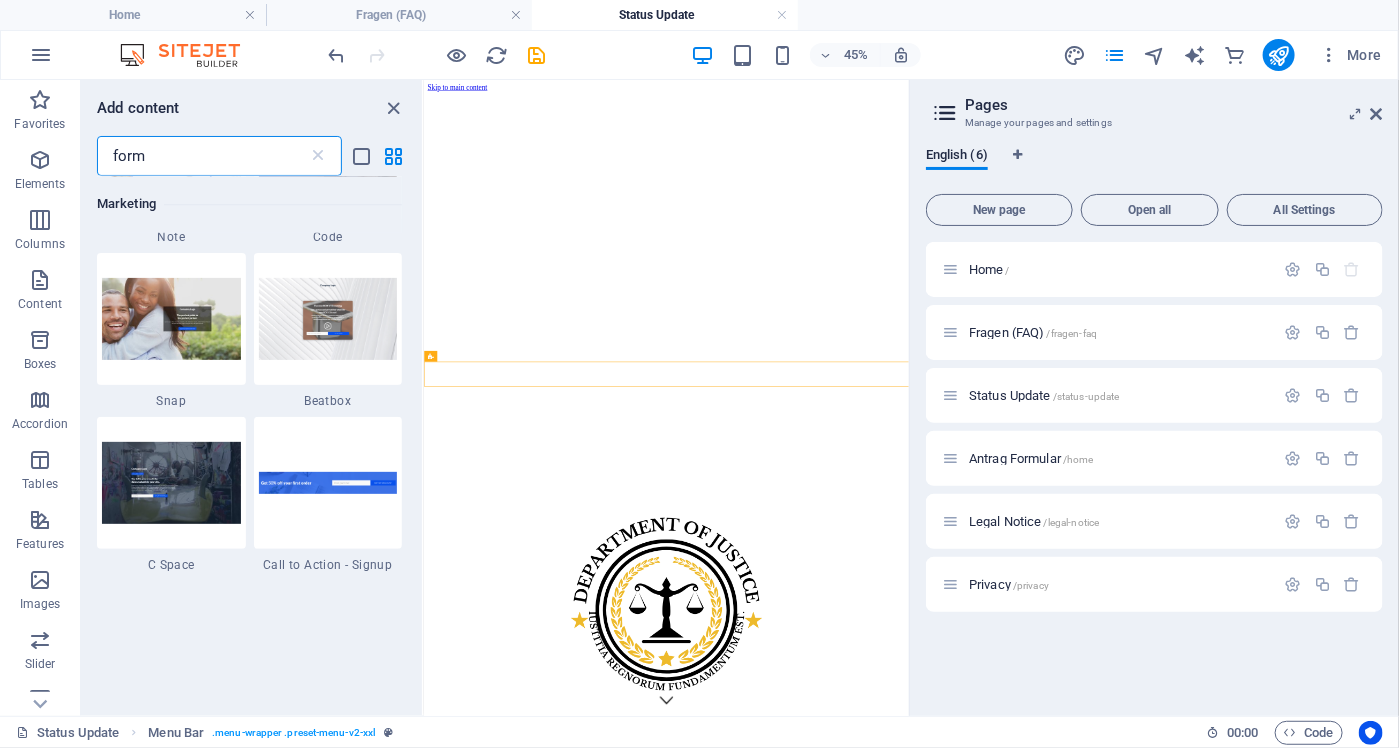 scroll, scrollTop: 2100, scrollLeft: 0, axis: vertical 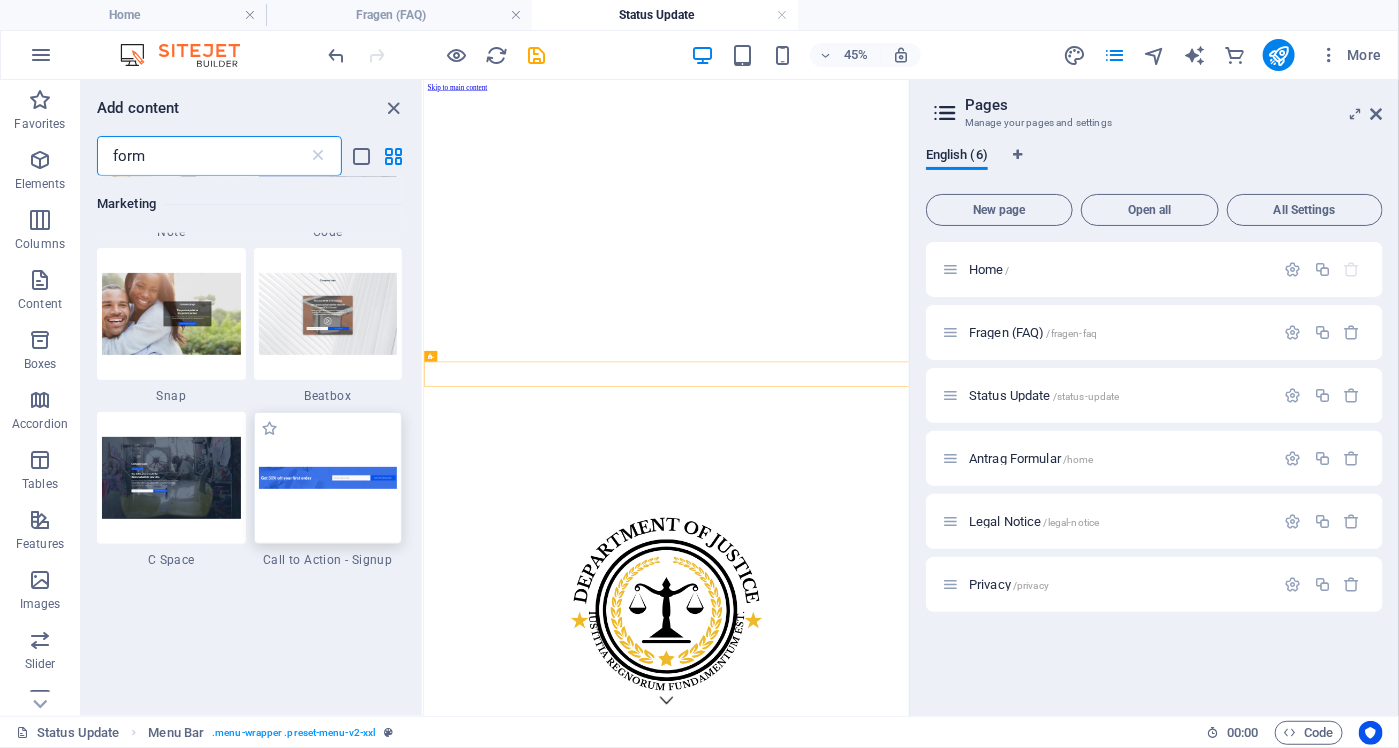 type on "form" 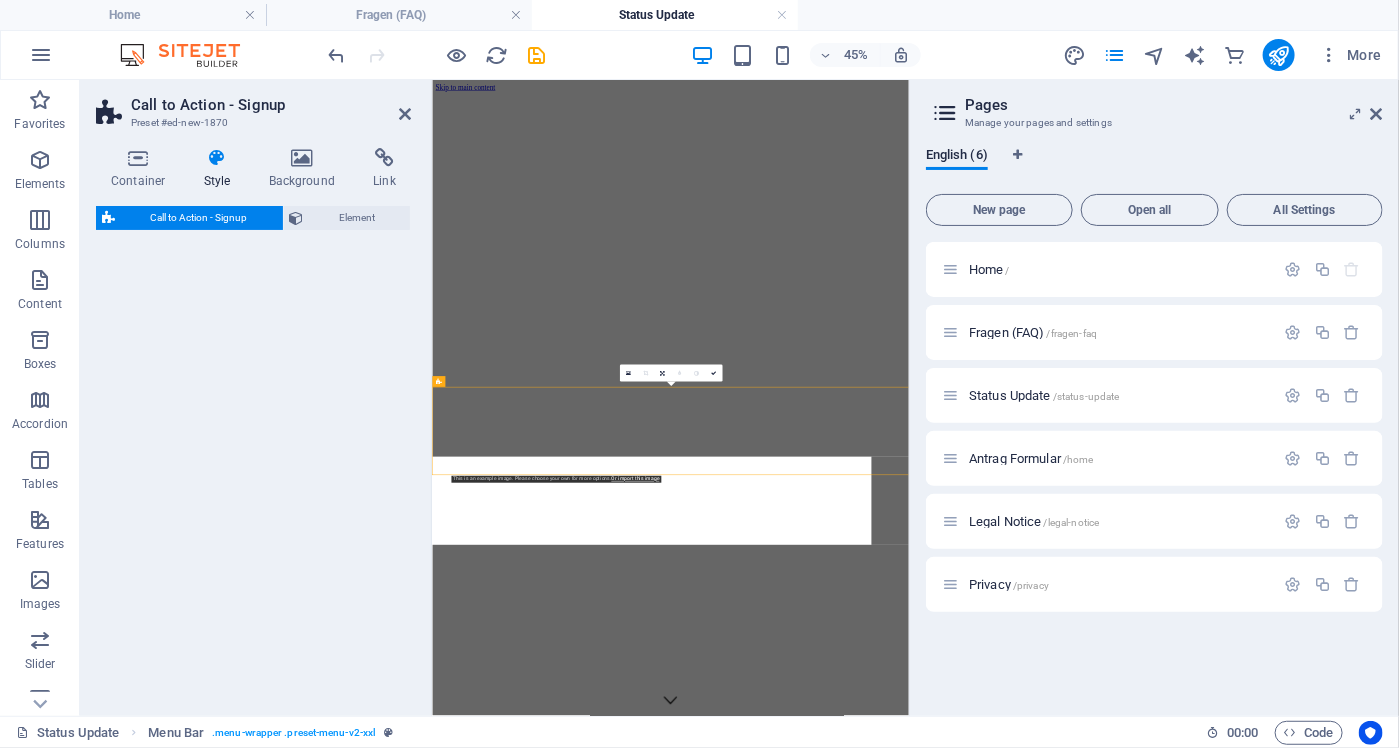 select on "rem" 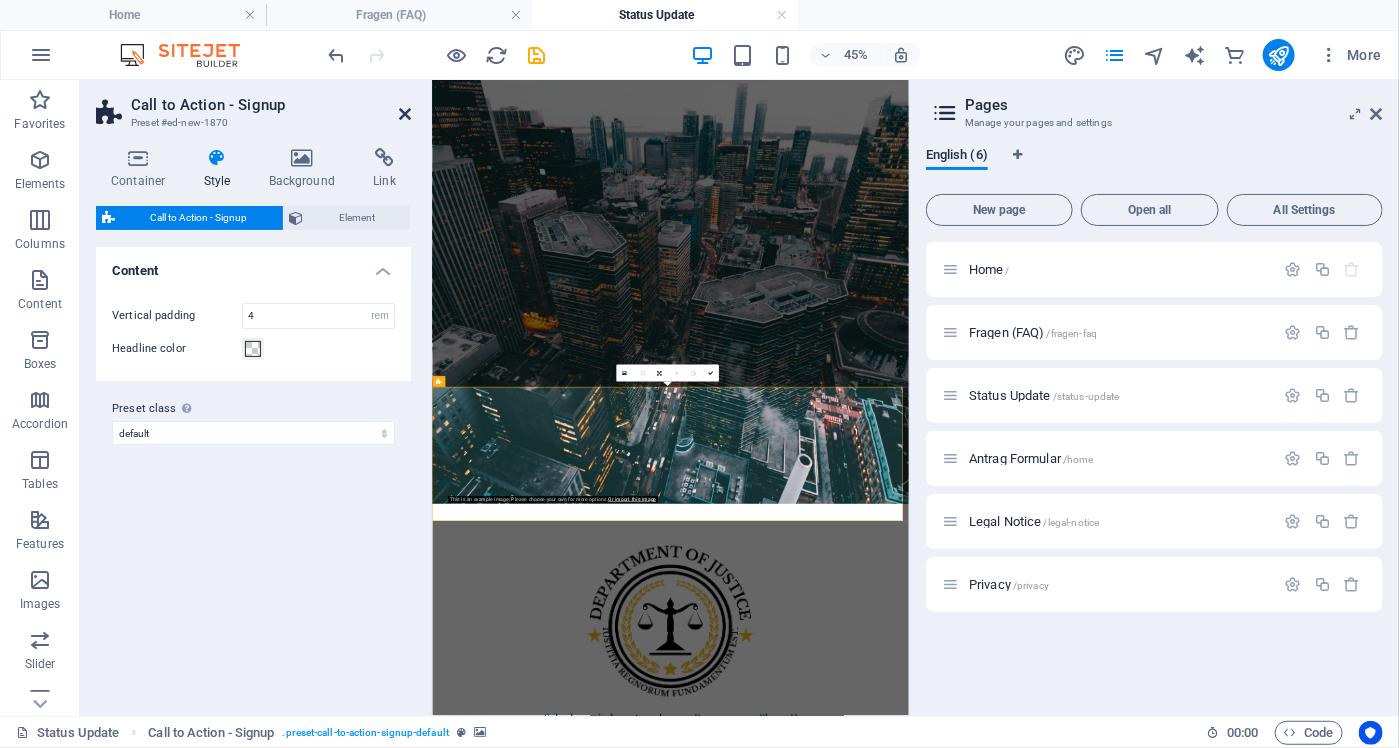 click at bounding box center (405, 114) 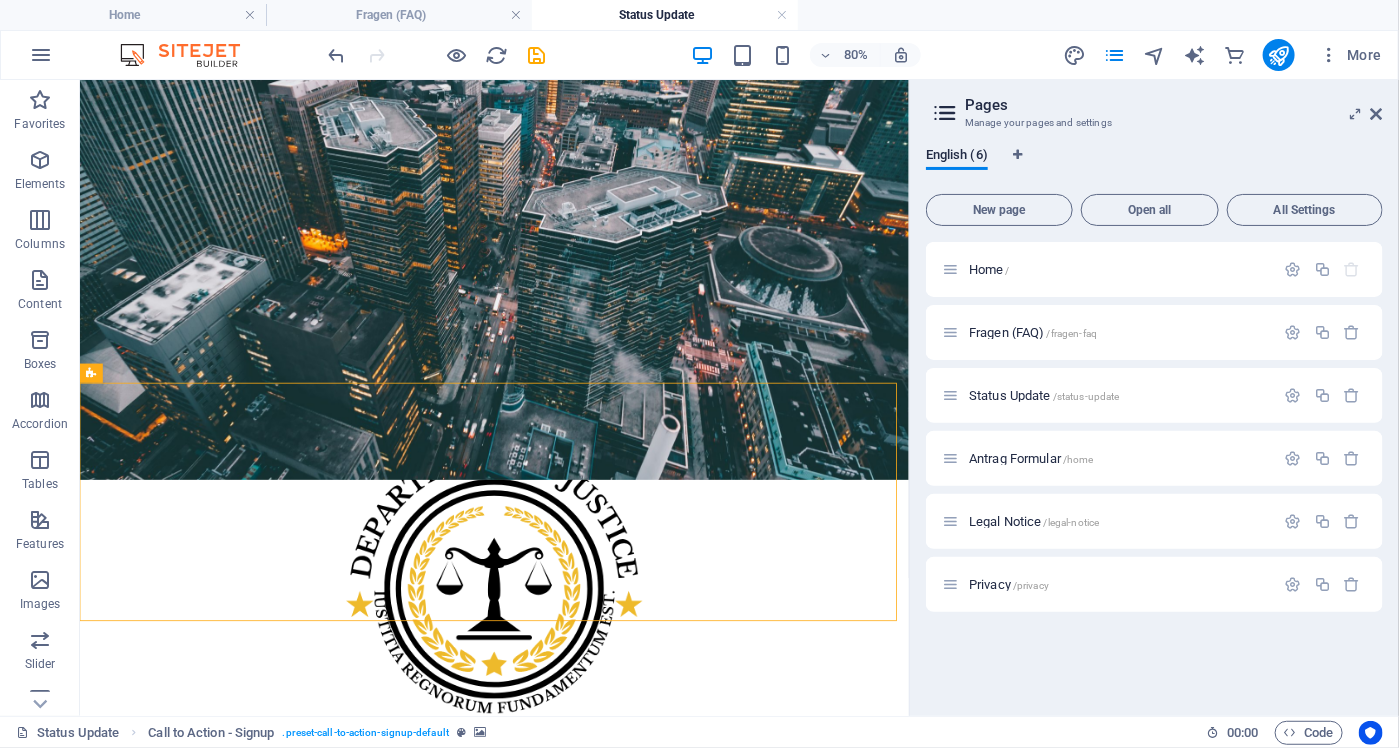 scroll, scrollTop: 400, scrollLeft: 0, axis: vertical 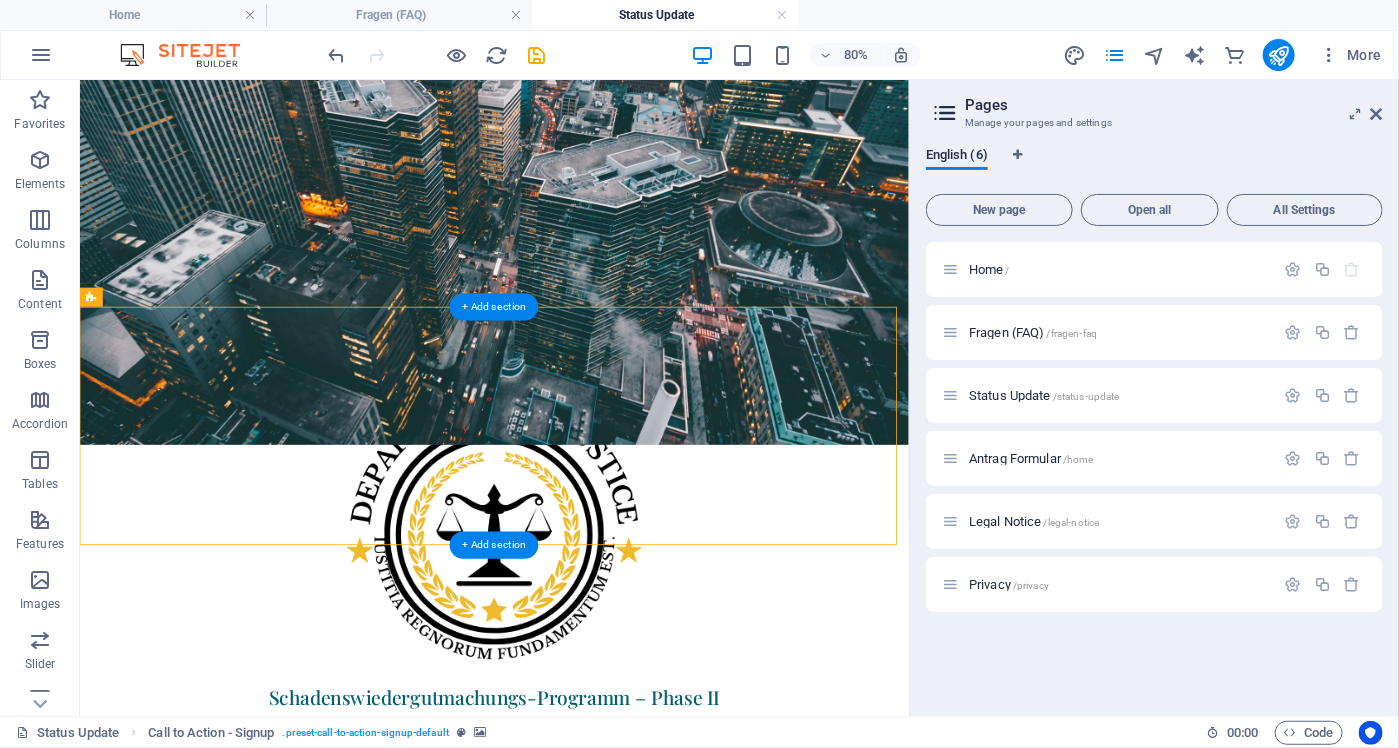 click at bounding box center [597, 1207] 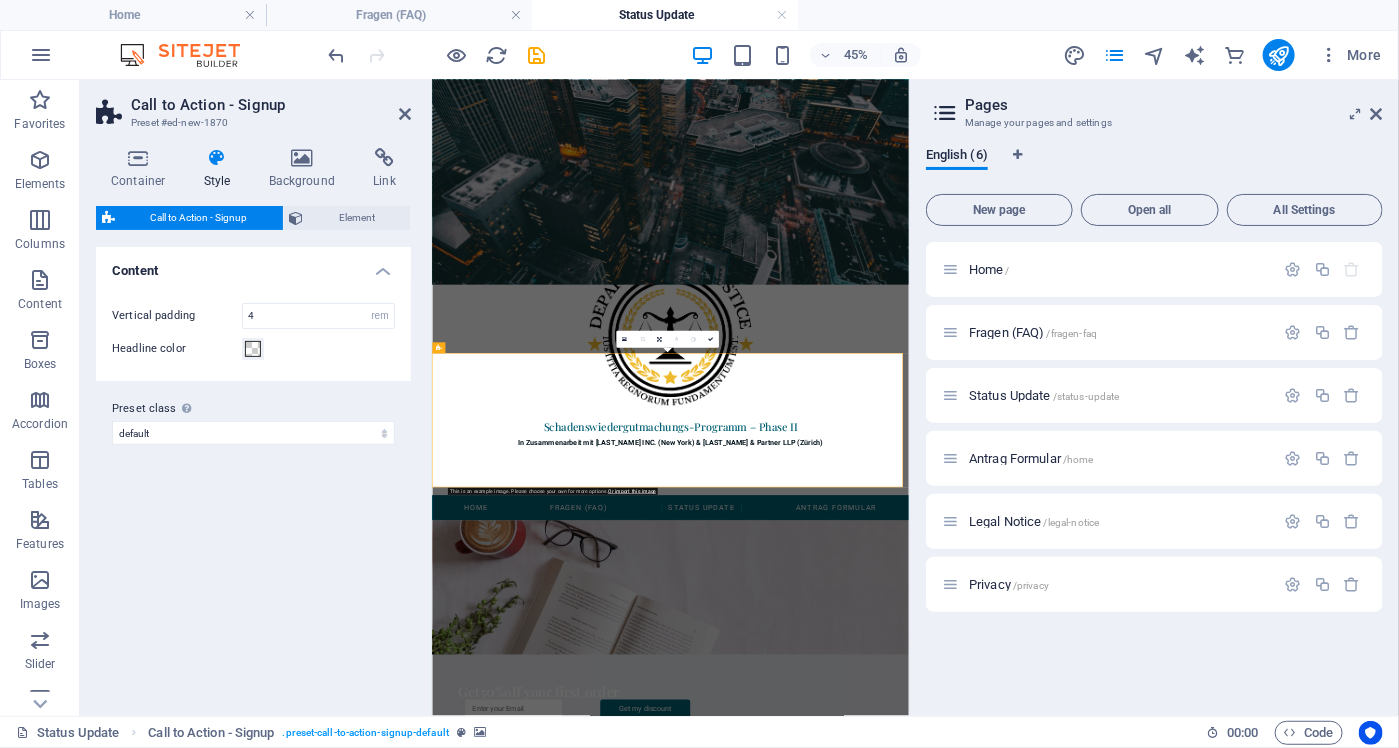 scroll, scrollTop: 74, scrollLeft: 0, axis: vertical 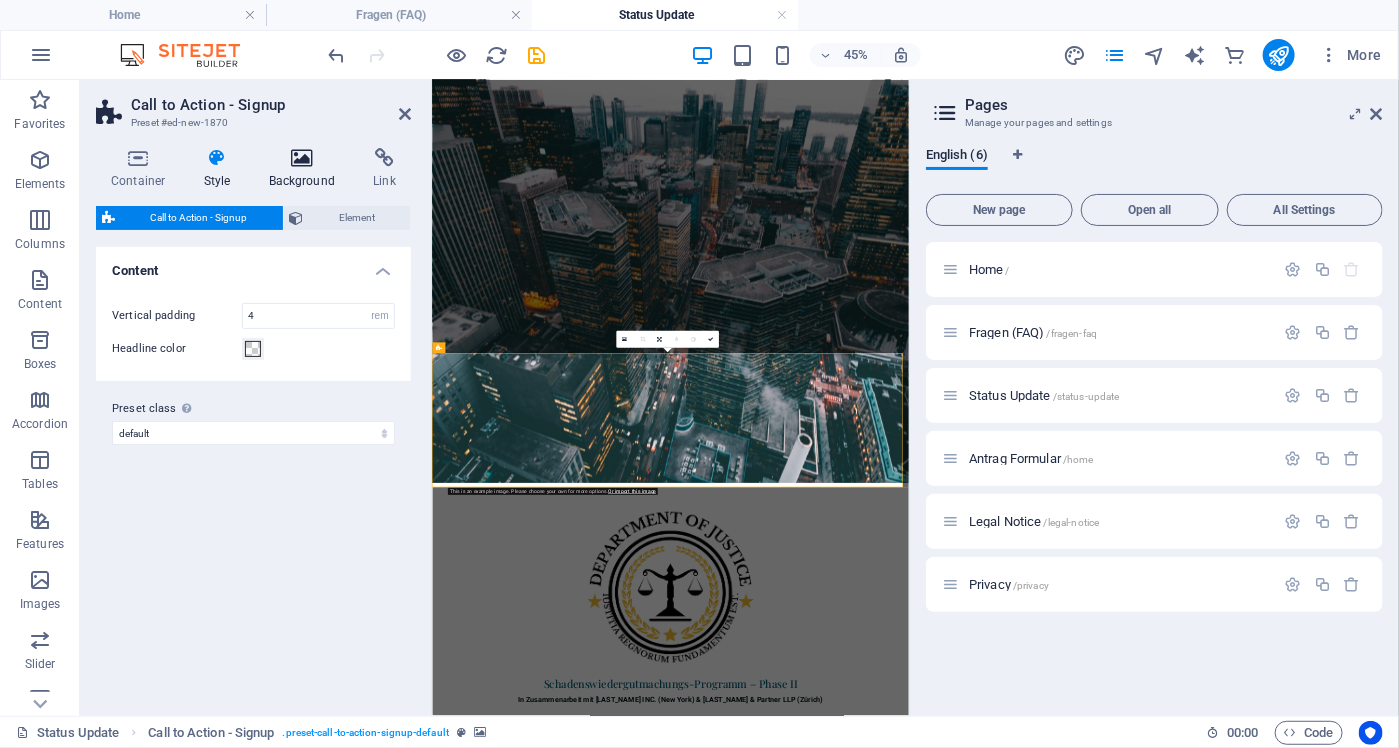click at bounding box center (302, 158) 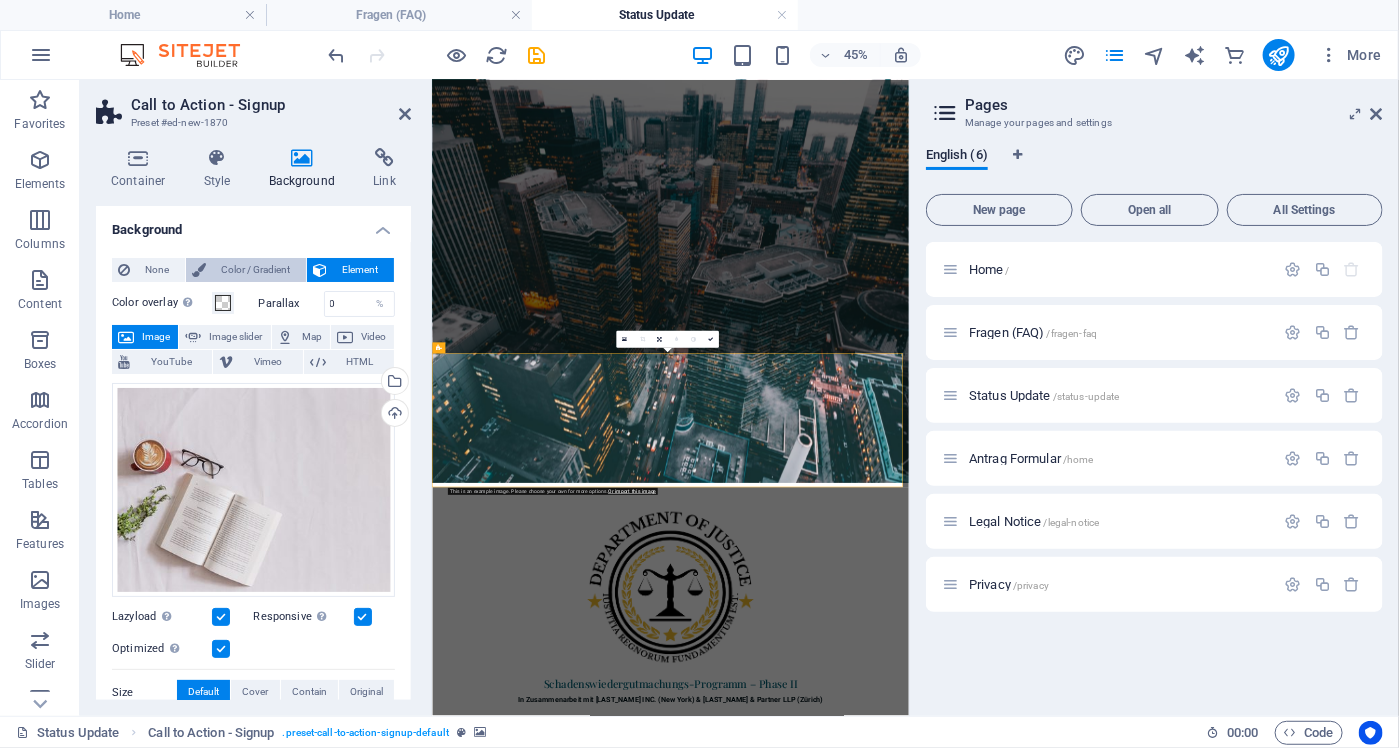 click on "Color / Gradient" at bounding box center [256, 270] 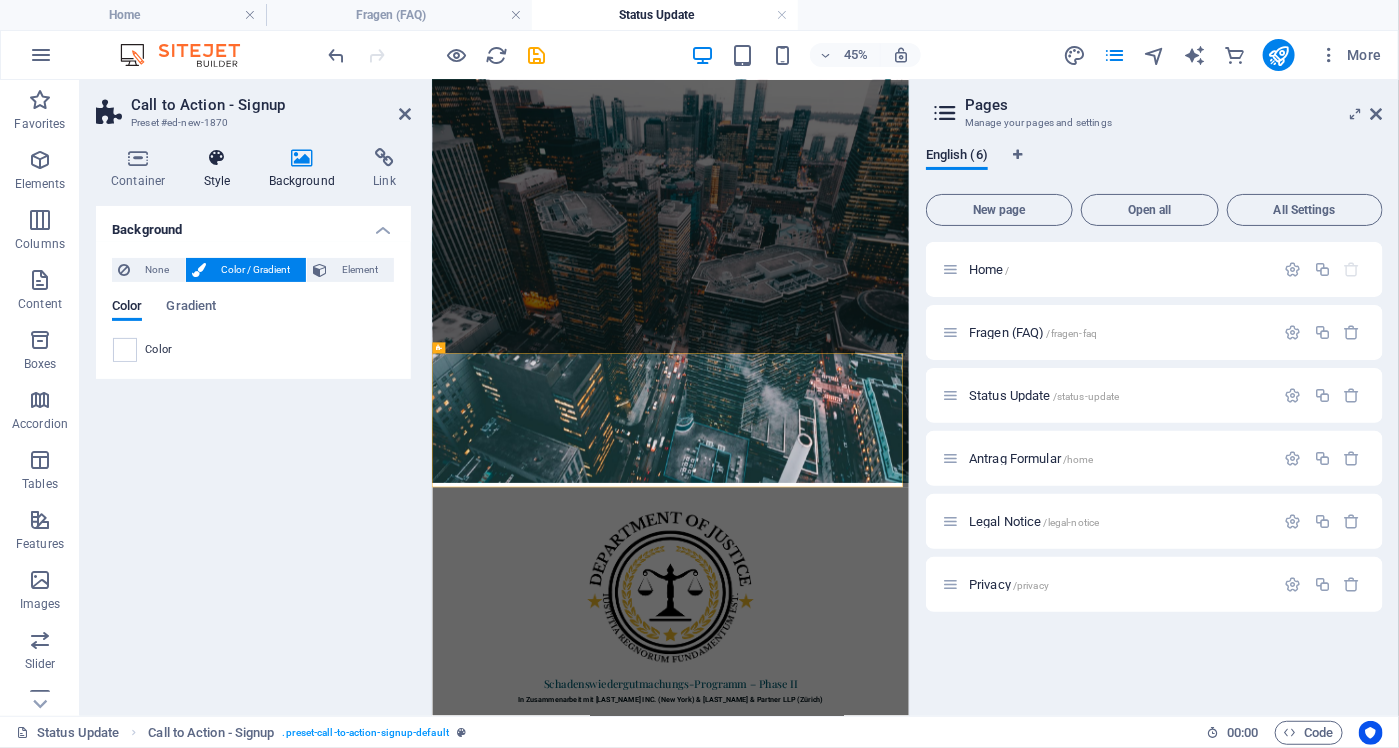 click at bounding box center [217, 158] 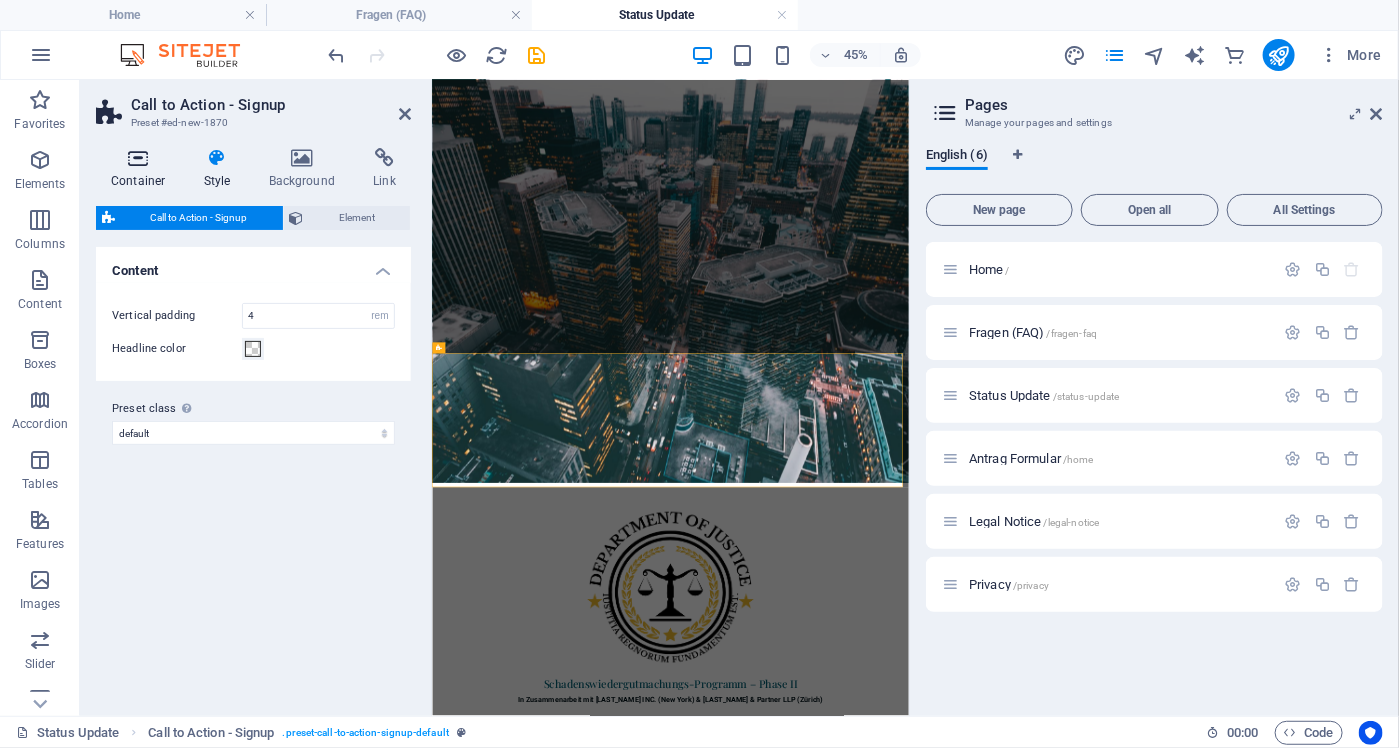 click on "Container" at bounding box center [142, 169] 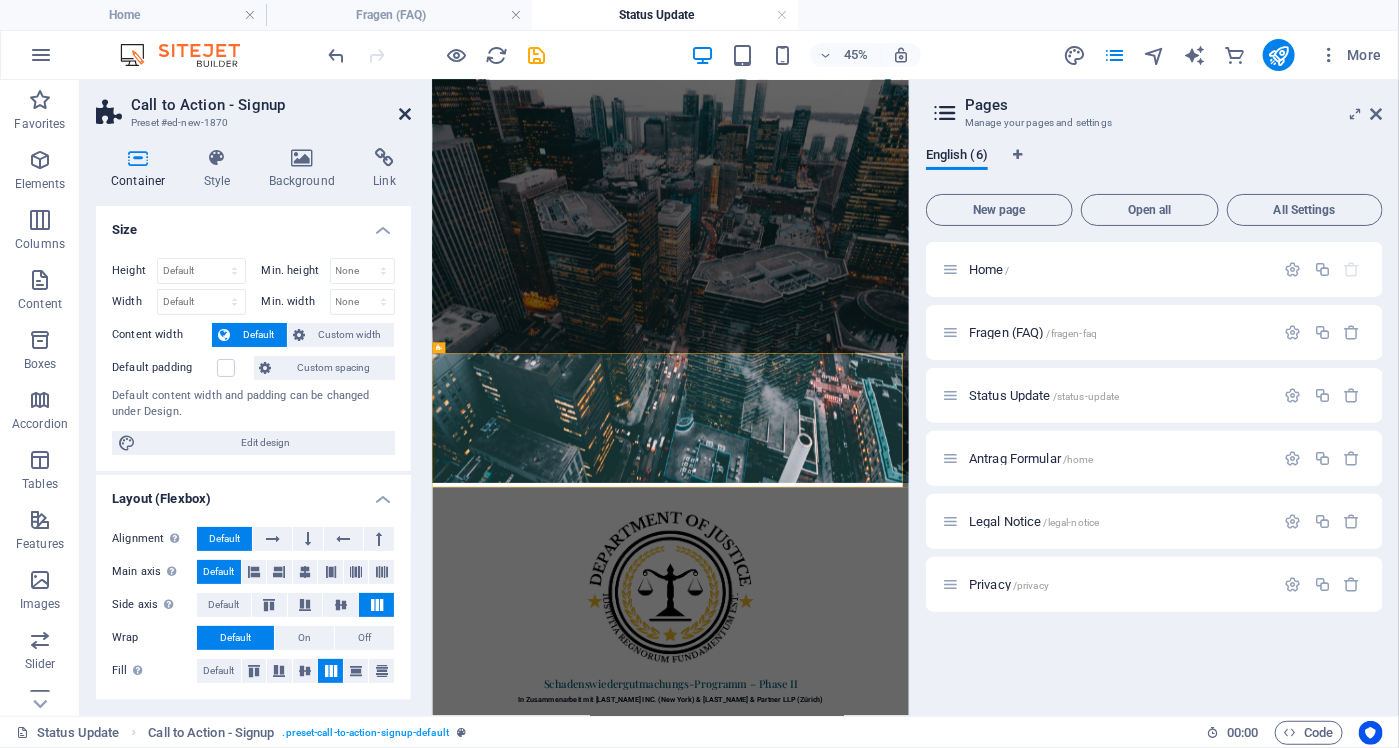 drag, startPoint x: 402, startPoint y: 107, endPoint x: 395, endPoint y: 71, distance: 36.67424 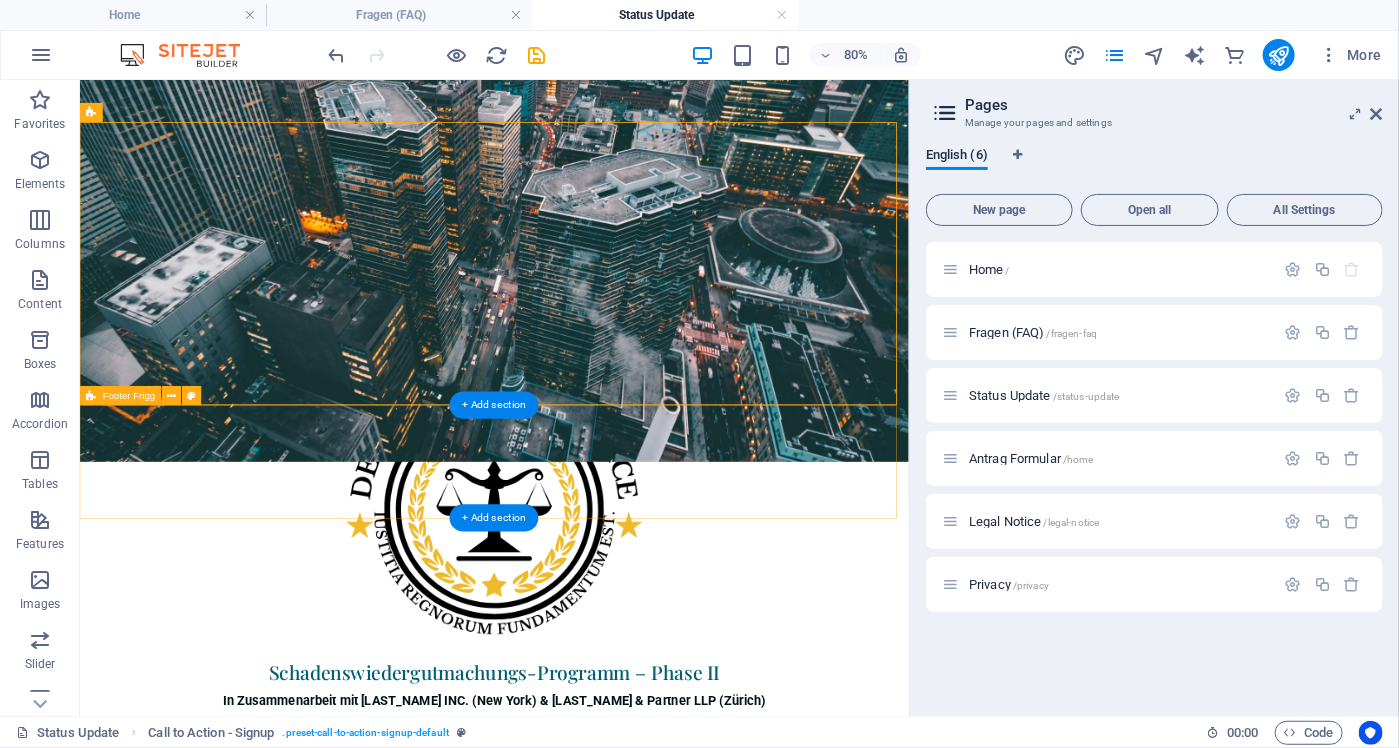 scroll, scrollTop: 393, scrollLeft: 0, axis: vertical 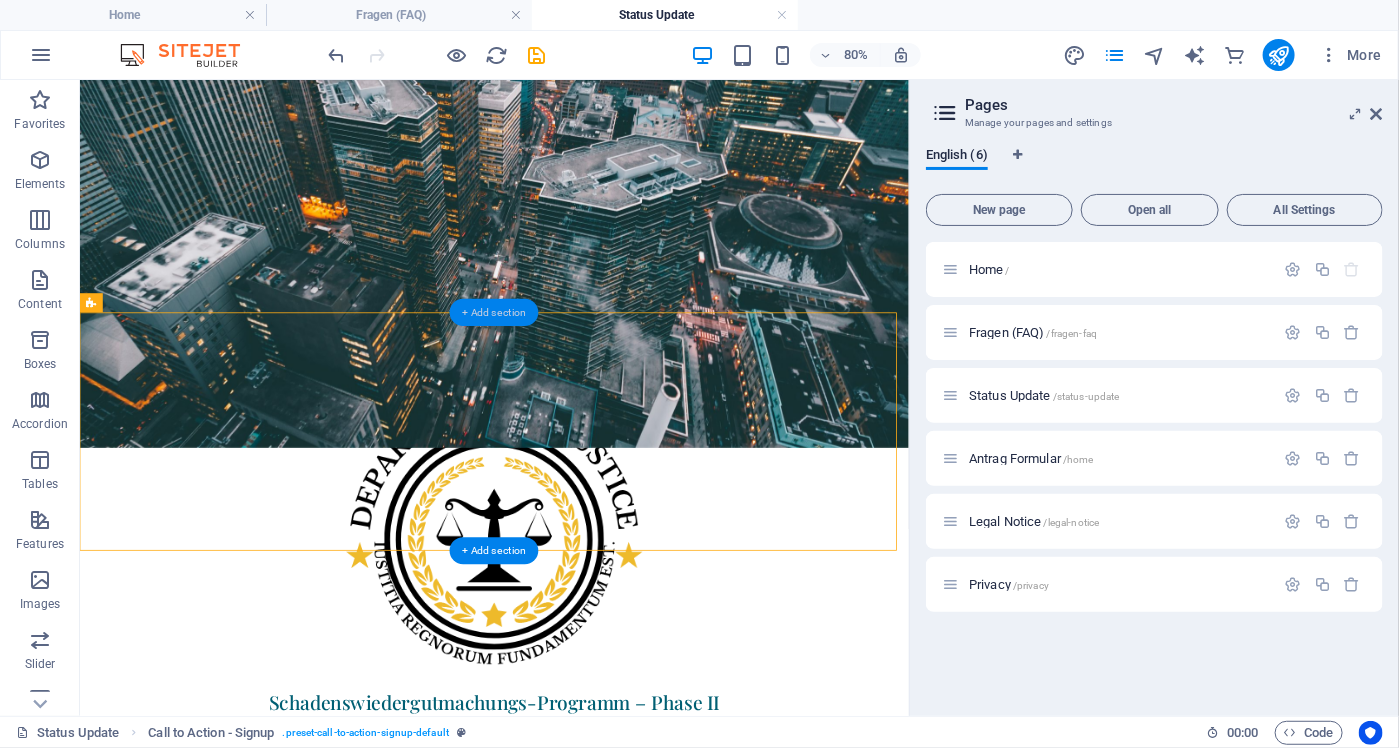 click on "+ Add section" at bounding box center [494, 311] 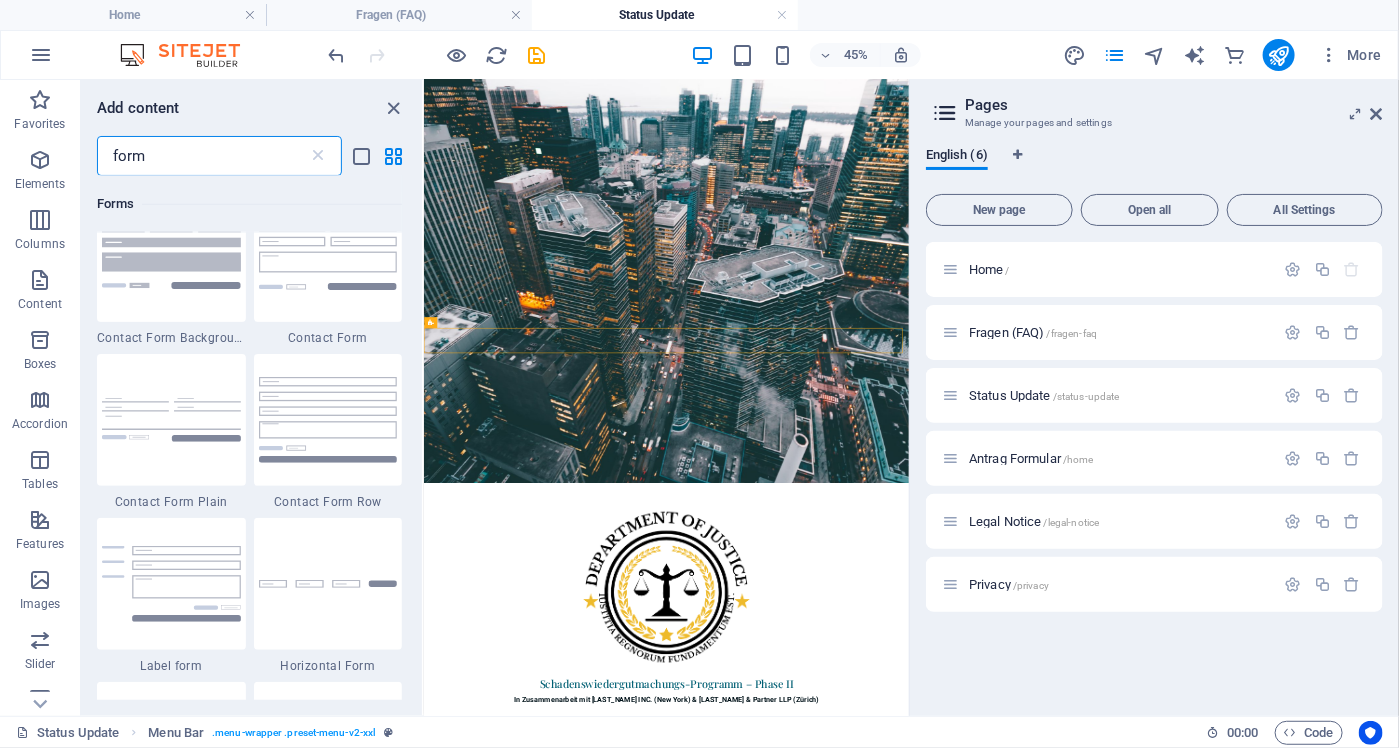 scroll, scrollTop: 800, scrollLeft: 0, axis: vertical 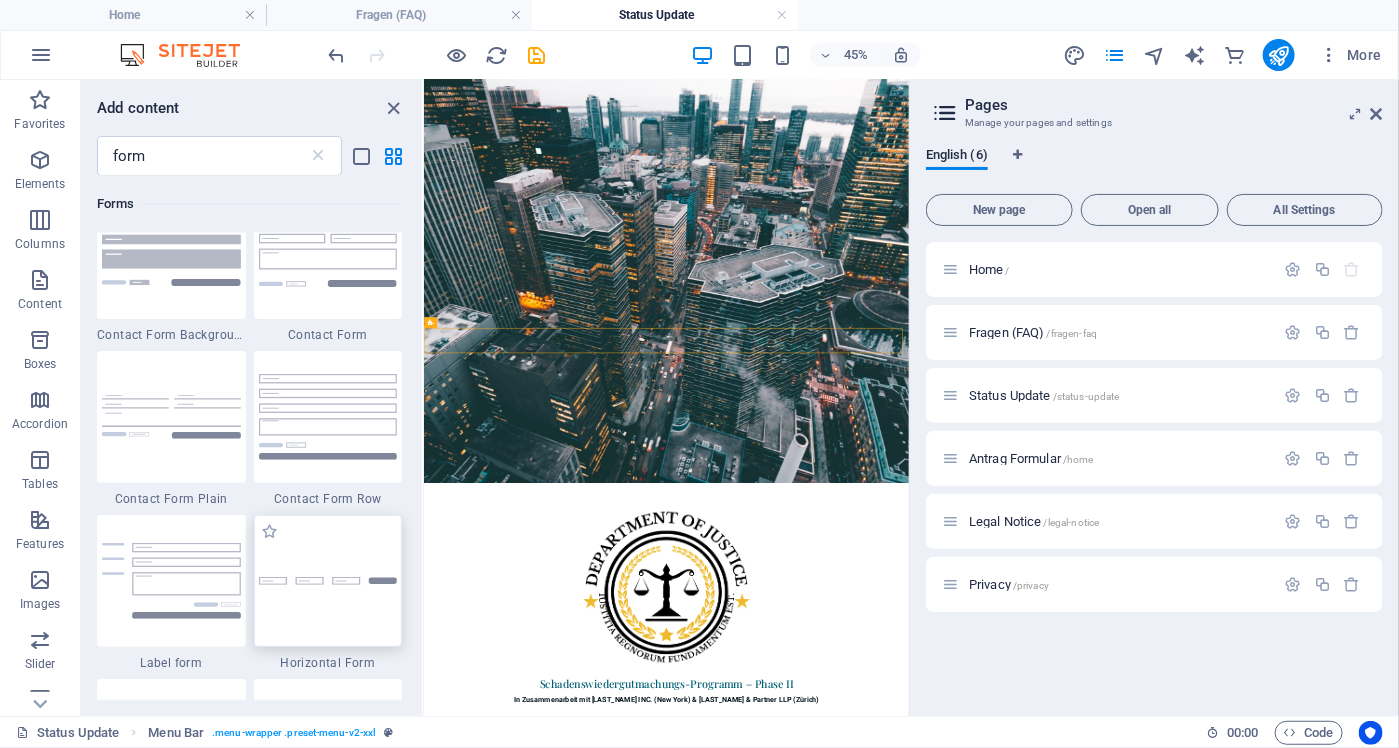 click at bounding box center [328, 581] 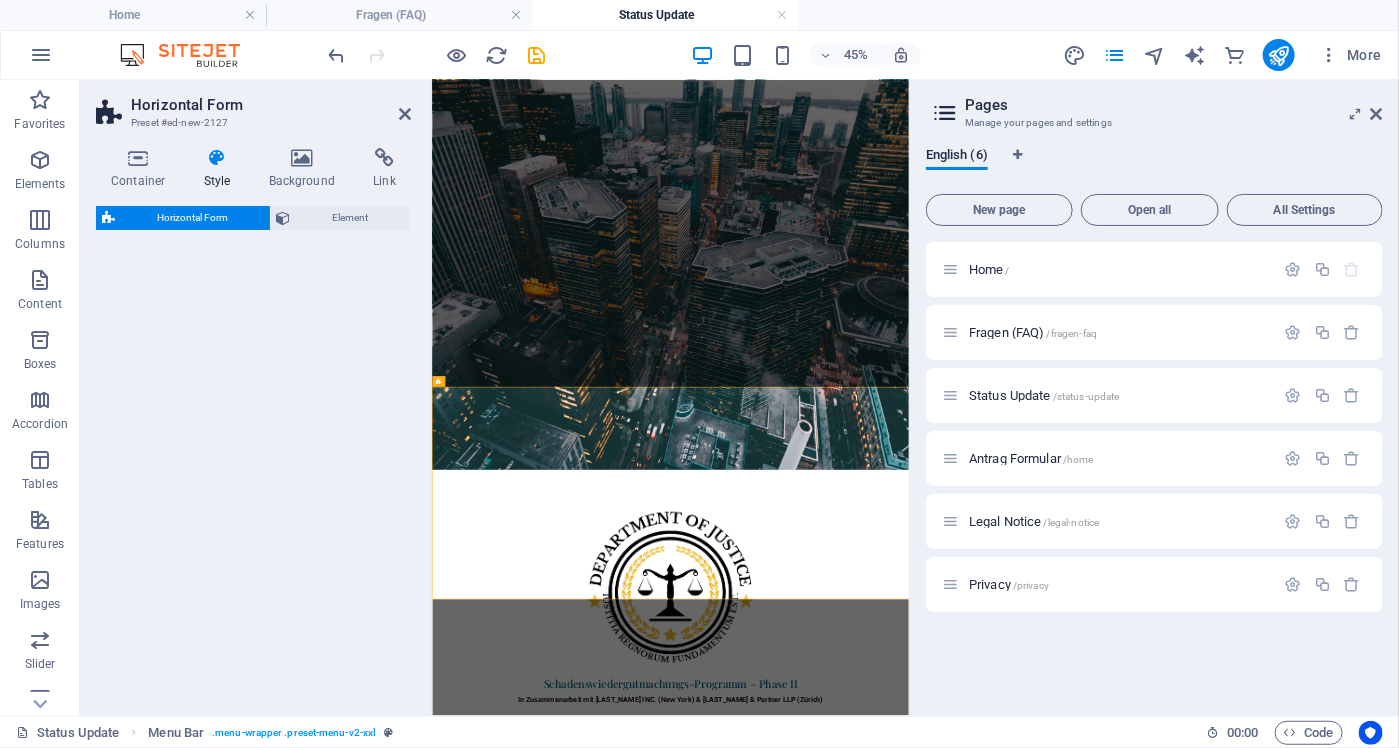 select on "rem" 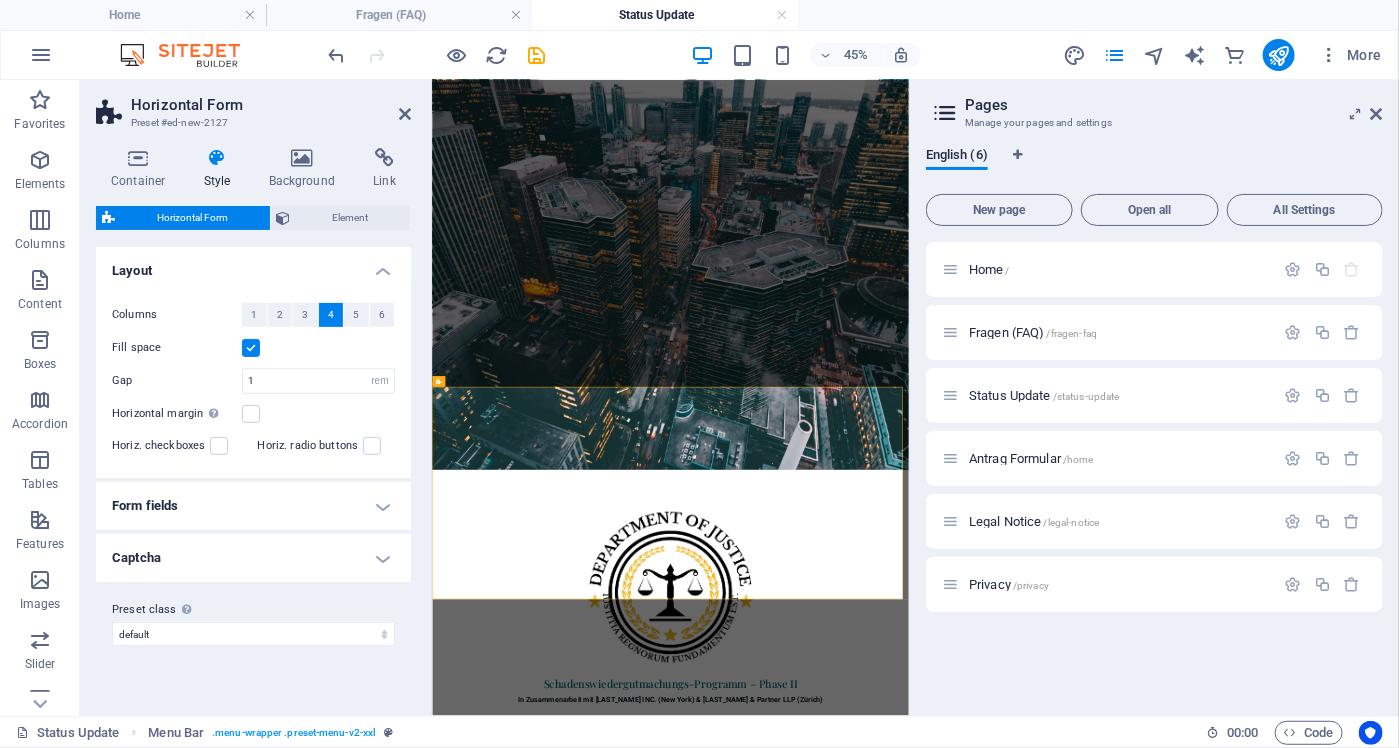 scroll, scrollTop: 0, scrollLeft: 0, axis: both 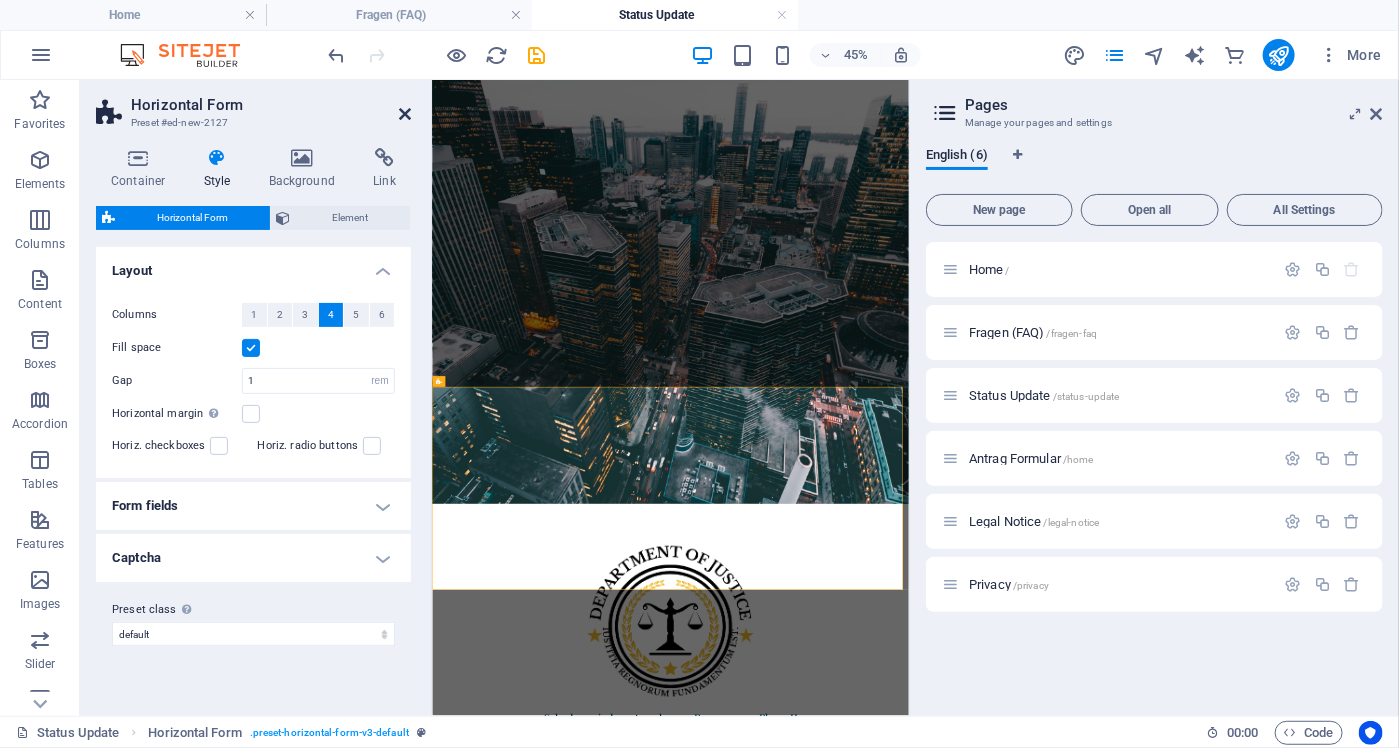 click at bounding box center [405, 114] 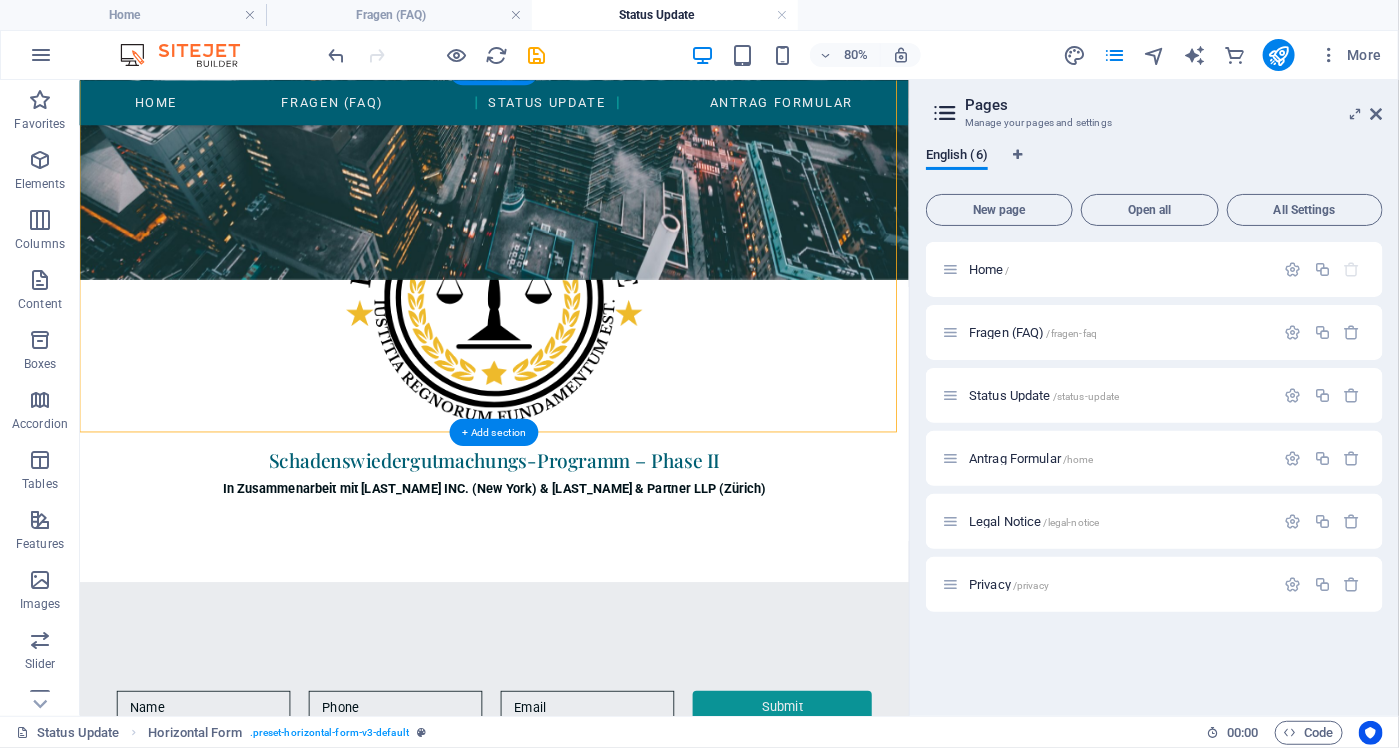 scroll, scrollTop: 700, scrollLeft: 0, axis: vertical 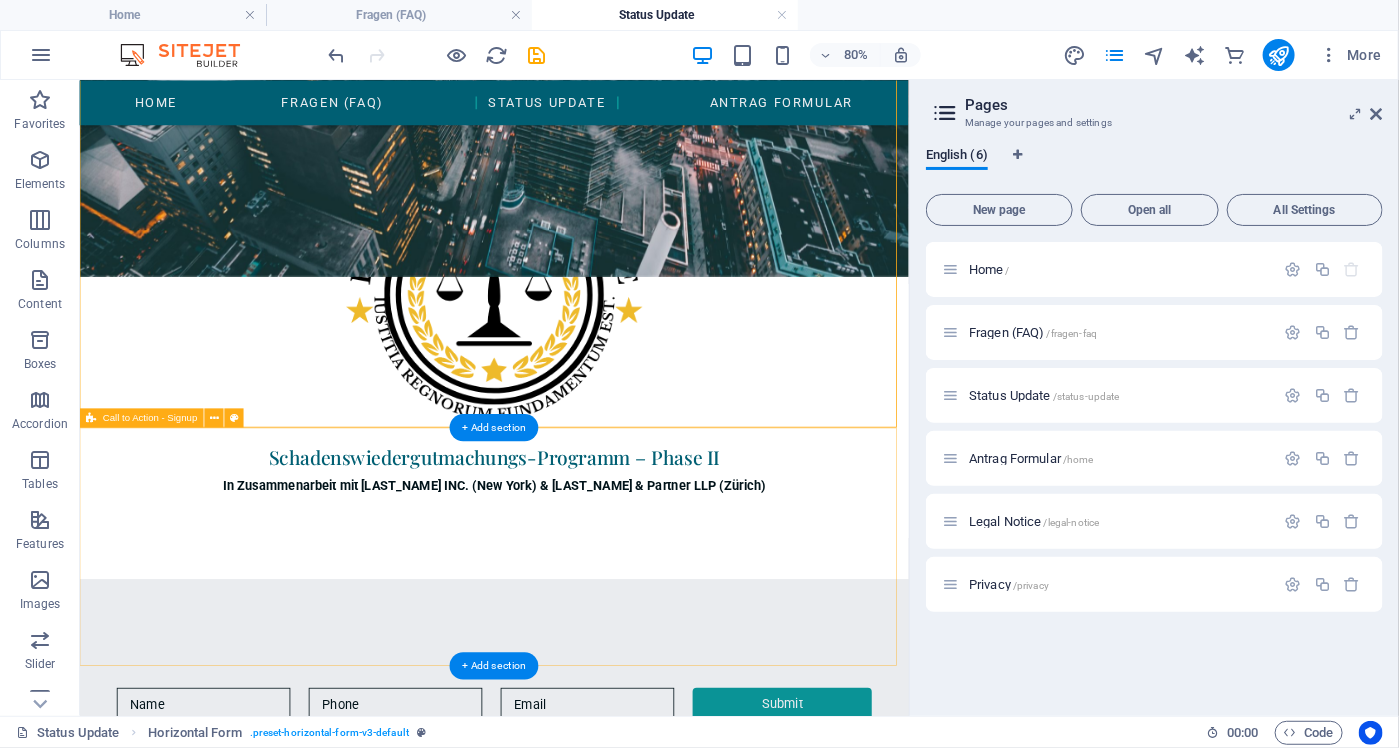 click on "Get  50%  off your first order Get my discount Unreadable? Load new" at bounding box center [597, 1445] 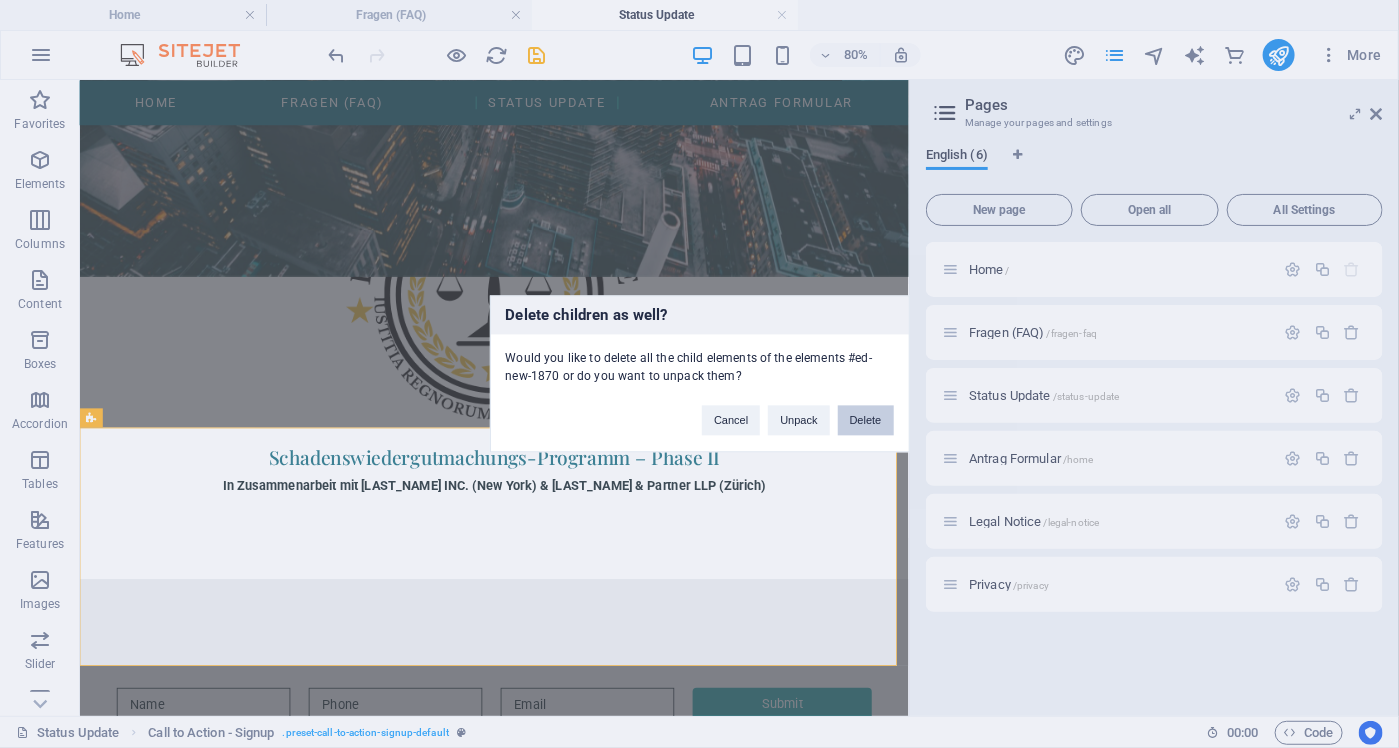 click on "Delete" at bounding box center (866, 421) 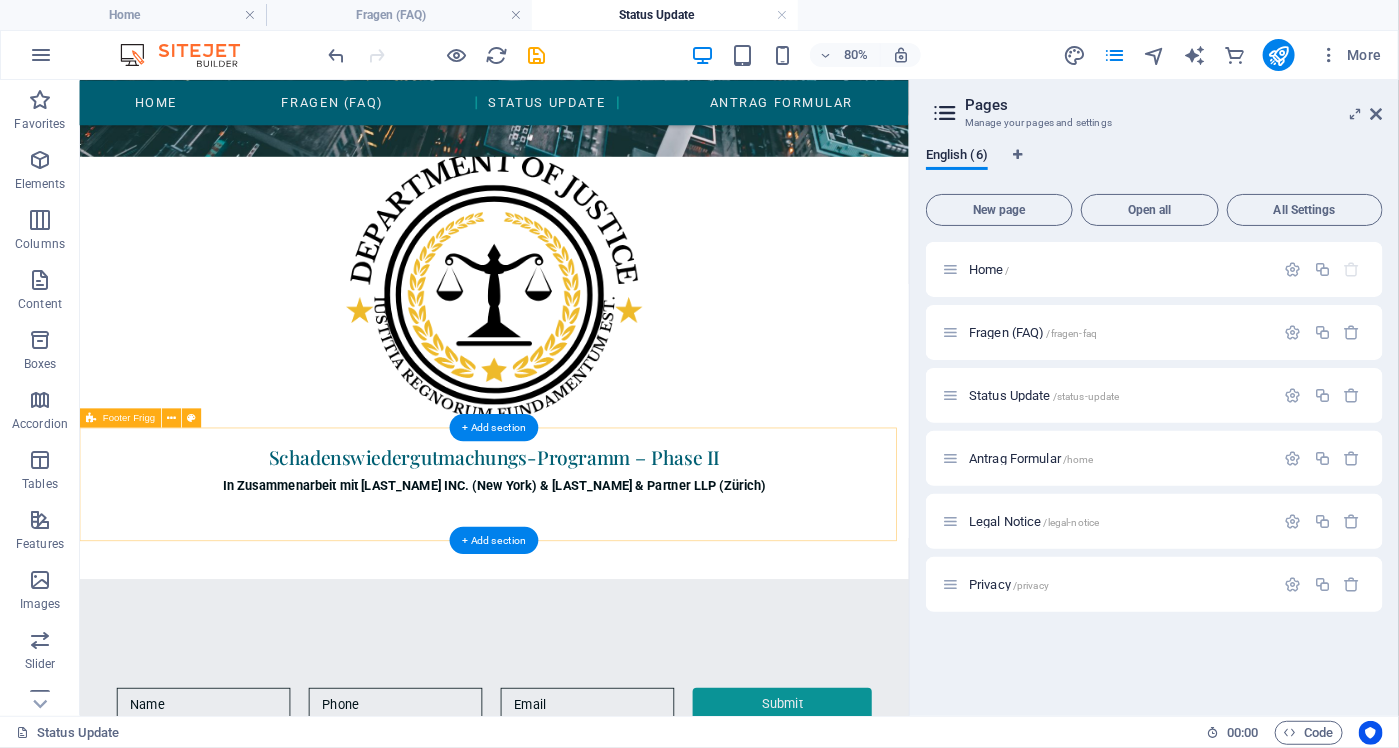 click on "Drop content here or  Add elements  Paste clipboard" at bounding box center (597, 1328) 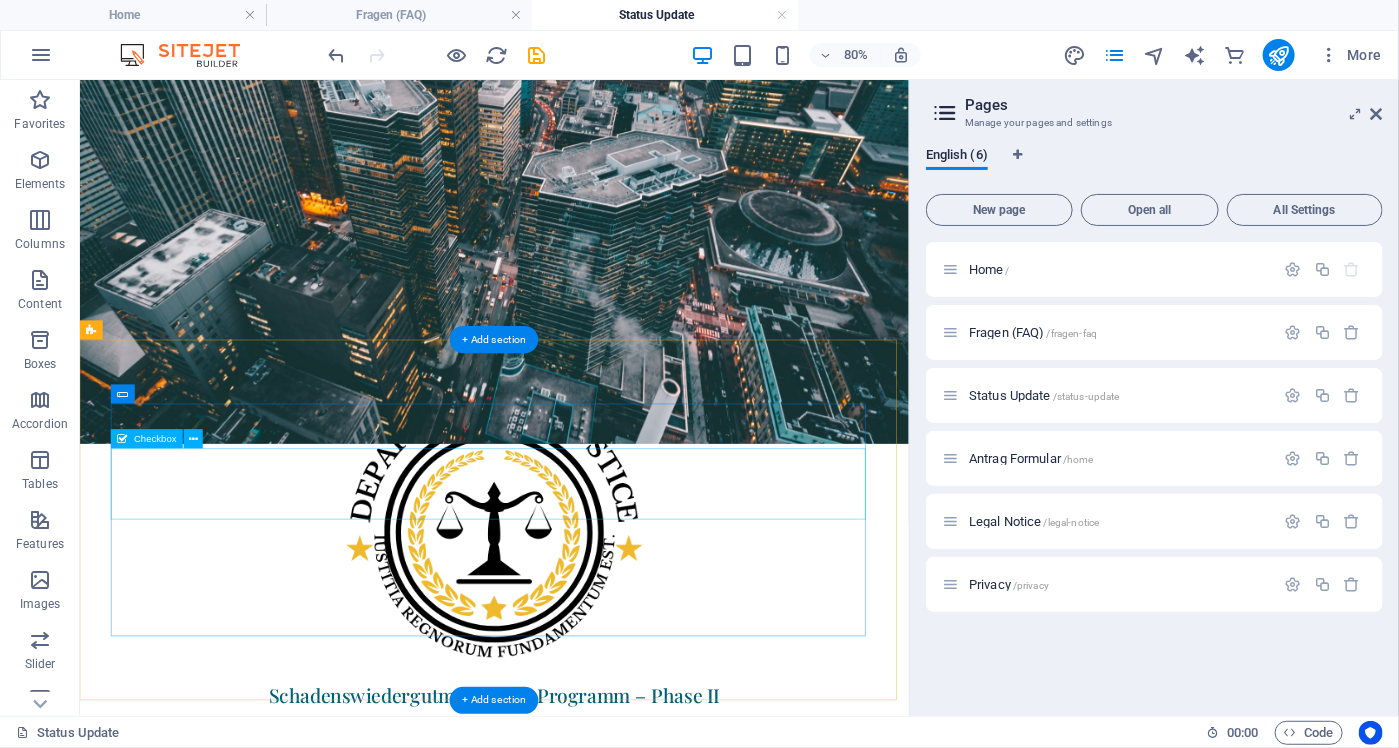 scroll, scrollTop: 404, scrollLeft: 0, axis: vertical 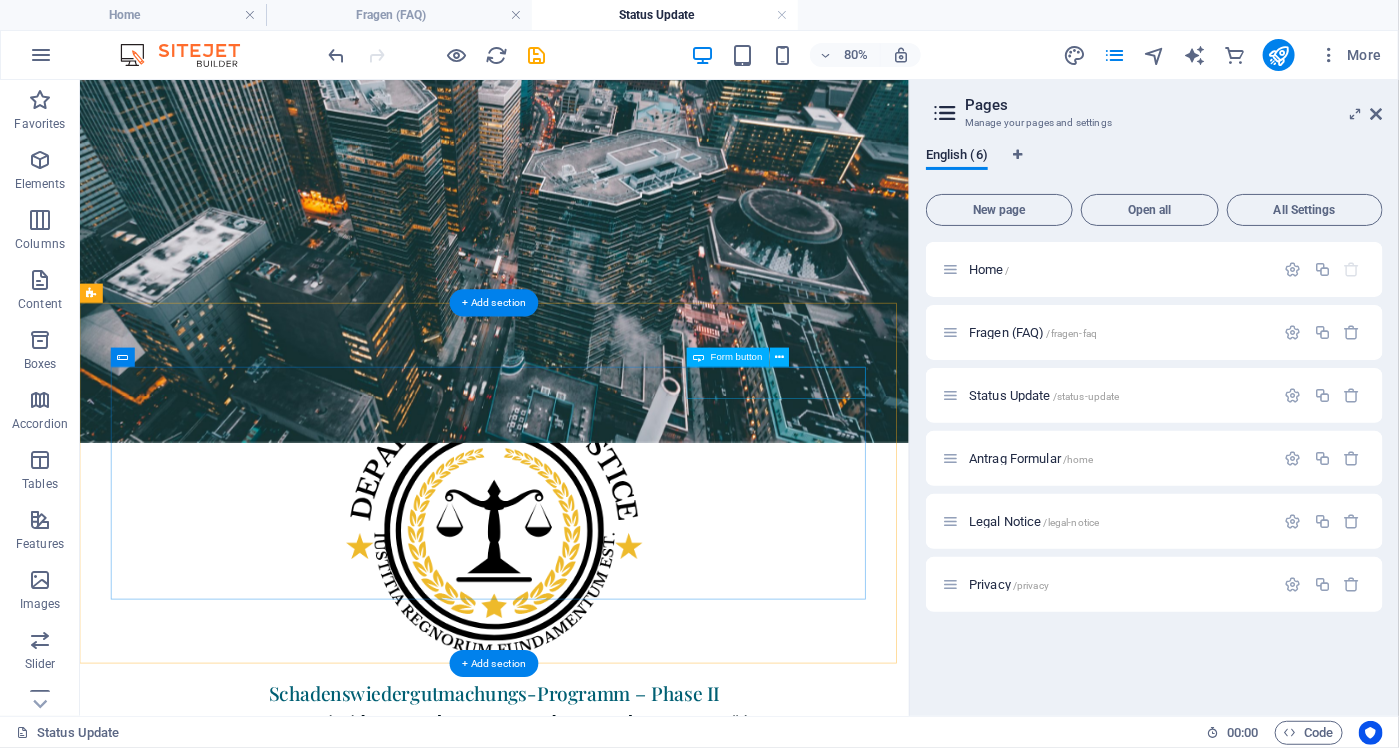 click on "Submit" at bounding box center (957, 1155) 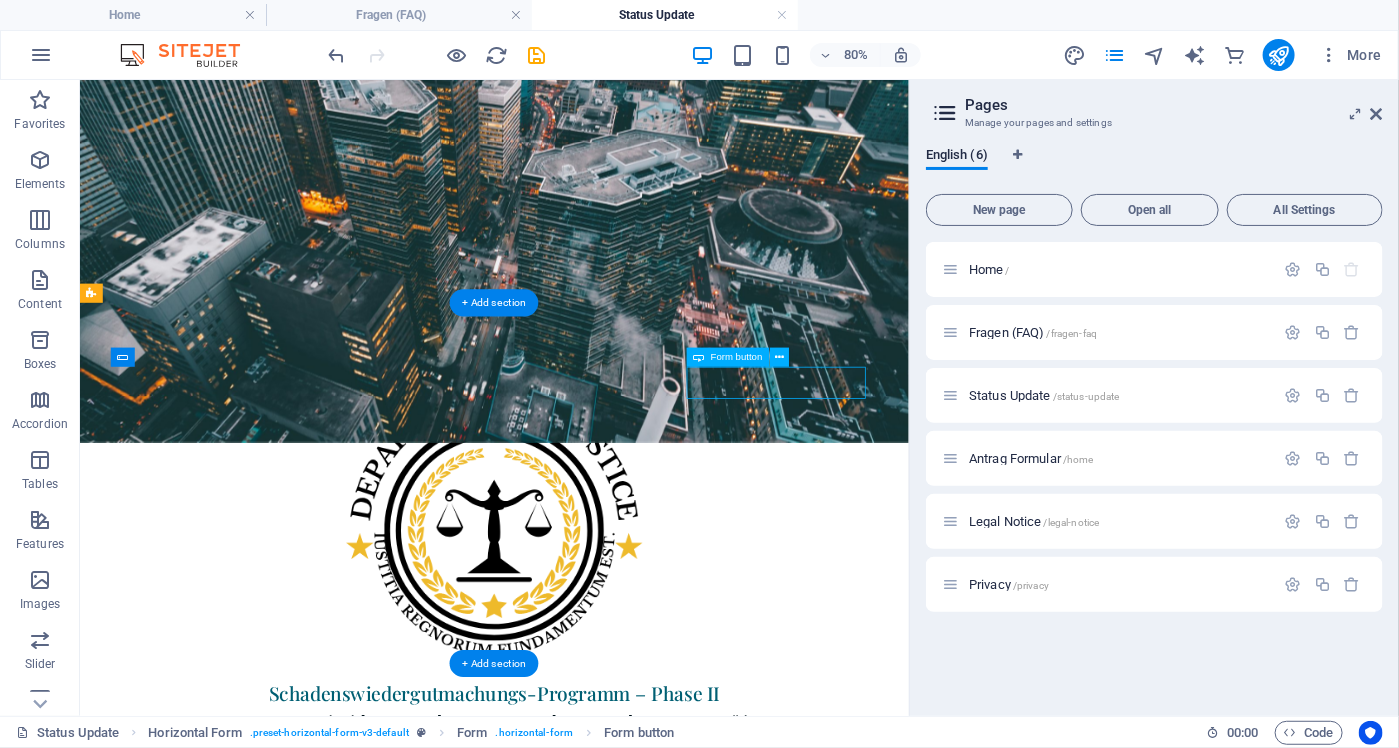 click on "Submit" at bounding box center (957, 1155) 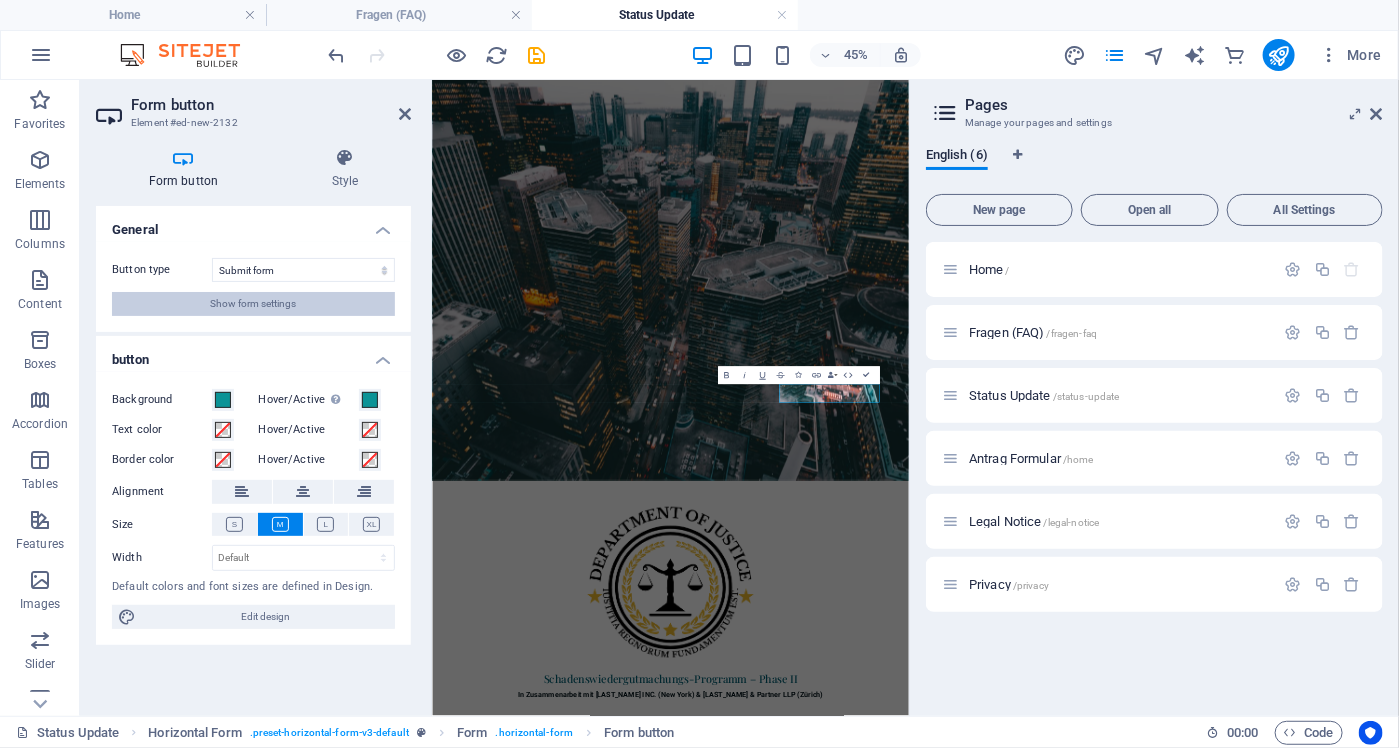 click on "Show form settings" at bounding box center (254, 304) 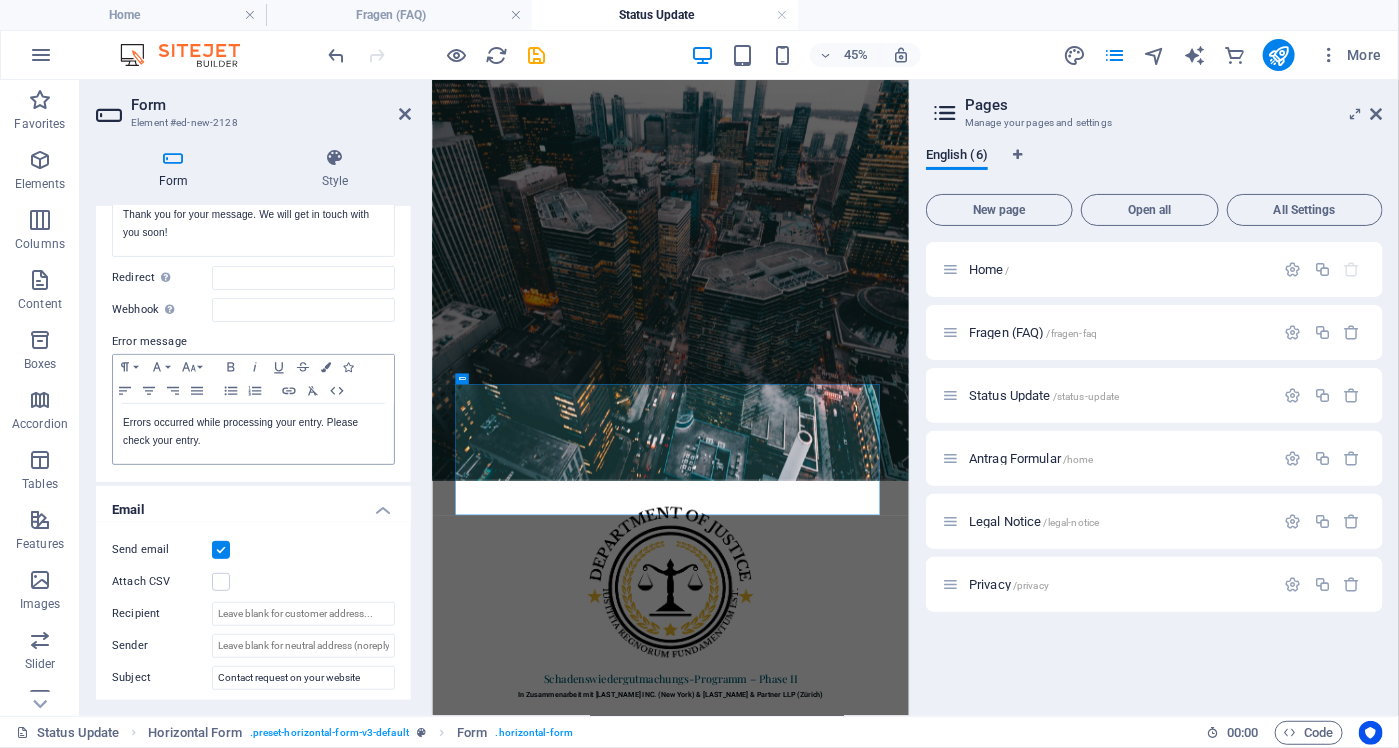 scroll, scrollTop: 221, scrollLeft: 0, axis: vertical 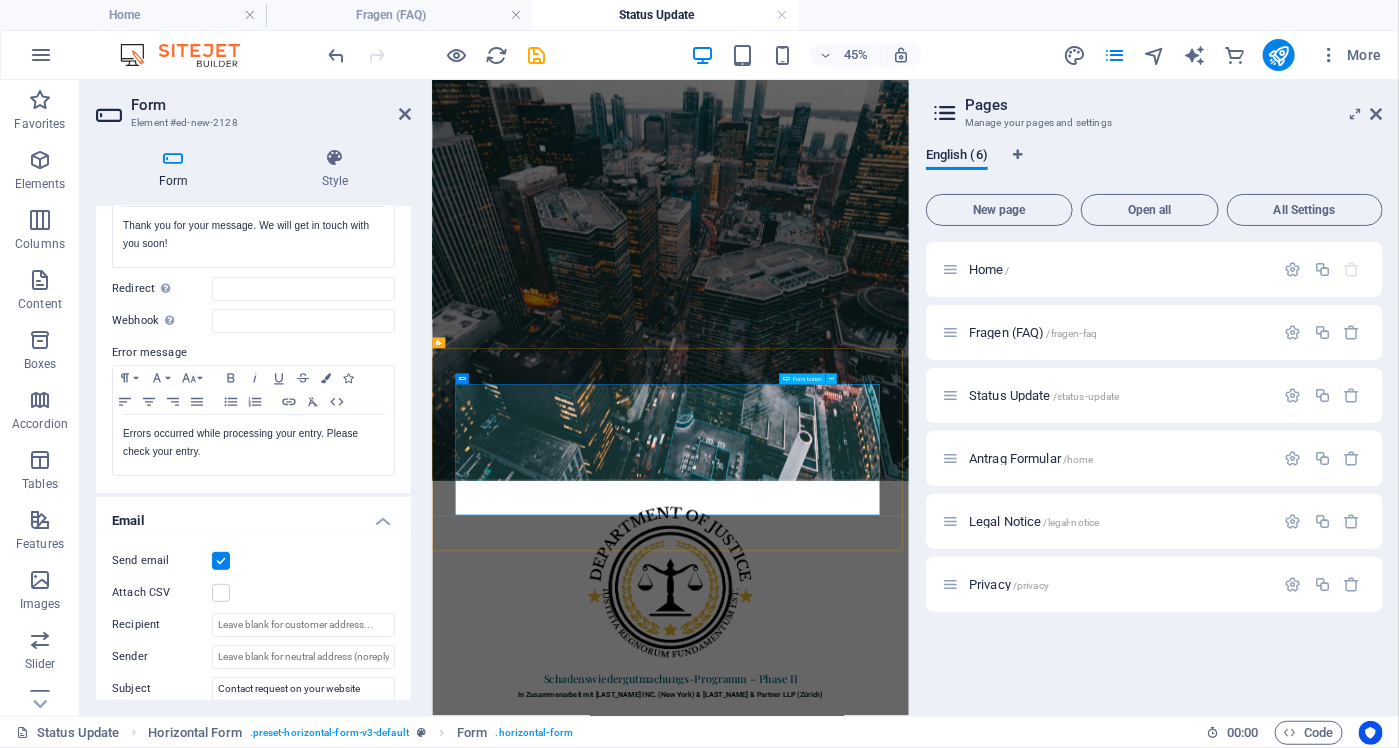 click on "Submit" at bounding box center (1321, 1720) 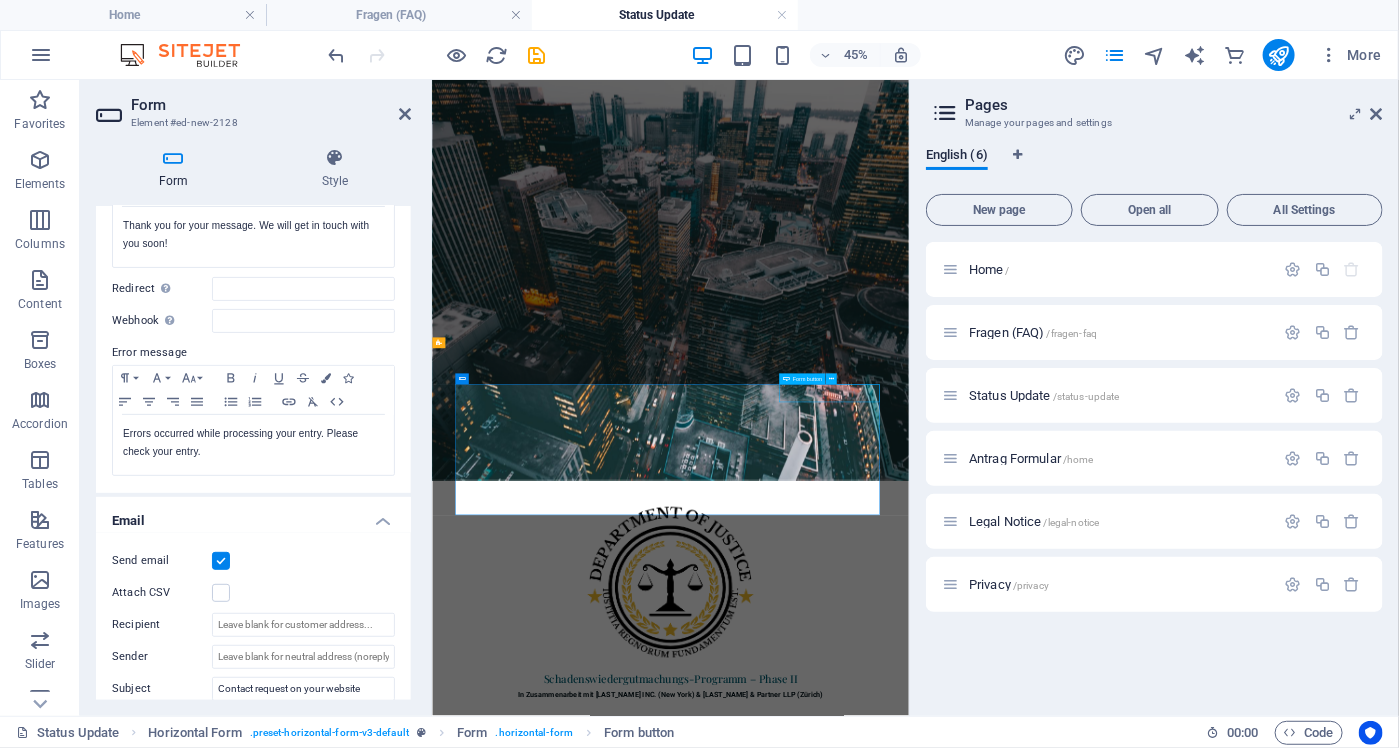 click on "Submit" at bounding box center (1321, 1720) 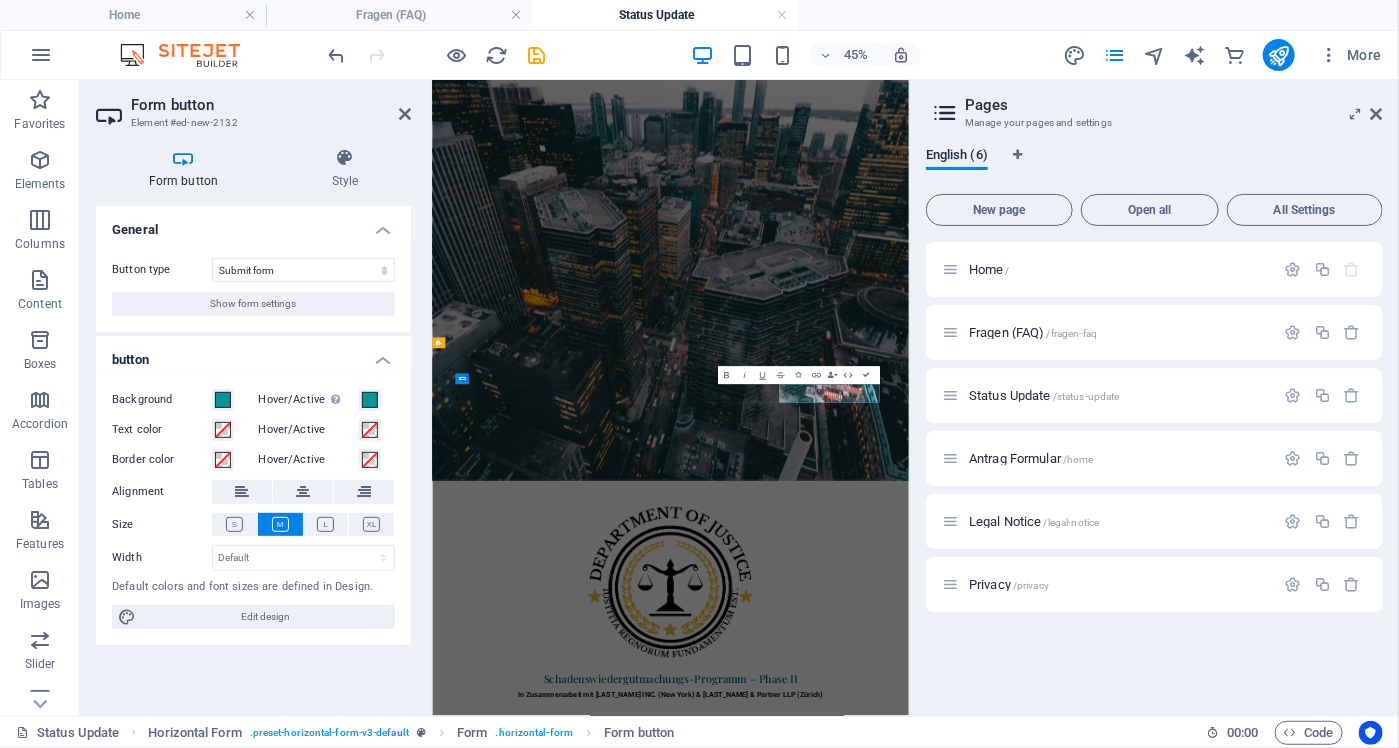 type on "Submit" 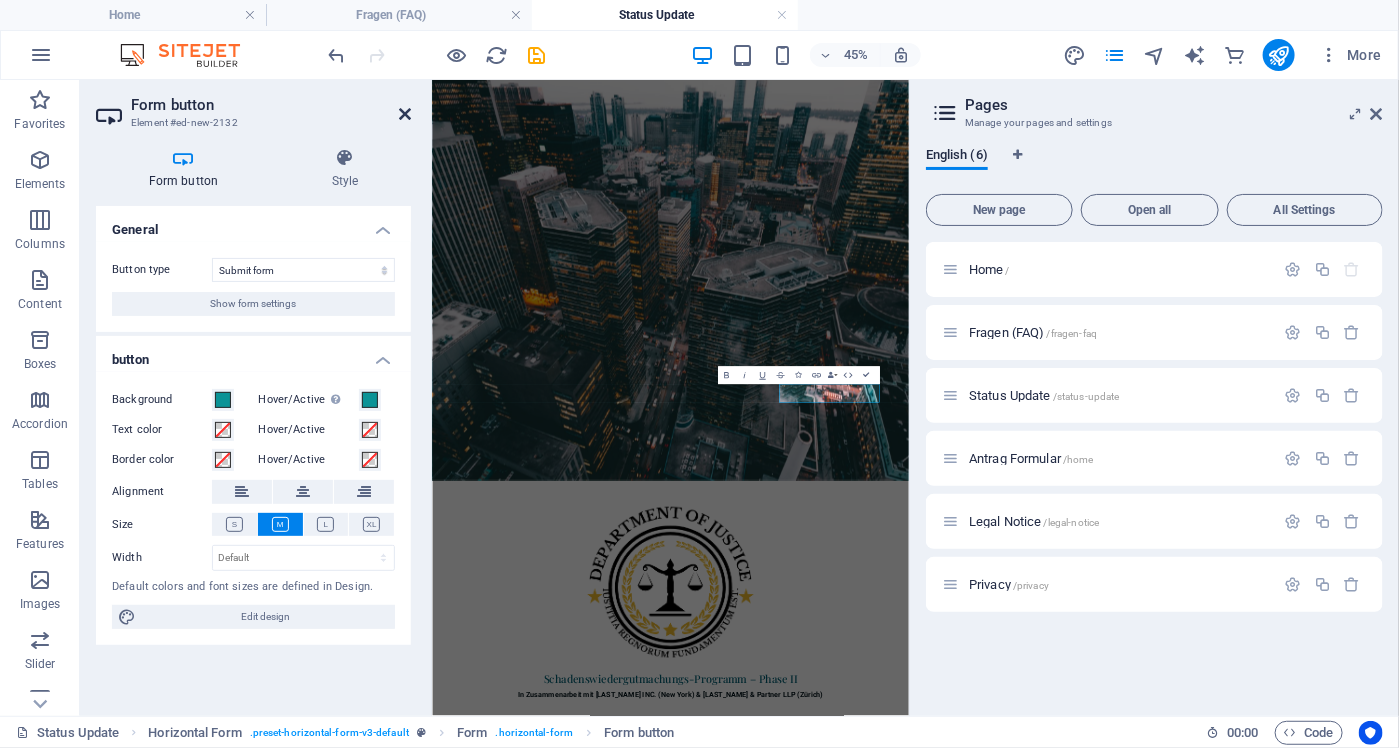 click at bounding box center [405, 114] 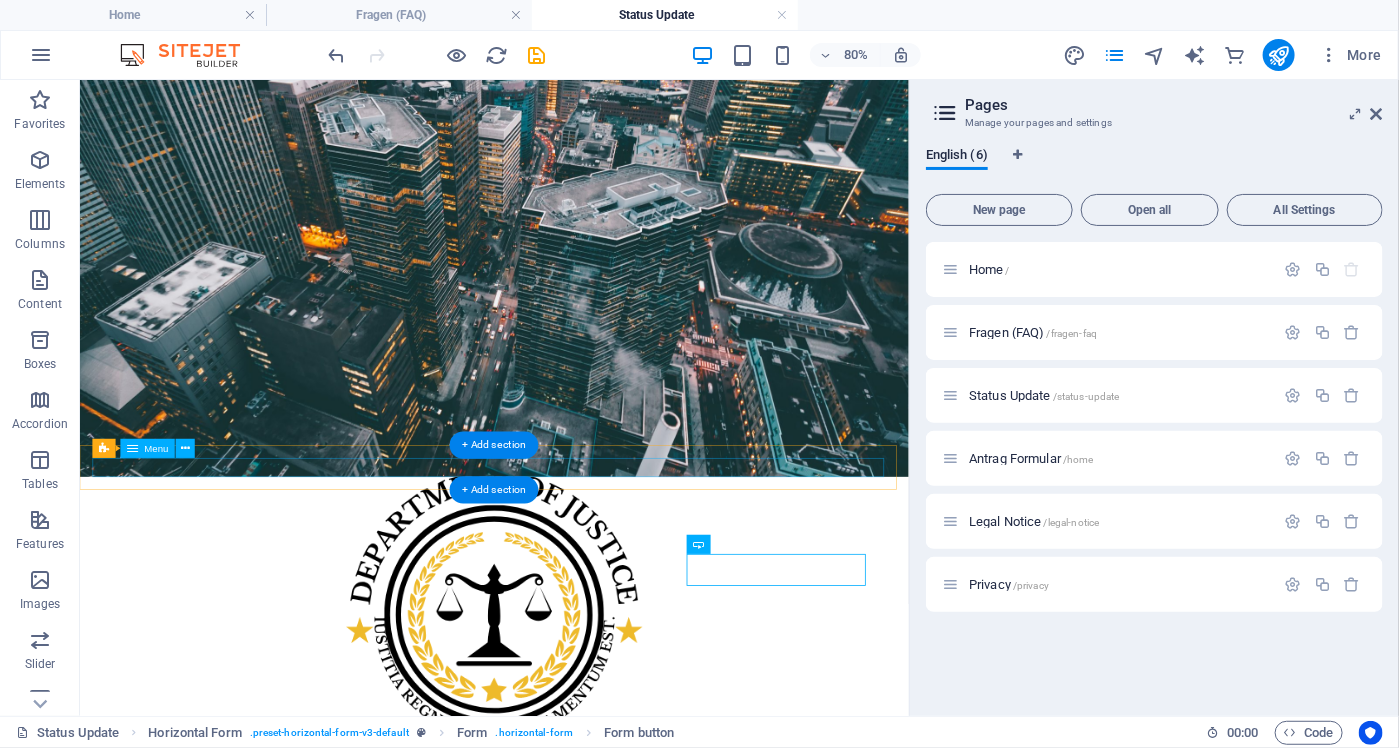 scroll, scrollTop: 386, scrollLeft: 0, axis: vertical 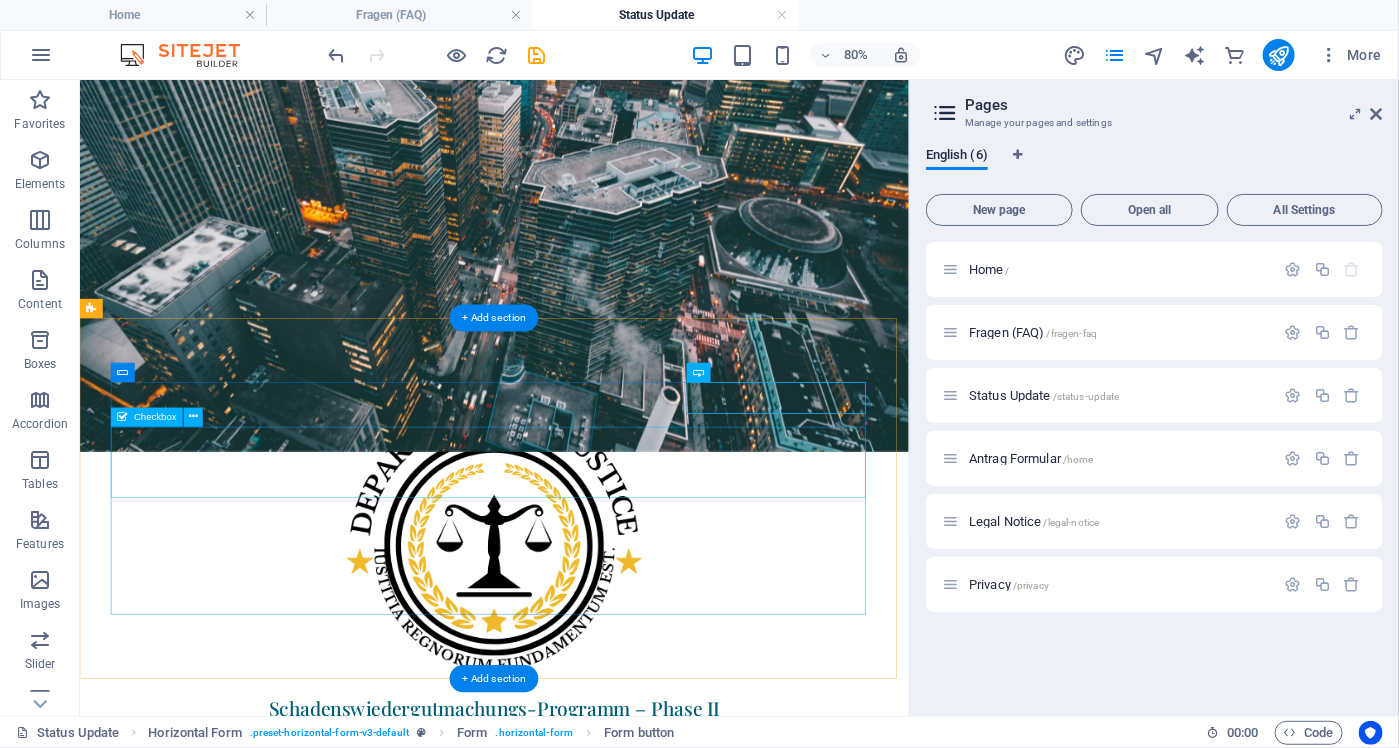 click on "{{ 'content.forms.privacy'|trans }}" at bounding box center [597, 1255] 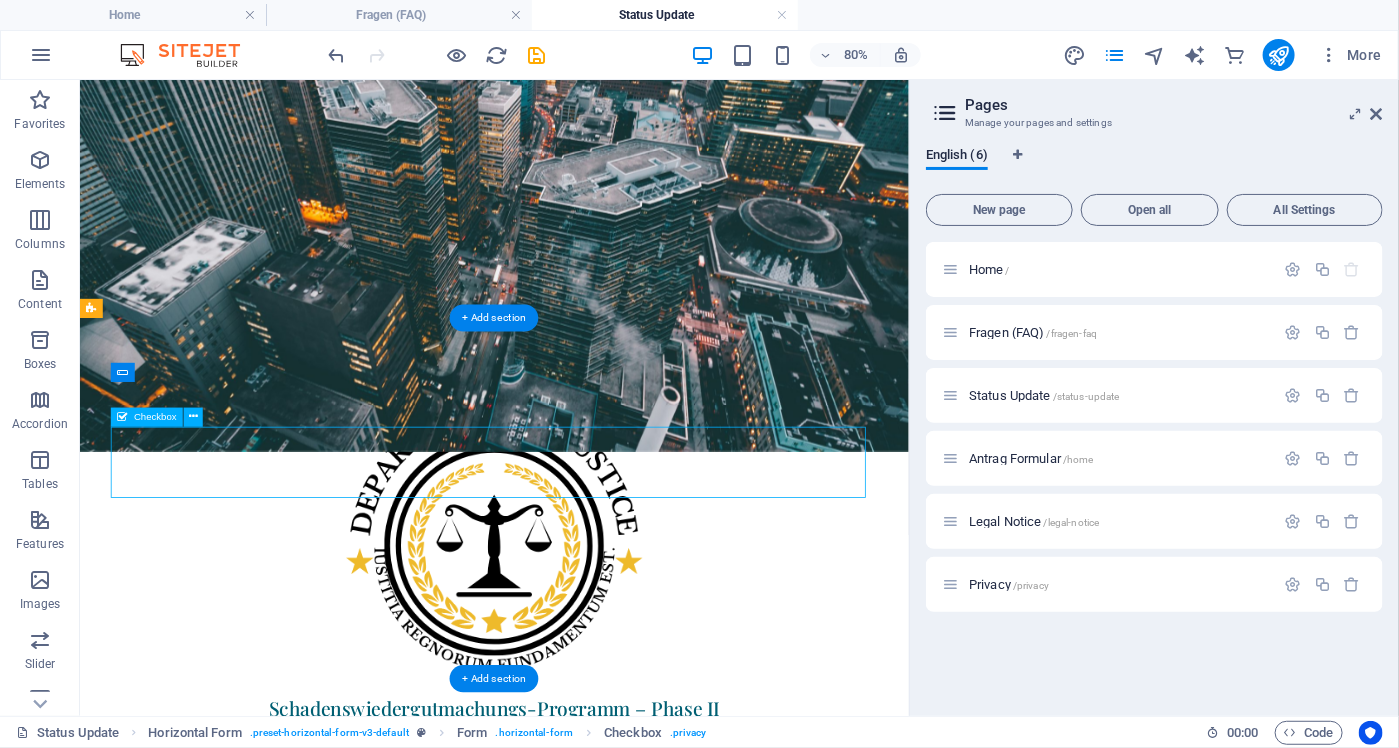 click on "{{ 'content.forms.privacy'|trans }}" at bounding box center [597, 1255] 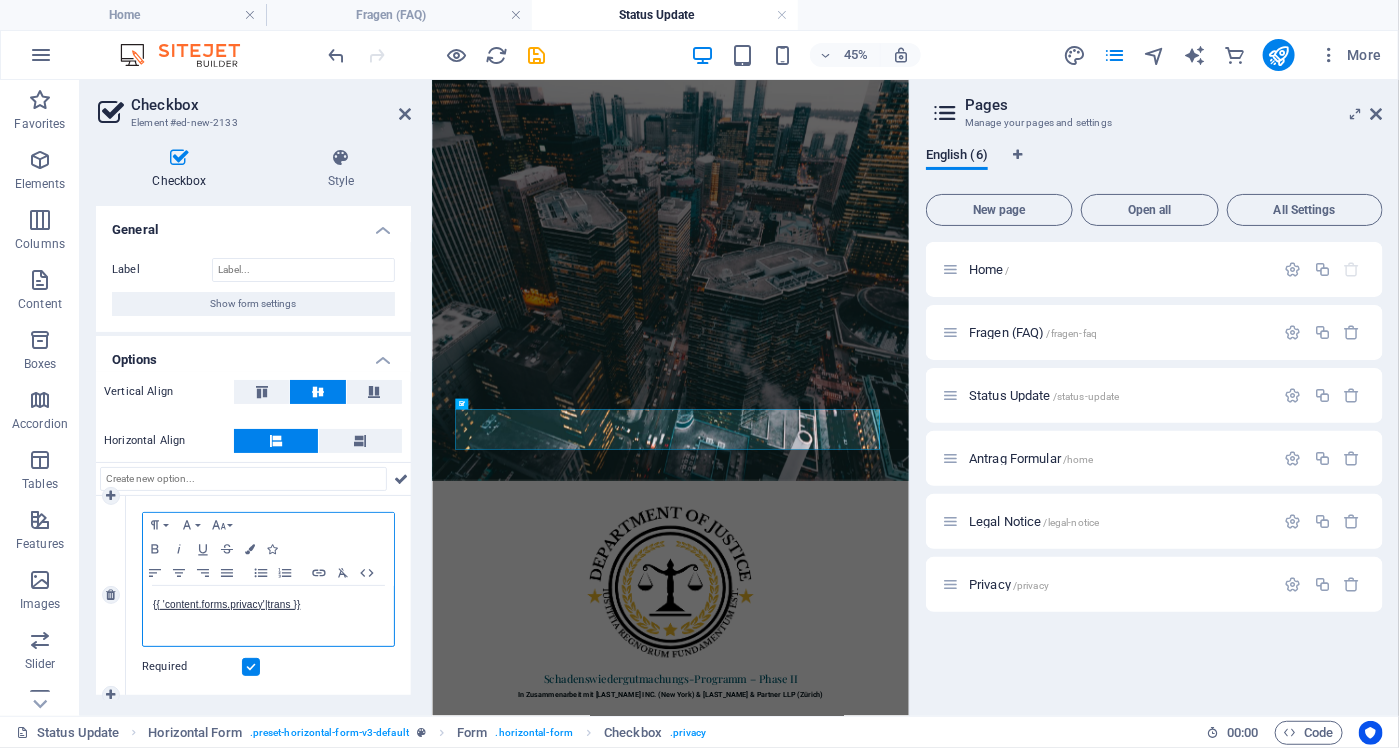 click on "{{ 'content.forms.privacy'|trans }}" at bounding box center [268, 605] 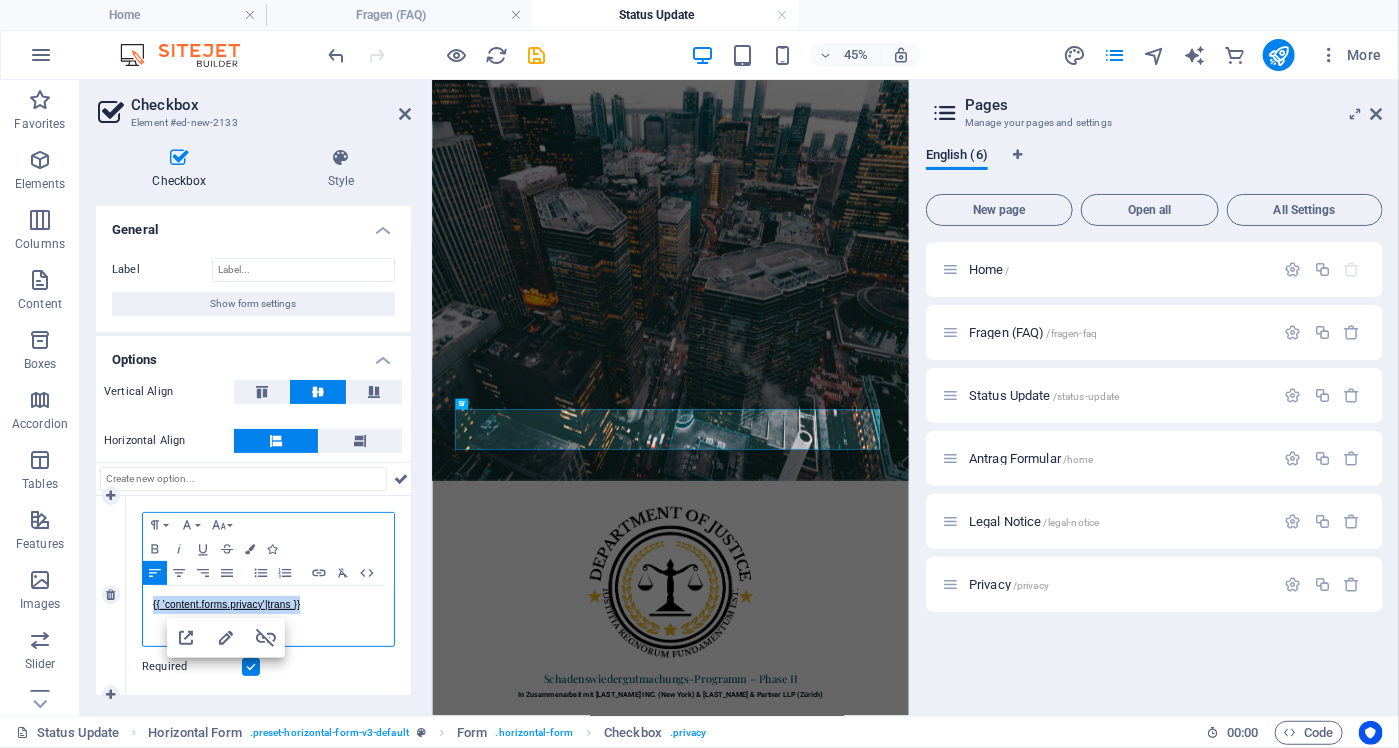 click on "{{ 'content.forms.privacy'|trans }}" at bounding box center (268, 605) 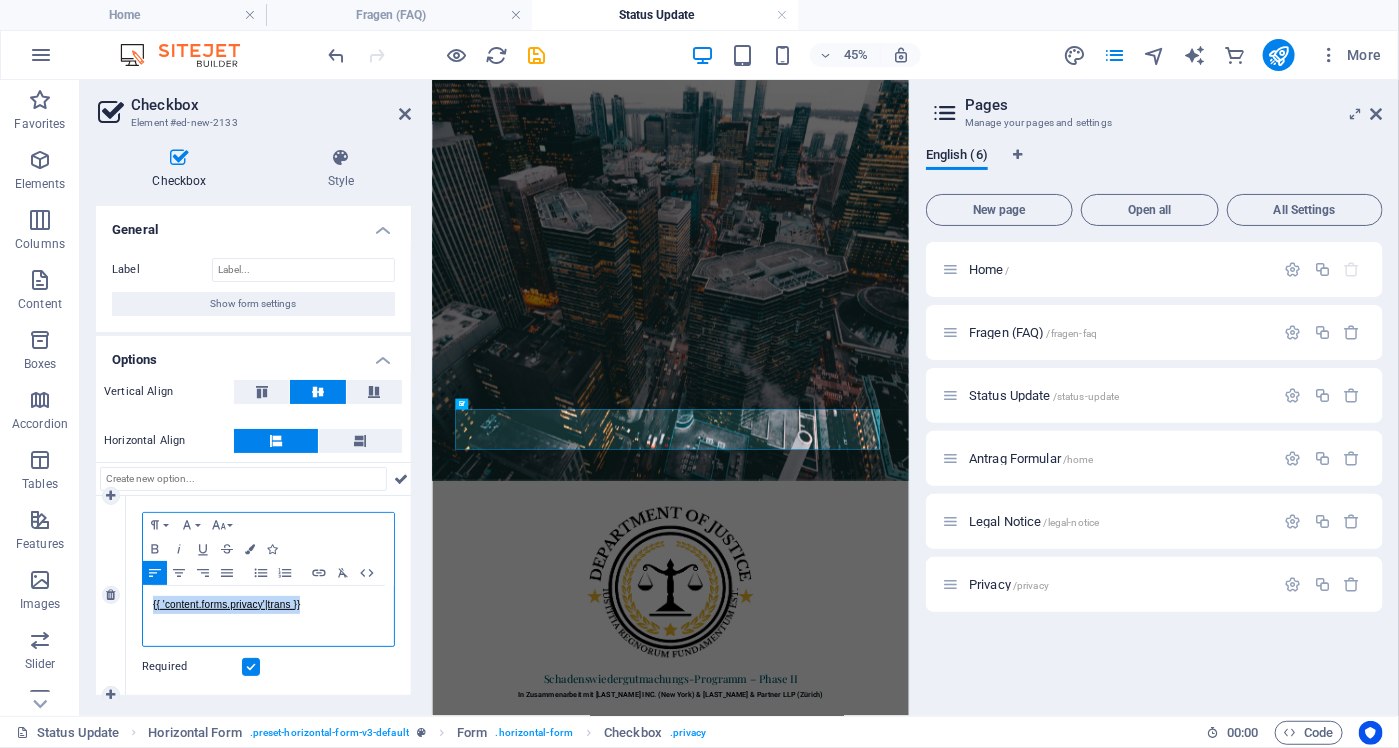 click on "{{ 'content.forms.privacy'|trans }}" at bounding box center [268, 605] 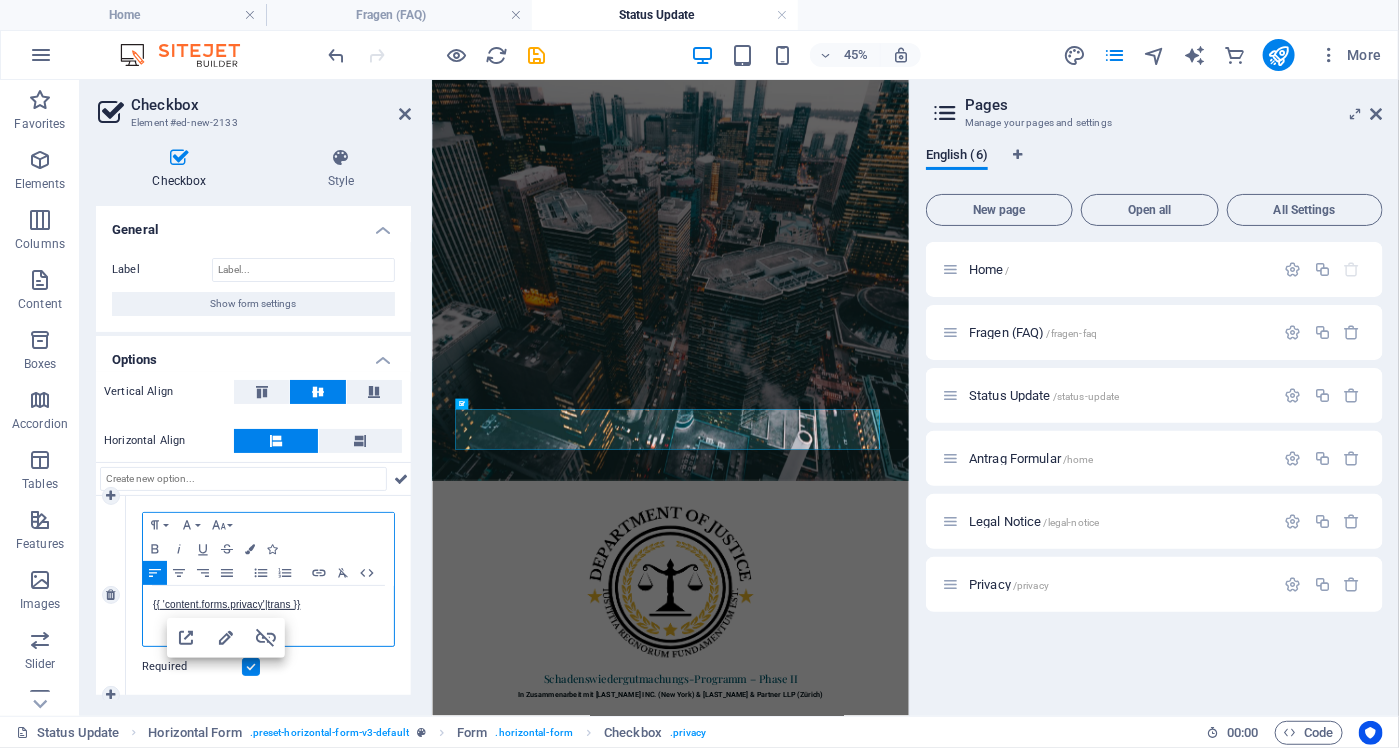click on "{{ 'content.forms.privacy'|trans }}" at bounding box center (268, 605) 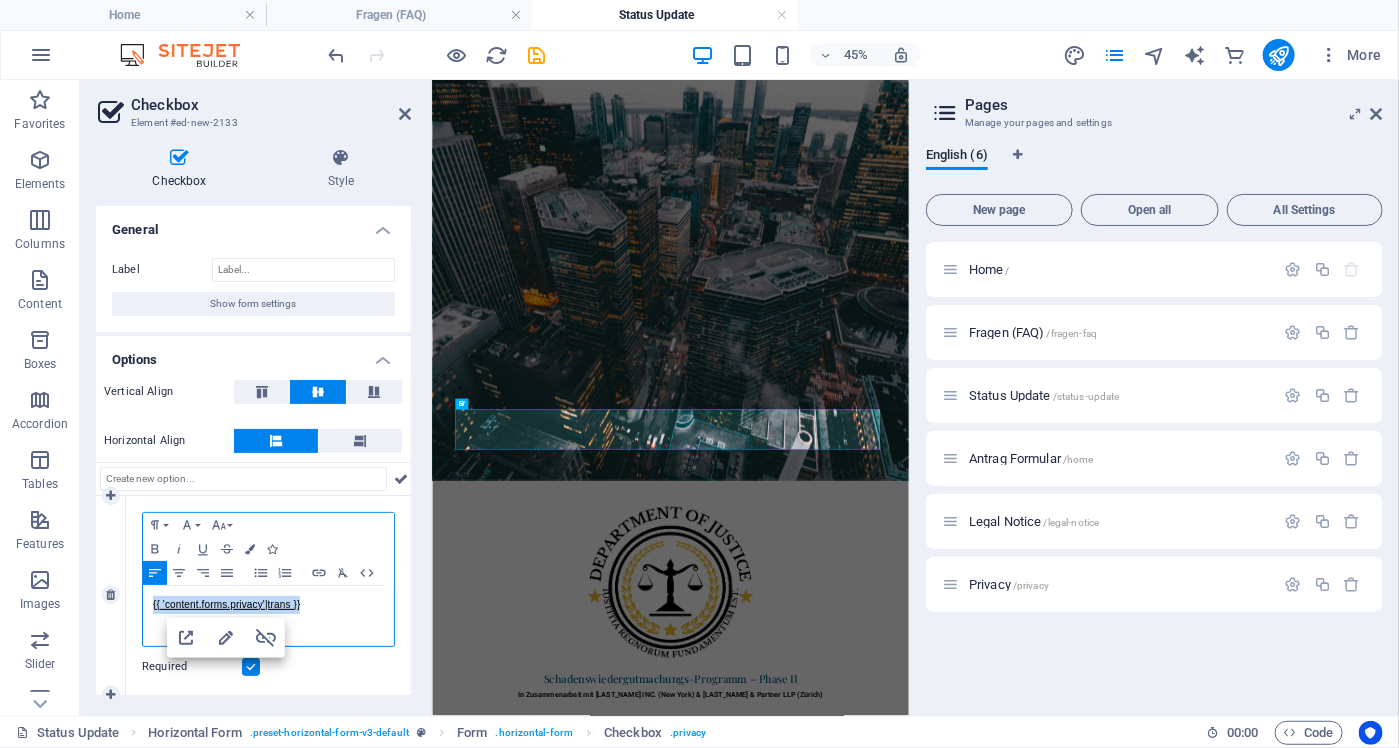 click on "{{ 'content.forms.privacy'|trans }}" at bounding box center (268, 605) 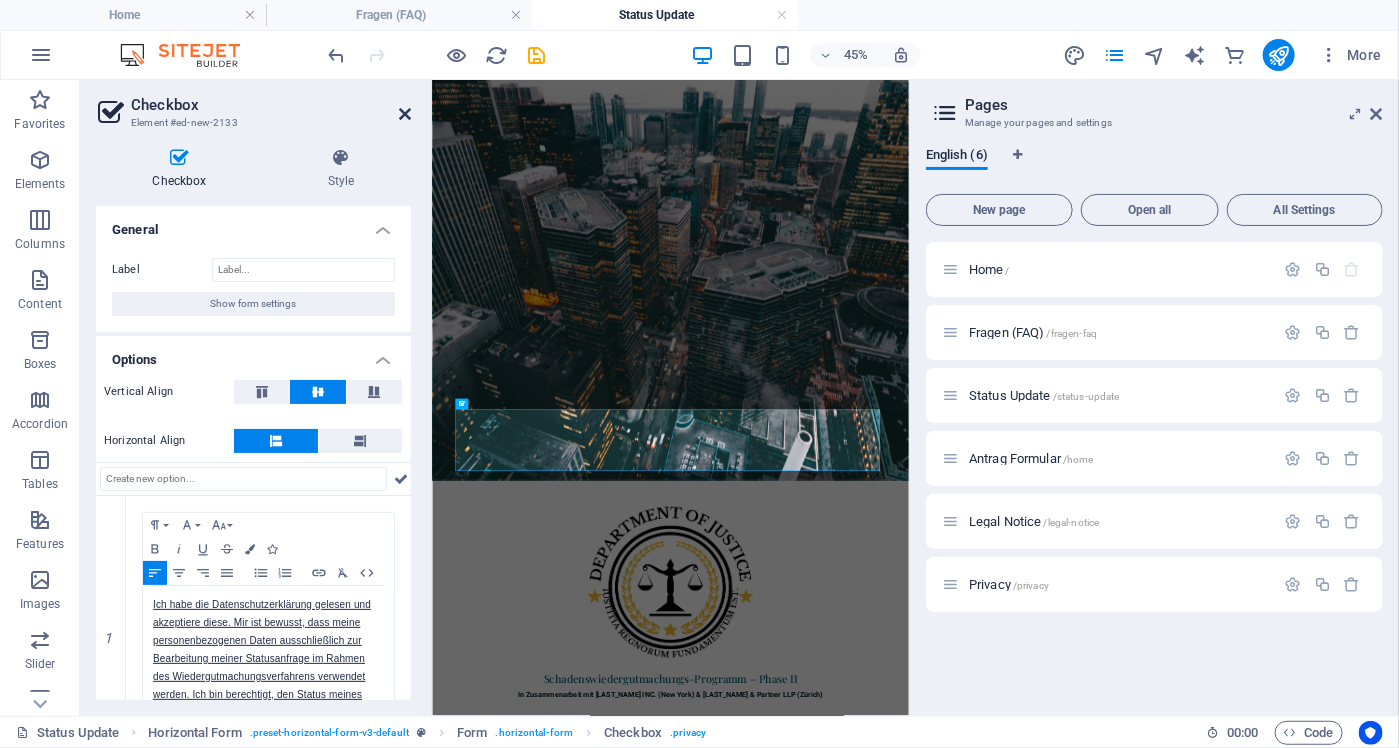 click at bounding box center [405, 114] 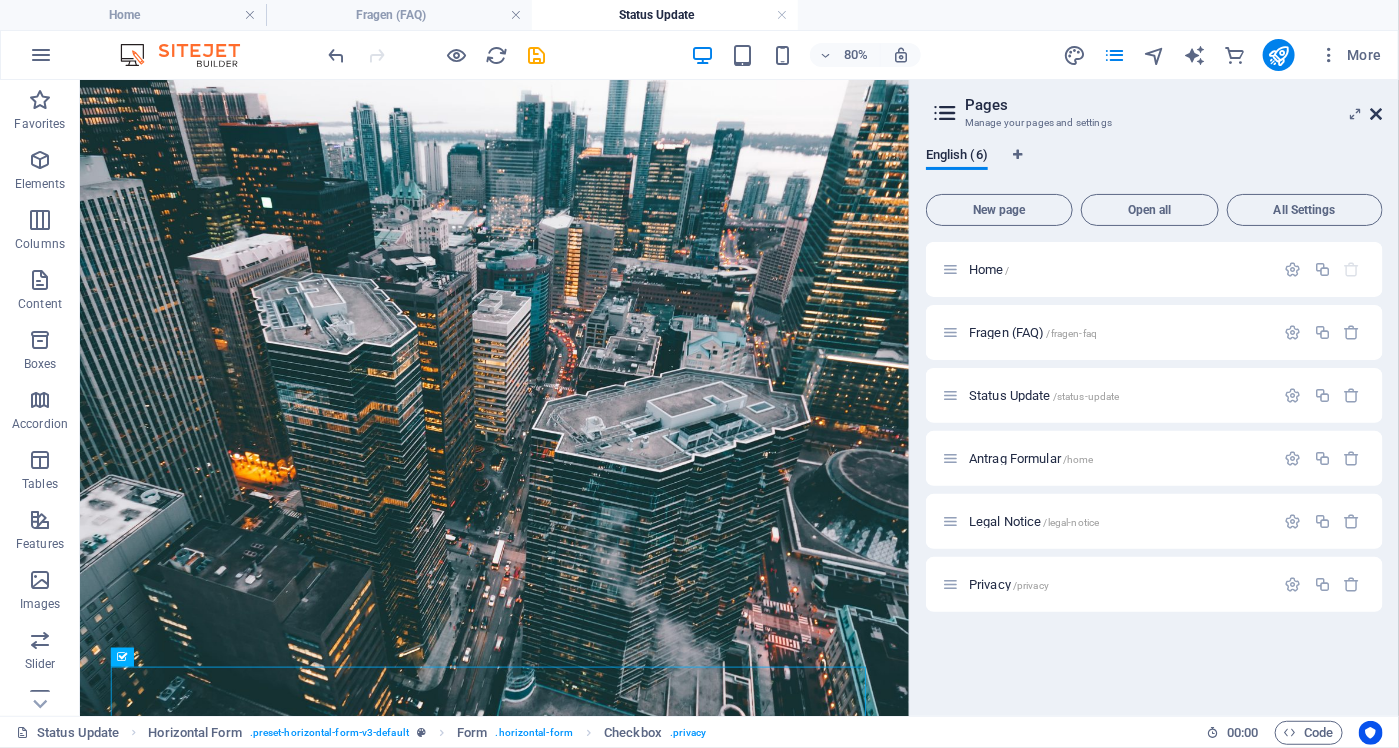 click at bounding box center [1377, 114] 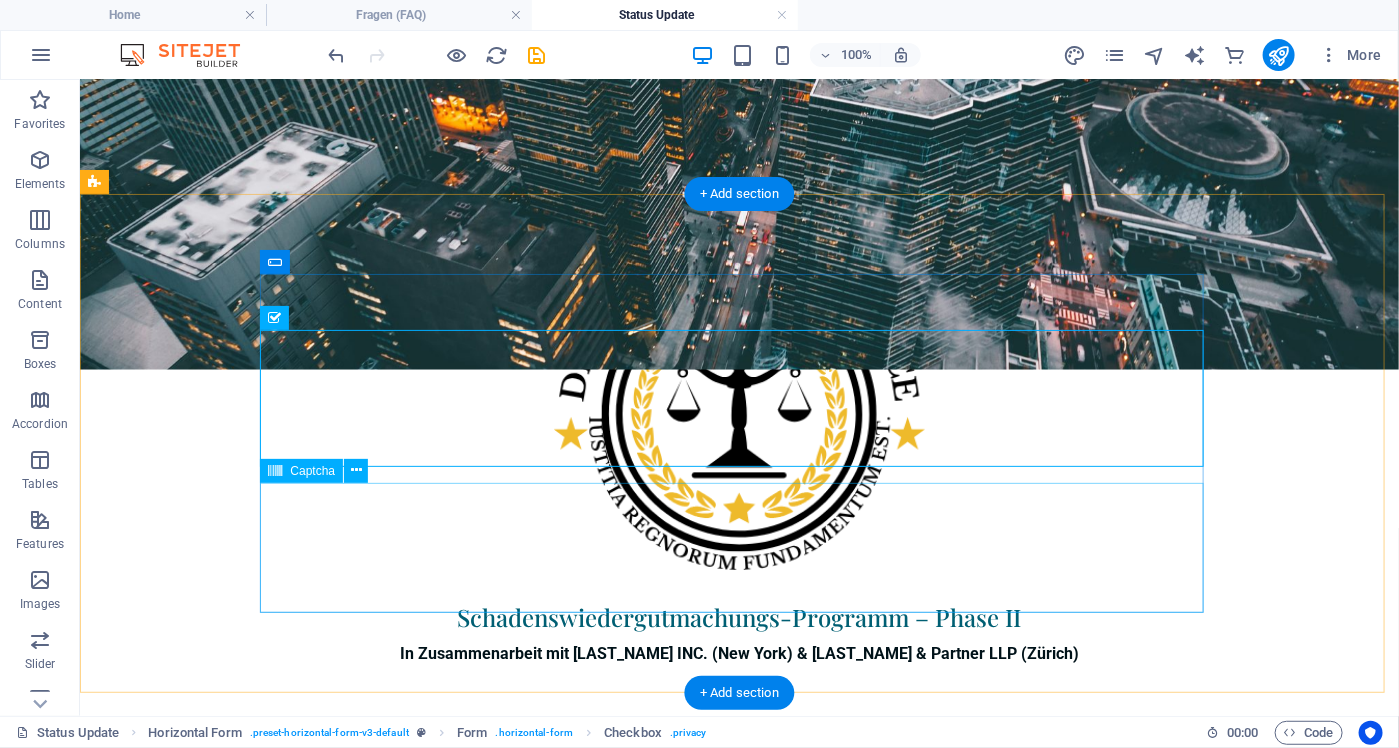 click on "Unreadable? Load new" at bounding box center [739, 1204] 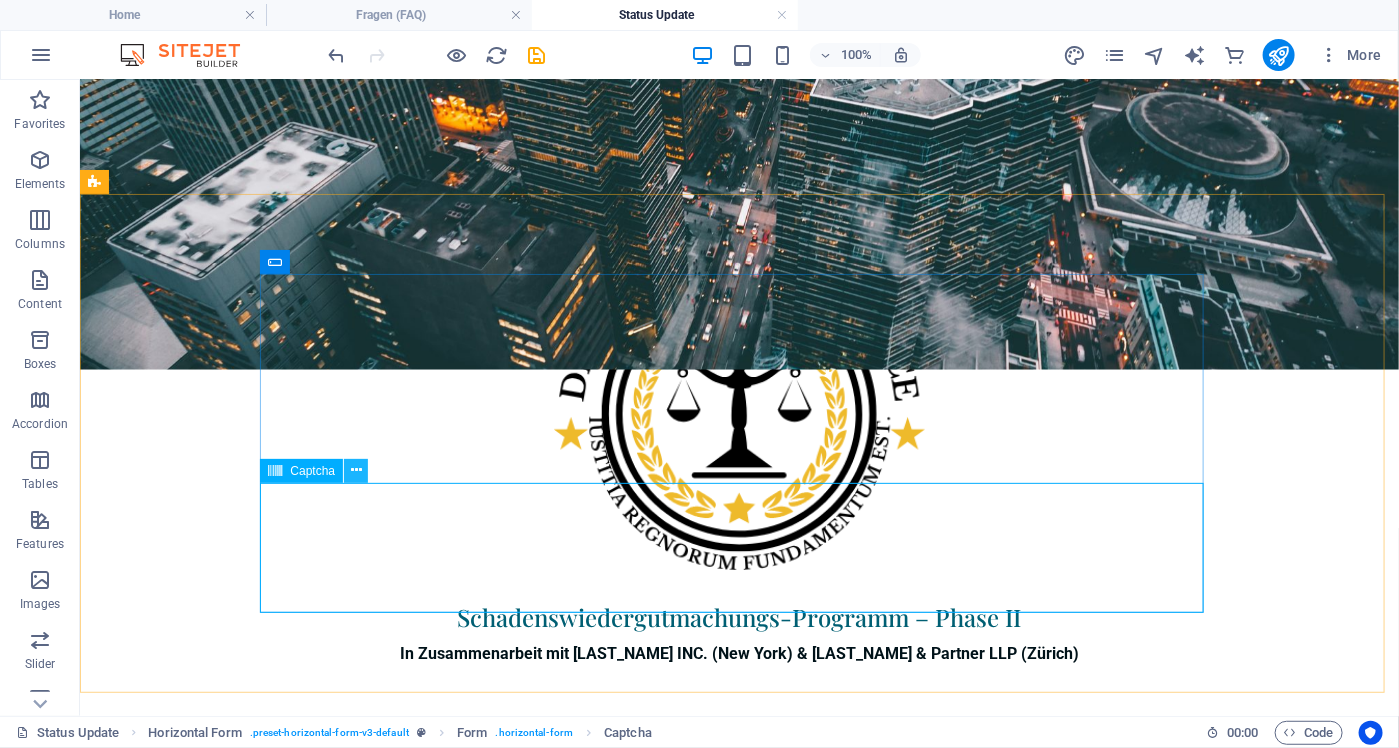 click at bounding box center (356, 471) 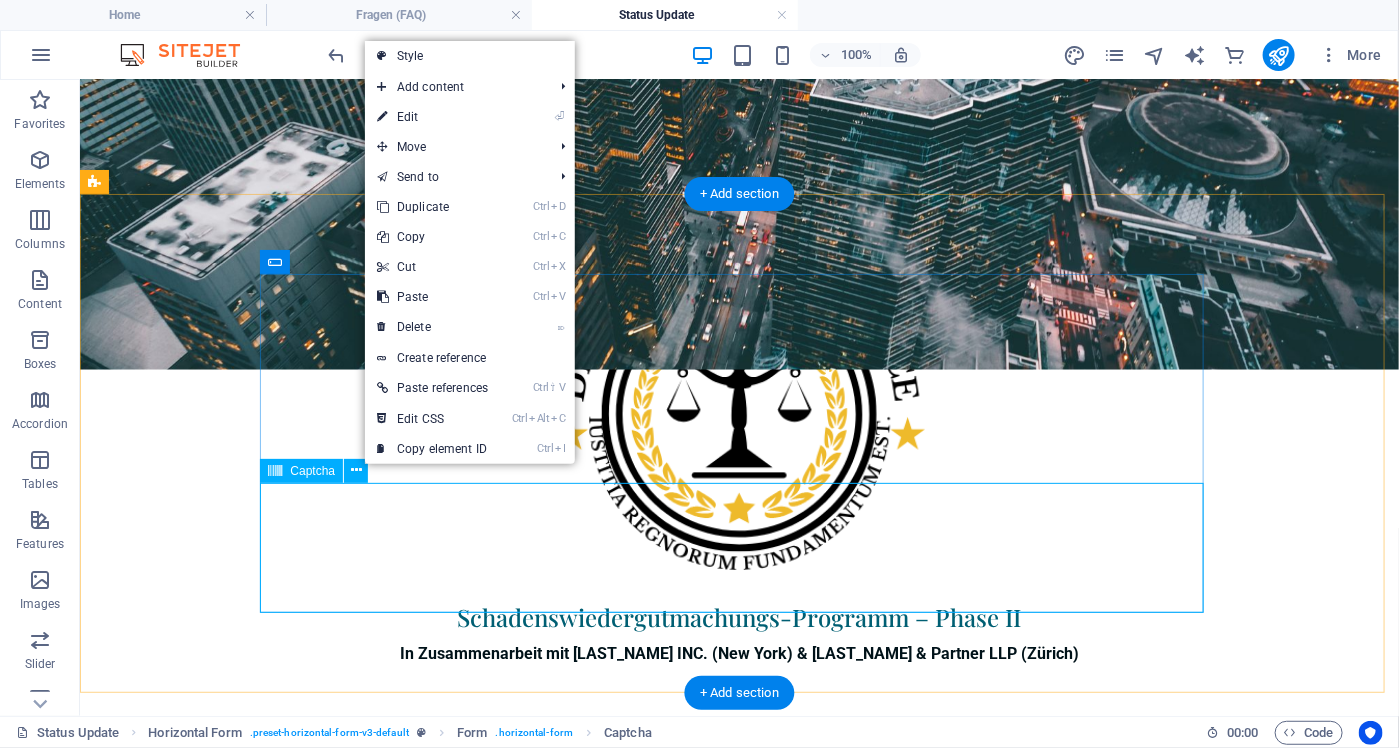 click on "Unreadable? Load new" at bounding box center (739, 1204) 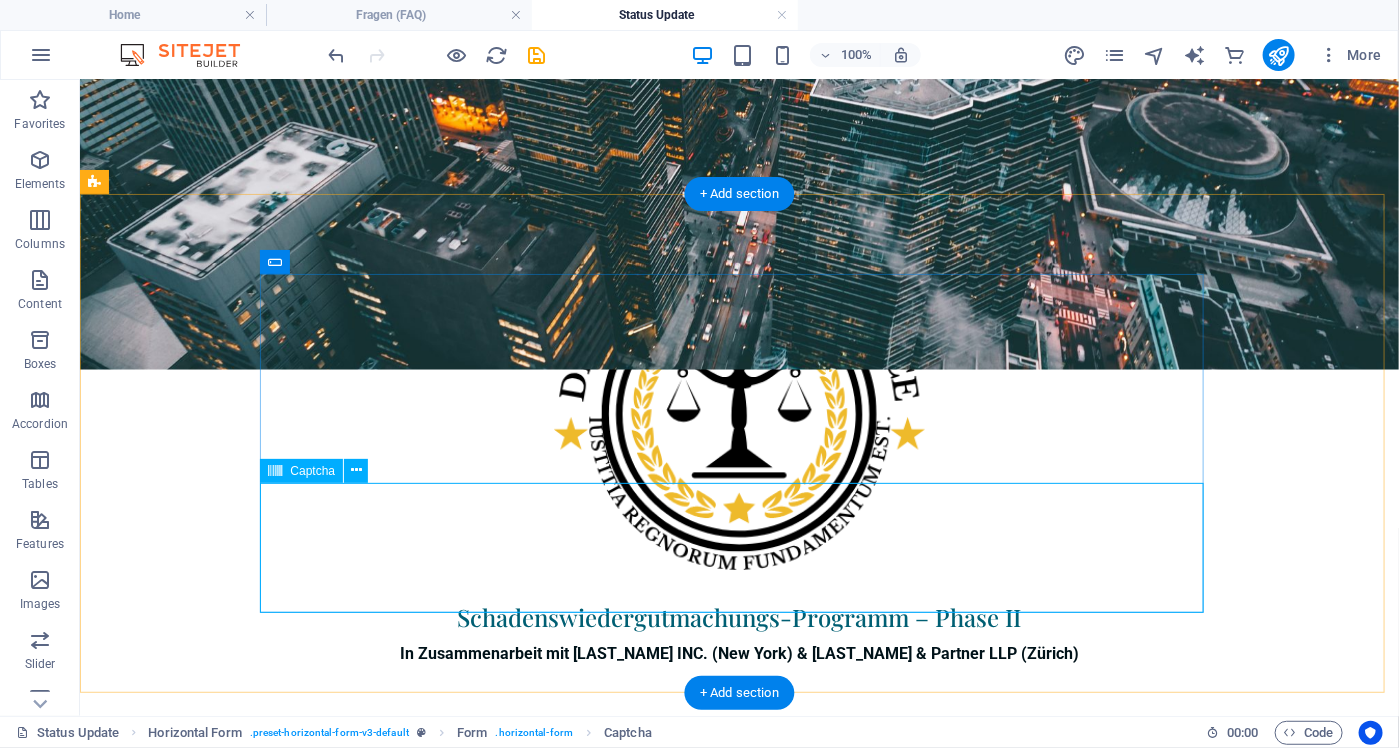 click on "Unreadable? Load new" at bounding box center [739, 1204] 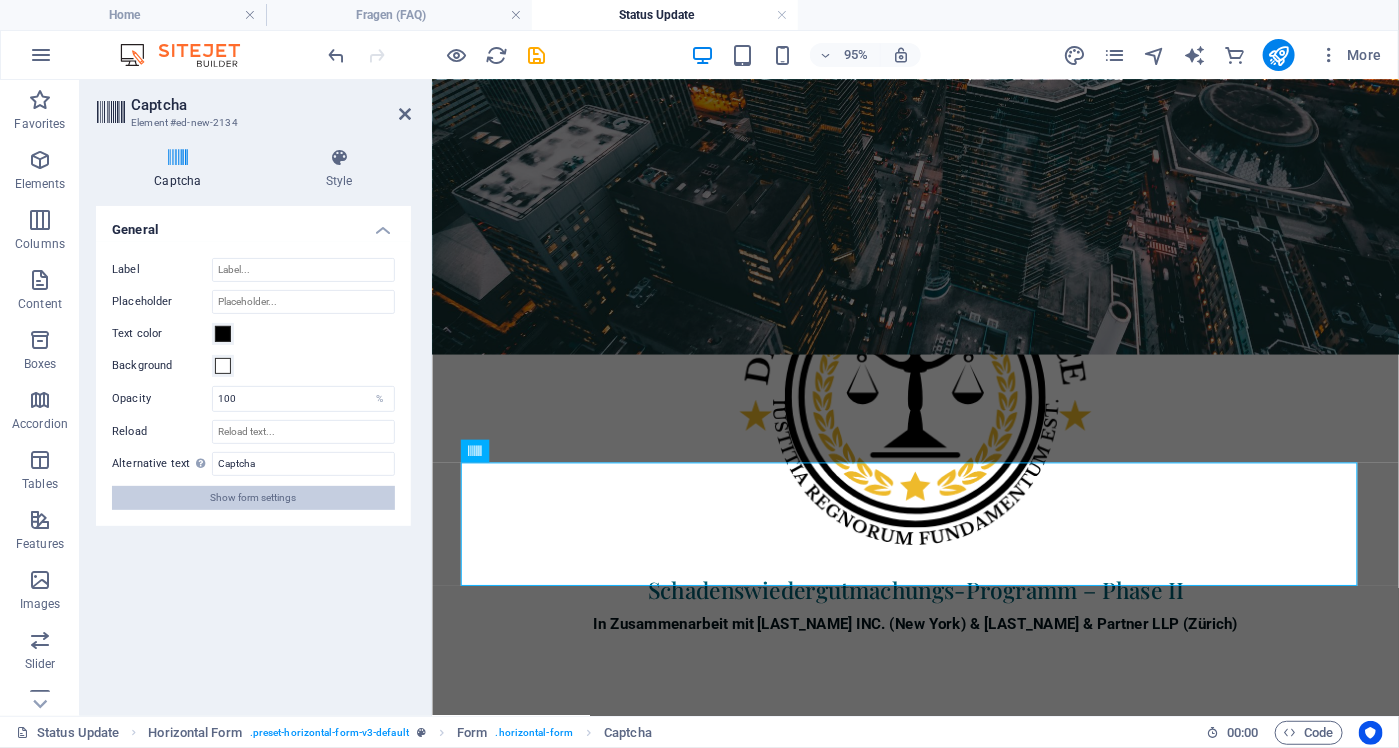 click on "Show form settings" at bounding box center (253, 498) 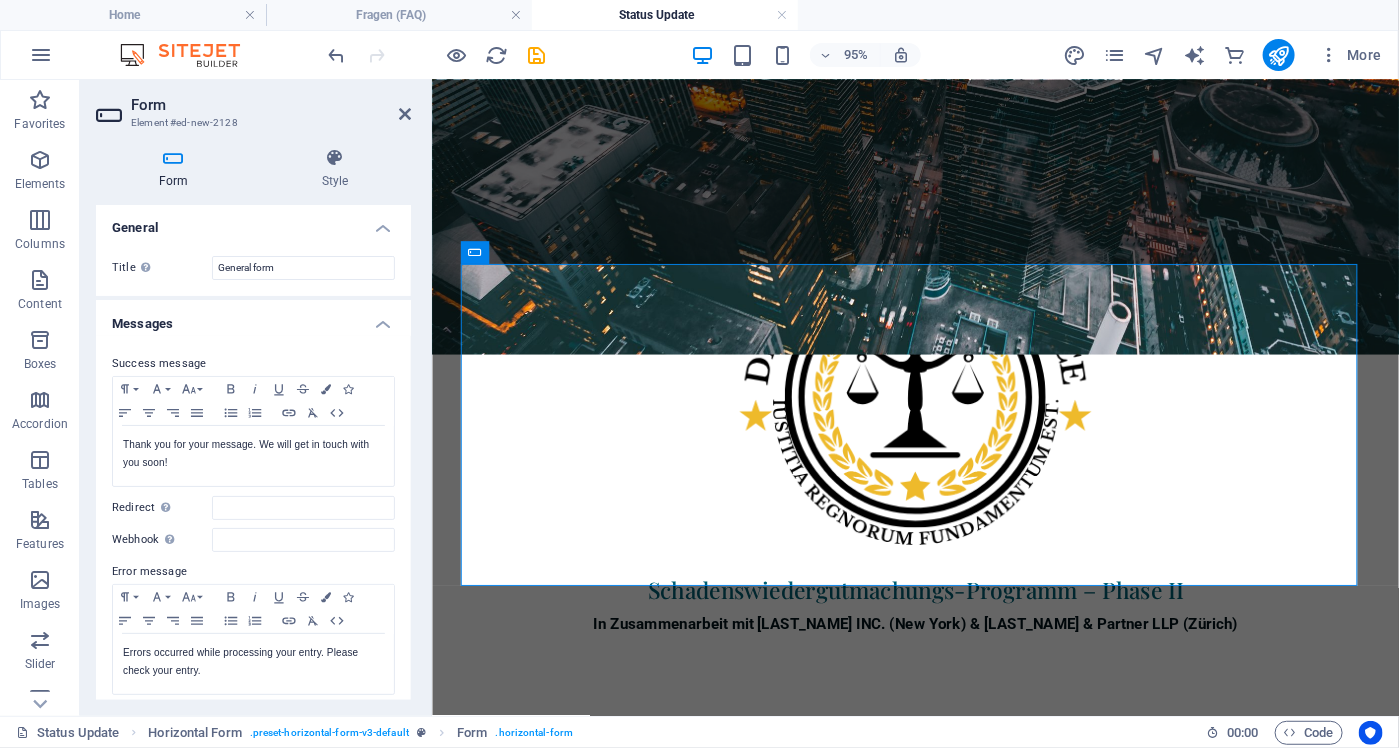 scroll, scrollTop: 0, scrollLeft: 0, axis: both 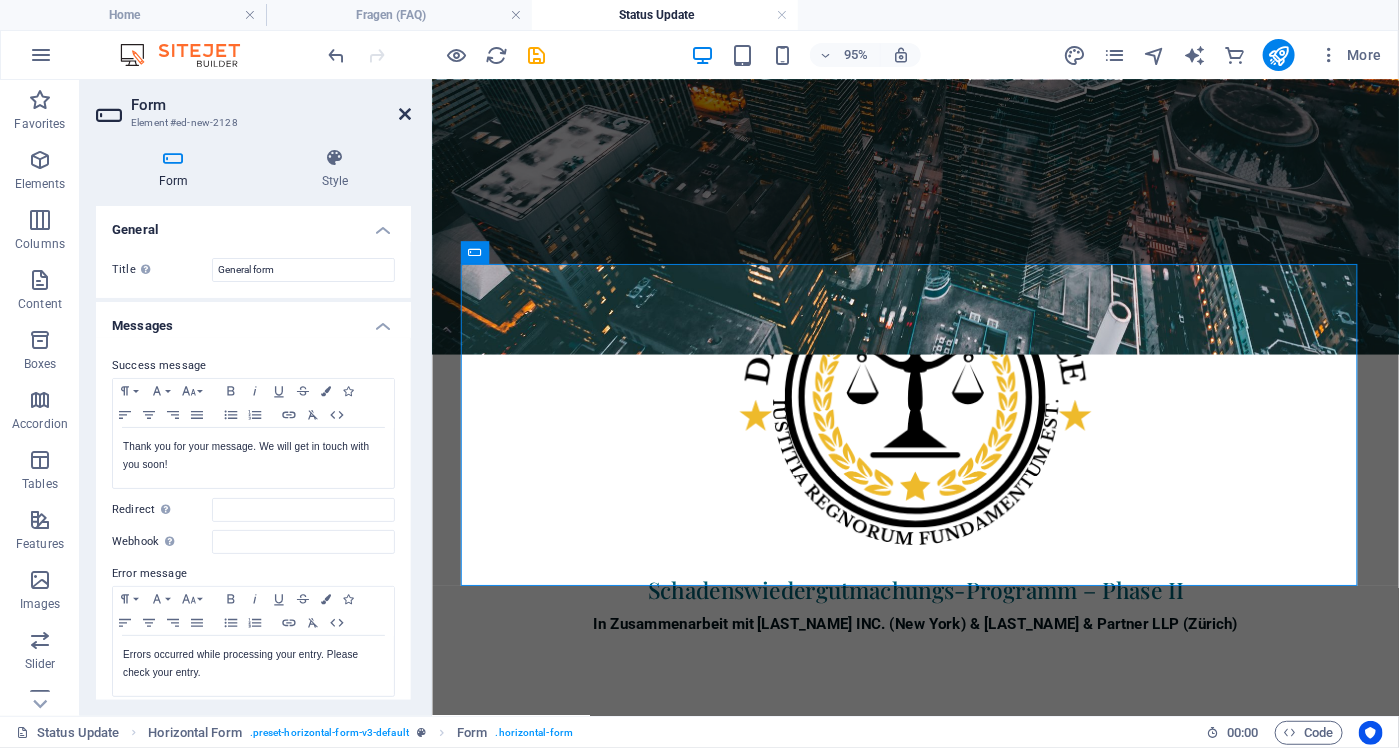 click at bounding box center (405, 114) 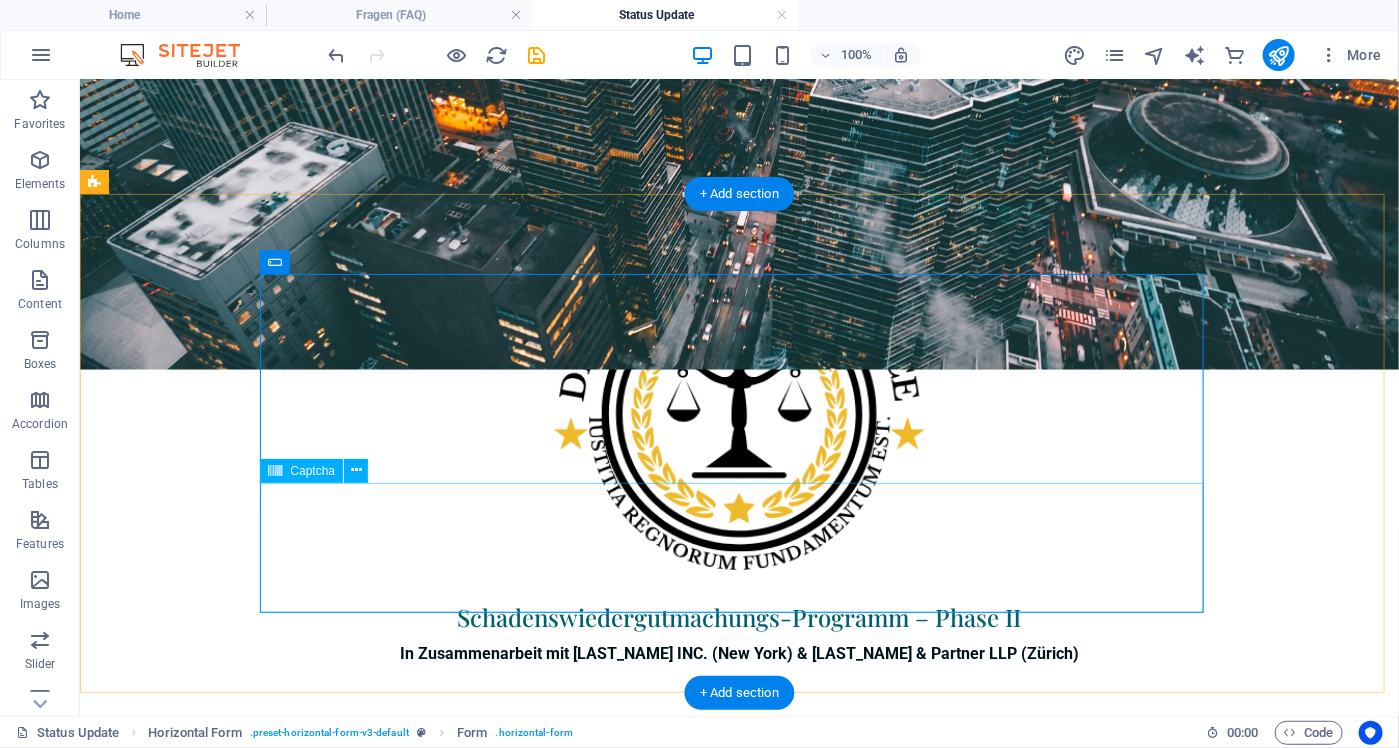 click on "Unreadable? Load new" at bounding box center (739, 1204) 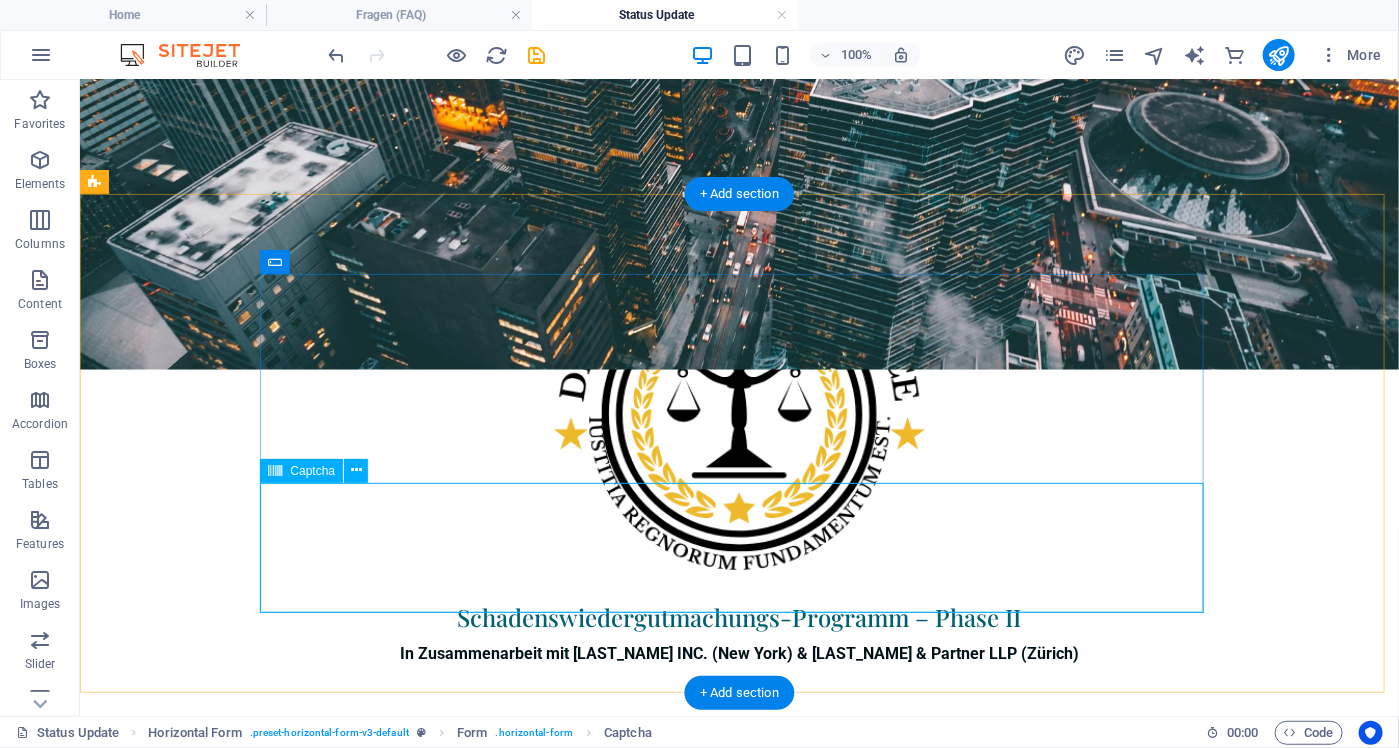click on "Unreadable? Load new" at bounding box center (739, 1204) 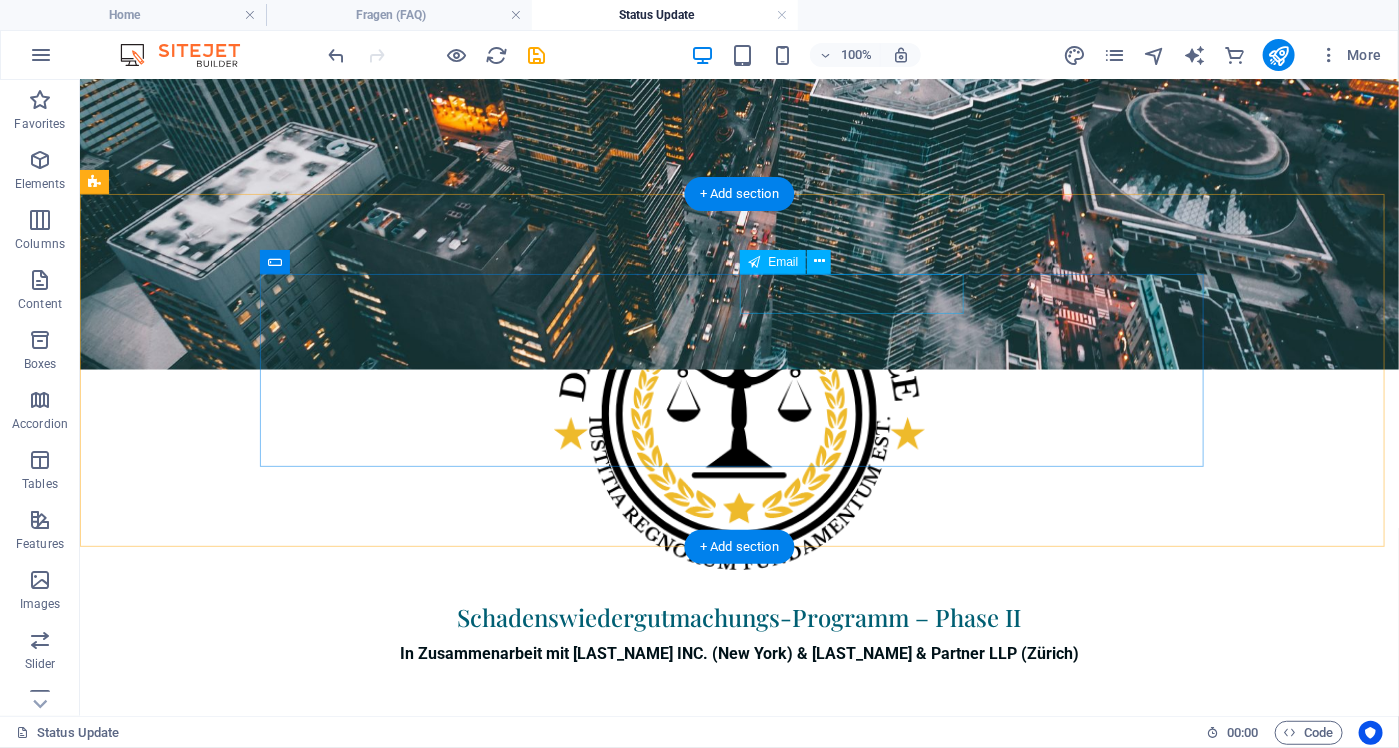 click at bounding box center (859, 926) 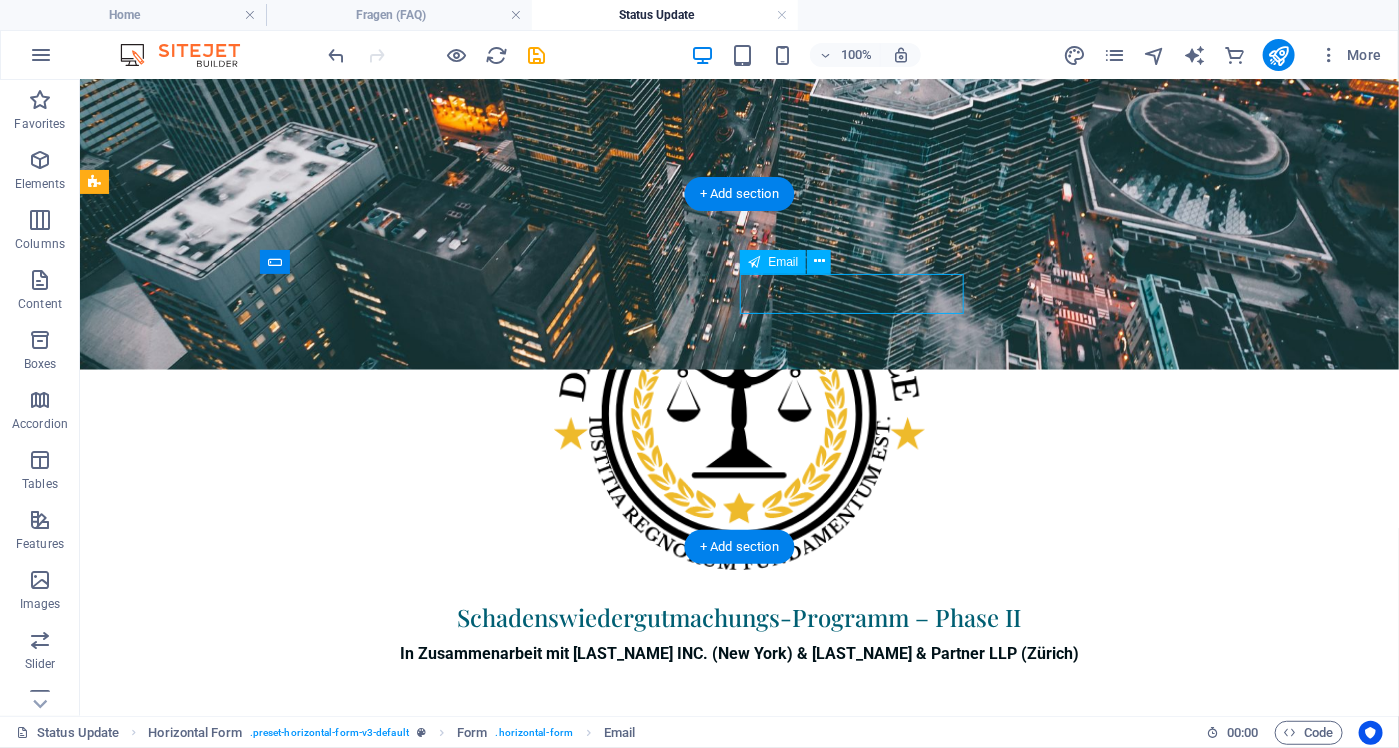 click at bounding box center (859, 926) 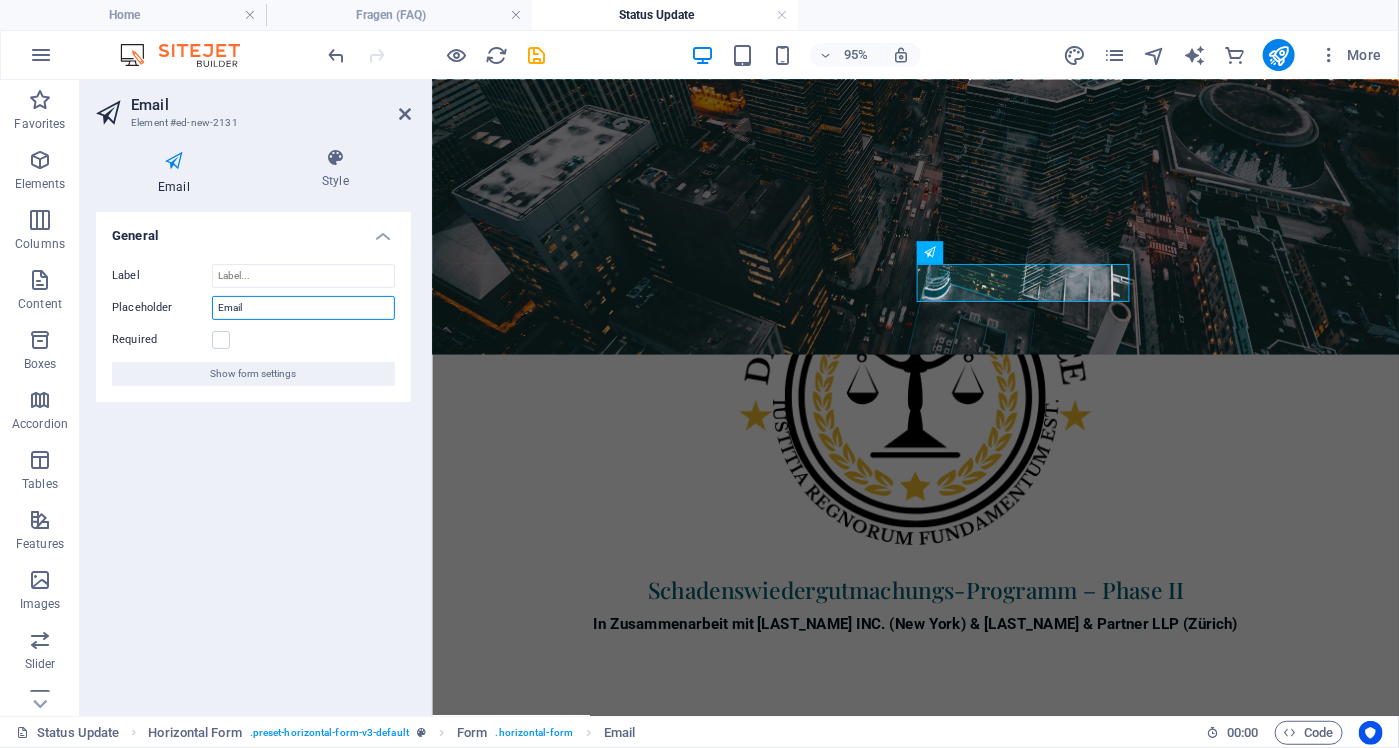 click on "Email" at bounding box center (303, 308) 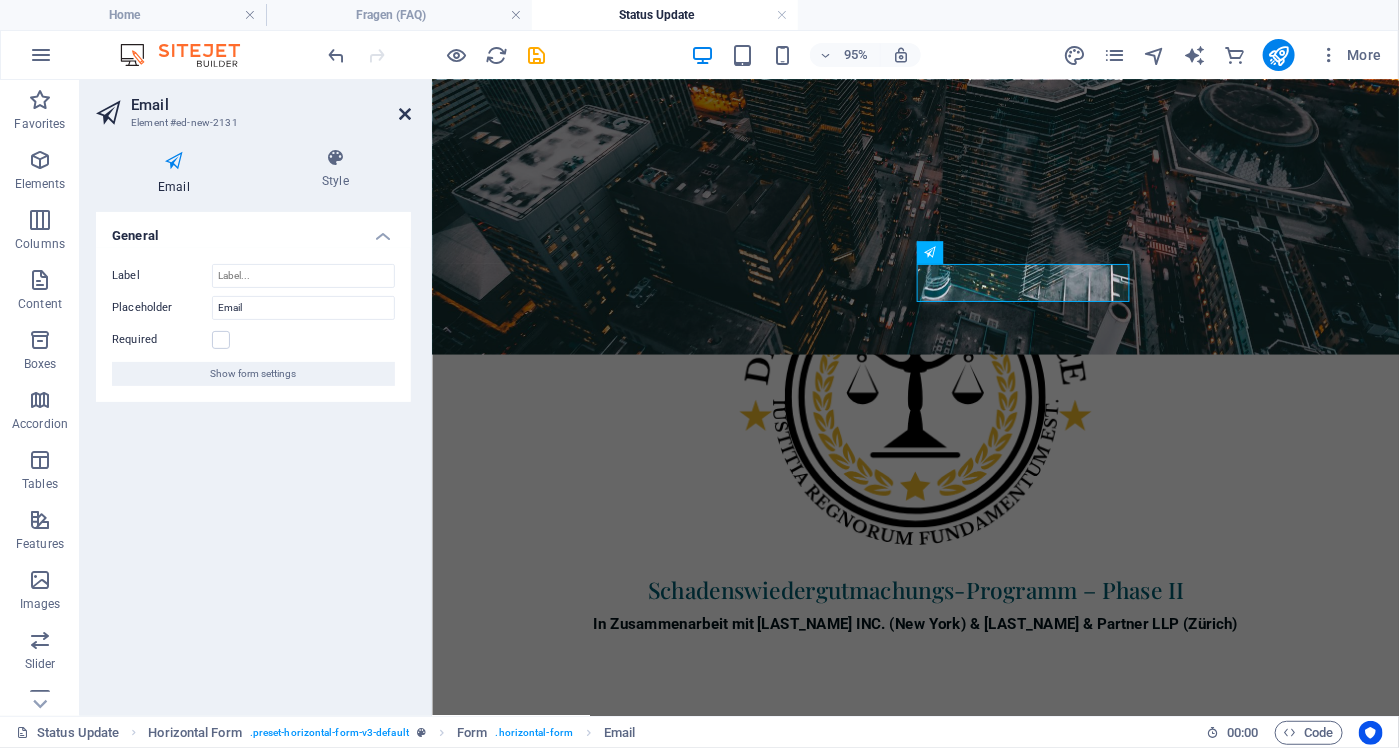 click at bounding box center (405, 114) 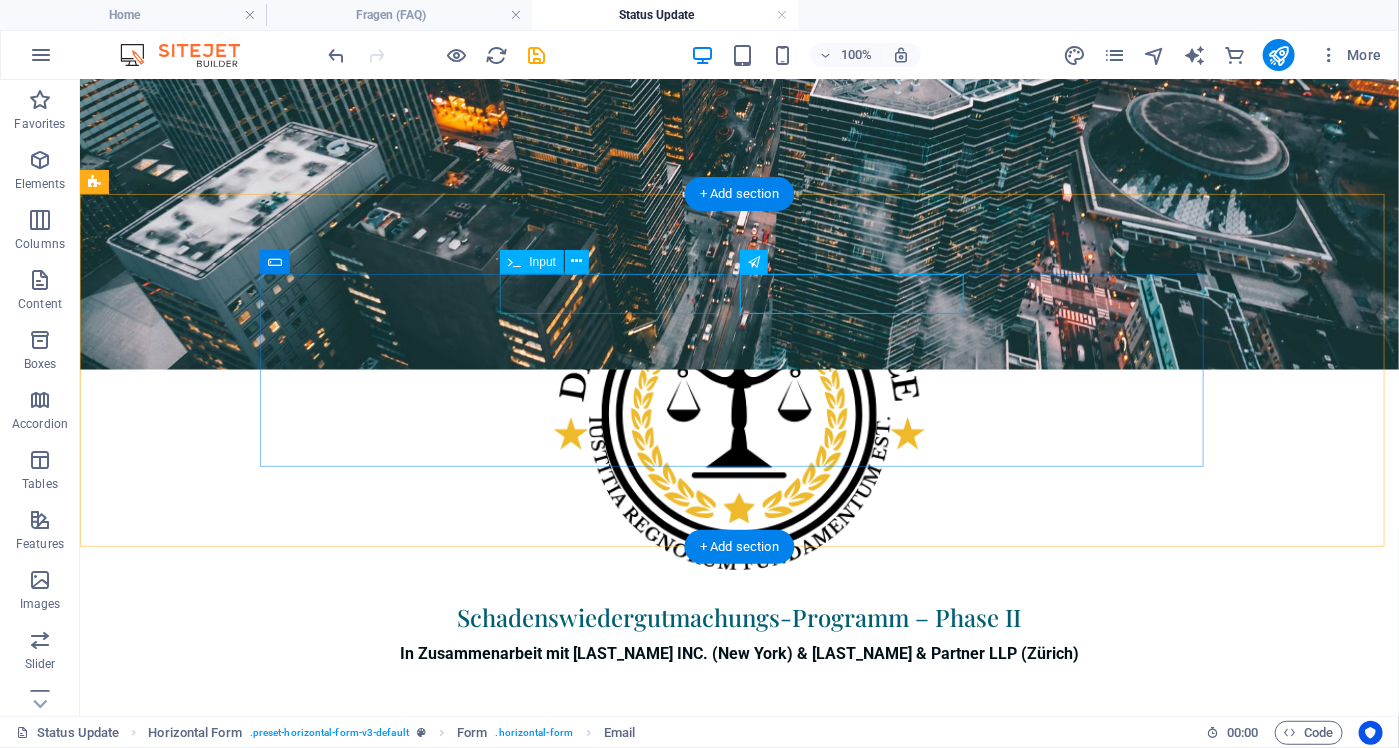 click at bounding box center (619, 926) 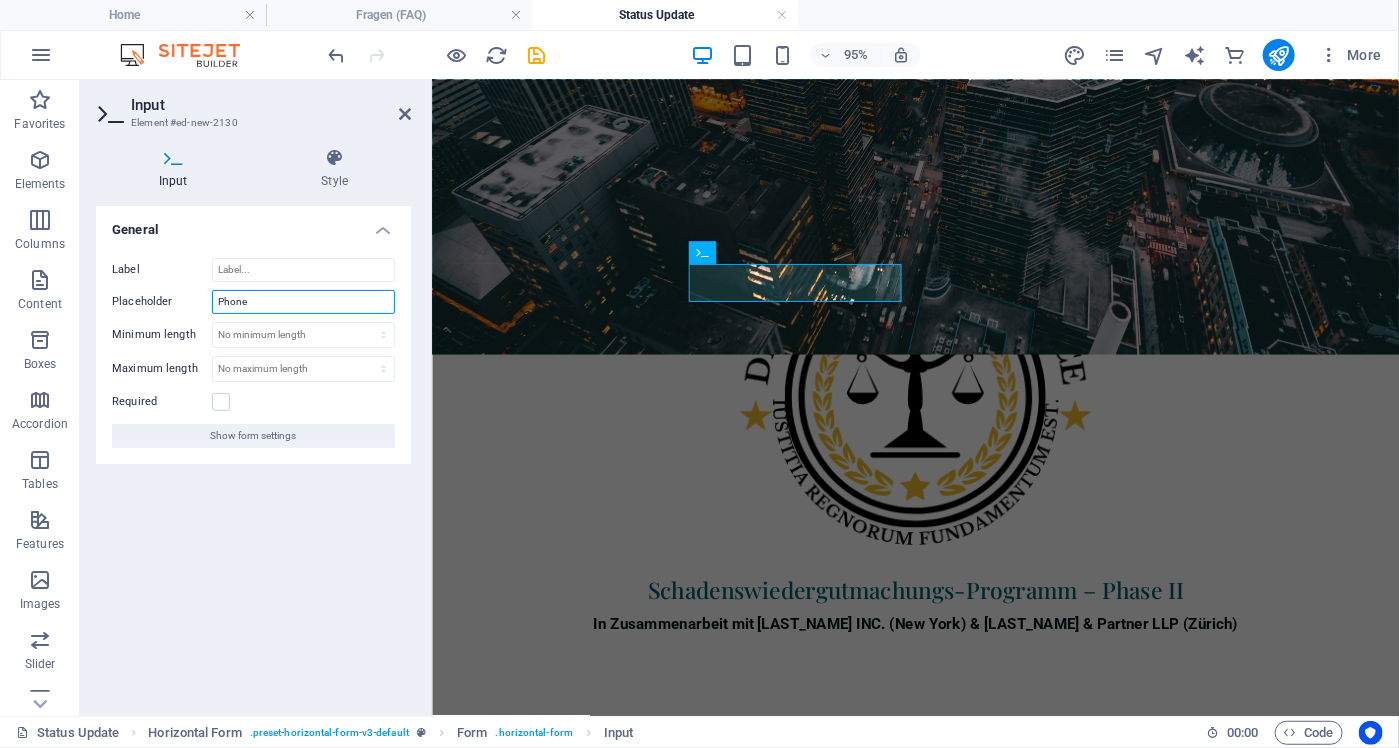 click on "Phone" at bounding box center [303, 302] 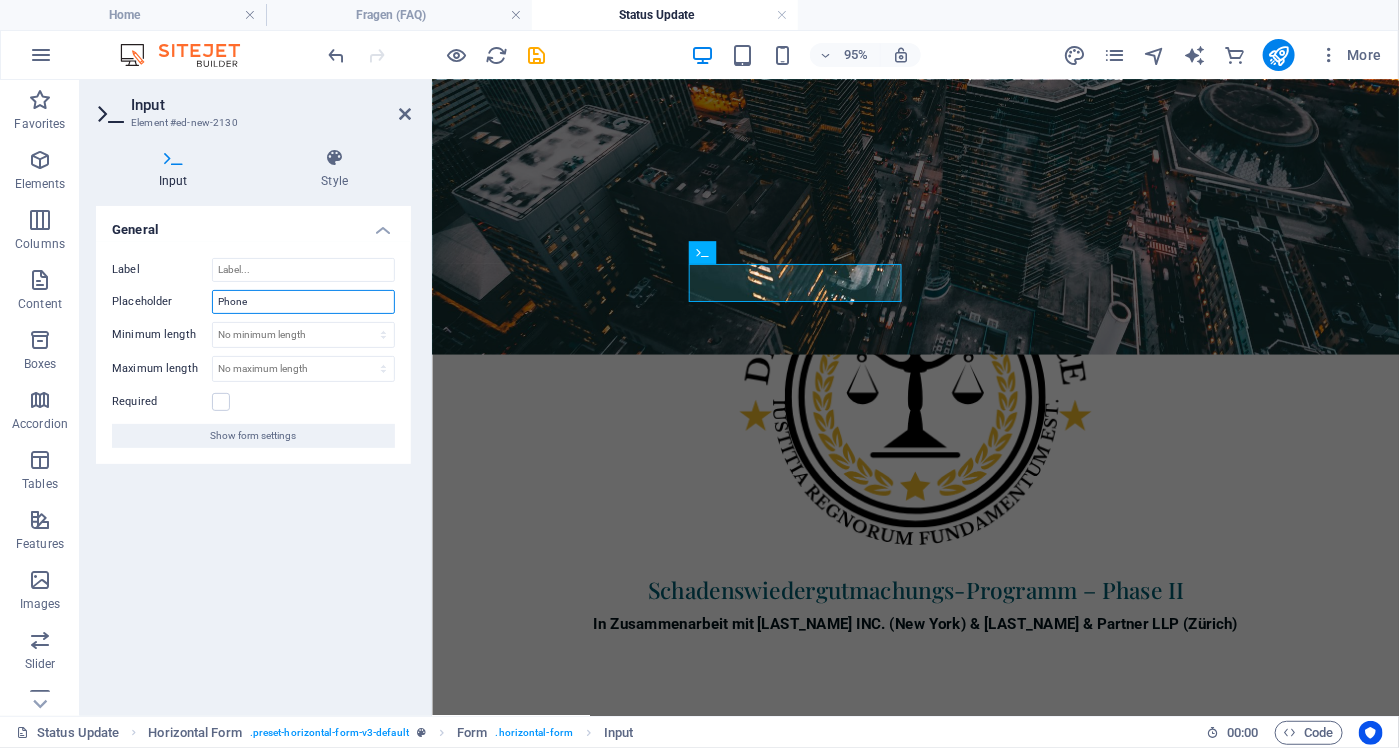 click on "Phone" at bounding box center (303, 302) 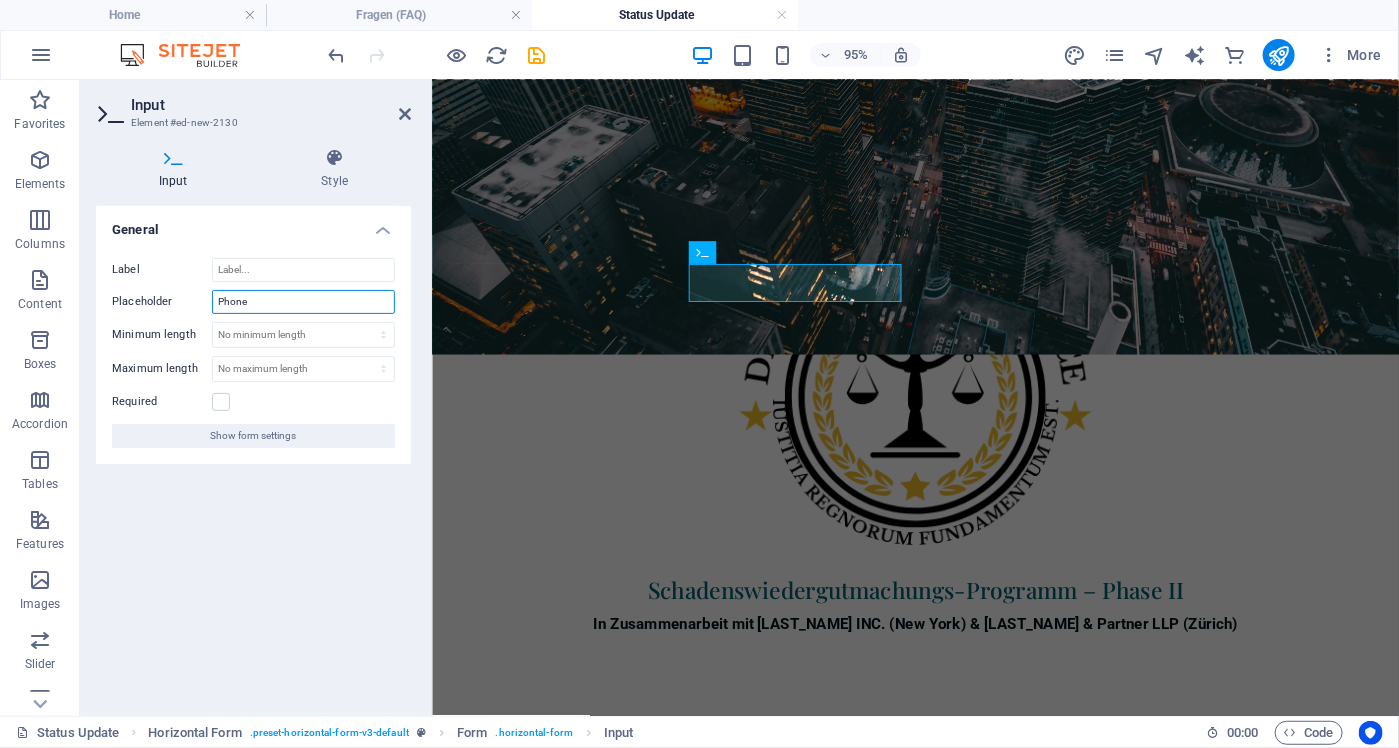 type on "S" 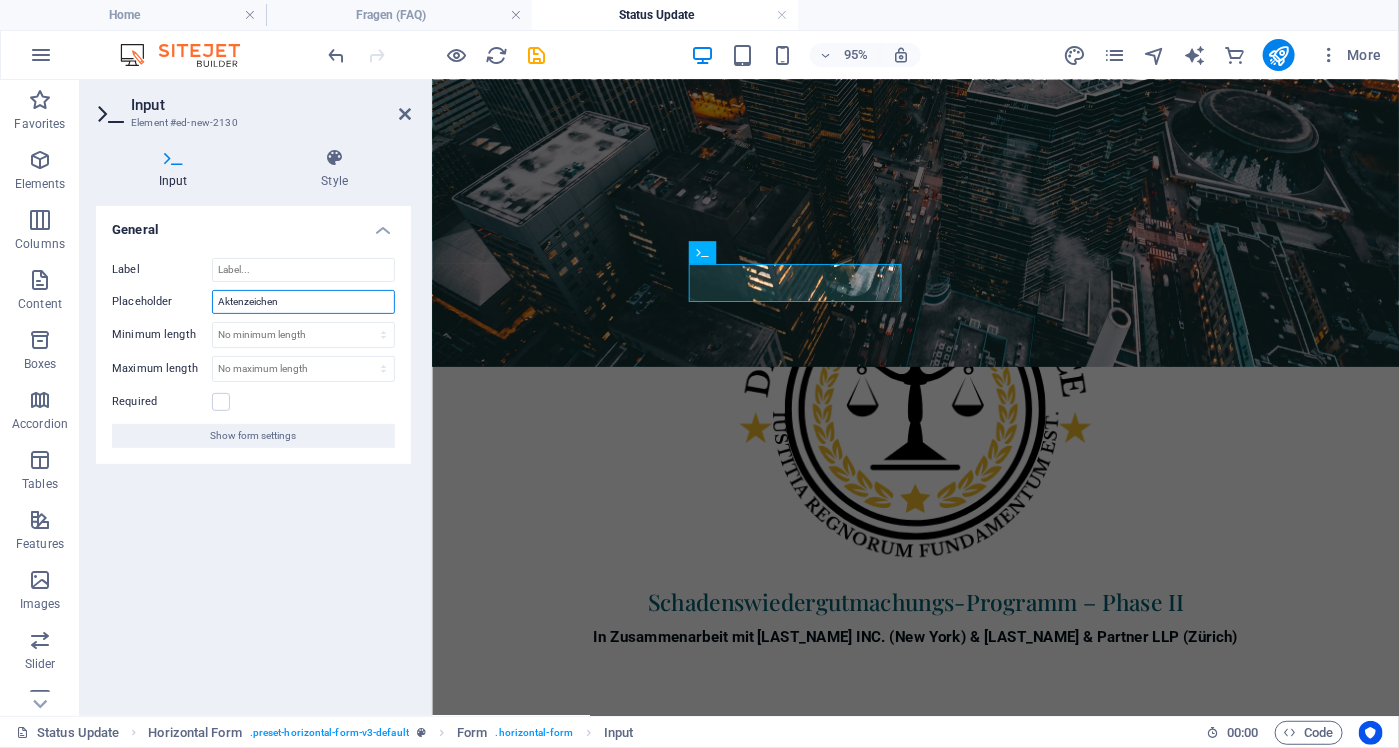 click on "Aktenzeichen" at bounding box center (303, 302) 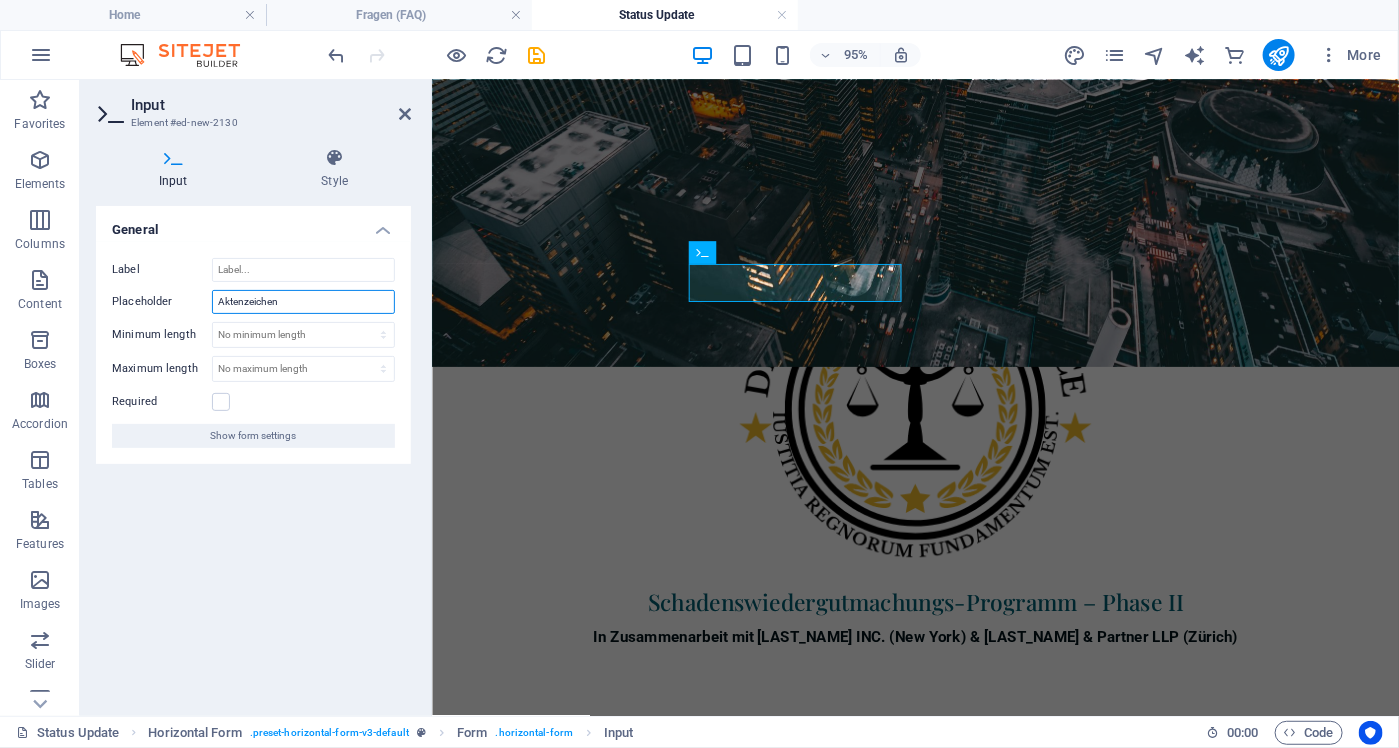 click on "Aktenzeichen" at bounding box center (303, 302) 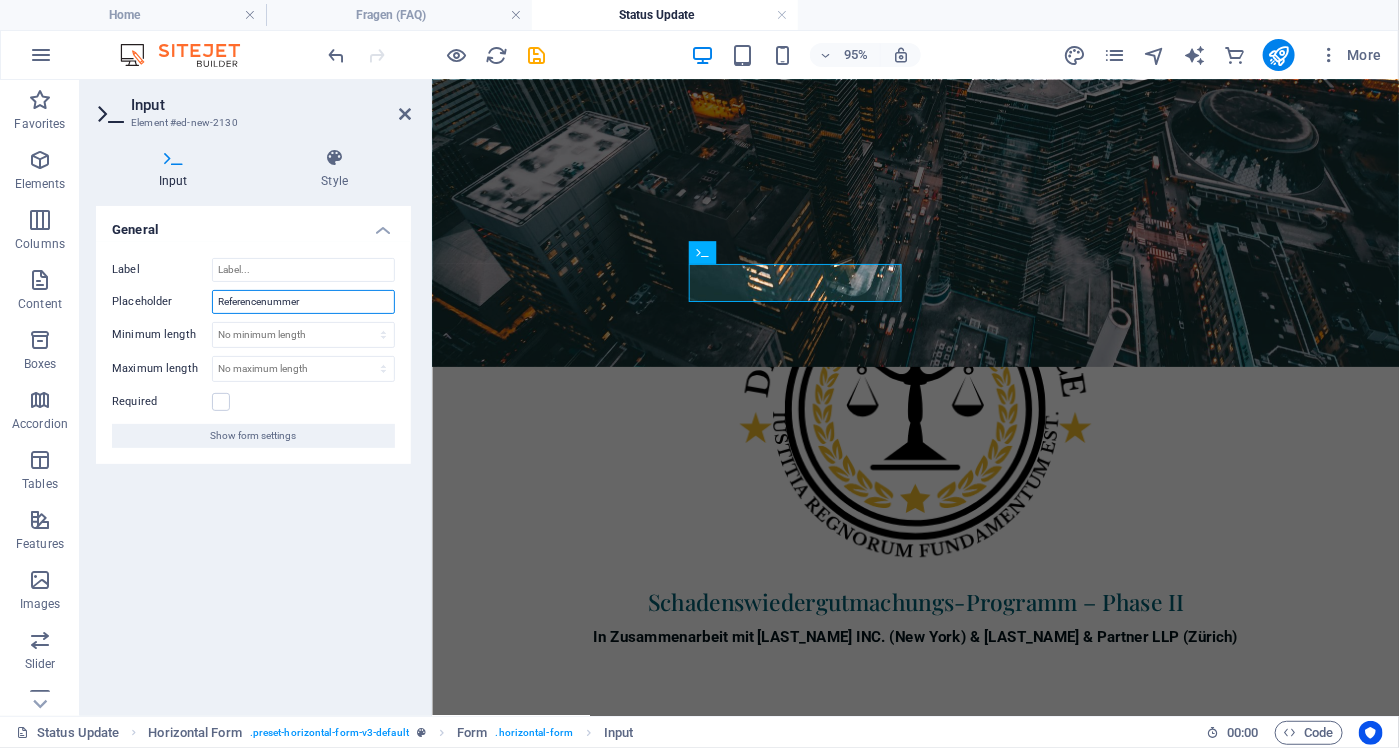 click on "Referencenummer" at bounding box center (303, 302) 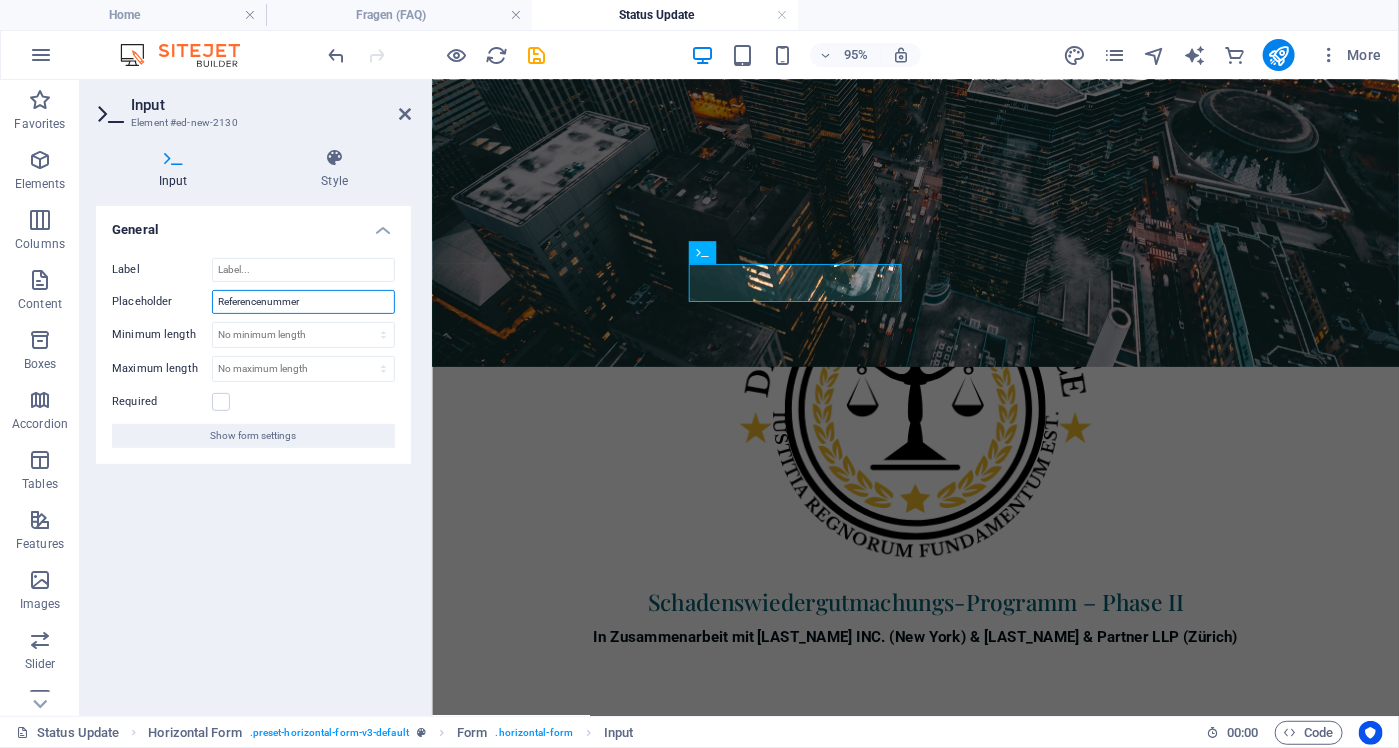 click on "Referencenummer" at bounding box center [303, 302] 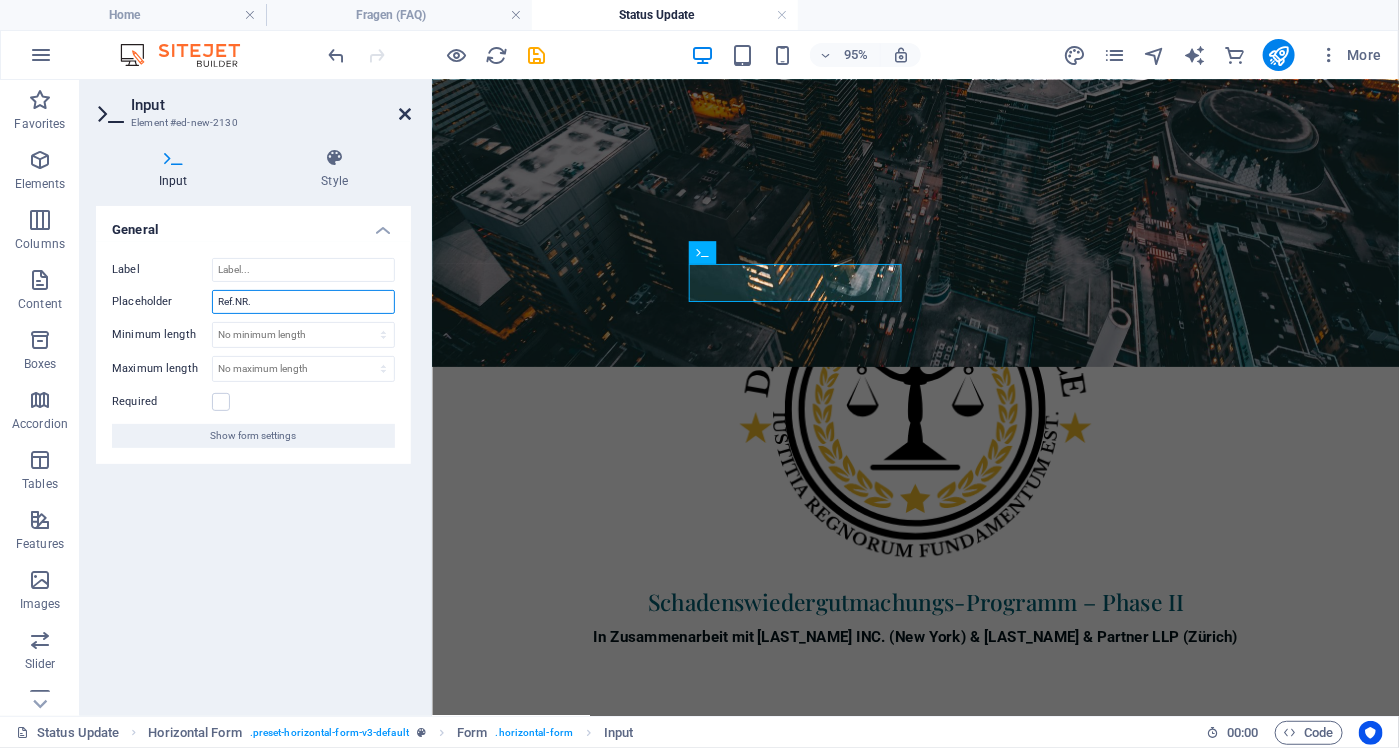 type on "Ref.NR." 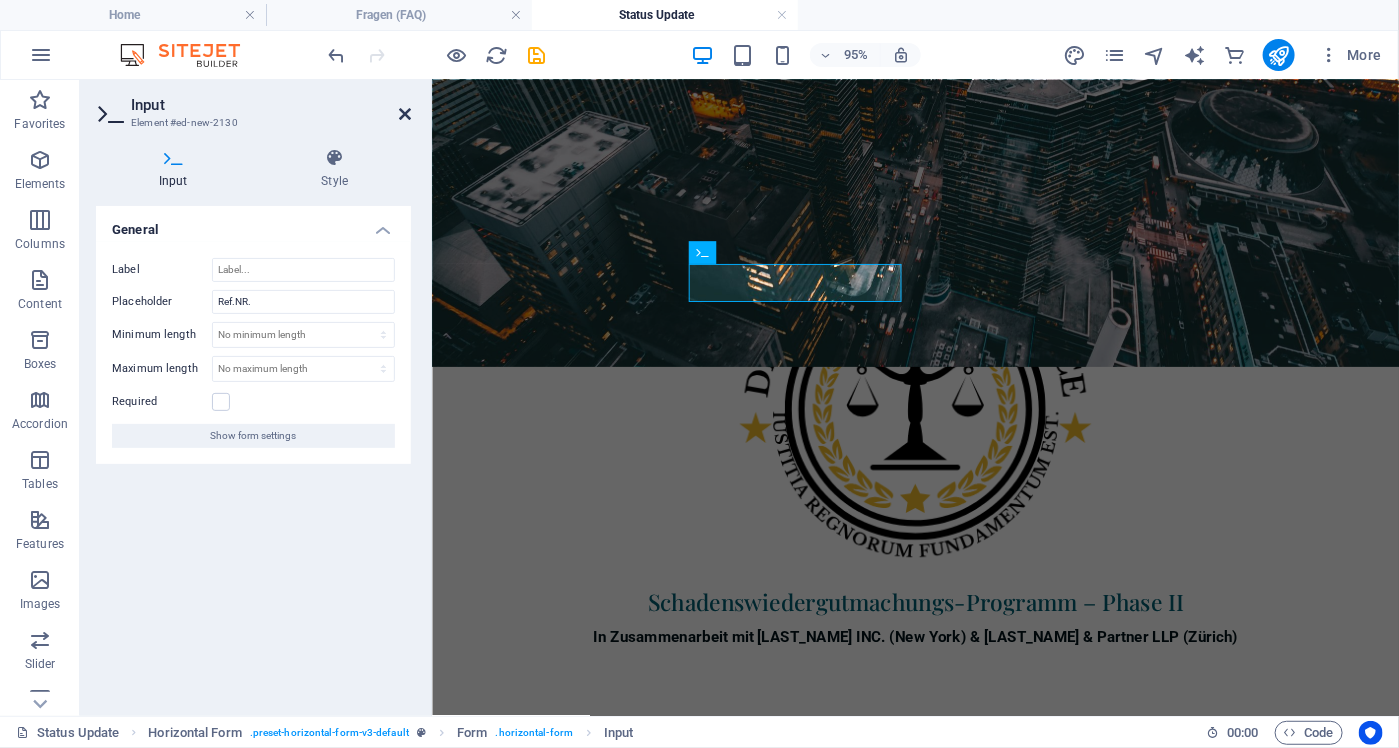 click at bounding box center [405, 114] 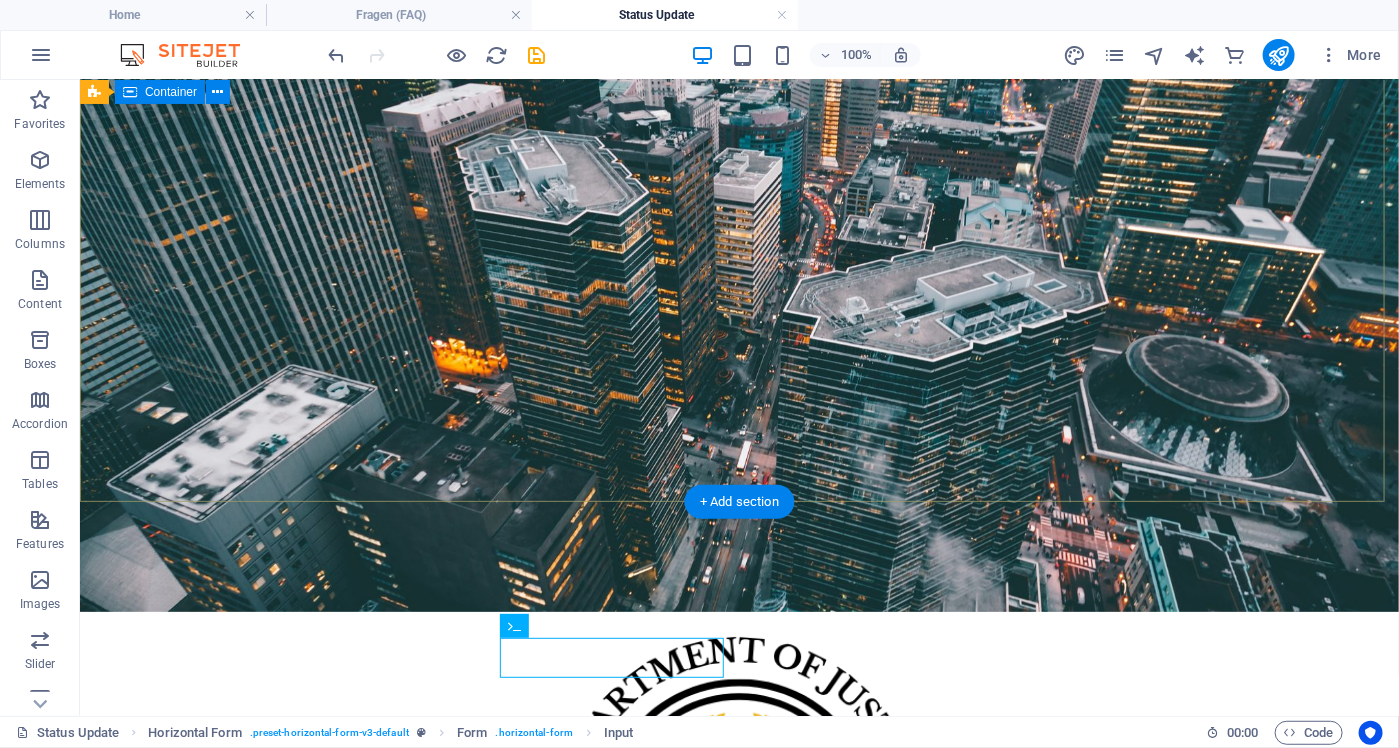 scroll, scrollTop: 166, scrollLeft: 0, axis: vertical 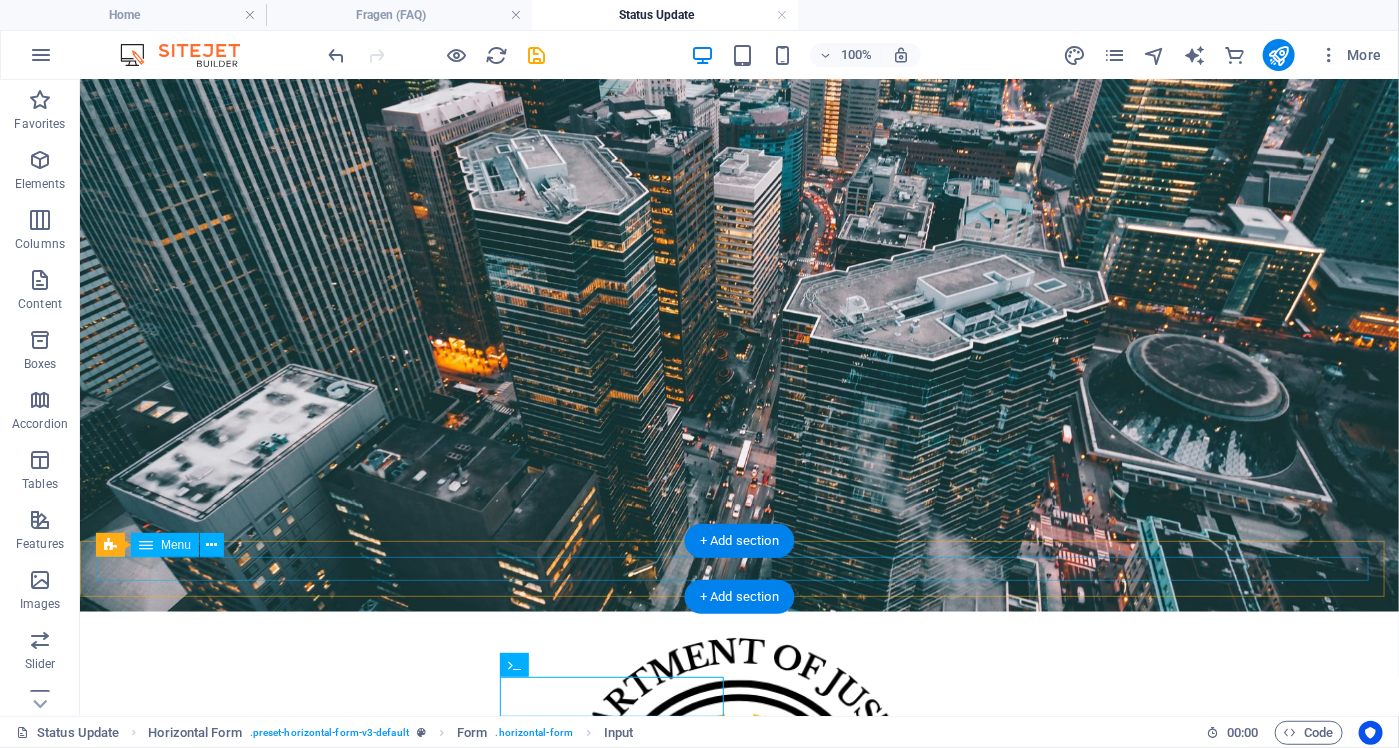 click on "Home Fragen (FAQ) Status Update Antrag Formular" at bounding box center [738, 1200] 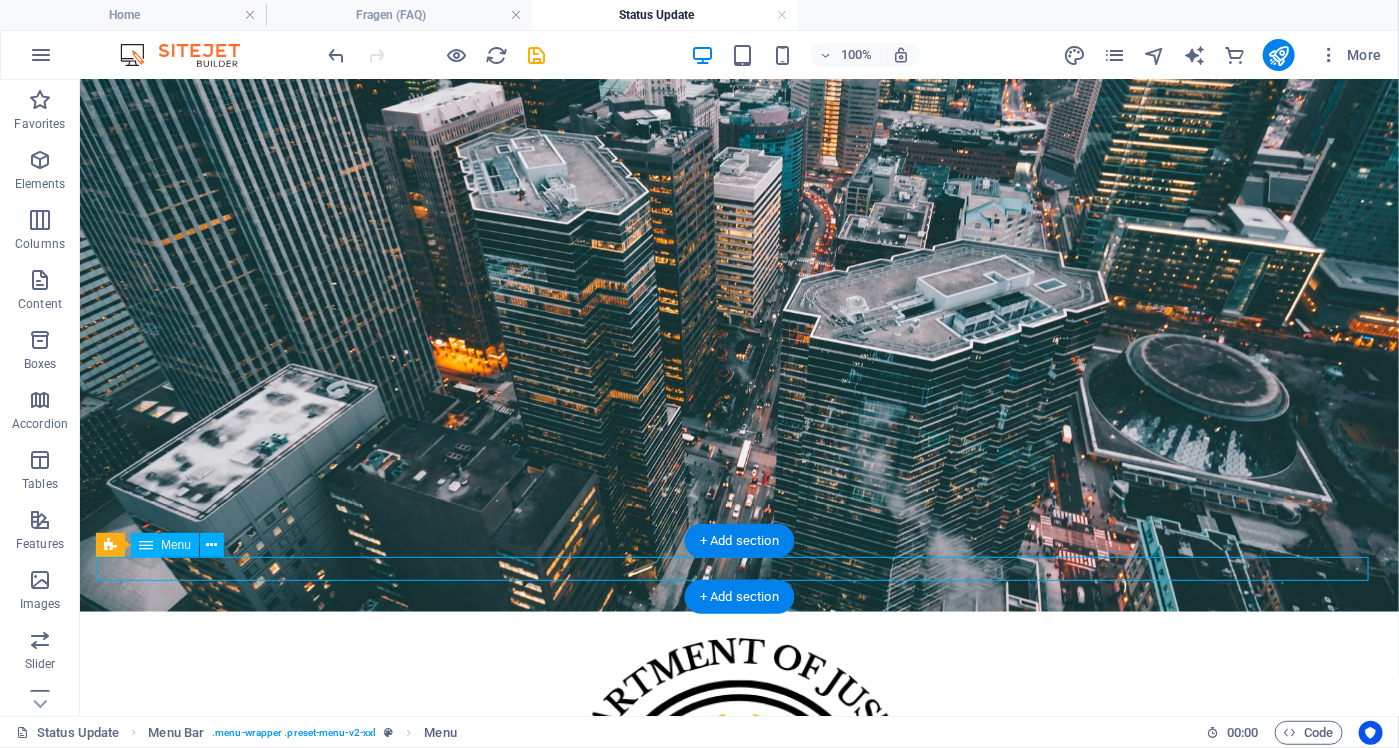 click on "Home Fragen (FAQ) Status Update Antrag Formular" at bounding box center (738, 1200) 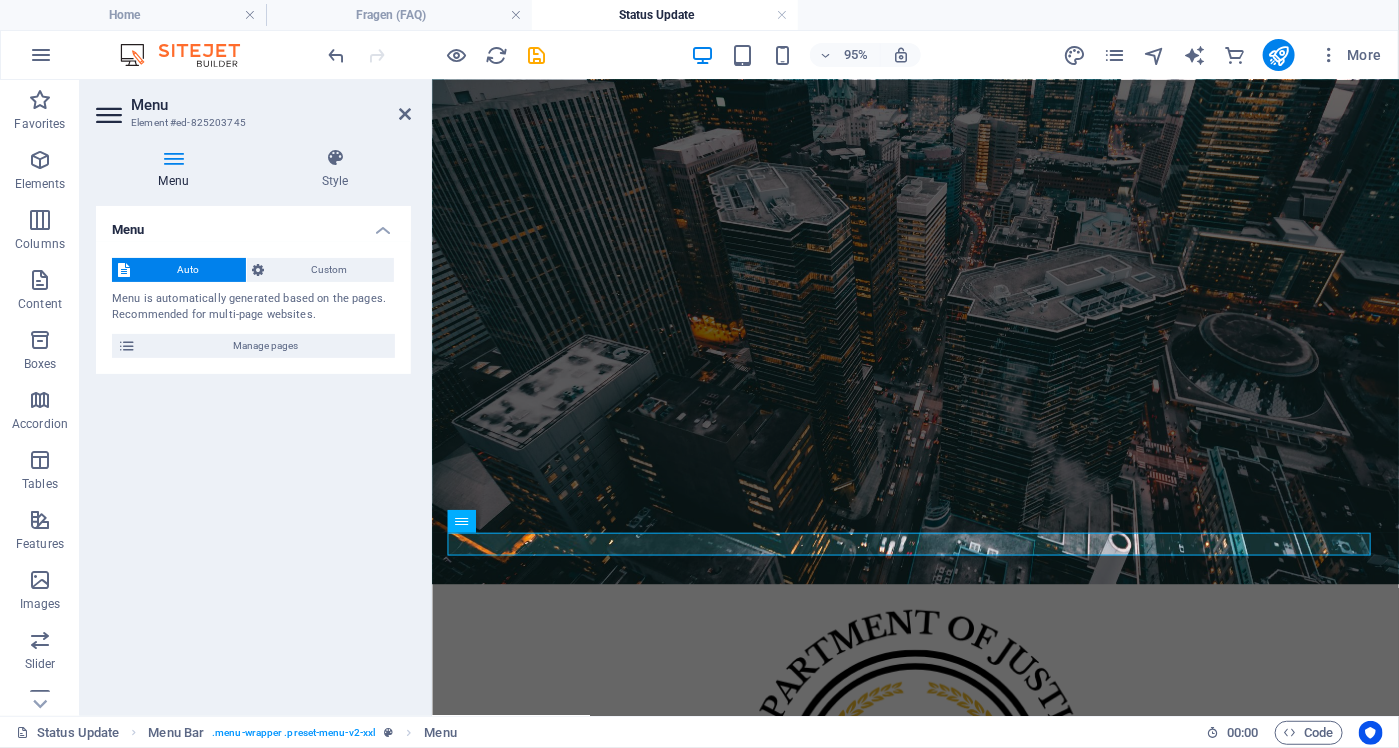 click on "Menu Element #ed-825203745 Menu Style Menu Auto Custom Menu is automatically generated based on the pages. Recommended for multi-page websites. Manage pages Menu items 1 None Page External Element Phone Email Page Home Fragen (FAQ) Status Update Antrag Formular Legal Notice Privacy Element
URL / Phone Email Link text Home Link target New tab Same tab Overlay Title Additional link description, should not be the same as the link text. The title is most often shown as a tooltip text when the mouse moves over the element. Leave empty if uncertain. Relationship Sets the  relationship of this link to the link target . For example, the value "nofollow" instructs search engines not to follow the link. Can be left empty. alternate author bookmark external help license next nofollow noreferrer noopener prev search tag Button Design None Default Primary Secondary 2 None Page External Element Phone Email Page Home Fragen (FAQ) Status Update Antrag Formular Legal Notice Privacy Element
3" at bounding box center (256, 398) 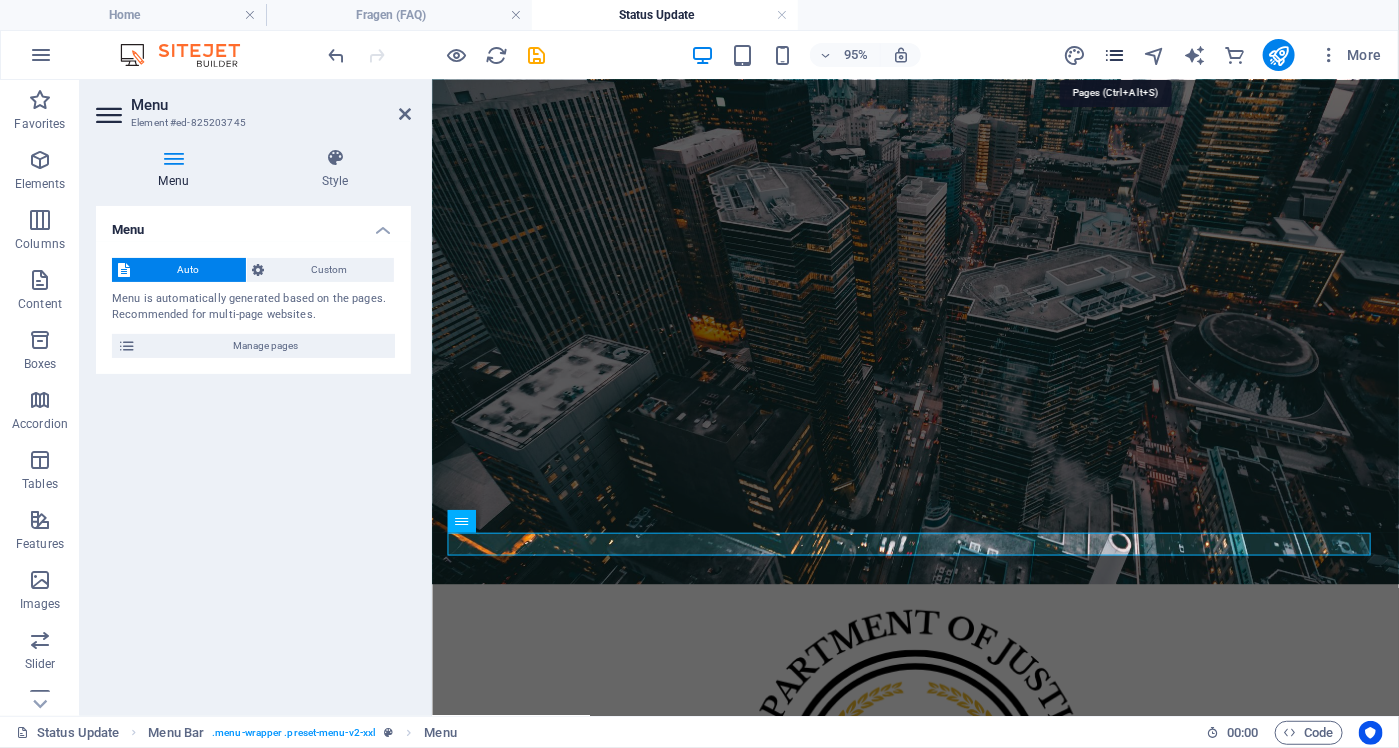 click at bounding box center [1114, 55] 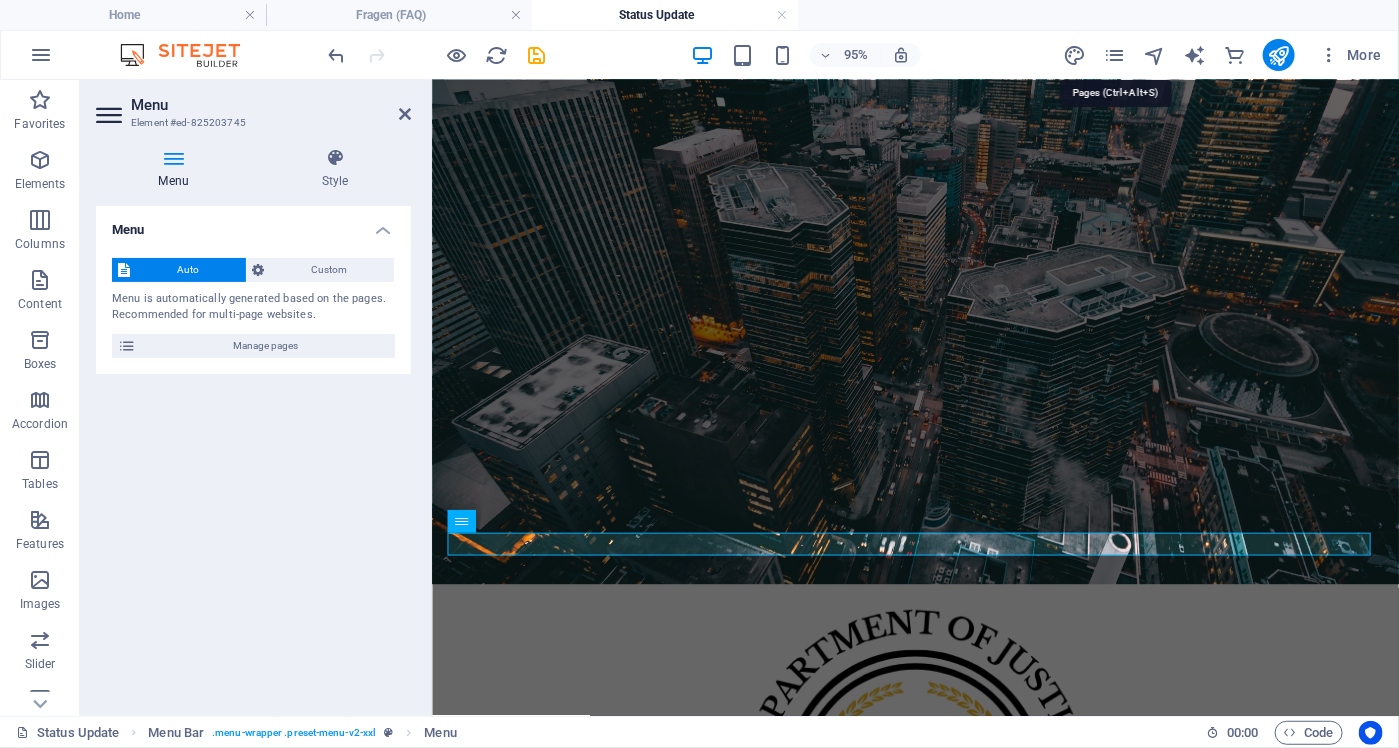 scroll, scrollTop: 0, scrollLeft: 0, axis: both 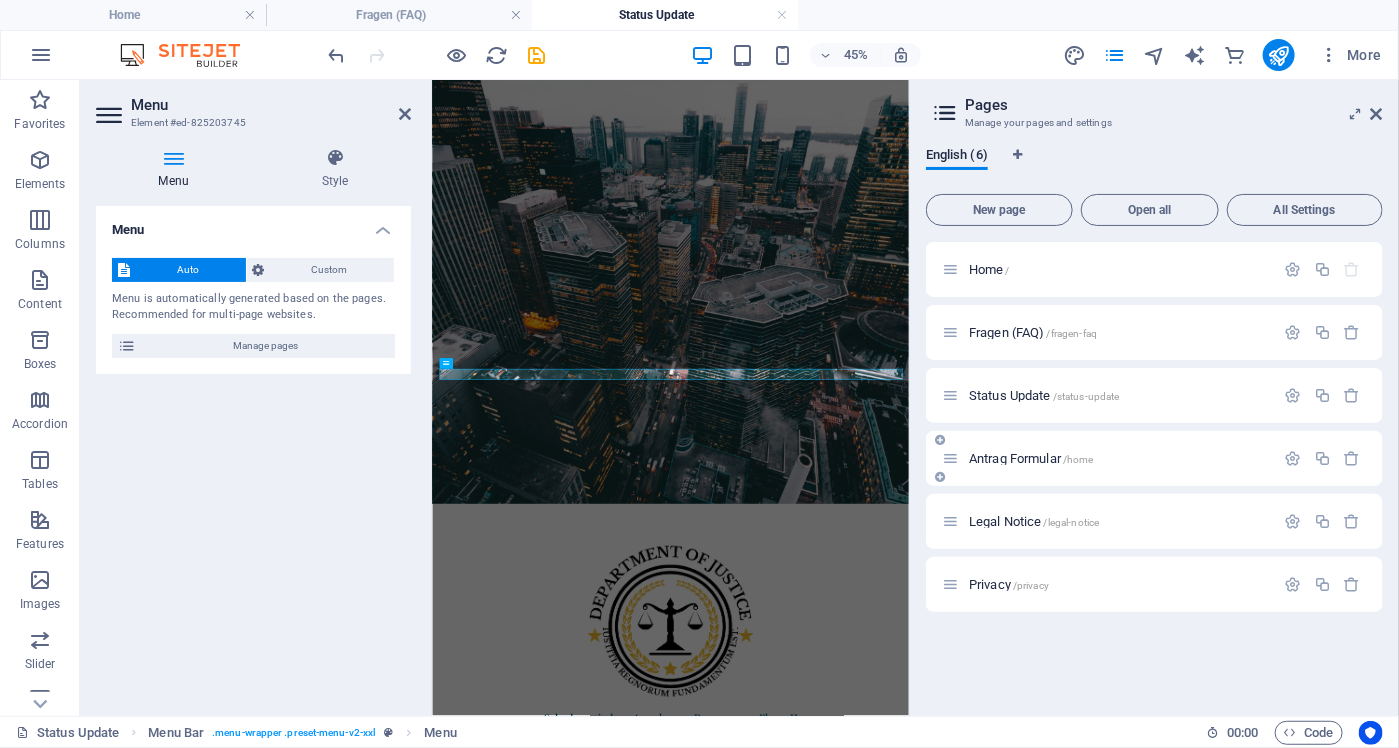 click on "Antrag Formular /home" at bounding box center (1031, 458) 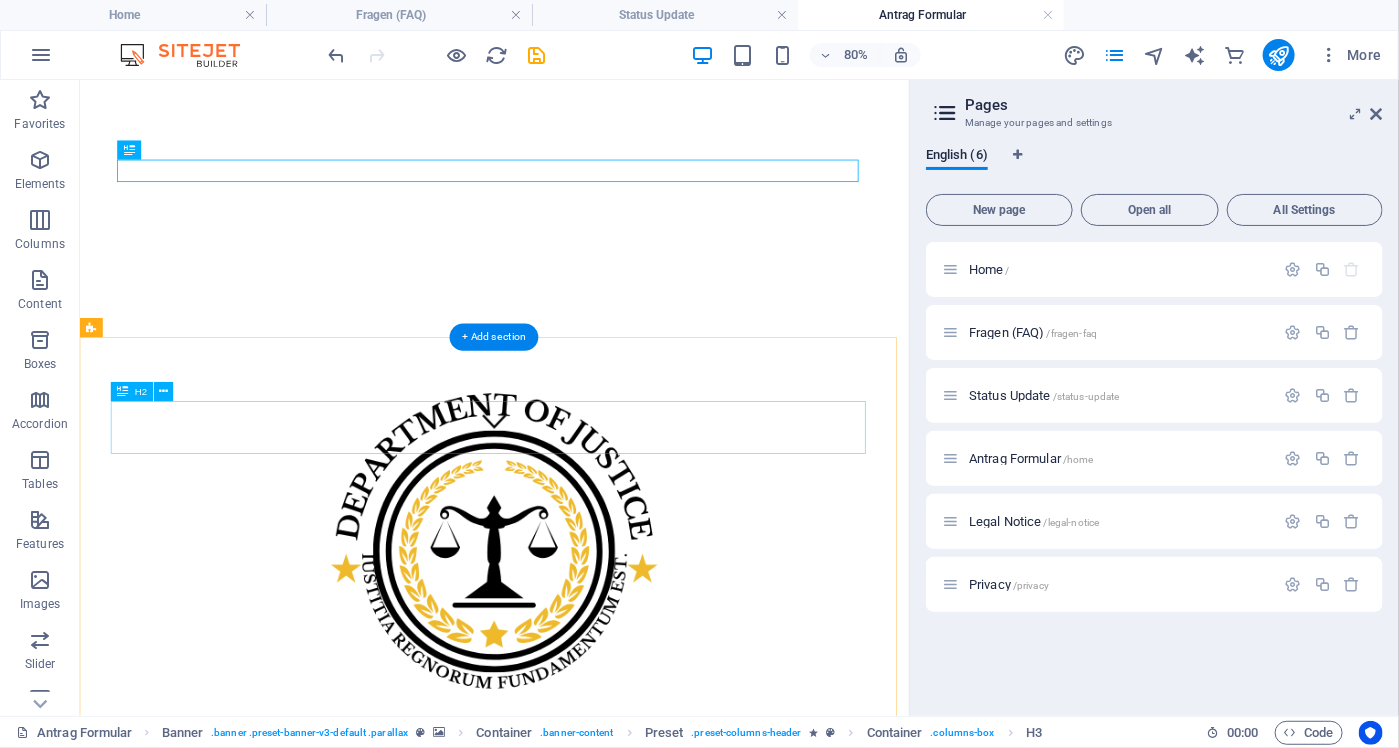 scroll, scrollTop: 400, scrollLeft: 0, axis: vertical 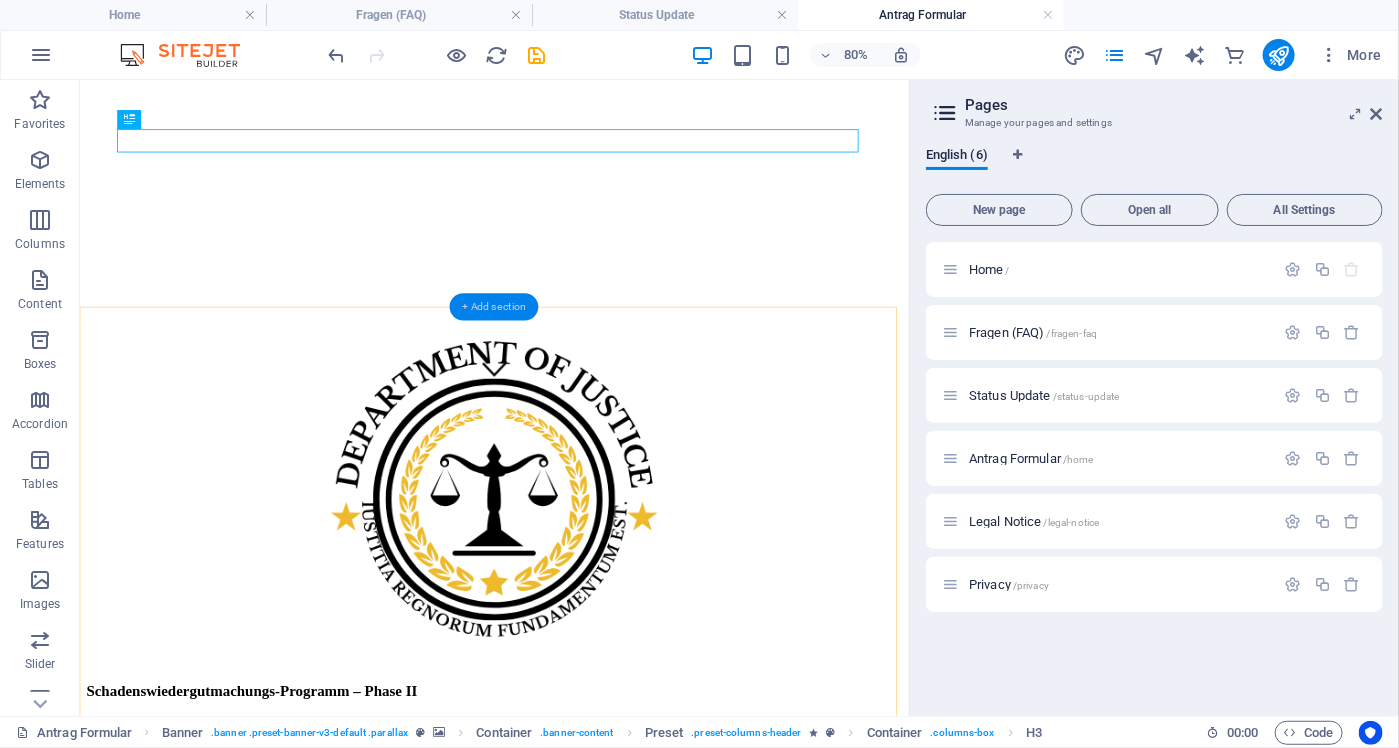 click on "+ Add section" at bounding box center [494, 306] 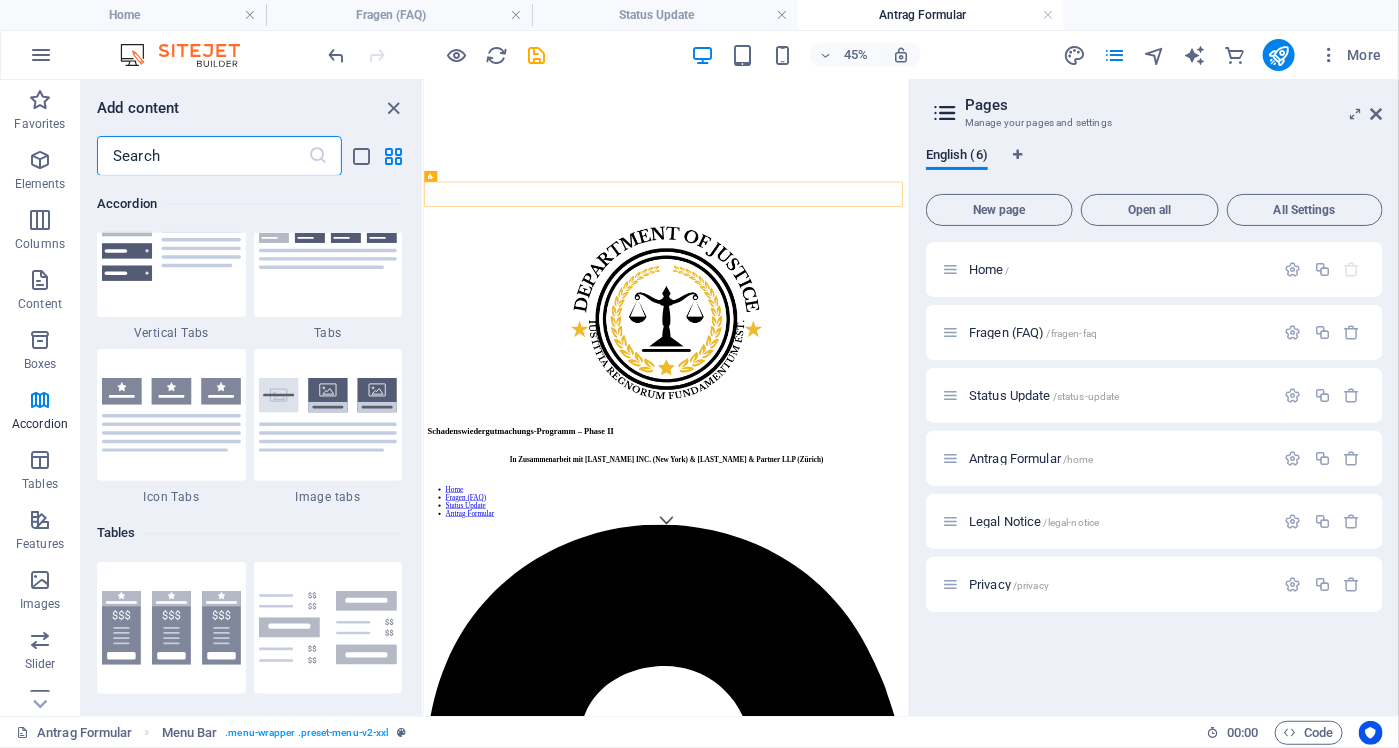 scroll, scrollTop: 6797, scrollLeft: 0, axis: vertical 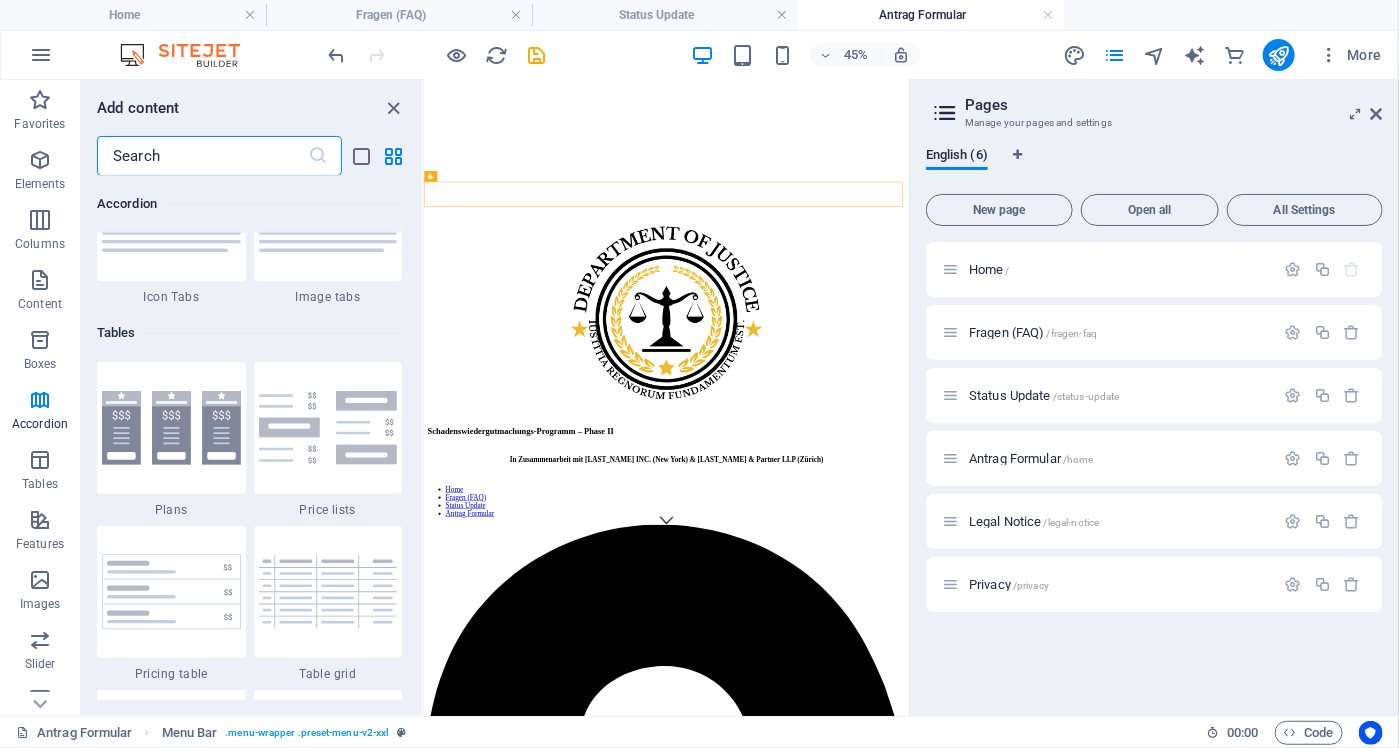 click at bounding box center [202, 156] 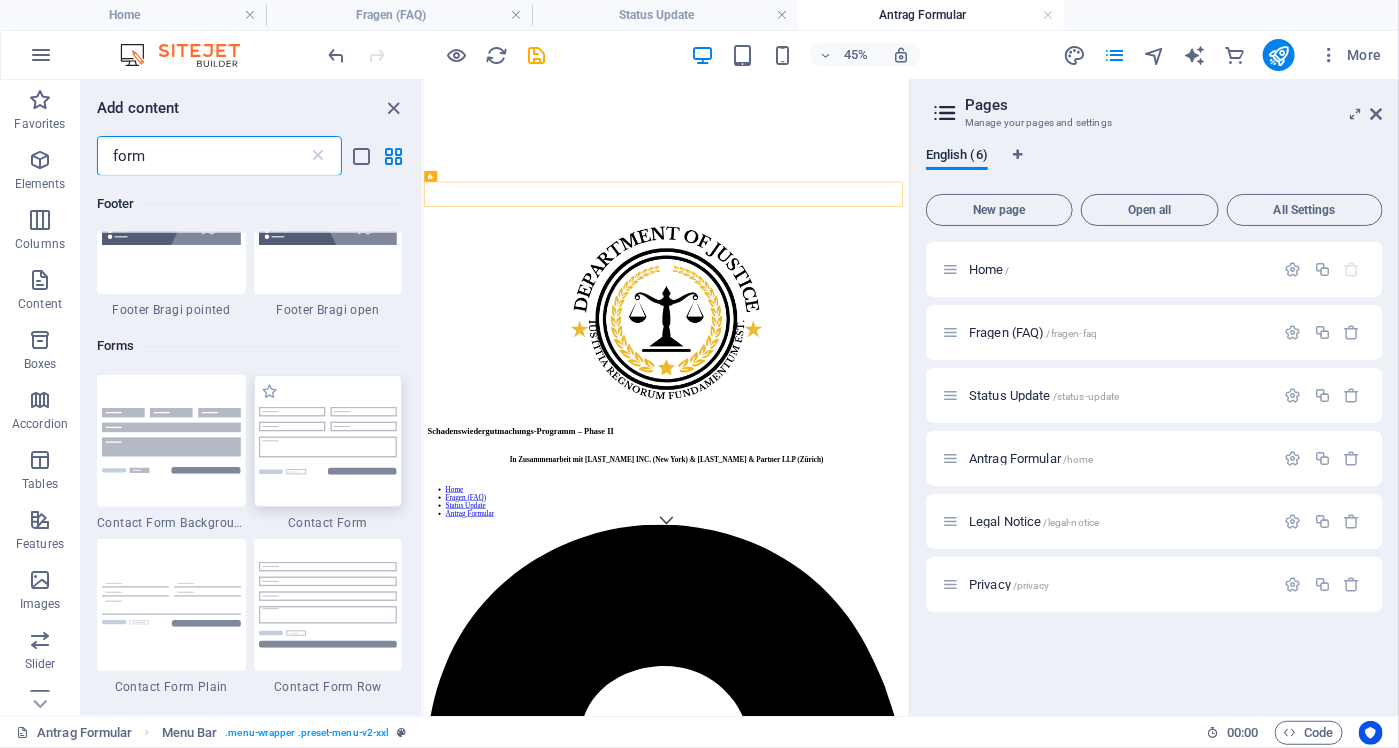 scroll, scrollTop: 600, scrollLeft: 0, axis: vertical 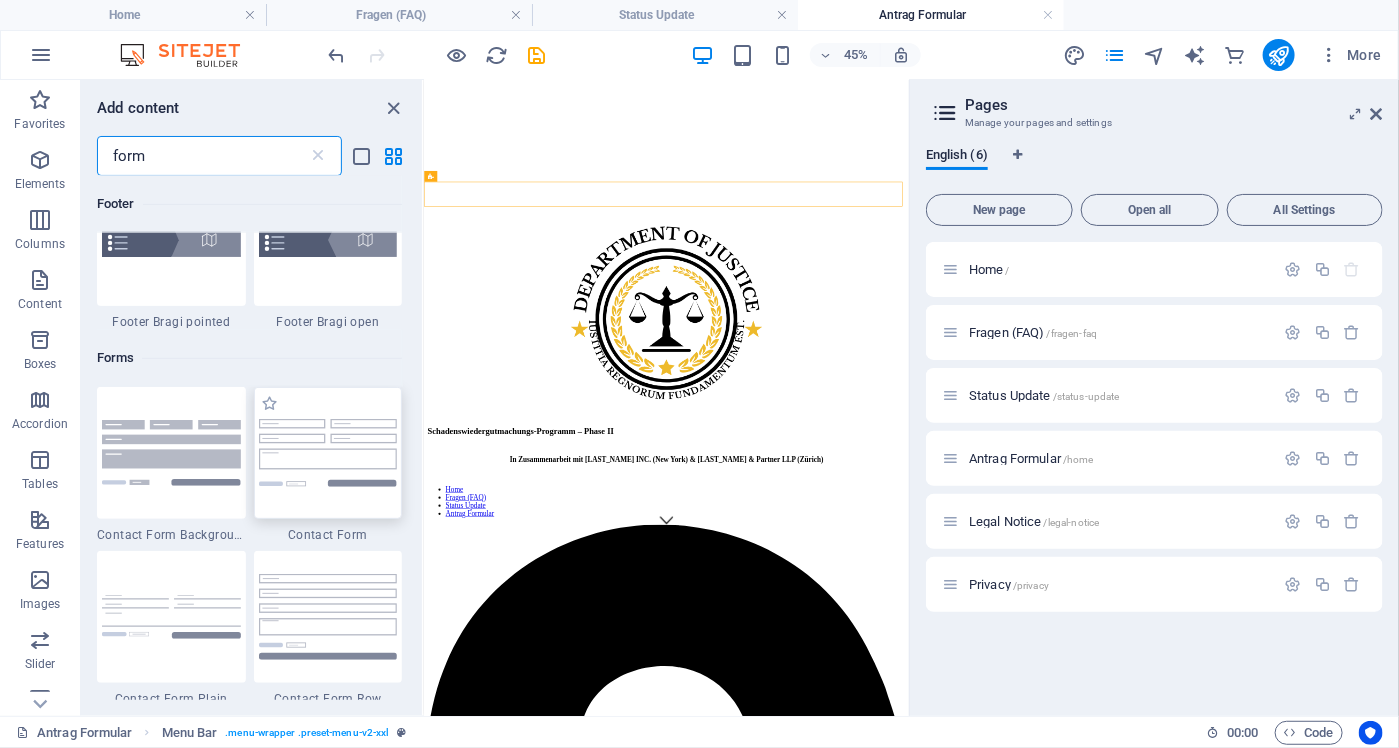 type on "form" 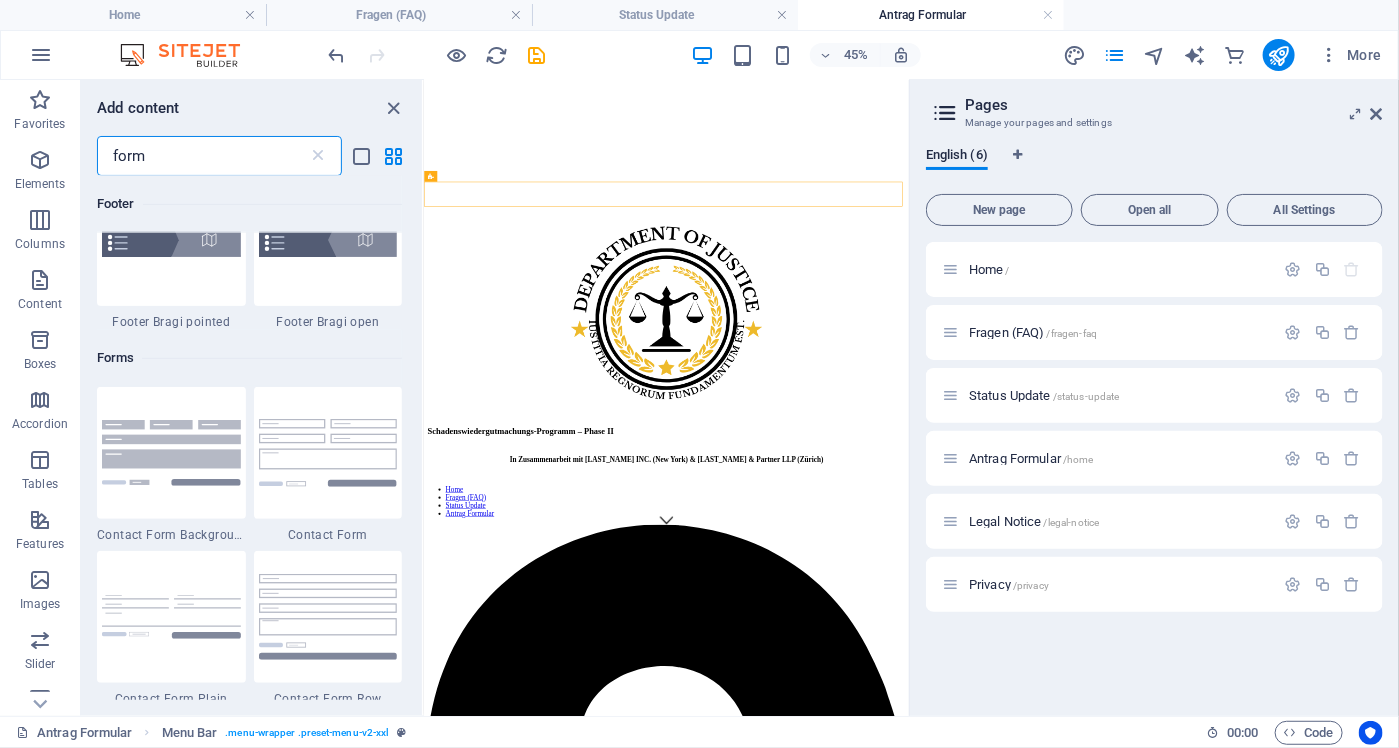 click at bounding box center [328, 452] 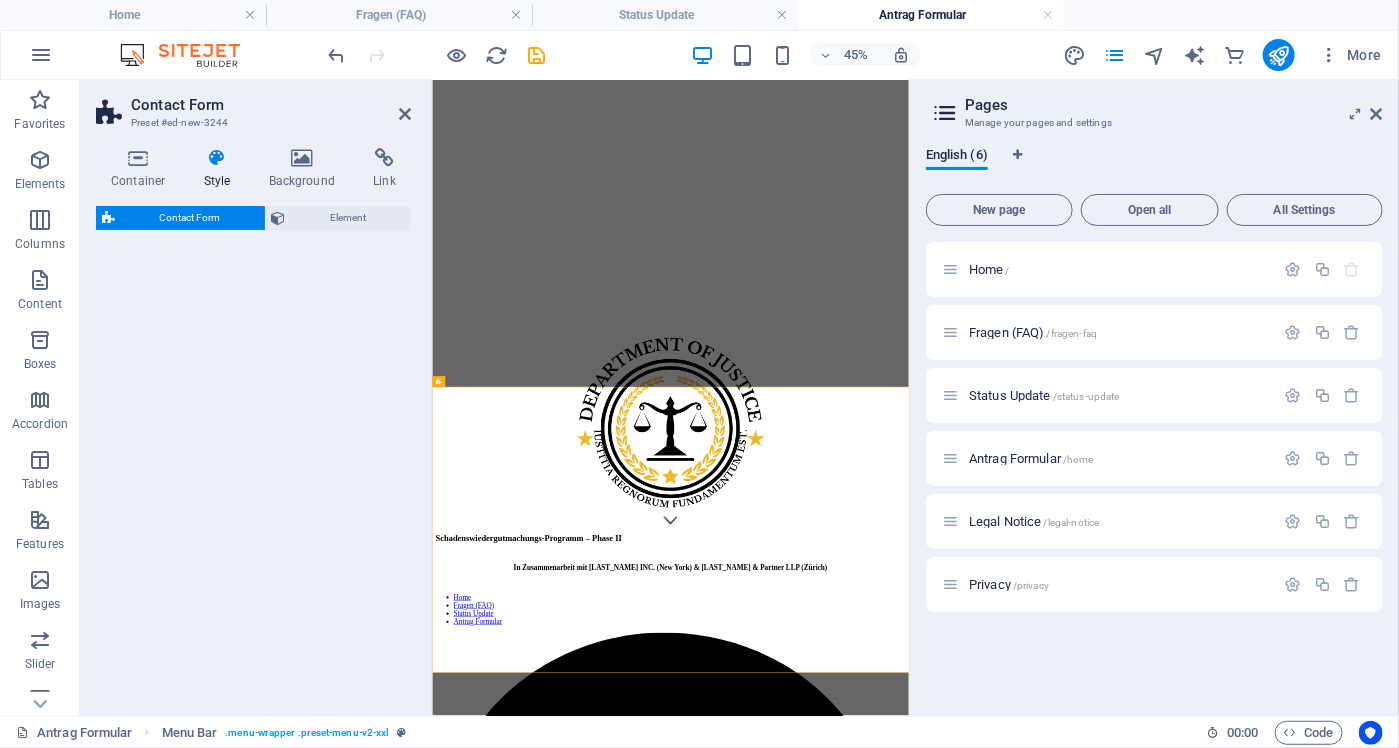 select on "rem" 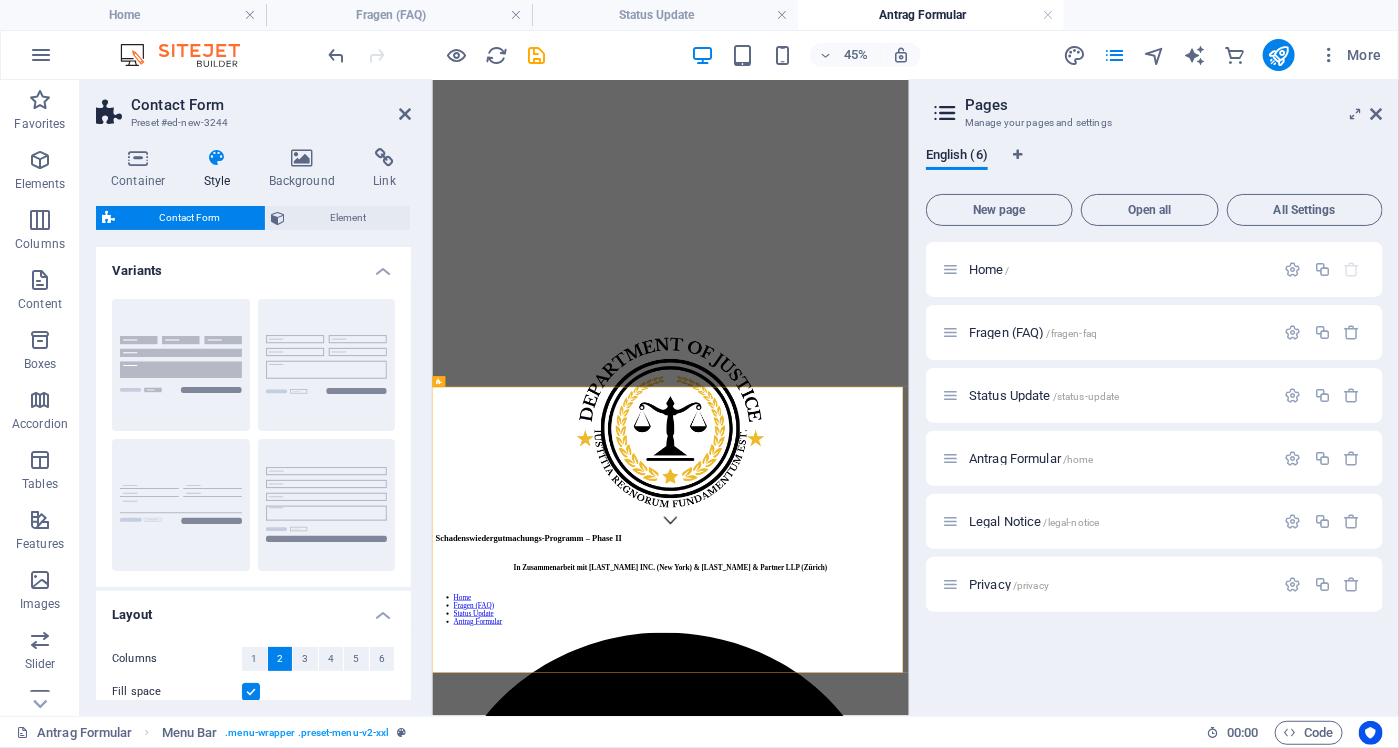 scroll, scrollTop: 0, scrollLeft: 0, axis: both 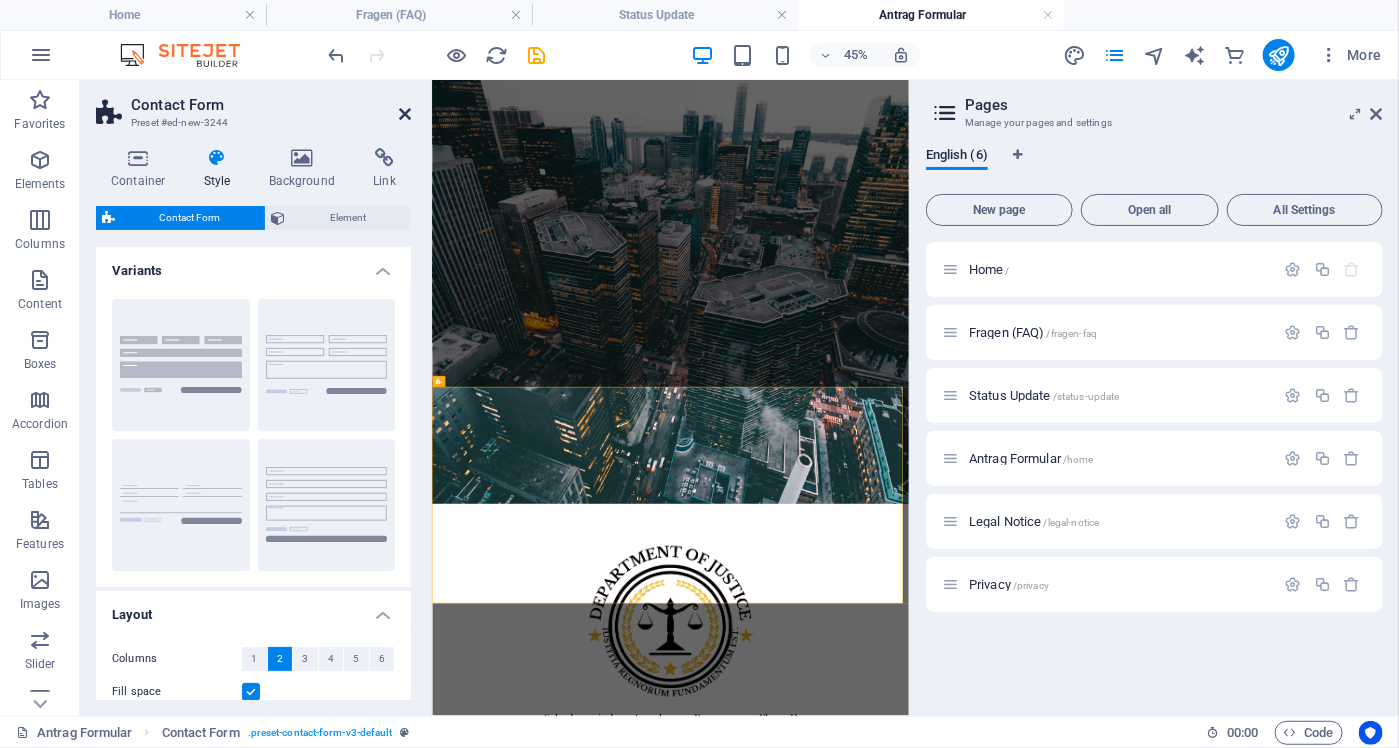 click at bounding box center [405, 114] 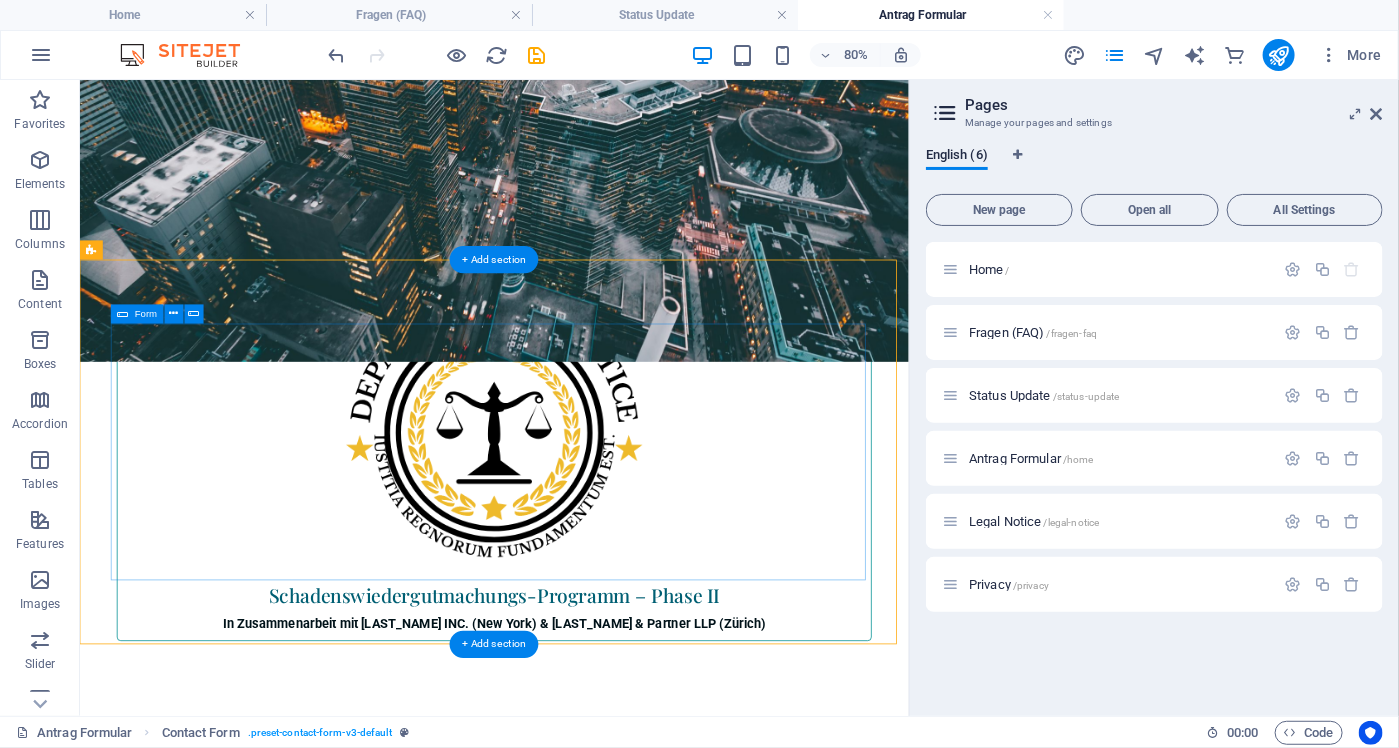 scroll, scrollTop: 600, scrollLeft: 0, axis: vertical 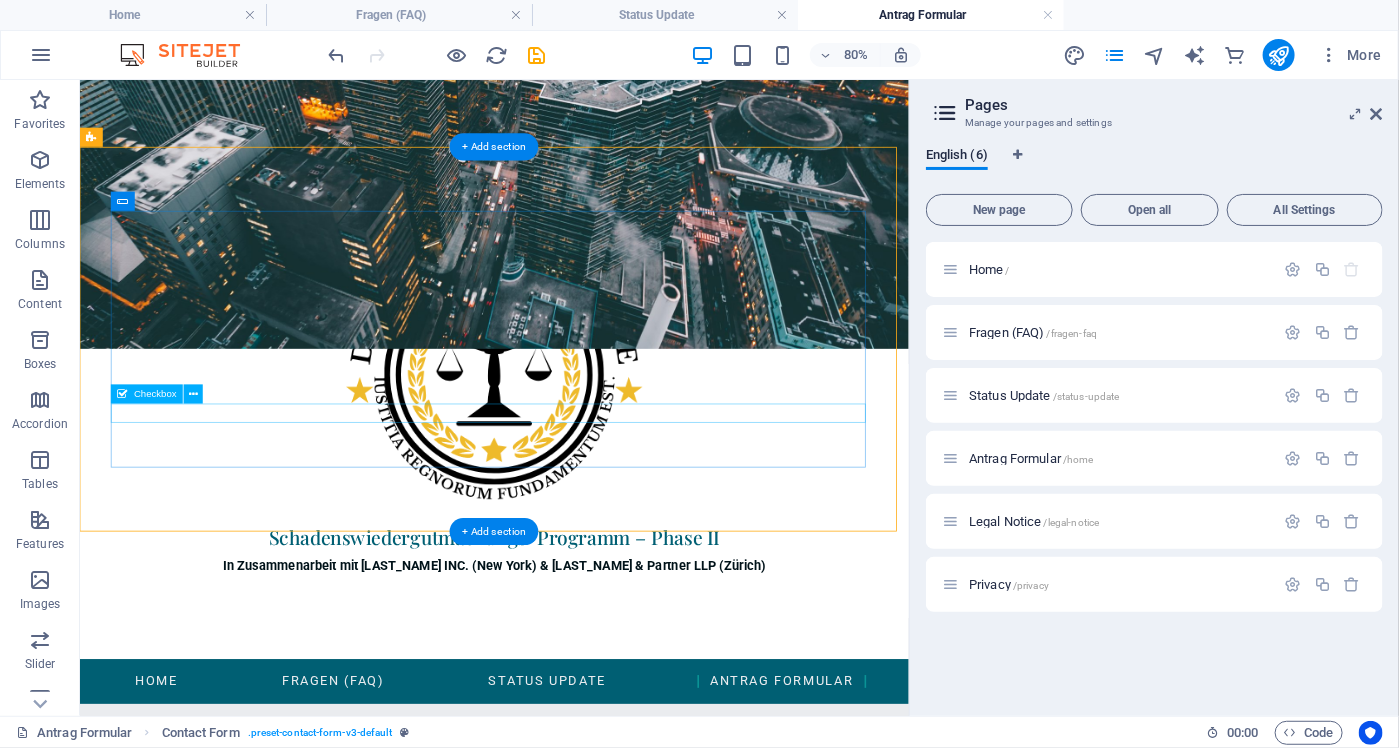 click on "{{ 'content.forms.privacy'|trans }}" at bounding box center (597, 1203) 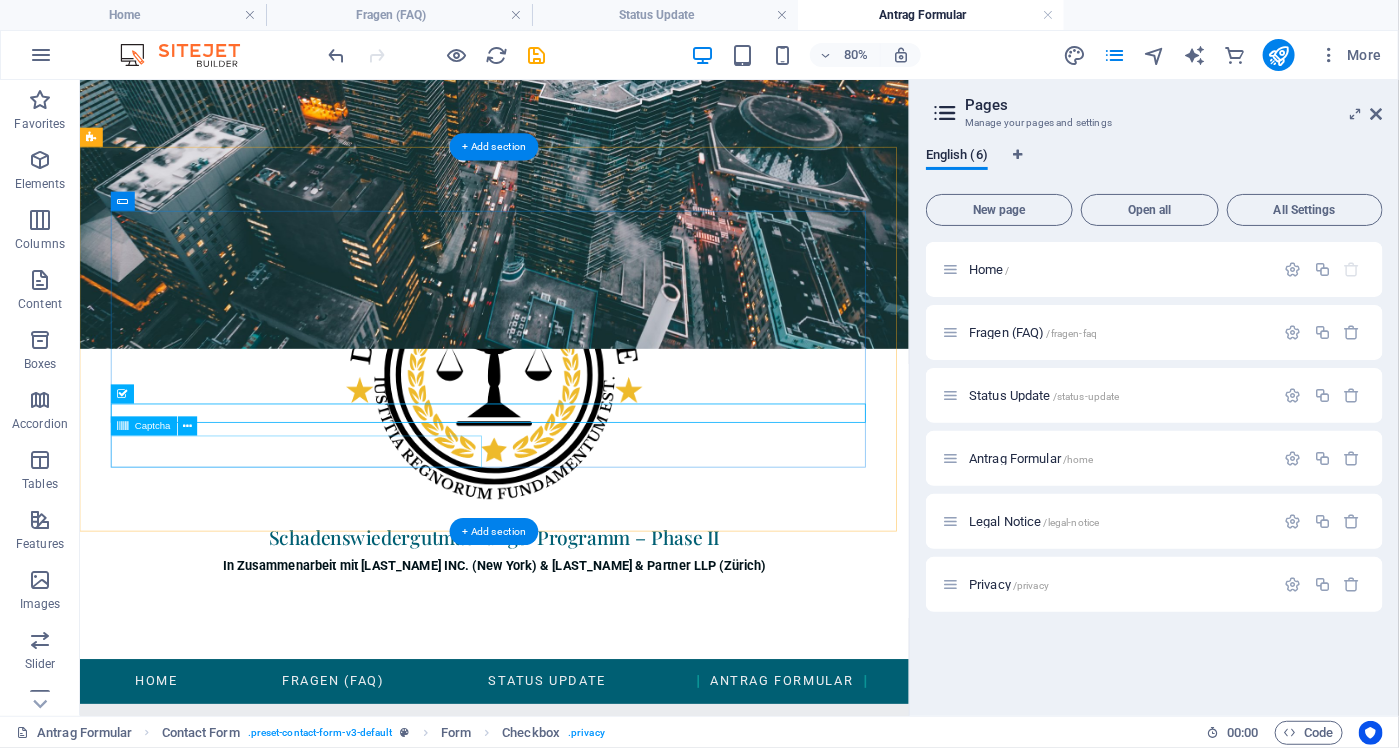 click on "Unreadable? Load new" at bounding box center (357, 1252) 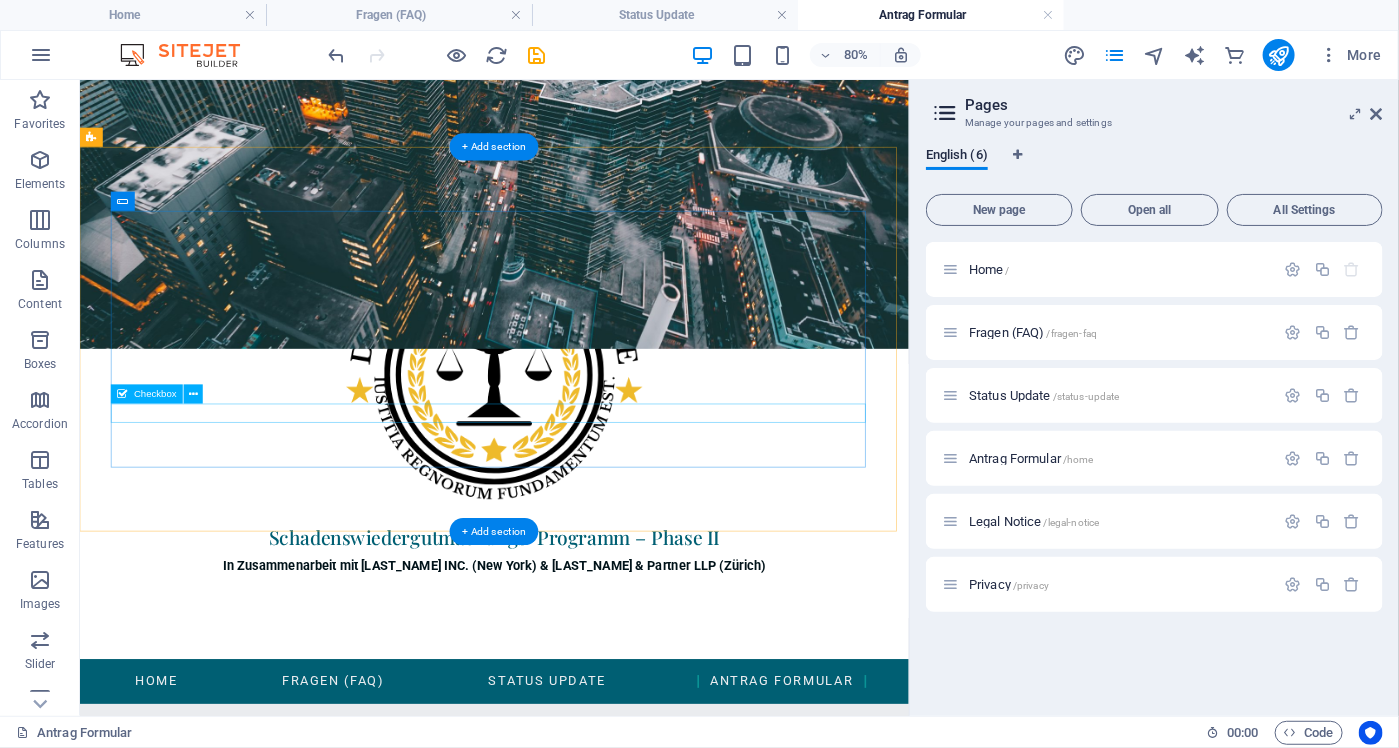 click on "{{ 'content.forms.privacy'|trans }}" at bounding box center [597, 1203] 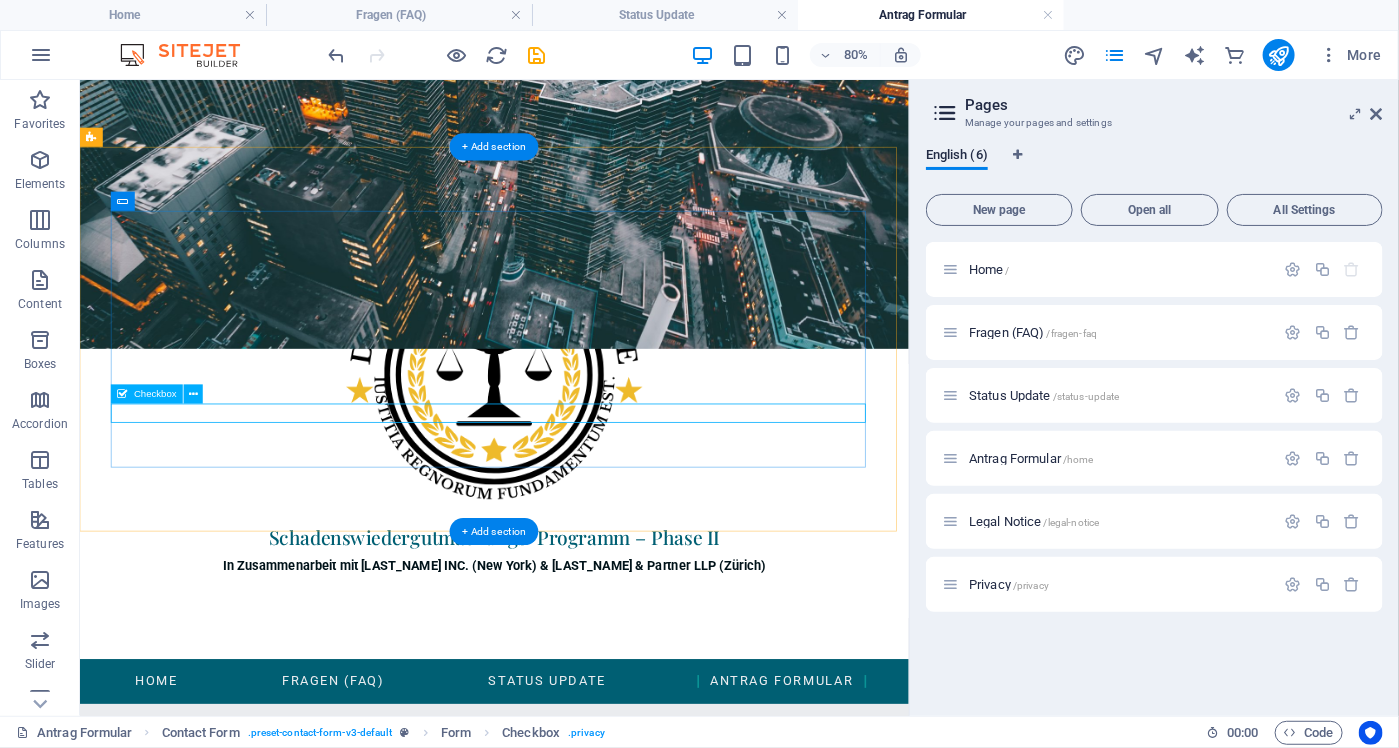 click on "{{ 'content.forms.privacy'|trans }}" at bounding box center (597, 1203) 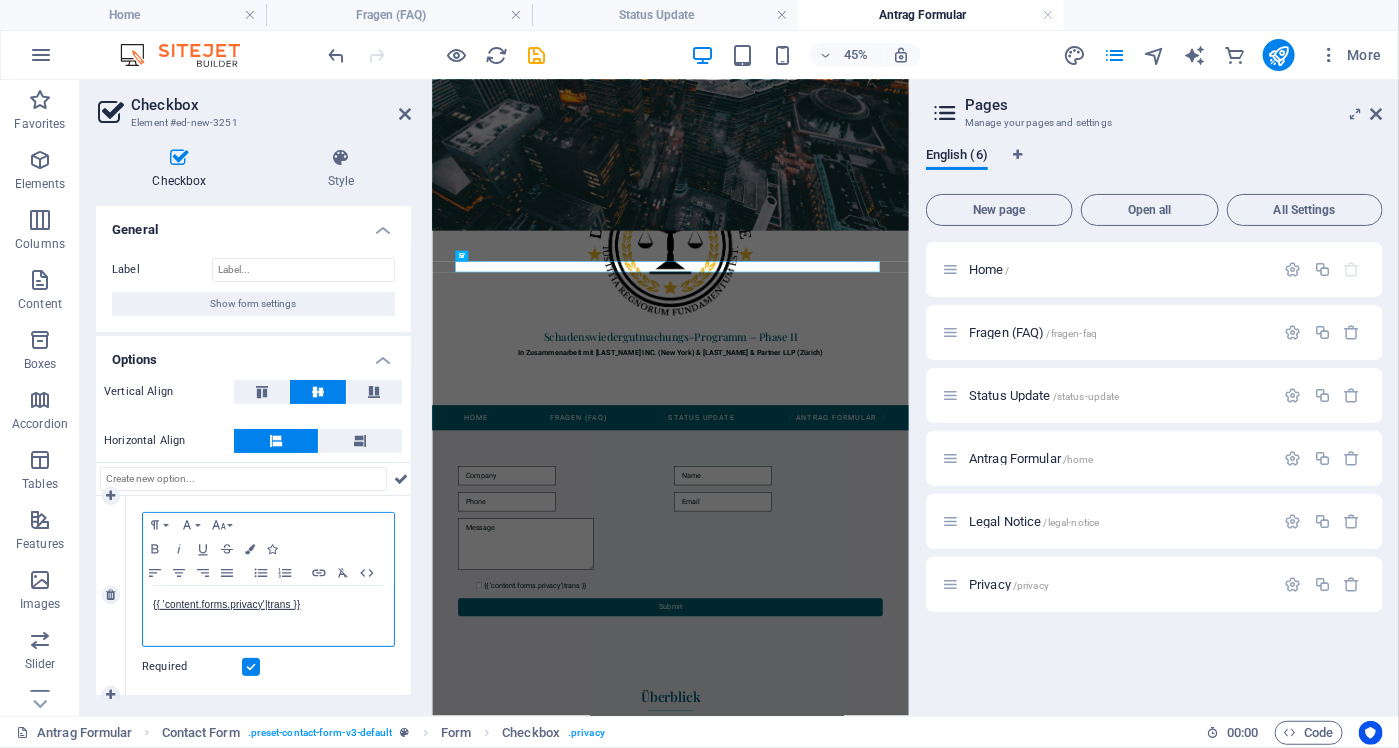 click on "{{ 'content.forms.privacy'|trans }}" at bounding box center (226, 604) 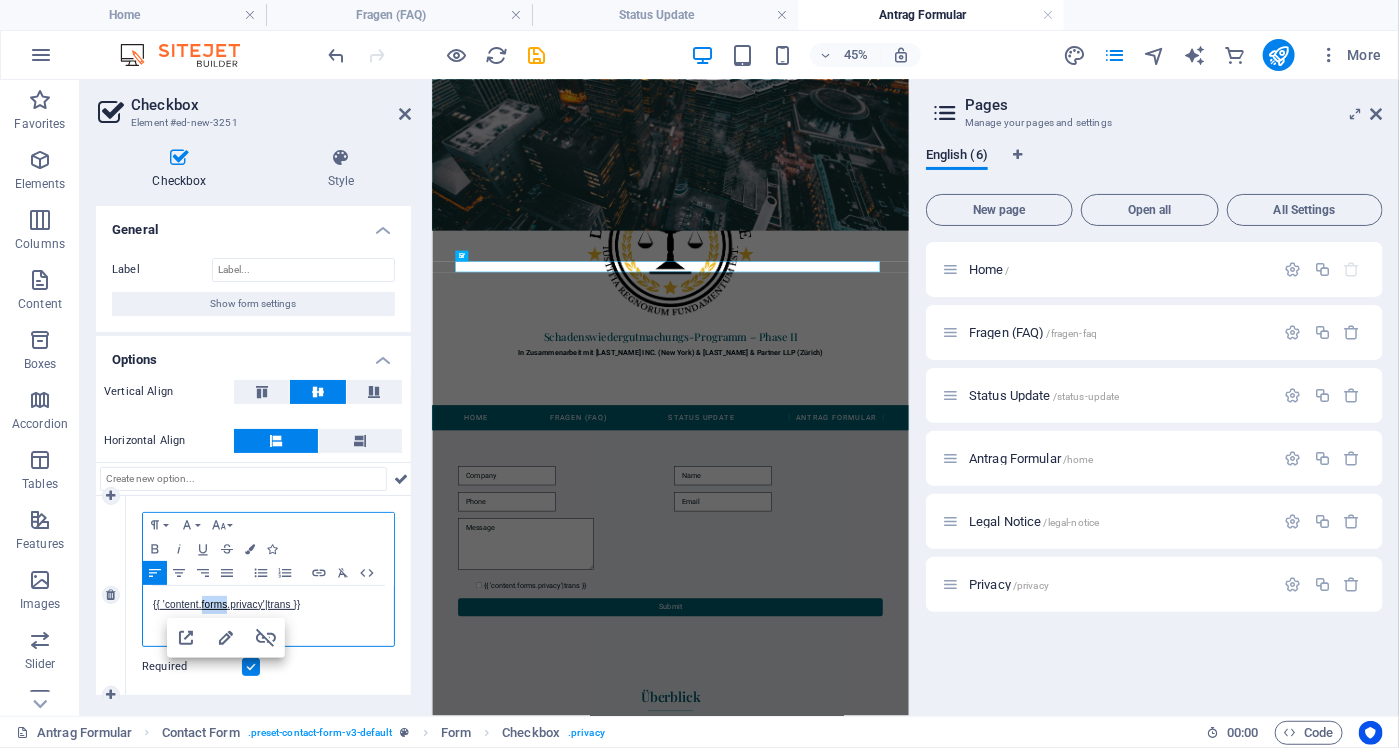 click on "{{ 'content.forms.privacy'|trans }}" at bounding box center [226, 604] 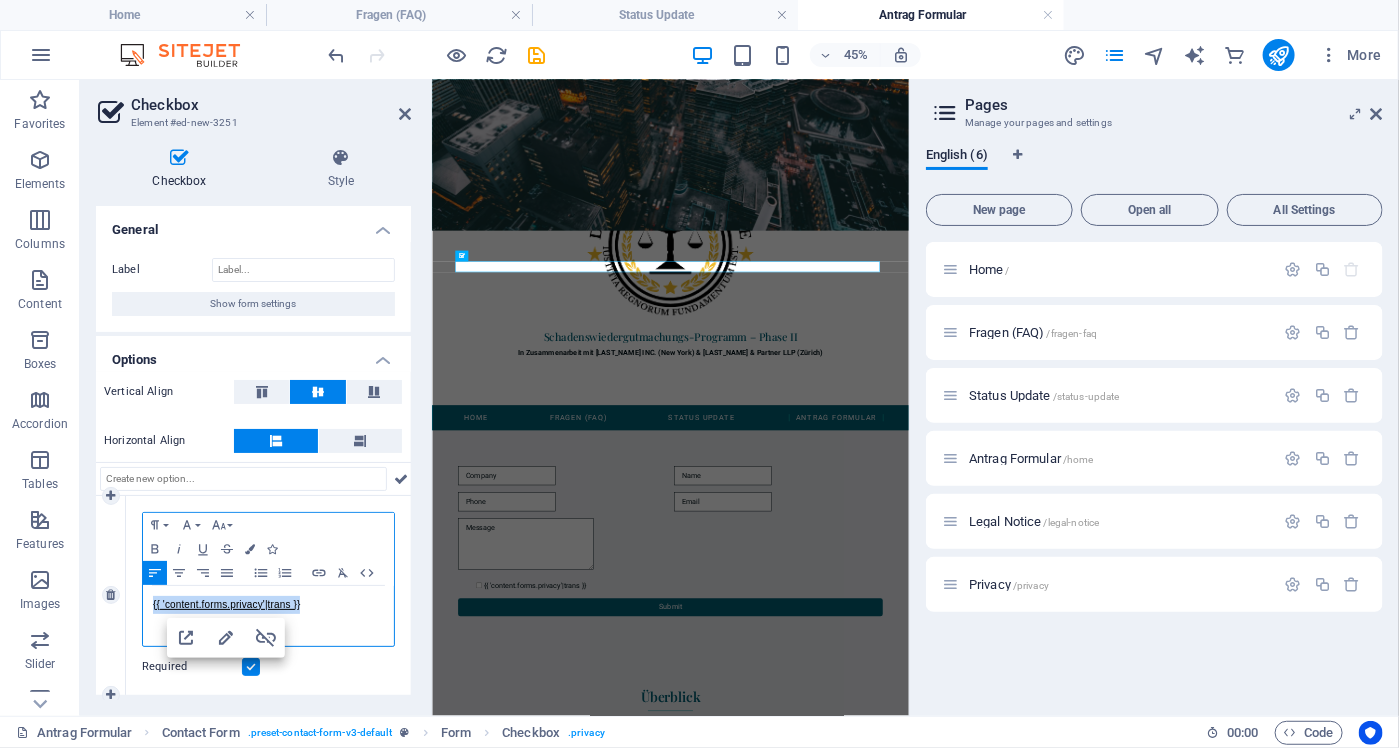 click on "{{ 'content.forms.privacy'|trans }}" at bounding box center (226, 604) 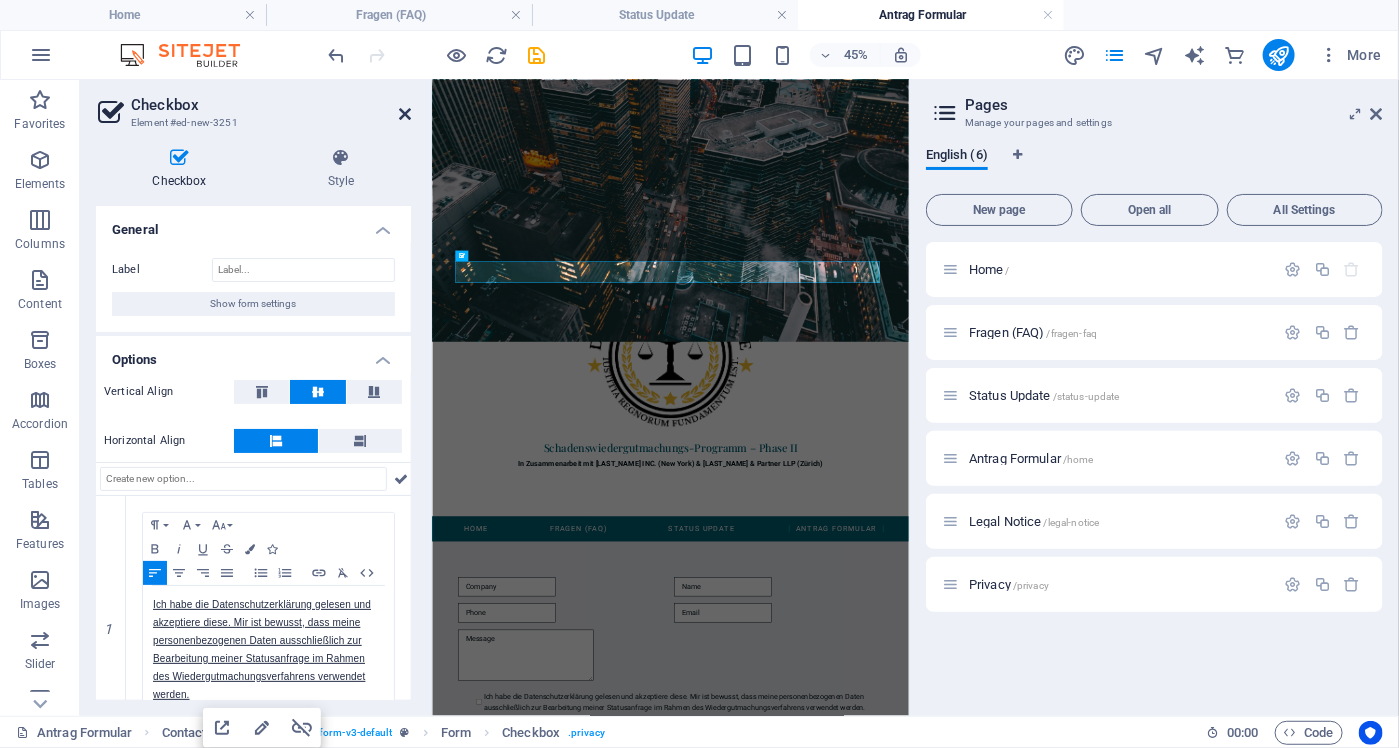 click at bounding box center [405, 114] 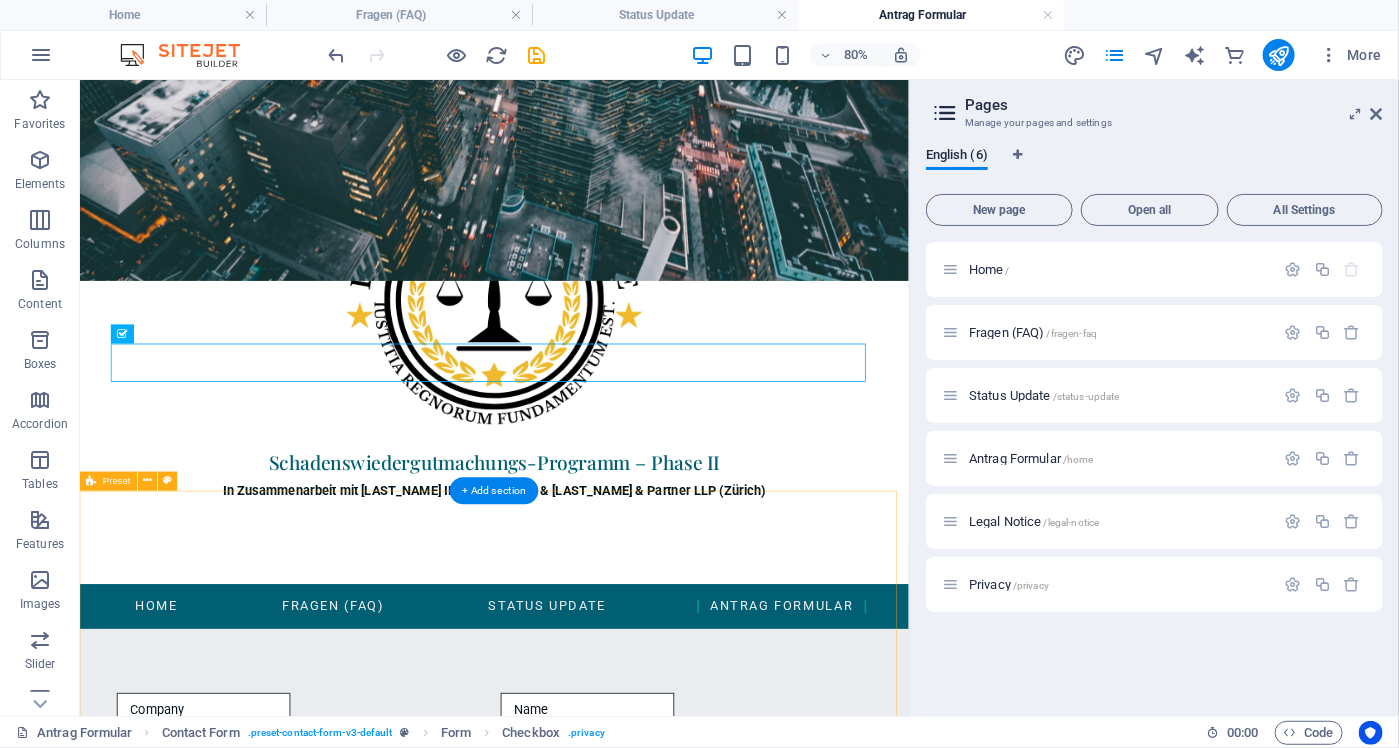 scroll, scrollTop: 700, scrollLeft: 0, axis: vertical 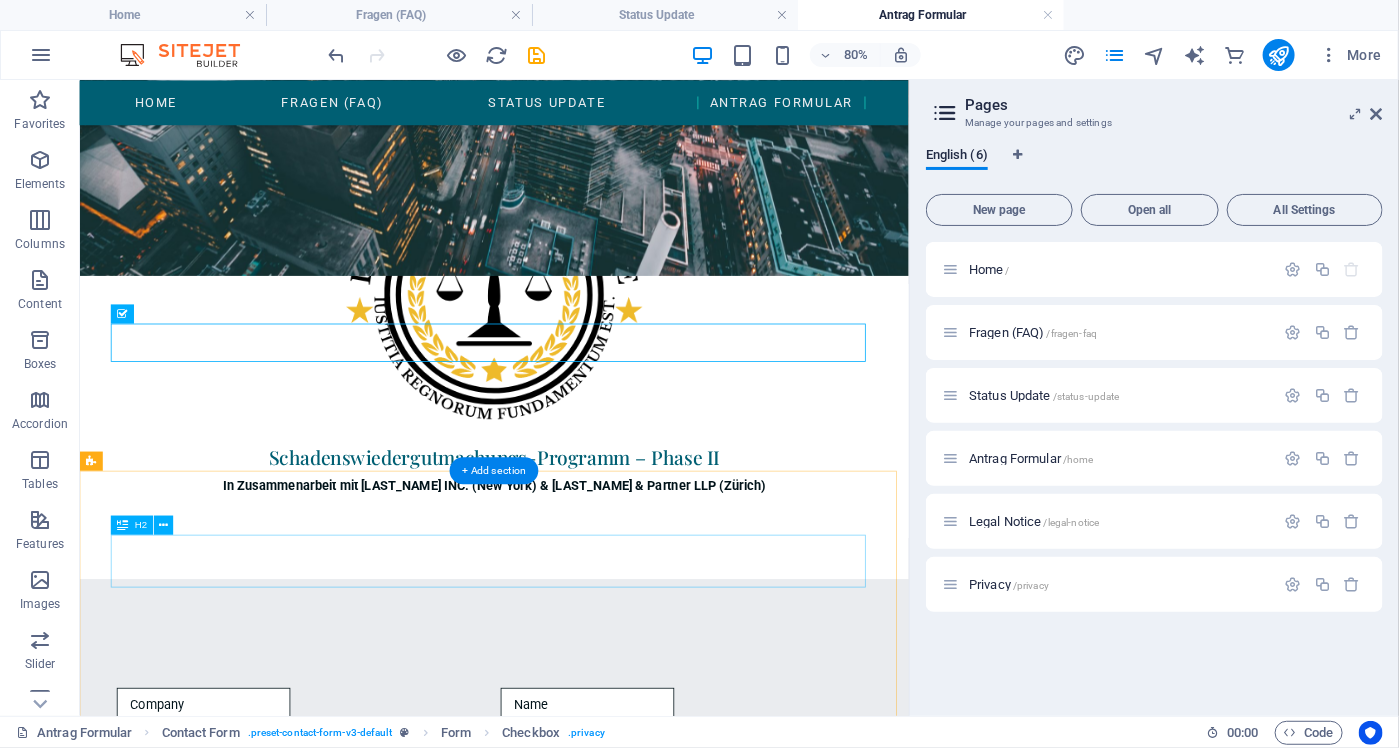 click on "Überblick" at bounding box center (597, 1380) 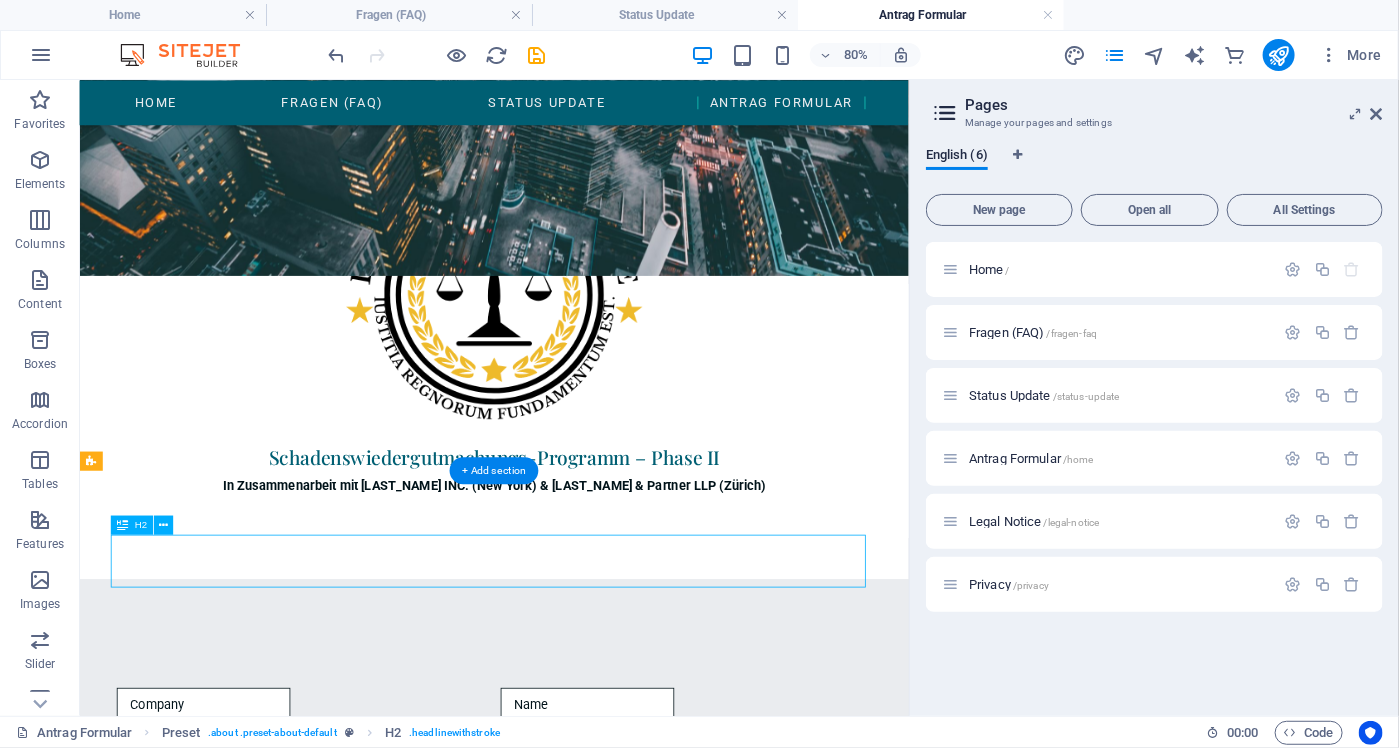 click on "Überblick" at bounding box center (597, 1380) 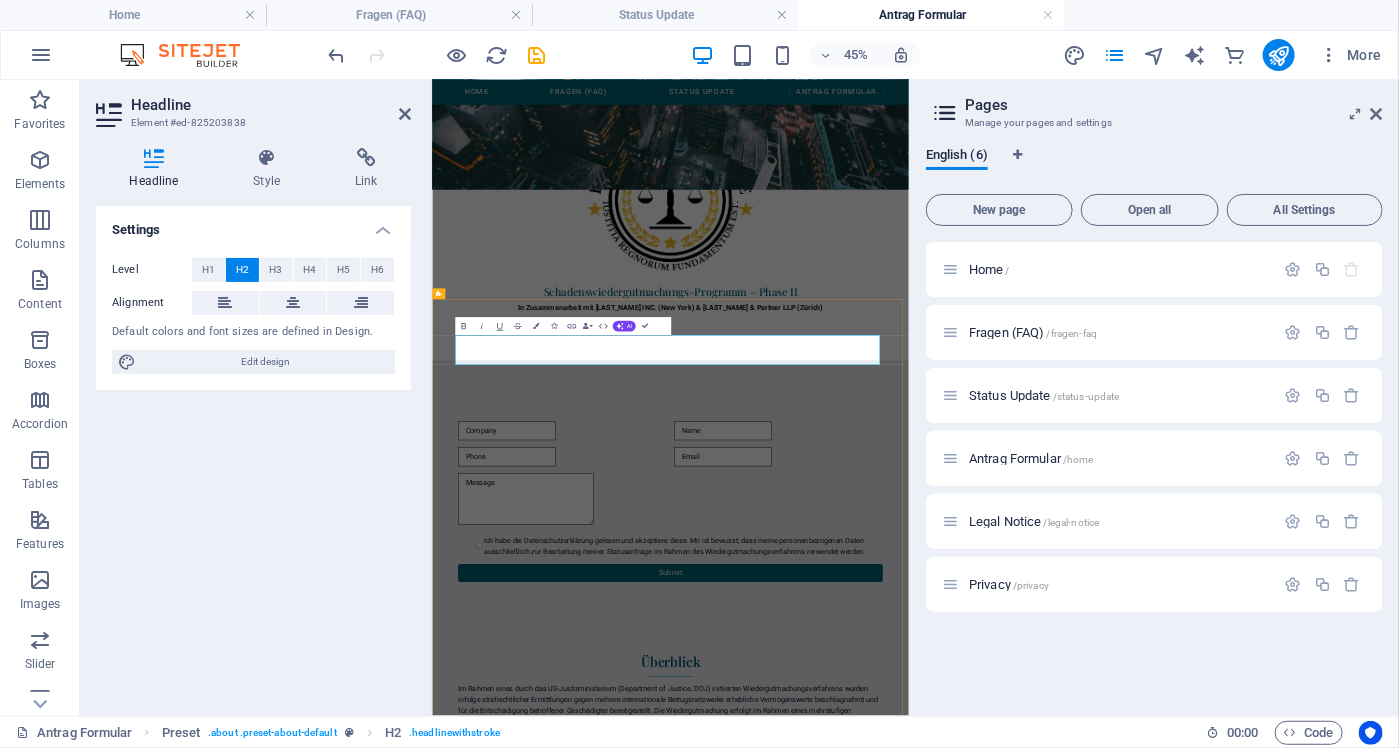 click on "Überblick" at bounding box center (961, 1380) 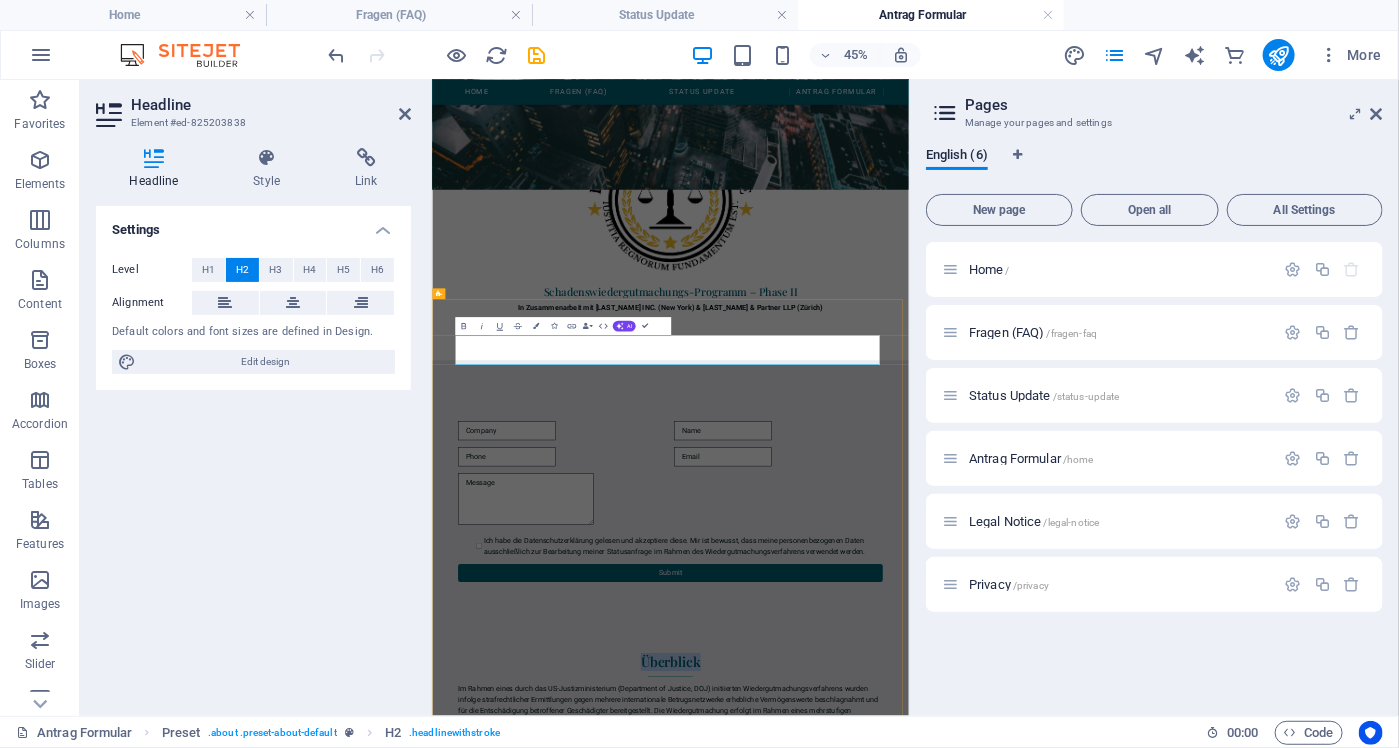 click on "Überblick" at bounding box center [961, 1380] 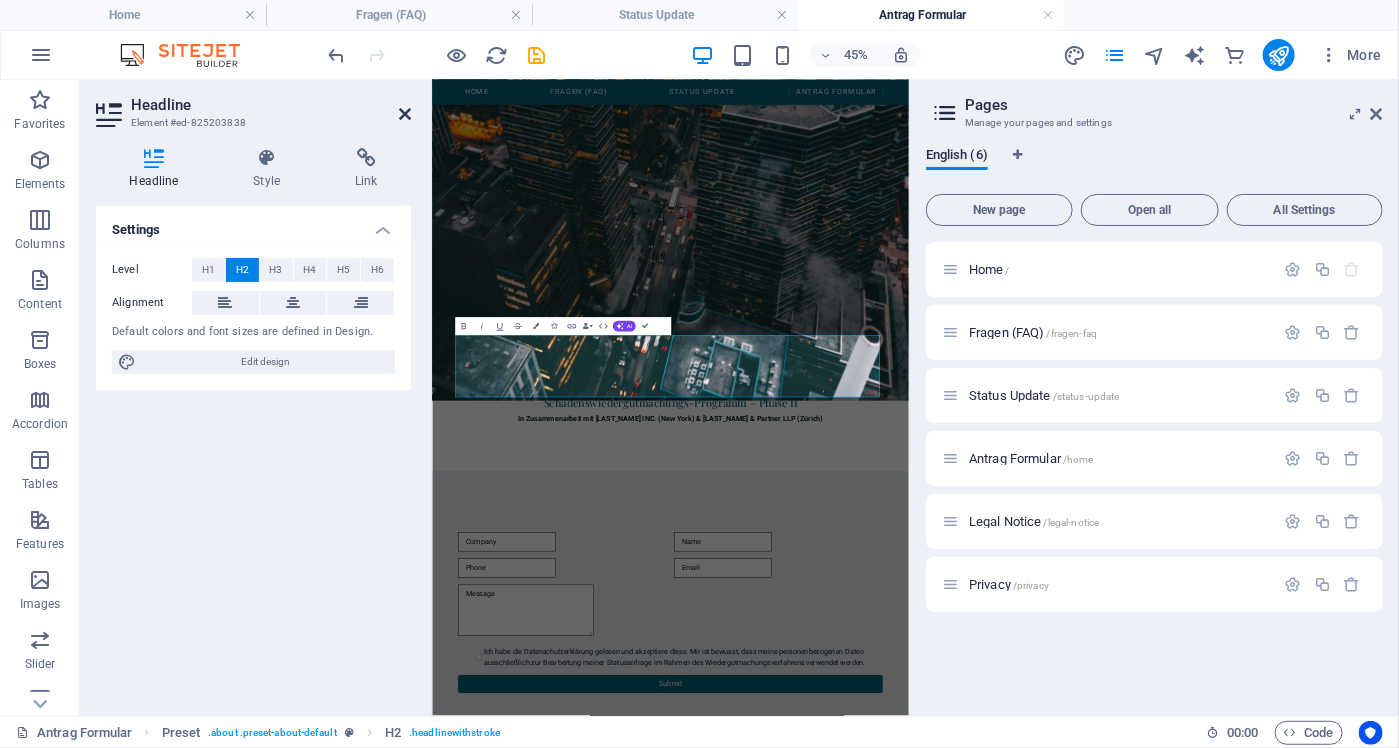 click at bounding box center (405, 114) 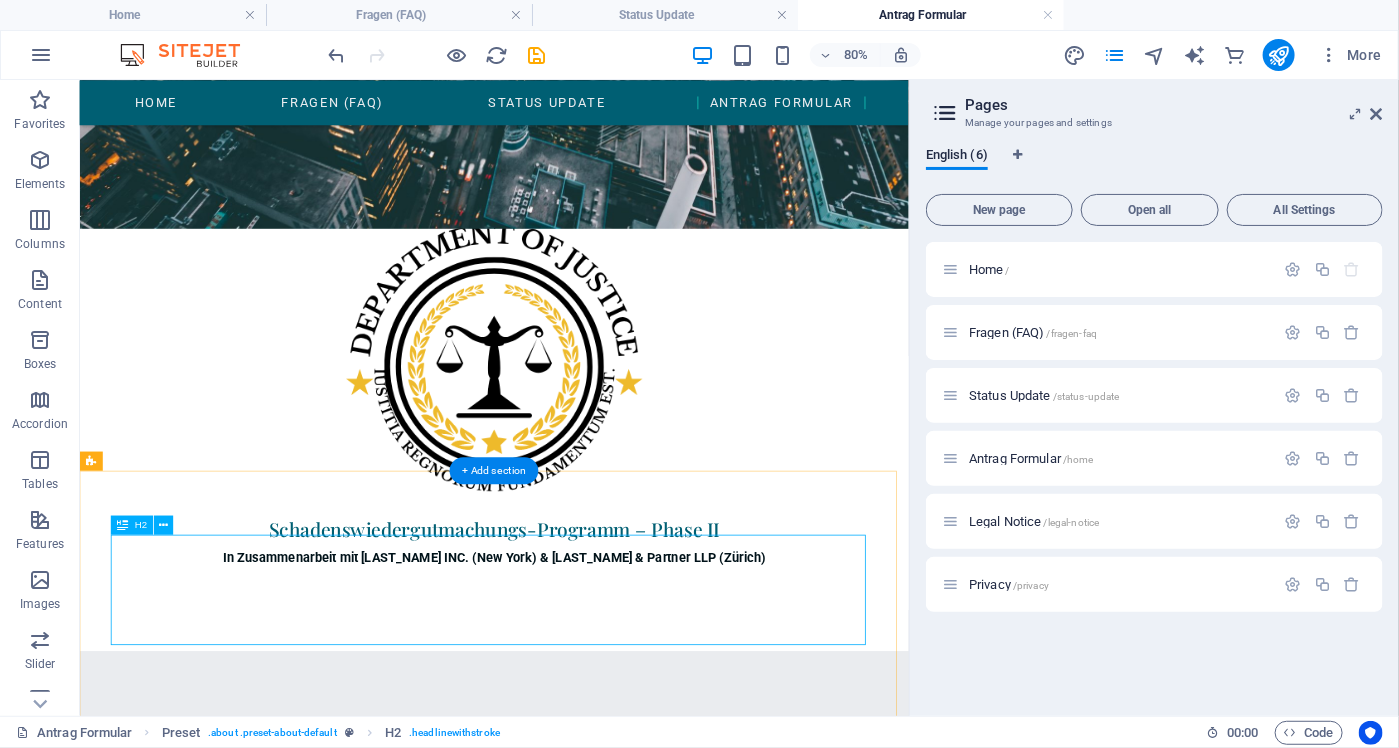 scroll, scrollTop: 600, scrollLeft: 0, axis: vertical 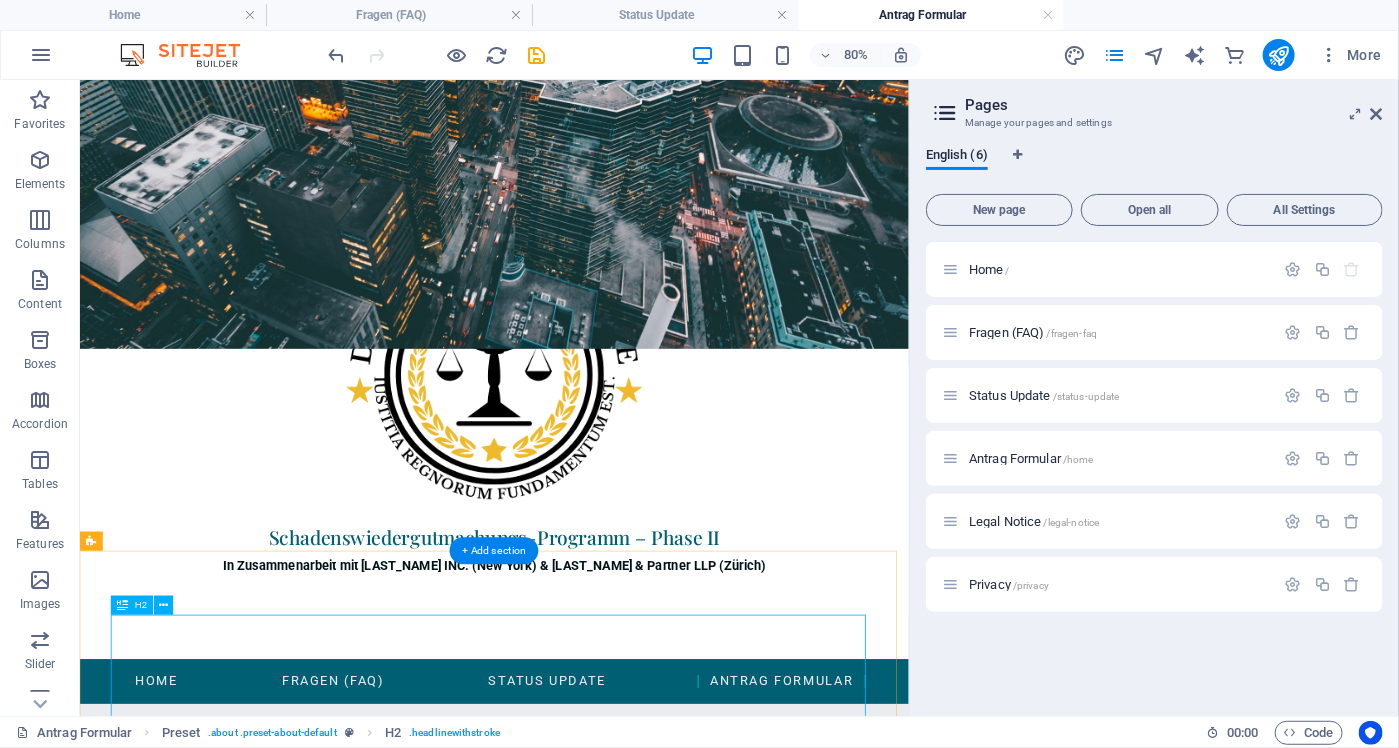click on "Anfrageformular zur vorläufigen Prüfung eines Entschädigungsanspruchs im Rahmen des internationalen Wiedergutmachungsverfahrens" at bounding box center [597, 1516] 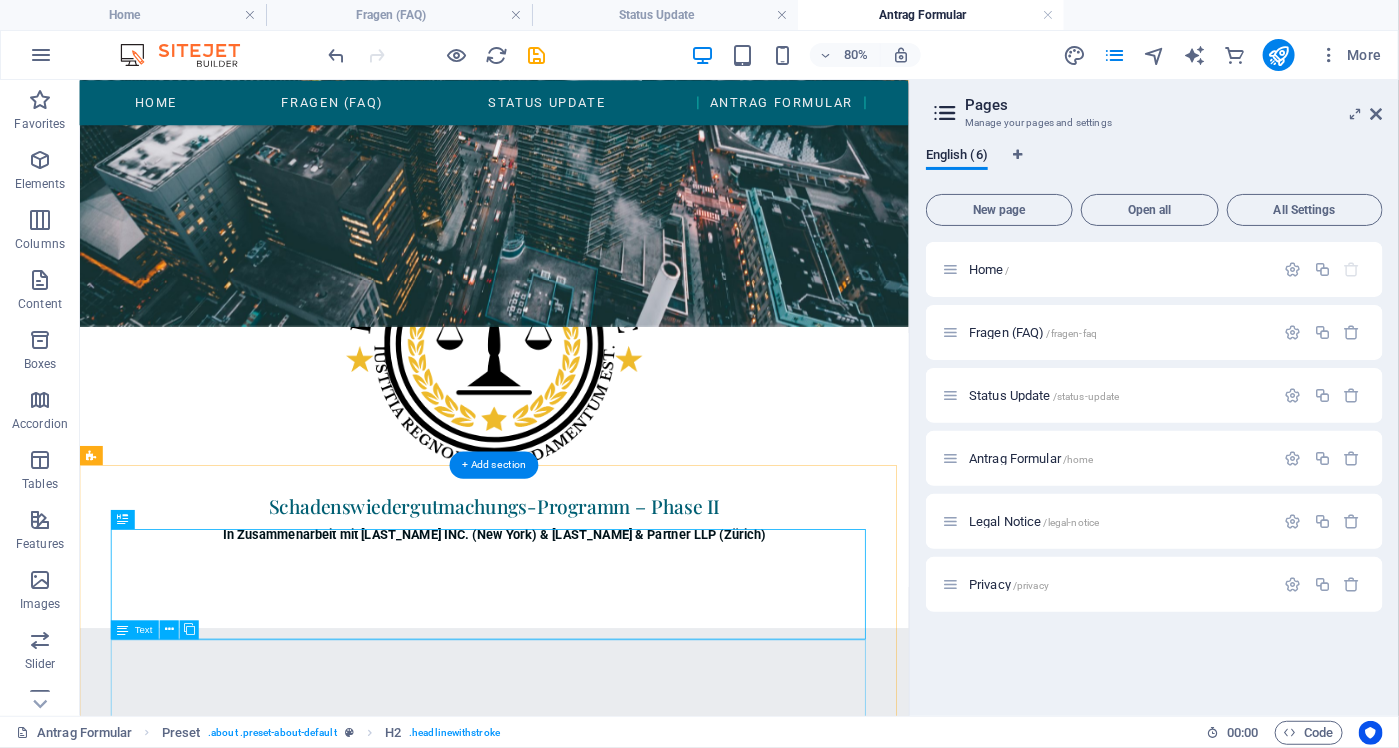 scroll, scrollTop: 800, scrollLeft: 0, axis: vertical 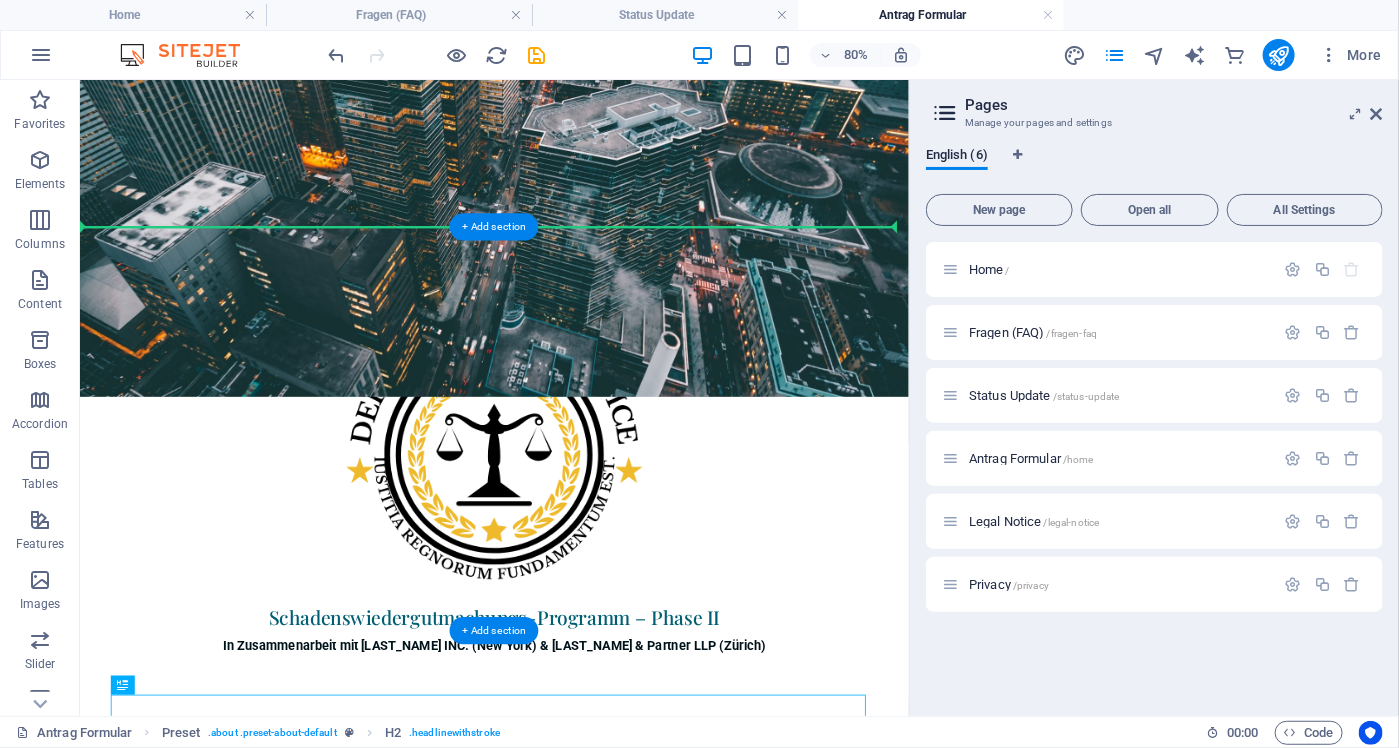 drag, startPoint x: 569, startPoint y: 597, endPoint x: 623, endPoint y: 298, distance: 303.83713 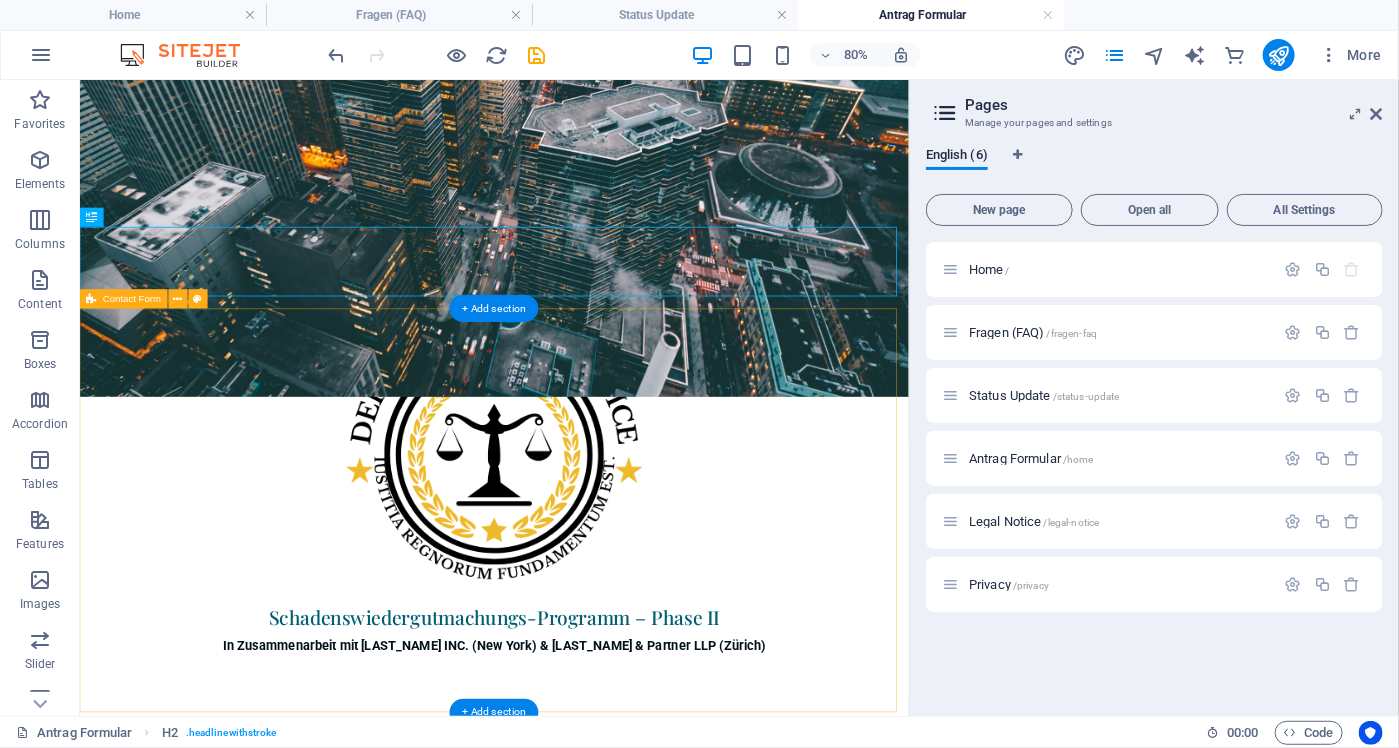 click on "Ich habe die Datenschutzerklärung gelesen und akzeptiere diese. Mir ist bewusst, dass meine personenbezogenen Daten ausschließlich zur Bearbeitung meiner Statusanfrage im Rahmen des Wiedergutmachungsverfahrens verwendet werden. Submit" at bounding box center [597, 1318] 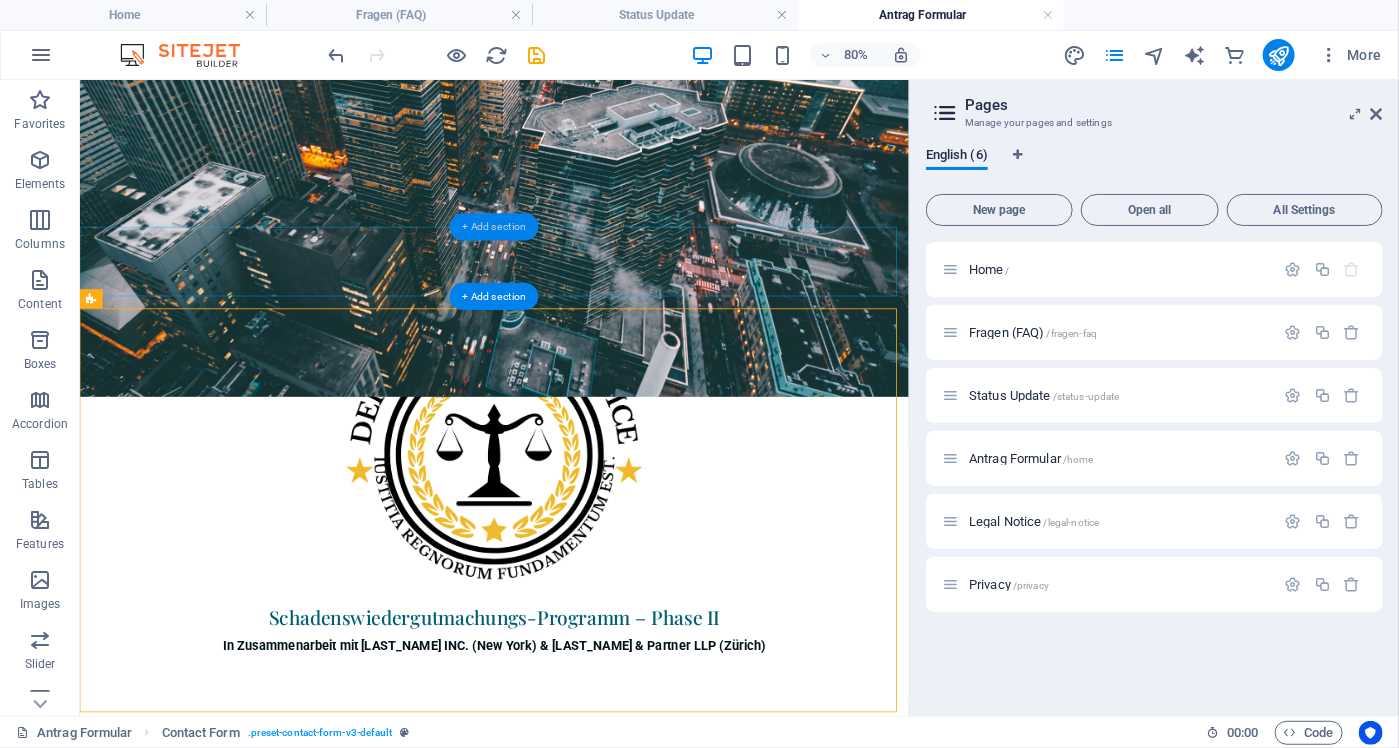 click on "+ Add section" at bounding box center [494, 226] 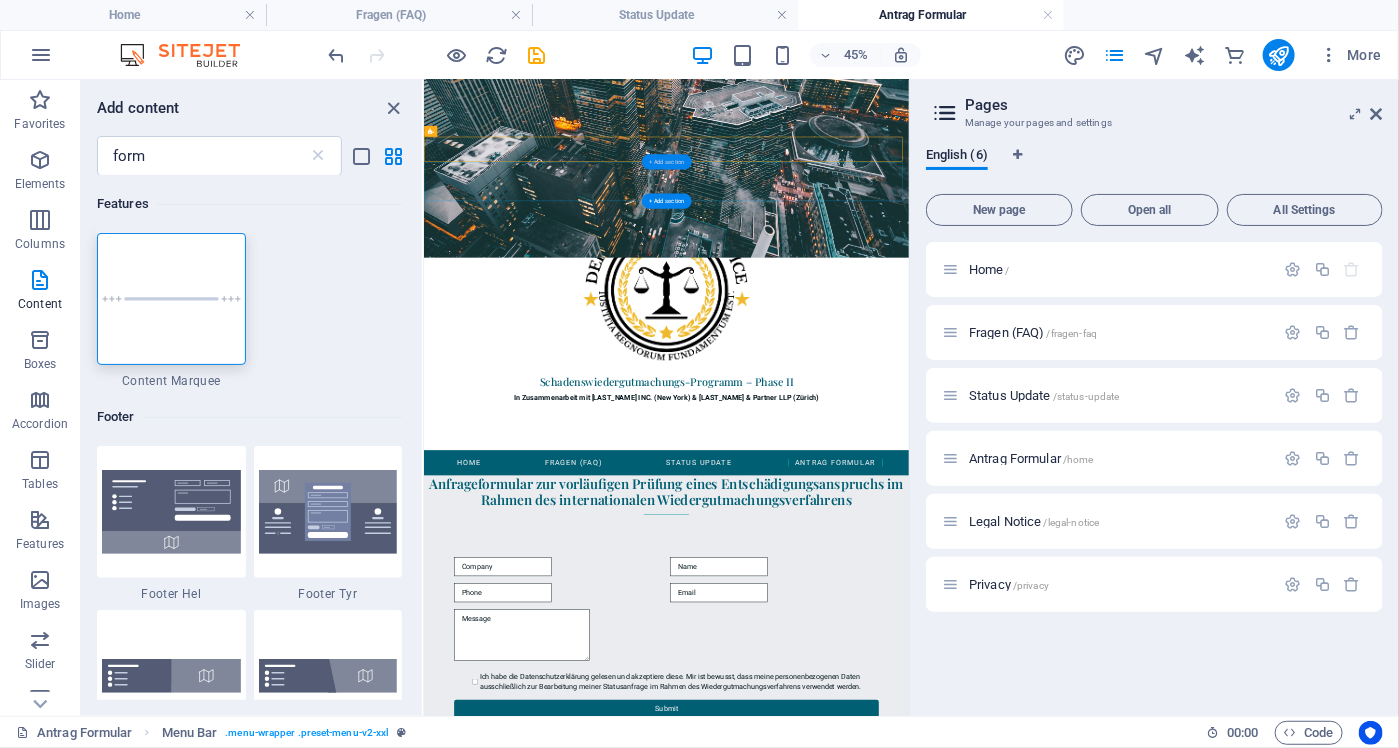 click on "+ Add section" at bounding box center (667, 162) 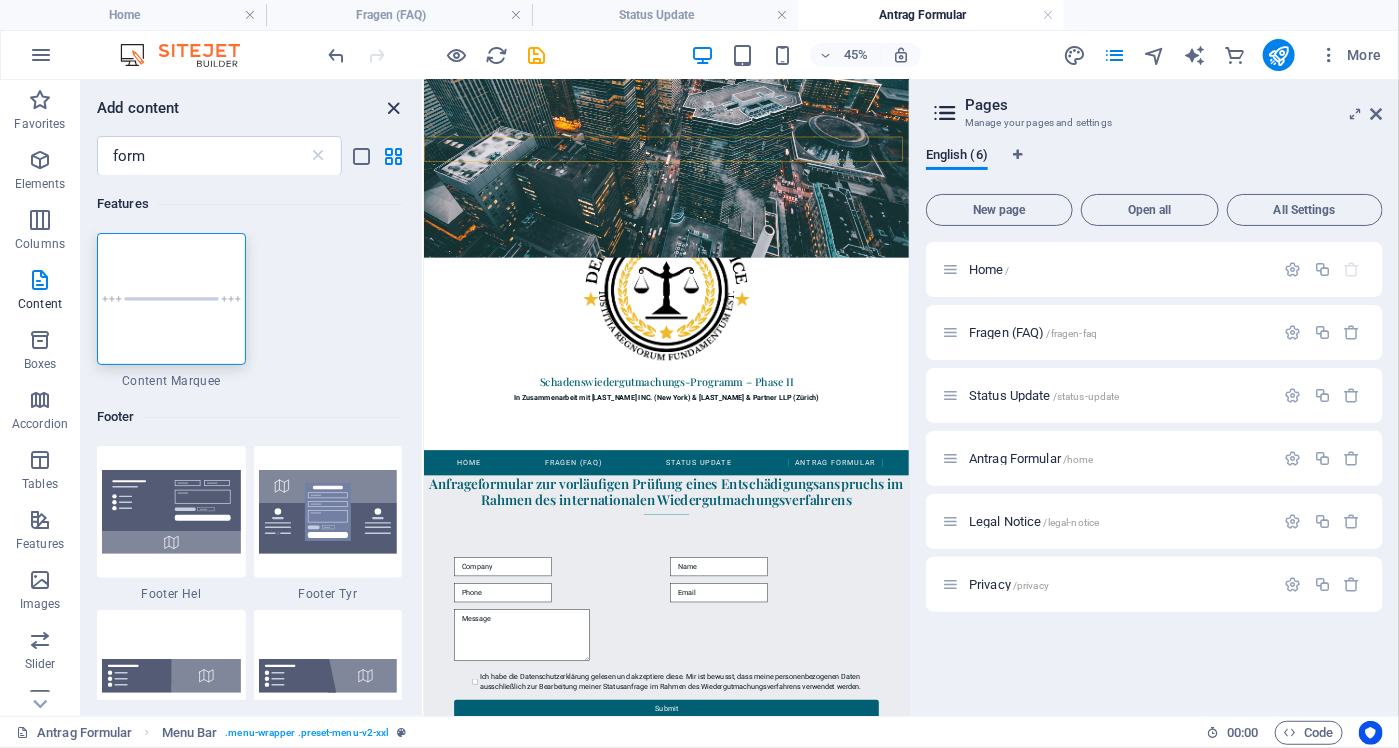 click at bounding box center [394, 108] 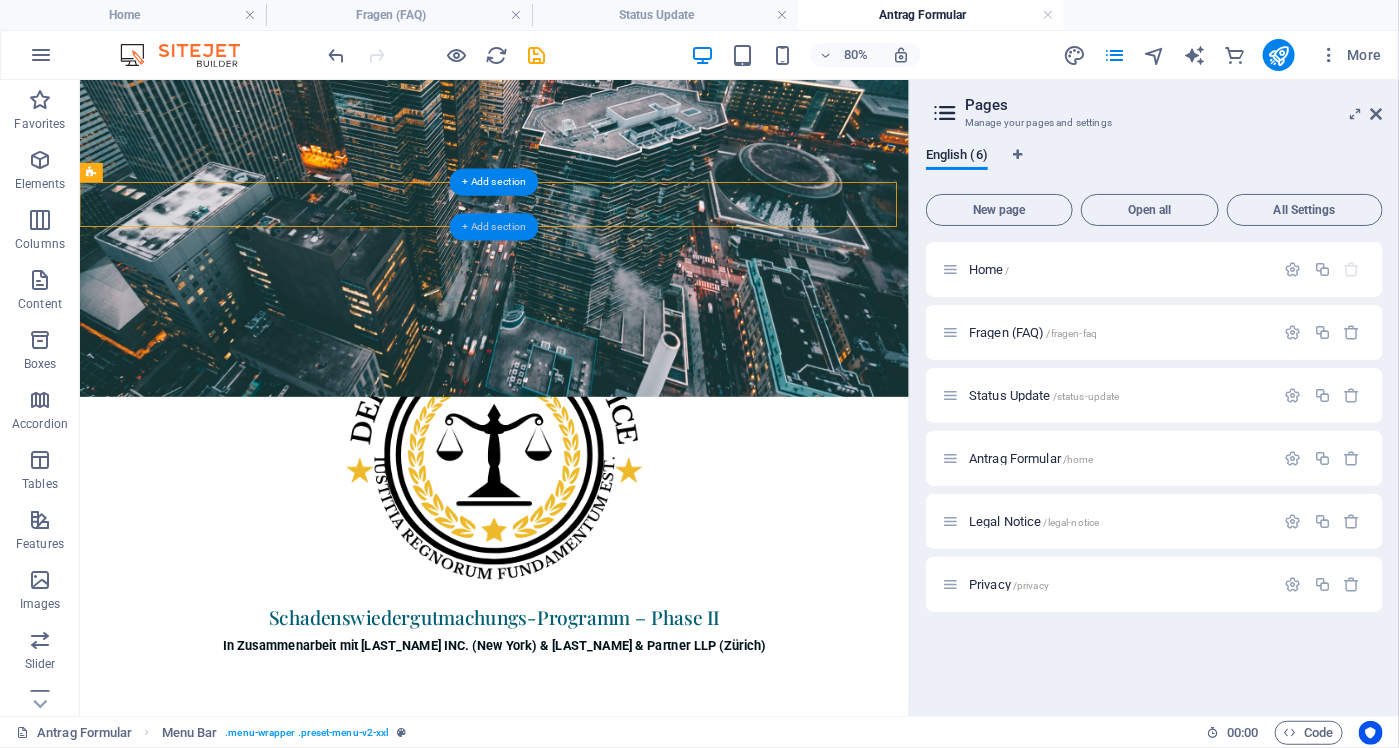 click on "+ Add section" at bounding box center [494, 226] 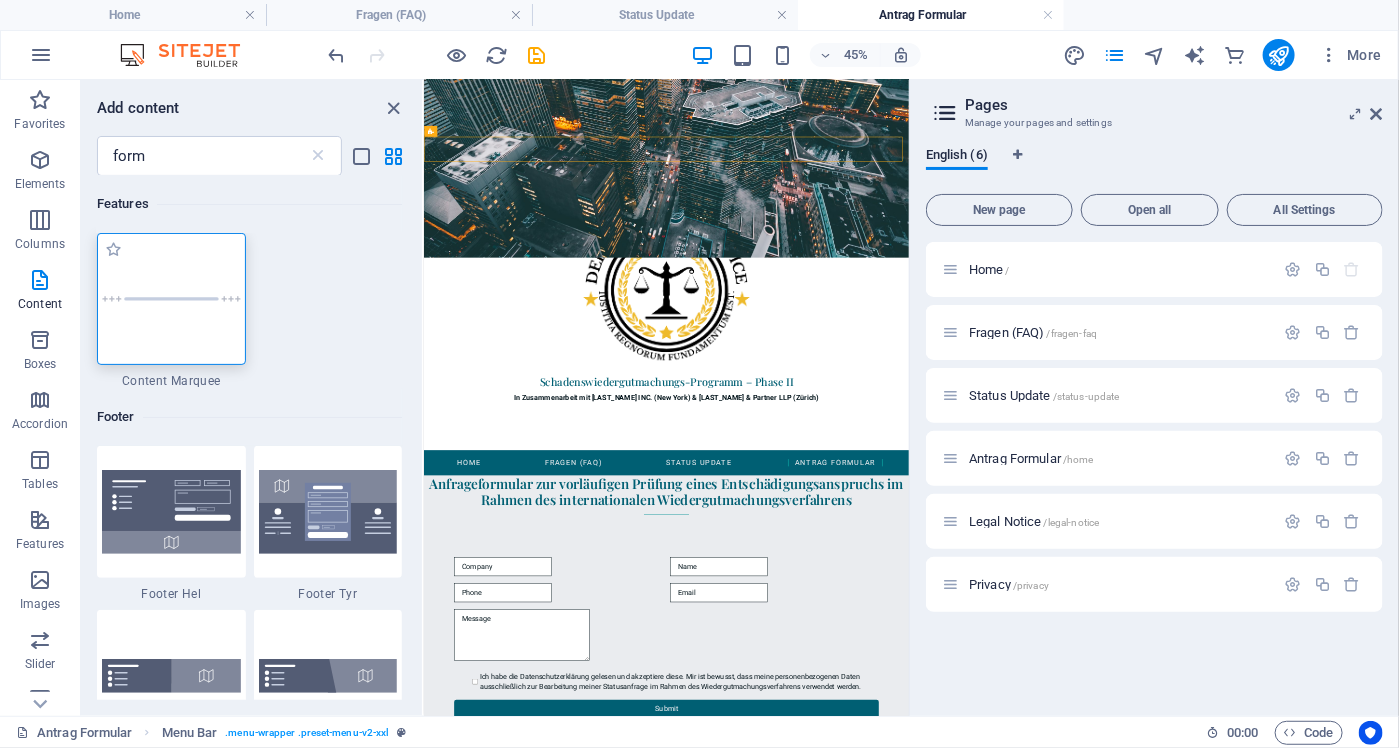 click at bounding box center [171, 299] 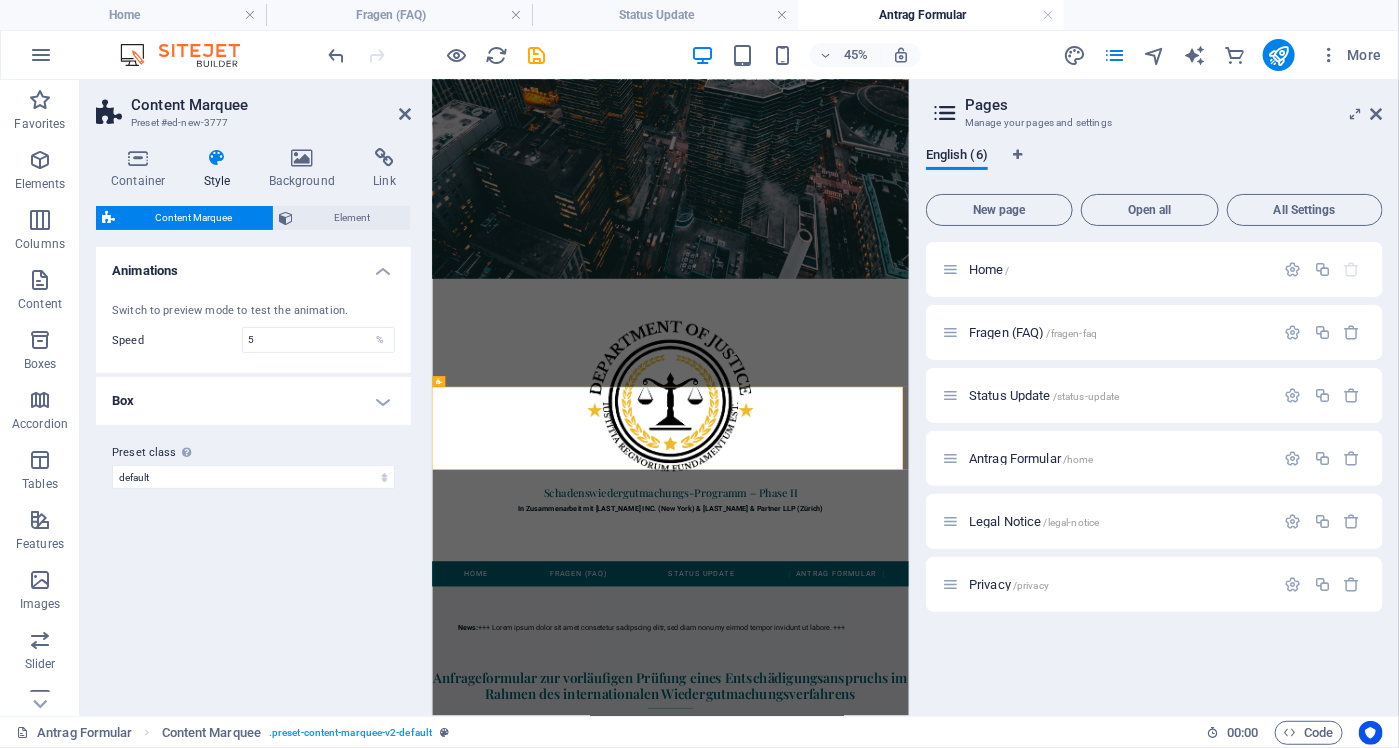scroll, scrollTop: 0, scrollLeft: 0, axis: both 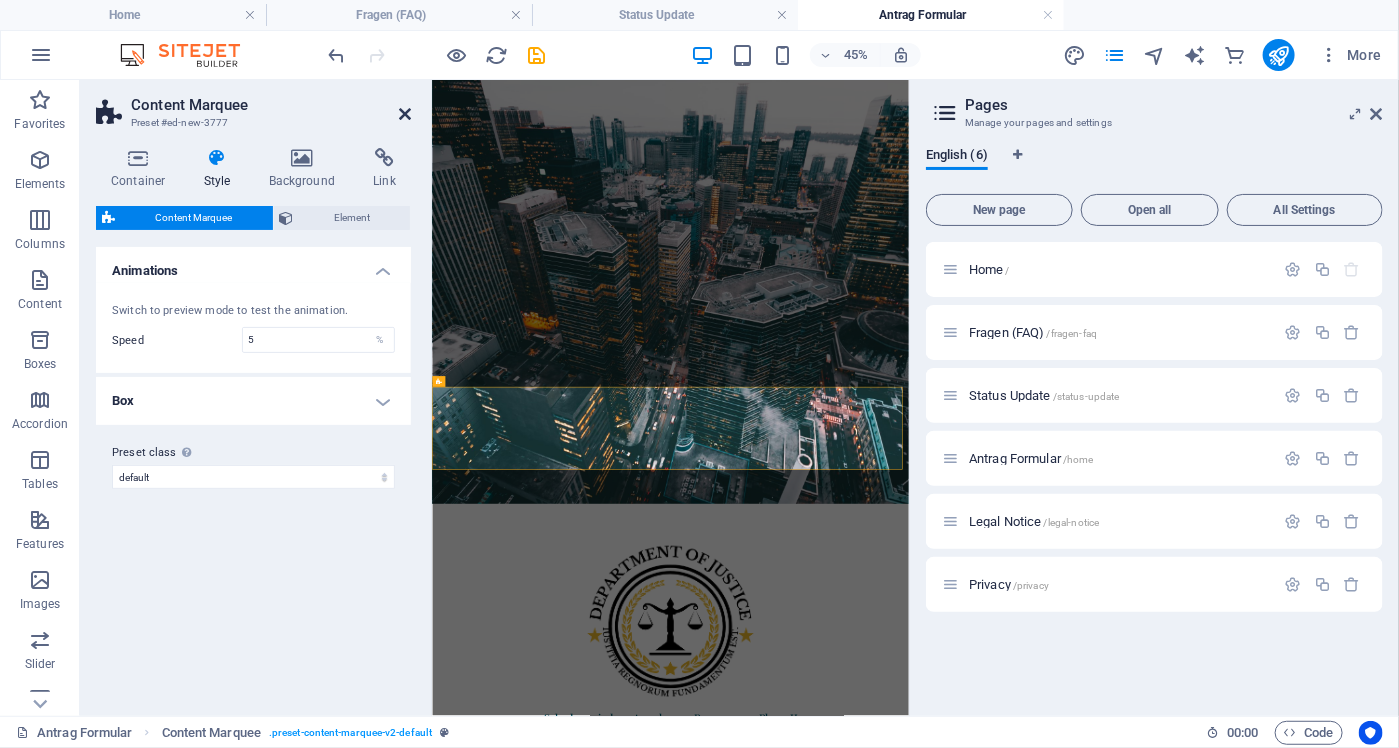 click at bounding box center [405, 114] 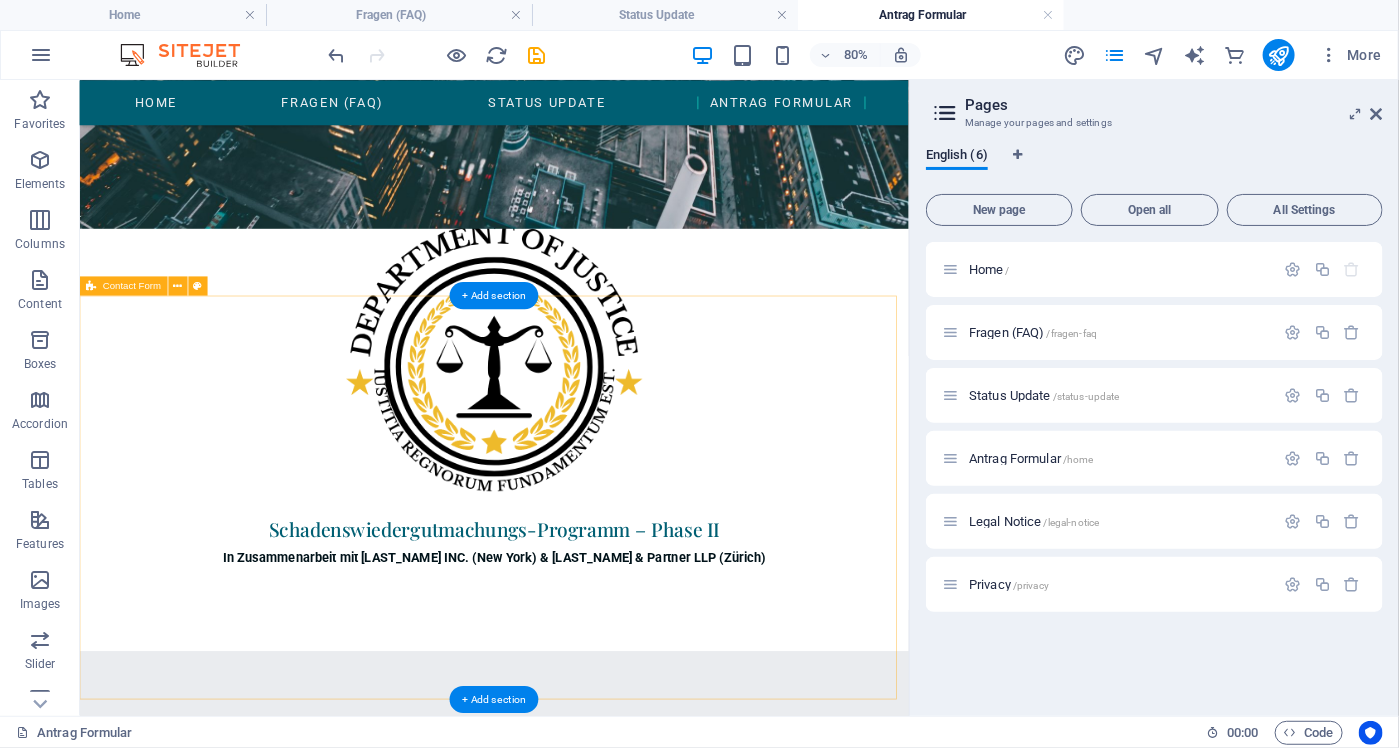 scroll, scrollTop: 600, scrollLeft: 0, axis: vertical 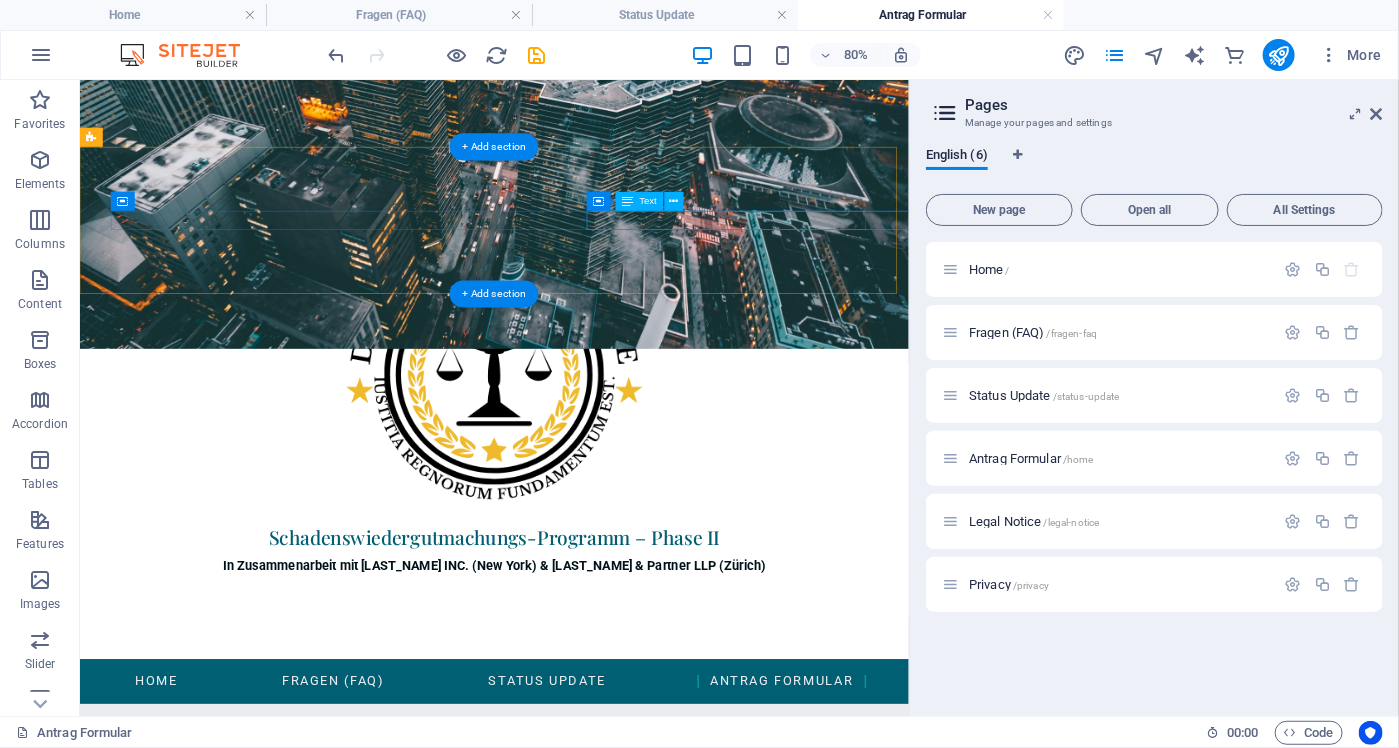click on "News:  +++ Lorem ipsum dolor sit amet consetetur sadipscing elitr, sed diam nonumy eirmod tempor invidunt ut labore. +++" at bounding box center [1068, 950] 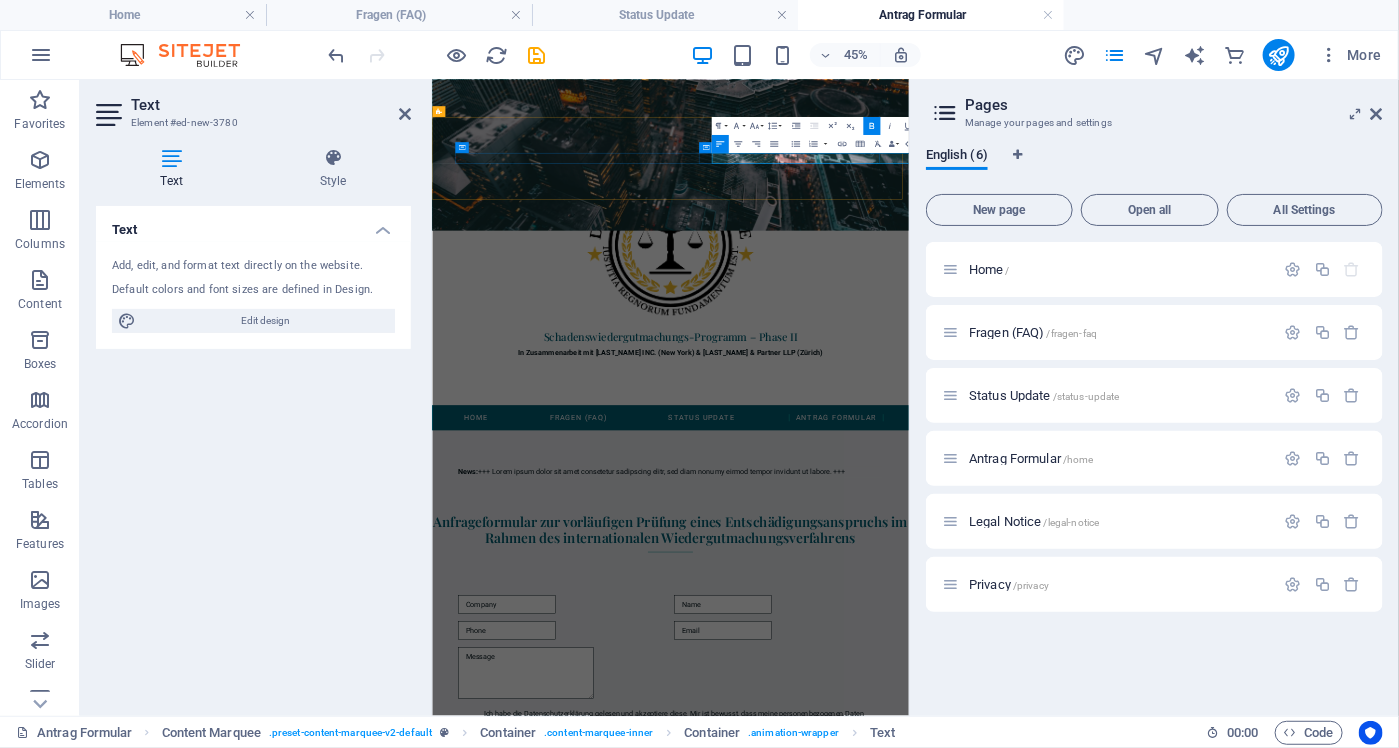 click on "News:  +++ Lorem ipsum dolor sit amet consetetur sadipscing elitr, sed diam nonumy eirmod tempor invidunt ut labore. +++" at bounding box center [1433, 950] 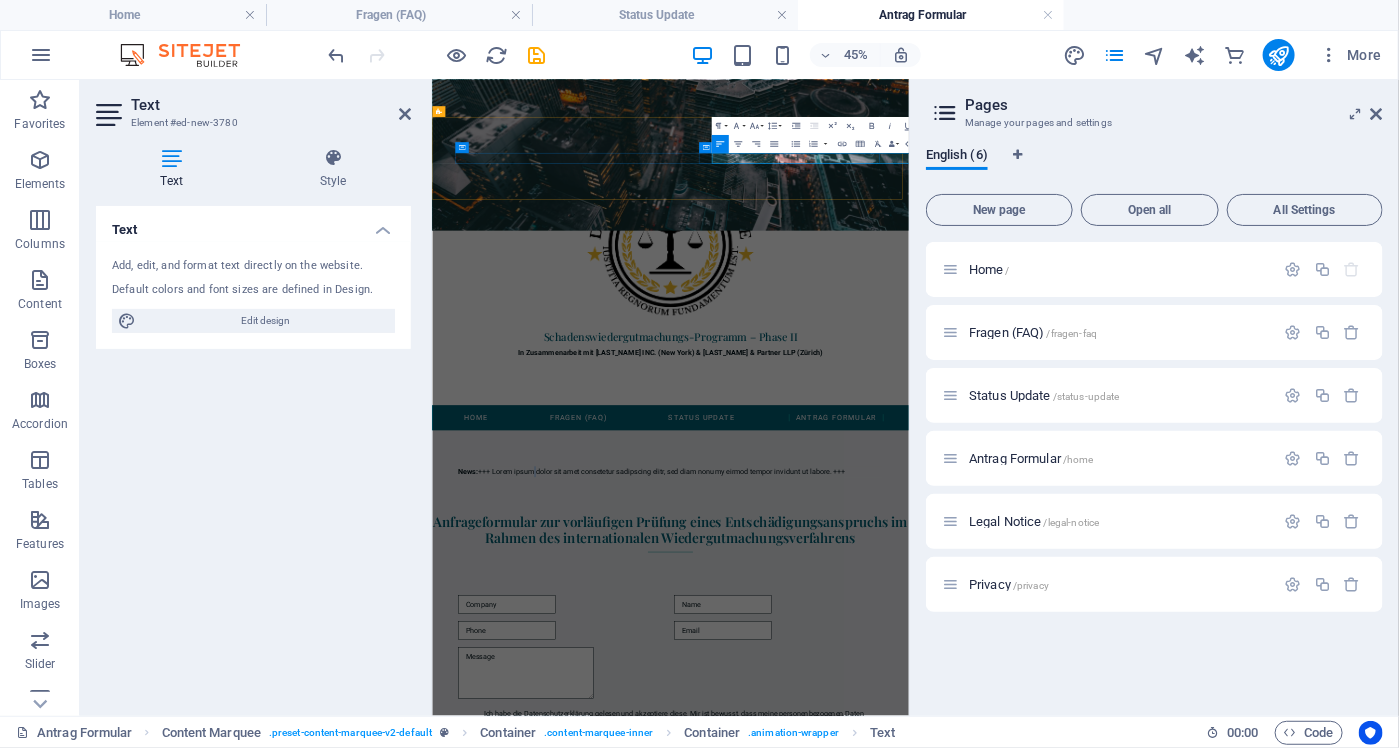 click on "News:  +++ Lorem ipsum dolor sit amet consetetur sadipscing elitr, sed diam nonumy eirmod tempor invidunt ut labore. +++" at bounding box center (1432, 950) 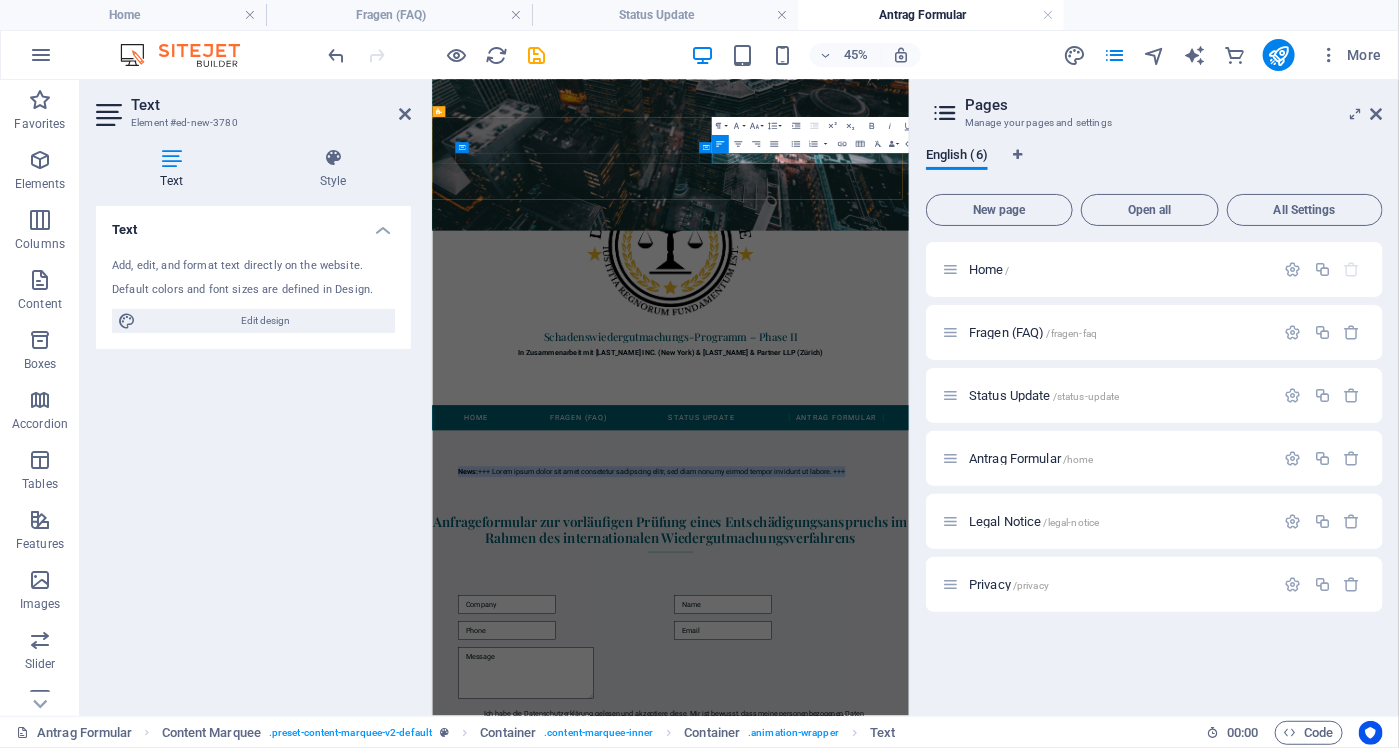 click on "News:  +++ Lorem ipsum dolor sit amet consetetur sadipscing elitr, sed diam nonumy eirmod tempor invidunt ut labore. +++" at bounding box center [1433, 950] 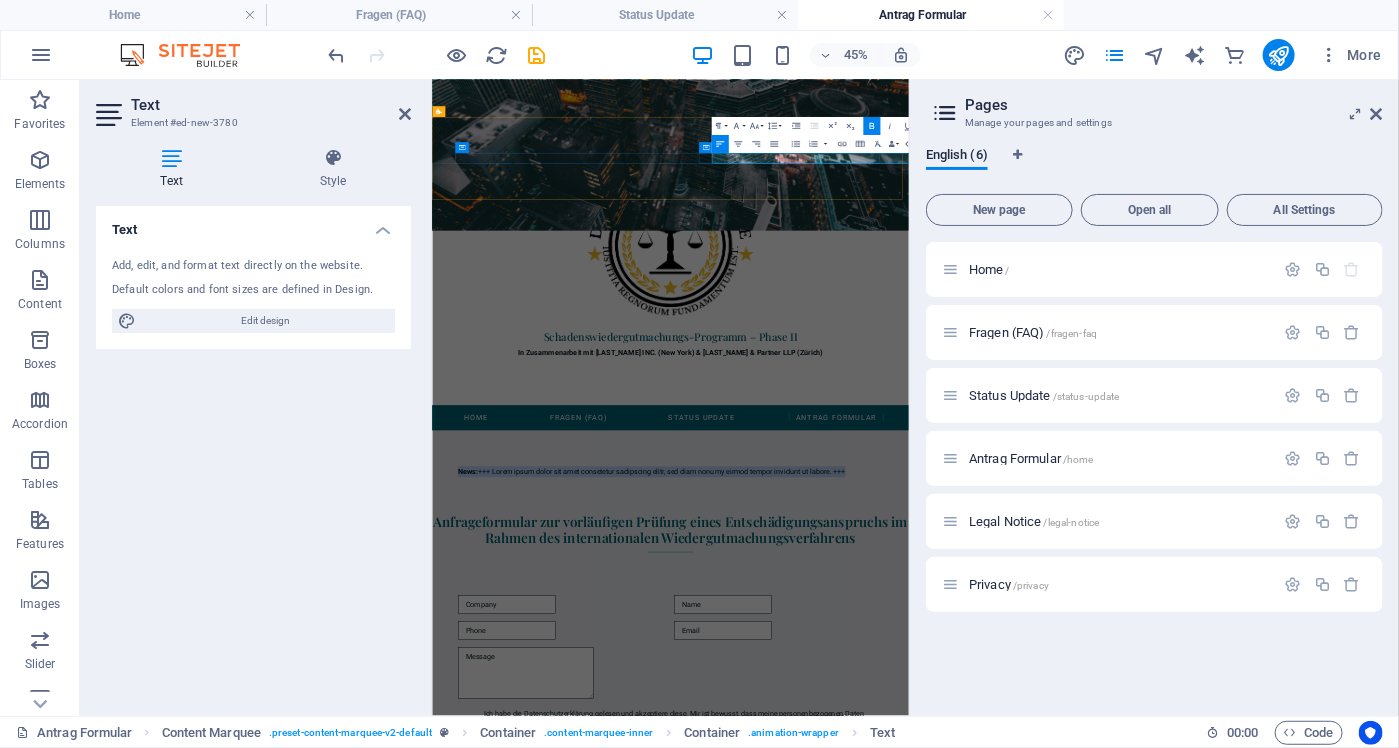 click on "News:  +++ Lorem ipsum dolor sit amet consetetur sadipscing elitr, sed diam nonumy eirmod tempor invidunt ut labore. +++" at bounding box center (1433, 950) 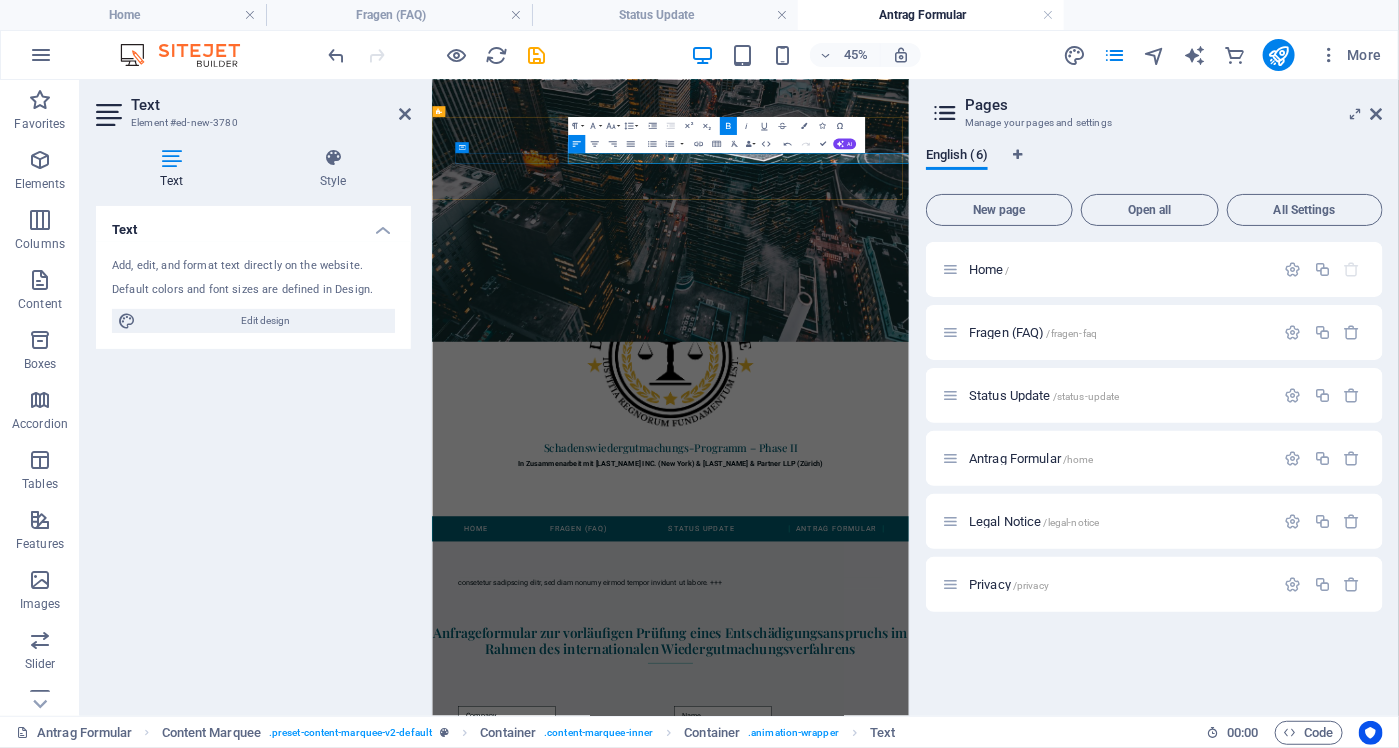 click on "consetetur sadipscing elitr, sed diam nonumy eirmod tempor invidunt ut labore. +++" at bounding box center (1433, 1197) 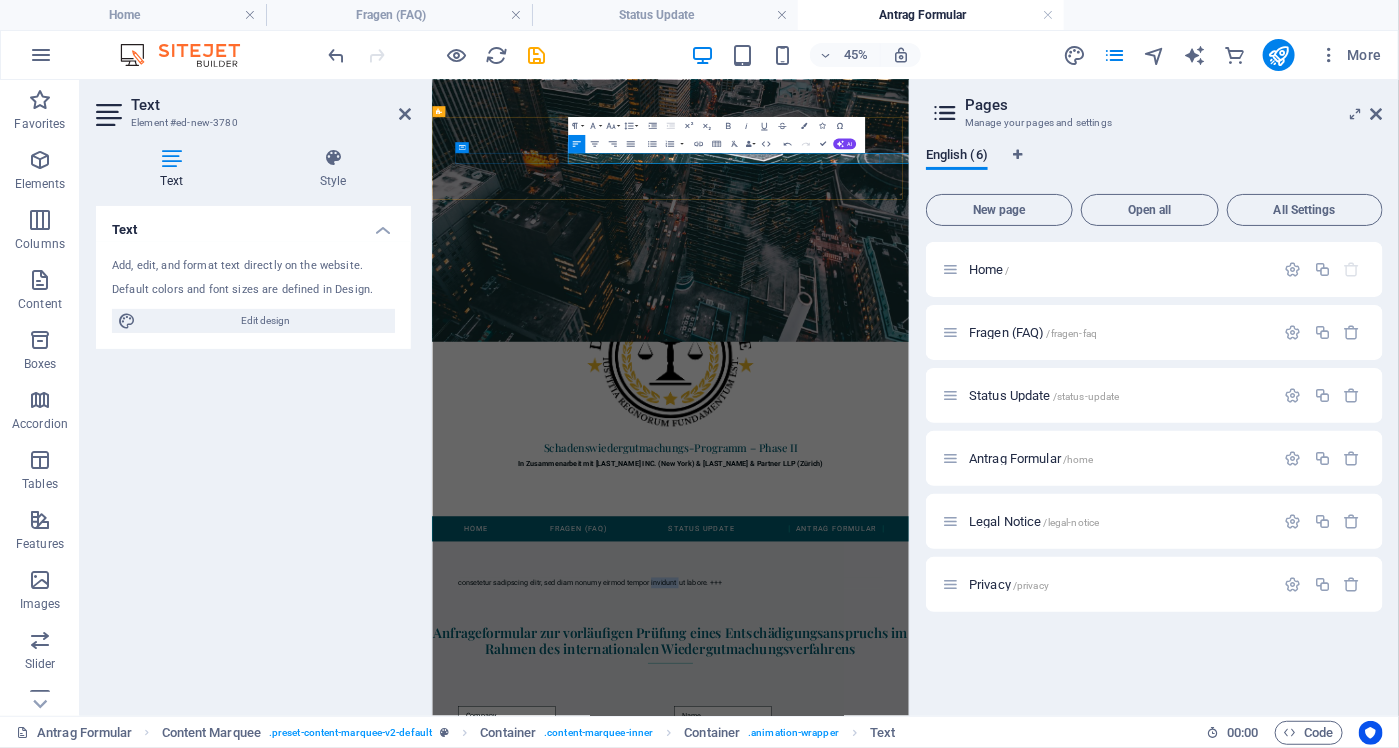 click on "consetetur sadipscing elitr, sed diam nonumy eirmod tempor invidunt ut labore. +++" at bounding box center (1432, 1197) 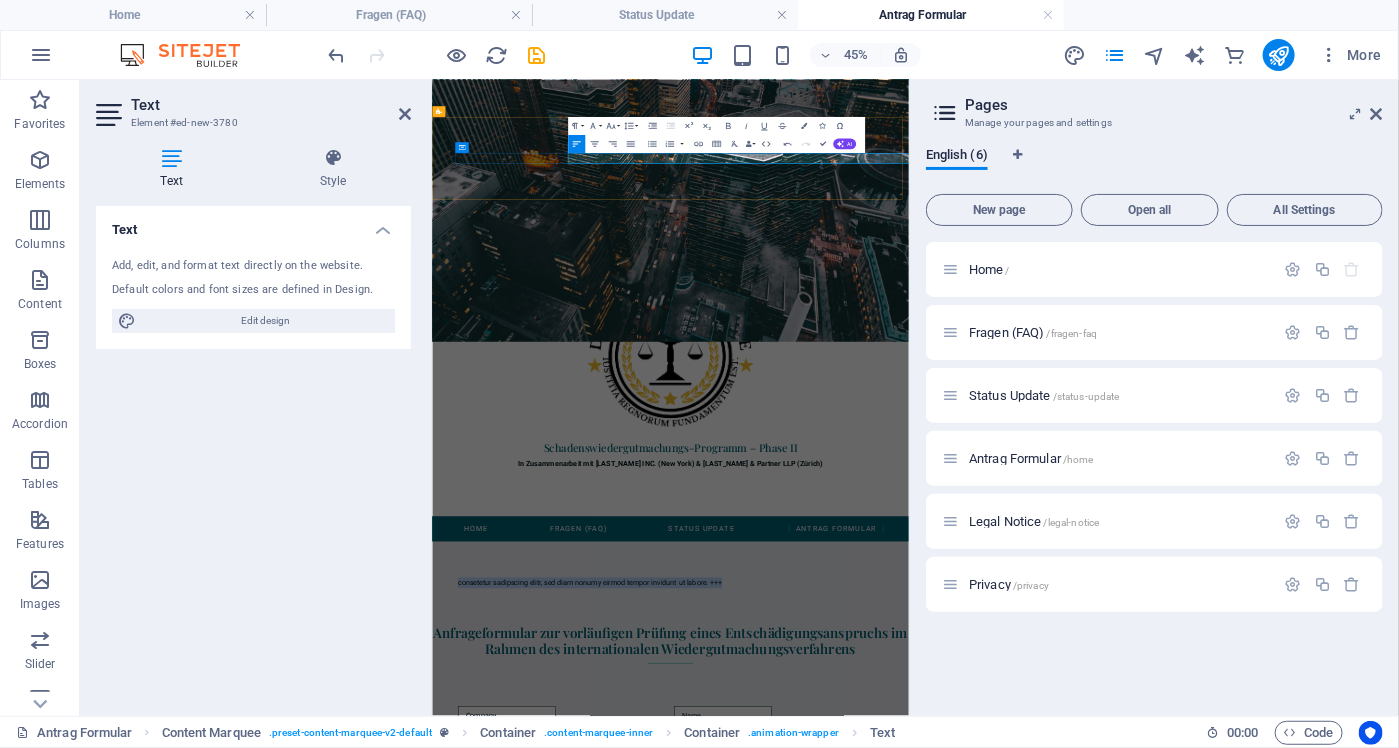 click on "consetetur sadipscing elitr, sed diam nonumy eirmod tempor invidunt ut labore. +++" at bounding box center (1432, 1197) 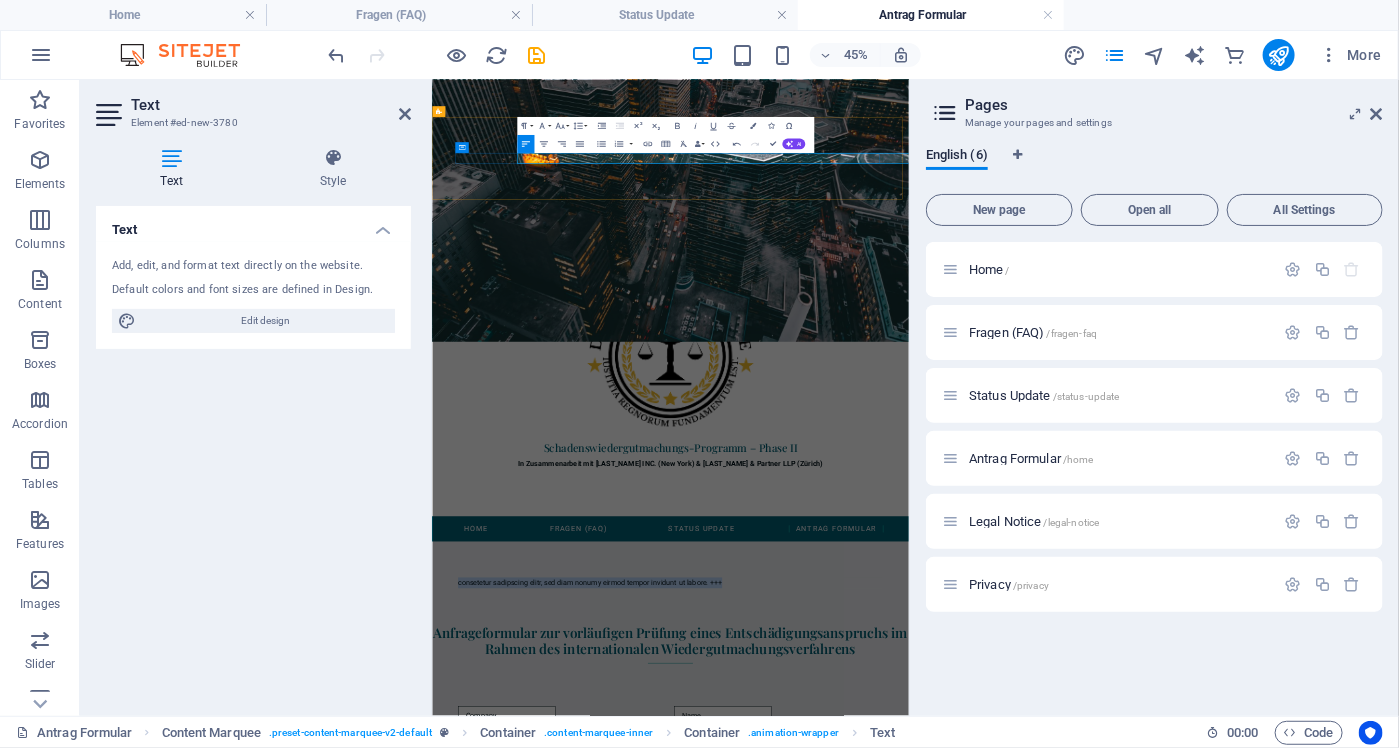 type 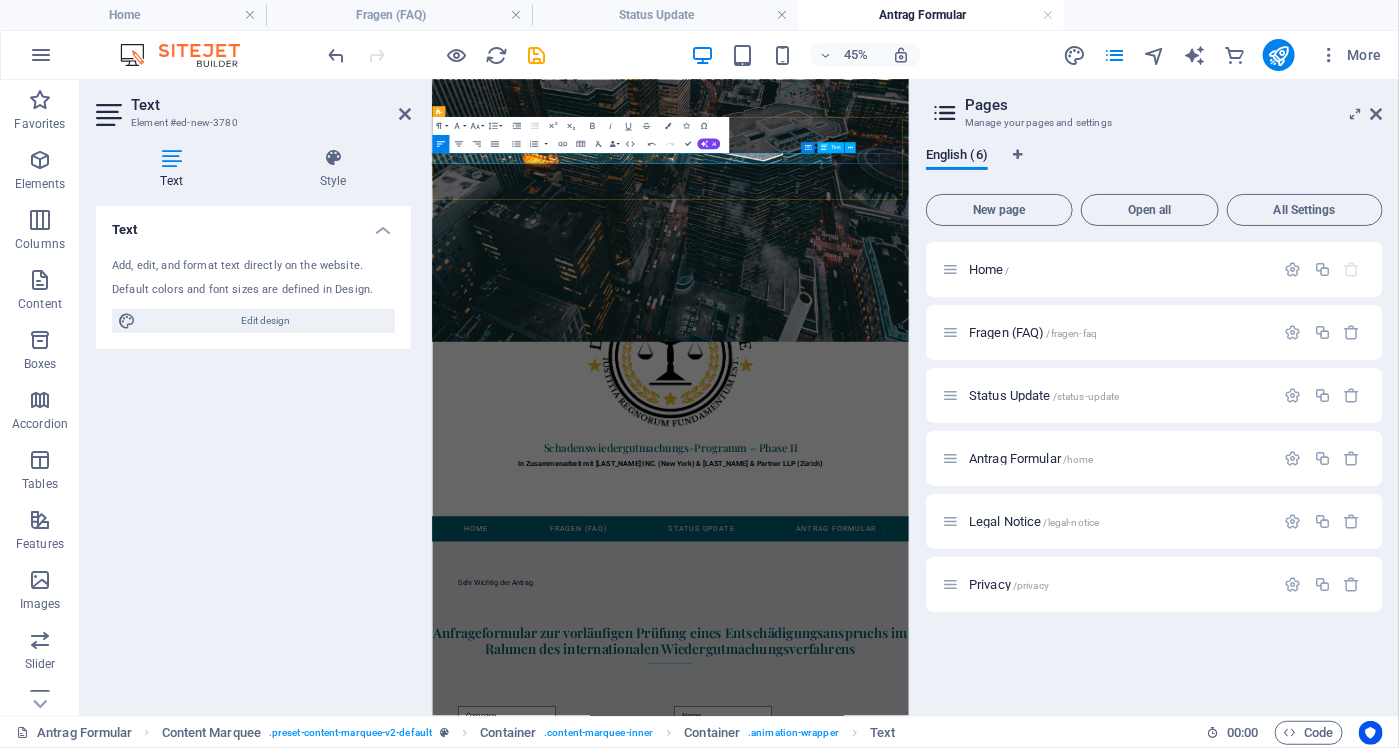 click on "Sehr Wichtig der Antrag" at bounding box center [1433, 1197] 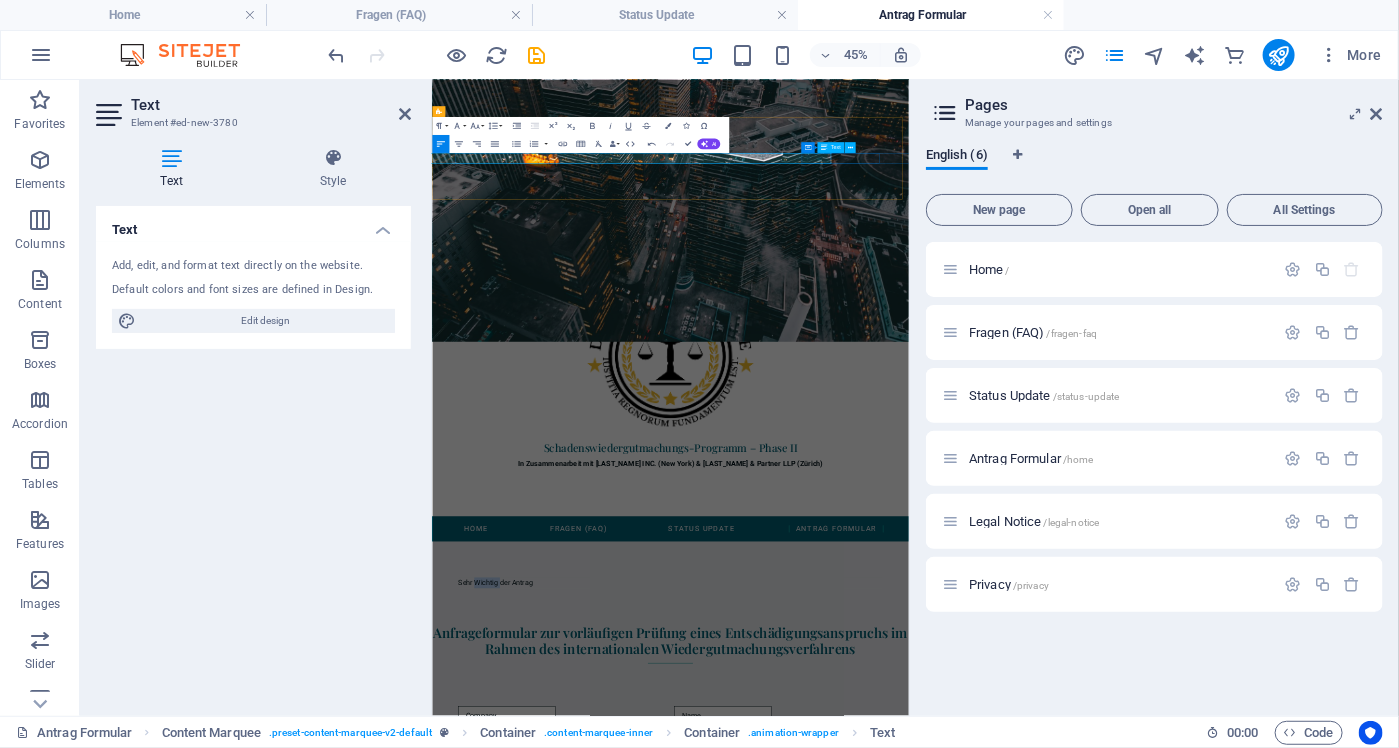 click on "Sehr Wichtig der Antrag" at bounding box center (1433, 1197) 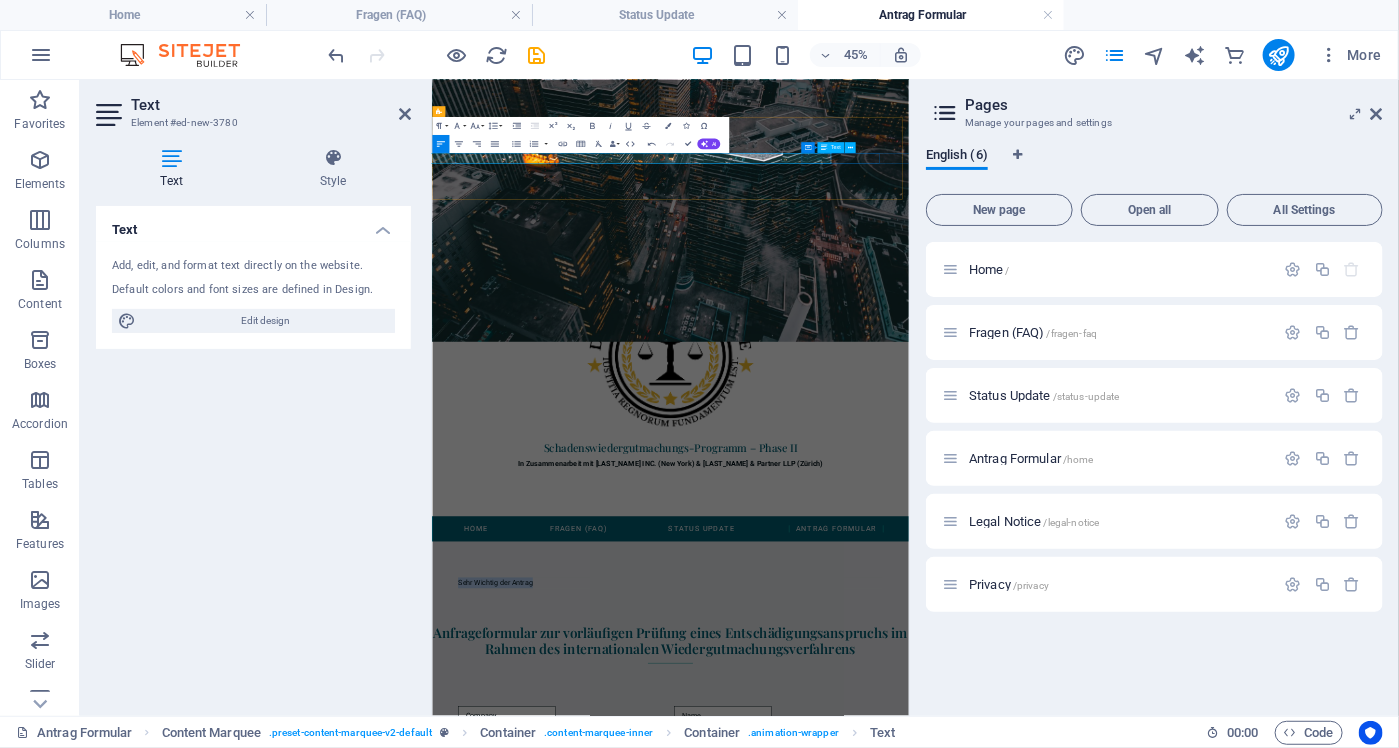 click on "Sehr Wichtig der Antrag" at bounding box center [1433, 1197] 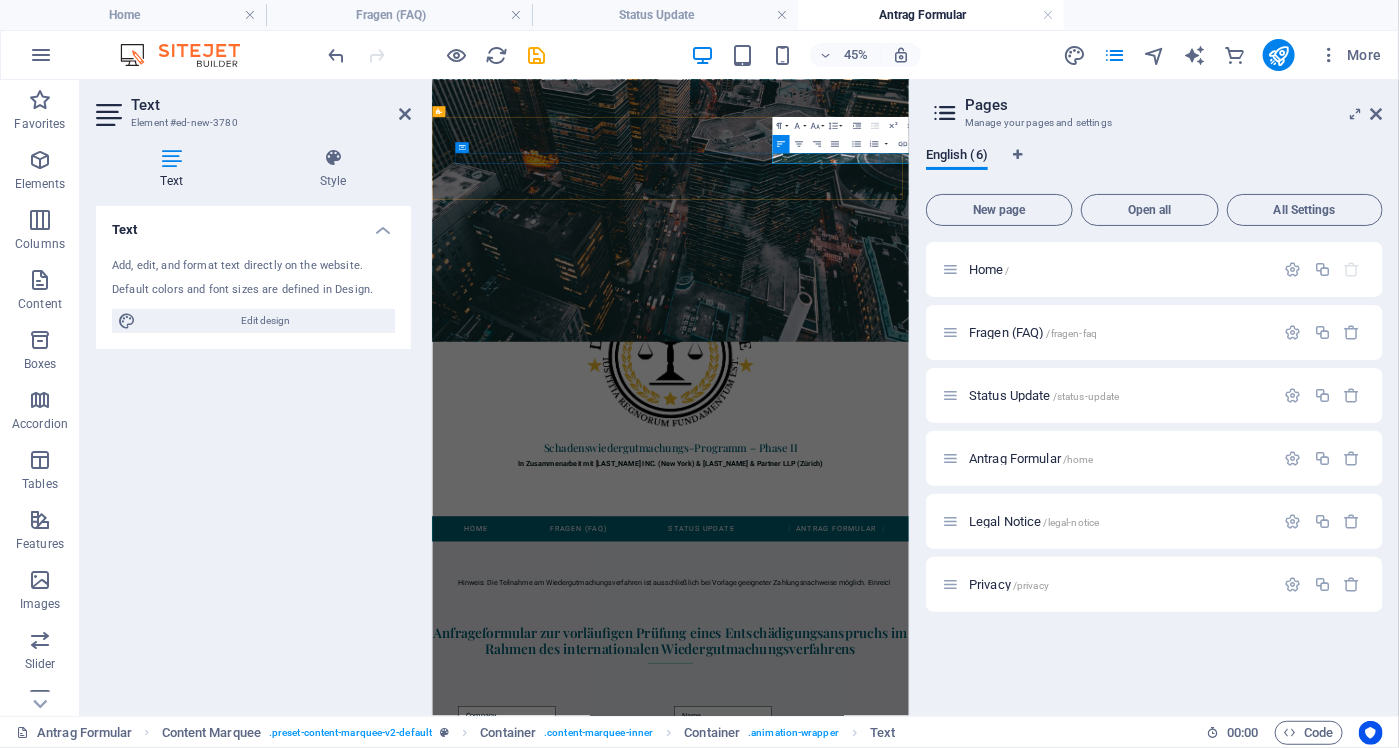 click on "Hinweis: Die Teilnahme am Wiedergutmachungsverfahren ist ausschließlich bei Vorlage geeigneter Zahlungsnachweise möglich. Einreichungsfrist: 15. Oktober 2025." at bounding box center (1432, 1197) 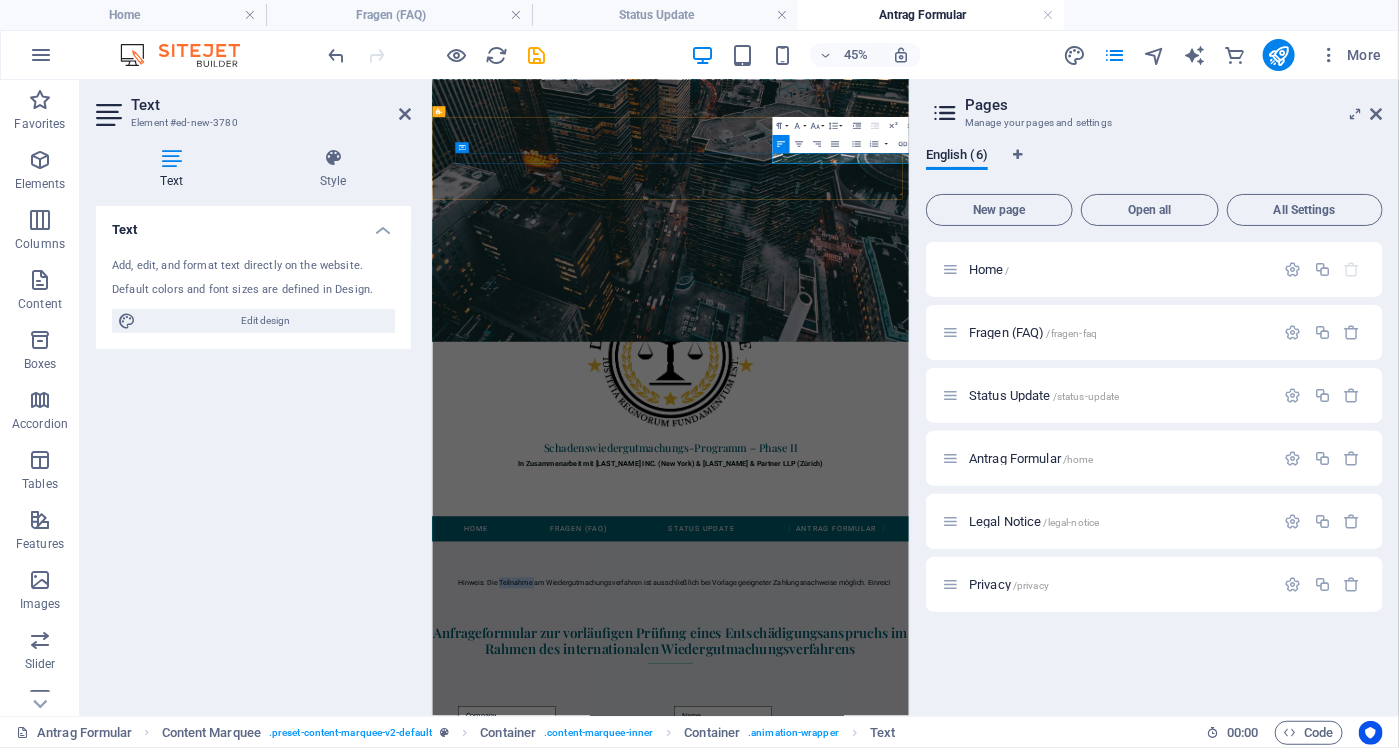 click on "Hinweis: Die Teilnahme am Wiedergutmachungsverfahren ist ausschließlich bei Vorlage geeigneter Zahlungsnachweise möglich. Einreichungsfrist: 15. Oktober 2025." at bounding box center (1433, 1197) 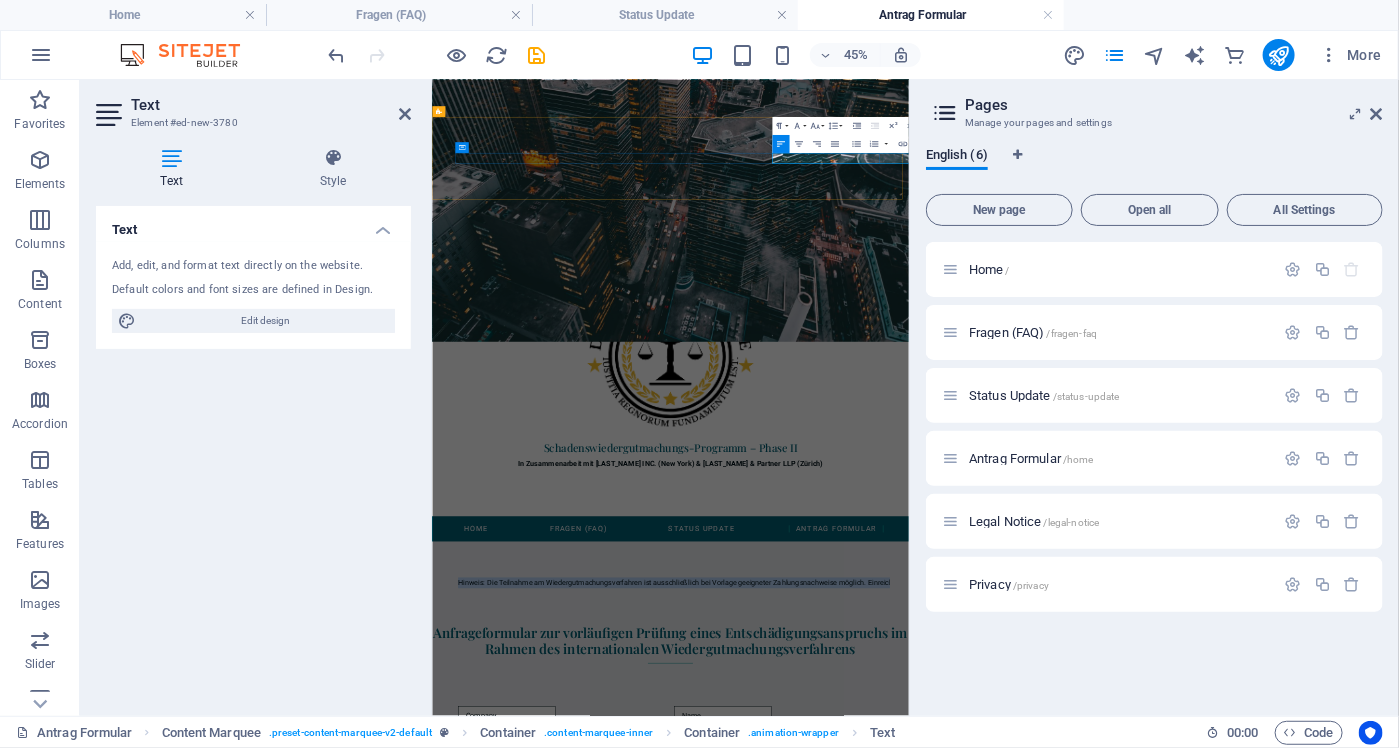 click on "Hinweis: Die Teilnahme am Wiedergutmachungsverfahren ist ausschließlich bei Vorlage geeigneter Zahlungsnachweise möglich. Einreichungsfrist: 15. Oktober 2025." at bounding box center (1432, 1197) 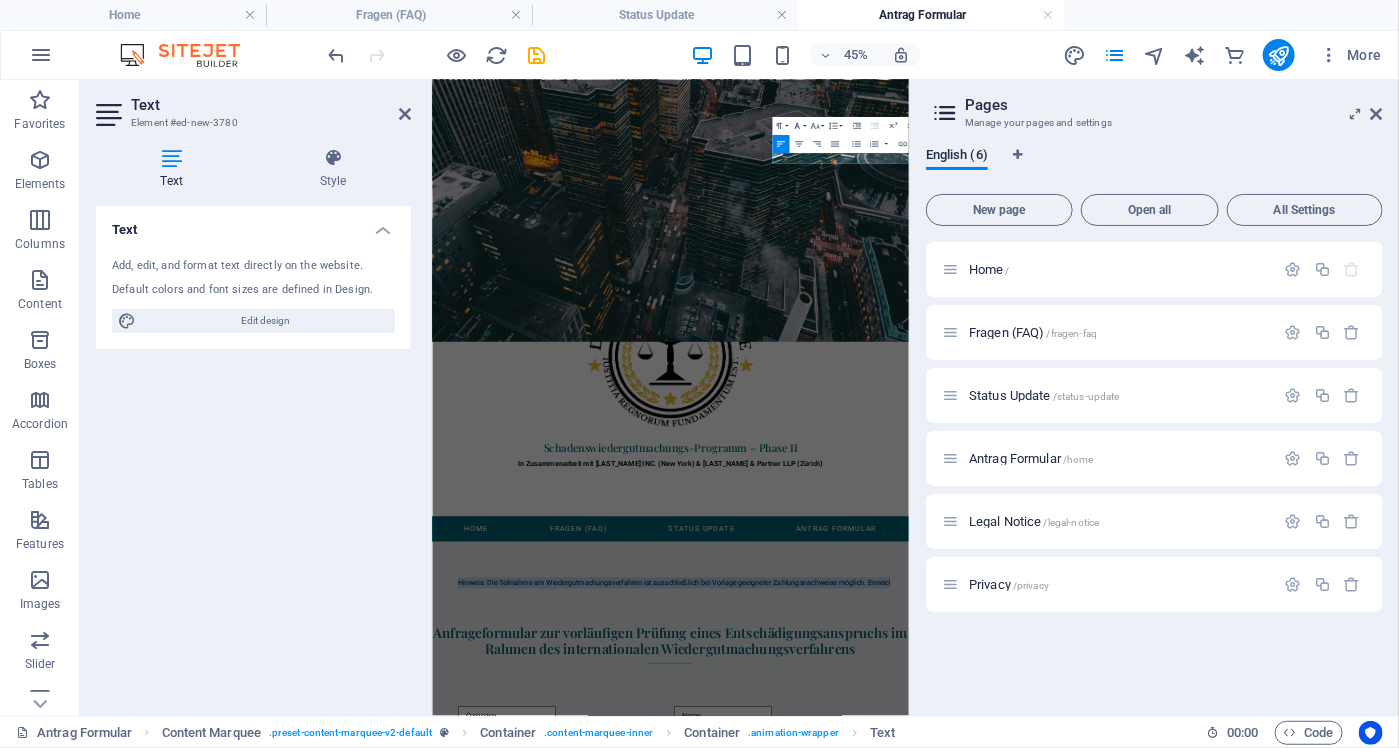 click 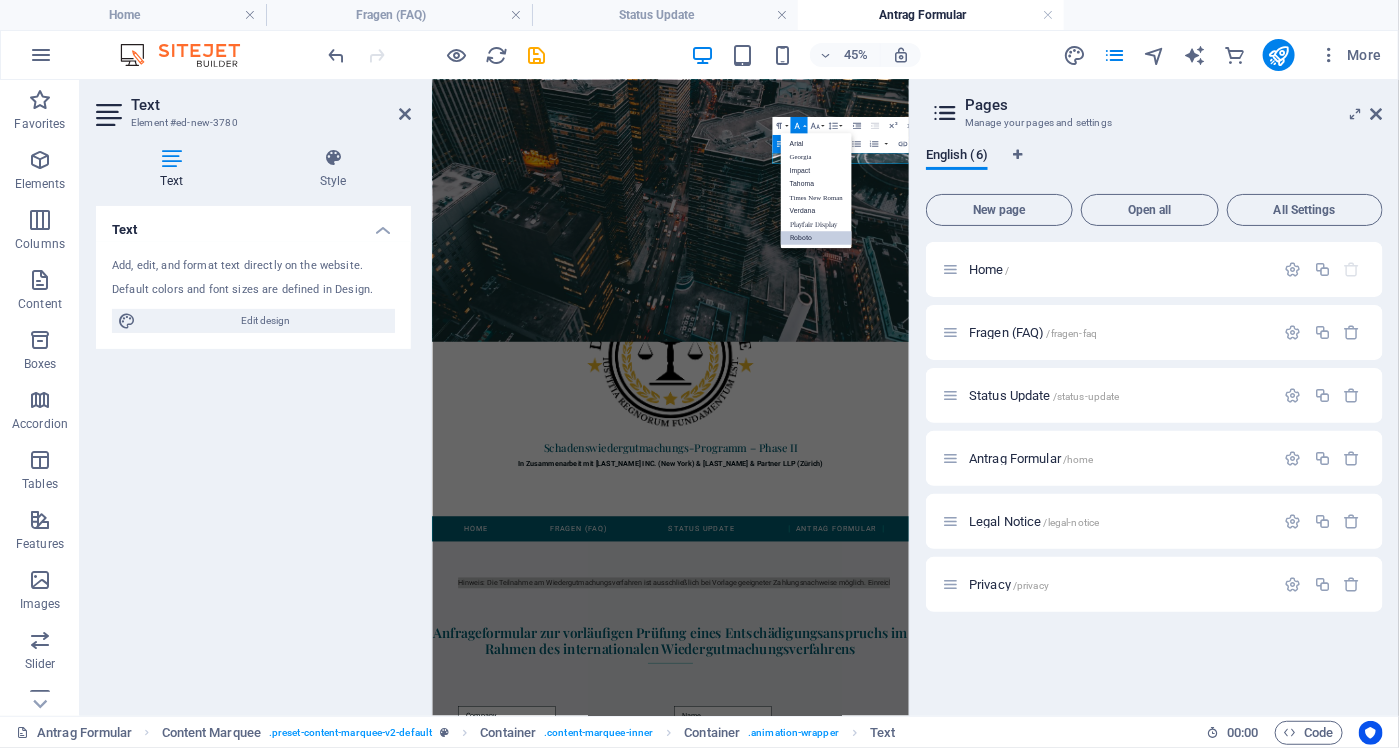scroll, scrollTop: 0, scrollLeft: 0, axis: both 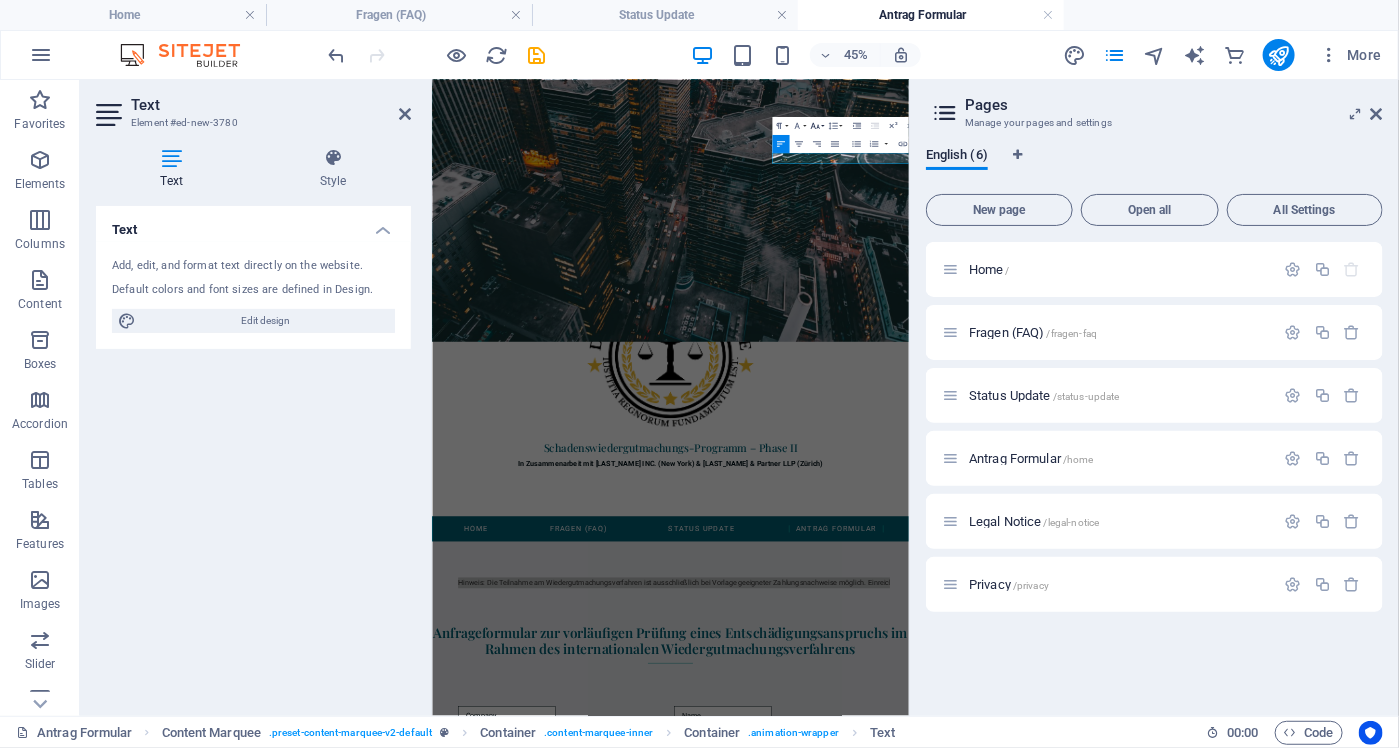 click on "Font Size" at bounding box center (816, 126) 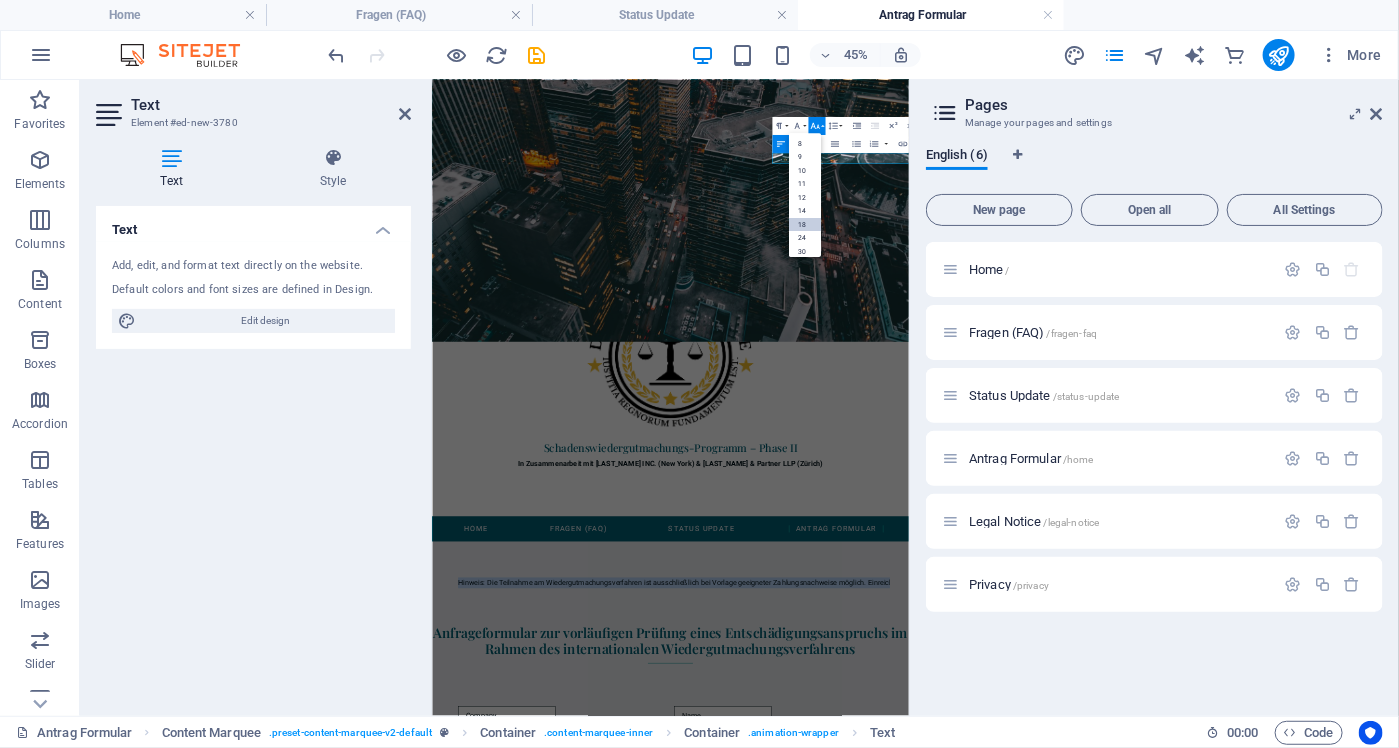 click on "18" at bounding box center (804, 225) 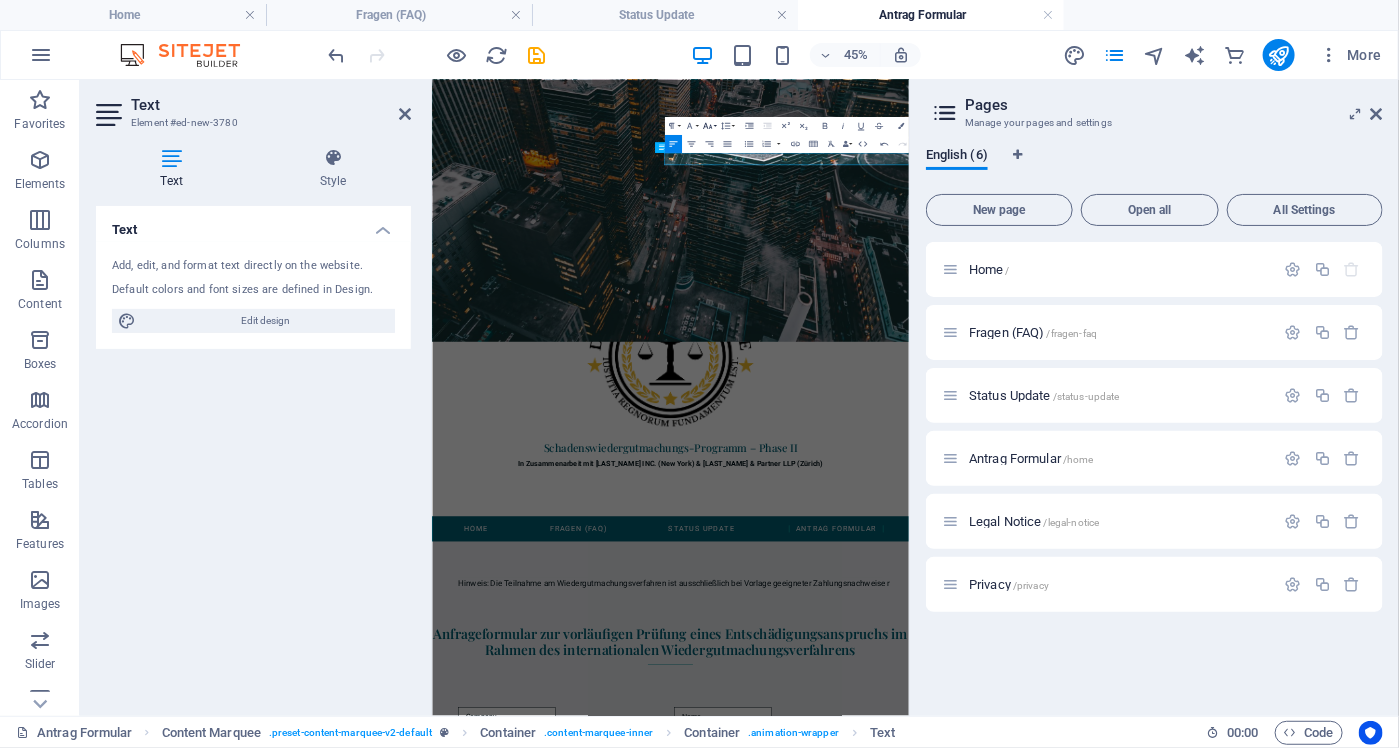 click 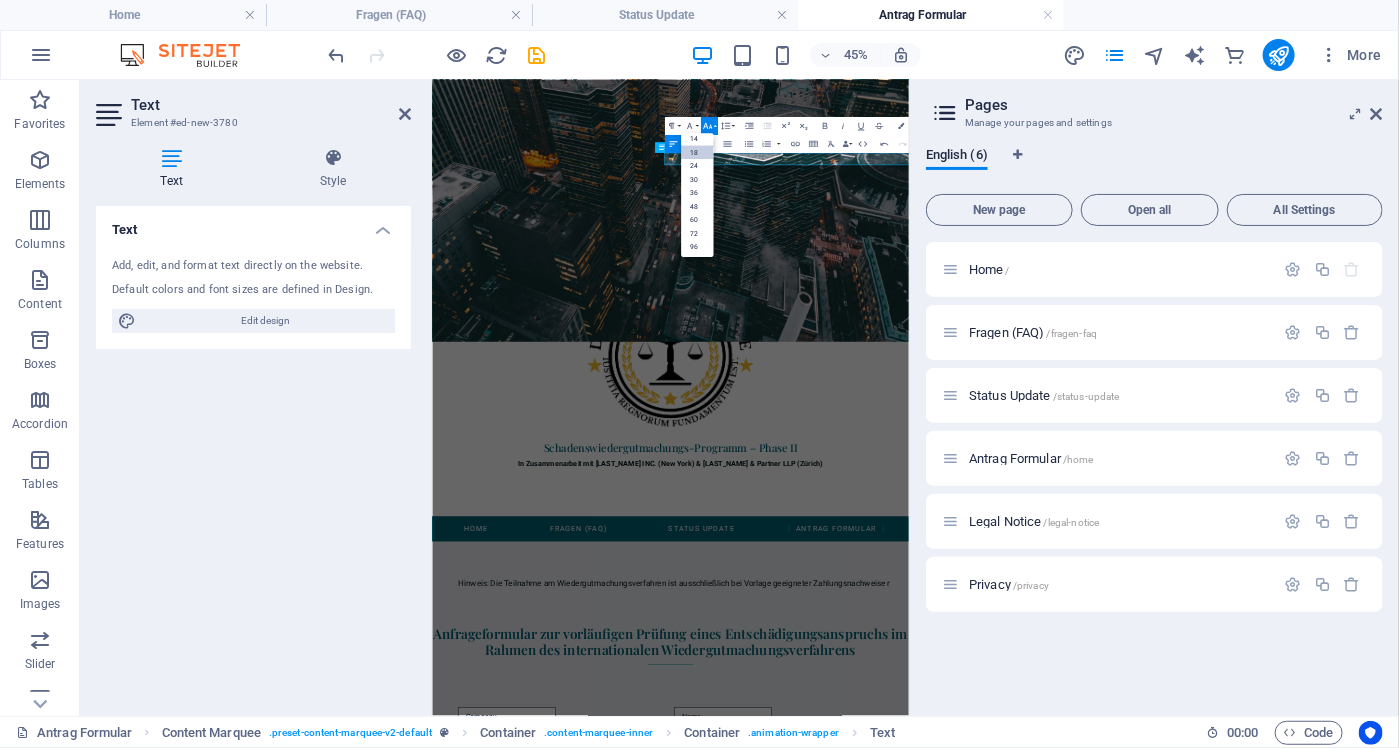 scroll, scrollTop: 161, scrollLeft: 0, axis: vertical 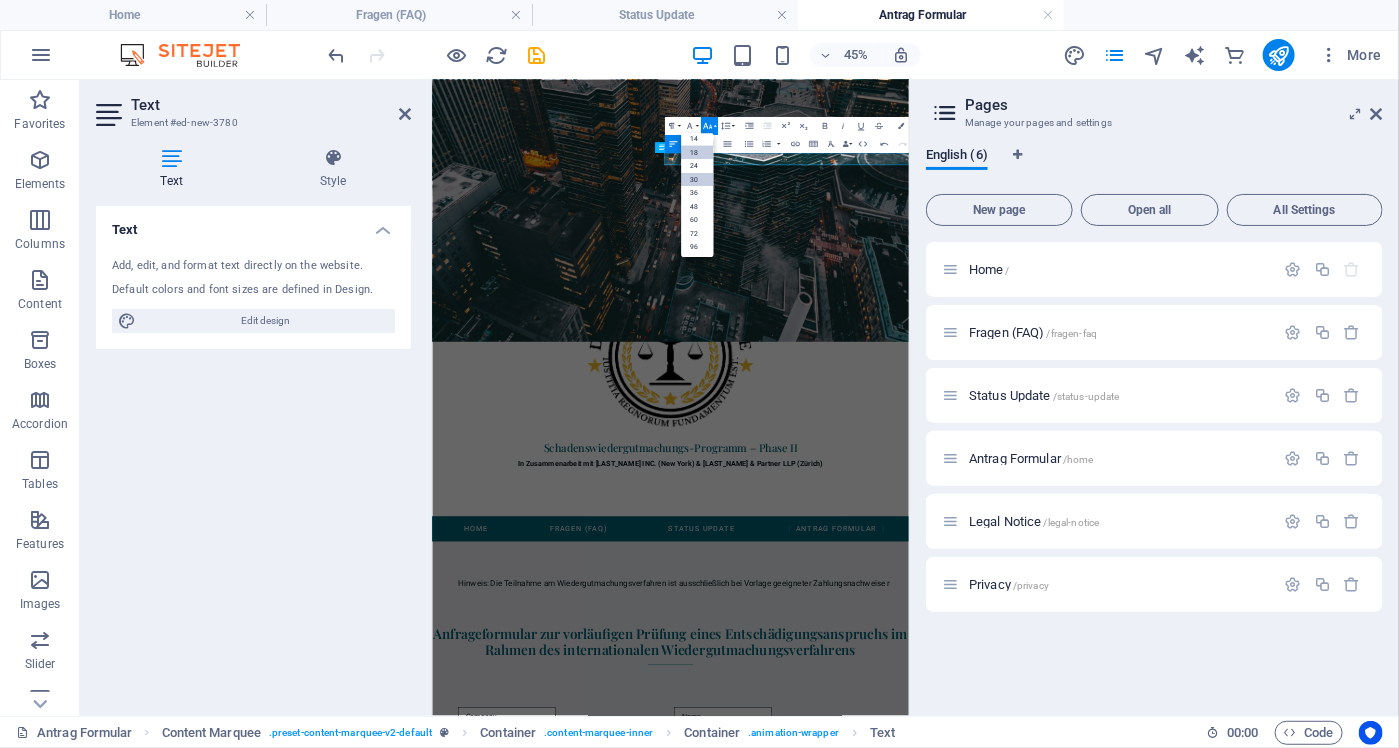 click on "30" at bounding box center [697, 180] 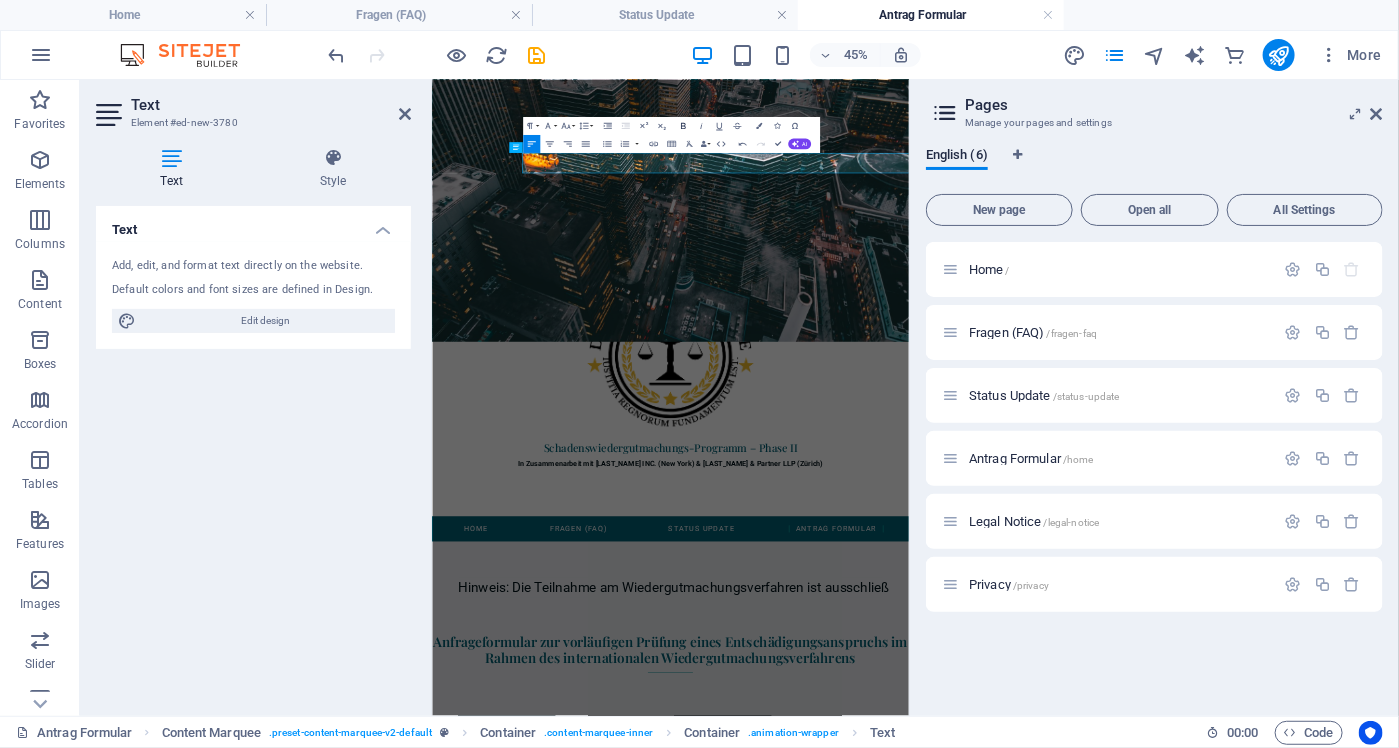 click 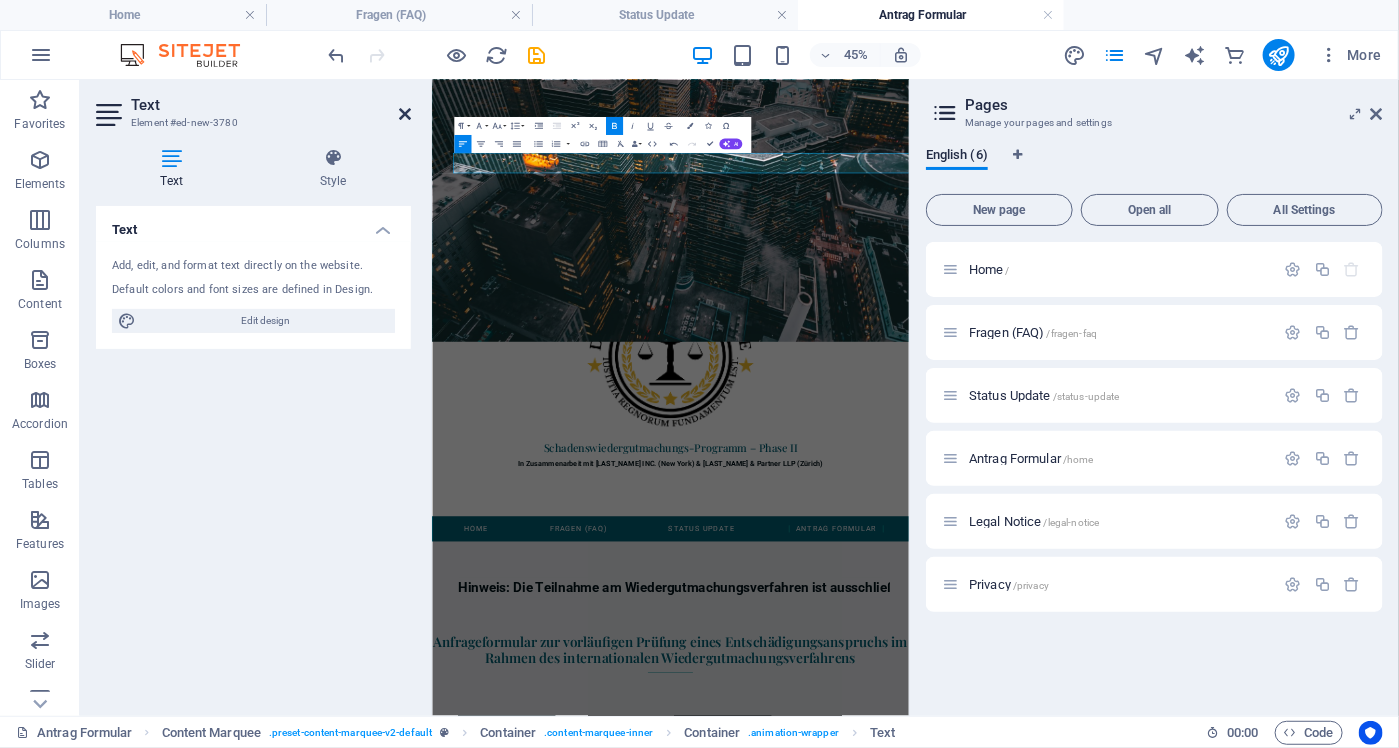 click at bounding box center (405, 114) 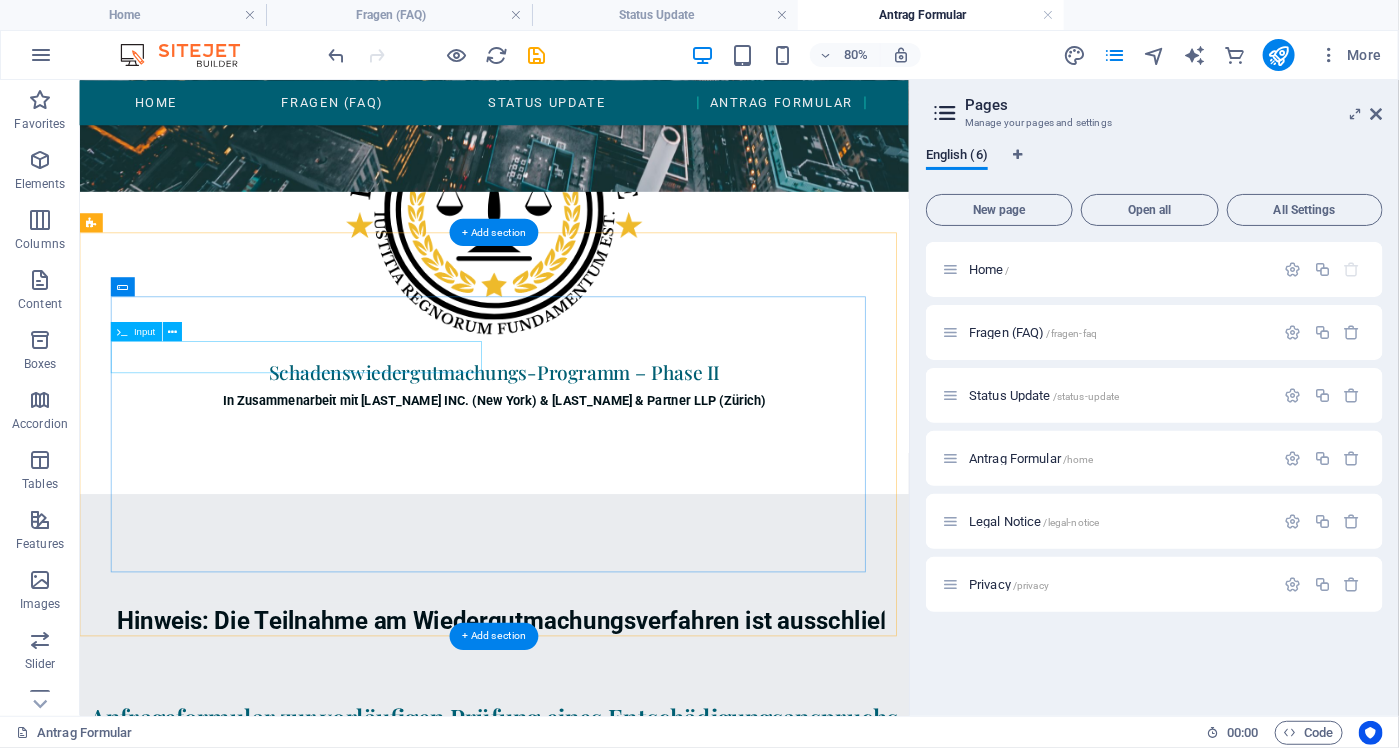 scroll, scrollTop: 800, scrollLeft: 0, axis: vertical 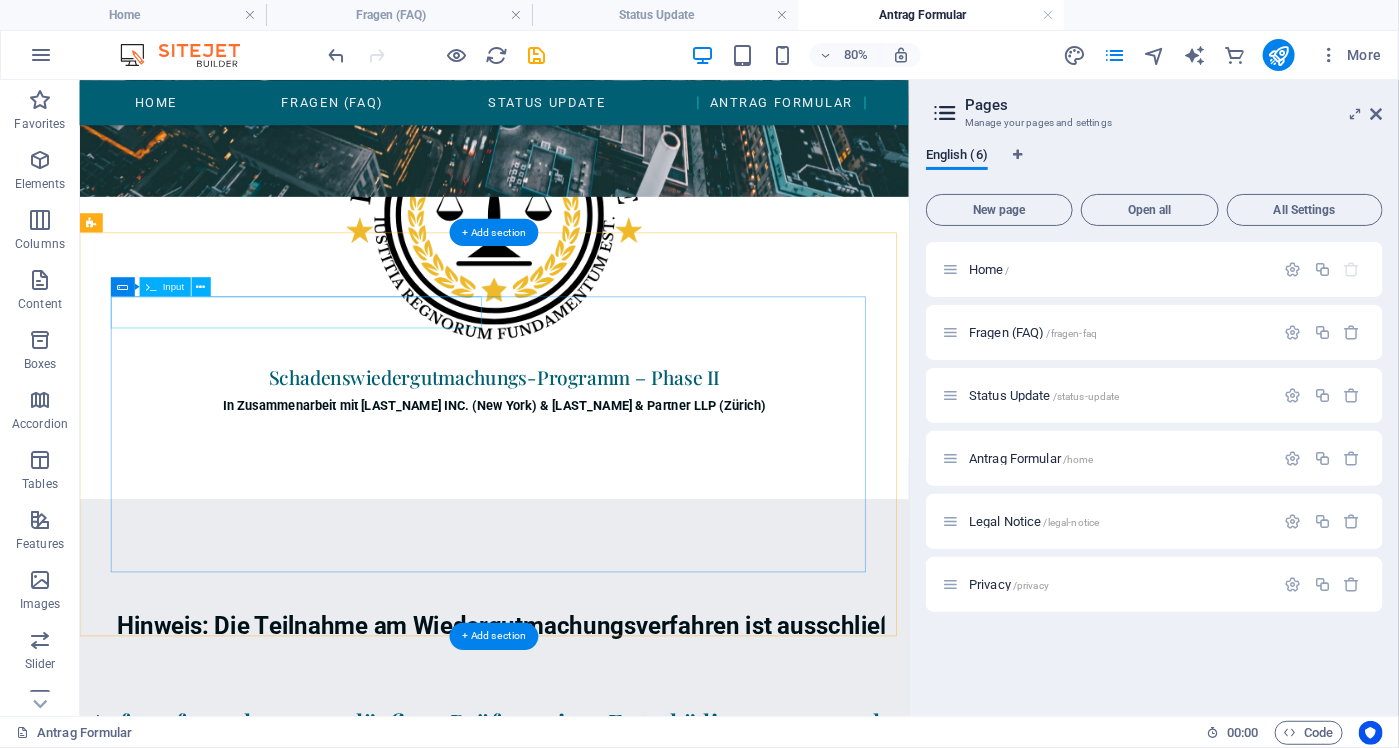 click at bounding box center [357, 1066] 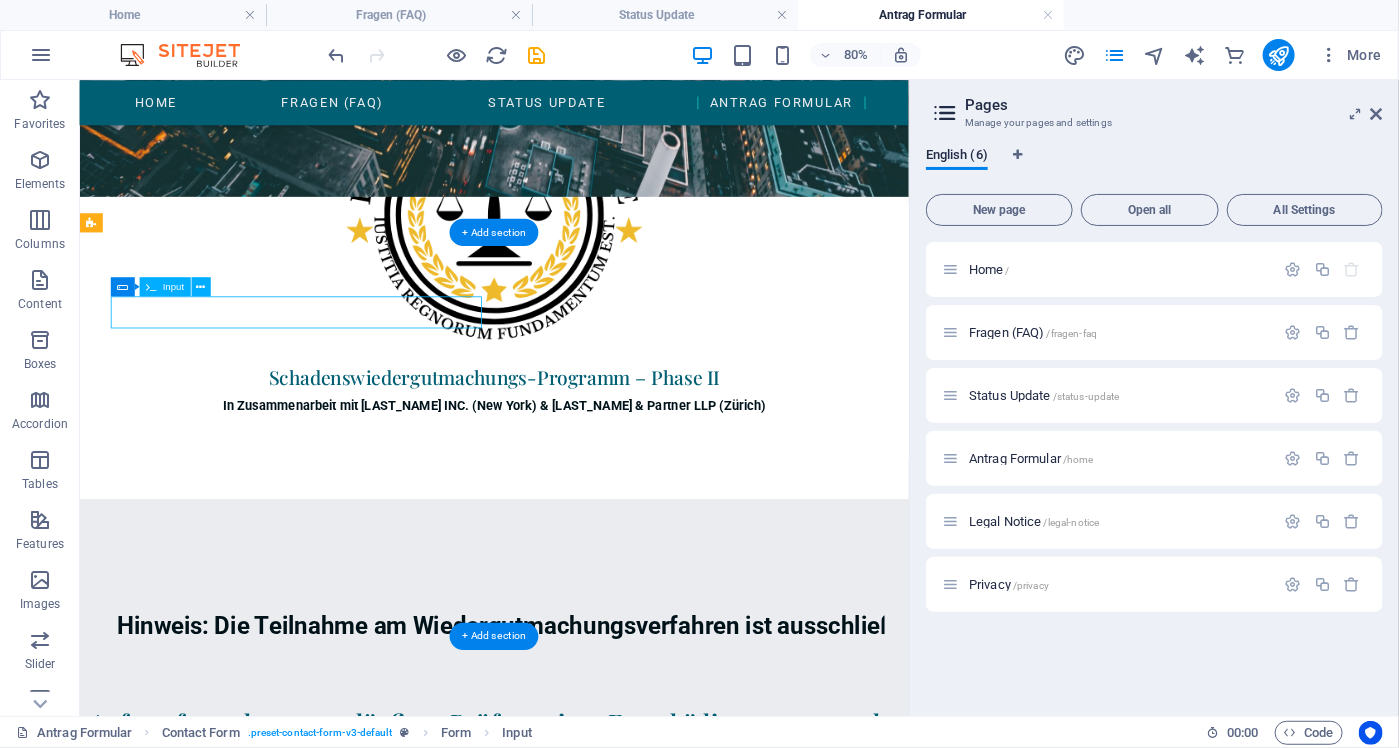 click at bounding box center (357, 1066) 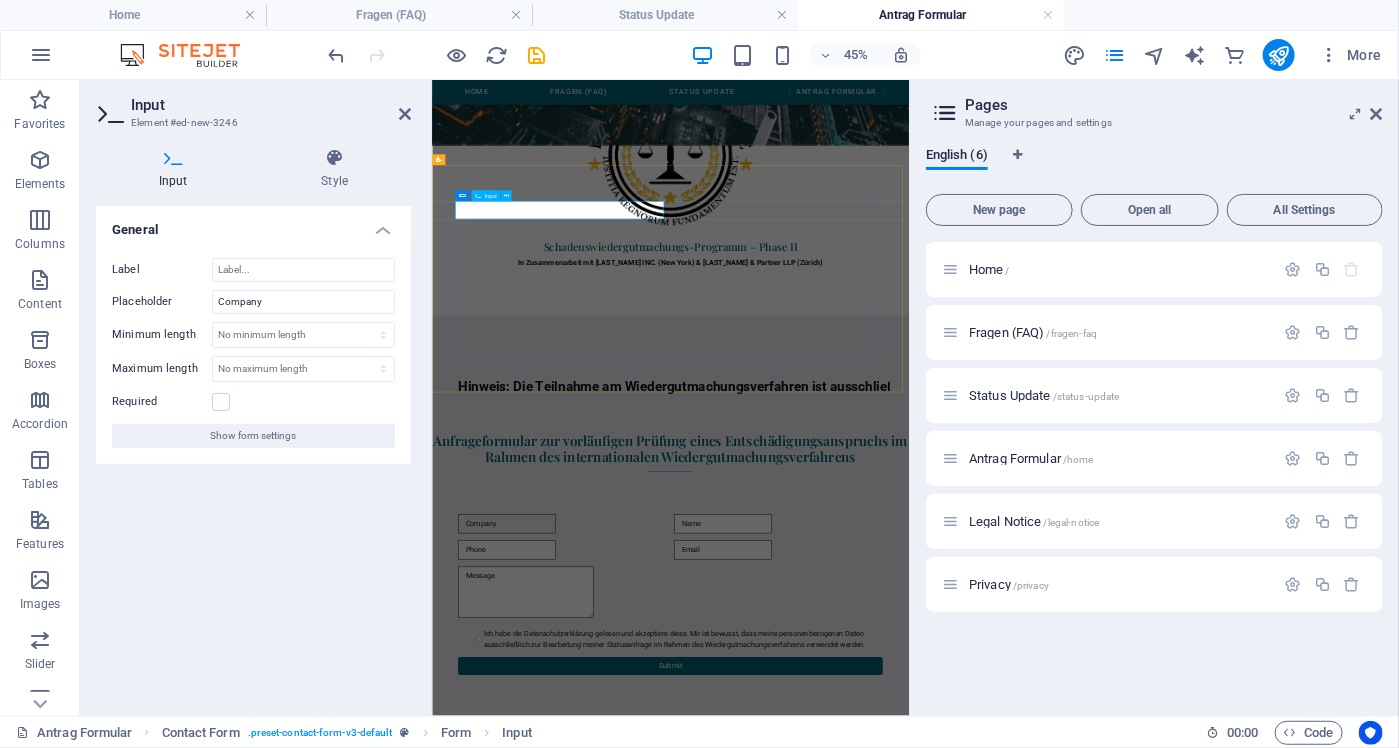 click at bounding box center (597, 1066) 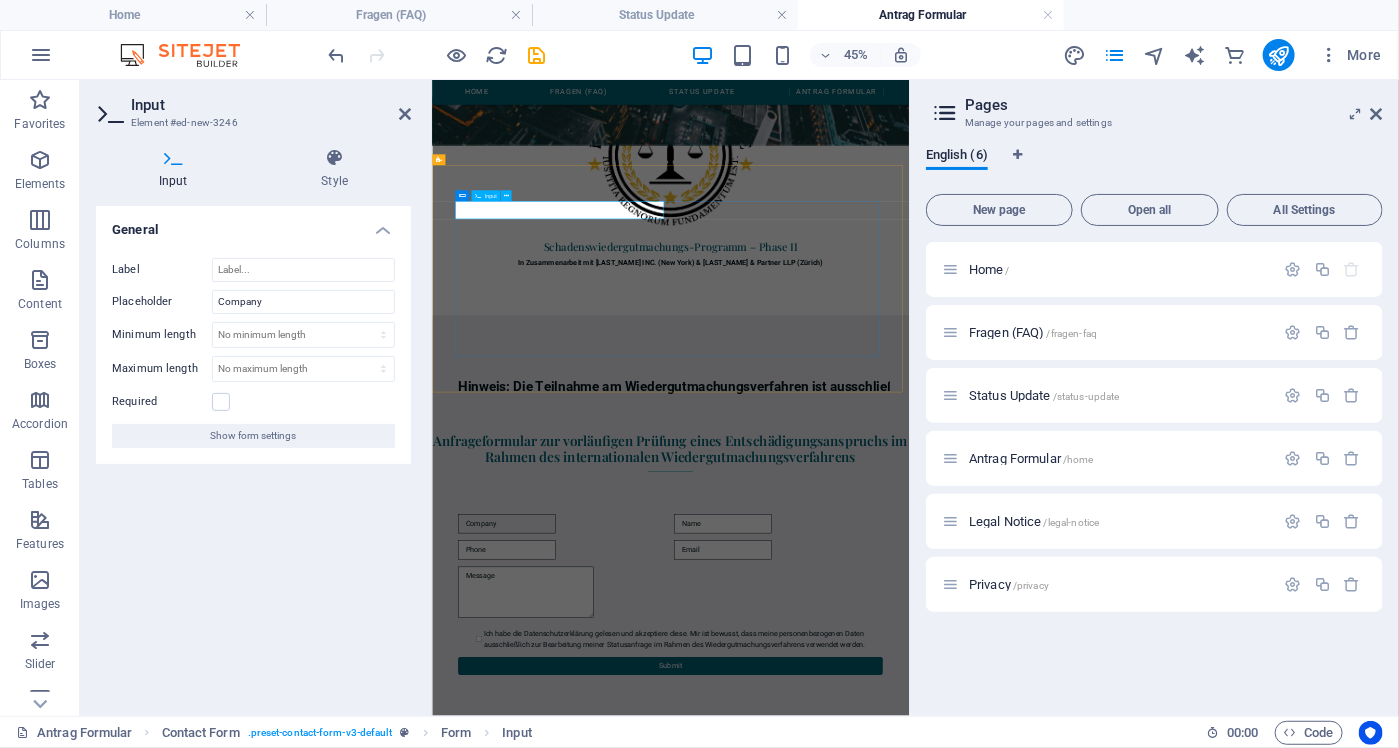 paste on "Vor- und Nachname:" 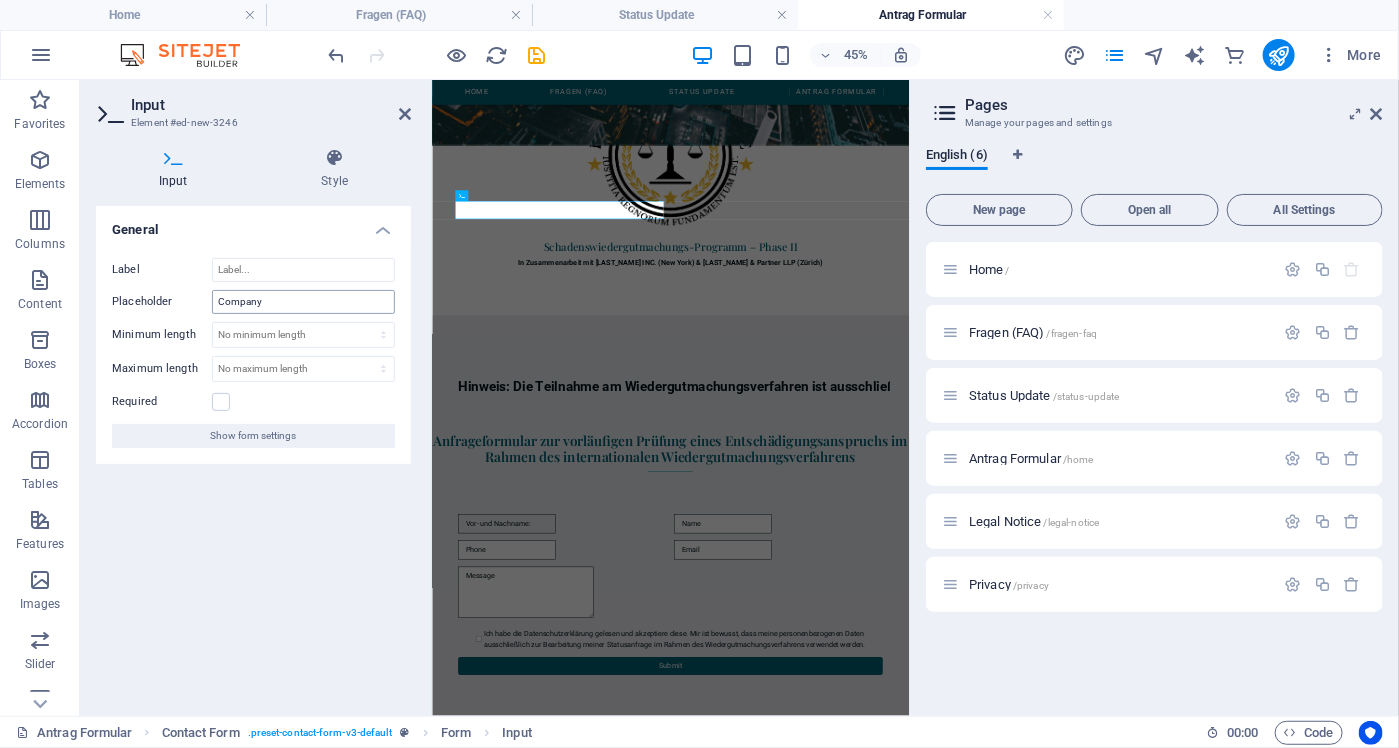 type on "Vor- und Nachname:" 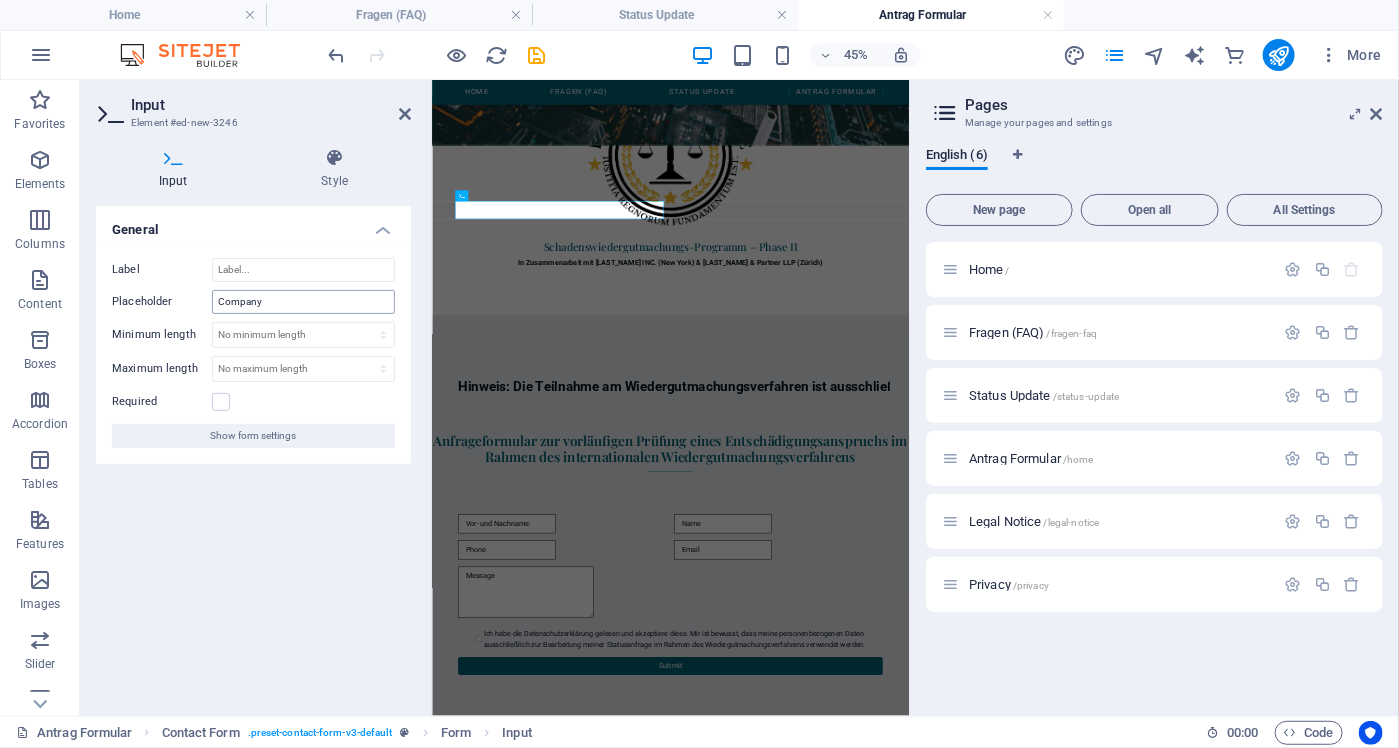 click on "Company" at bounding box center [303, 302] 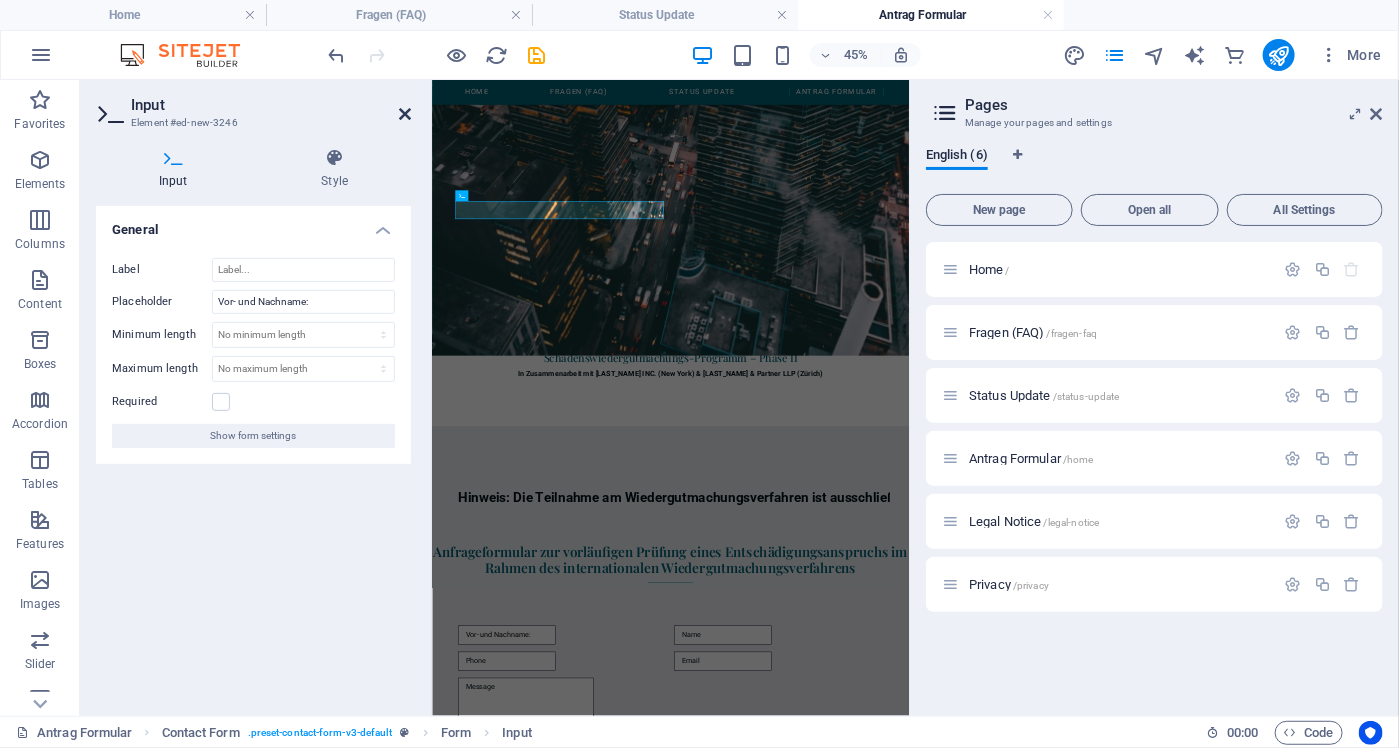 type on "Vor- und Nachname:" 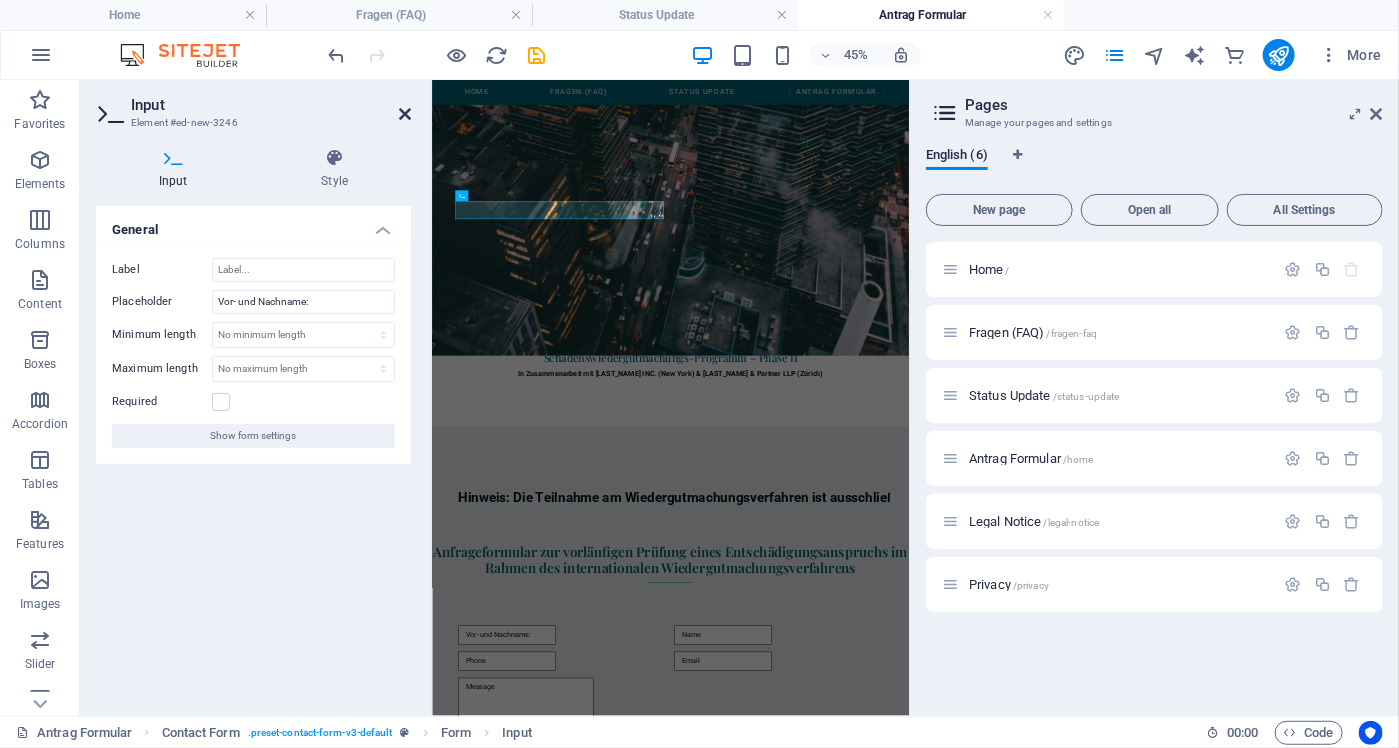 click at bounding box center [405, 114] 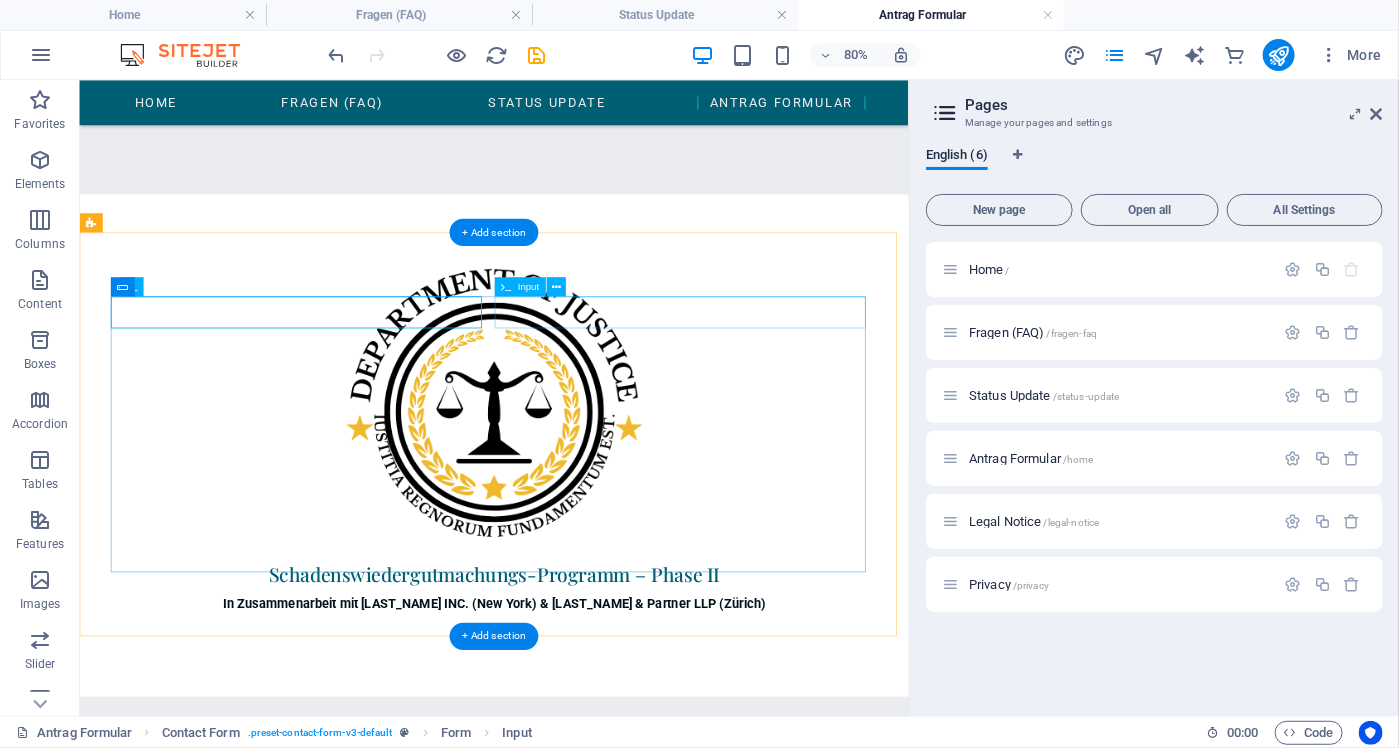 click at bounding box center (837, 1313) 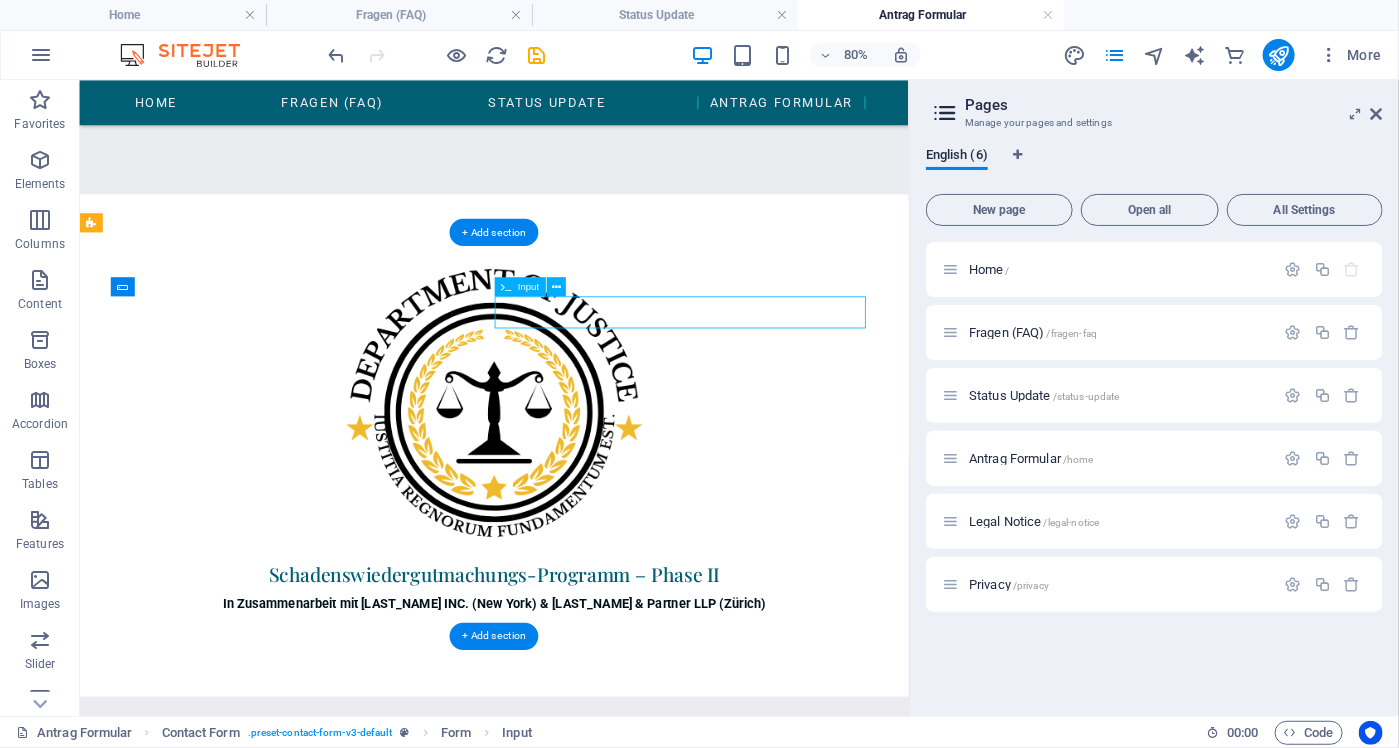 click at bounding box center [837, 1313] 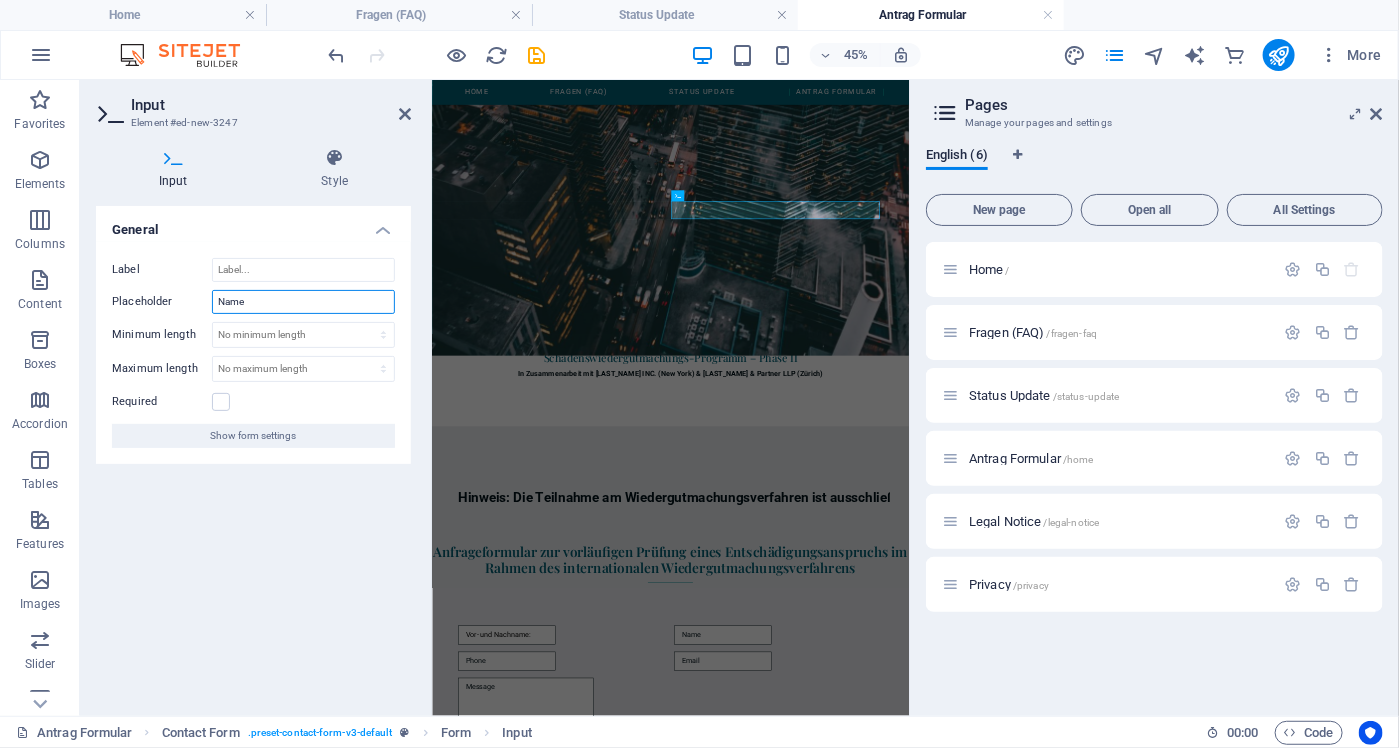 click on "Name" at bounding box center (303, 302) 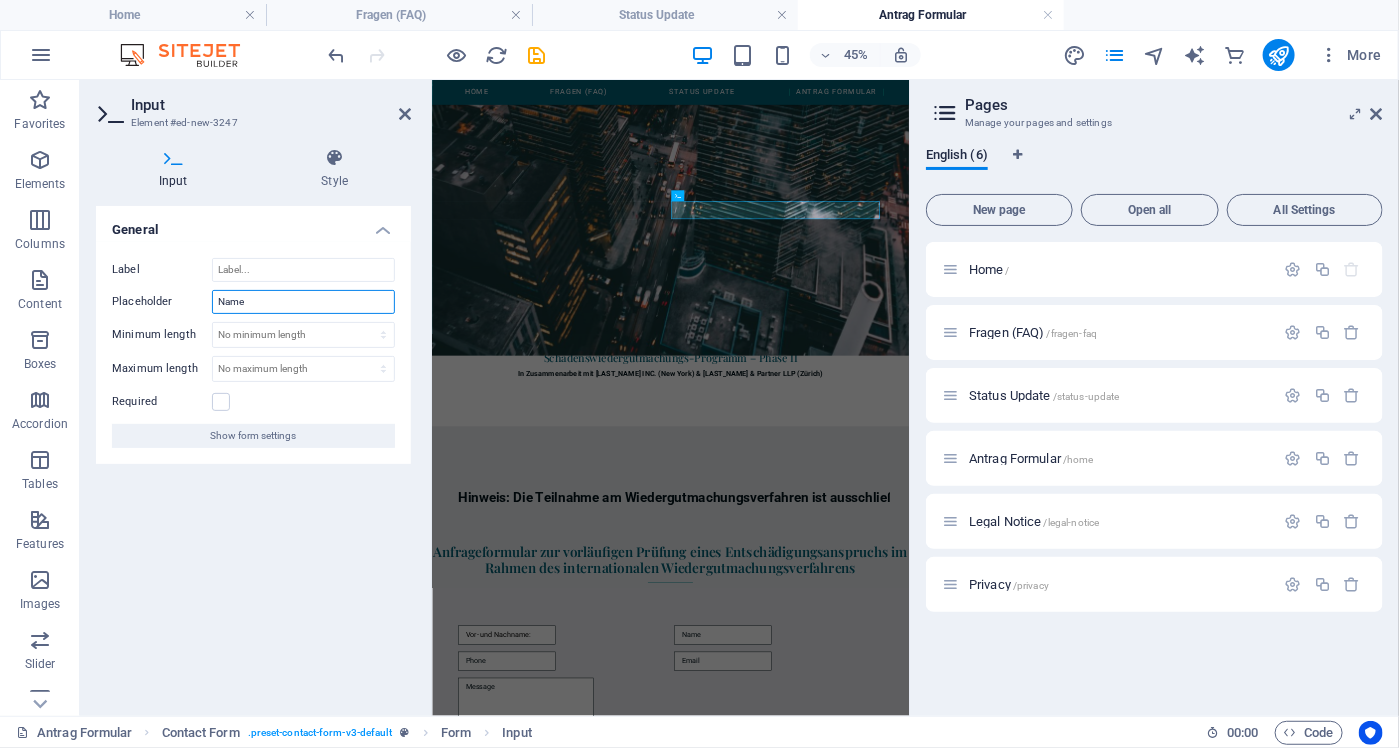 click on "Name" at bounding box center (303, 302) 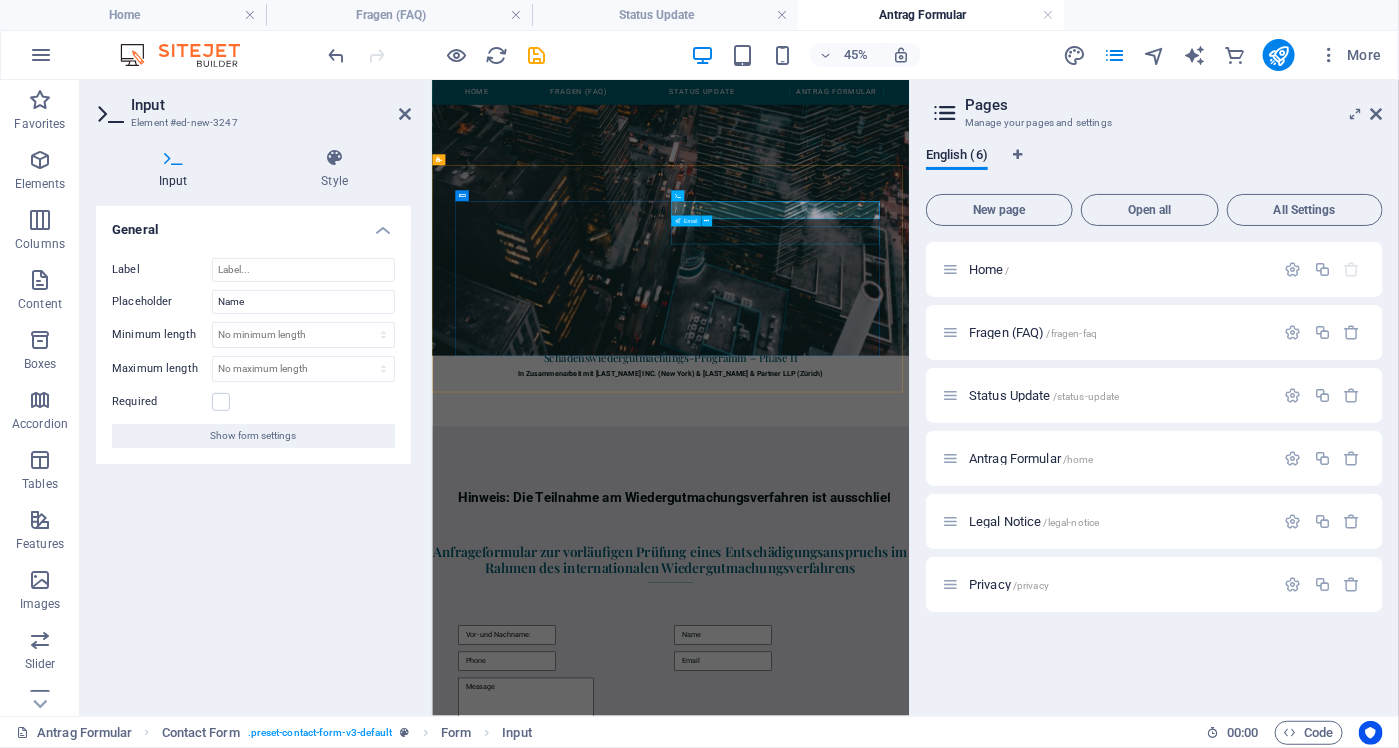 click at bounding box center (1201, 1371) 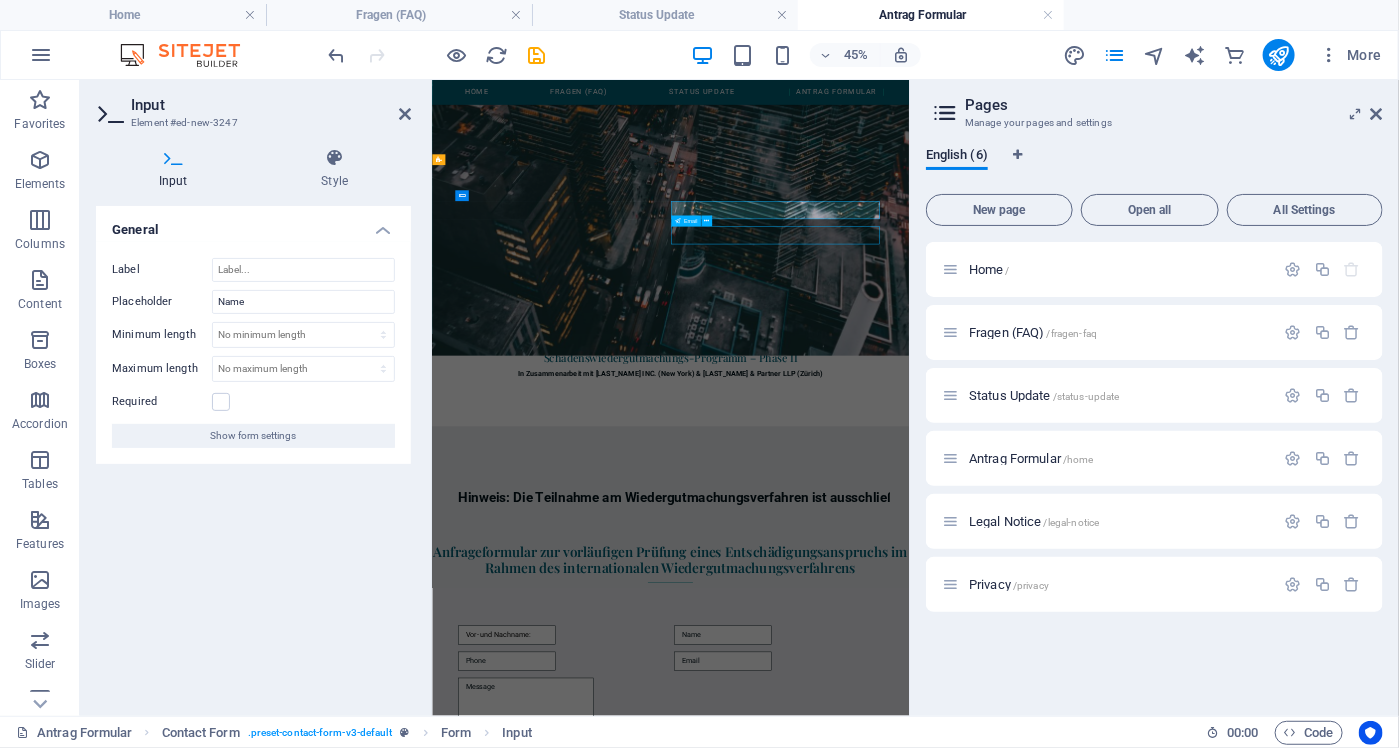 click at bounding box center [1201, 1371] 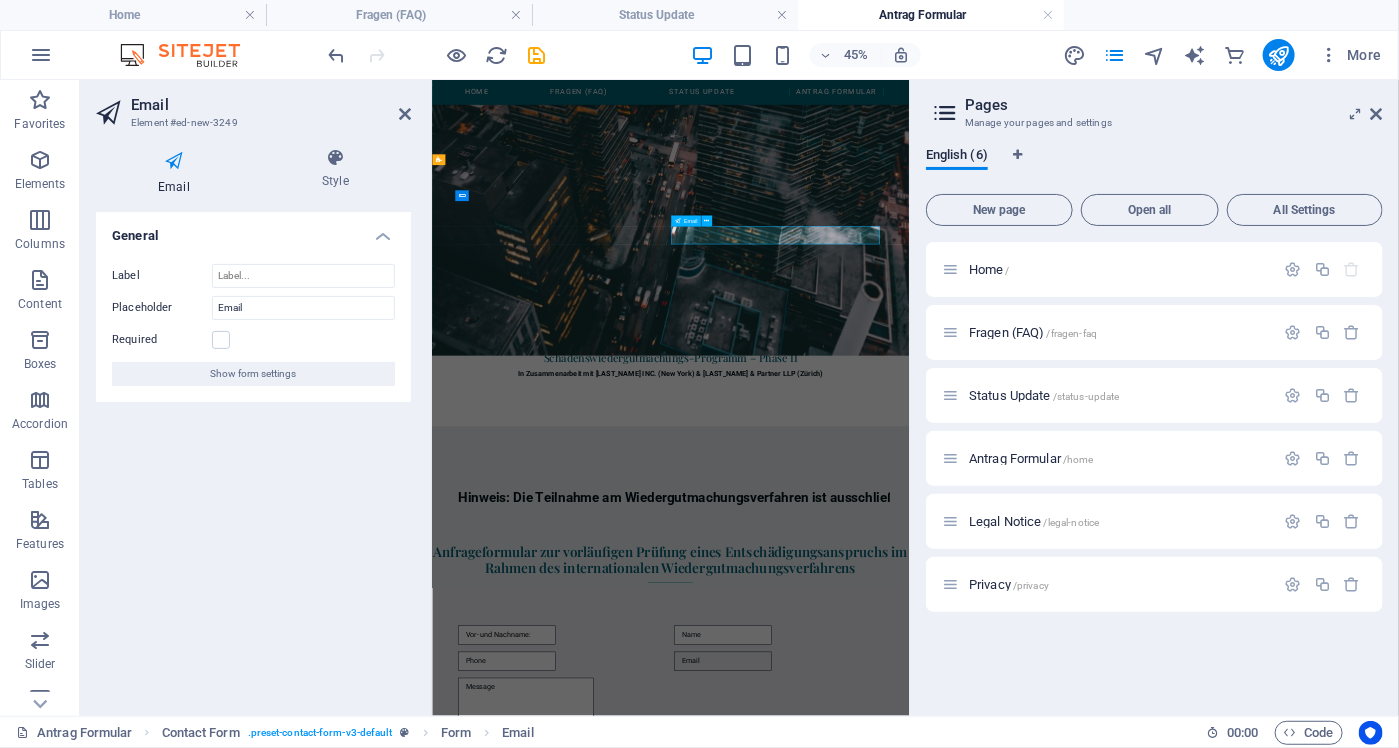 click at bounding box center [1077, 1371] 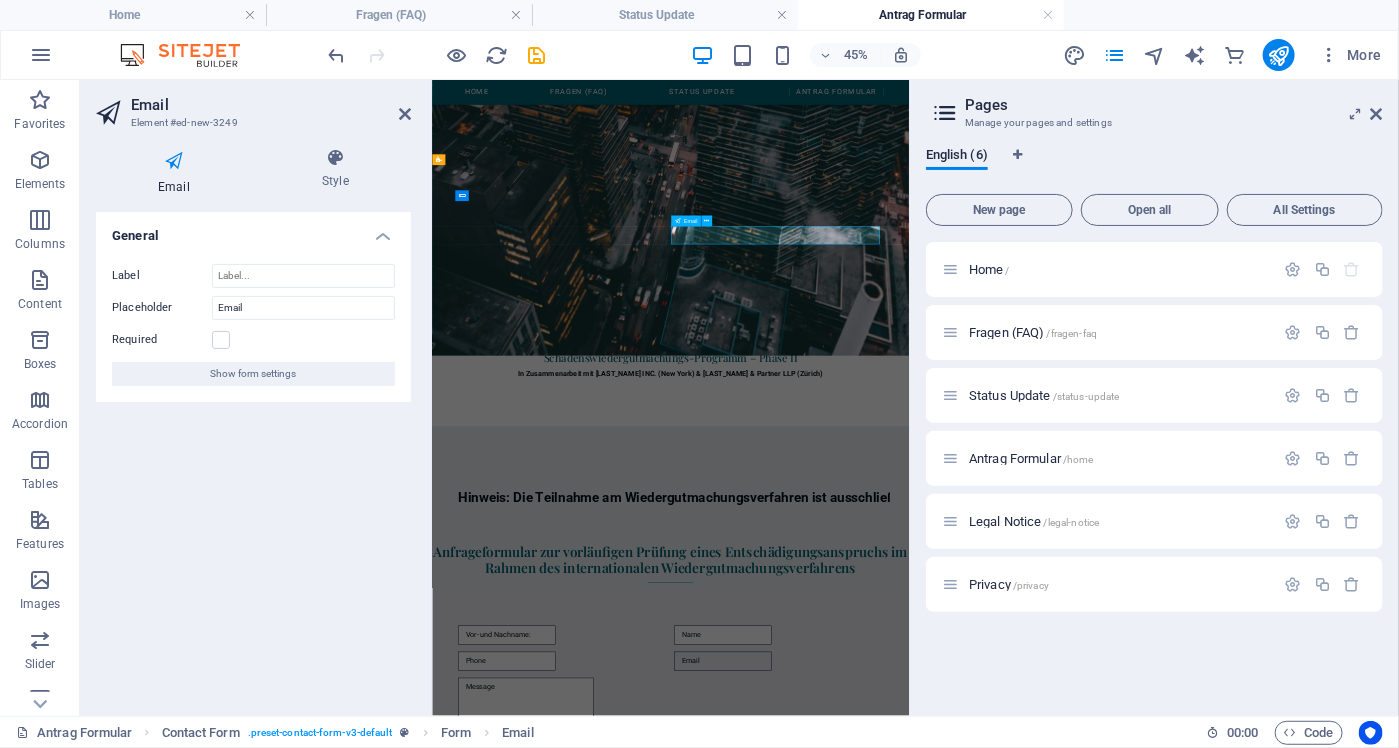 paste on "E-Mail-Adresse:" 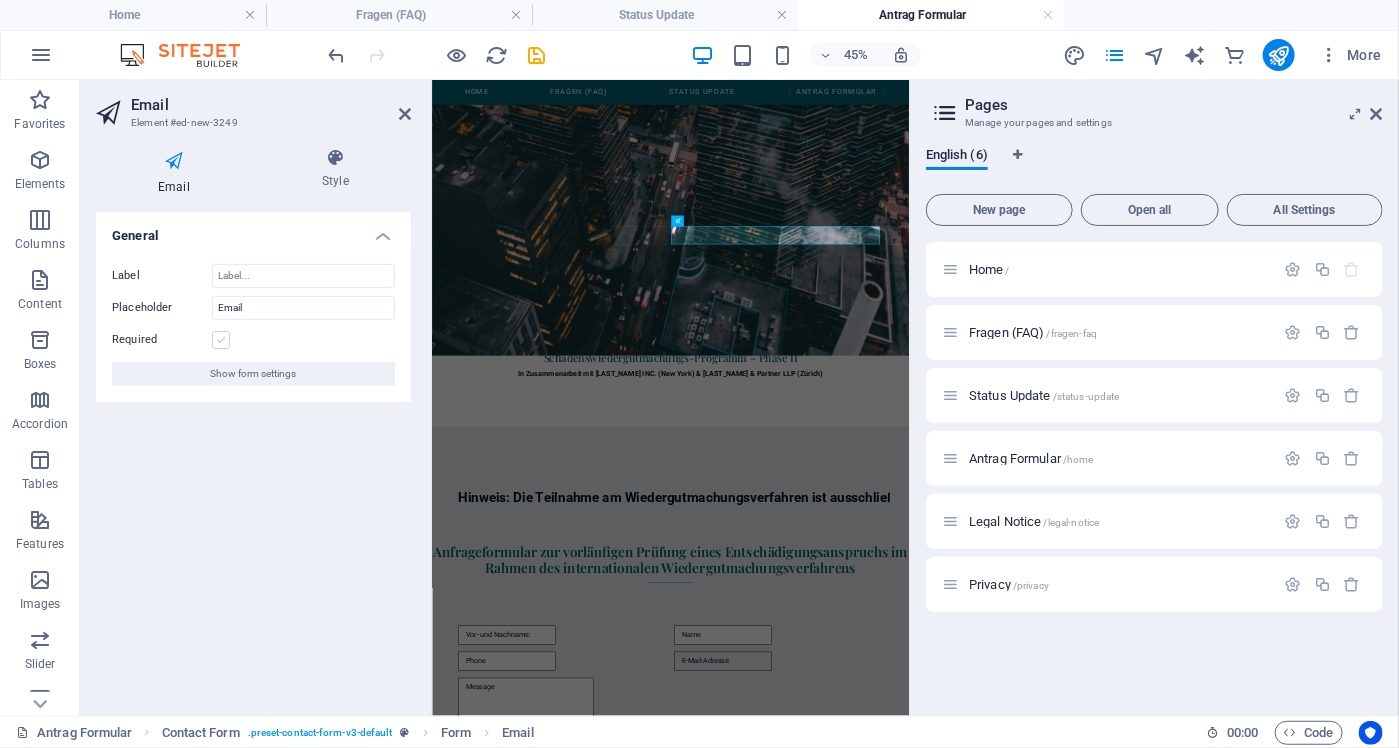 type on "E-Mail-Adresse:" 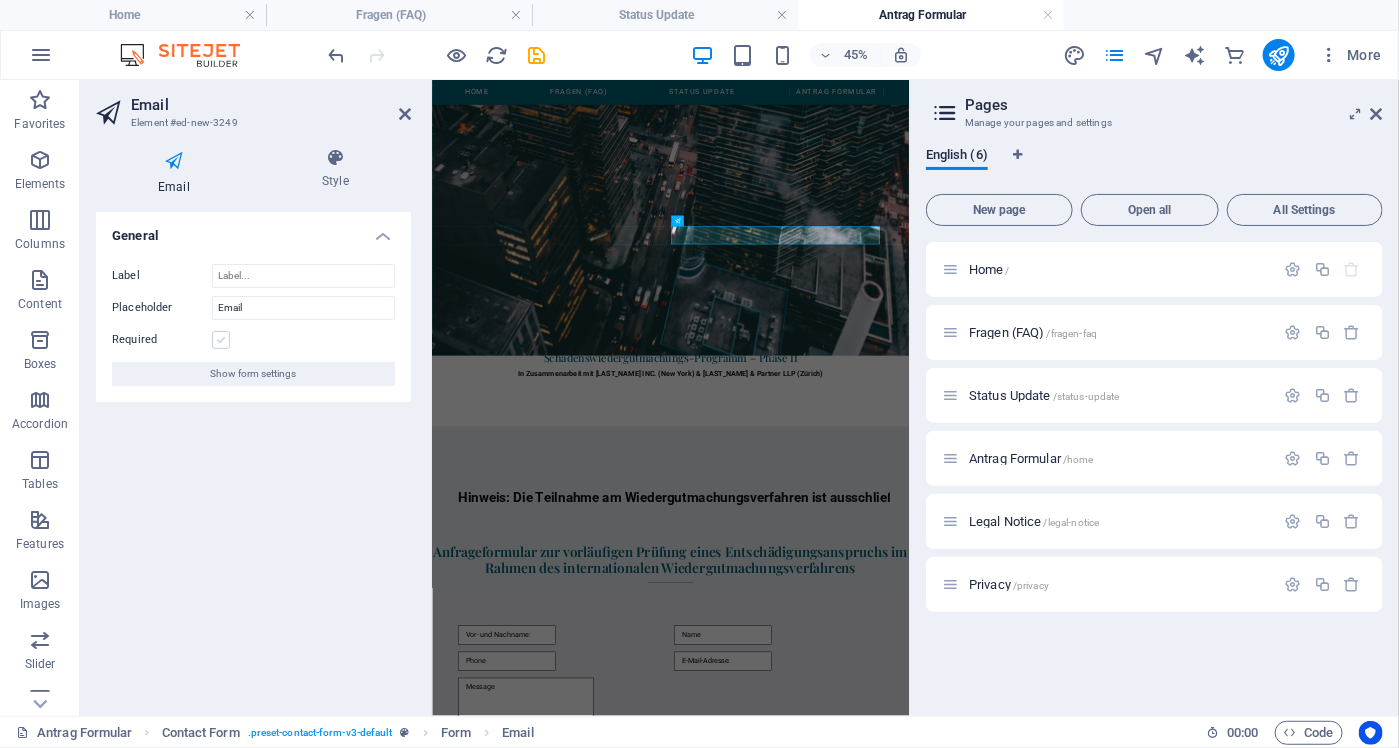 click at bounding box center [221, 340] 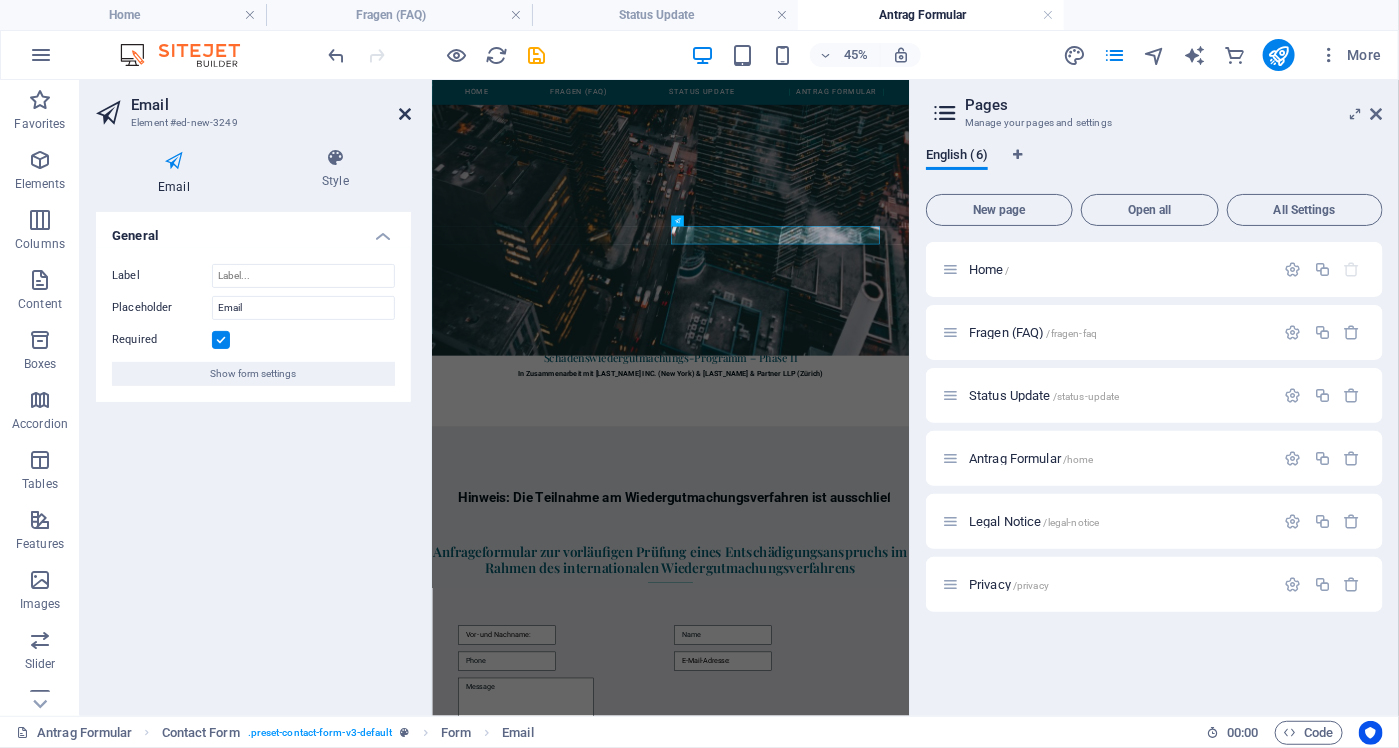 click at bounding box center [405, 114] 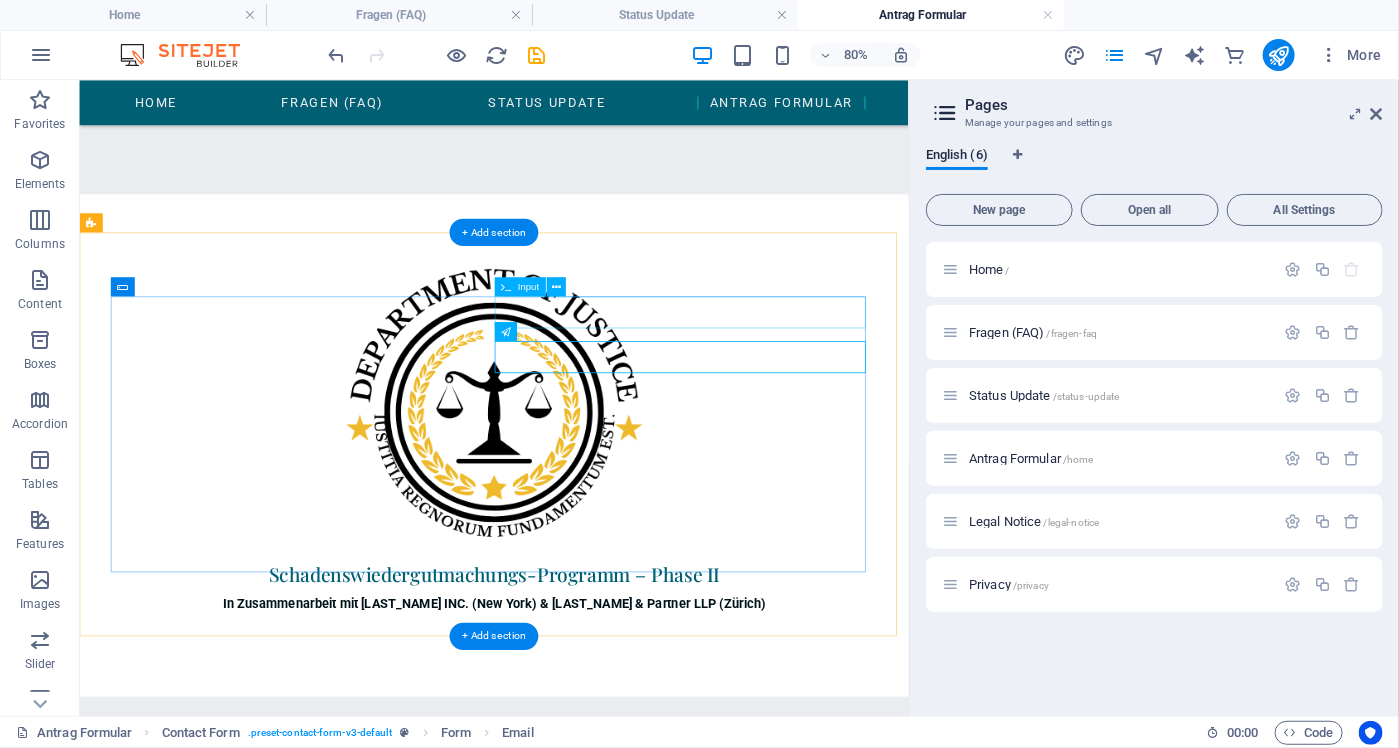 click at bounding box center [837, 1313] 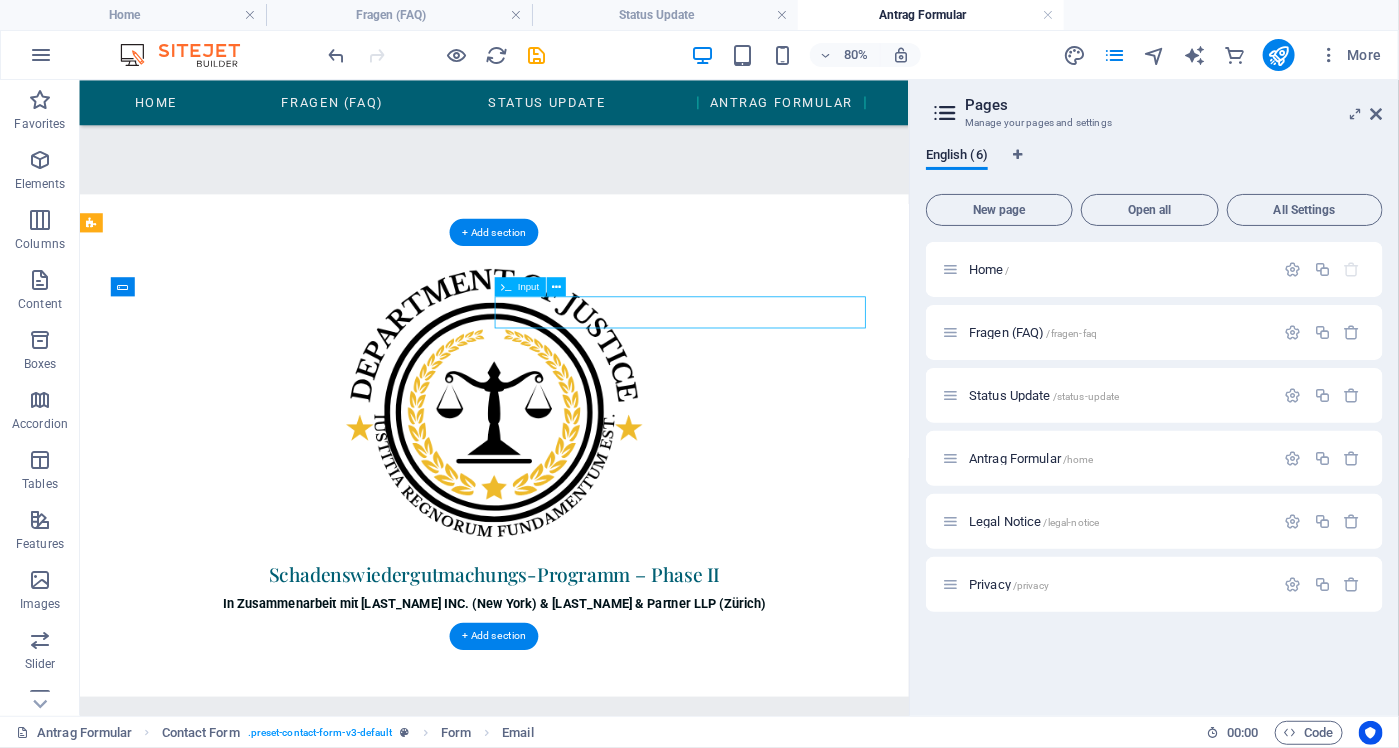 click at bounding box center (837, 1313) 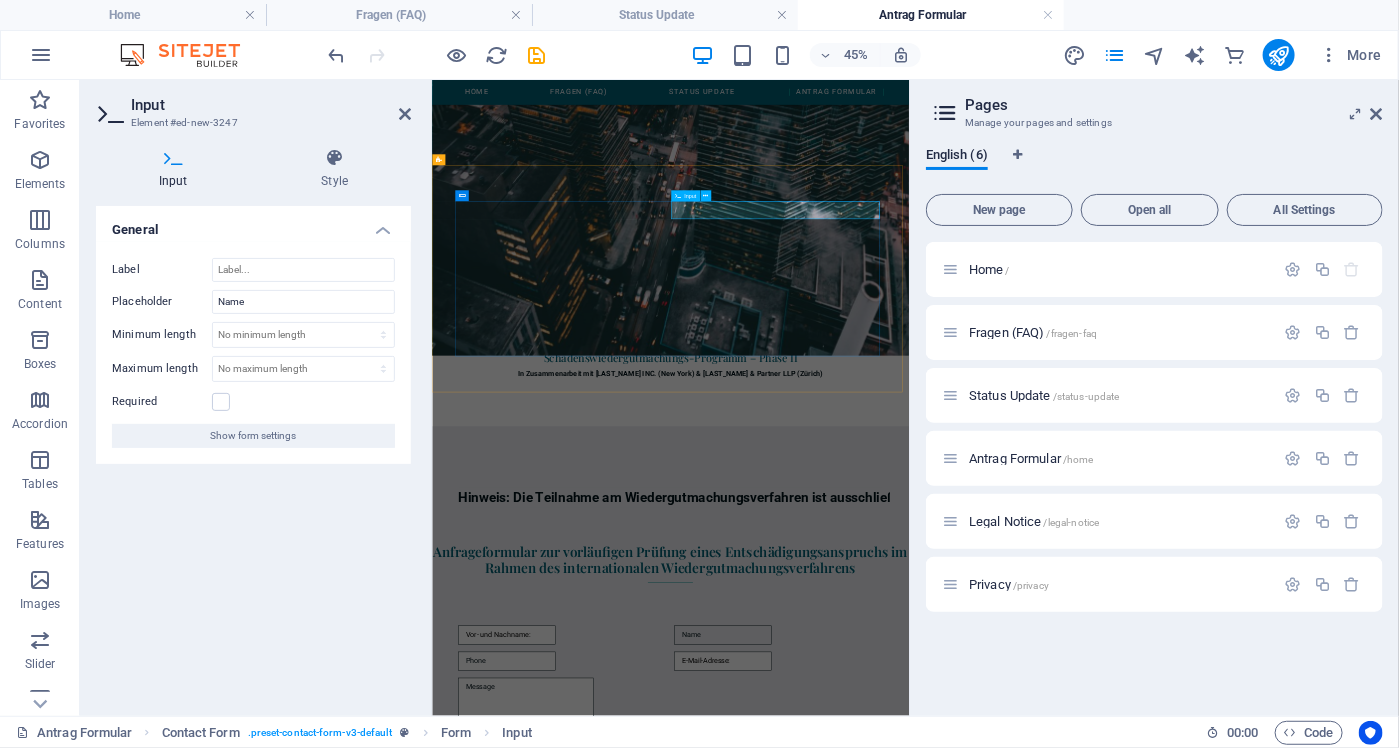 click at bounding box center (1077, 1313) 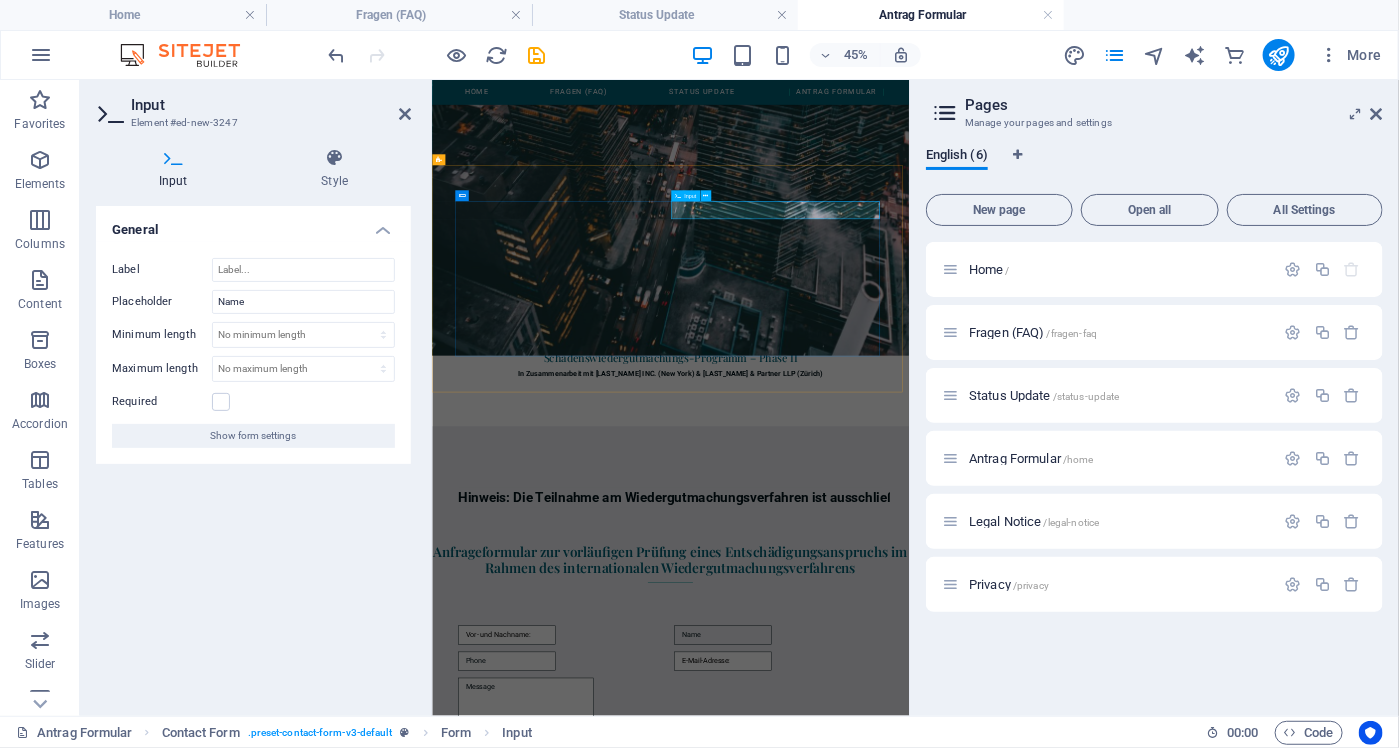 paste on "Staatsangehörigkeit:" 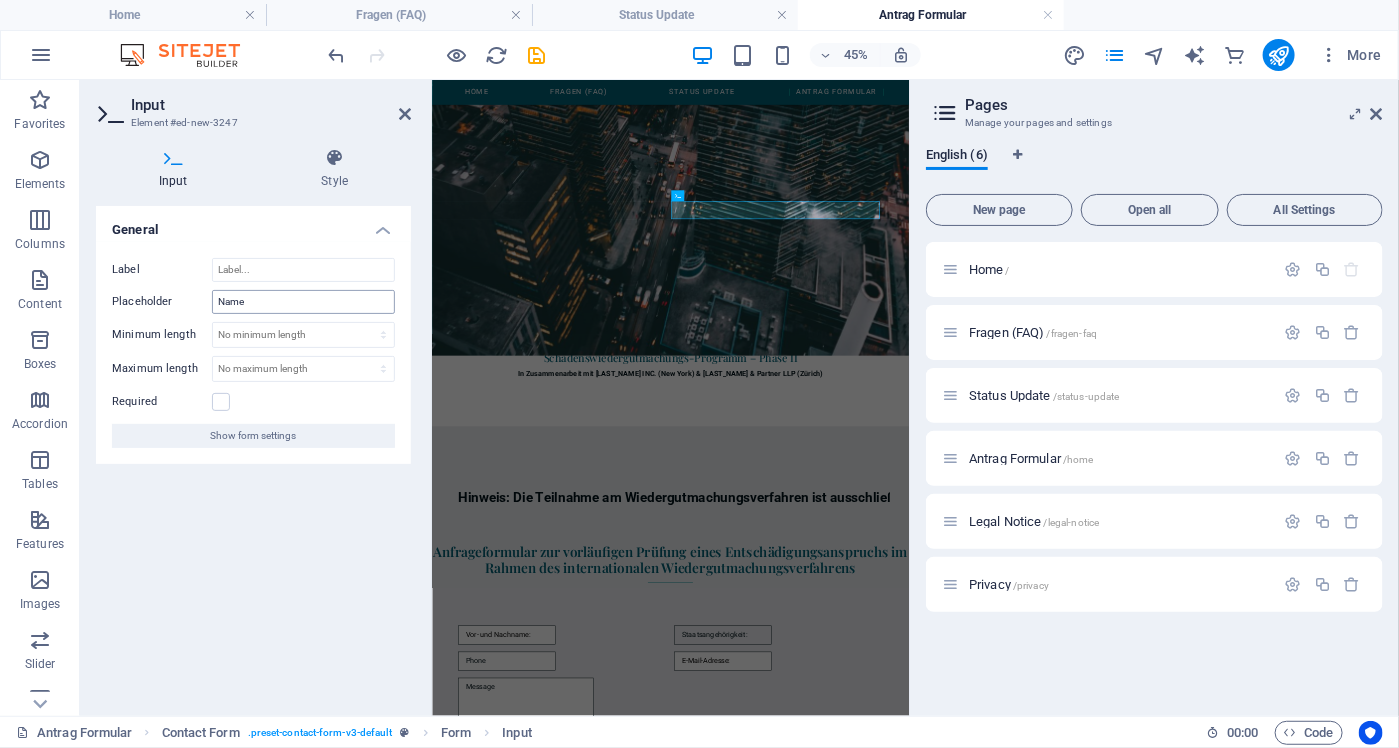 type on "Staatsangehörigkeit:" 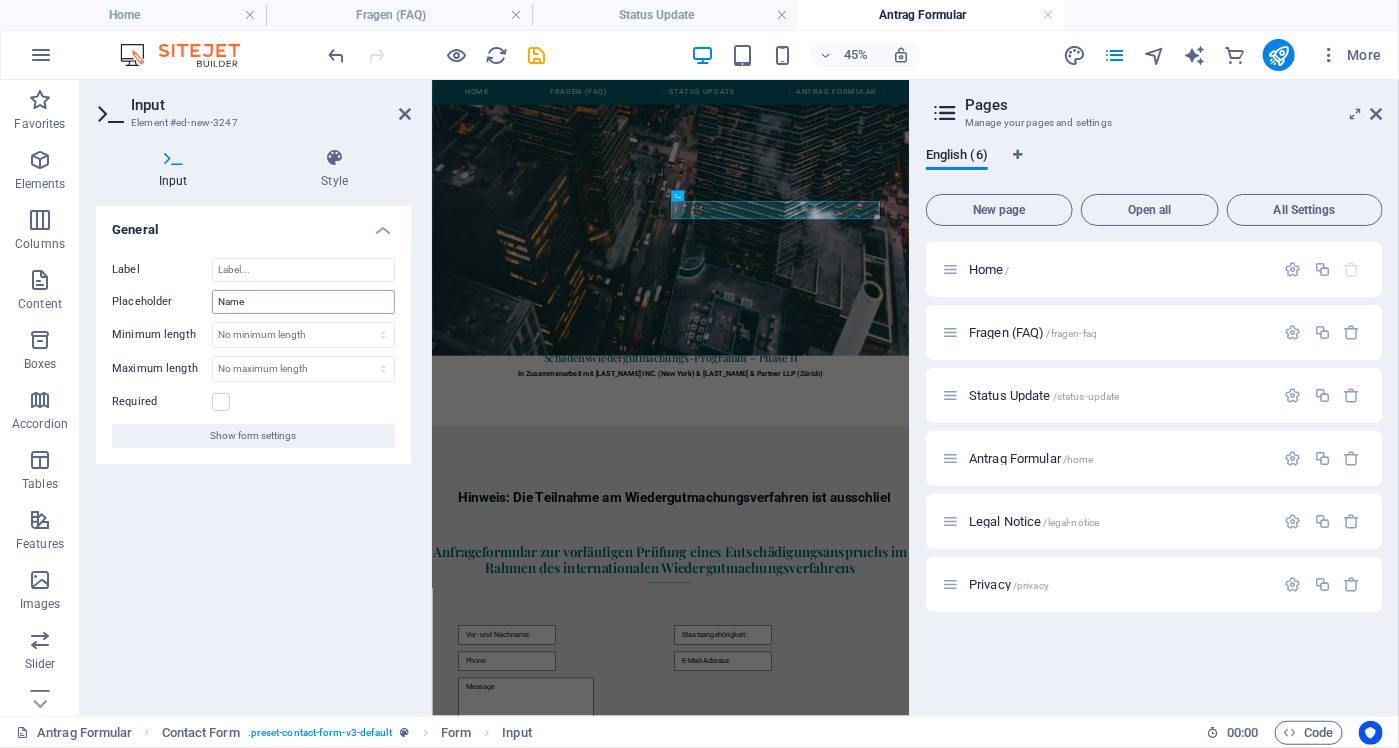 click on "Name" at bounding box center (303, 302) 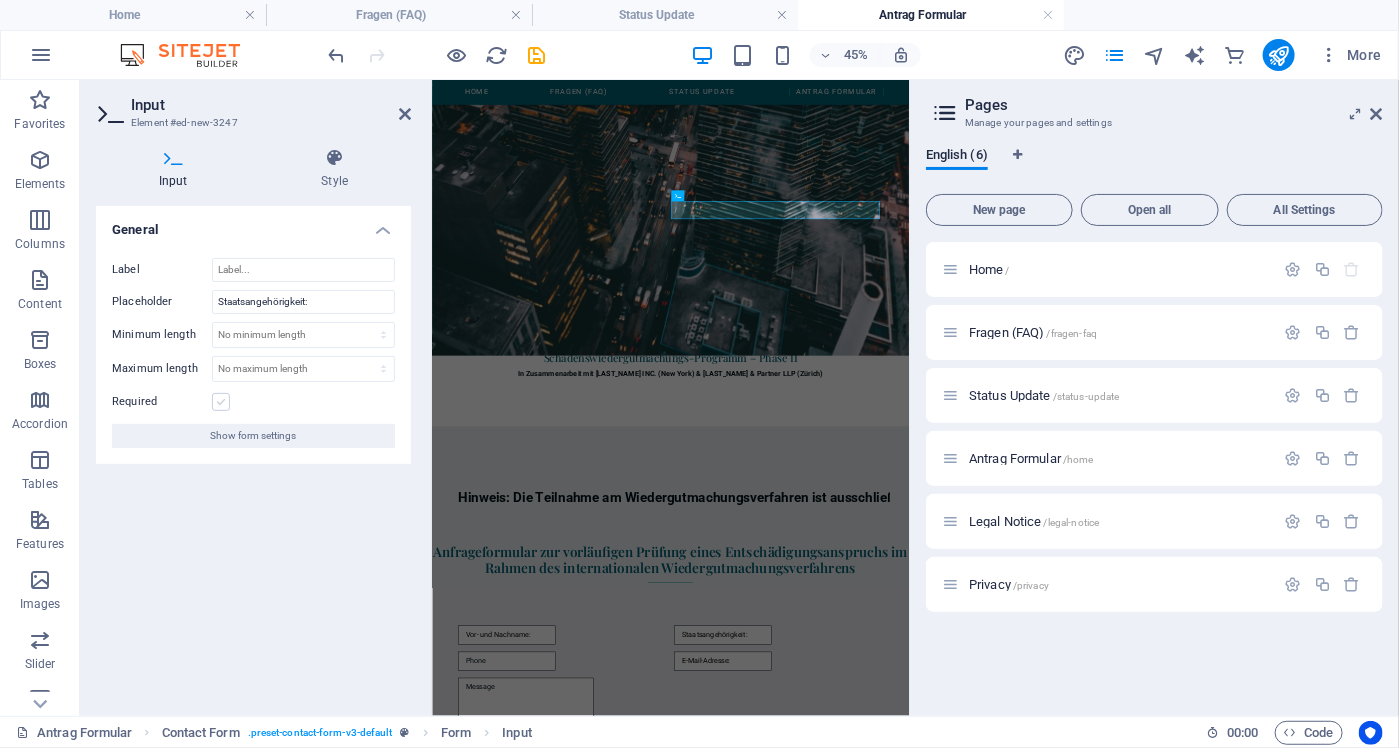 type on "Staatsangehörigkeit:" 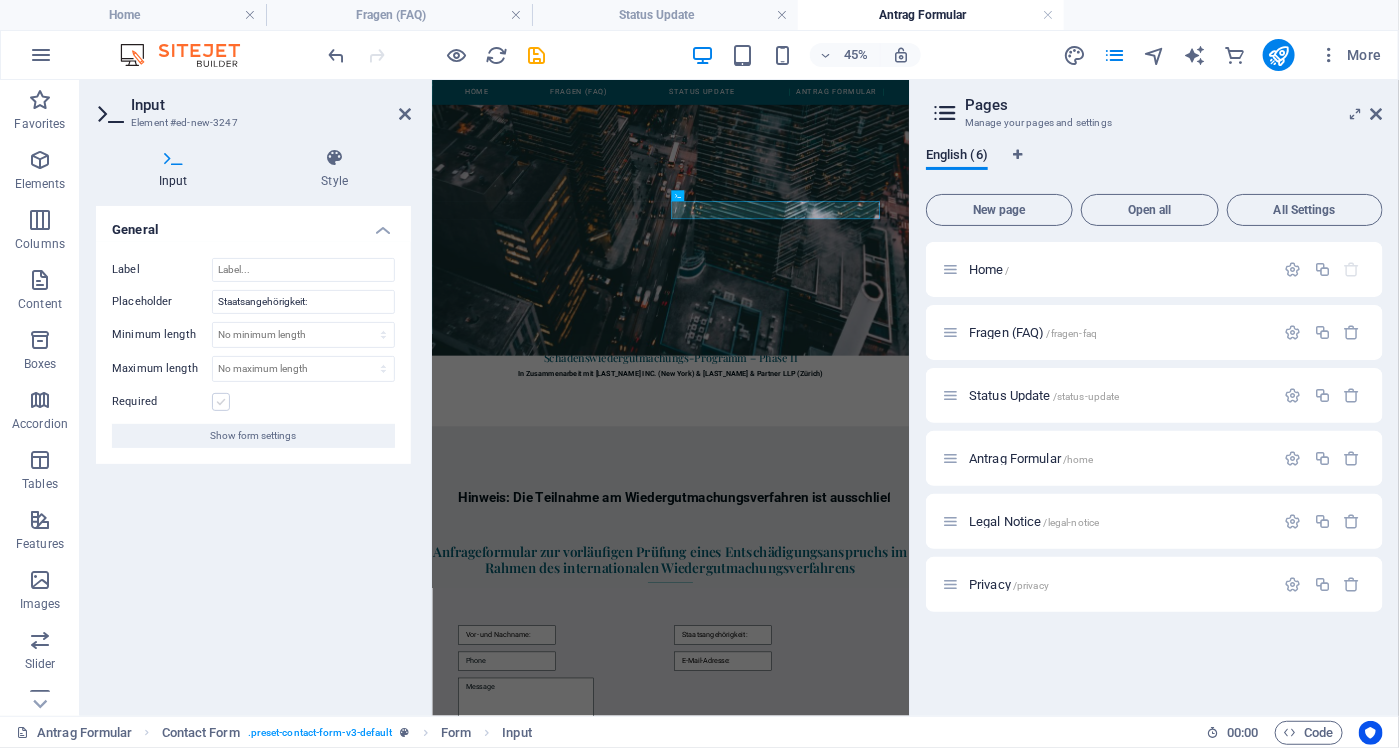 click at bounding box center (221, 402) 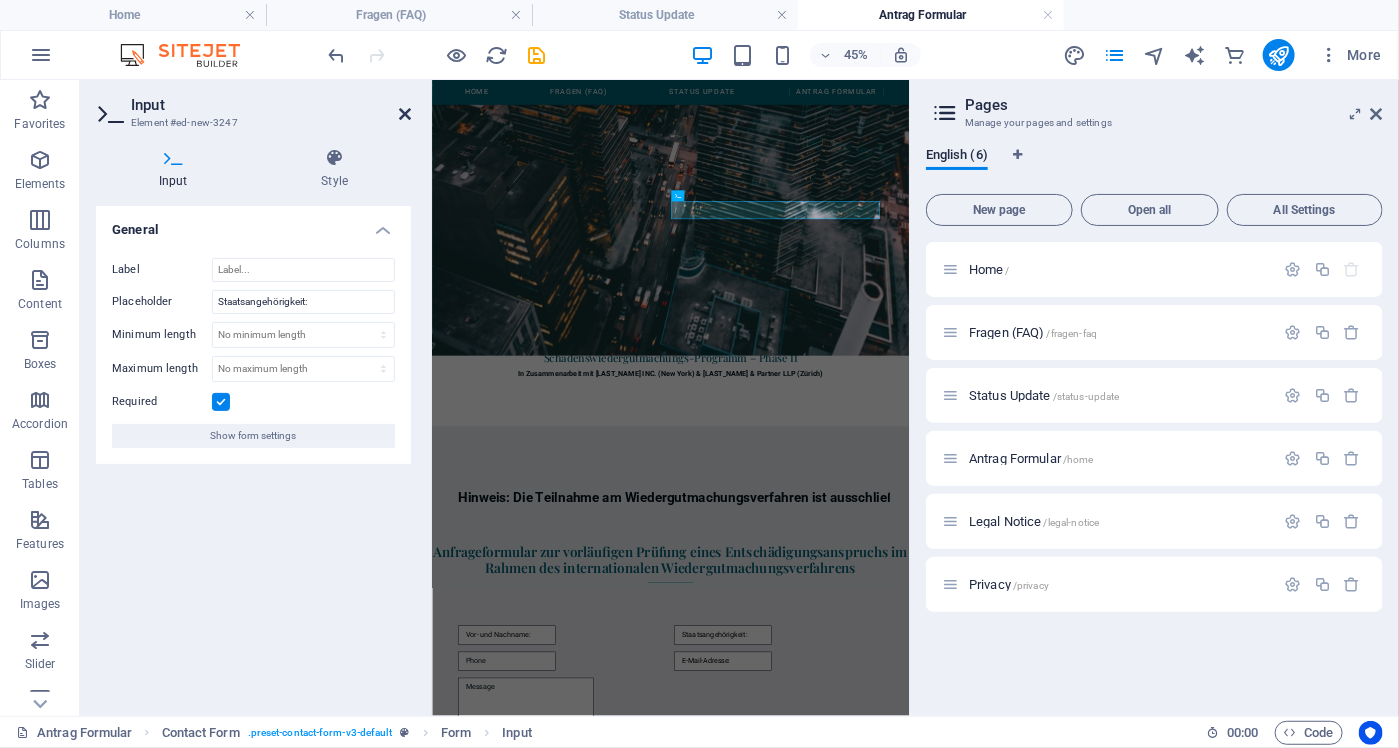 click at bounding box center [405, 114] 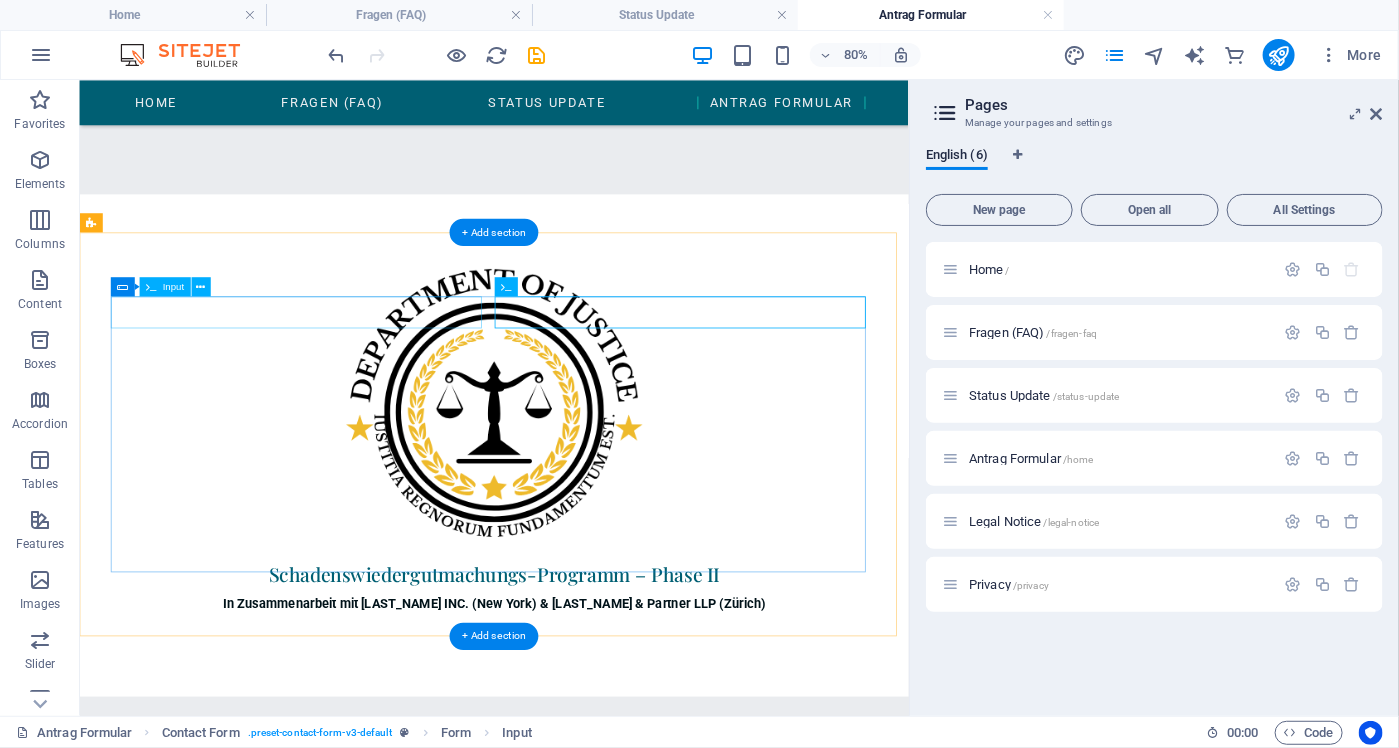 click on "Vor- und Nachname:" at bounding box center [357, 1313] 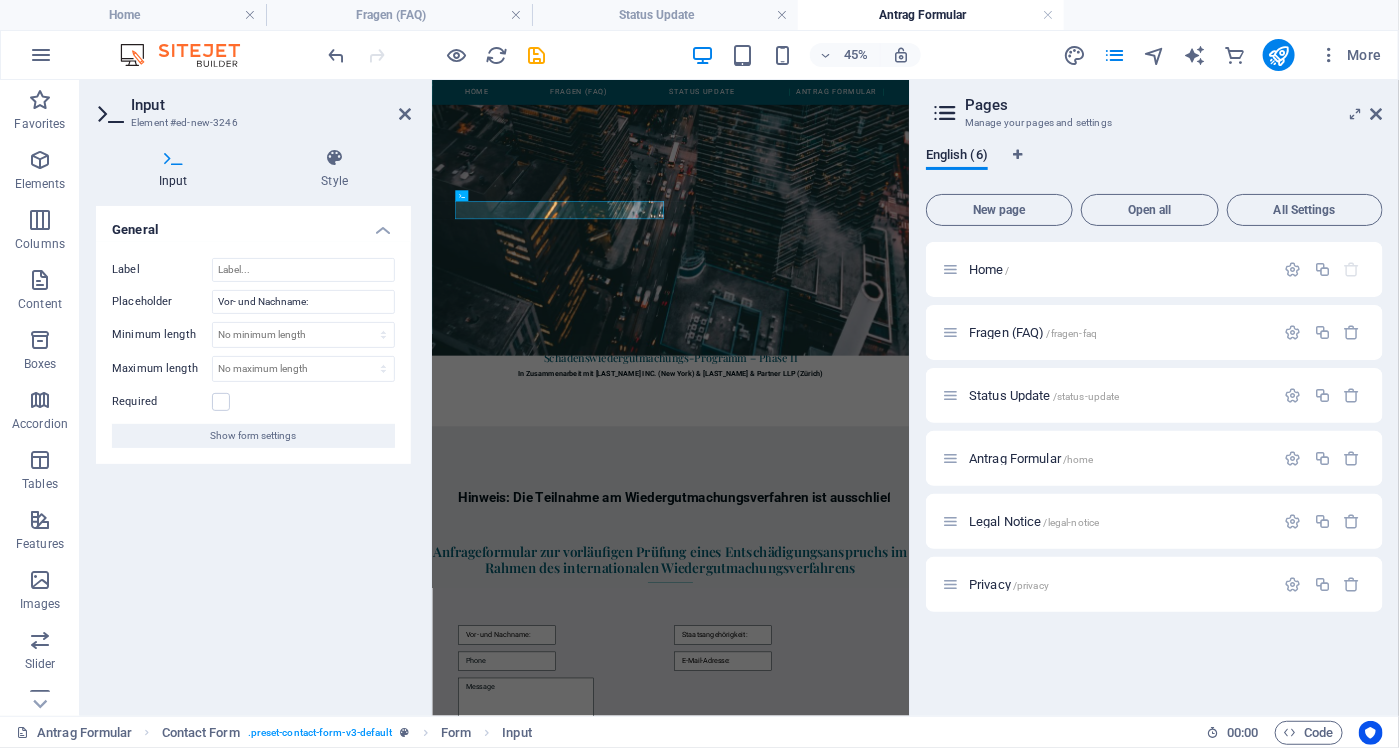 click on "Required" at bounding box center (253, 402) 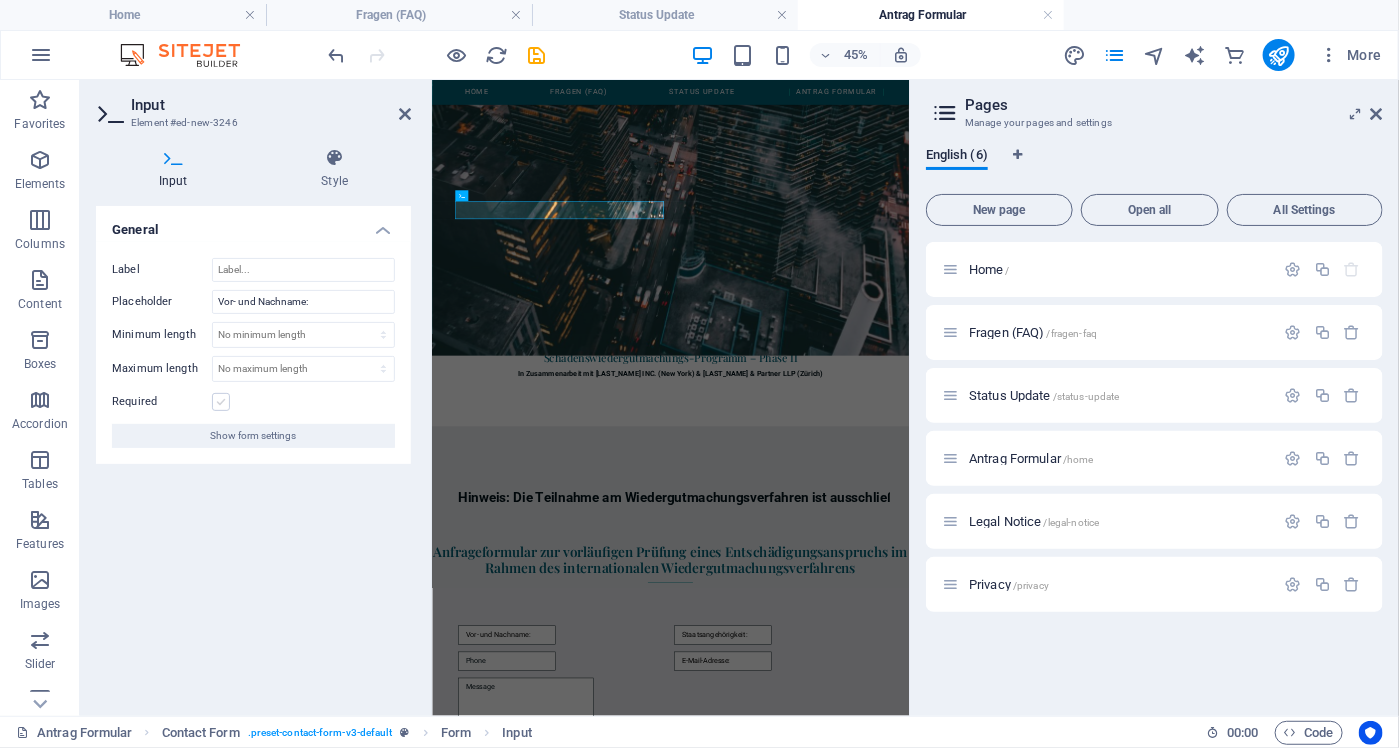 click at bounding box center (221, 402) 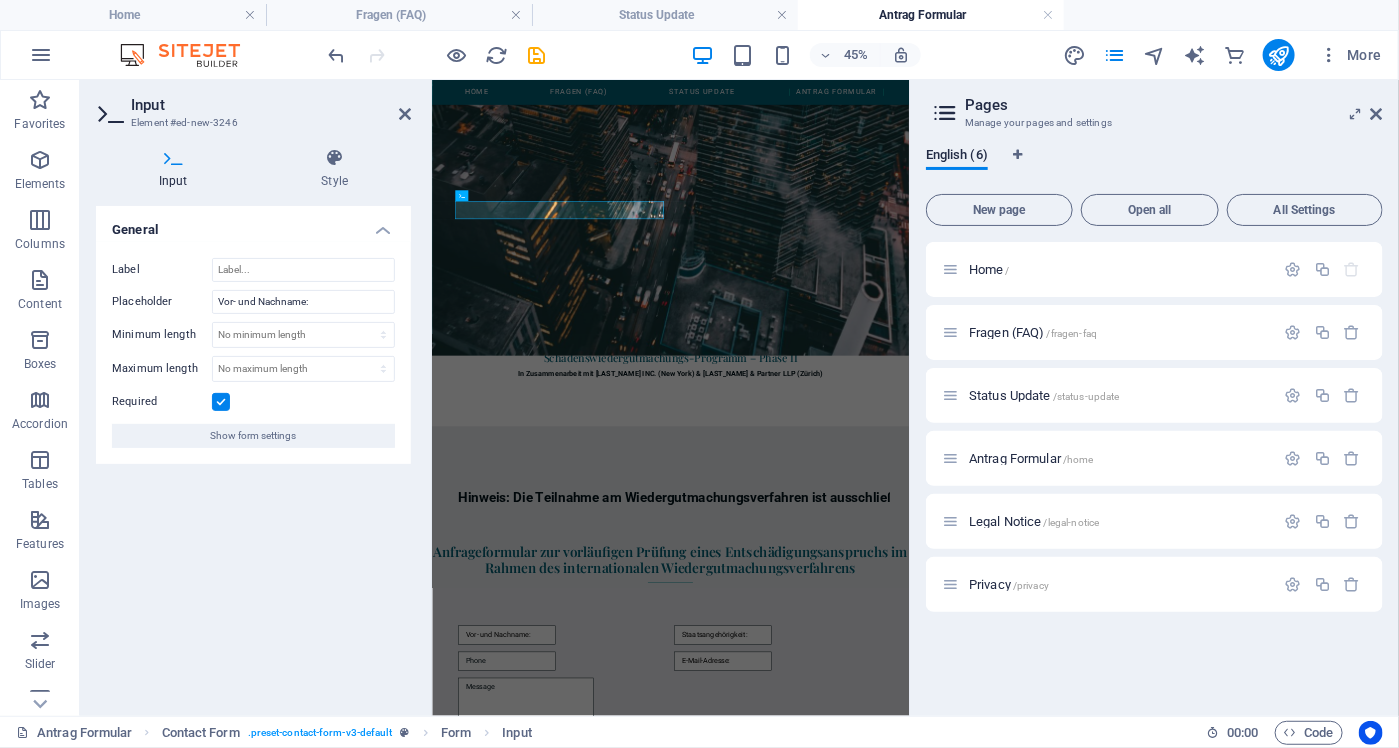 click on "Input Element #ed-new-3246 Input Style General Label Placeholder Vor- und Nachname: Minimum length No minimum length chars Maximum length No maximum length chars Required Show form settings Contact Form Element Layout How this element expands within the layout (Flexbox). Size Default auto px % 1/1 1/2 1/3 1/4 1/5 1/6 1/7 1/8 1/9 1/10 Grow Shrink Order Container layout Visible Visible Opacity 100 % Overflow Spacing Margin Default auto px % rem vw vh Custom Custom auto px % rem vw vh auto px % rem vw vh auto px % rem vw vh auto px % rem vw vh Padding Default px rem % vh vw Custom Custom px rem % vh vw px rem % vh vw px rem % vh vw px rem % vh vw Border Style              - Width 1 auto px rem % vh vw Custom Custom 1 auto px rem % vh vw 1 auto px rem % vh vw 1 auto px rem % vh vw 1 auto px rem % vh vw  - Color Round corners Default px rem % vh vw Custom Custom px rem % vh vw px rem % vh vw px rem % vh vw px rem % vh vw Shadow Default None Outside Inside Color X offset 0 px rem vh vw Y offset 0 px rem 0" at bounding box center (256, 398) 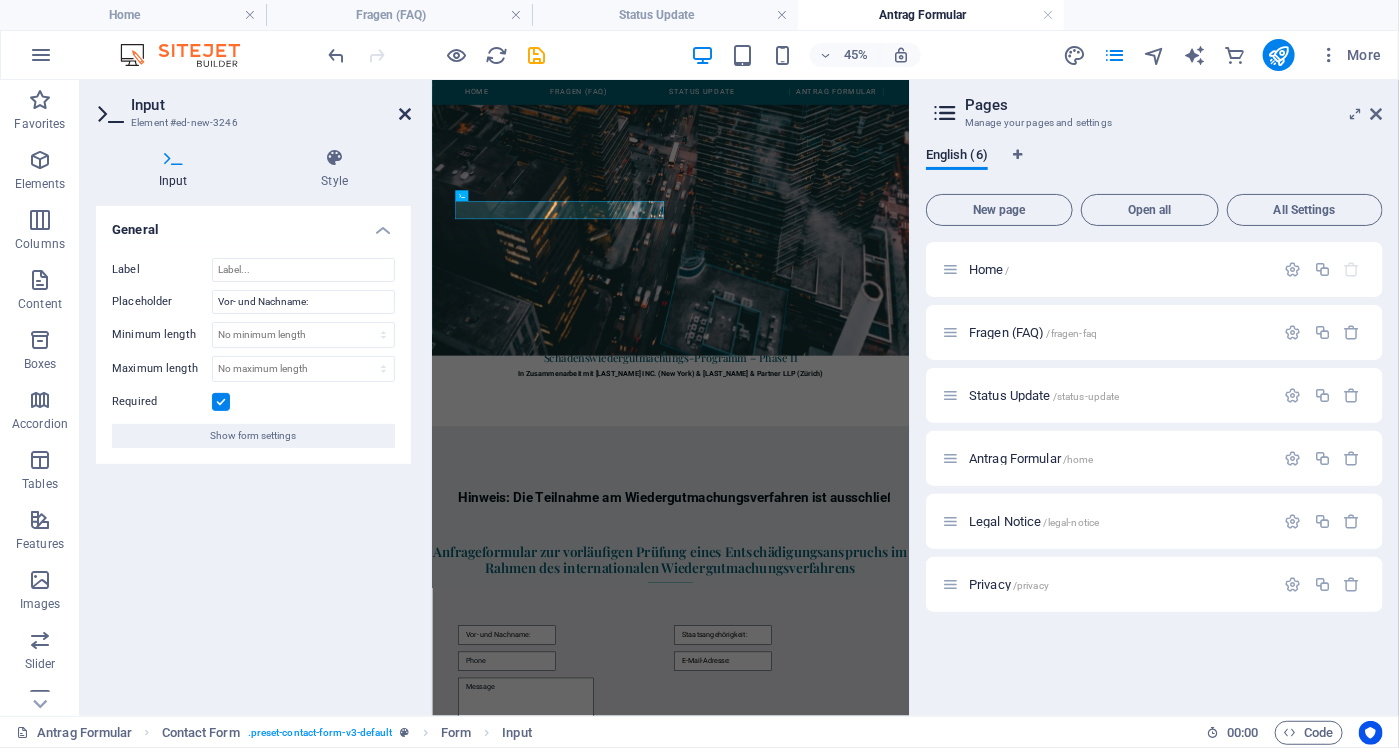 click at bounding box center [405, 114] 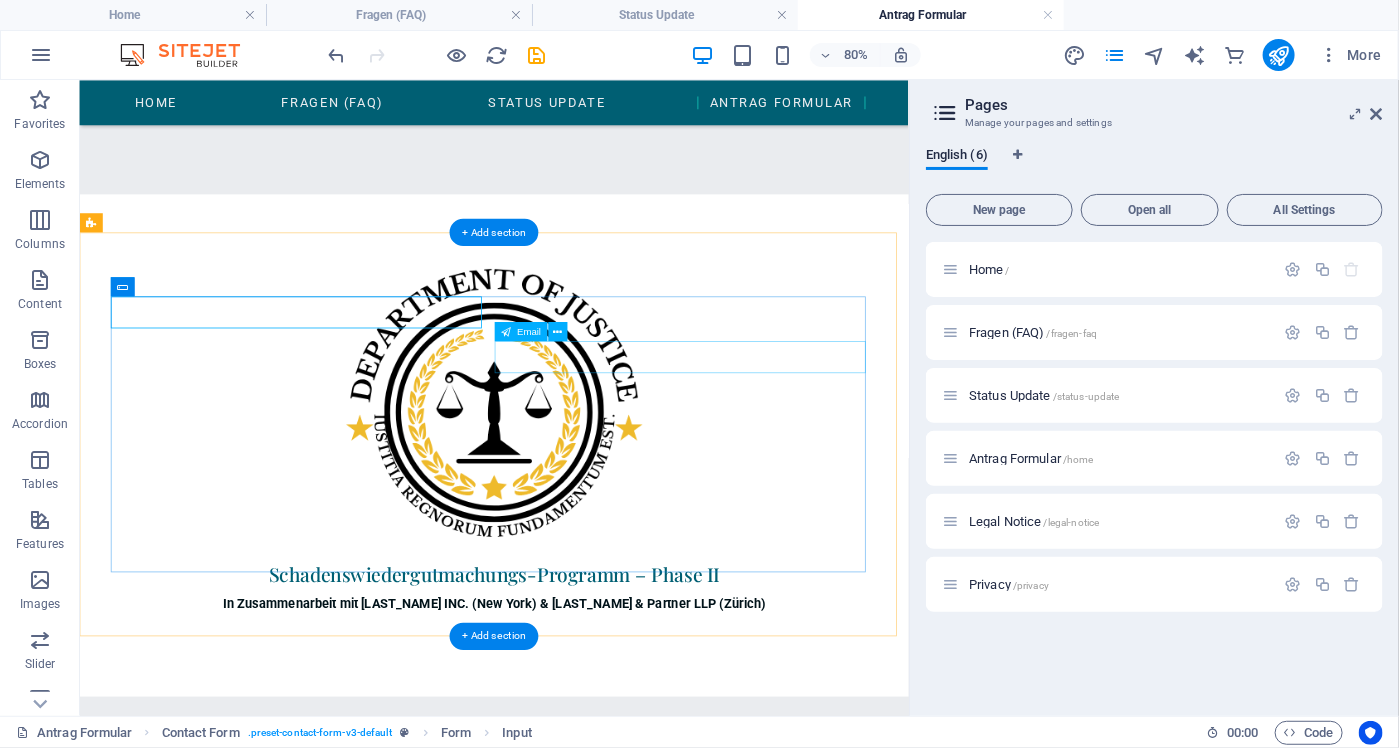 click on "E-Mail-Adresse:" at bounding box center (837, 1371) 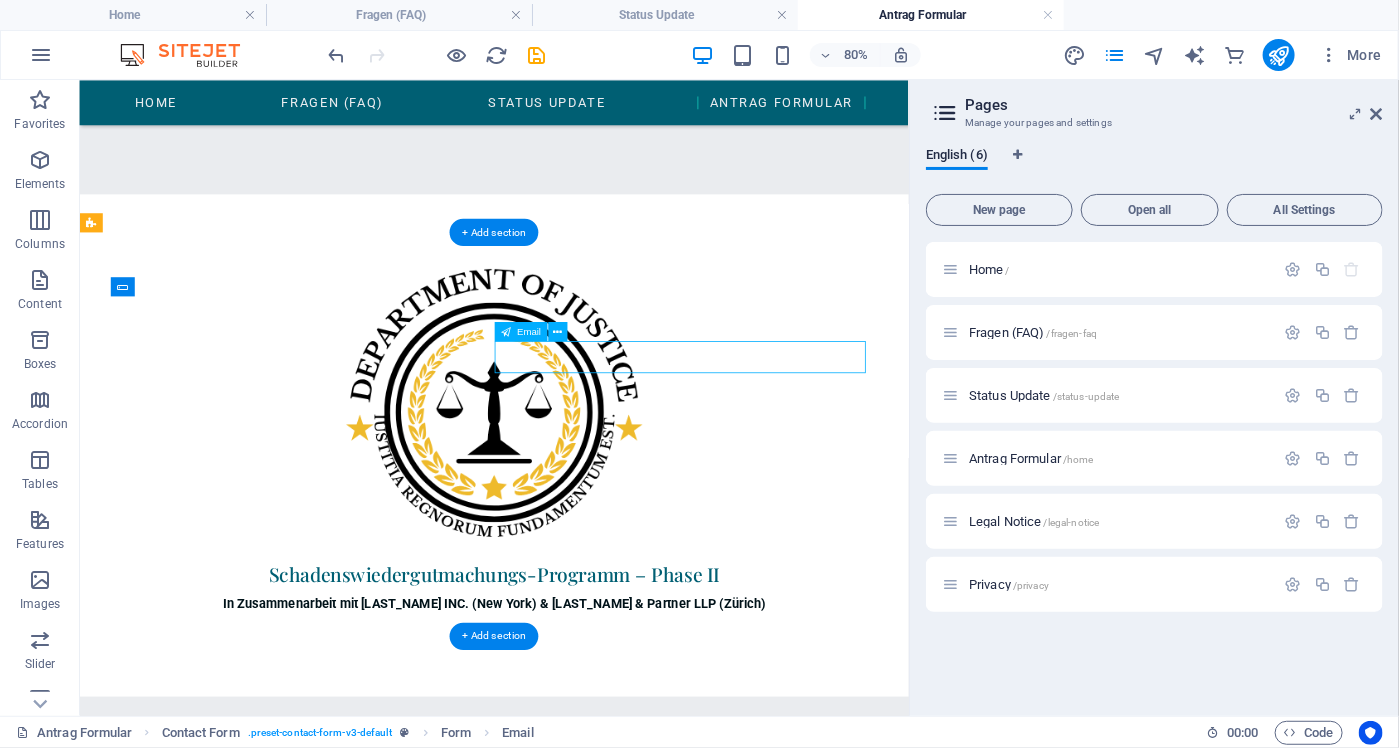 click on "E-Mail-Adresse:" at bounding box center (837, 1371) 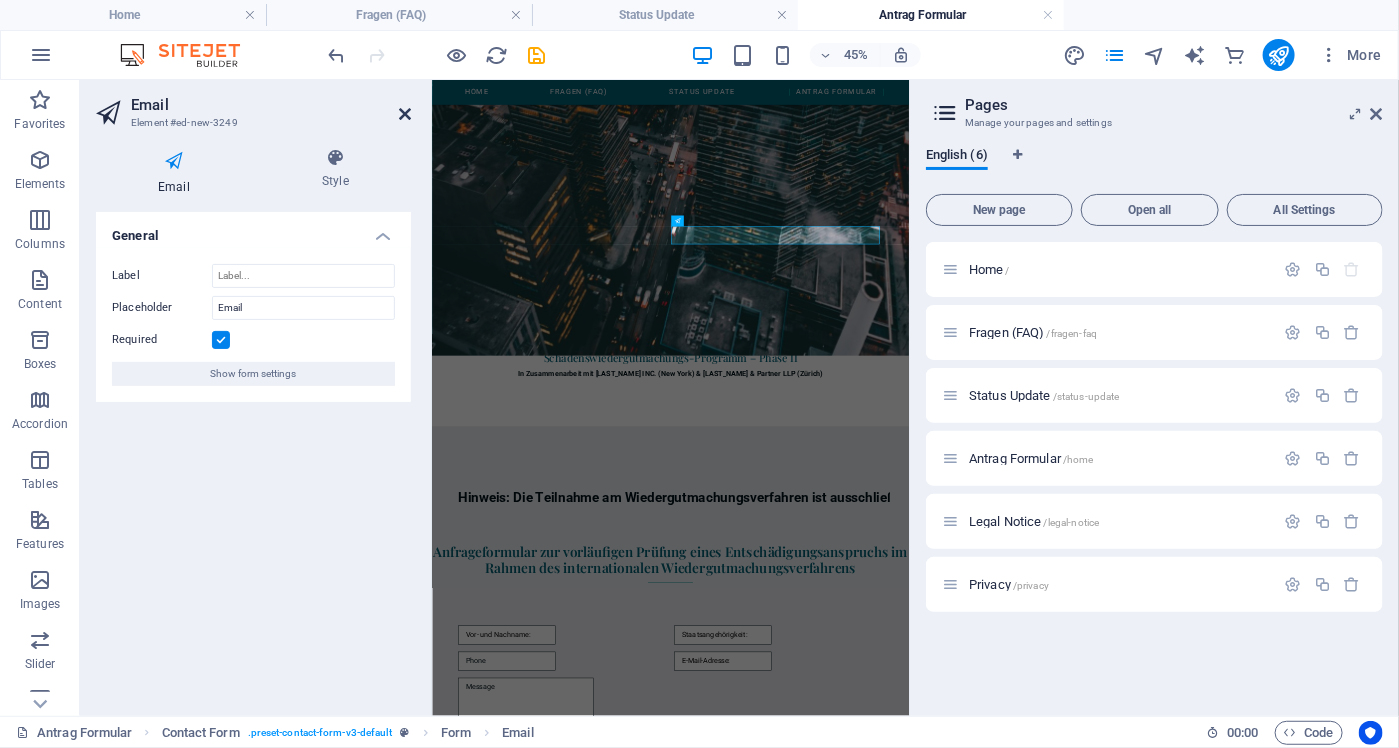 click at bounding box center [405, 114] 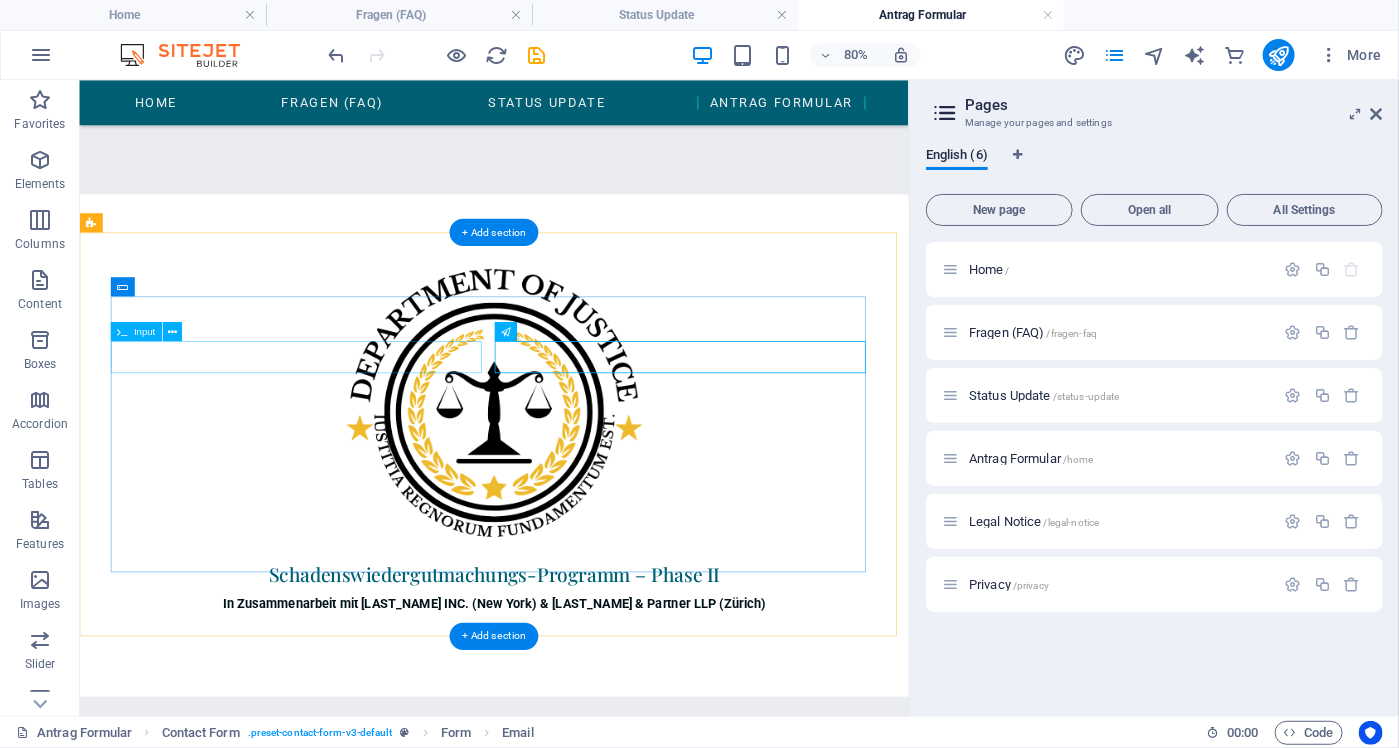 click at bounding box center [357, 1371] 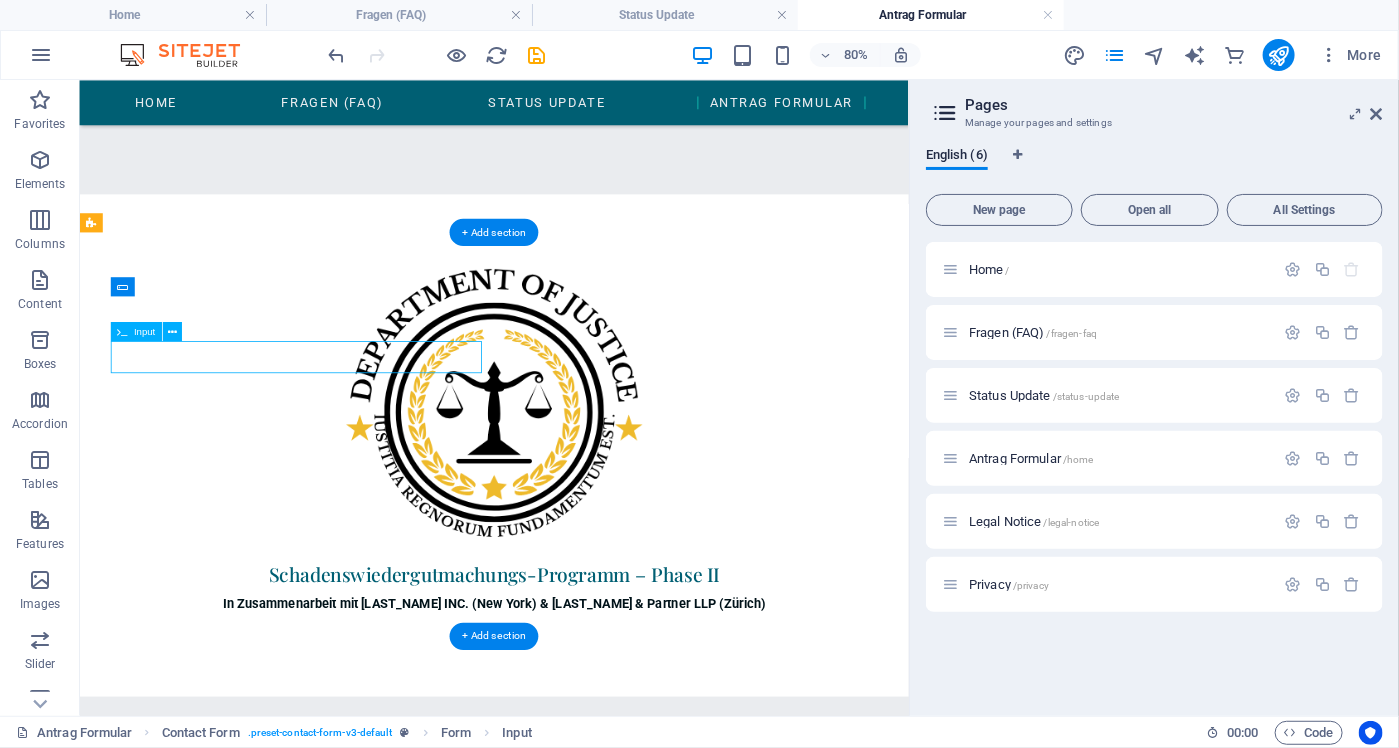 click at bounding box center (357, 1371) 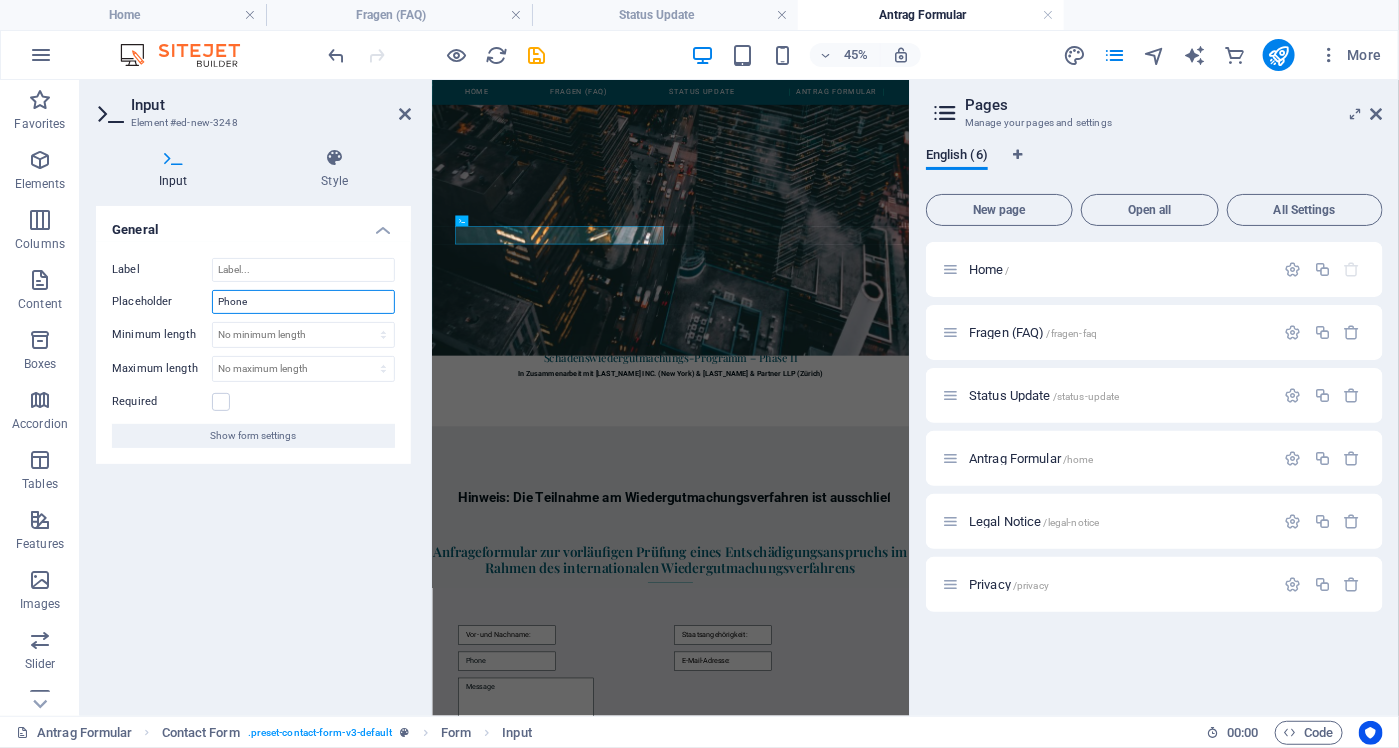click on "Phone" at bounding box center (303, 302) 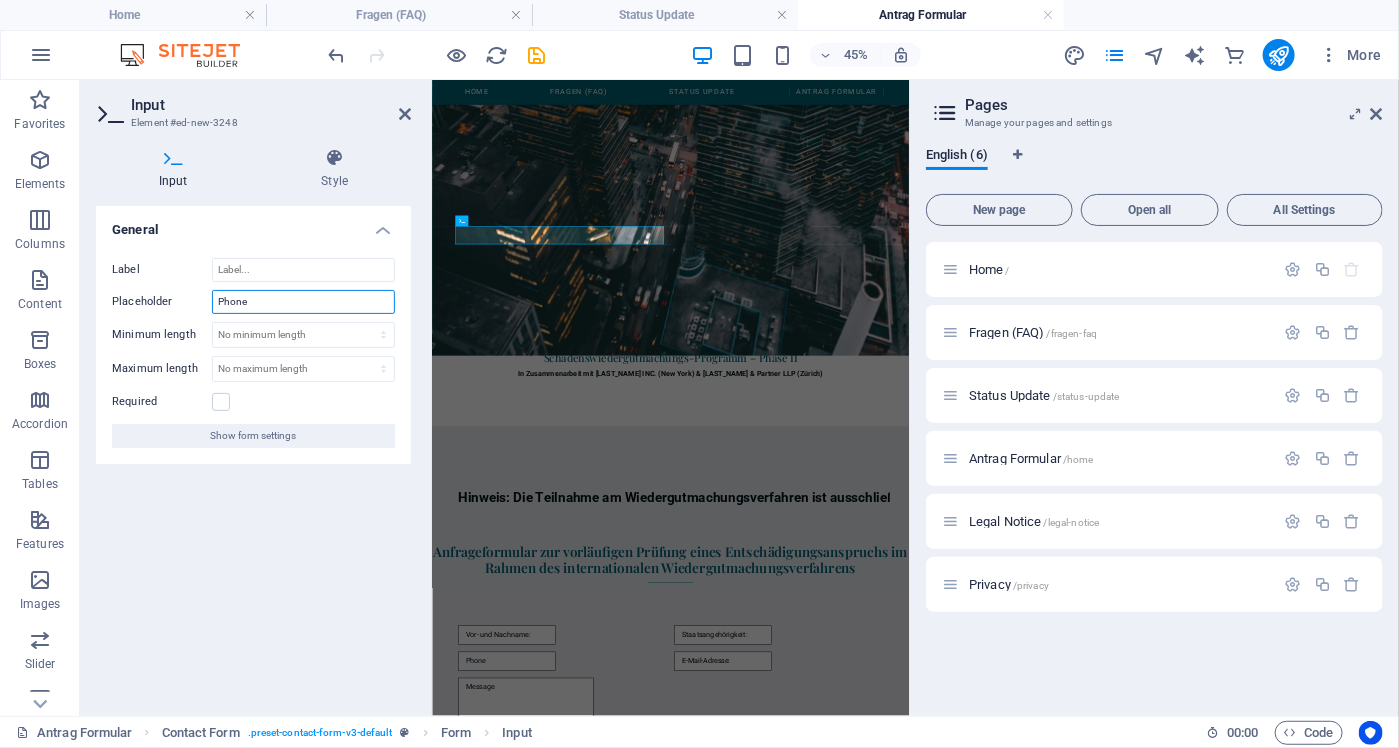 click on "Phone" at bounding box center [303, 302] 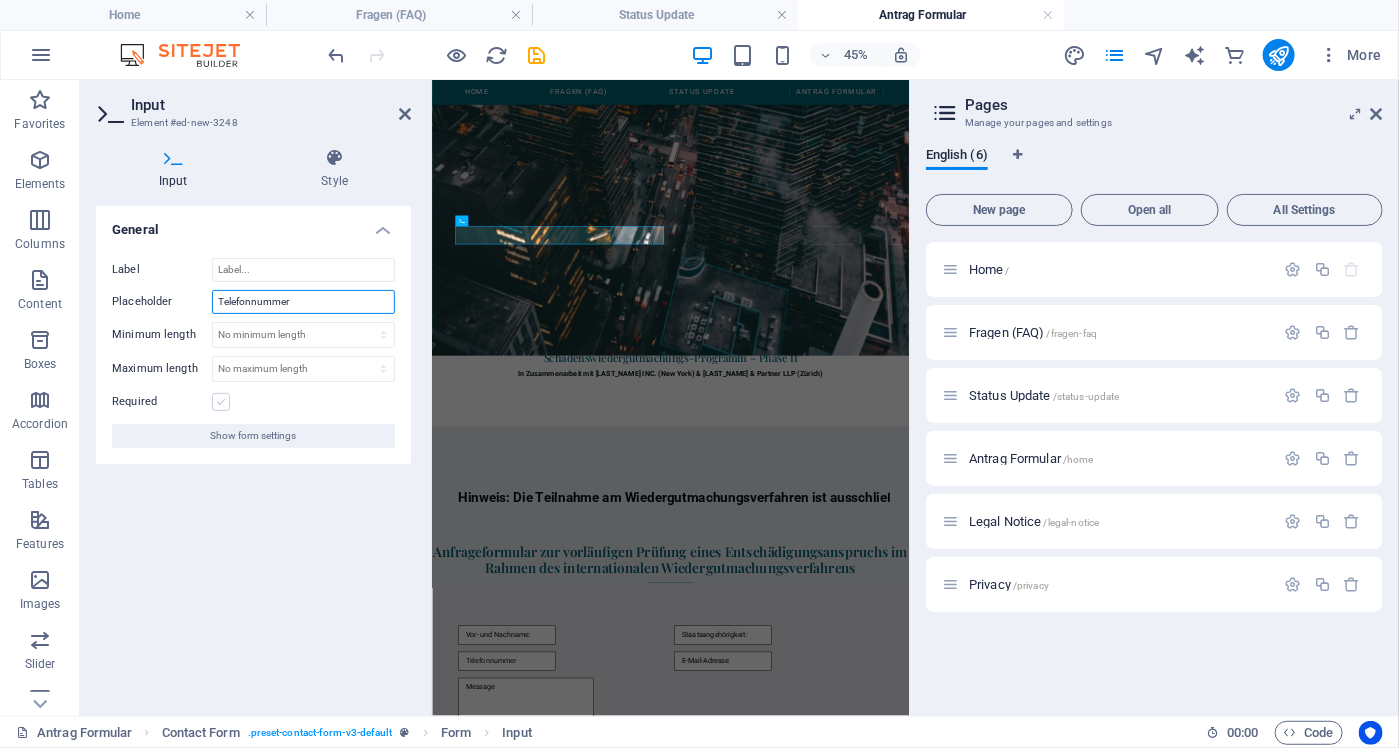 type on "Telefonnummer" 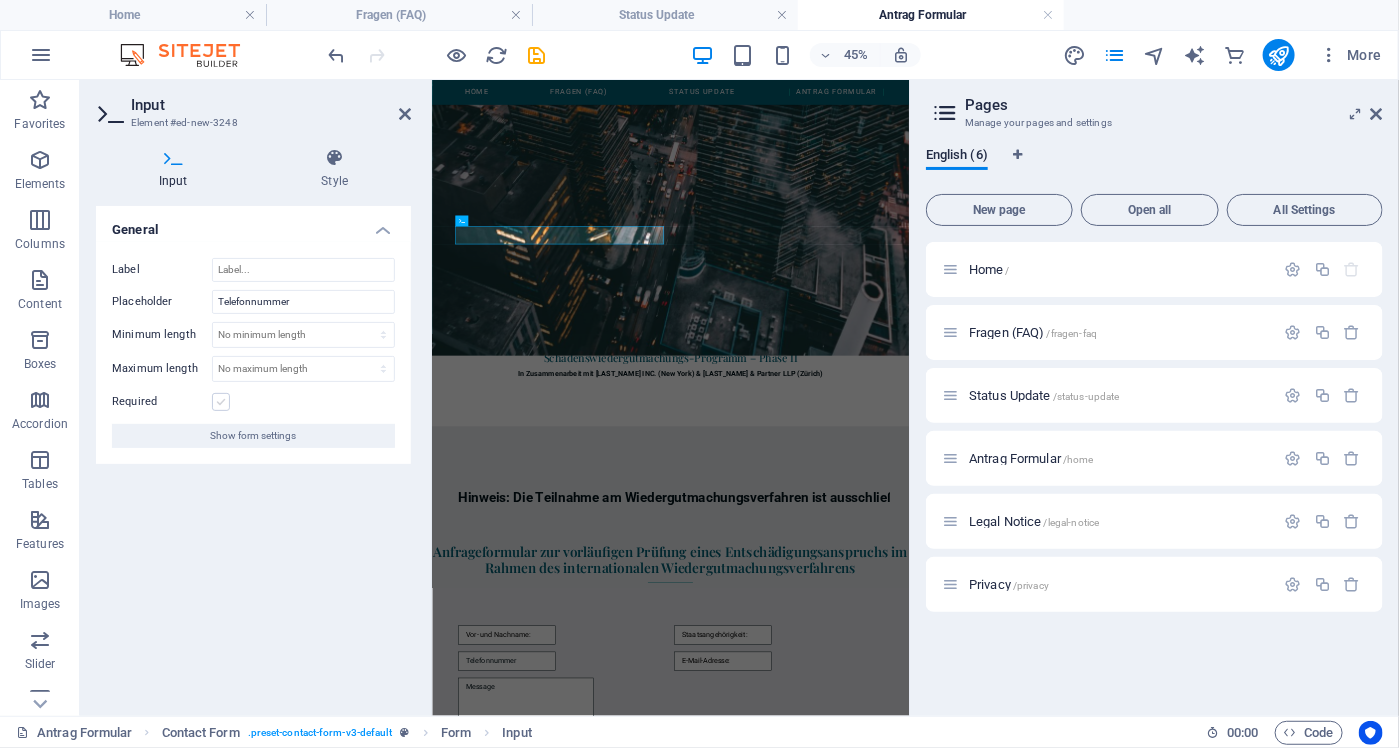 click at bounding box center (221, 402) 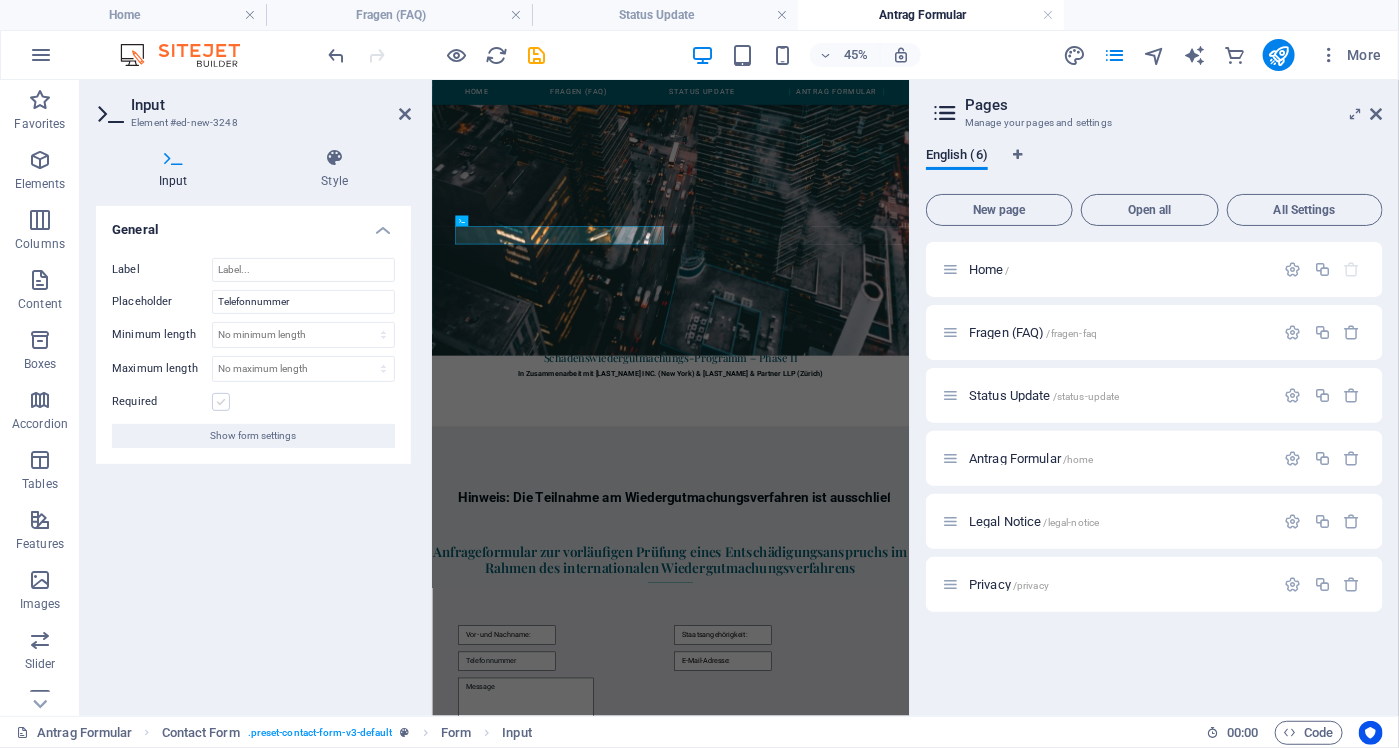 click on "Required" at bounding box center [0, 0] 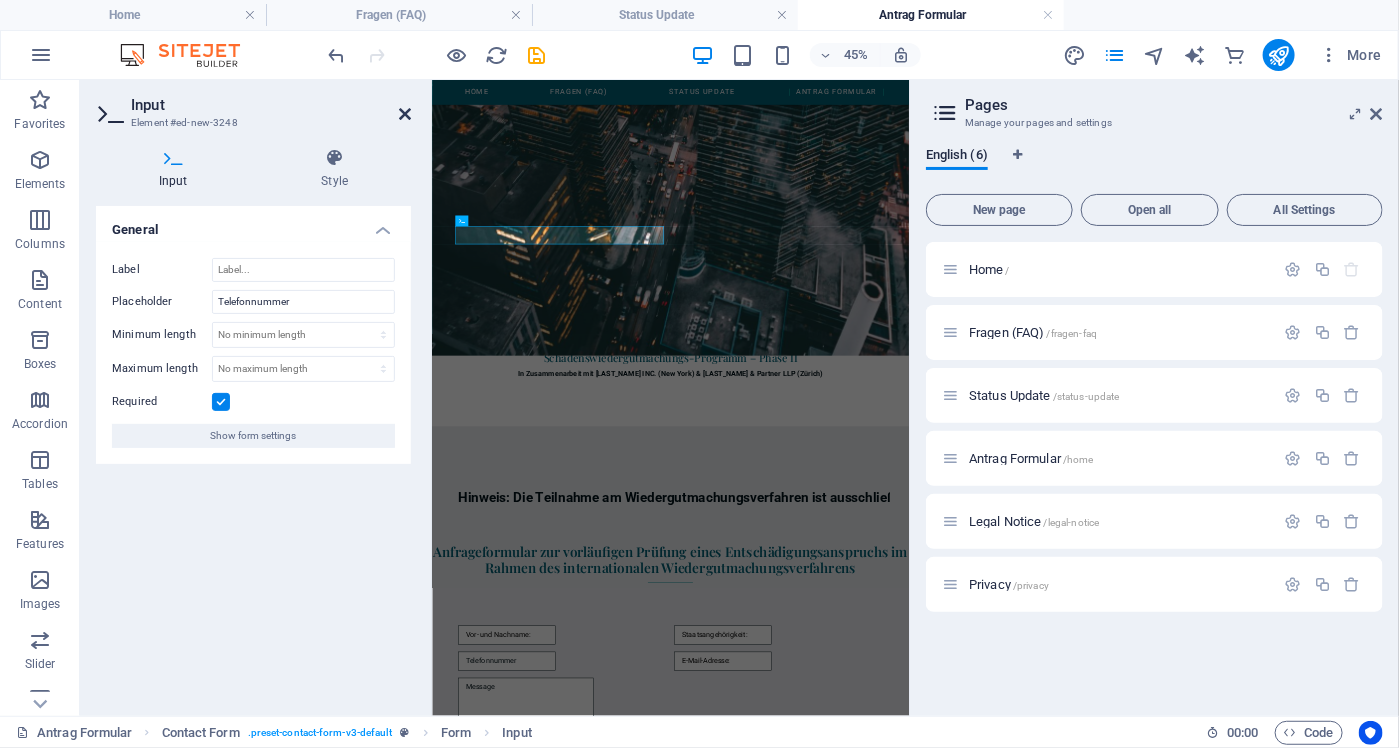 click at bounding box center (405, 114) 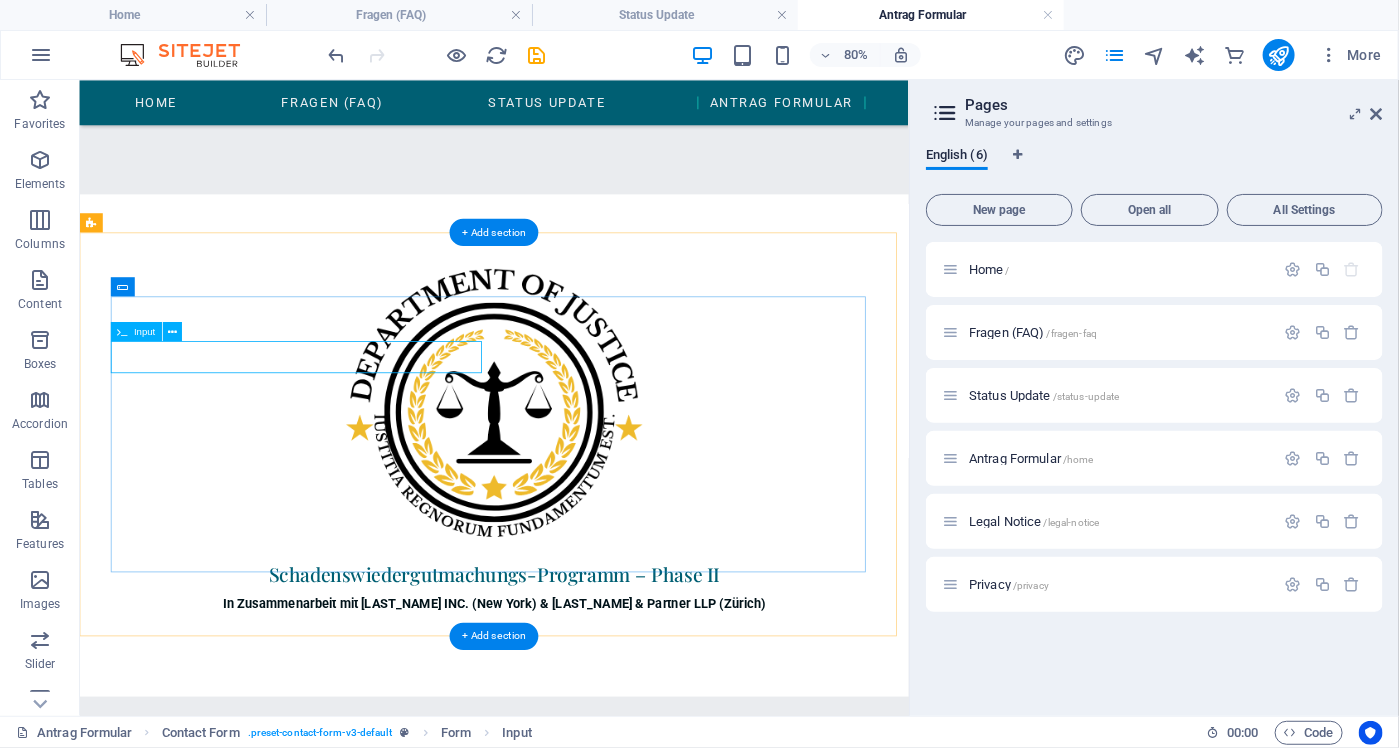 click at bounding box center (357, 1371) 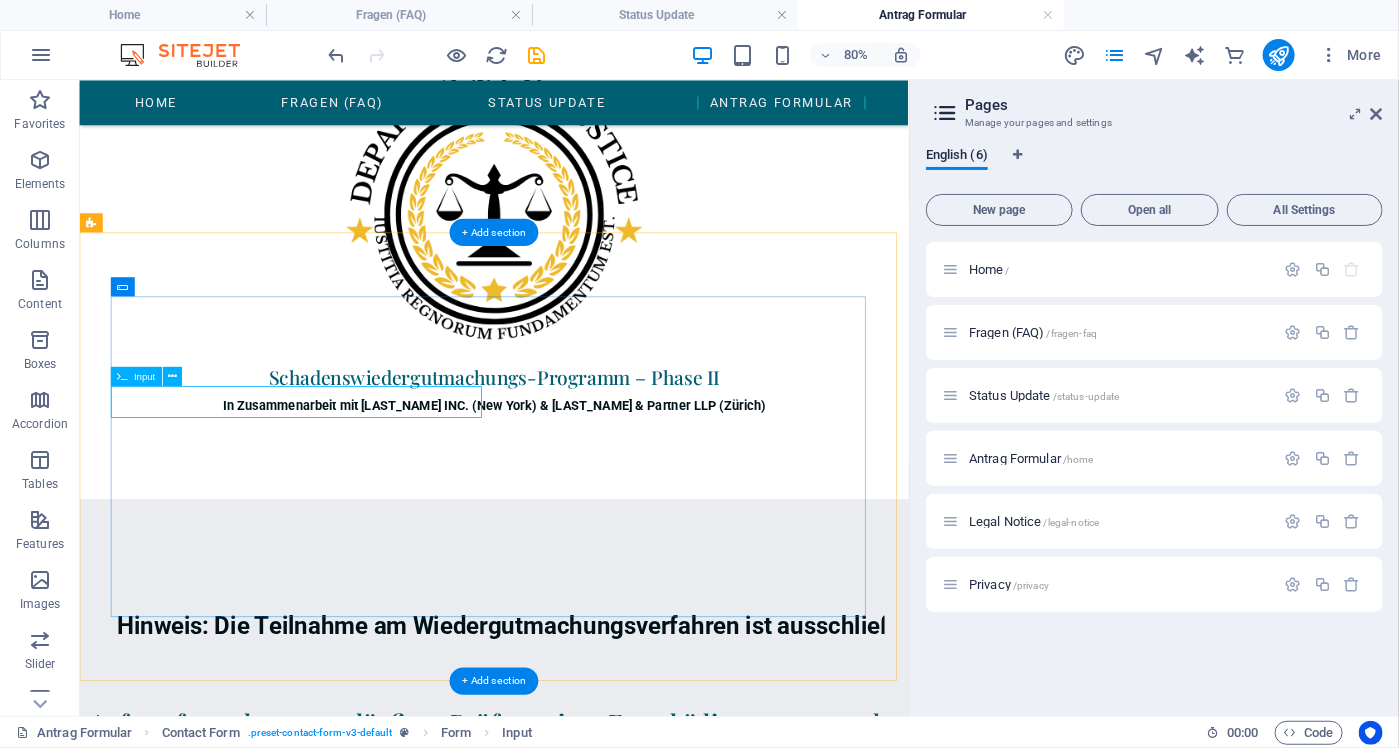 click at bounding box center (357, 1182) 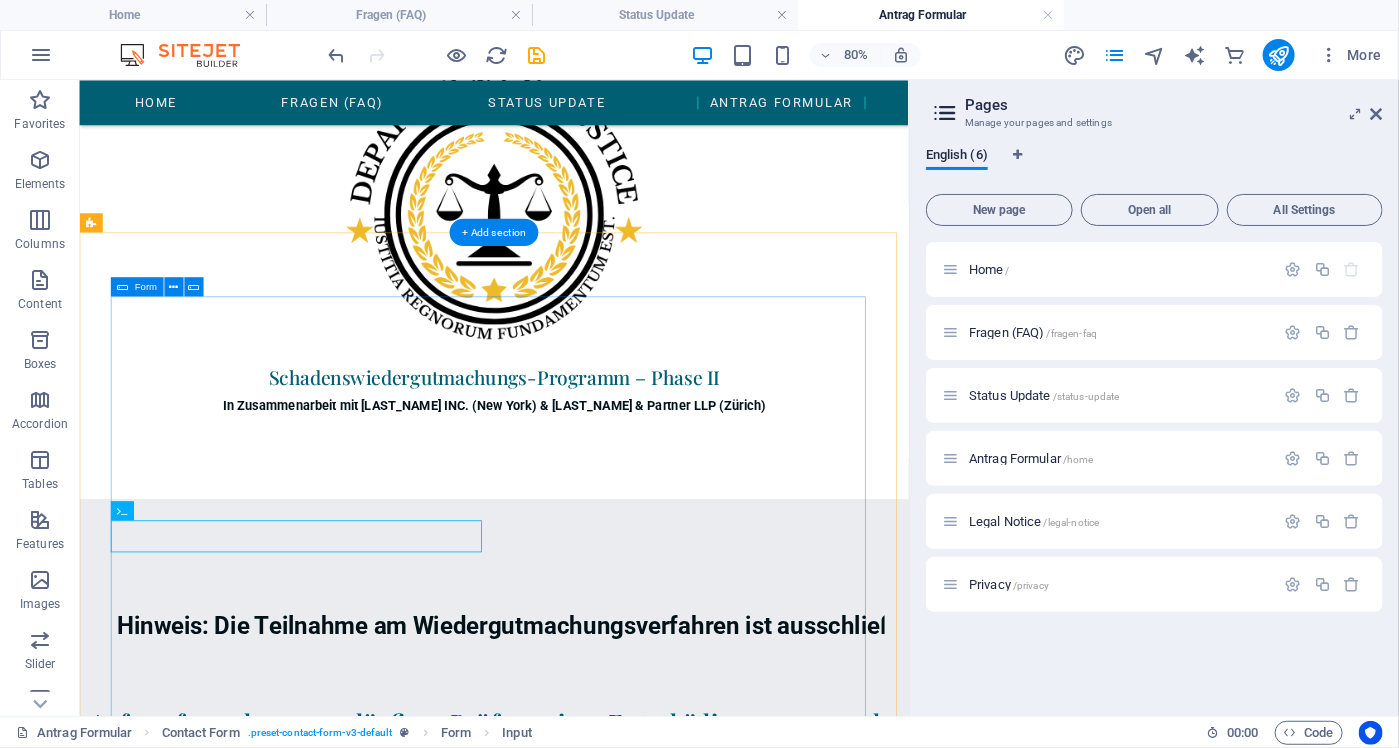 scroll, scrollTop: 900, scrollLeft: 0, axis: vertical 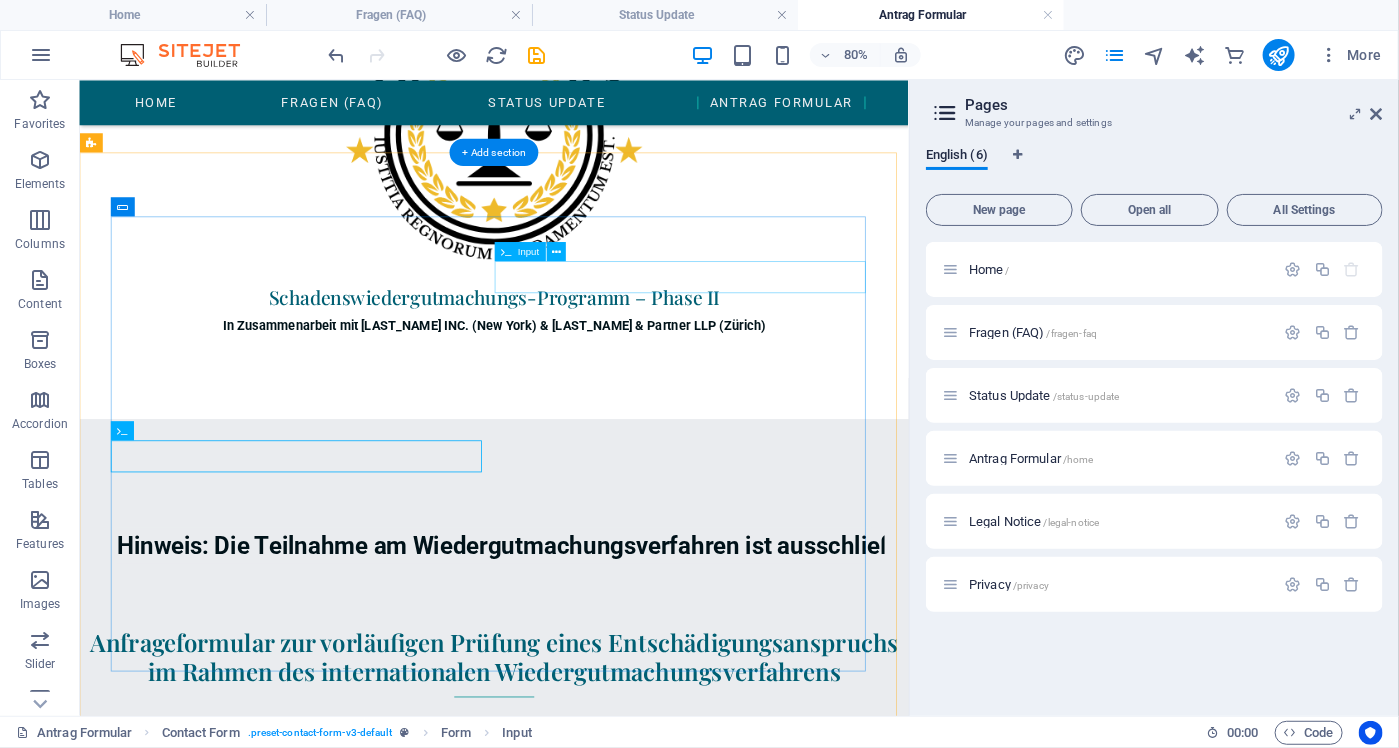 click at bounding box center [837, 1024] 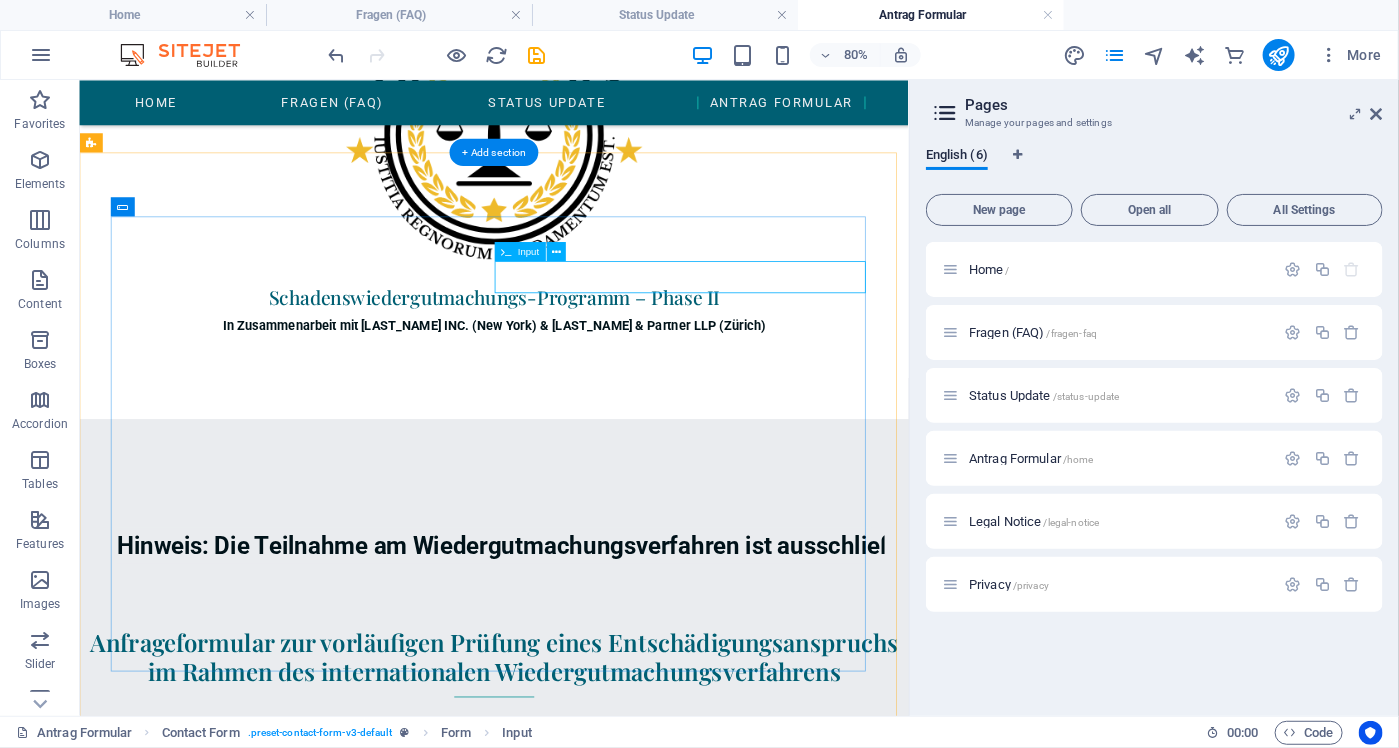 click at bounding box center (837, 1024) 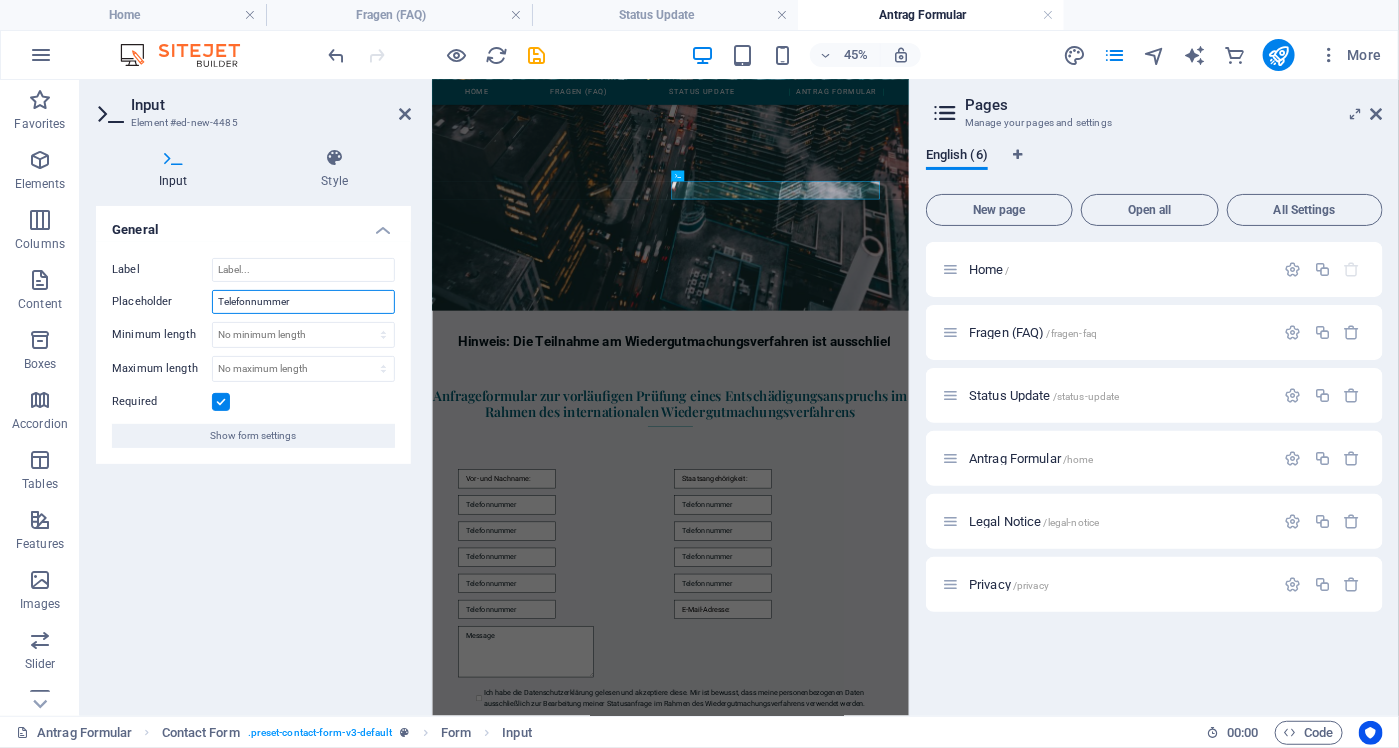 click on "Telefonnummer" at bounding box center (303, 302) 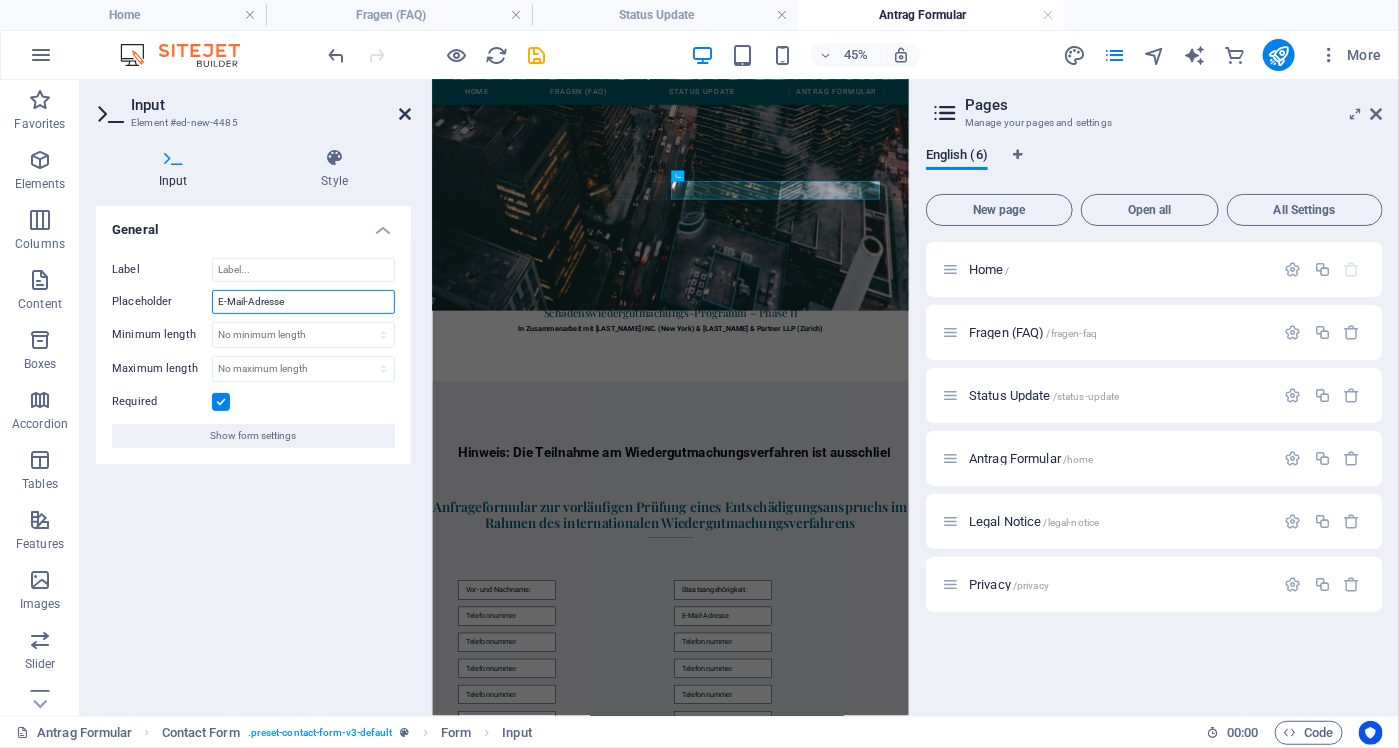 type on "E-Mail-Adresse" 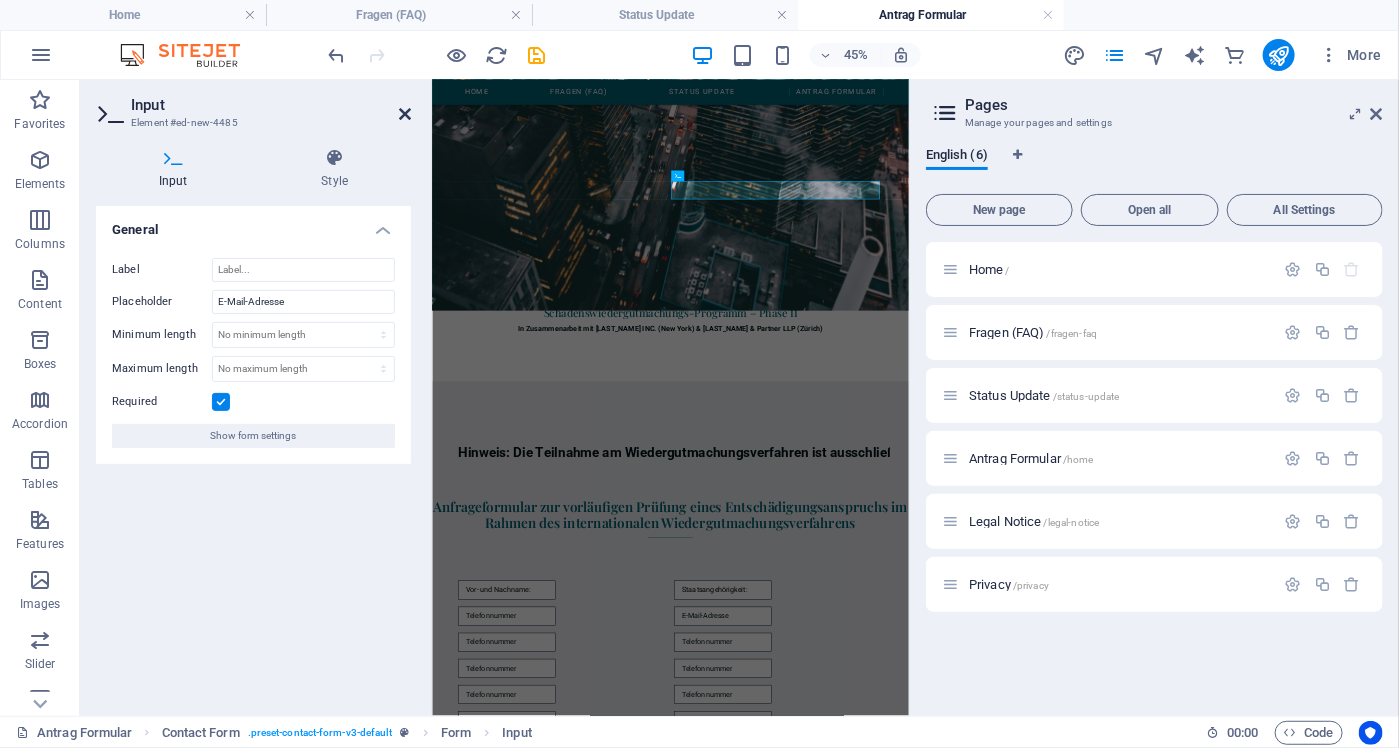 click at bounding box center [405, 114] 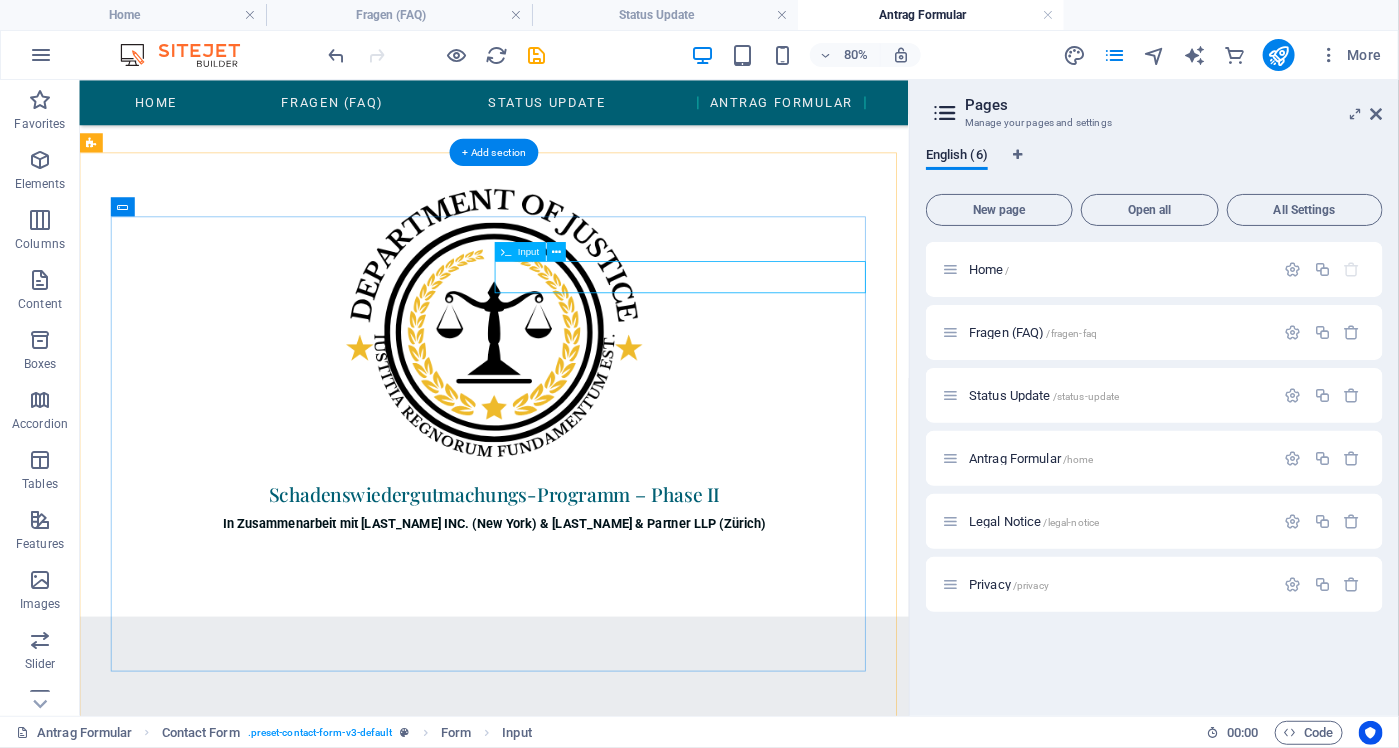 click at bounding box center [837, 1271] 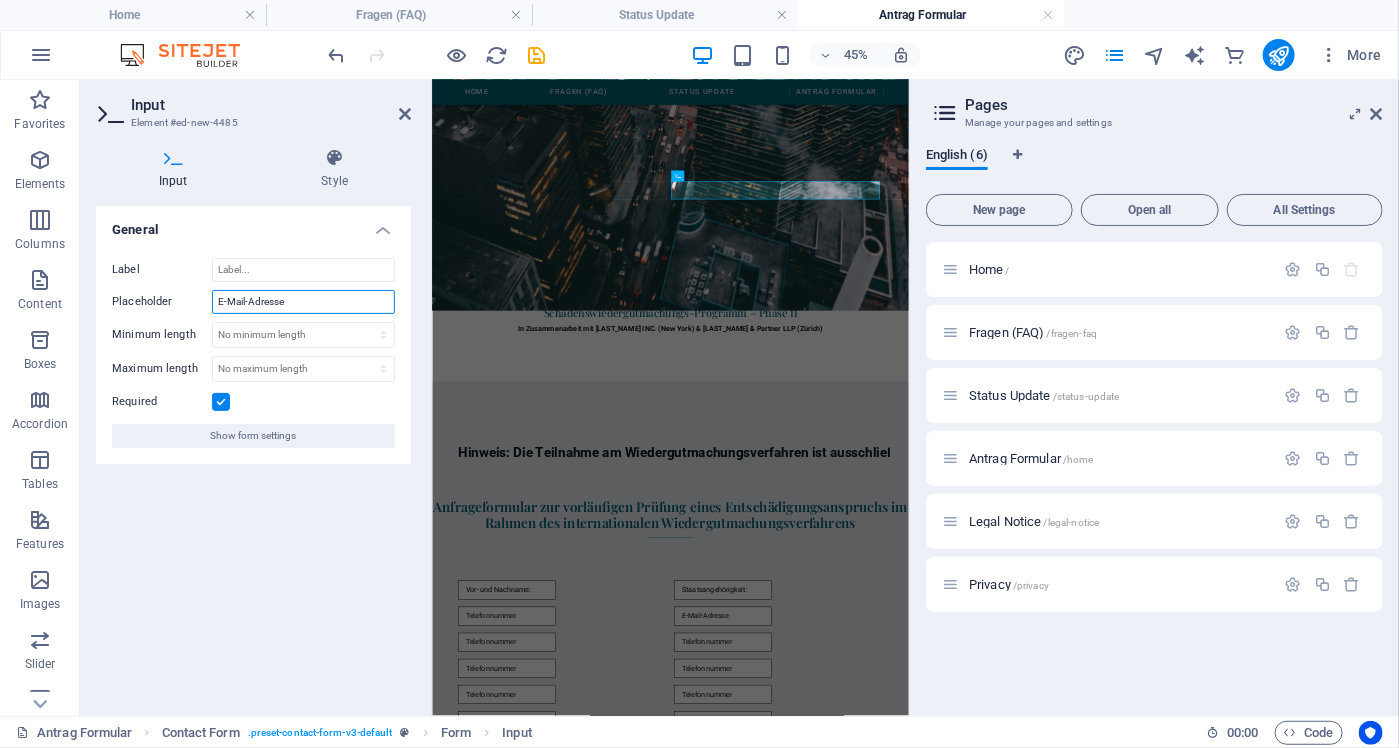 click on "E-Mail-Adresse" at bounding box center [303, 302] 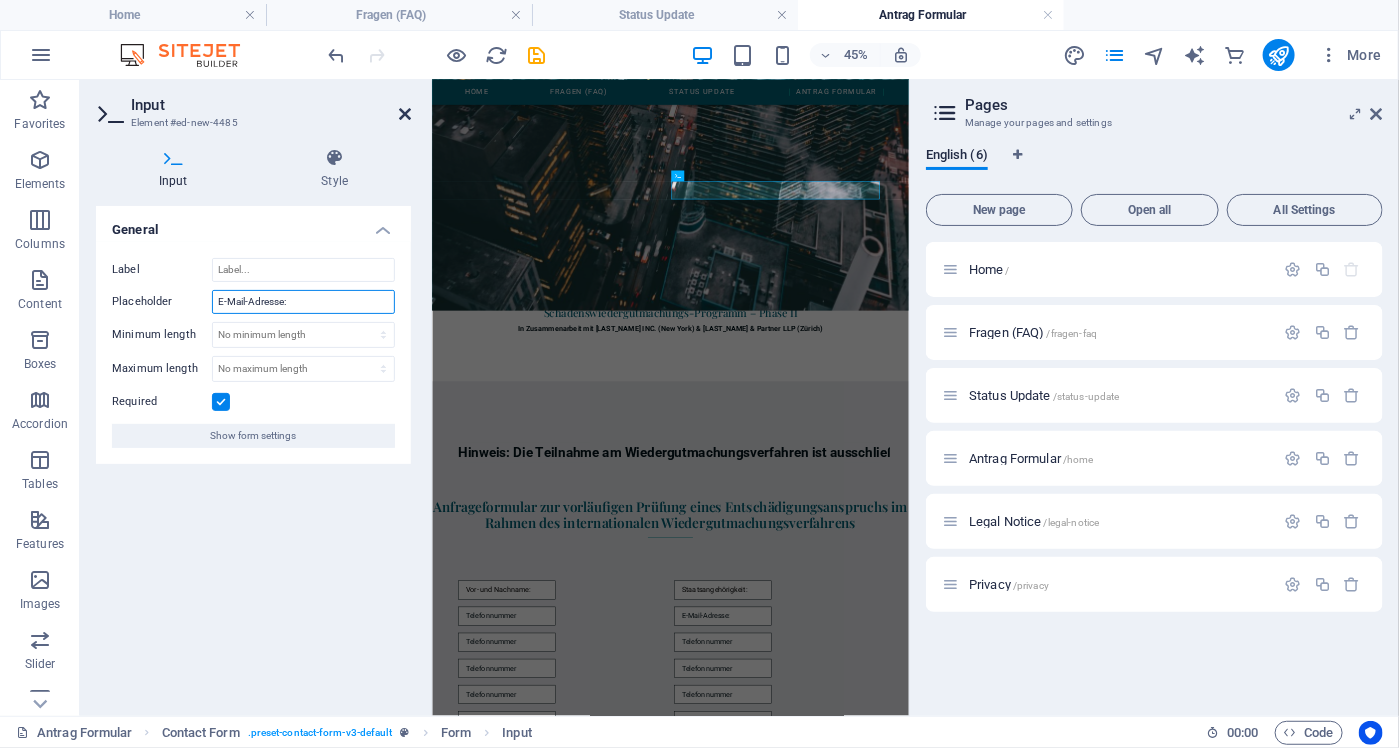 type on "E-Mail-Adresse:" 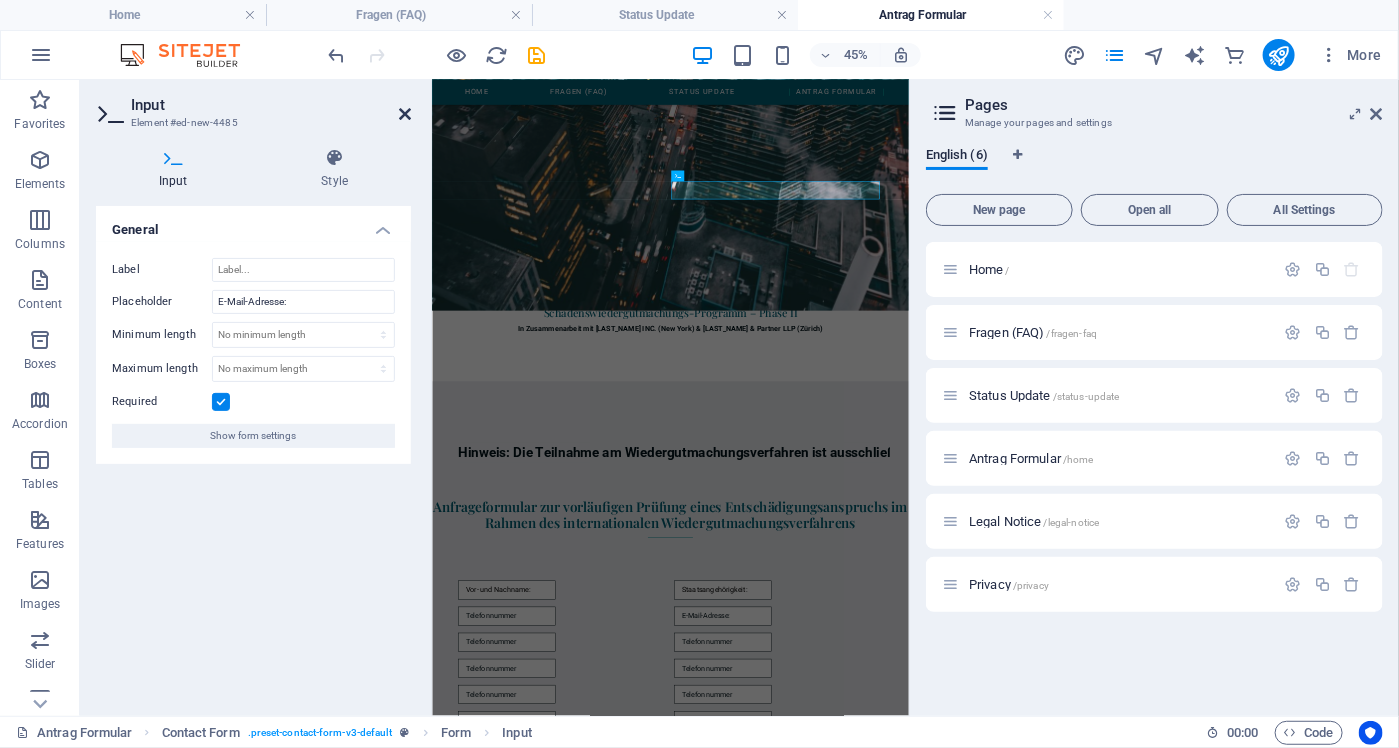 click at bounding box center (405, 114) 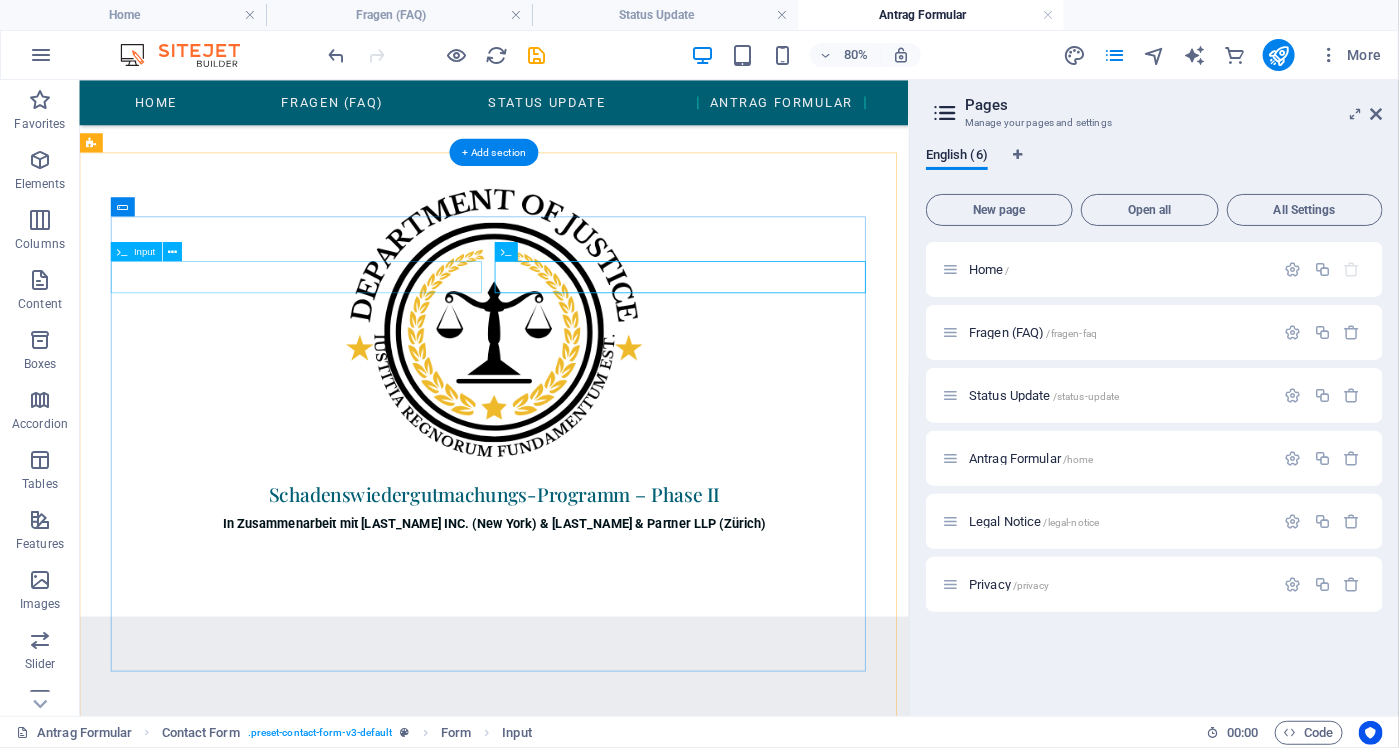 click at bounding box center [357, 1271] 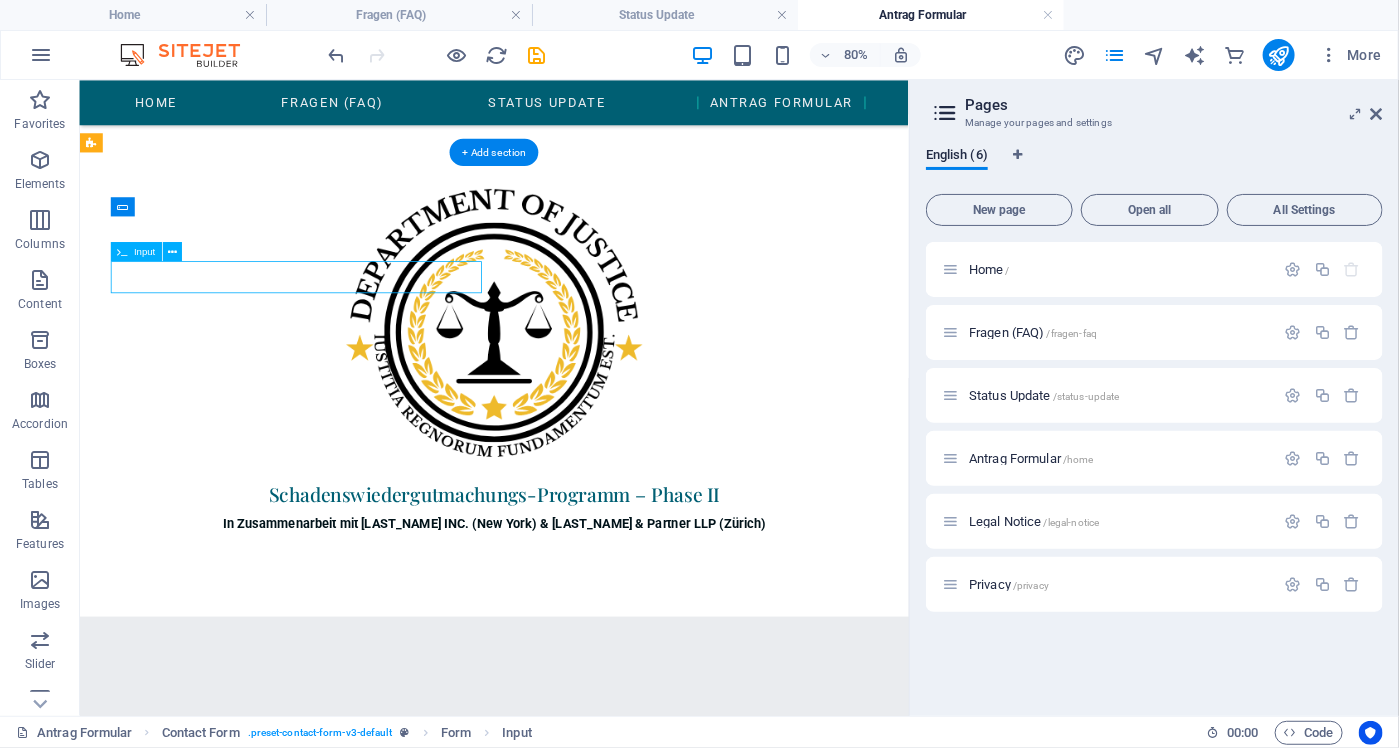 click at bounding box center (357, 1271) 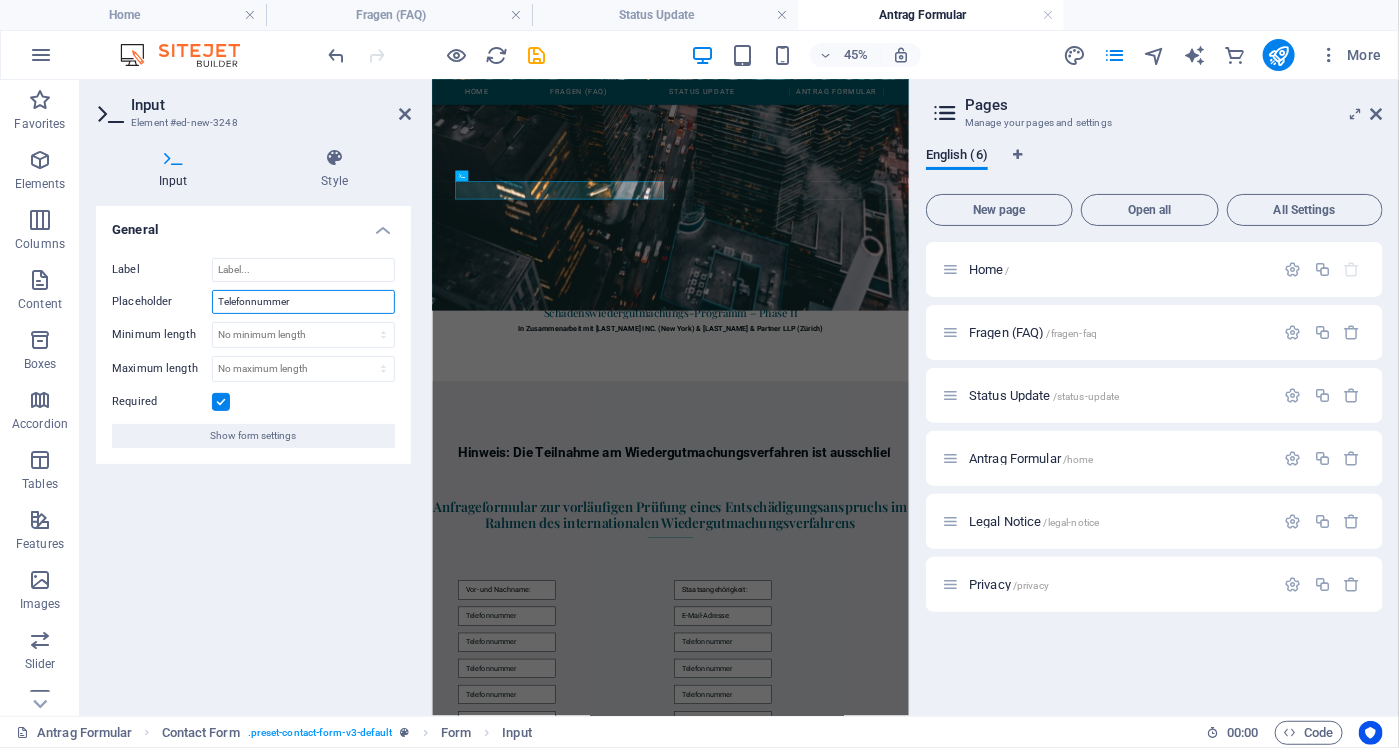 click on "Telefonnummer" at bounding box center (303, 302) 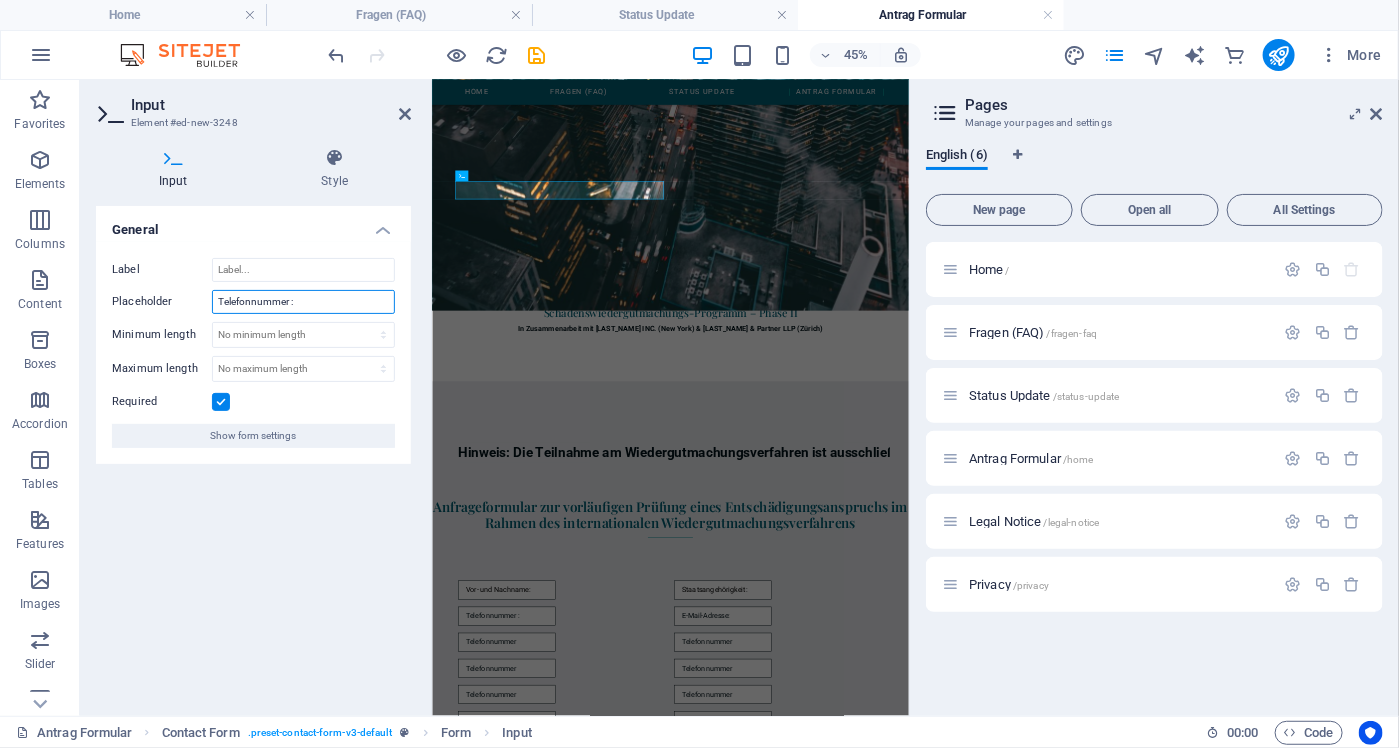 type on "Telefonnummer :" 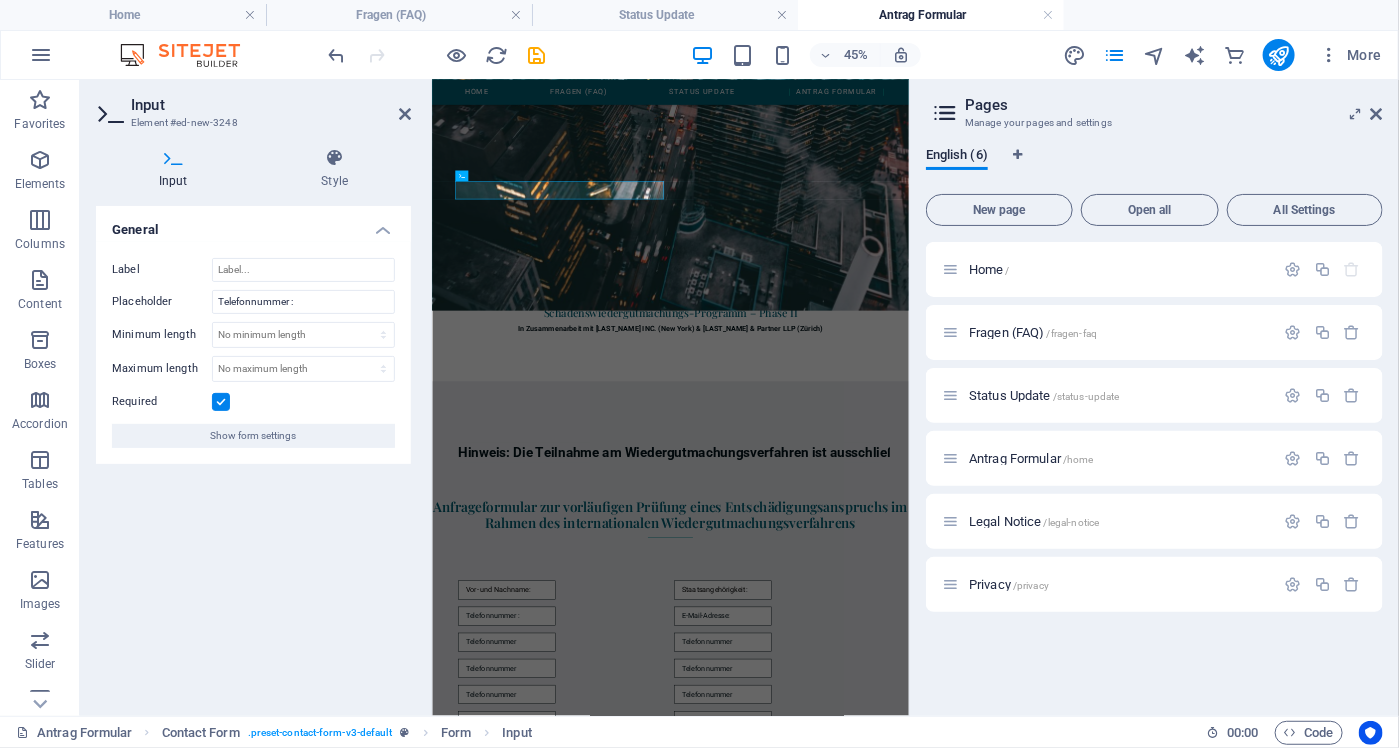 click on "Input Element #ed-new-3248" at bounding box center (253, 106) 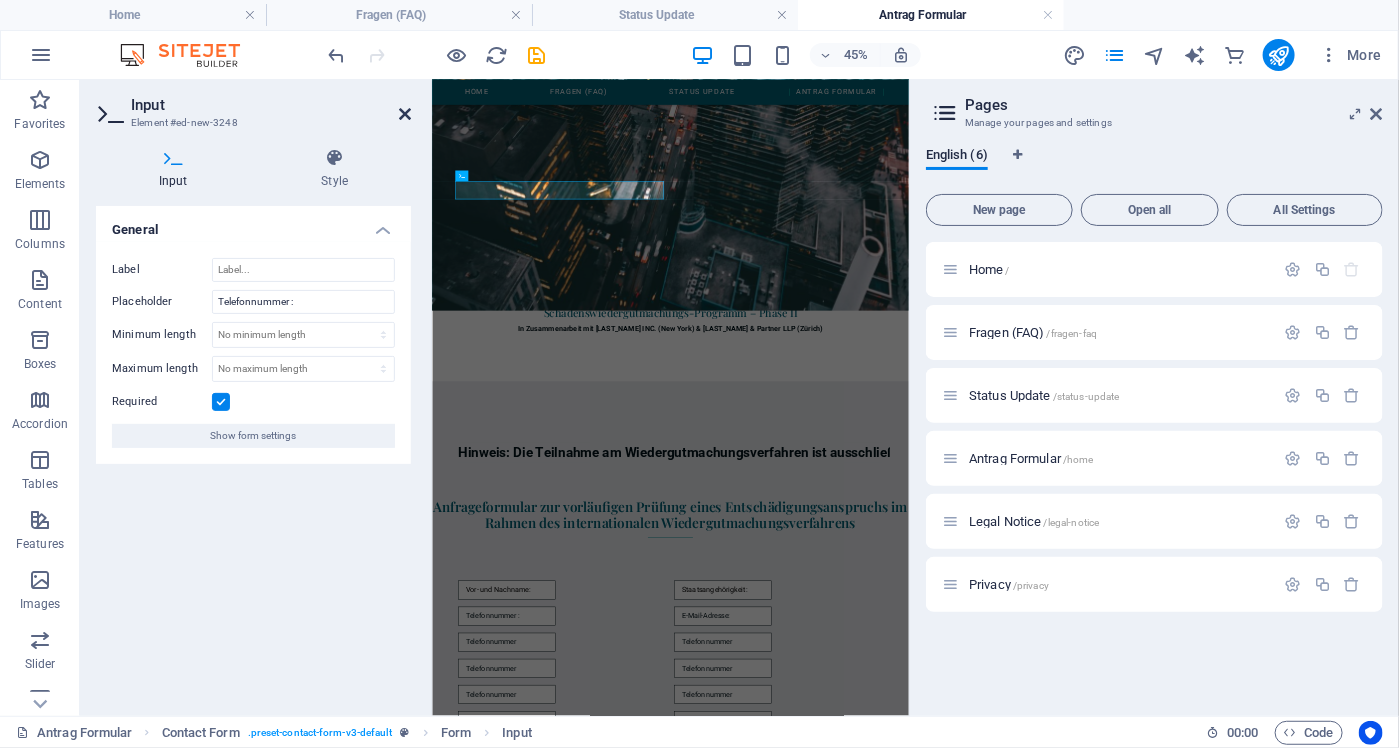 click at bounding box center [405, 114] 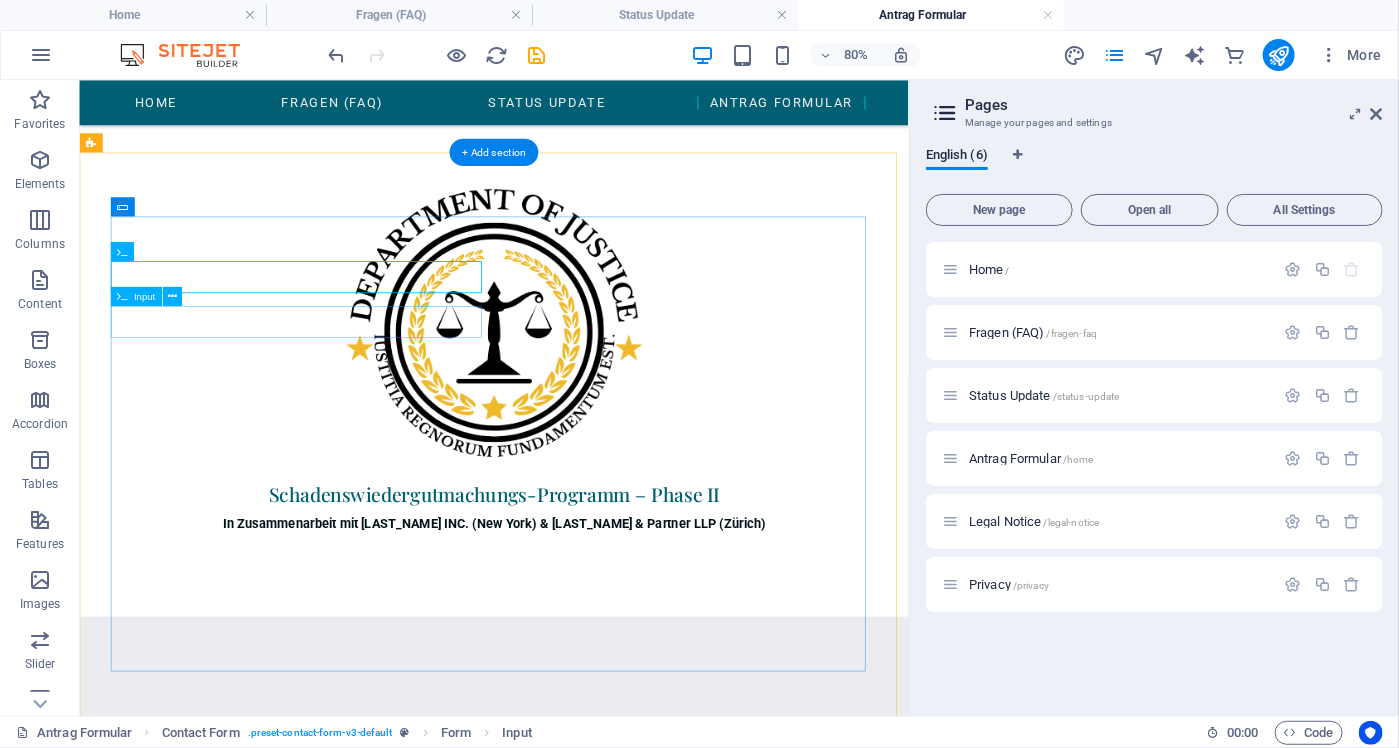 click at bounding box center (357, 1329) 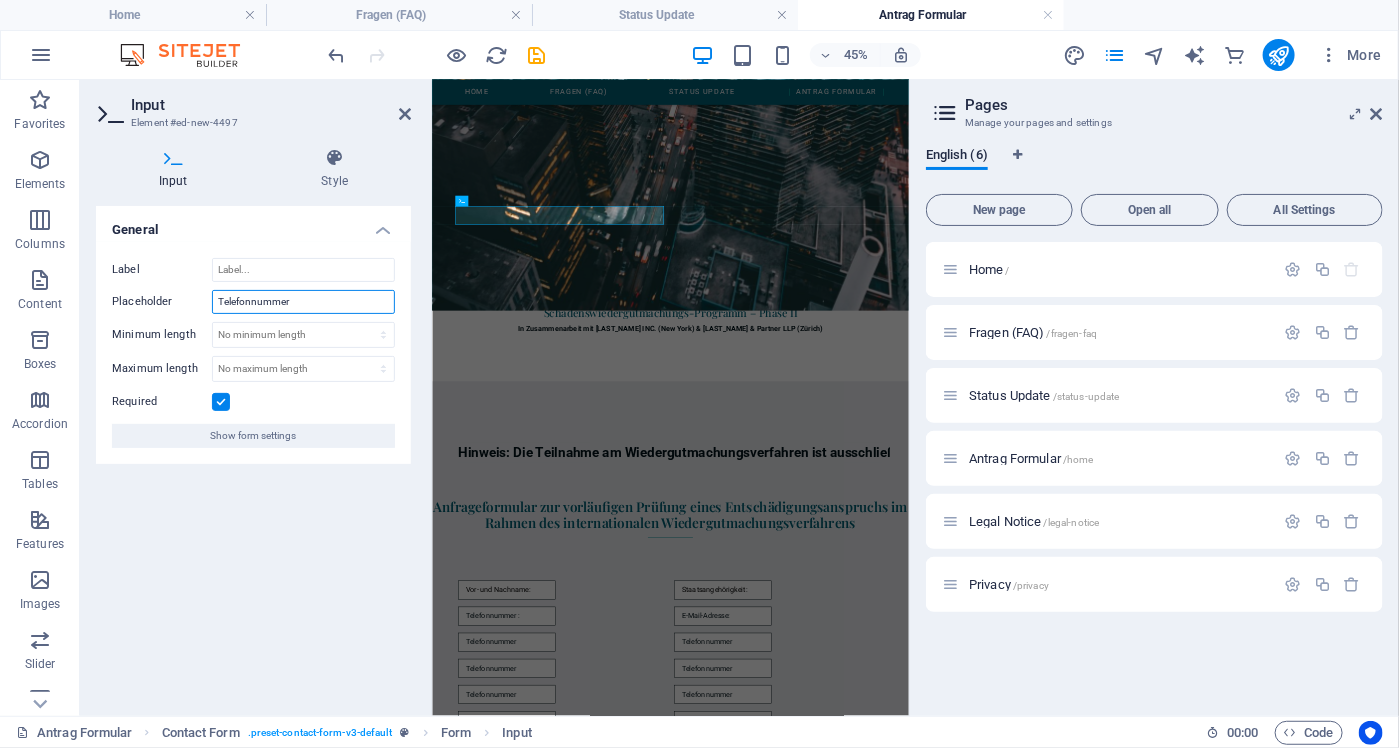 click on "Telefonnummer" at bounding box center [303, 302] 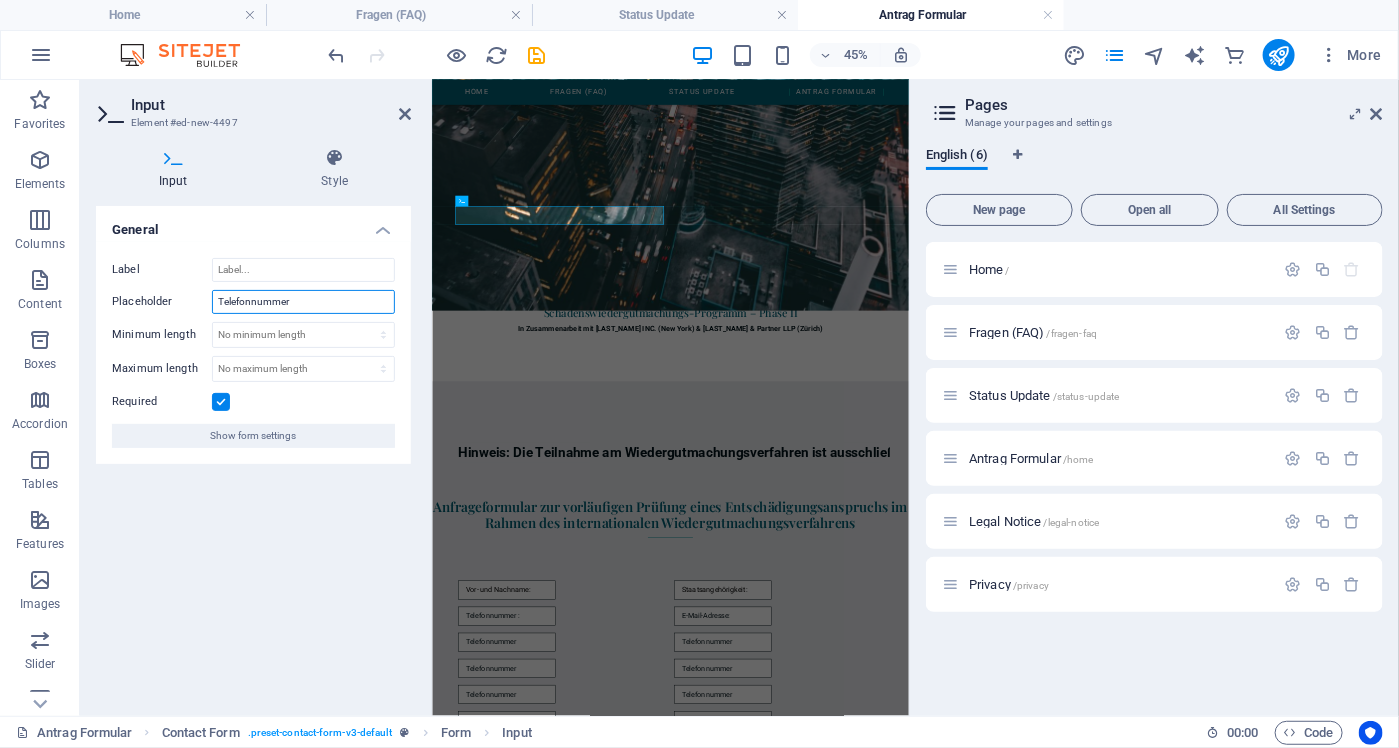 click on "Telefonnummer" at bounding box center (303, 302) 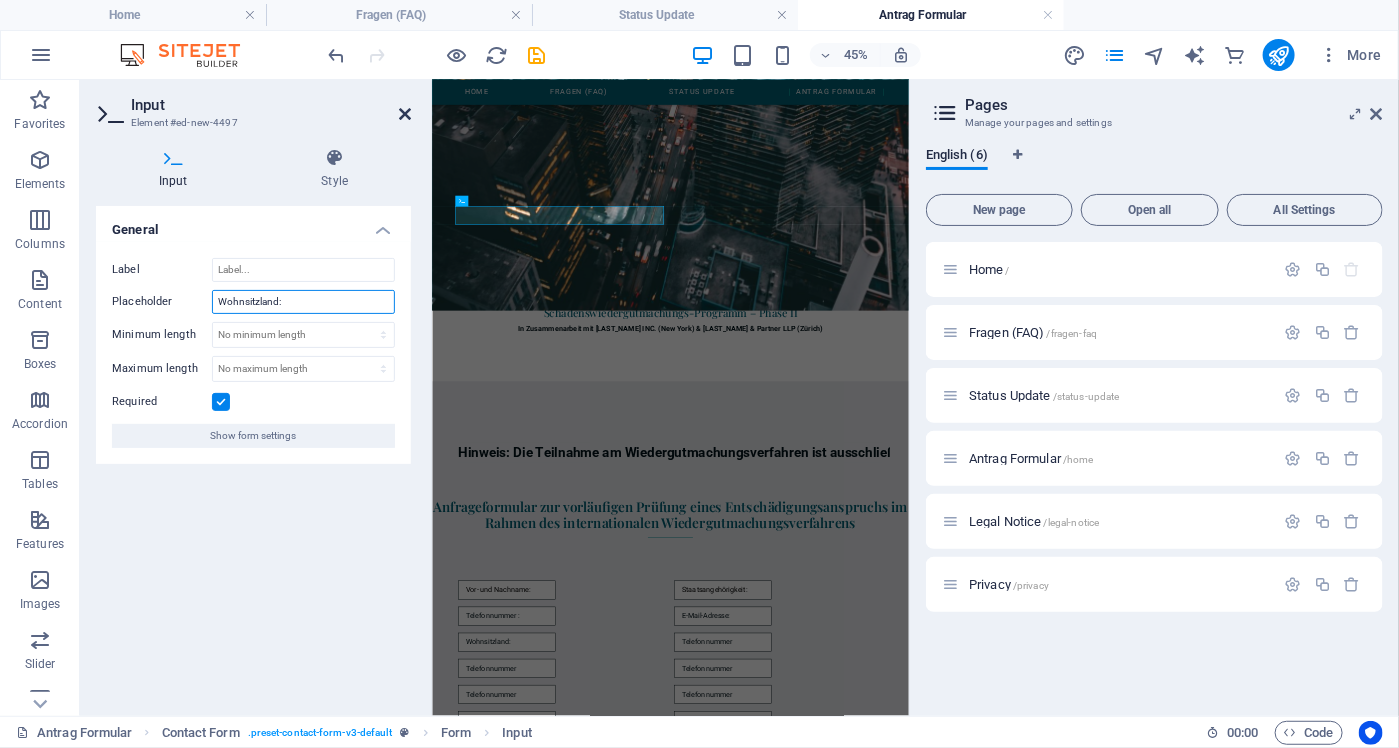 type on "Wohnsitzland:" 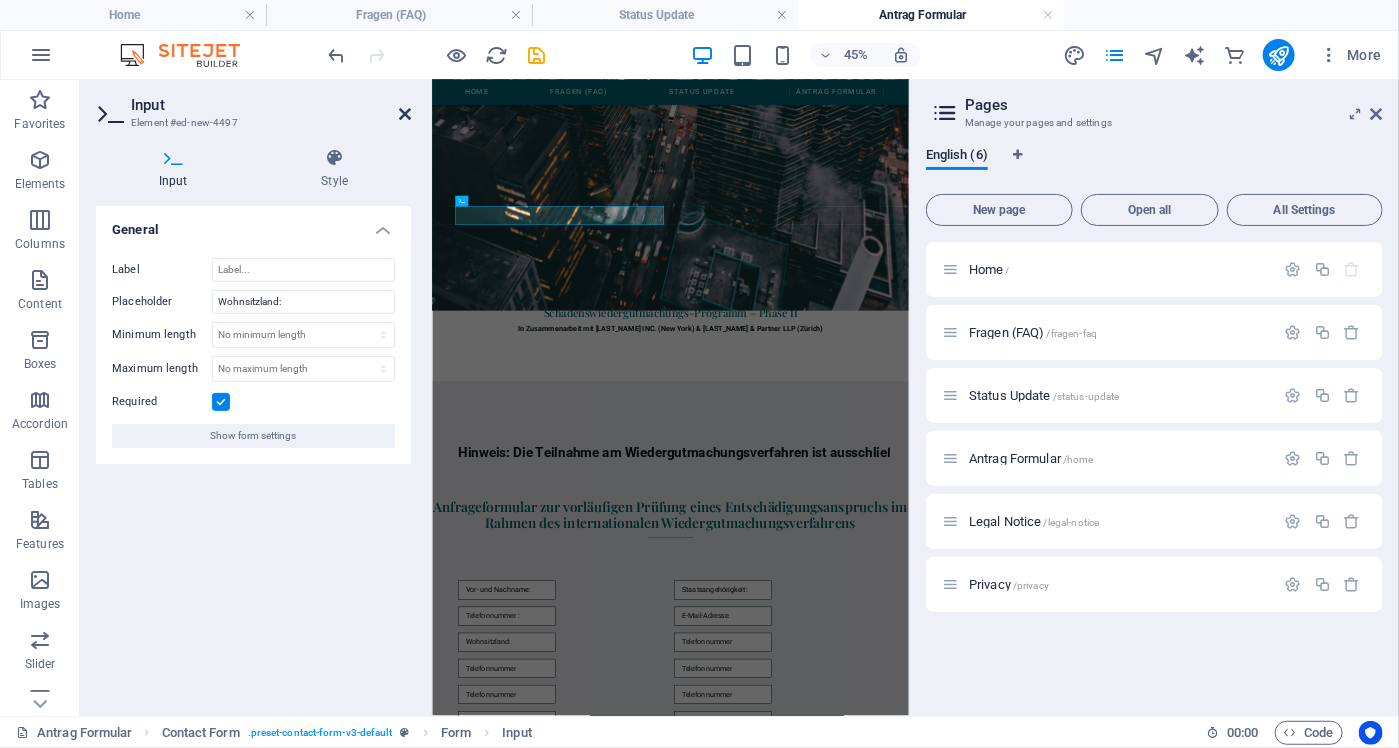 click at bounding box center (405, 114) 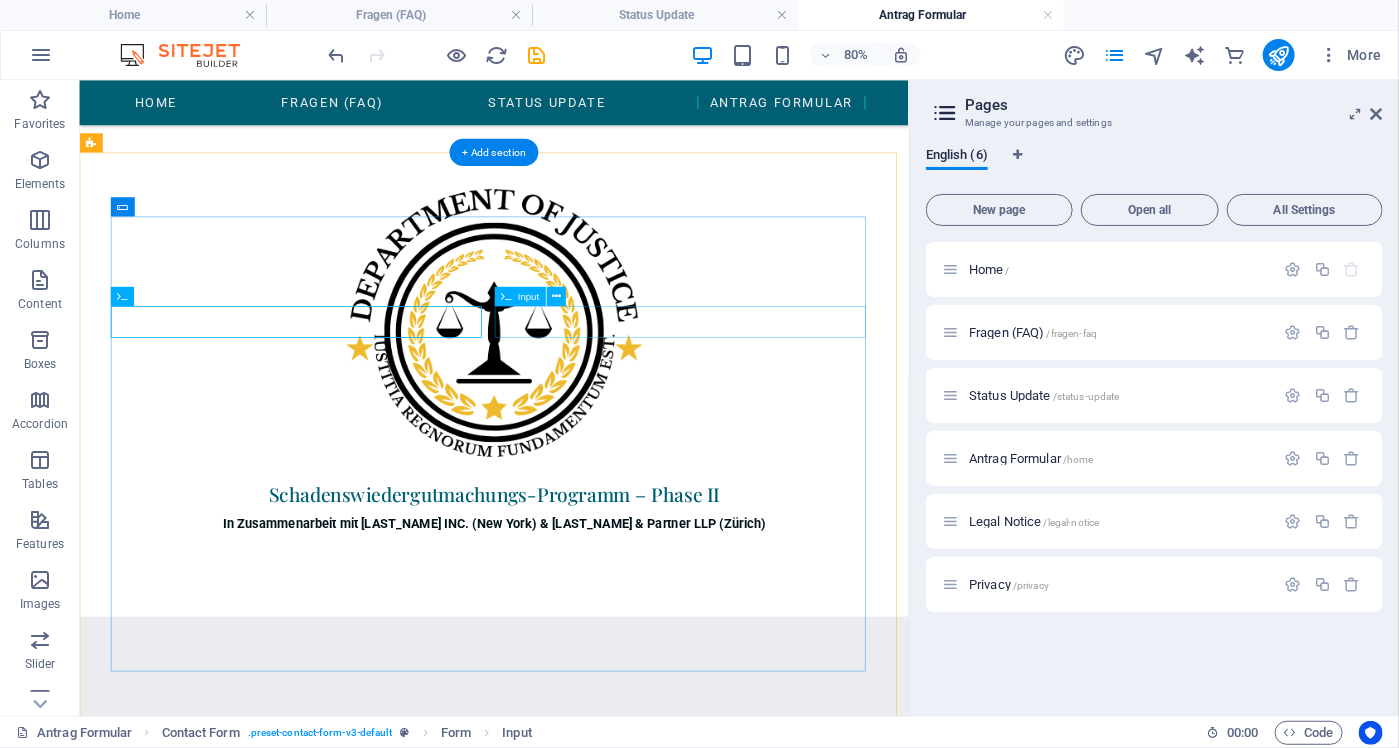click at bounding box center [837, 1329] 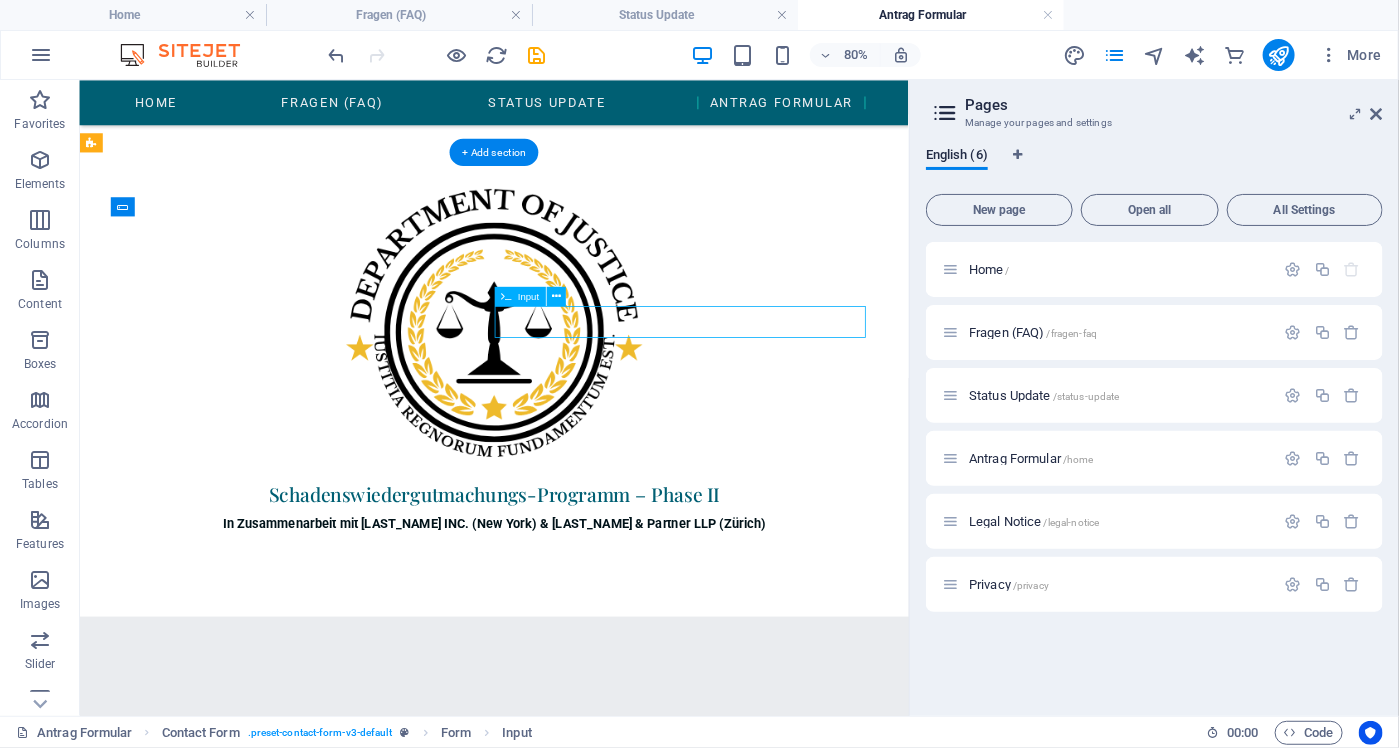 click at bounding box center (837, 1329) 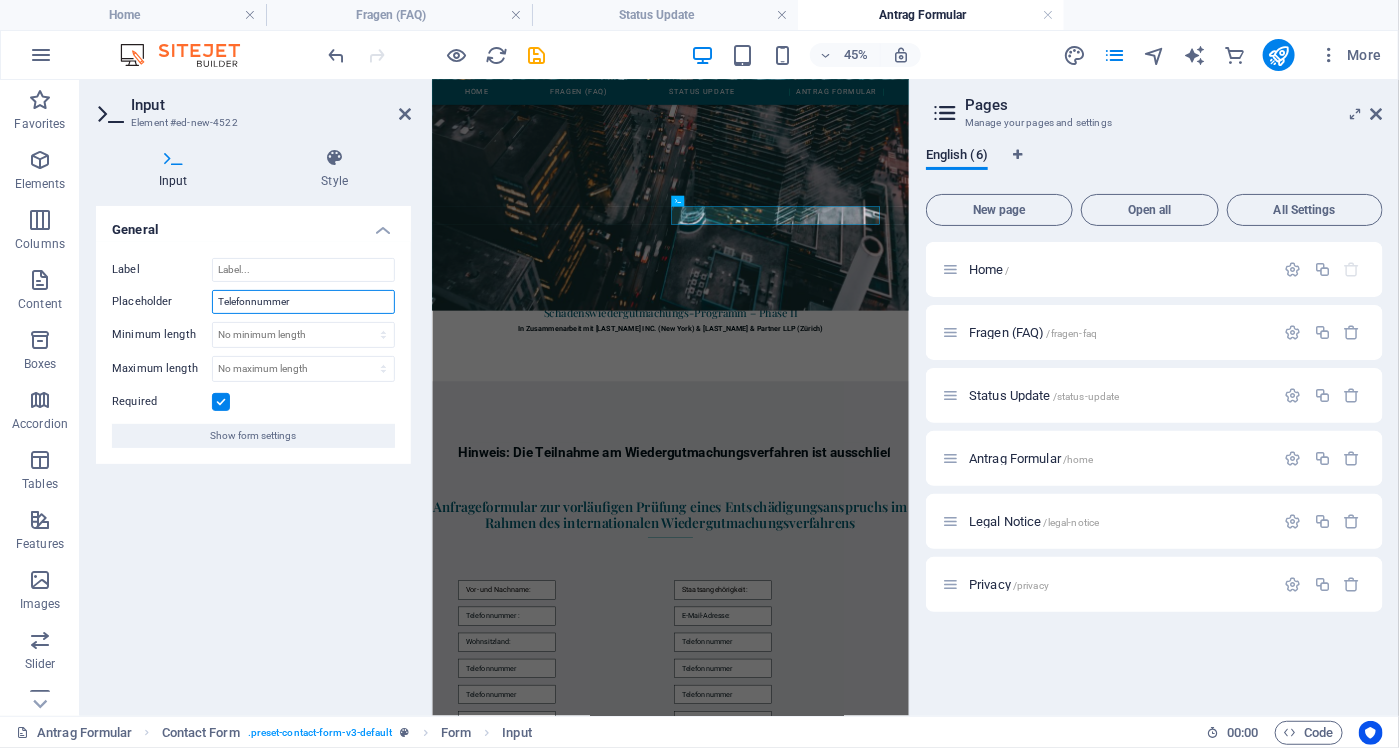 click on "Telefonnummer" at bounding box center [303, 302] 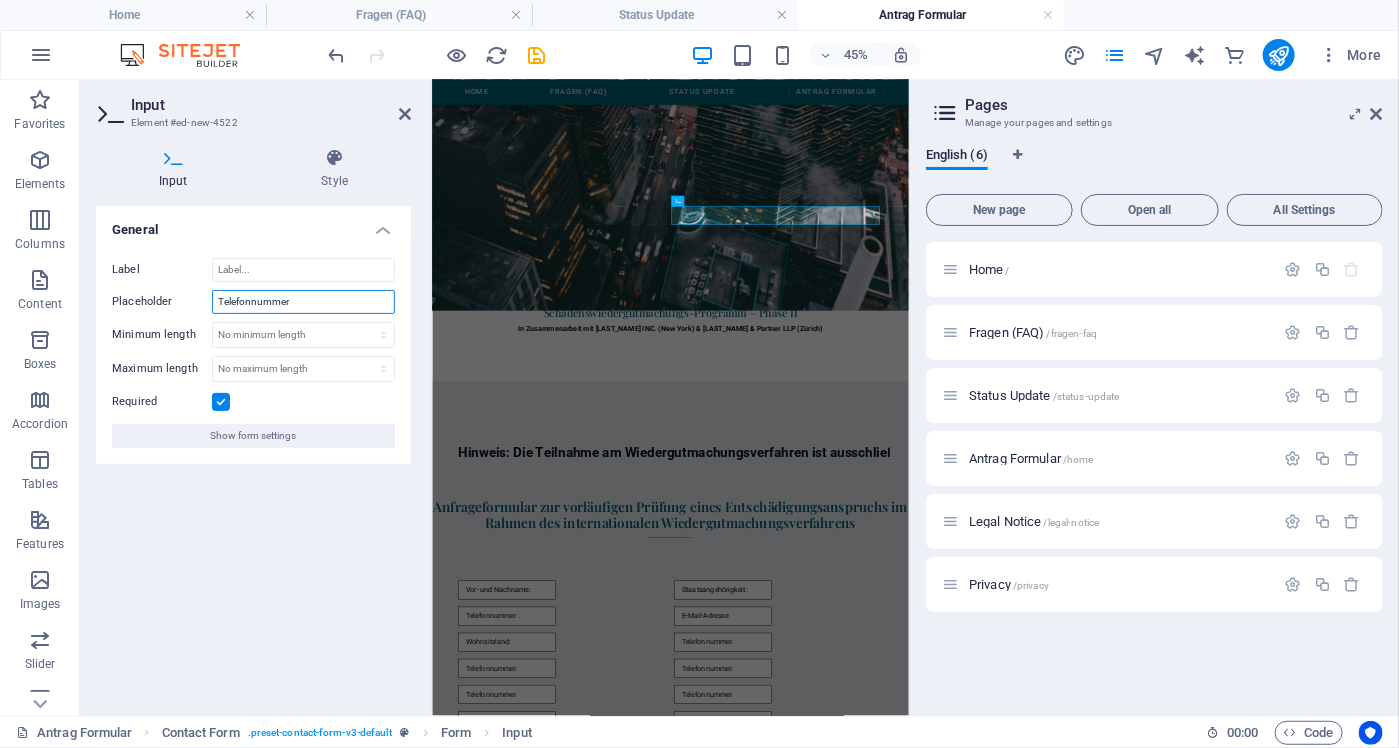 click on "Telefonnummer" at bounding box center [303, 302] 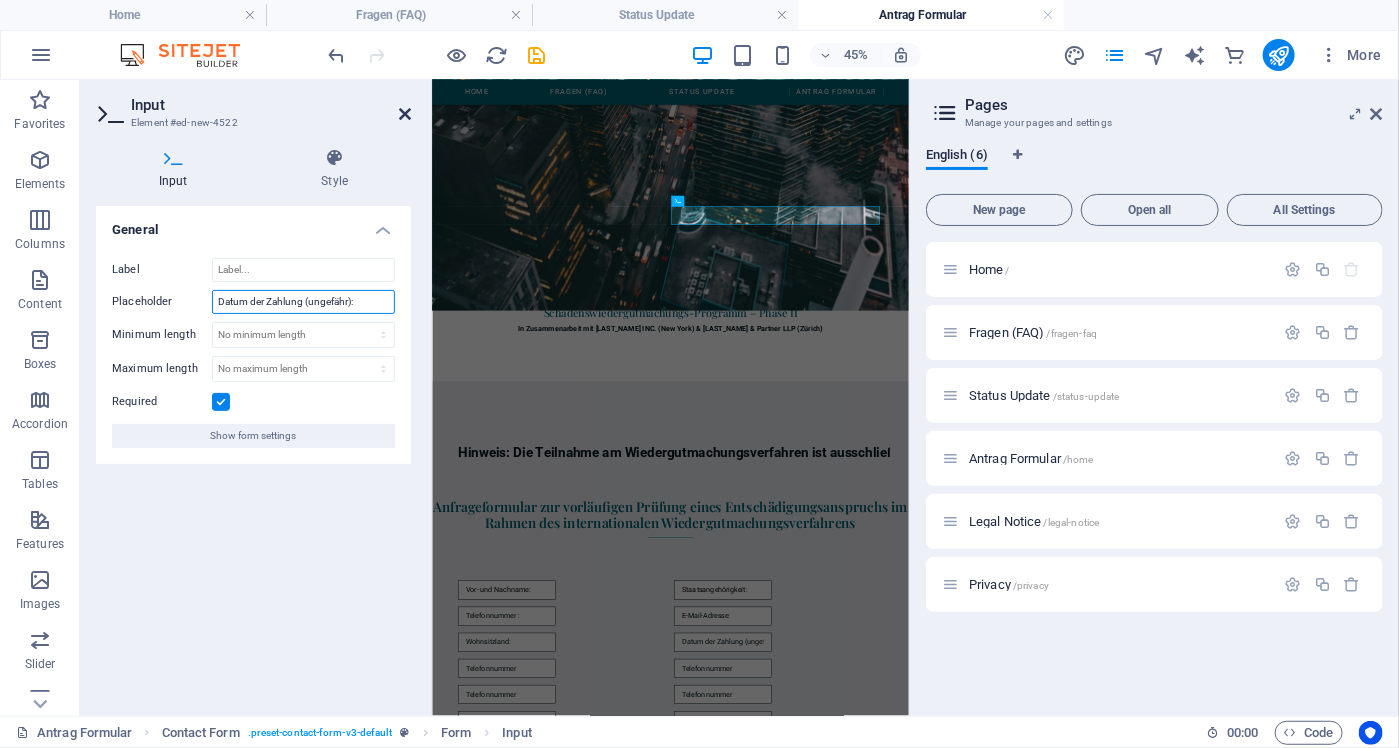 type on "Datum der Zahlung (ungefähr):" 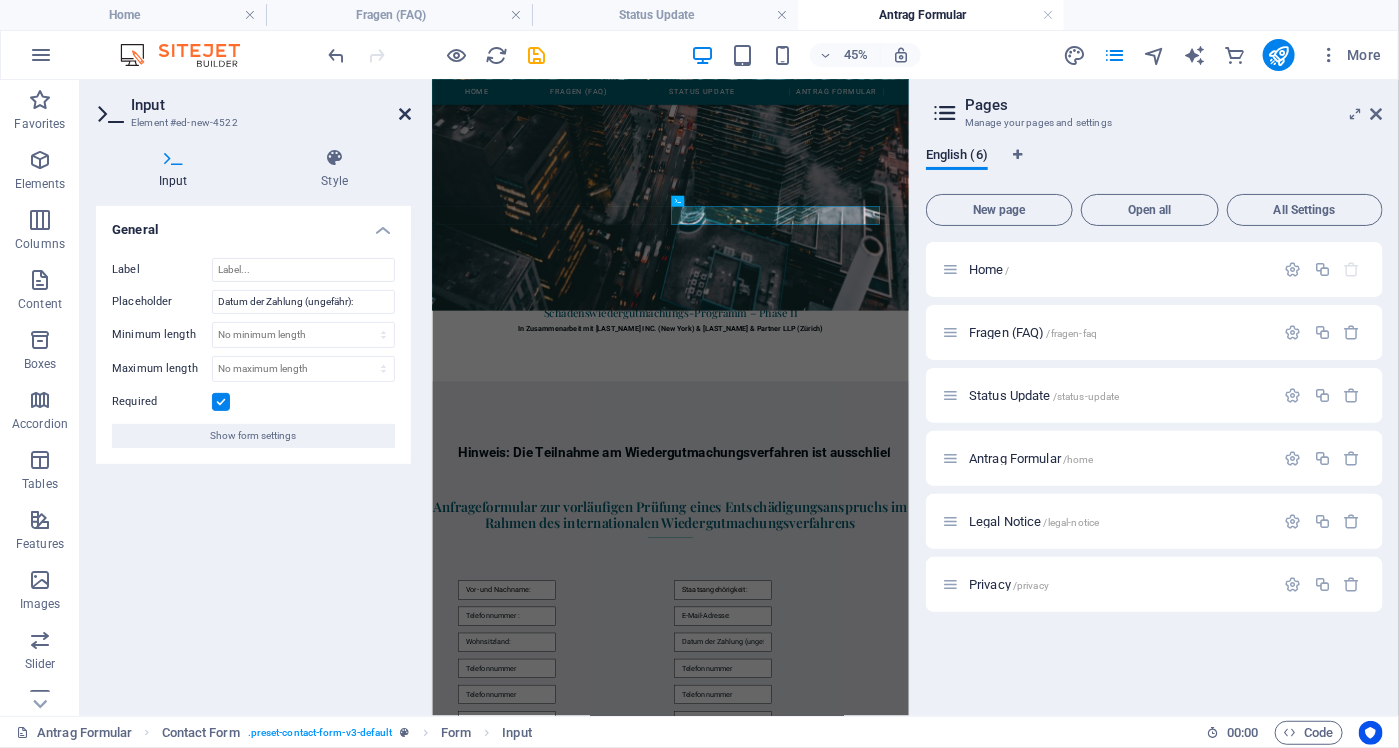 click at bounding box center [405, 114] 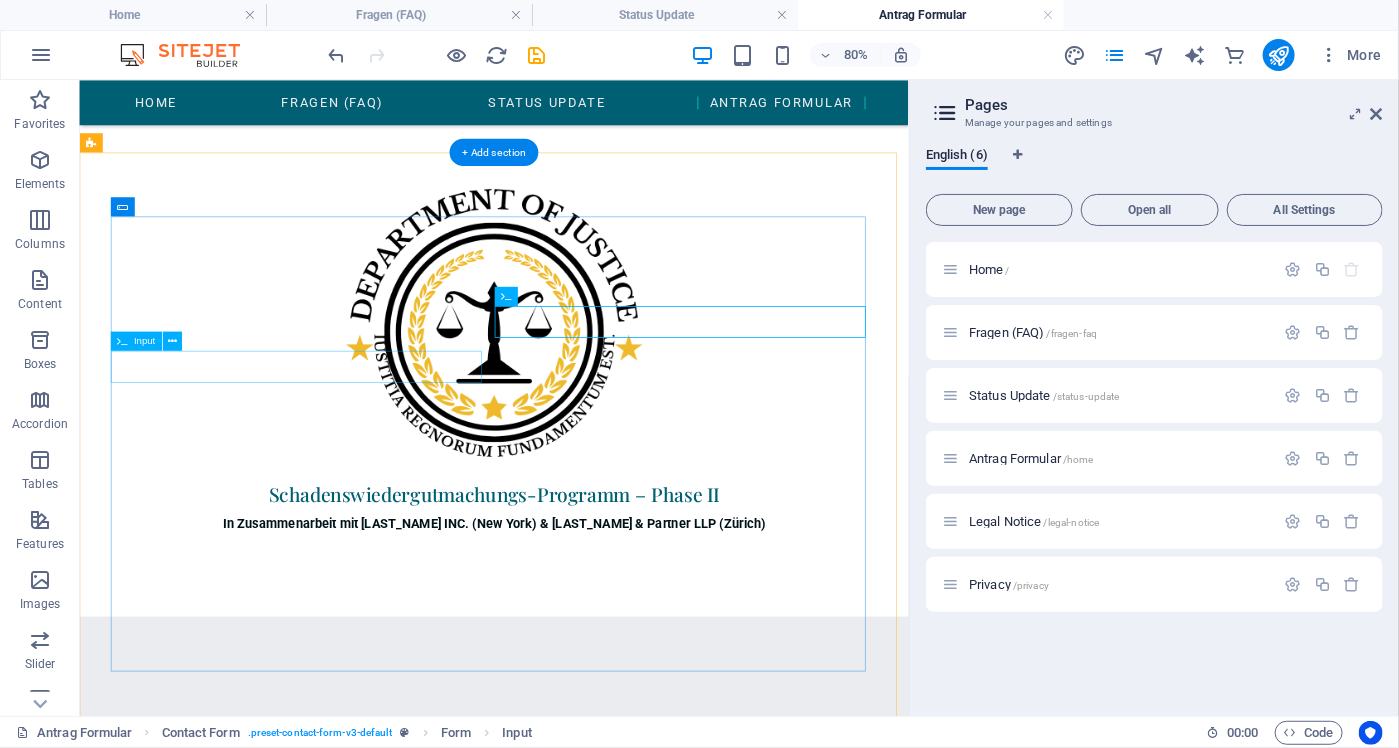 click at bounding box center [357, 1387] 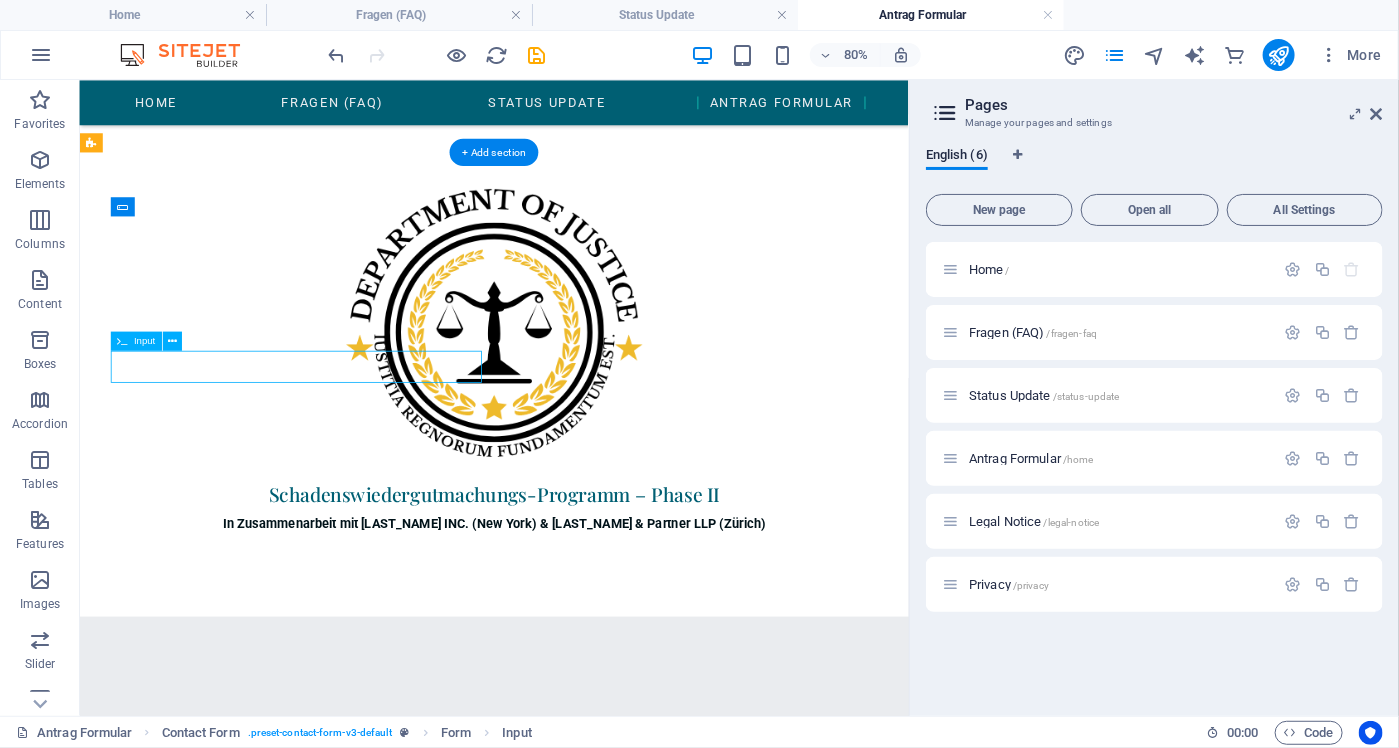 click at bounding box center [357, 1387] 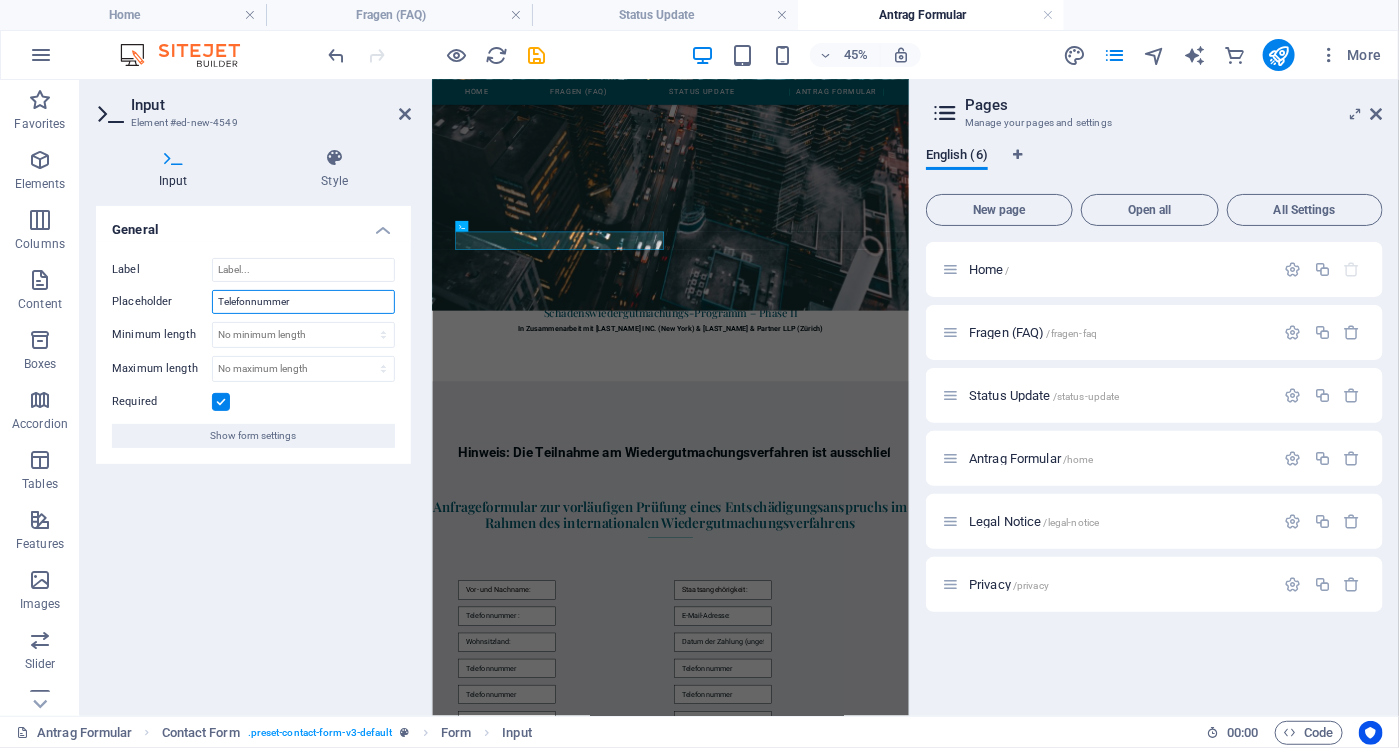 click on "Telefonnummer" at bounding box center (303, 302) 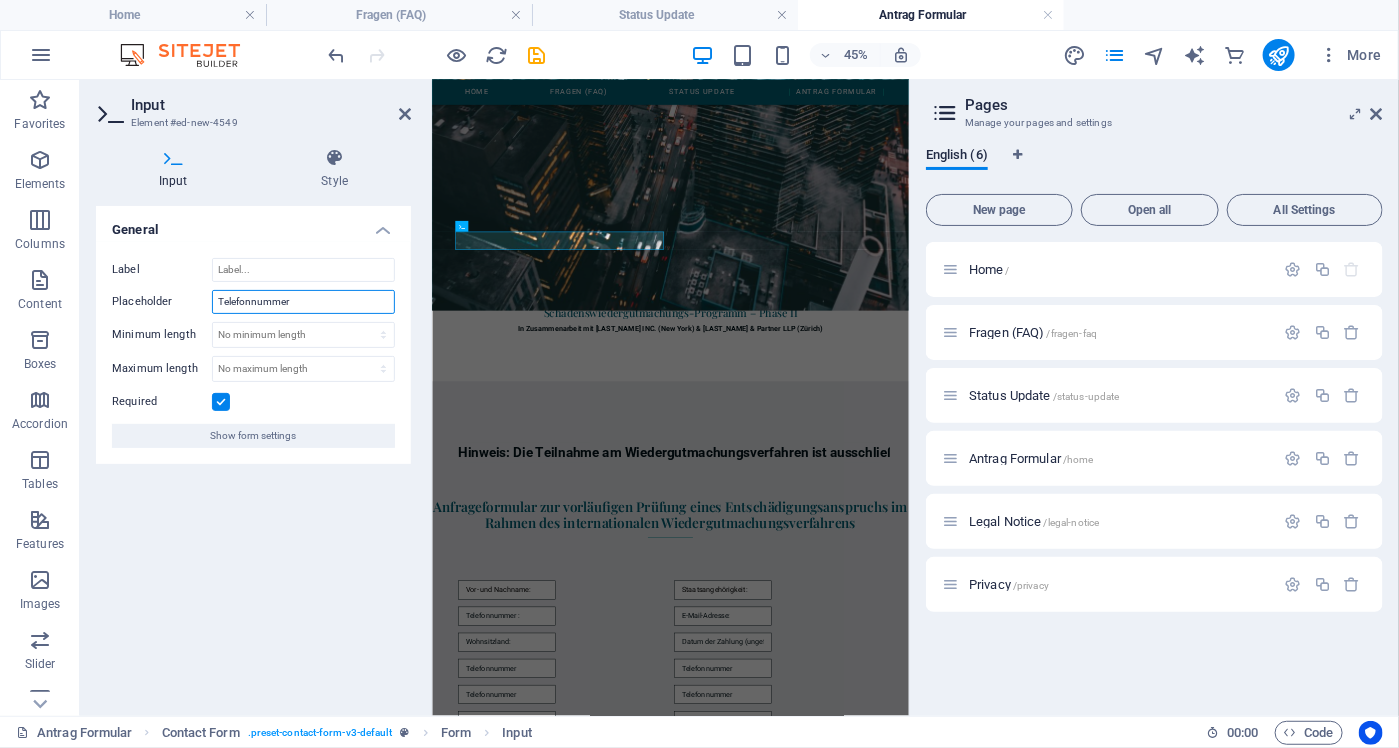 click on "Telefonnummer" at bounding box center (303, 302) 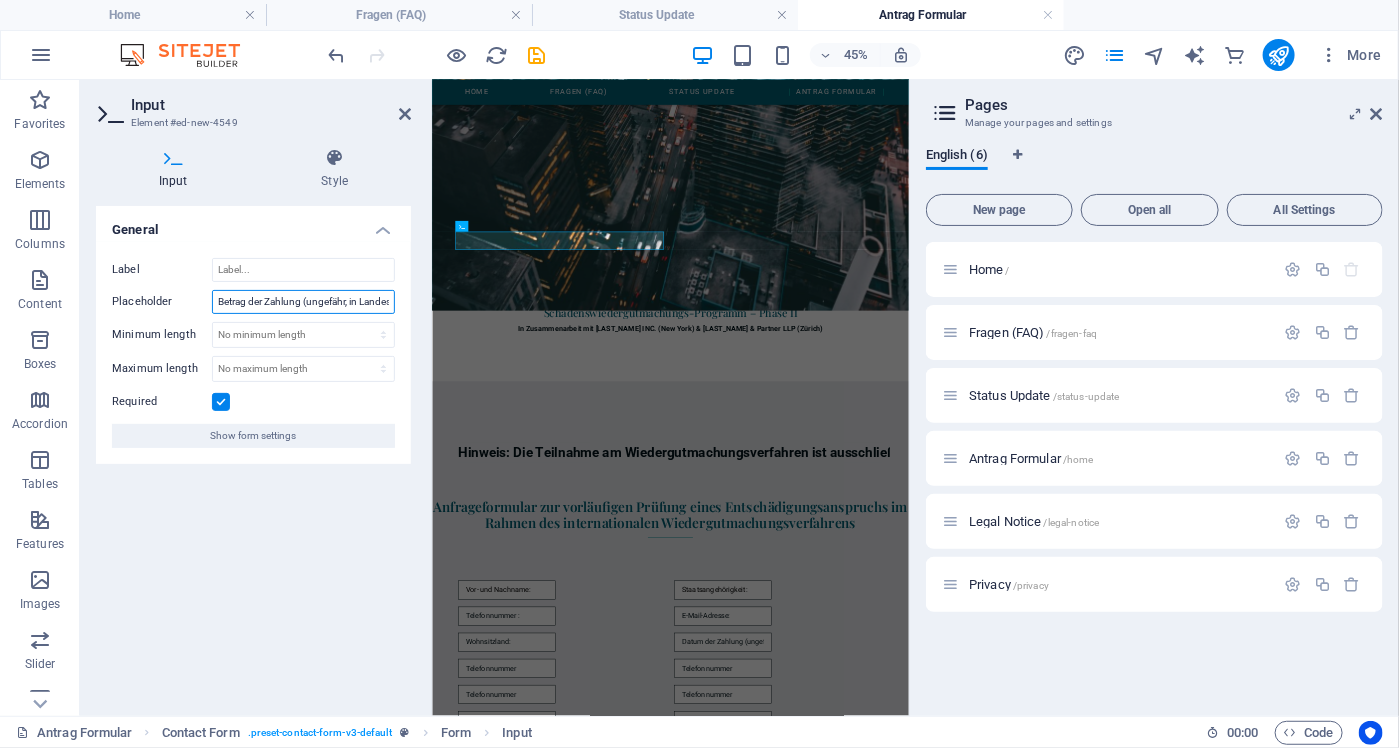 scroll, scrollTop: 0, scrollLeft: 48, axis: horizontal 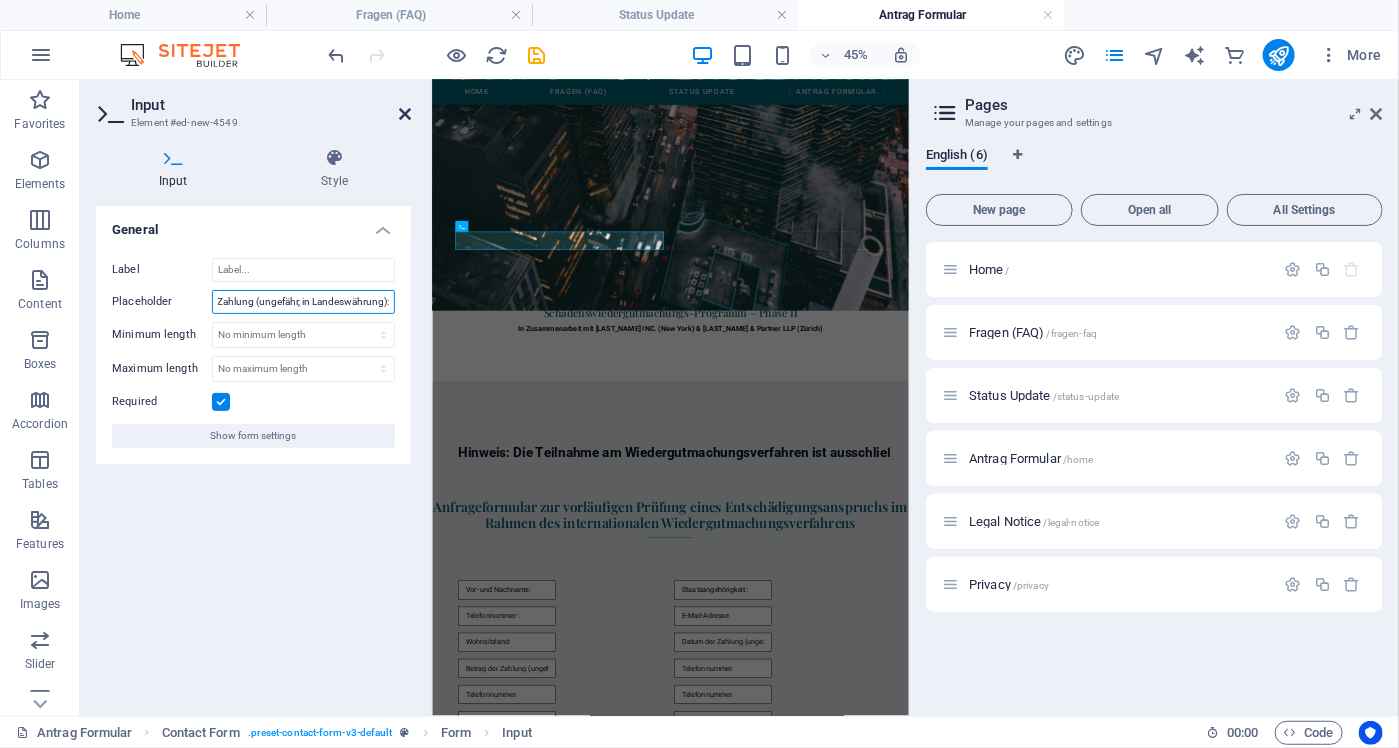 type on "Betrag der Zahlung (ungefähr, in Landeswährung):" 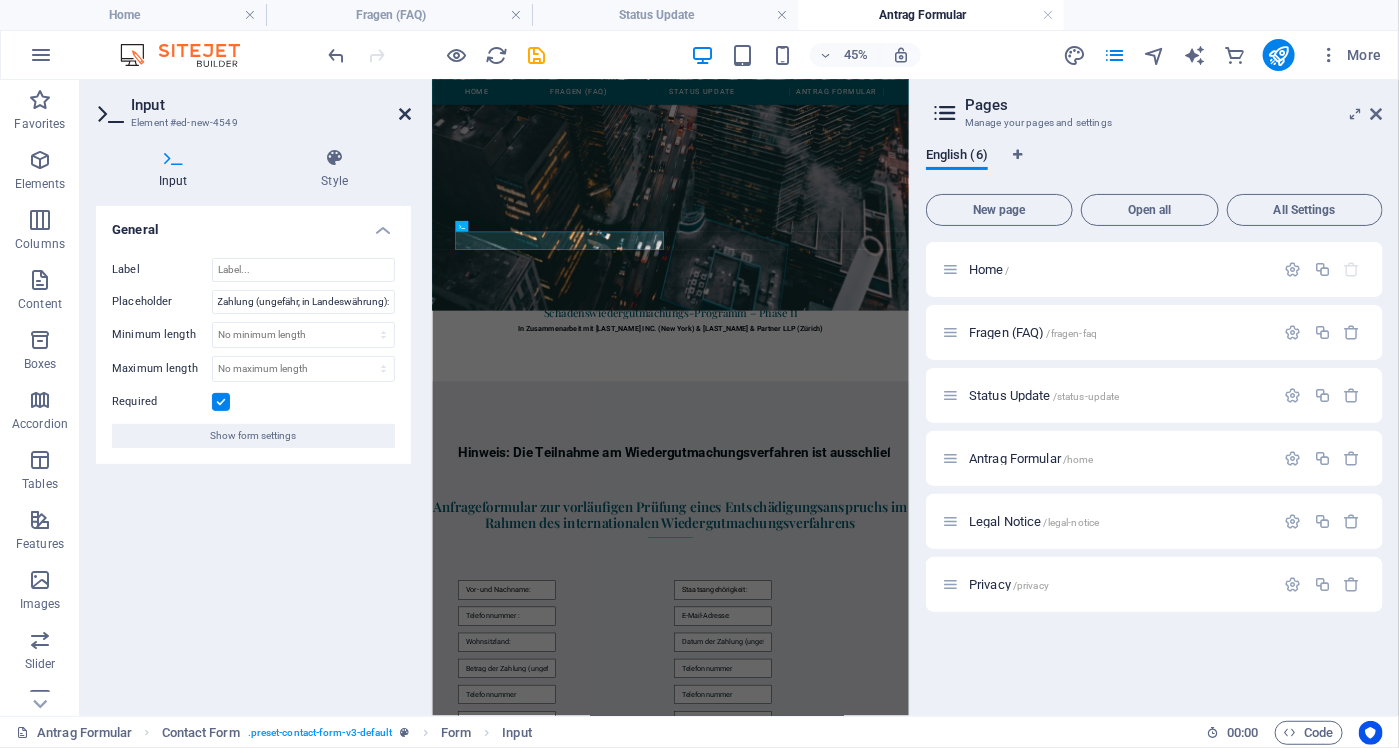 scroll, scrollTop: 0, scrollLeft: 0, axis: both 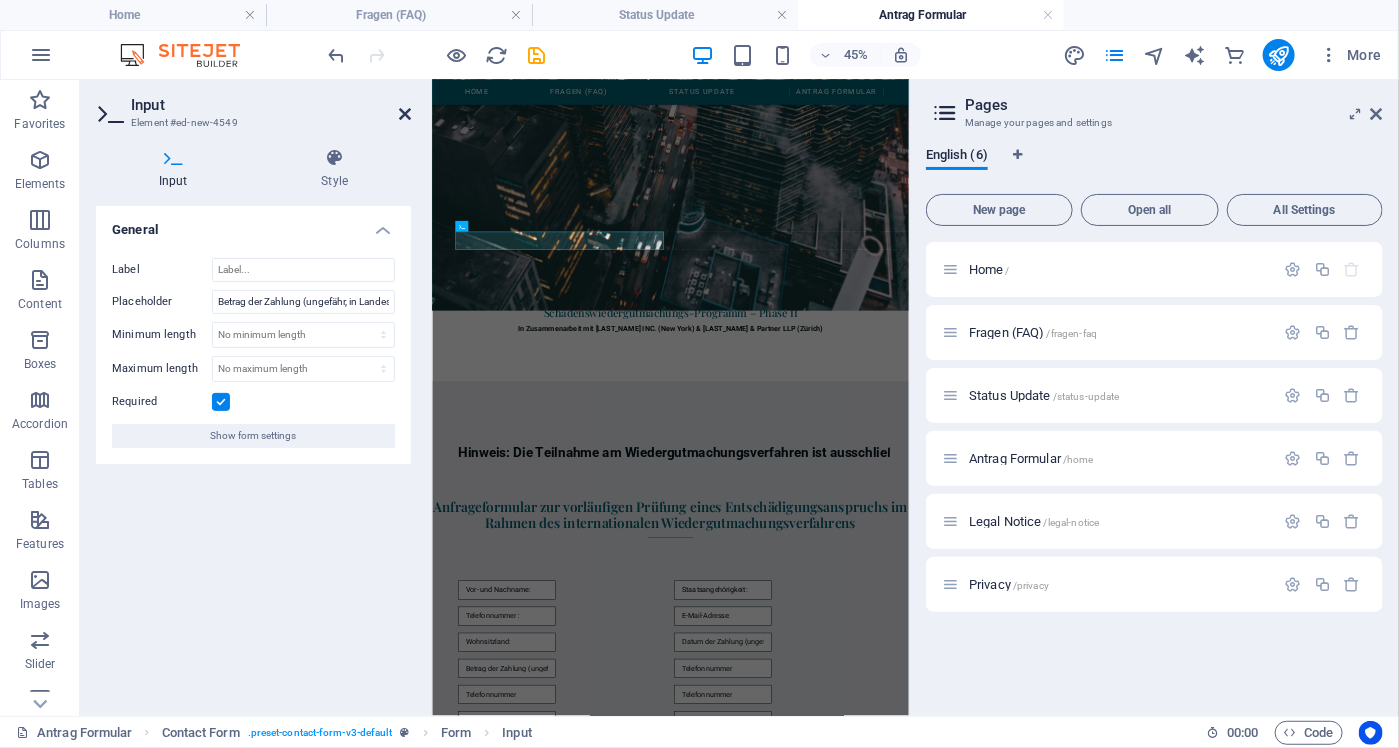 click at bounding box center (405, 114) 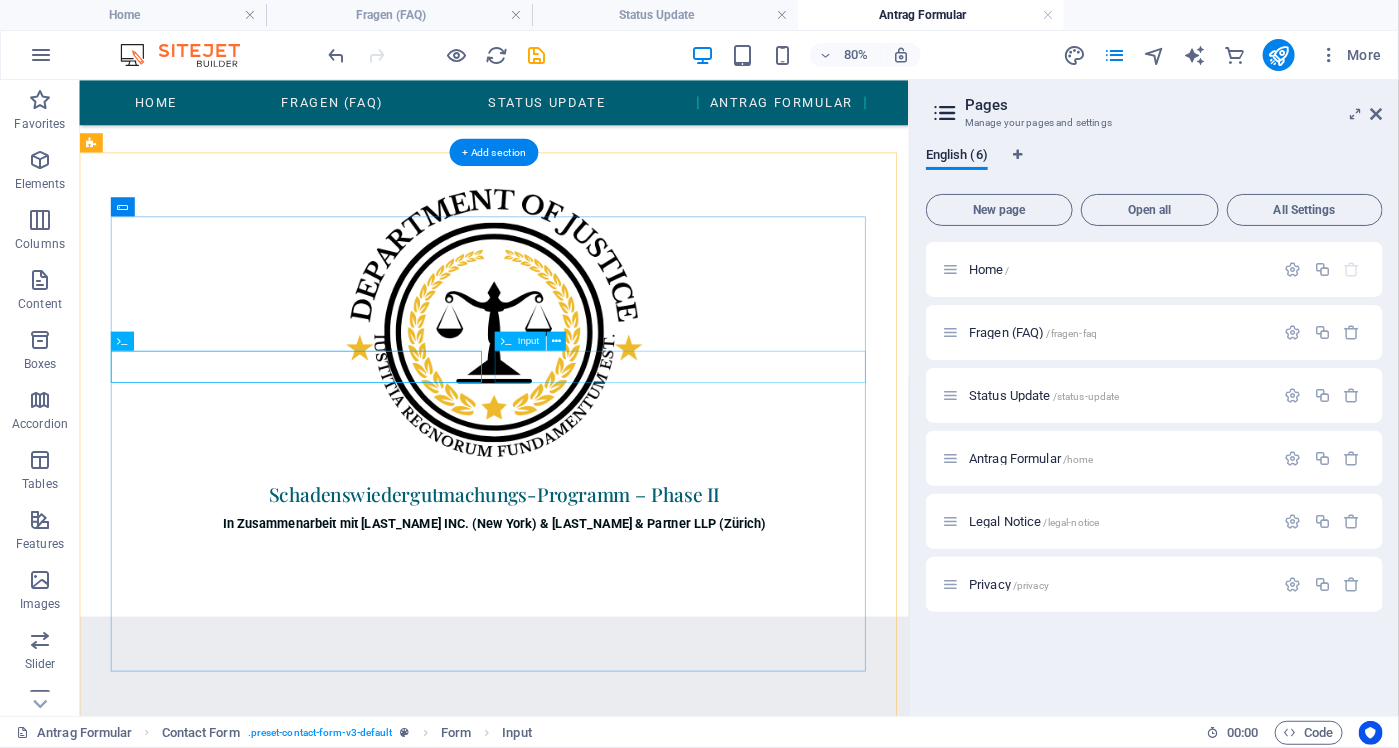 click at bounding box center (837, 1387) 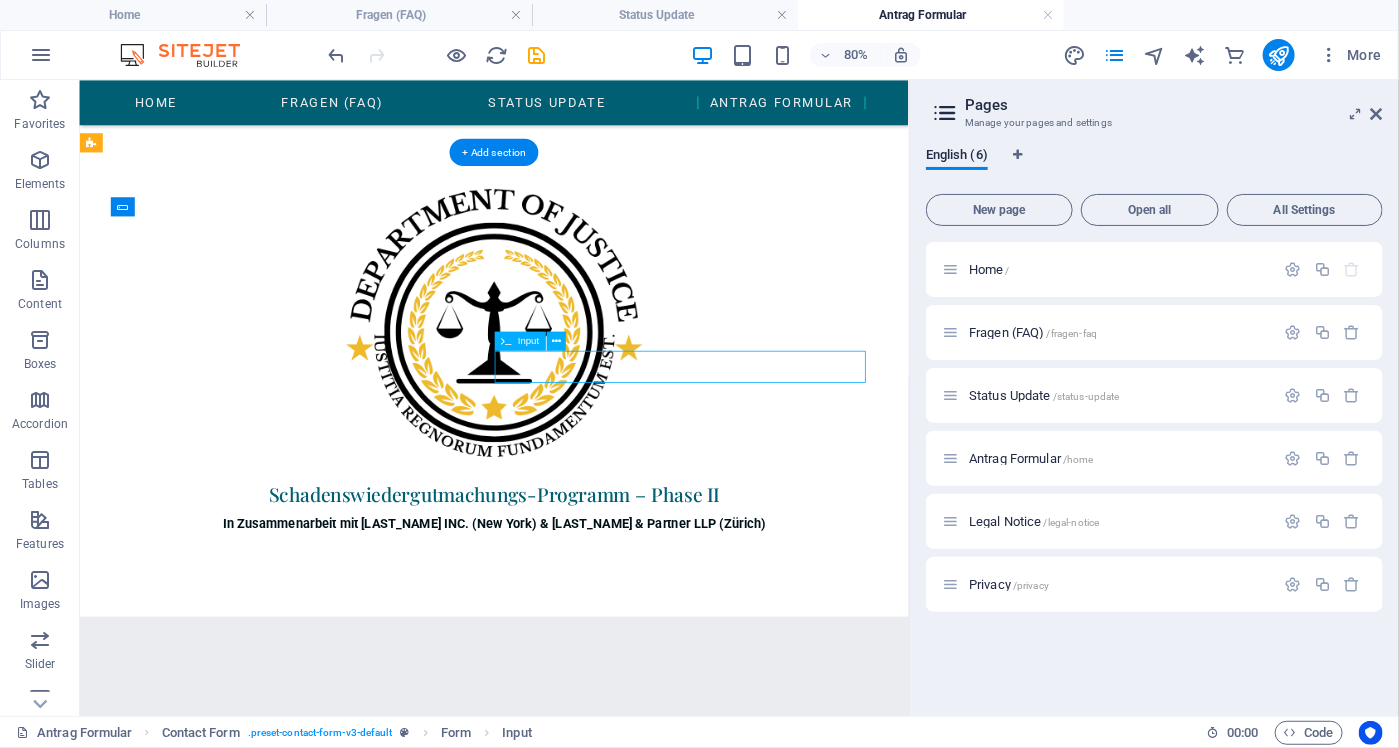 click at bounding box center [837, 1387] 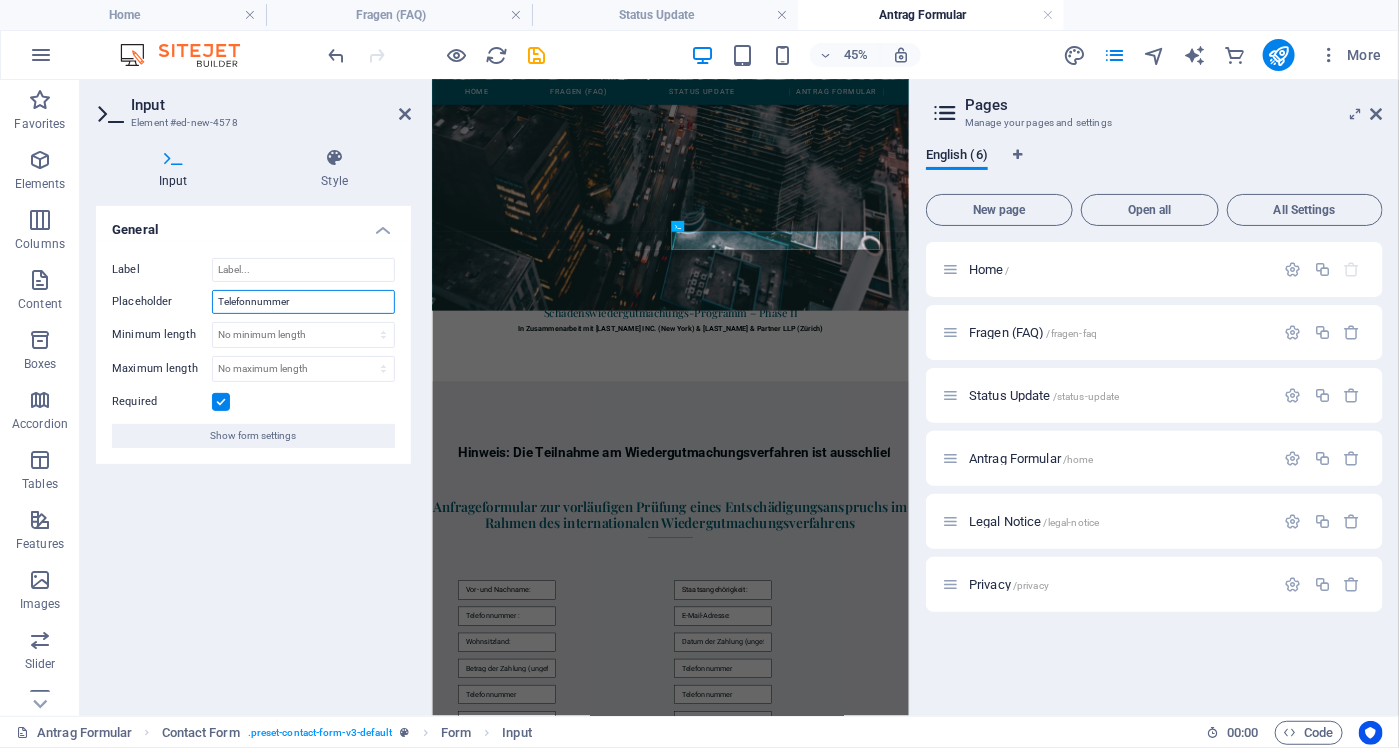 click on "Telefonnummer" at bounding box center (303, 302) 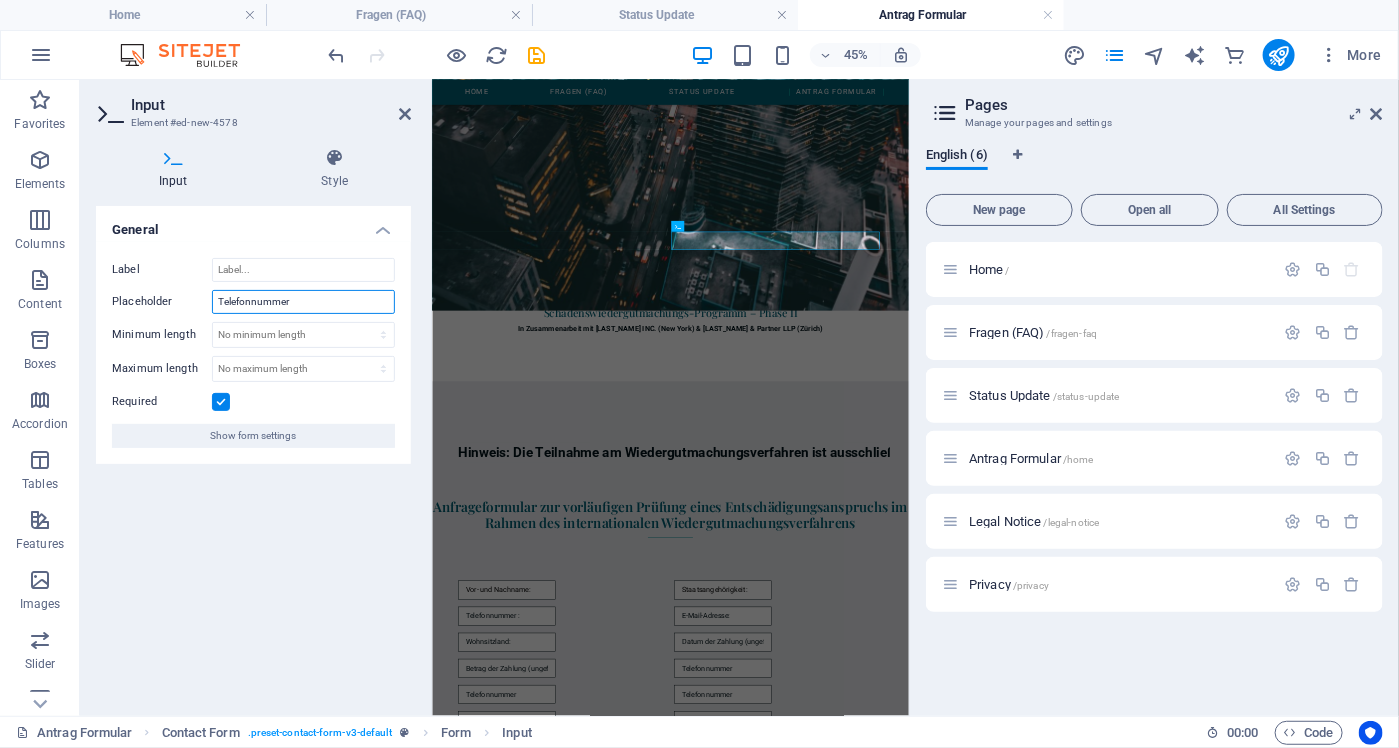 click on "Telefonnummer" at bounding box center (303, 302) 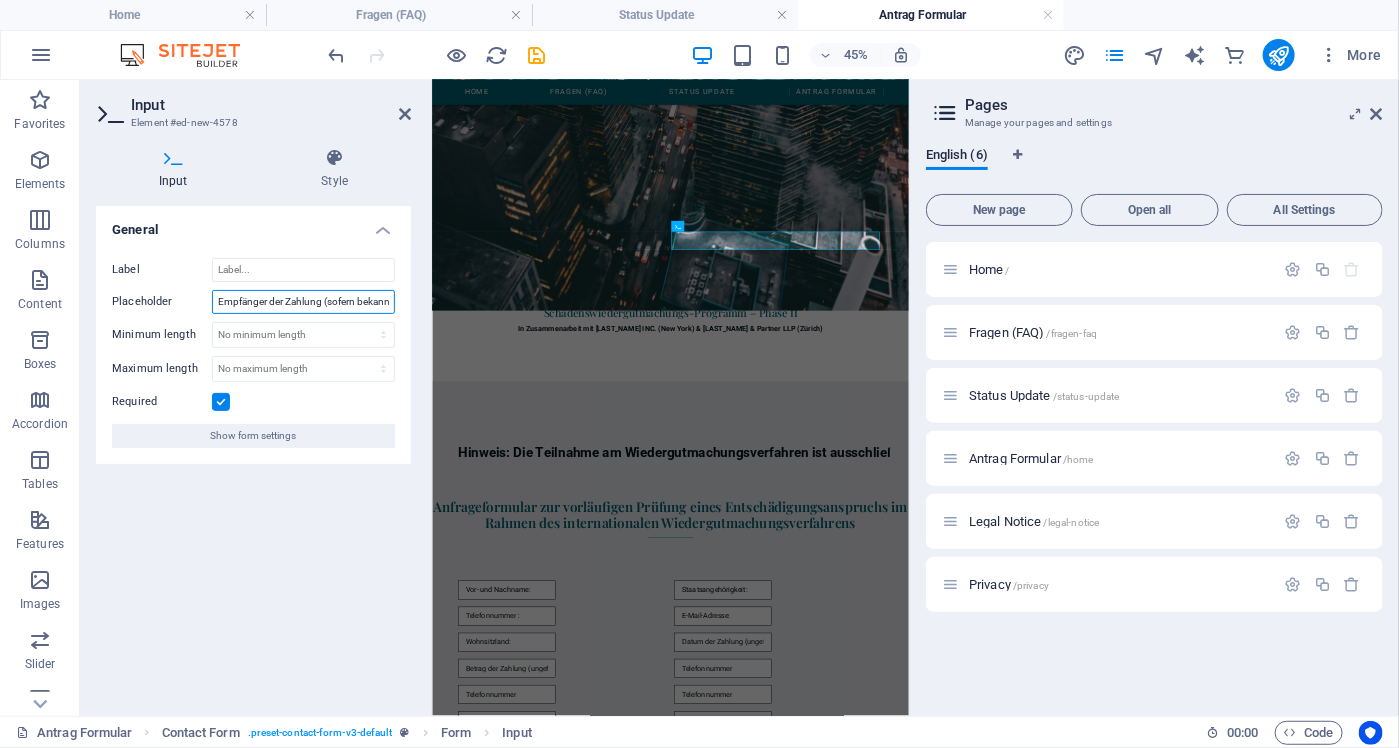 scroll, scrollTop: 0, scrollLeft: 9, axis: horizontal 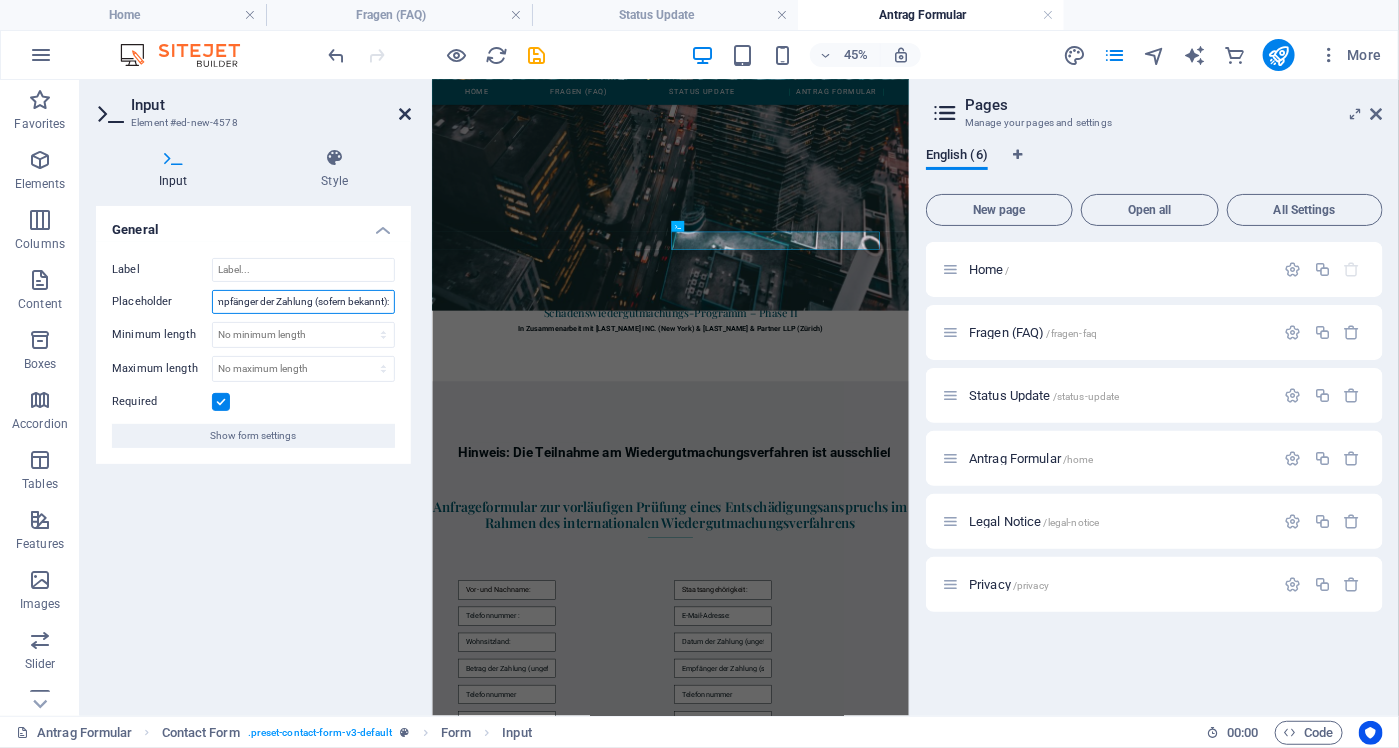 type on "Empfänger der Zahlung (sofern bekannt):" 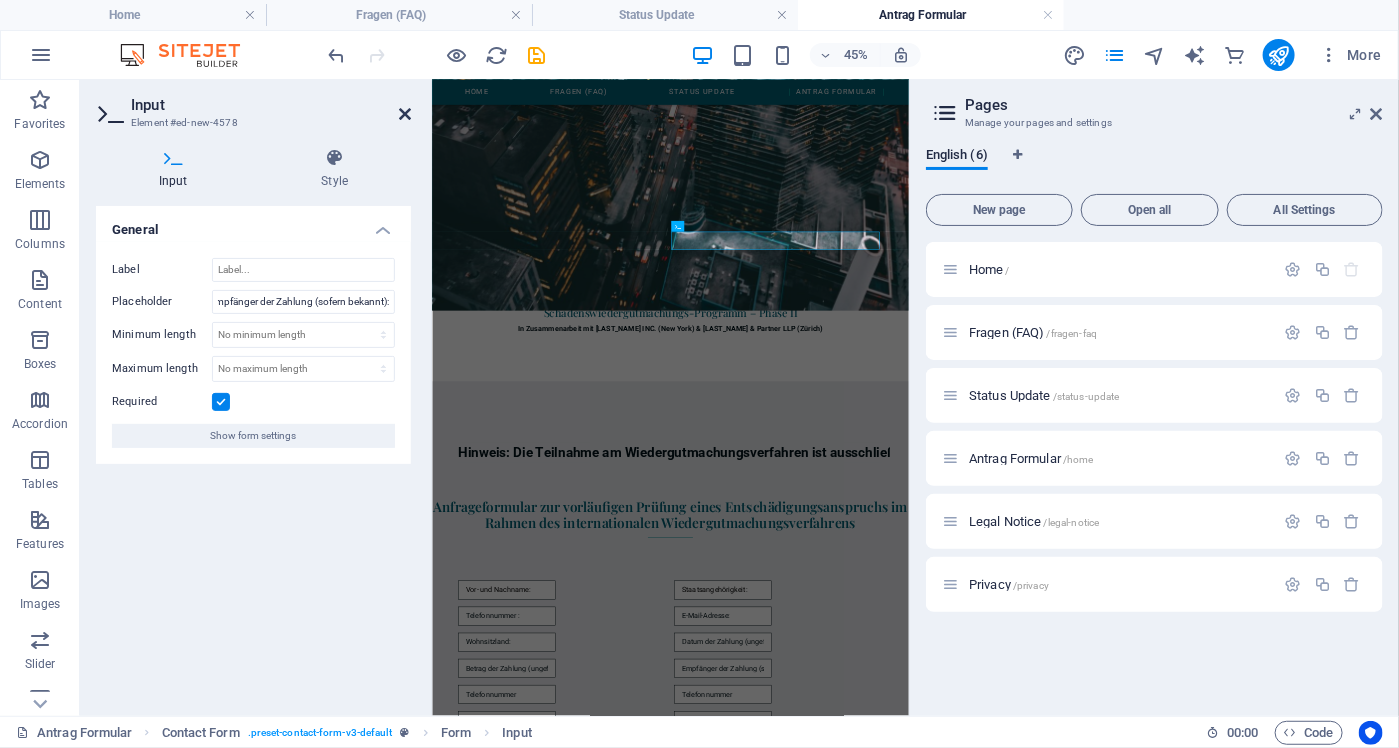 scroll, scrollTop: 0, scrollLeft: 0, axis: both 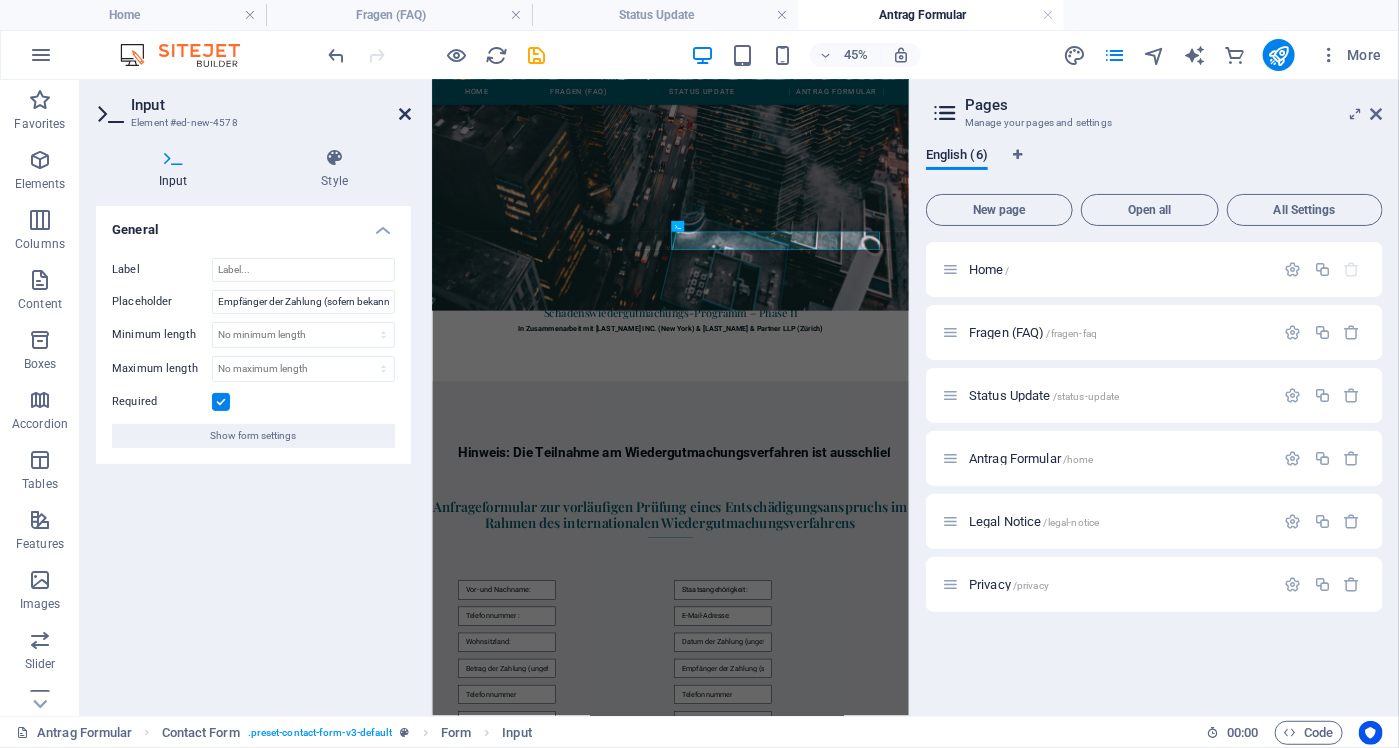 click at bounding box center (405, 114) 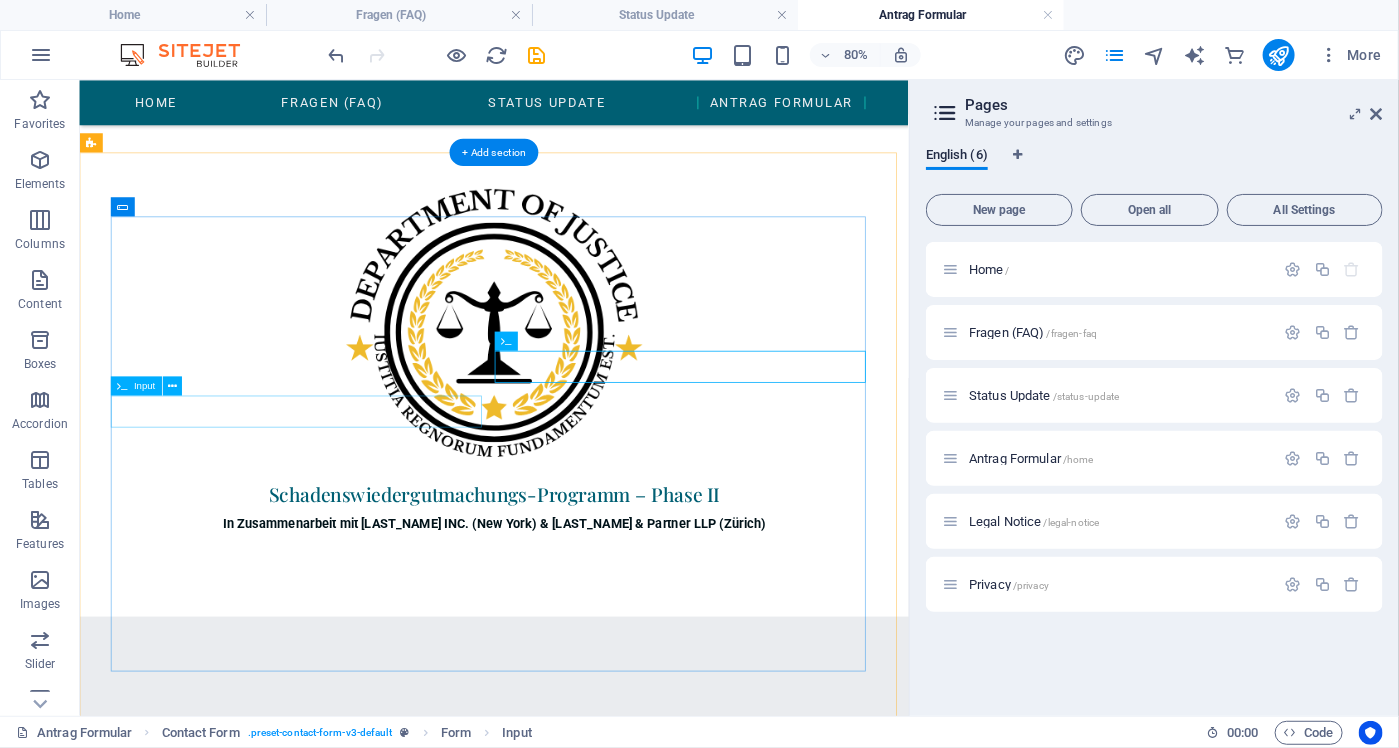 click at bounding box center [357, 1445] 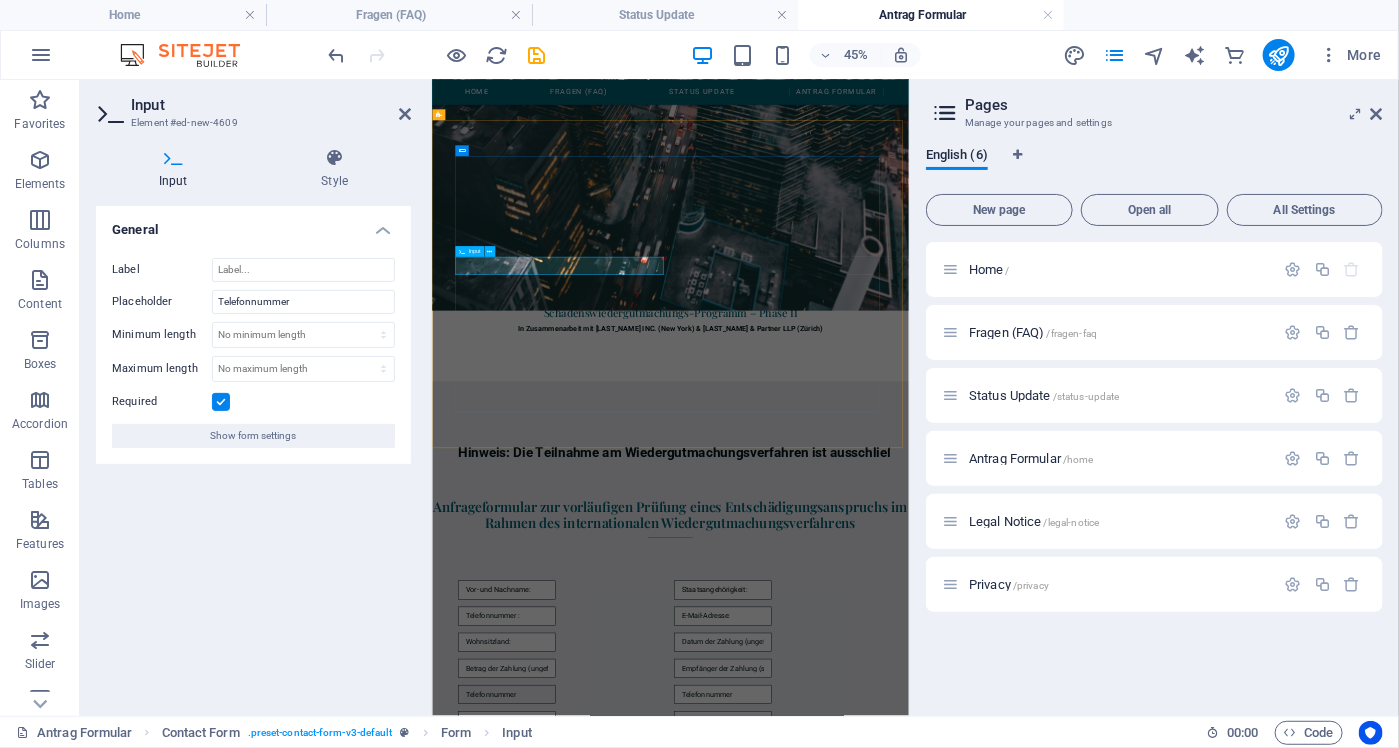 click at bounding box center (597, 1445) 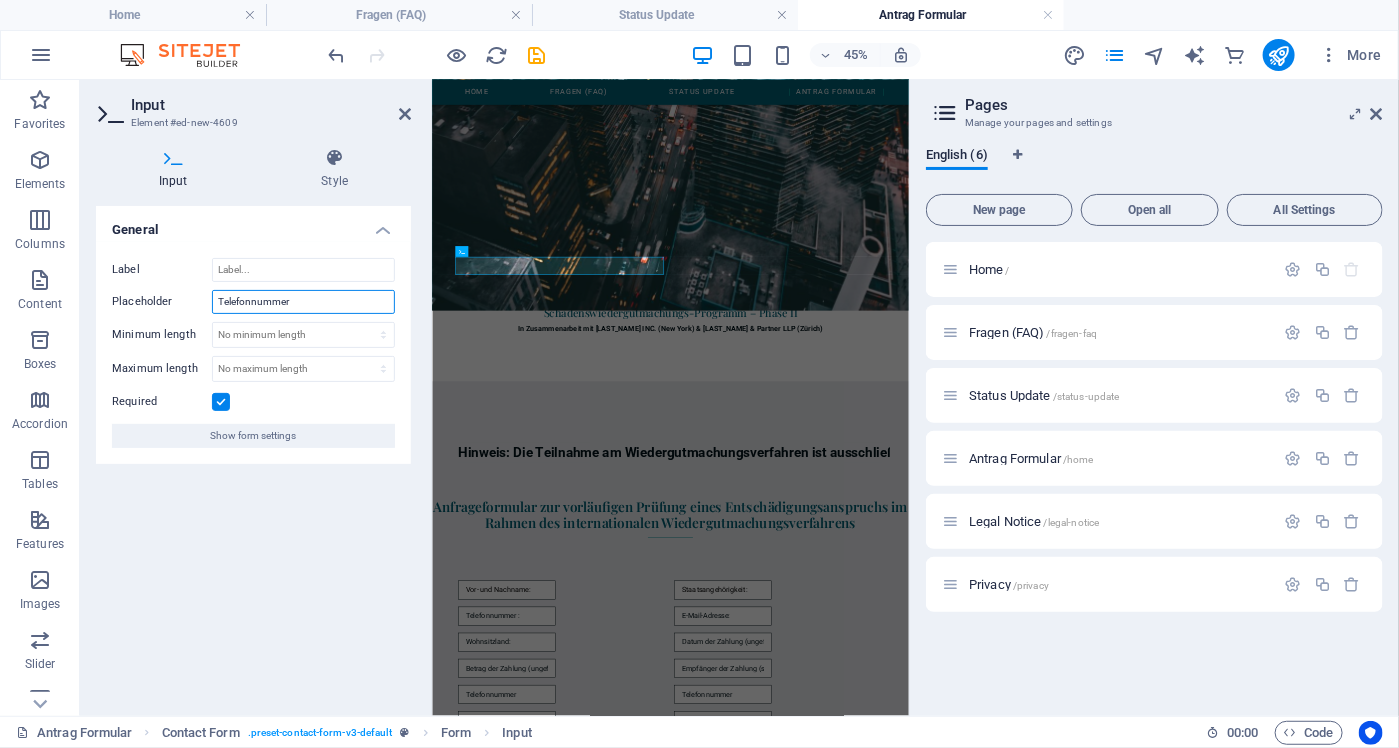 click on "Telefonnummer" at bounding box center [303, 302] 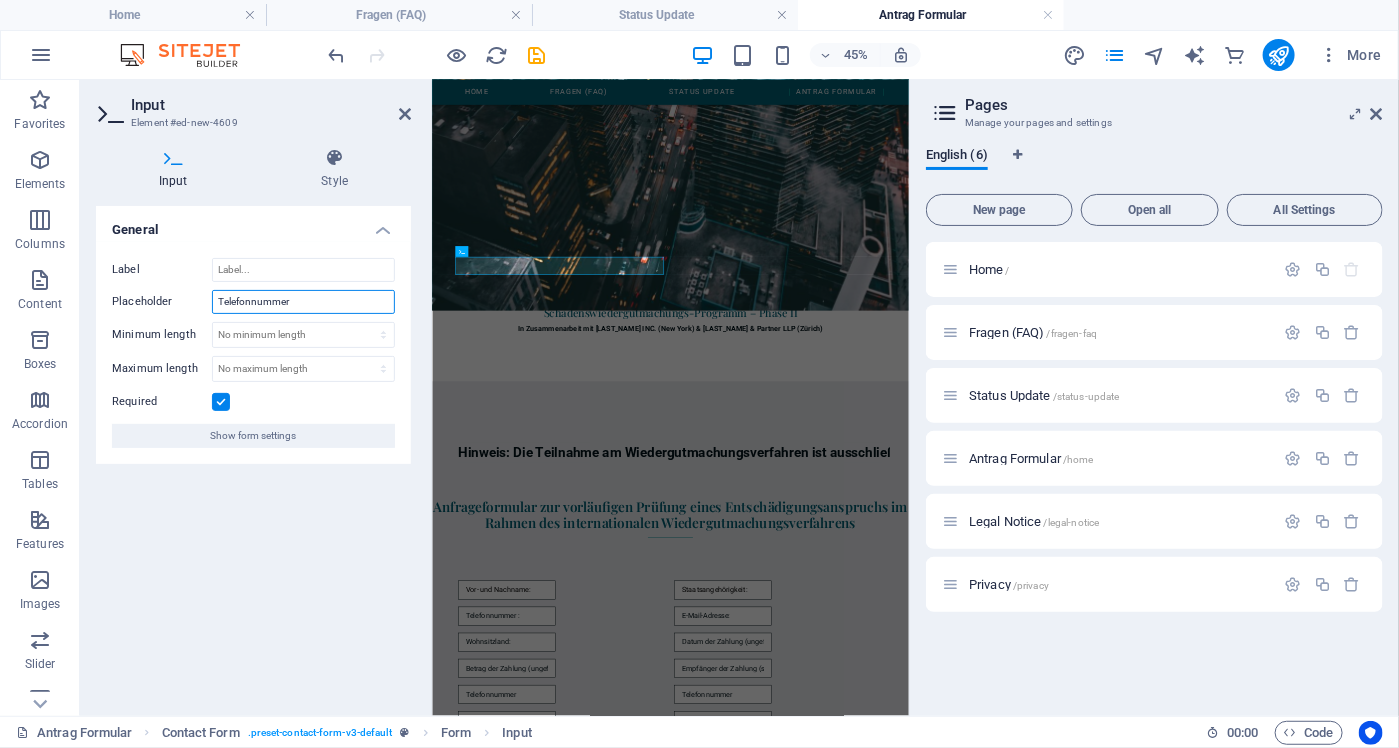 click on "Telefonnummer" at bounding box center (303, 302) 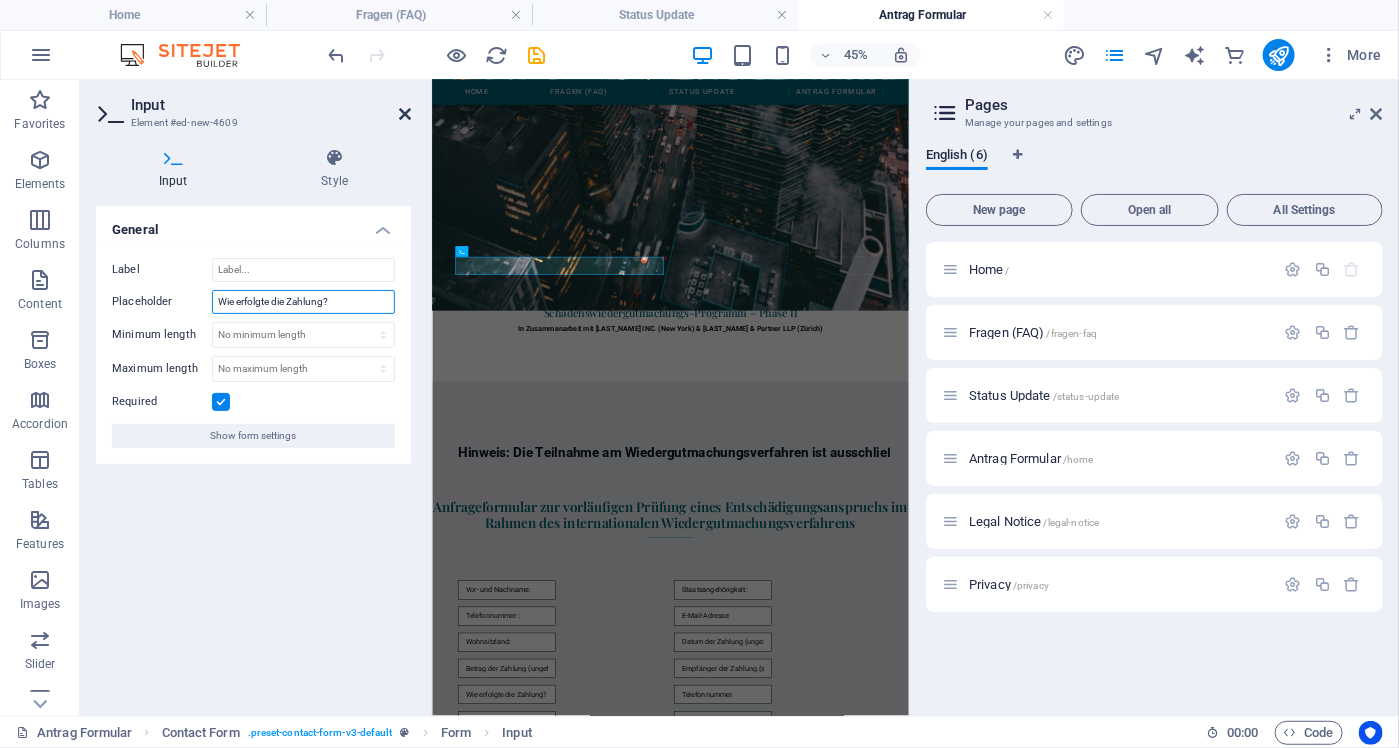 type on "Wie erfolgte die Zahlung?" 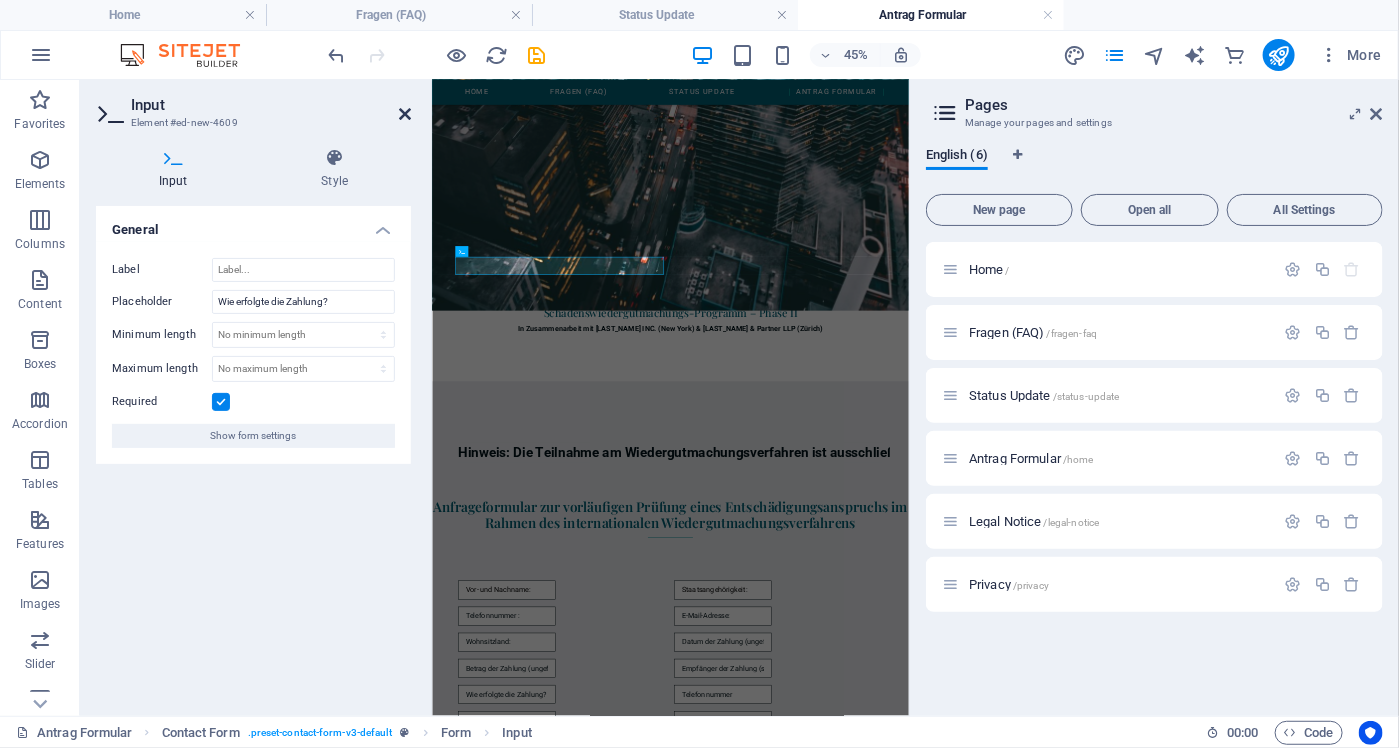 click at bounding box center (405, 114) 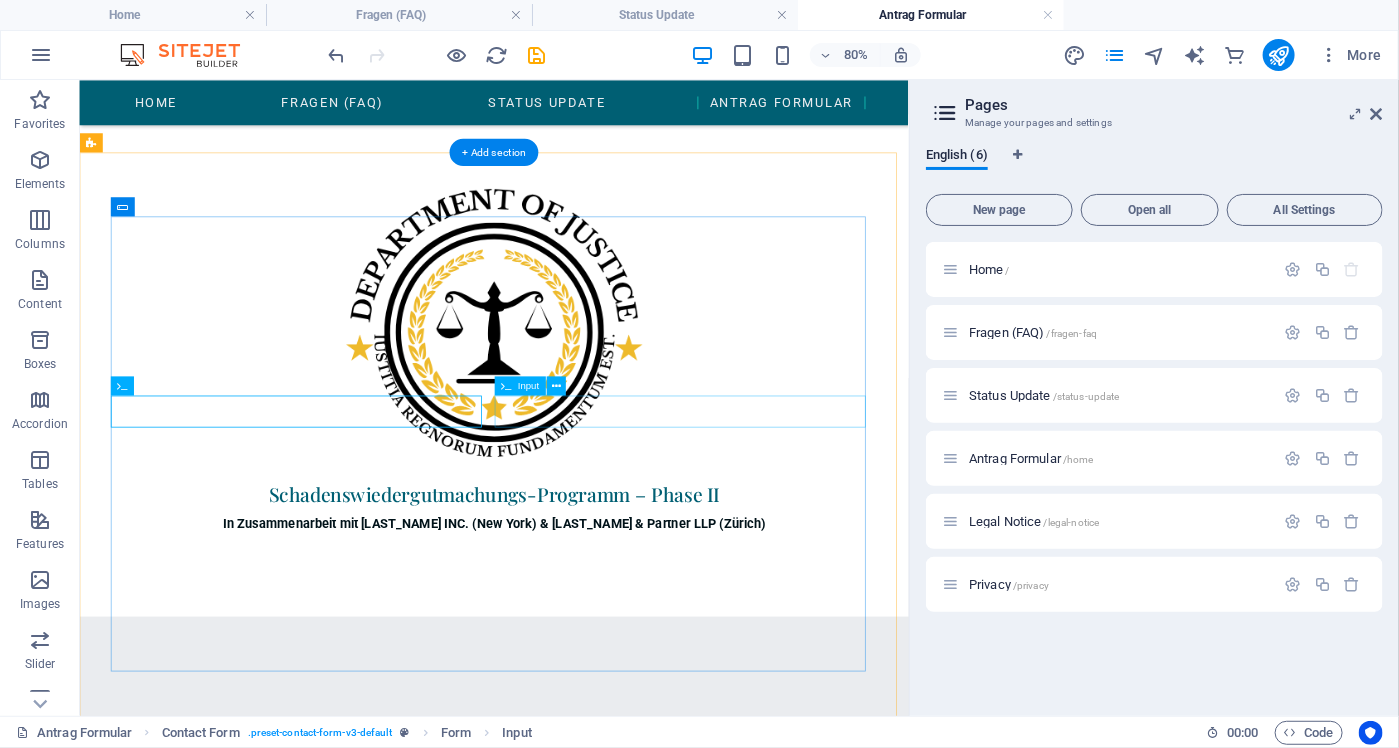 click at bounding box center [837, 1445] 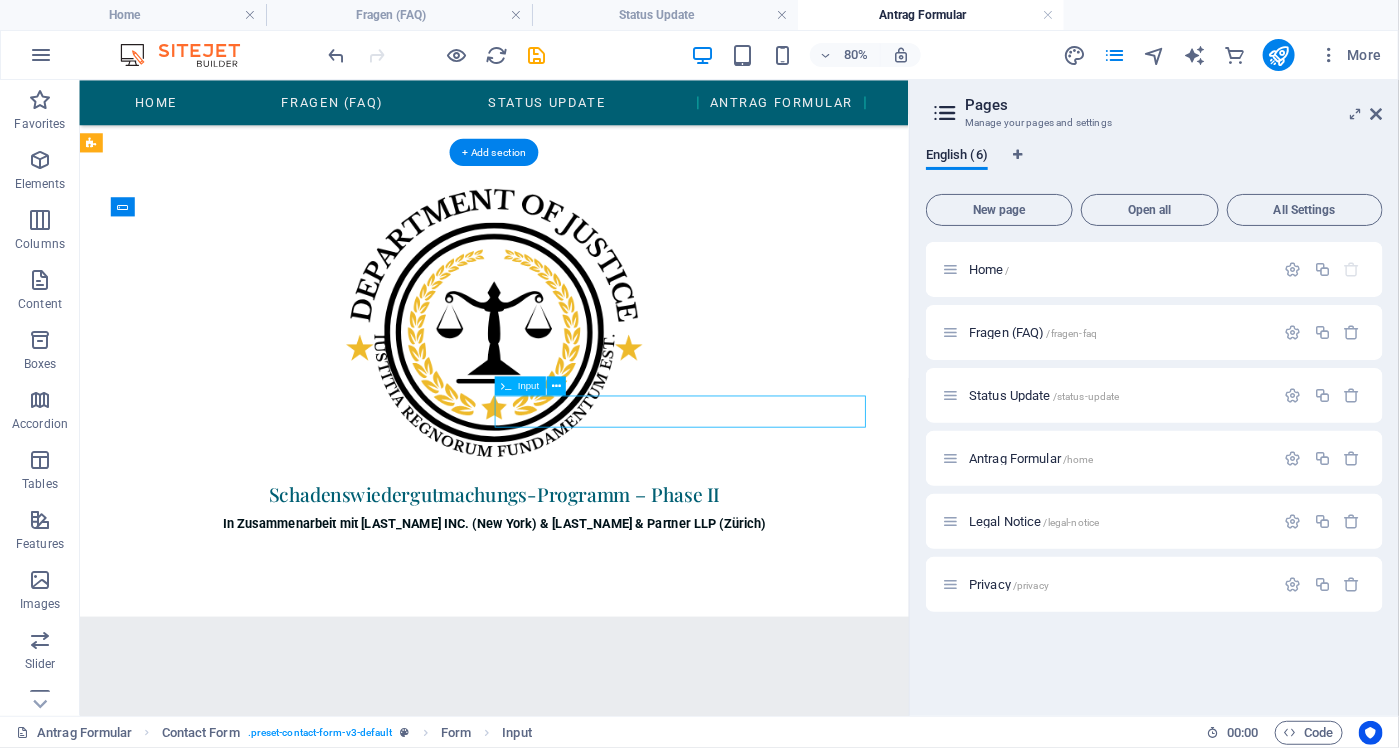 click at bounding box center (837, 1445) 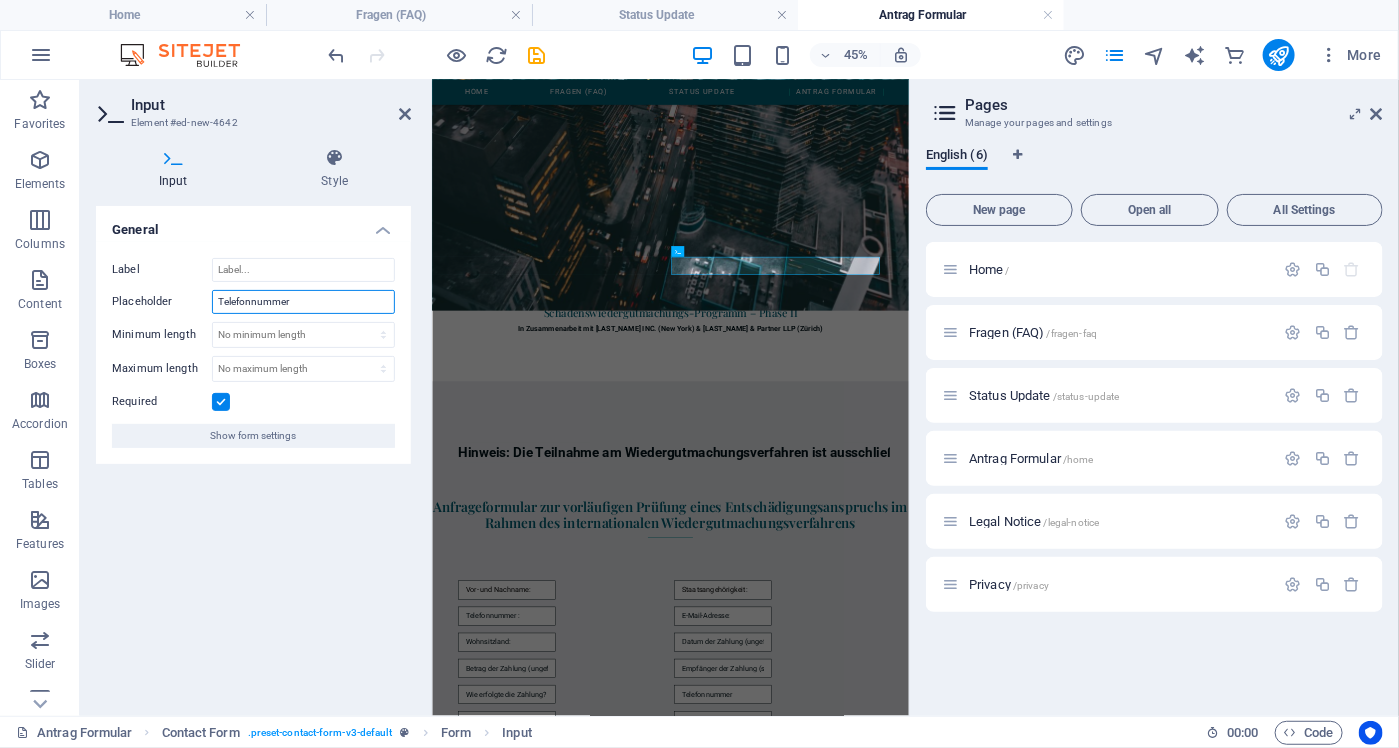 click on "Telefonnummer" at bounding box center (303, 302) 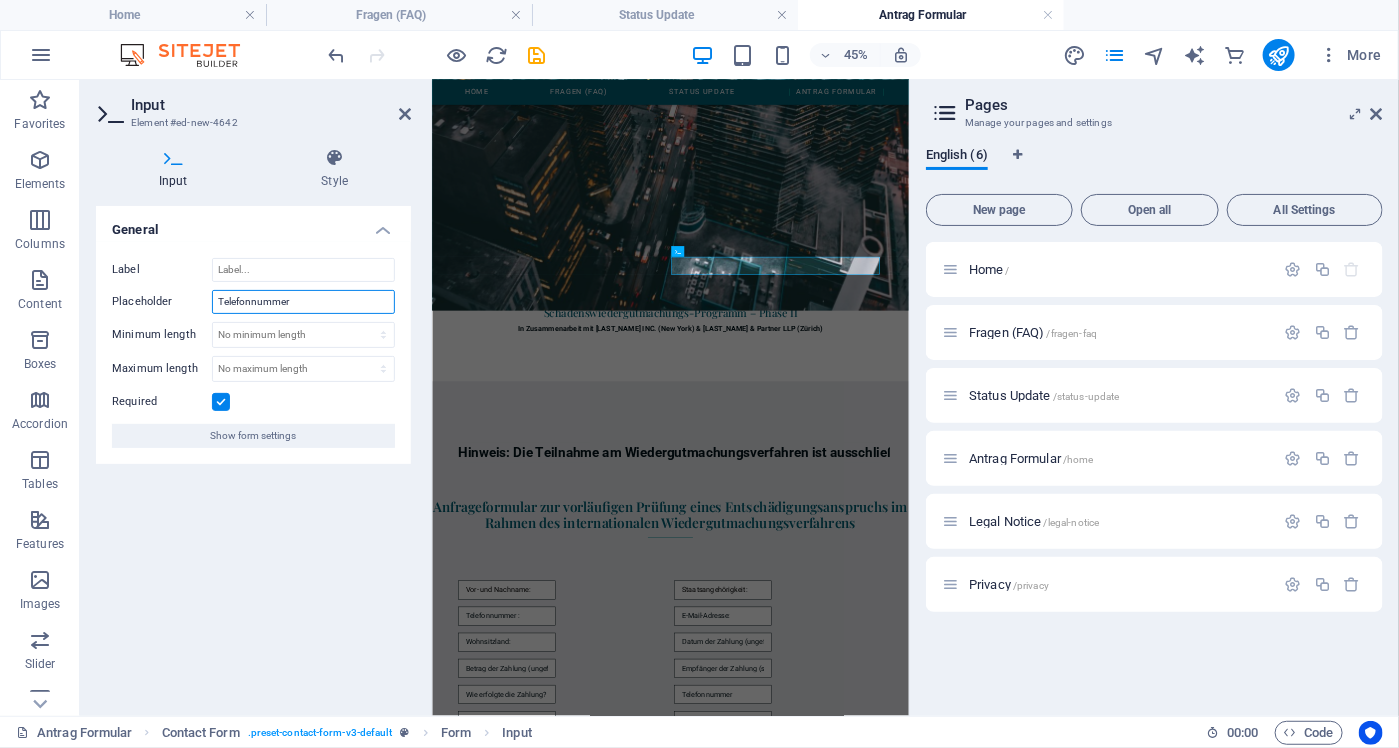 click on "Telefonnummer" at bounding box center (303, 302) 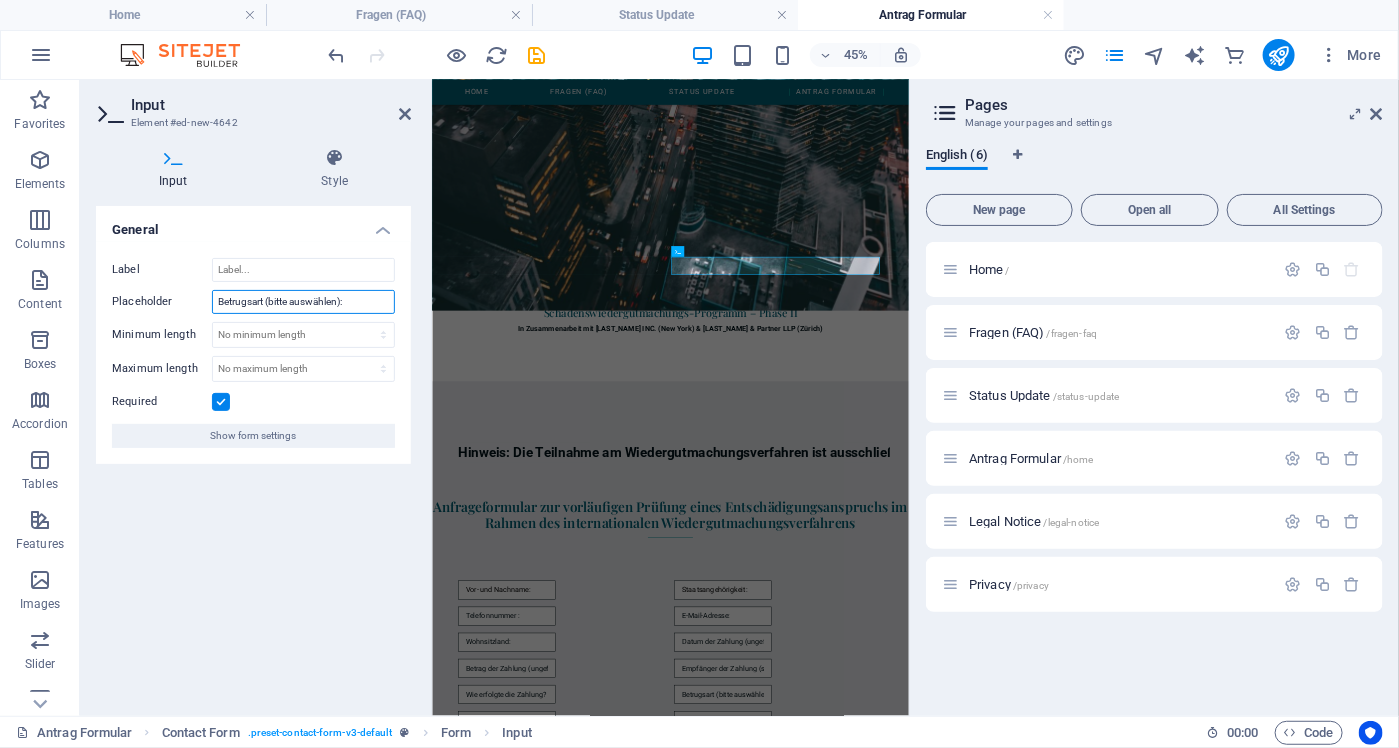drag, startPoint x: 270, startPoint y: 301, endPoint x: 339, endPoint y: 306, distance: 69.18092 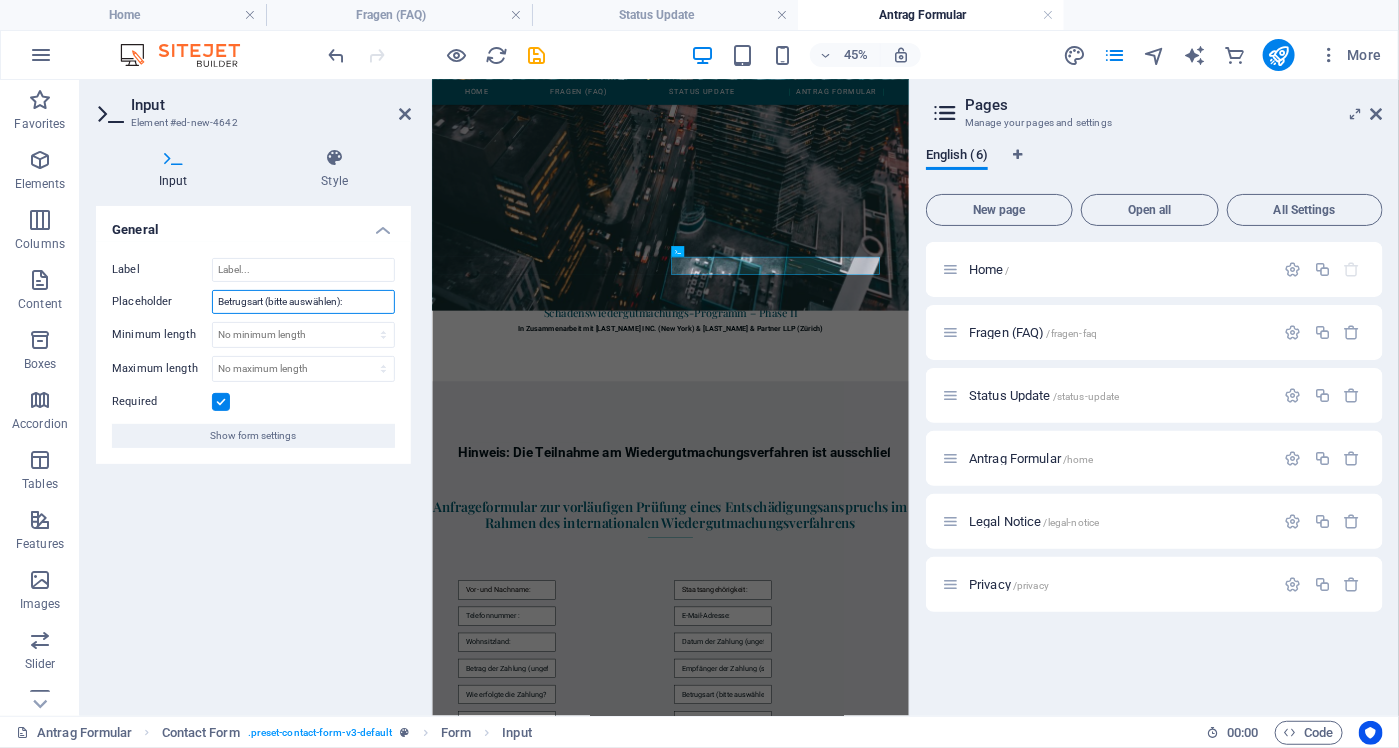 click on "Betrugsart (bitte auswählen):" at bounding box center (303, 302) 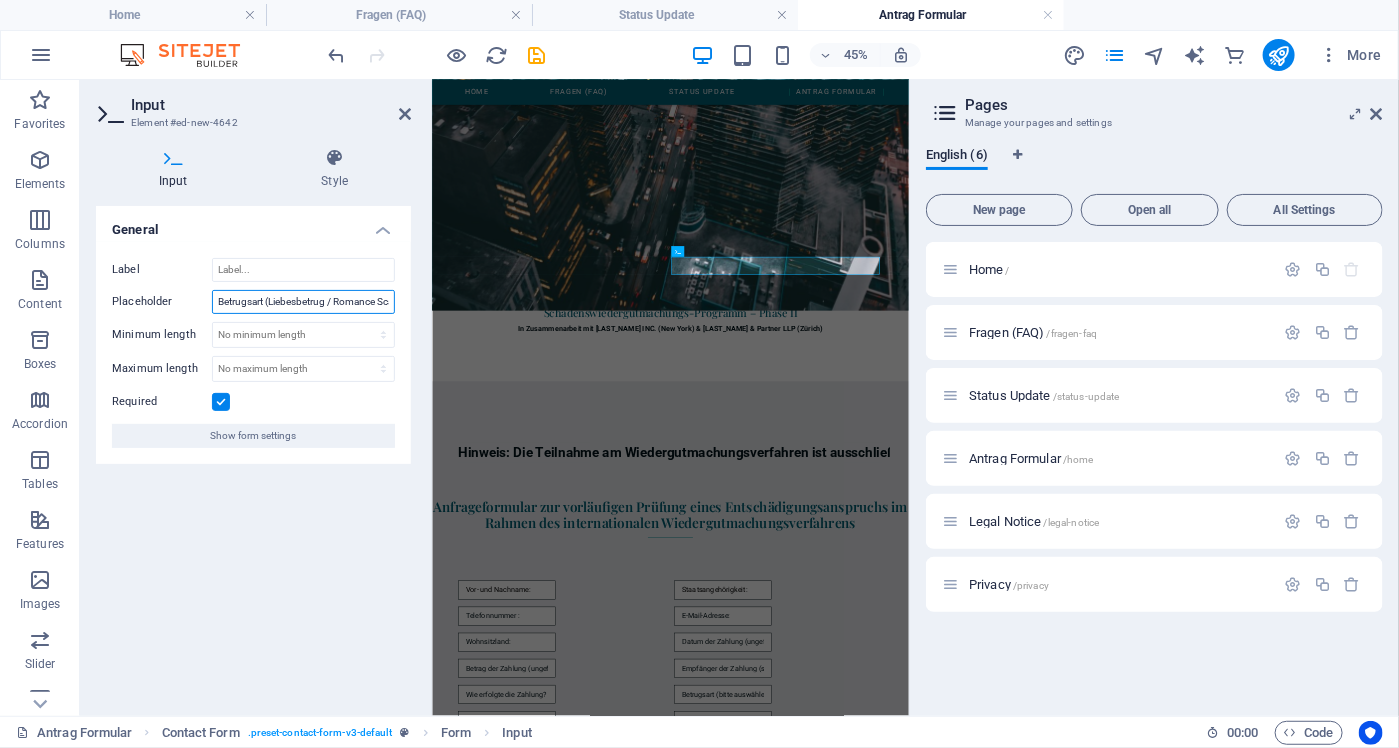 scroll, scrollTop: 0, scrollLeft: 394, axis: horizontal 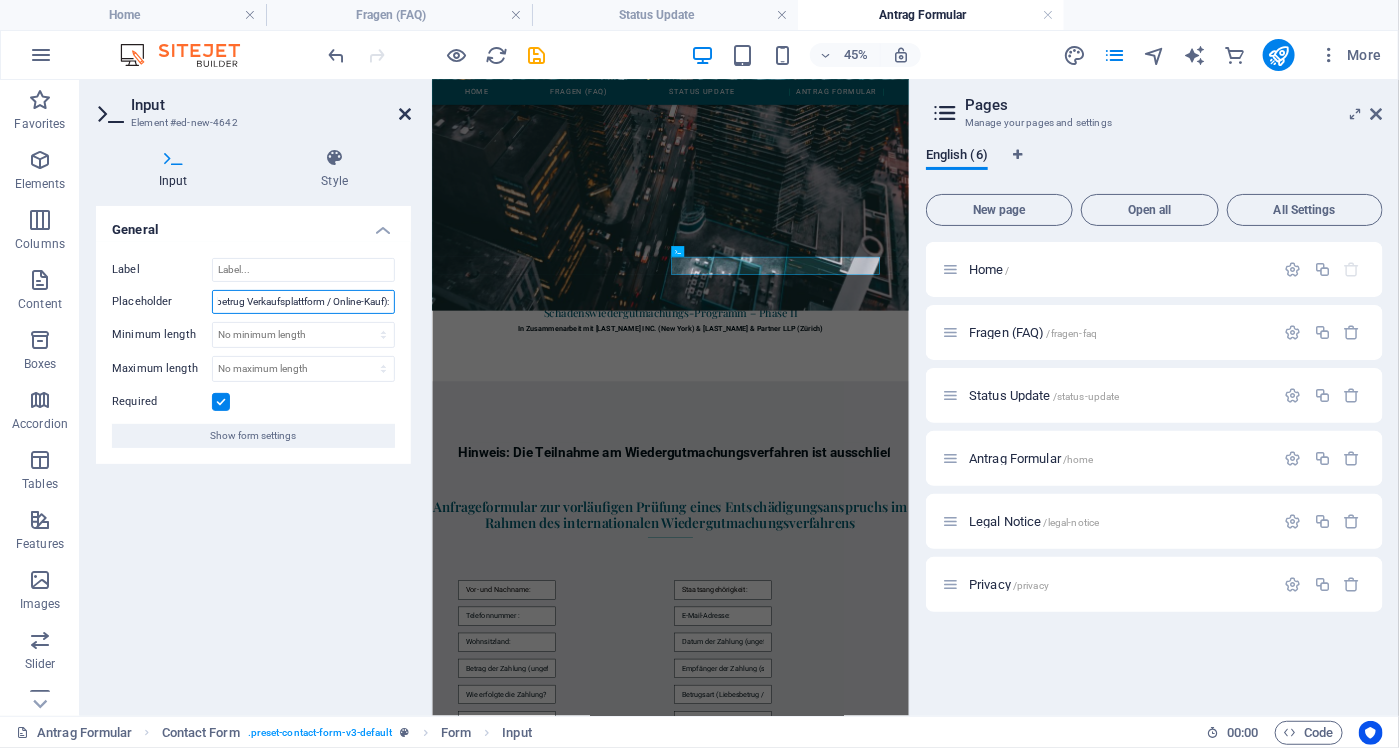 type on "Betrugsart (Liebesbetrug / Romance Scam Lotterie-/Vorschussbetrug Enkeltrick / Notfallbetrug Verkaufsplattform / Online-Kauf):" 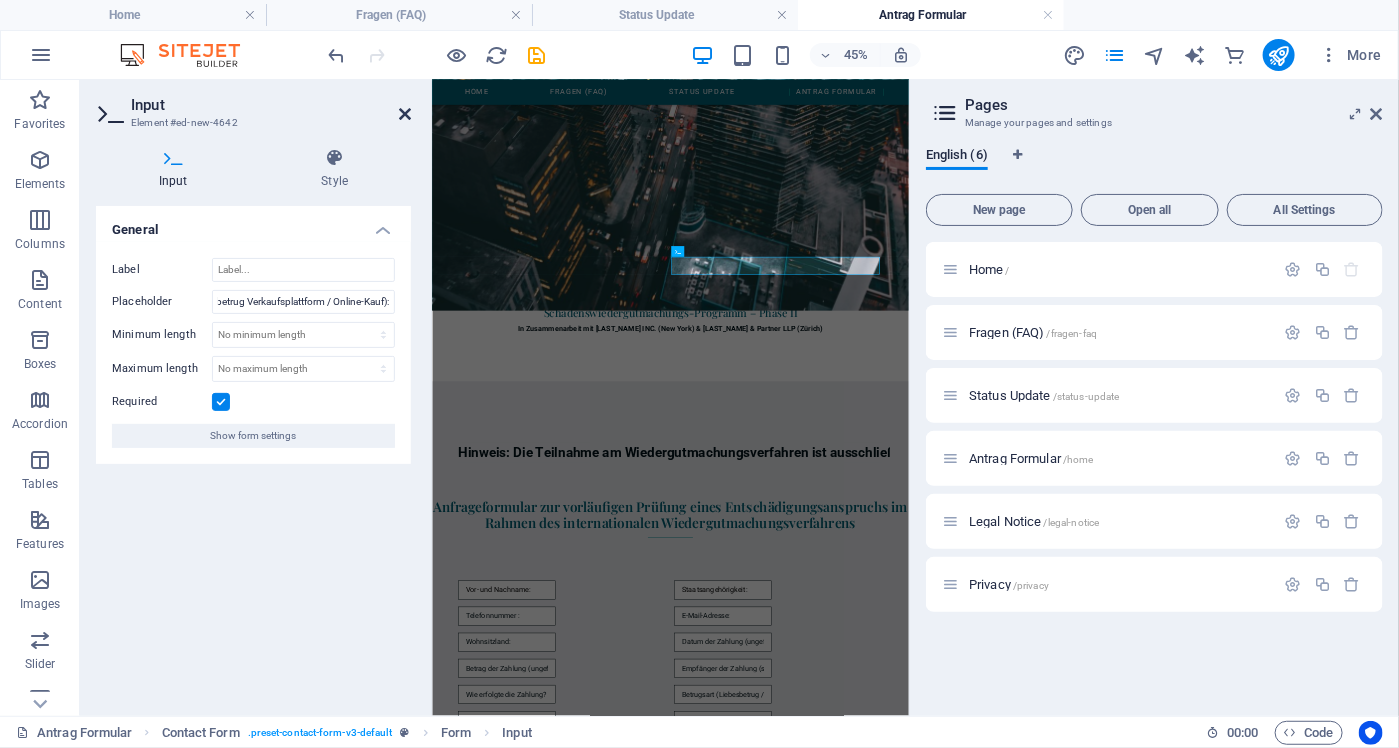scroll, scrollTop: 0, scrollLeft: 0, axis: both 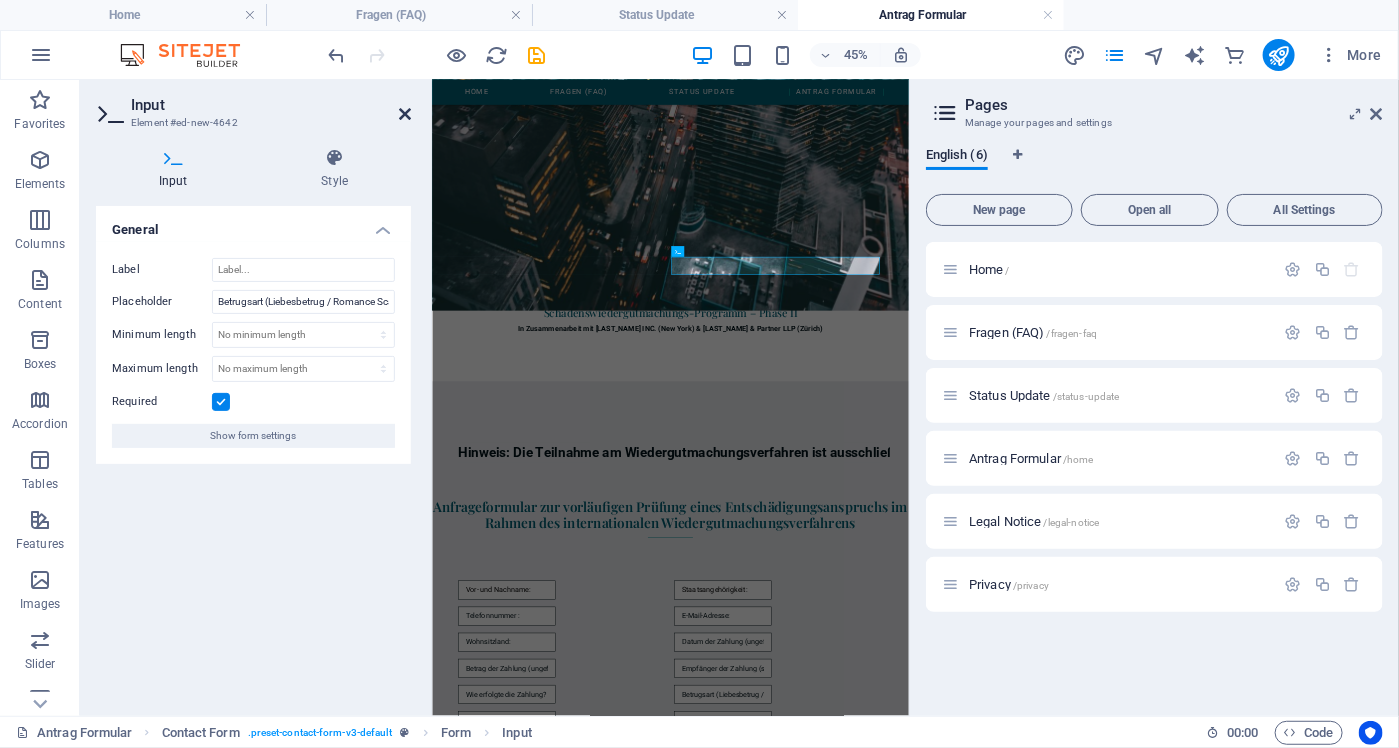 click at bounding box center [405, 114] 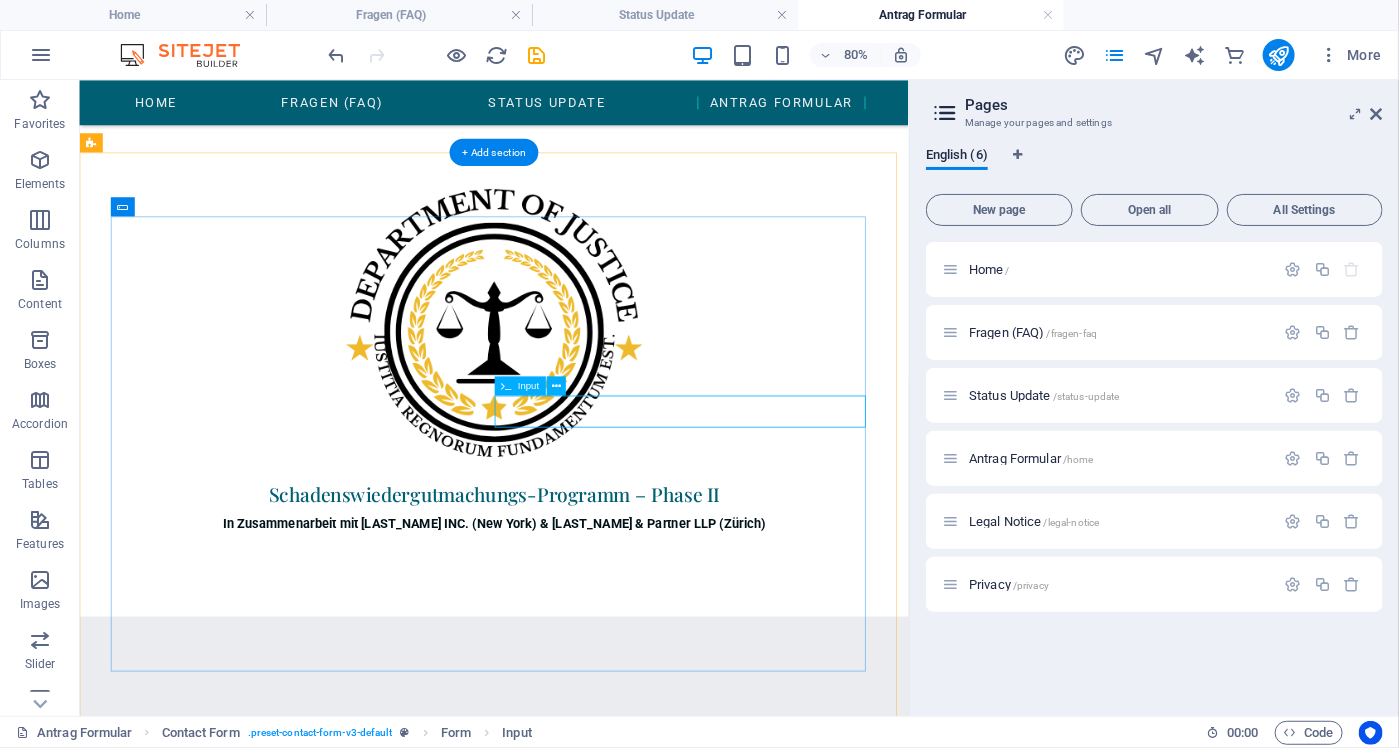 click at bounding box center [837, 1445] 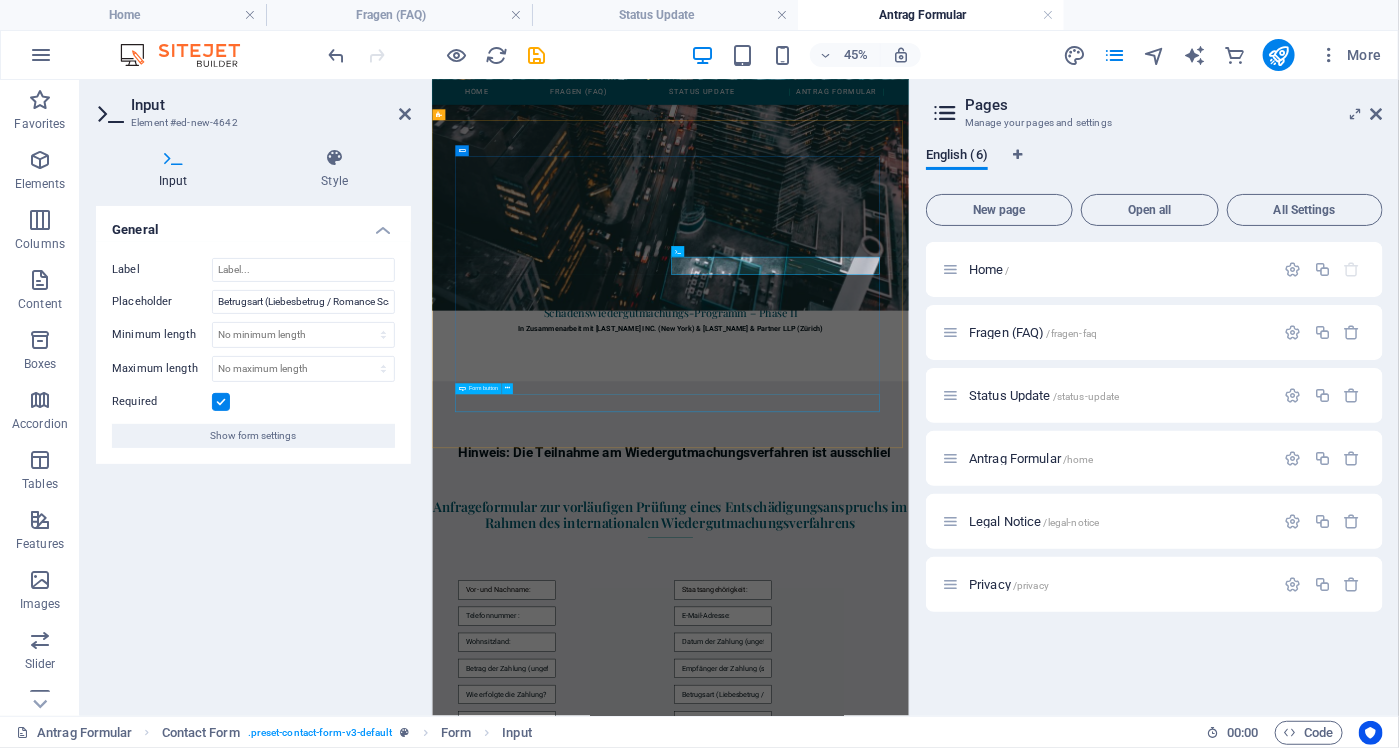 click on "Submit" at bounding box center [961, 1761] 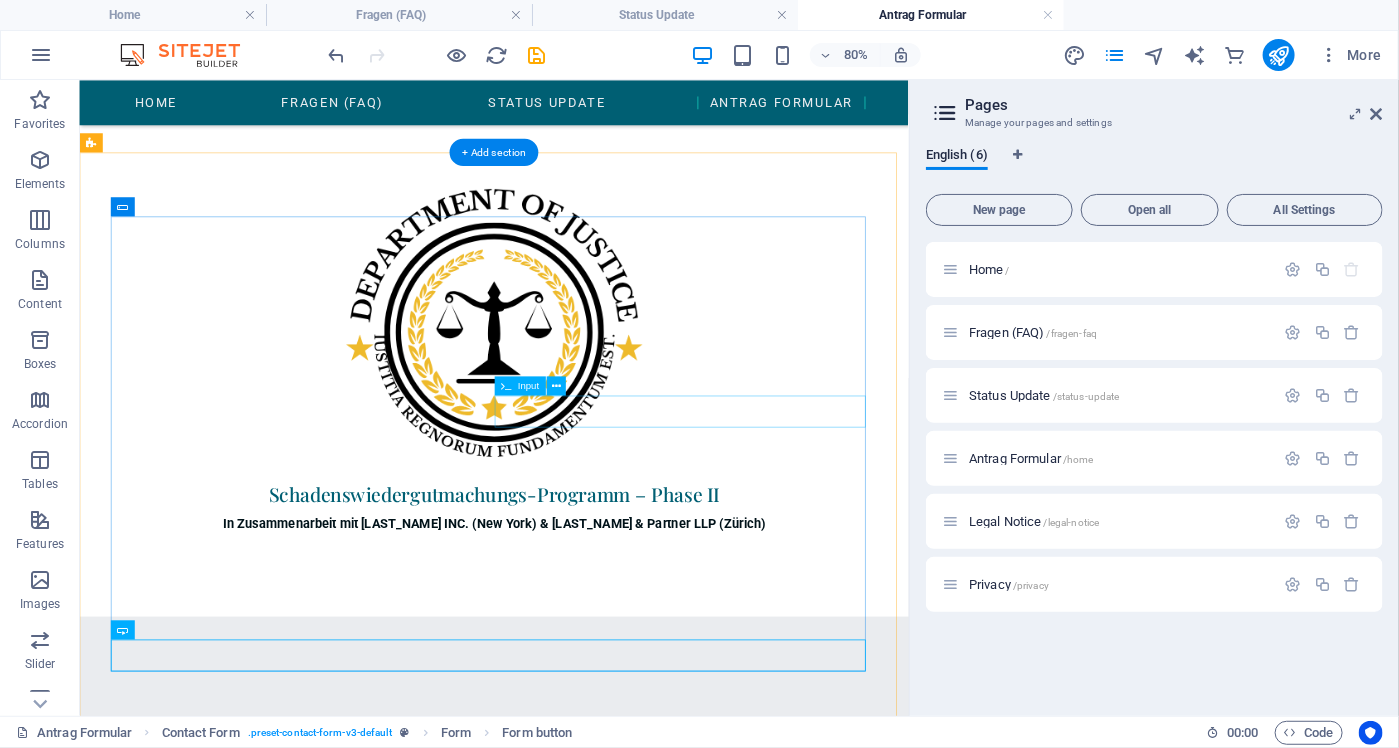 click at bounding box center [837, 1445] 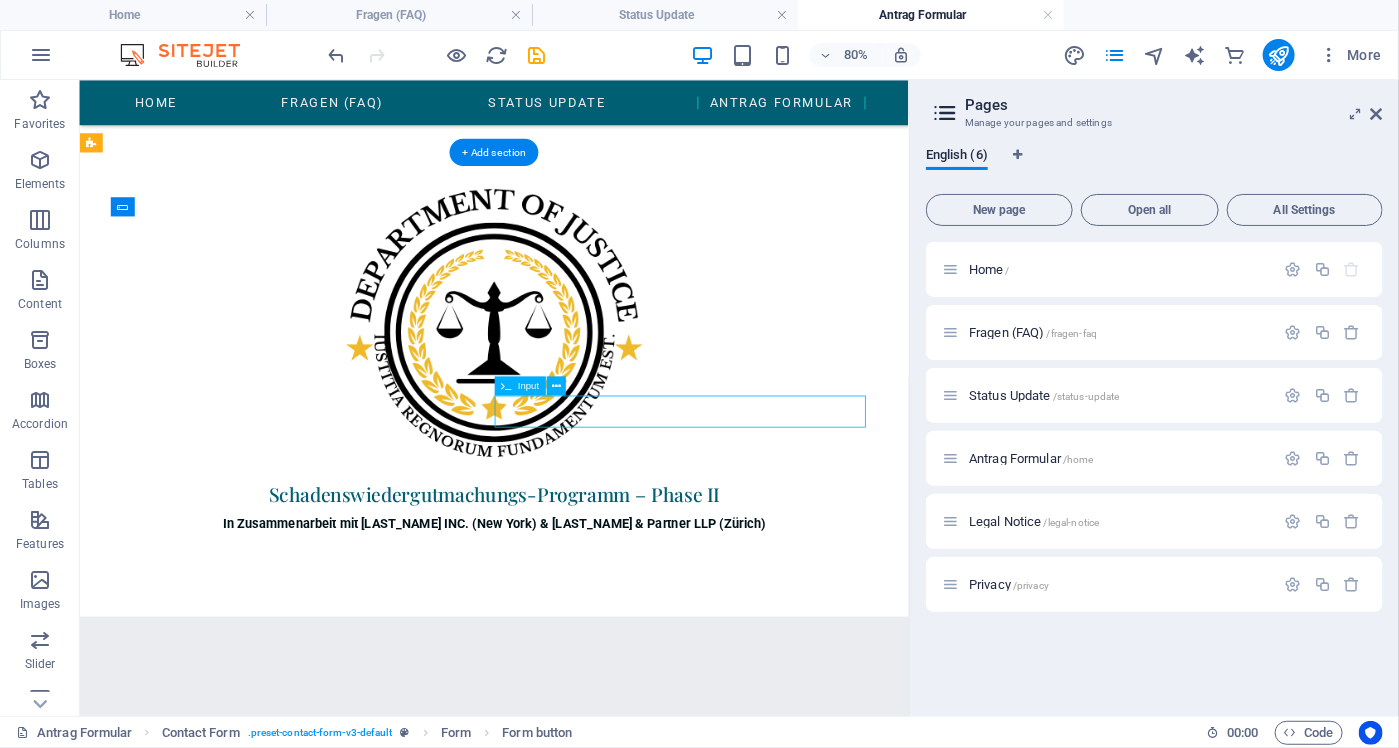 click at bounding box center (837, 1445) 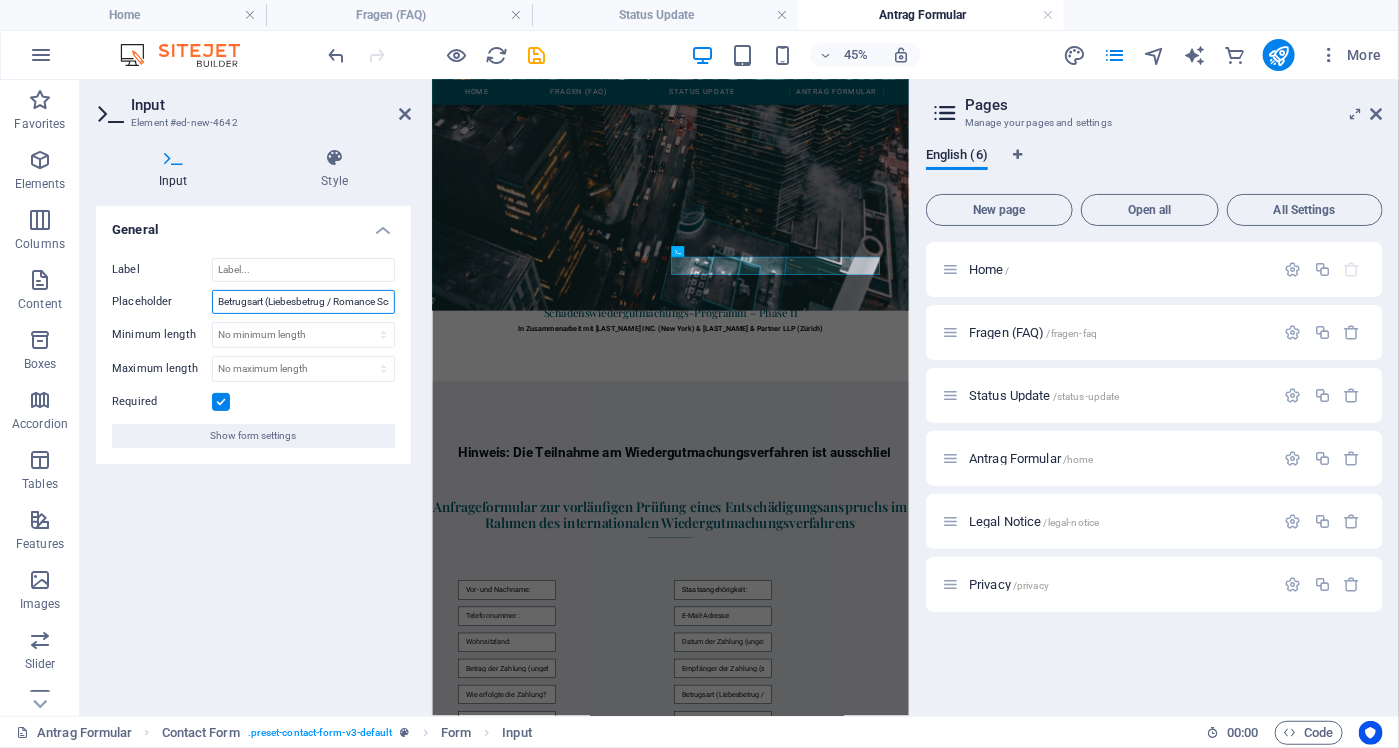 click on "Betrugsart (Liebesbetrug / Romance Scam Lotterie-/Vorschussbetrug Enkeltrick / Notfallbetrug Verkaufsplattform / Online-Kauf):" at bounding box center (303, 302) 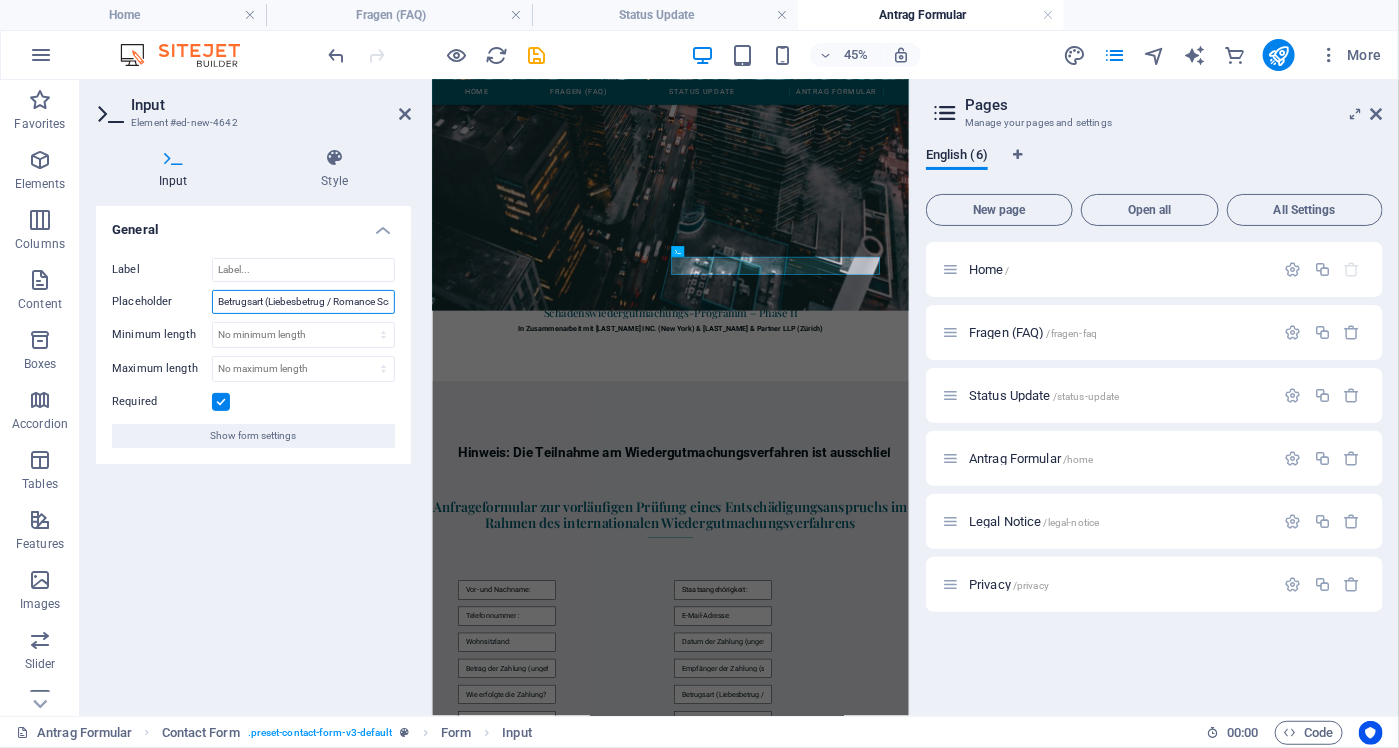 click on "Betrugsart (Liebesbetrug / Romance Scam Lotterie-/Vorschussbetrug Enkeltrick / Notfallbetrug Verkaufsplattform / Online-Kauf):" at bounding box center (303, 302) 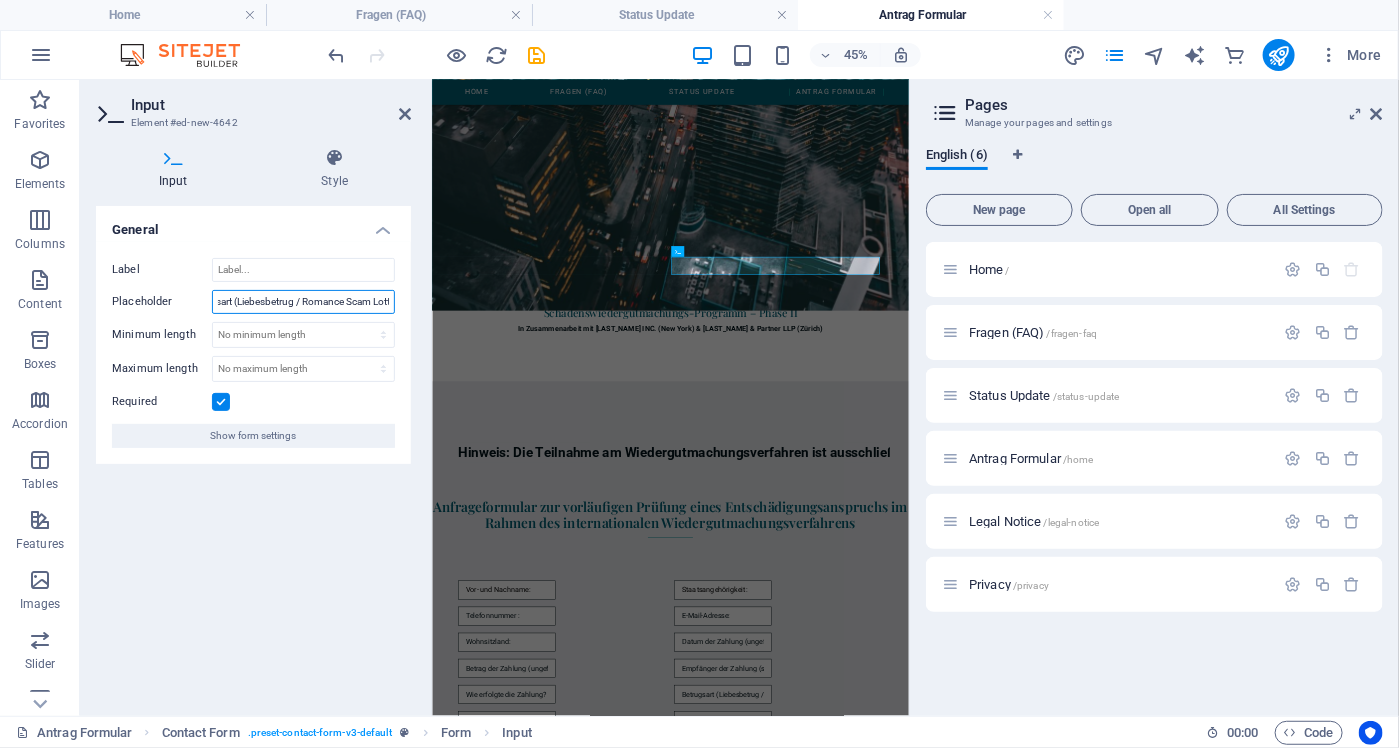 scroll, scrollTop: 0, scrollLeft: 34, axis: horizontal 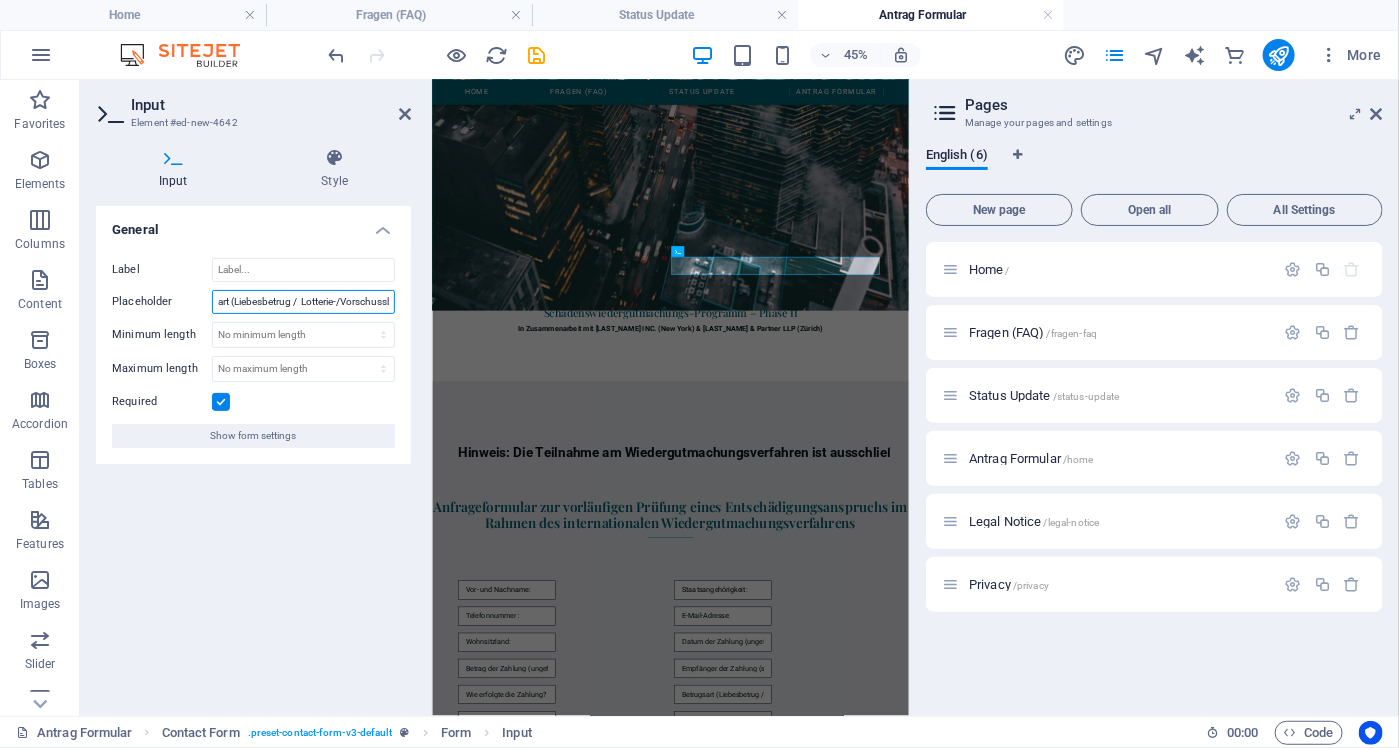 click on "Betrugsart (Liebesbetrug /  Lotterie-/Vorschussbetrug Enkeltrick / Notfallbetrug Verkaufsplattform / Online-Kauf):" at bounding box center [303, 302] 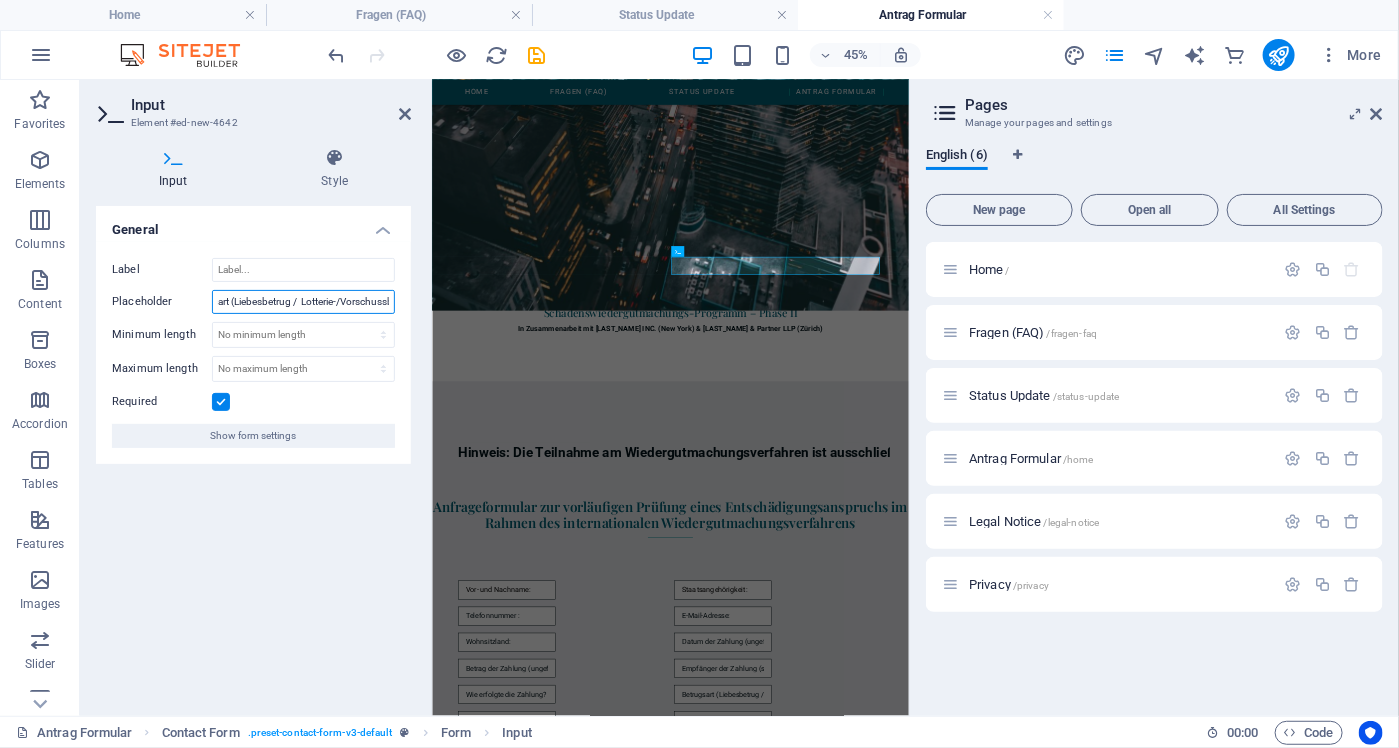 click on "Betrugsart (Liebesbetrug /  Lotterie-/Vorschussbetrug Enkeltrick / Notfallbetrug Verkaufsplattform / Online-Kauf):" at bounding box center [303, 302] 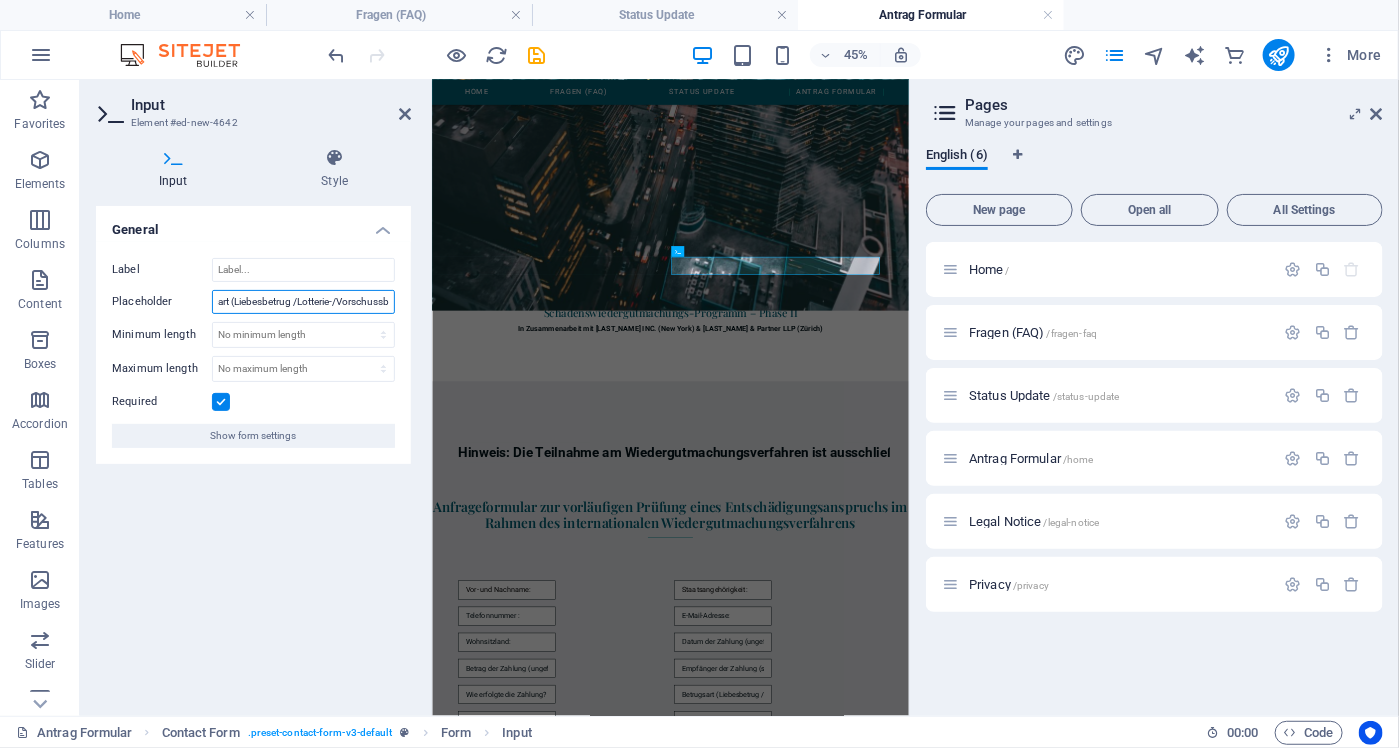 click on "Betrugsart (Liebesbetrug /Lotterie-/Vorschussbetrug Enkeltrick / Notfallbetrug Verkaufsplattform / Online-Kauf):" at bounding box center (303, 302) 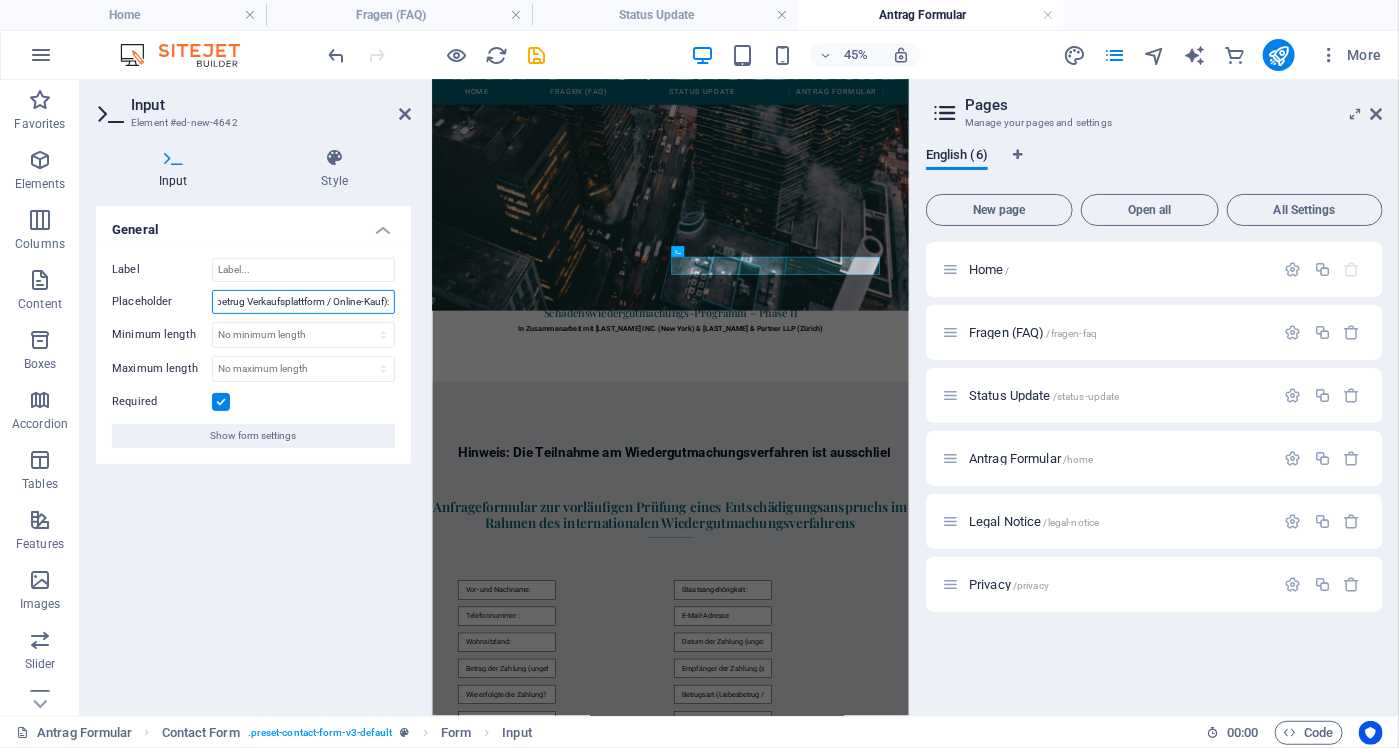 scroll, scrollTop: 0, scrollLeft: 324, axis: horizontal 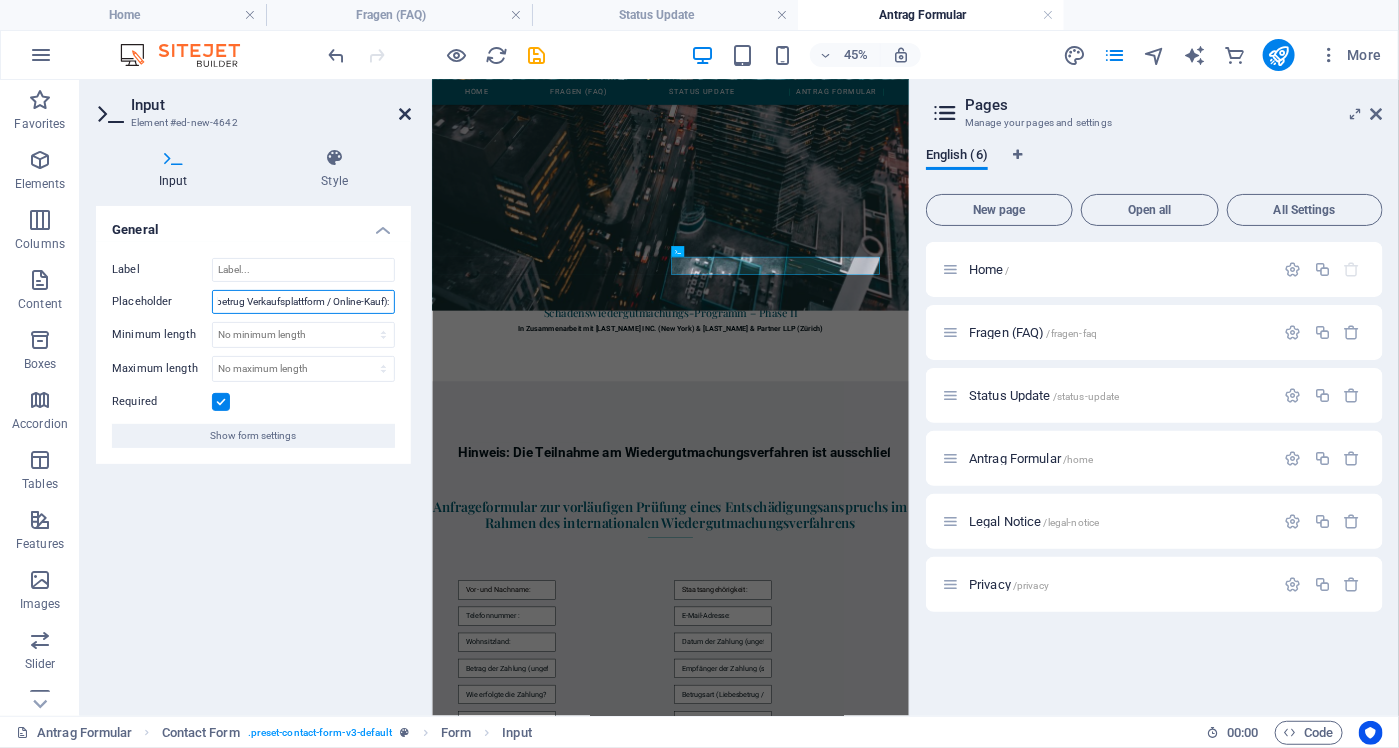 type on "Betrugsart (Liebesbetrug /Lotterie-/Vorschussbetrug Enkeltrick / Notfallbetrug Verkaufsplattform / Online-Kauf):" 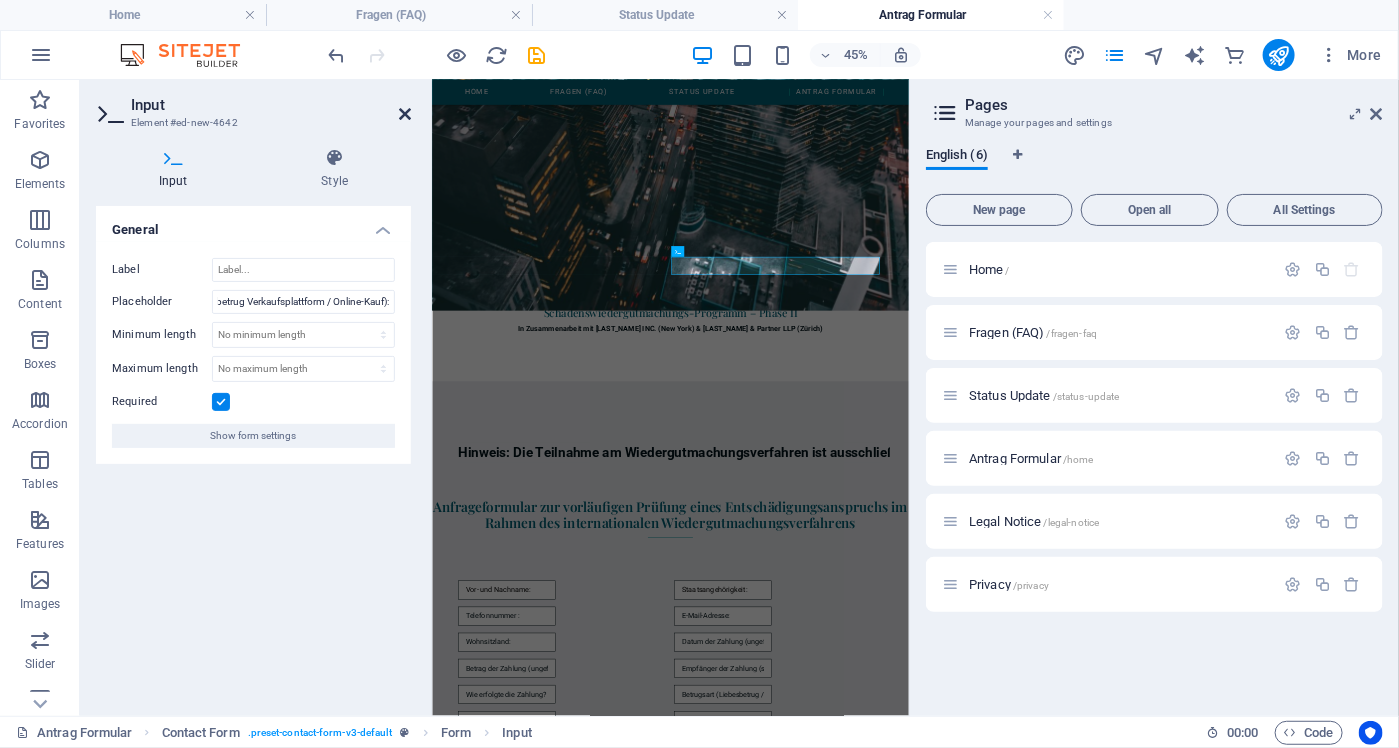 scroll, scrollTop: 0, scrollLeft: 0, axis: both 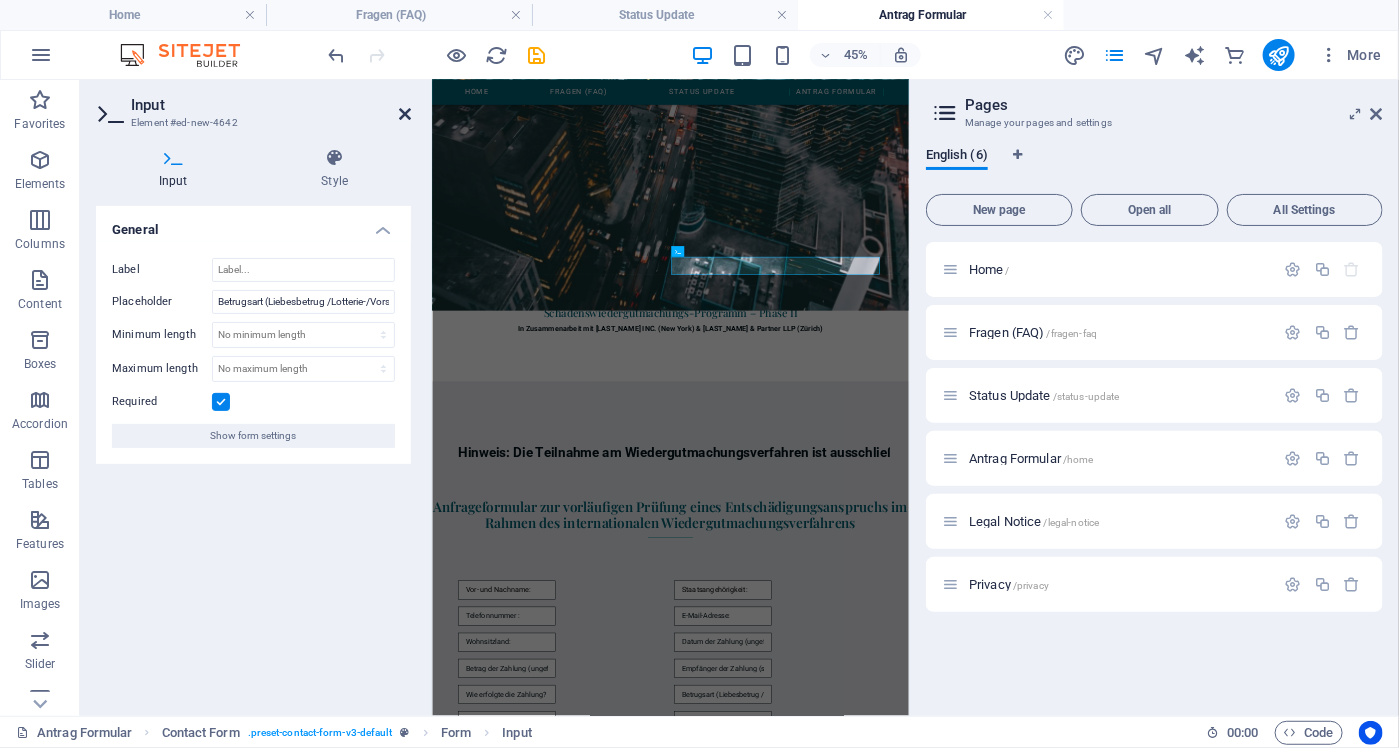 click at bounding box center (405, 114) 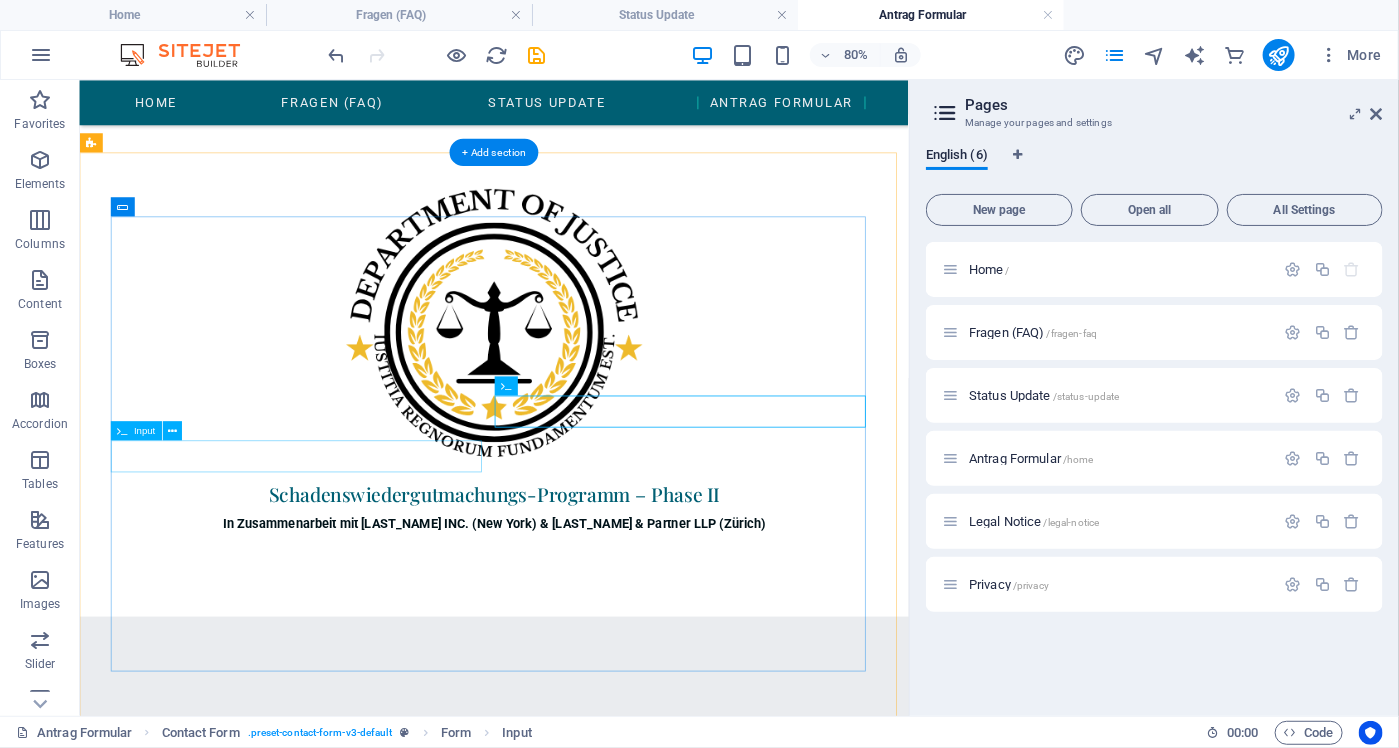 click at bounding box center (357, 1503) 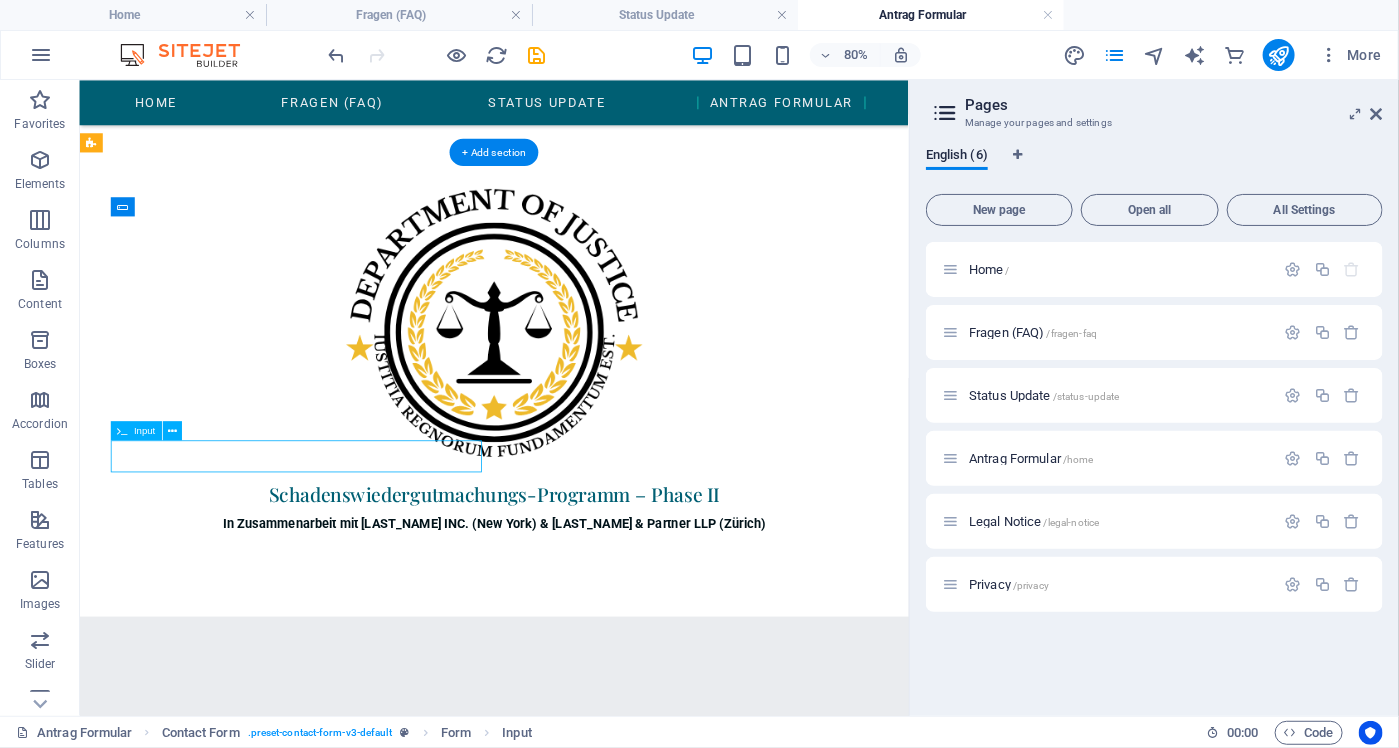 click at bounding box center [357, 1503] 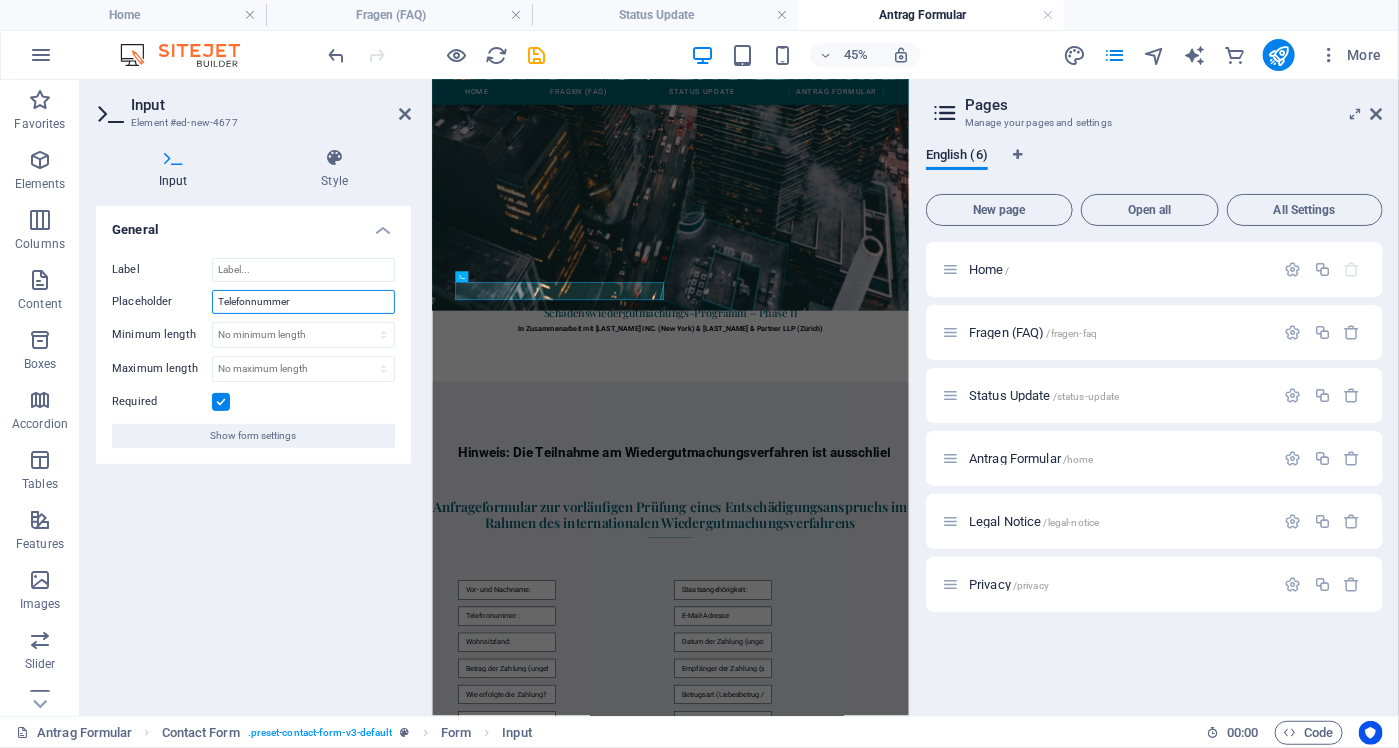 click on "Telefonnummer" at bounding box center [303, 302] 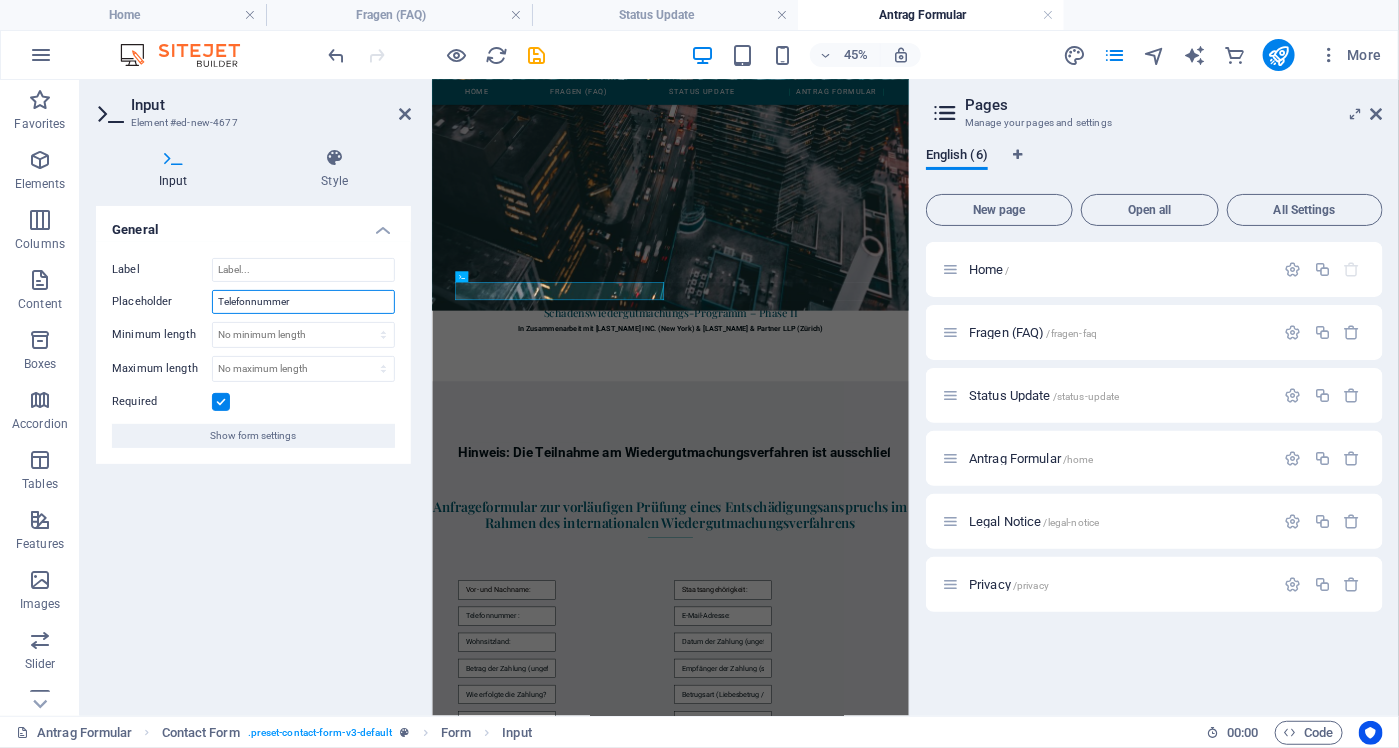 click on "Telefonnummer" at bounding box center (303, 302) 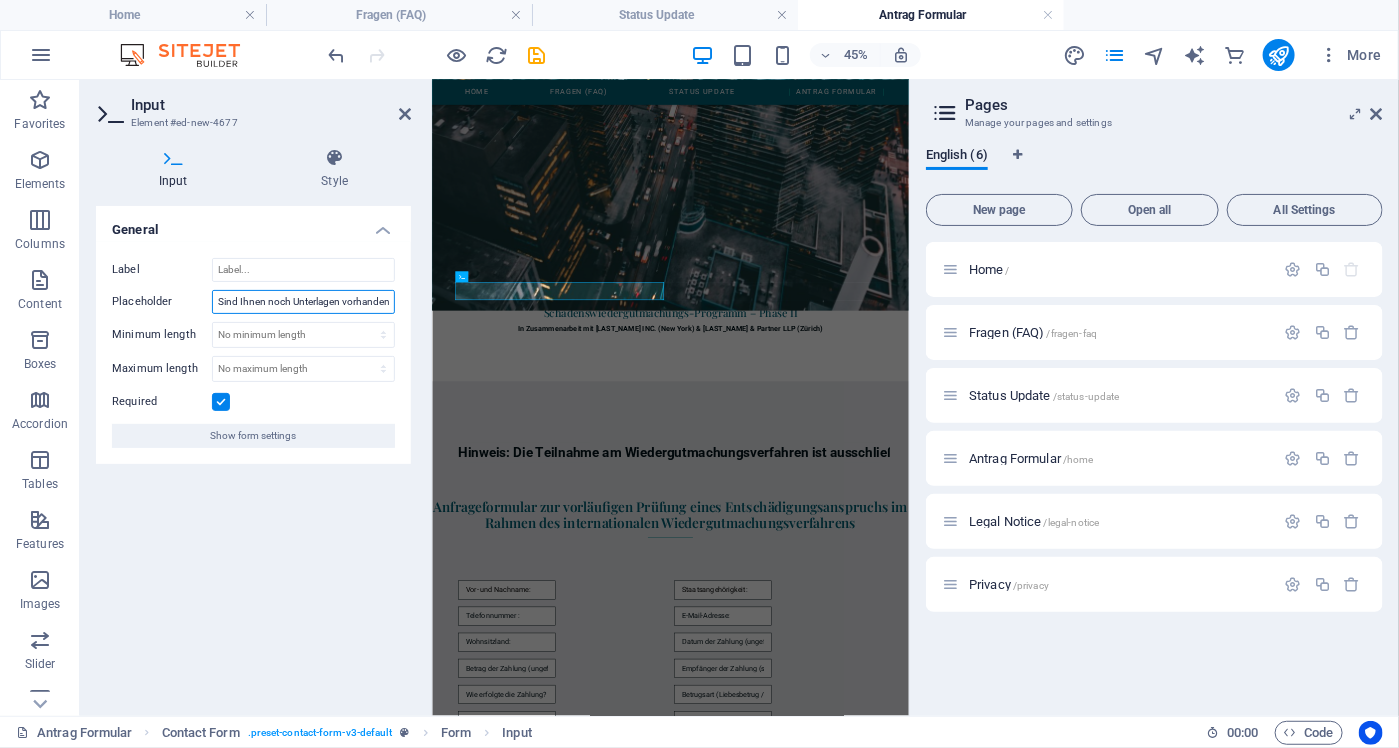 scroll, scrollTop: 0, scrollLeft: 107, axis: horizontal 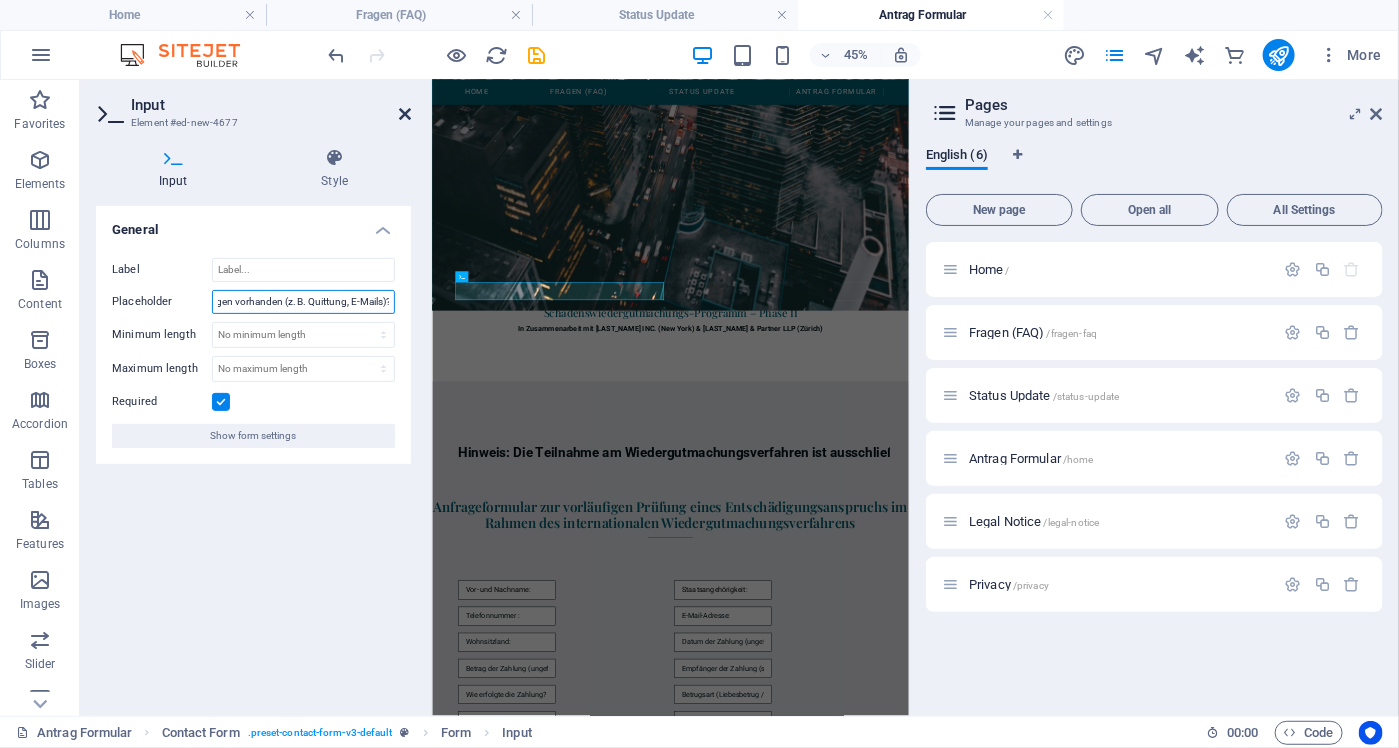 type on "Sind Ihnen noch Unterlagen vorhanden (z. B. Quittung, E-Mails)?" 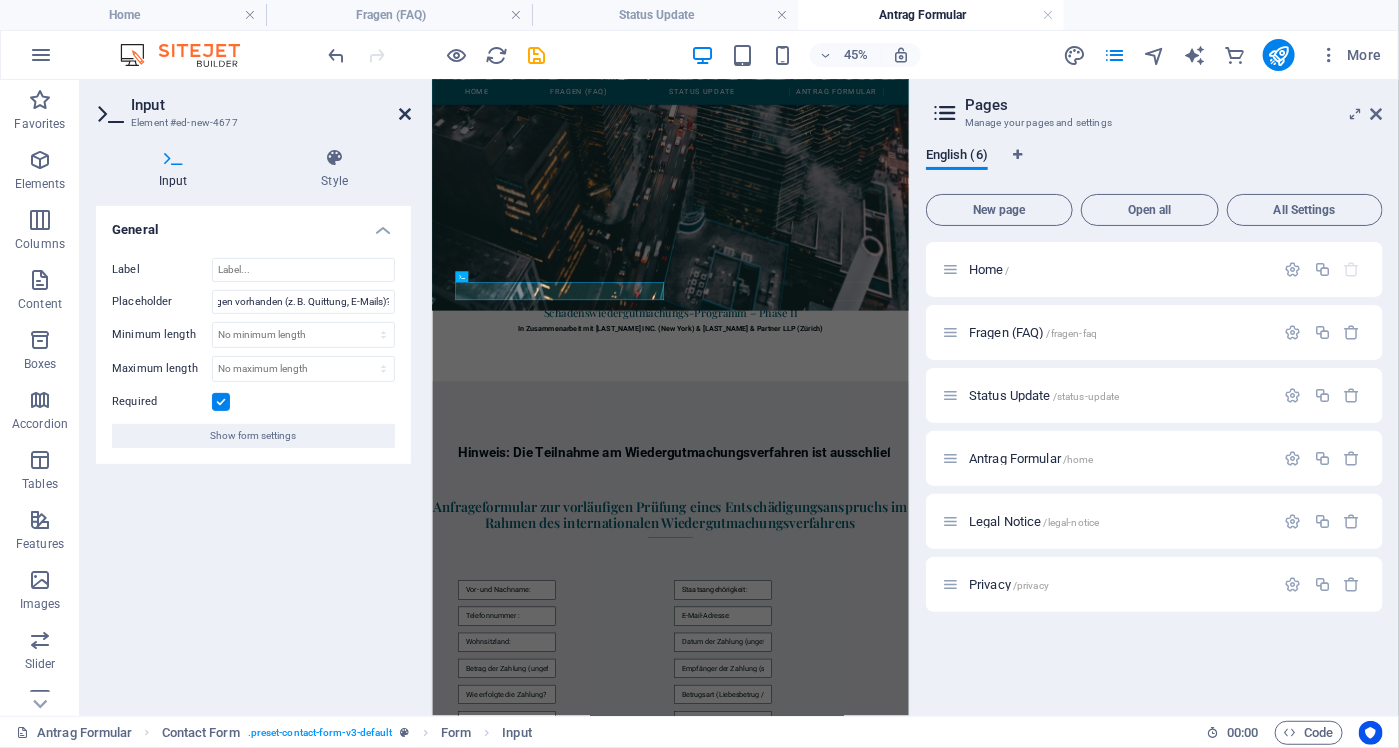 scroll, scrollTop: 0, scrollLeft: 0, axis: both 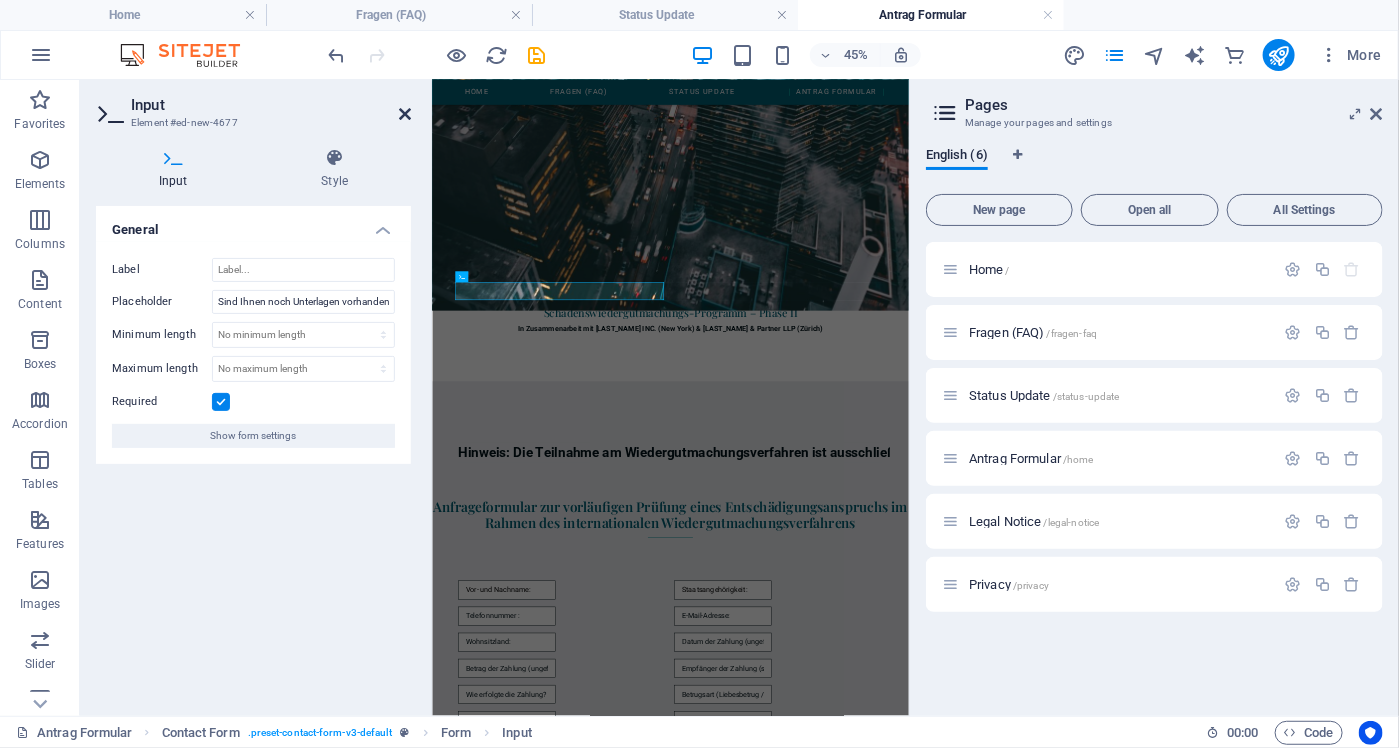 click at bounding box center (405, 114) 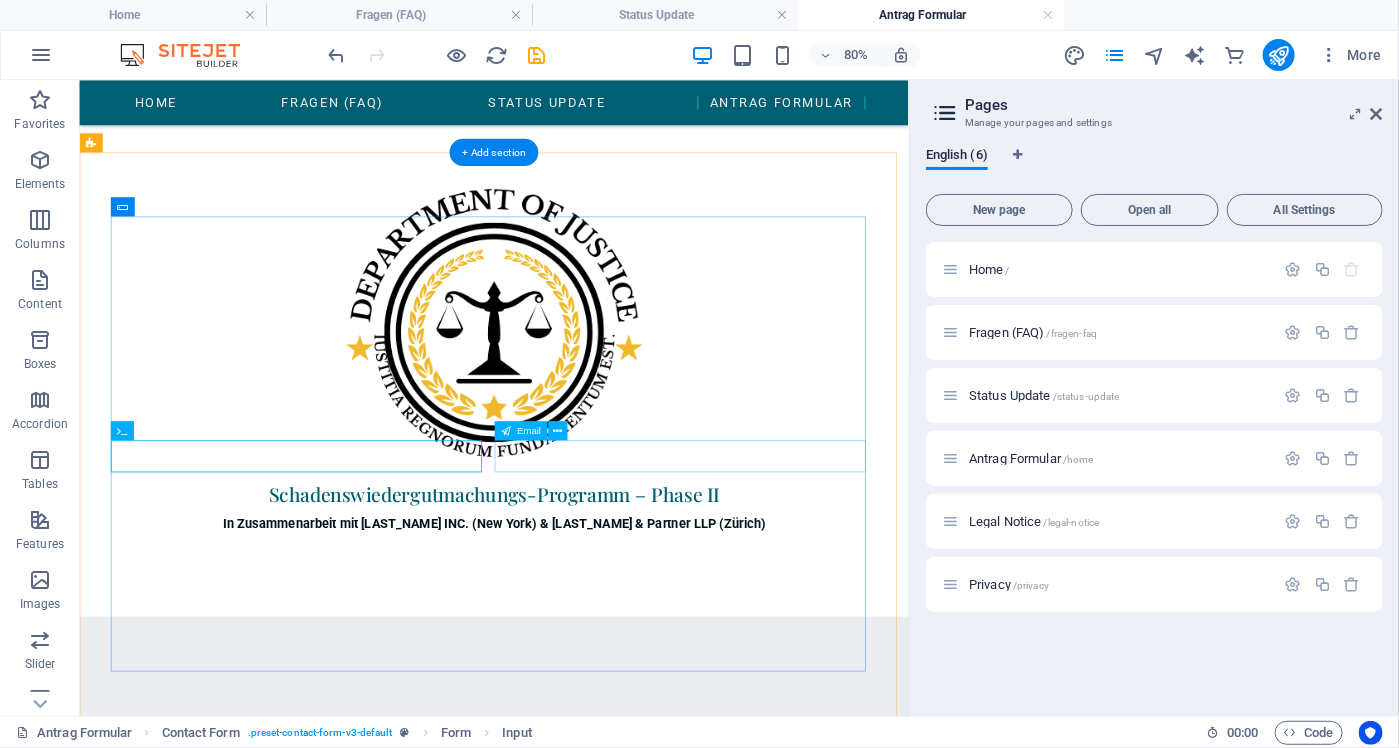 click on "E-Mail-Adresse:" at bounding box center (837, 1503) 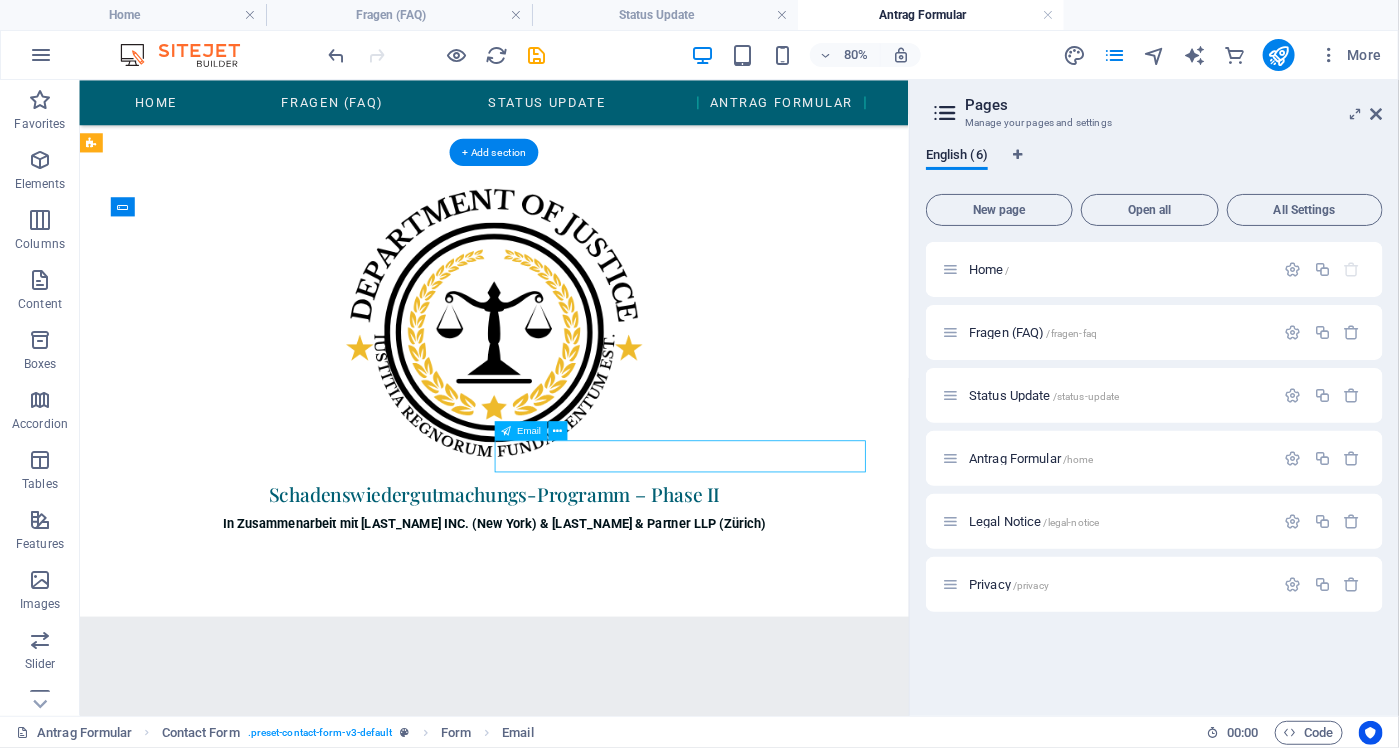 click on "E-Mail-Adresse:" at bounding box center (837, 1503) 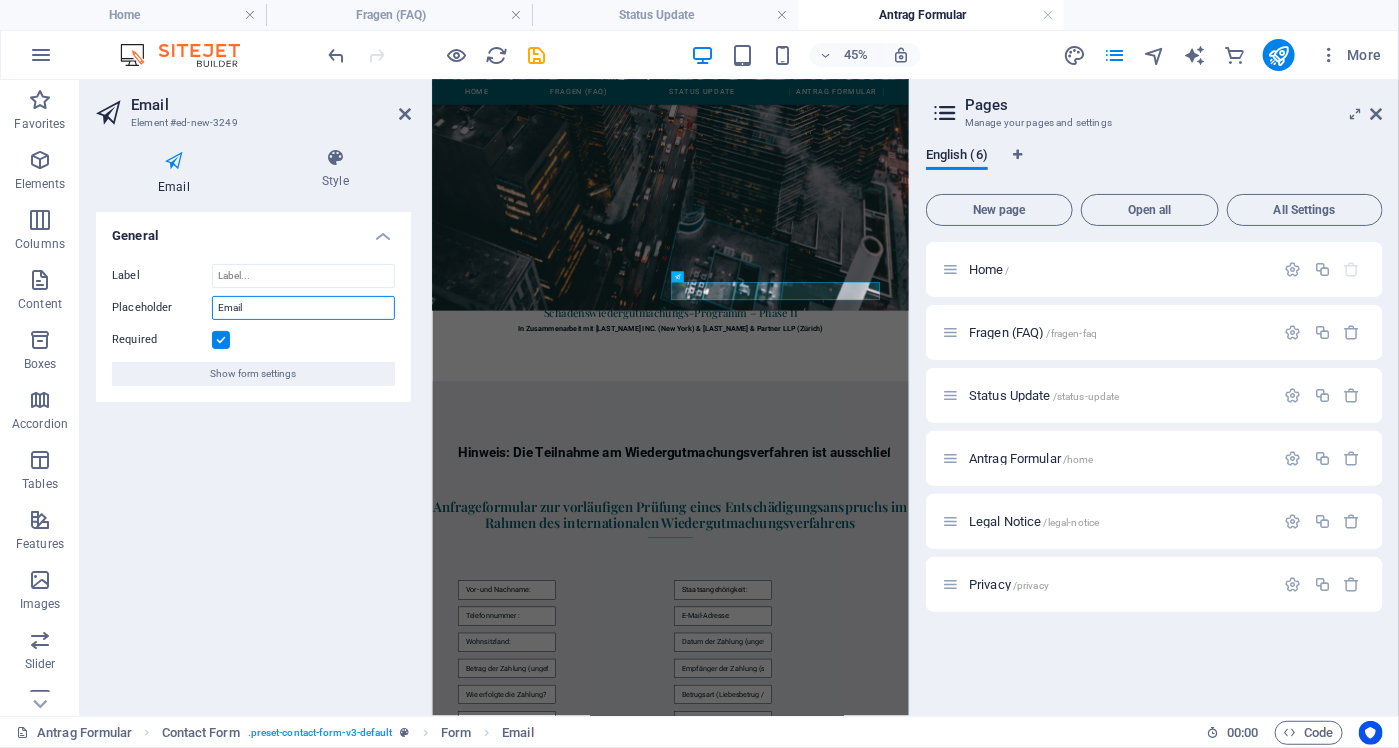 click on "Email" at bounding box center [303, 308] 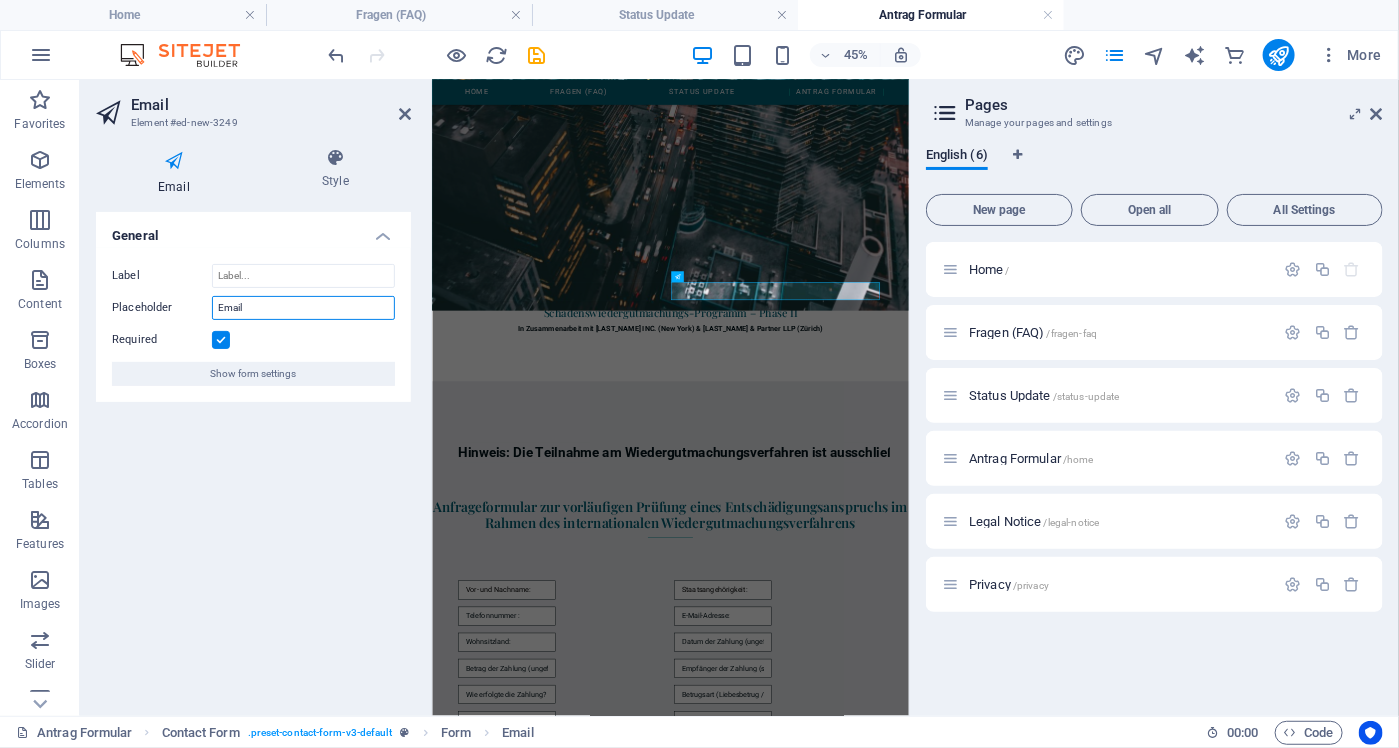 paste on "Bitte geben Sie Ihre bevorzugte Sprache f\u00fcr die Korrespondenz an:" 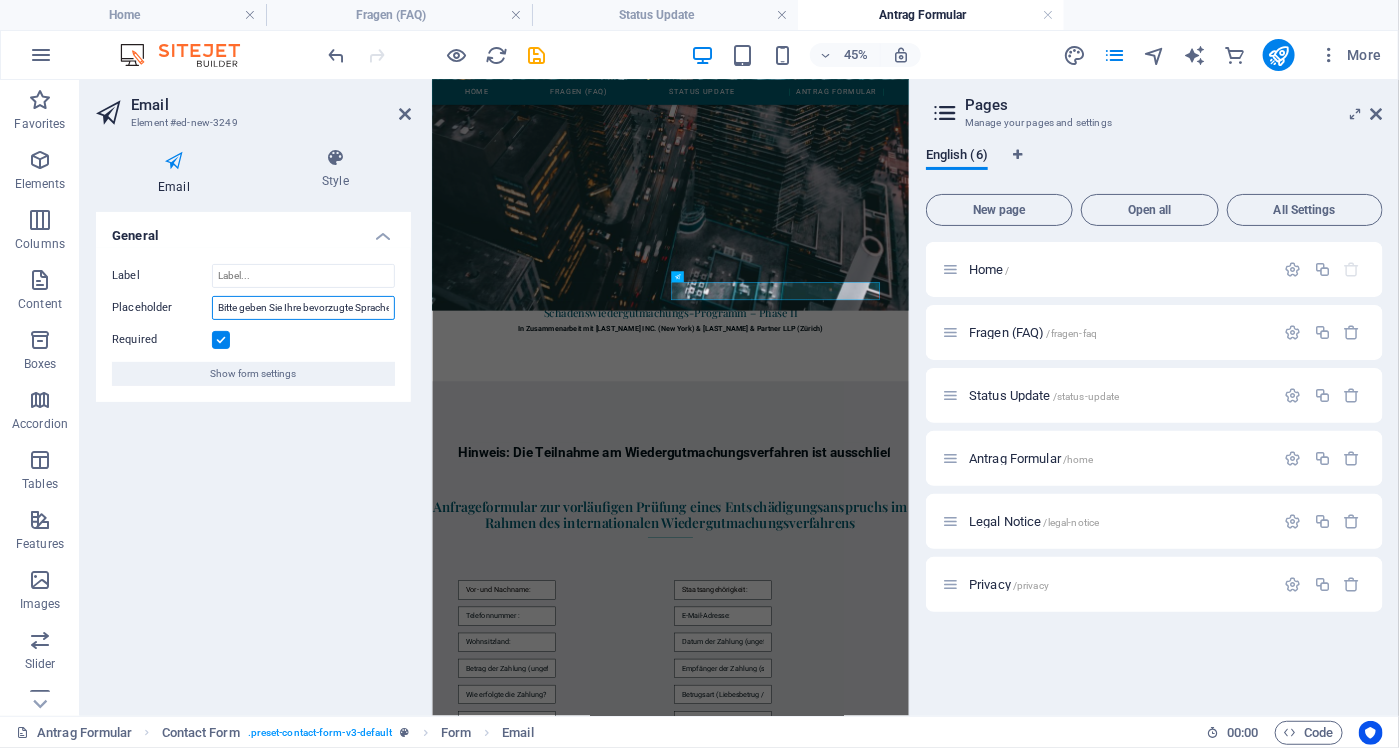 scroll, scrollTop: 0, scrollLeft: 143, axis: horizontal 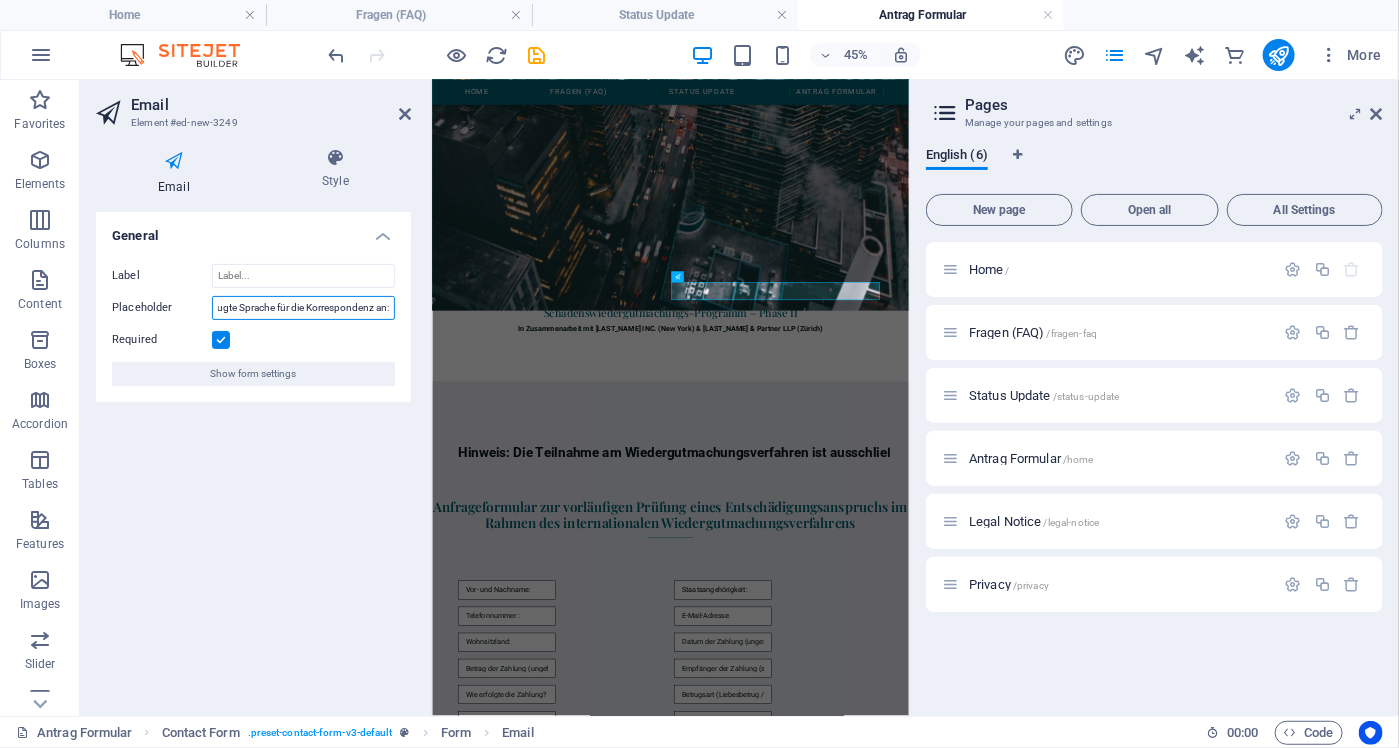 type on "Bitte geben Sie Ihre bevorzugte Sprache f\u00fcr die Korrespondenz an:" 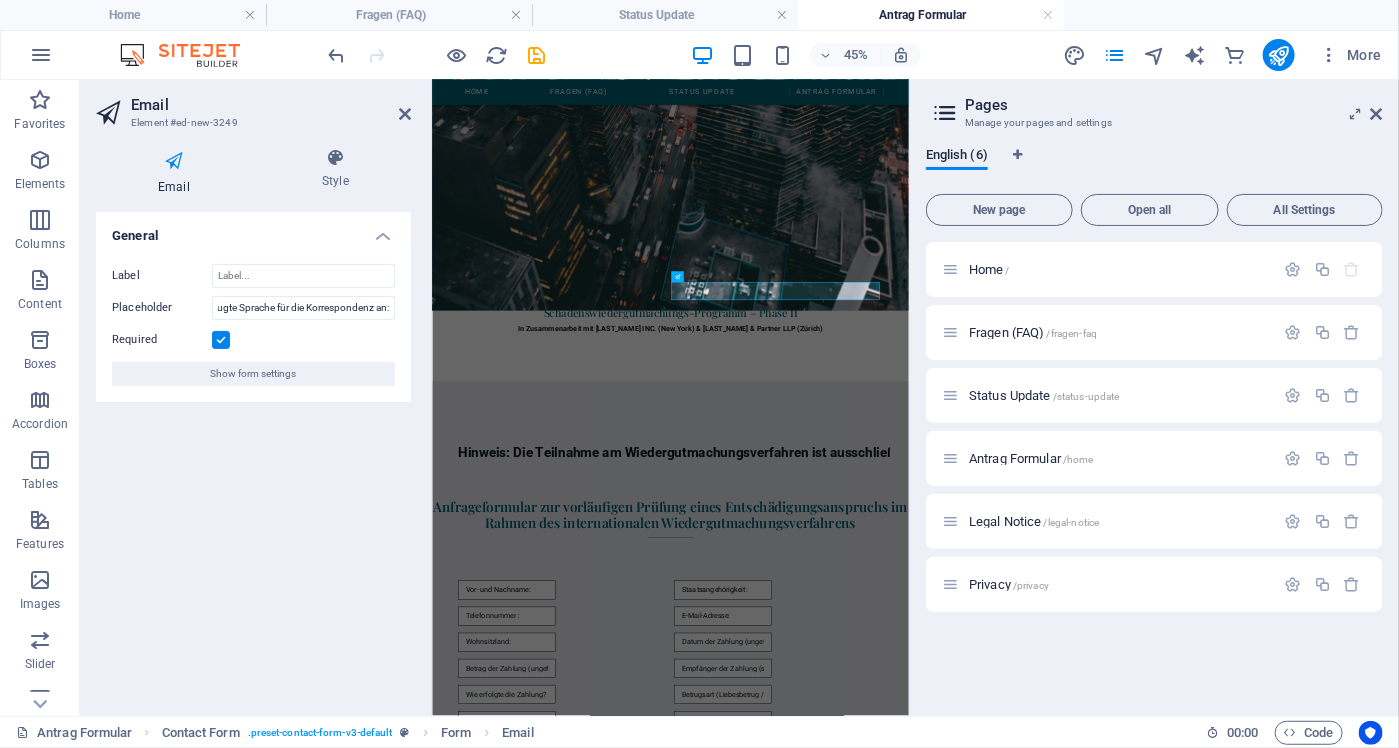 scroll, scrollTop: 0, scrollLeft: 0, axis: both 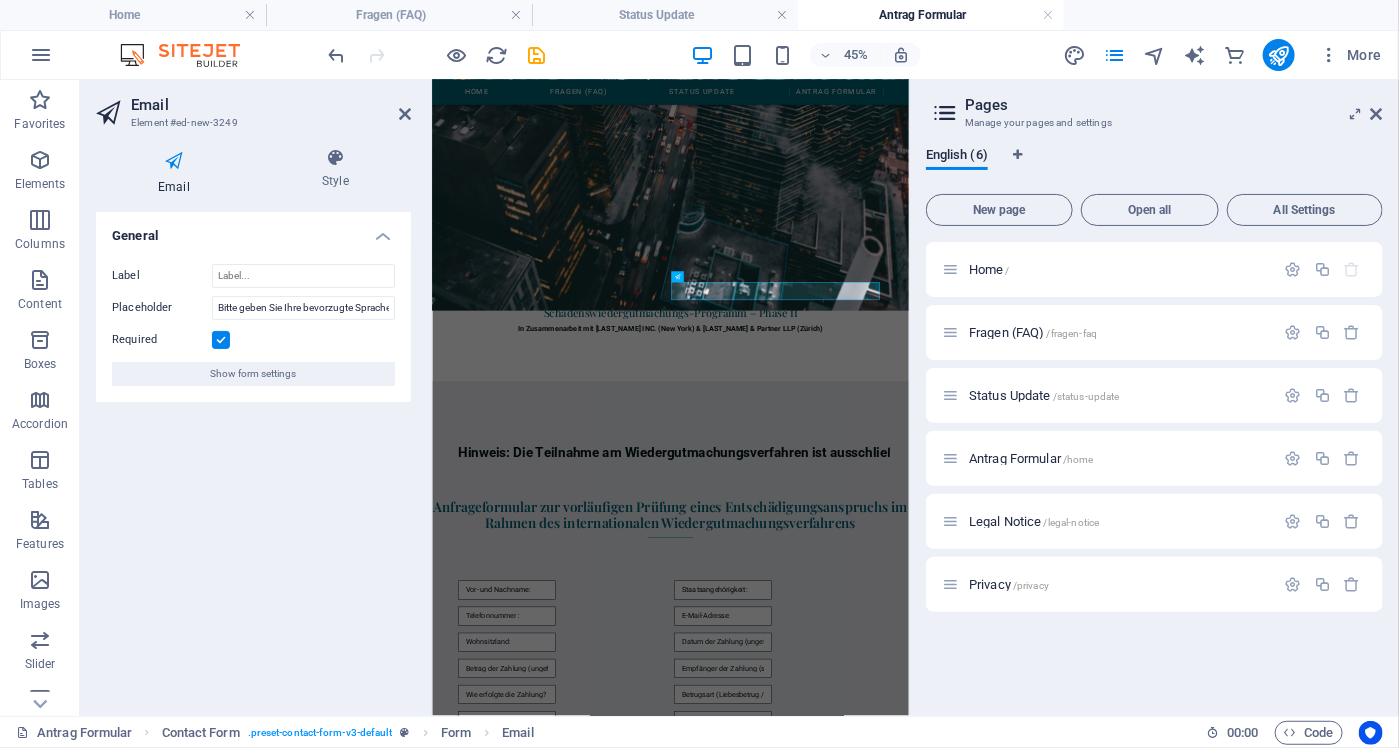 click at bounding box center [221, 340] 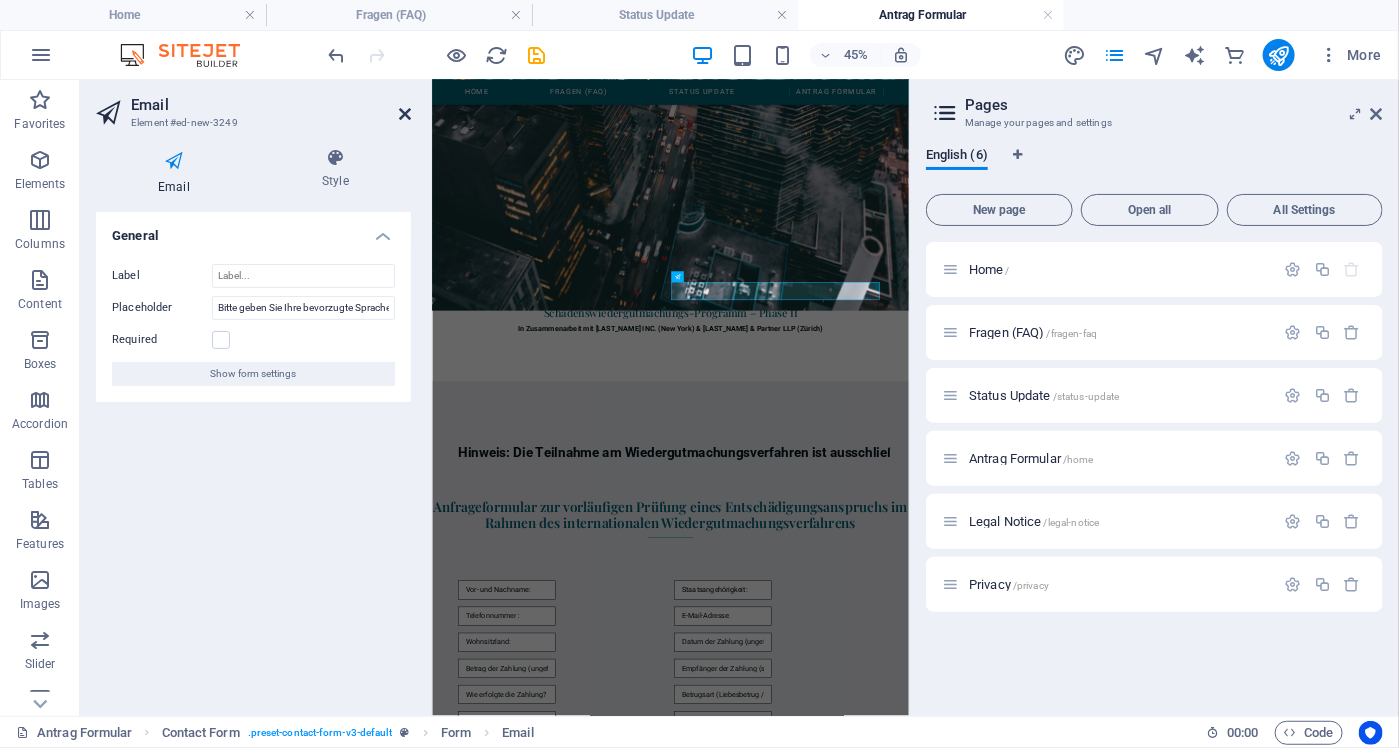 click at bounding box center (405, 114) 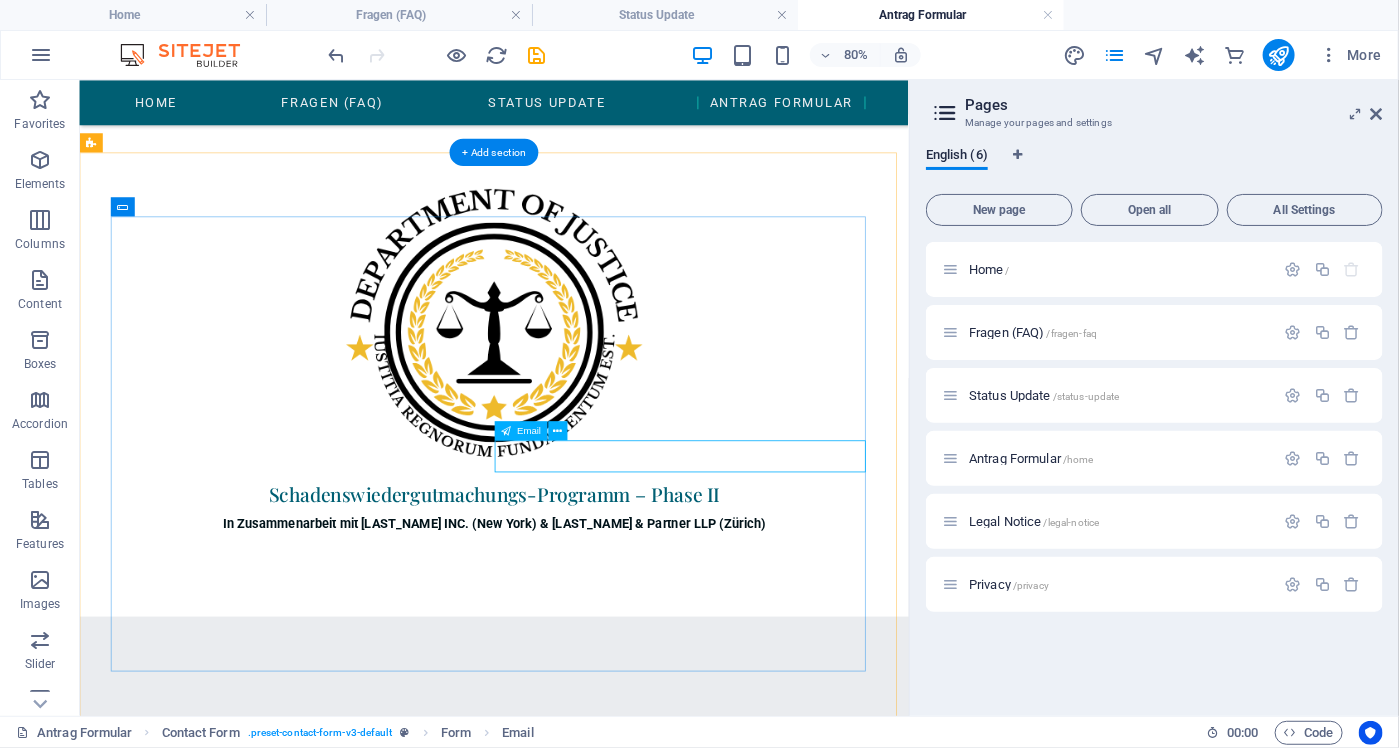 click on "E-Mail-Adresse:" at bounding box center [837, 1503] 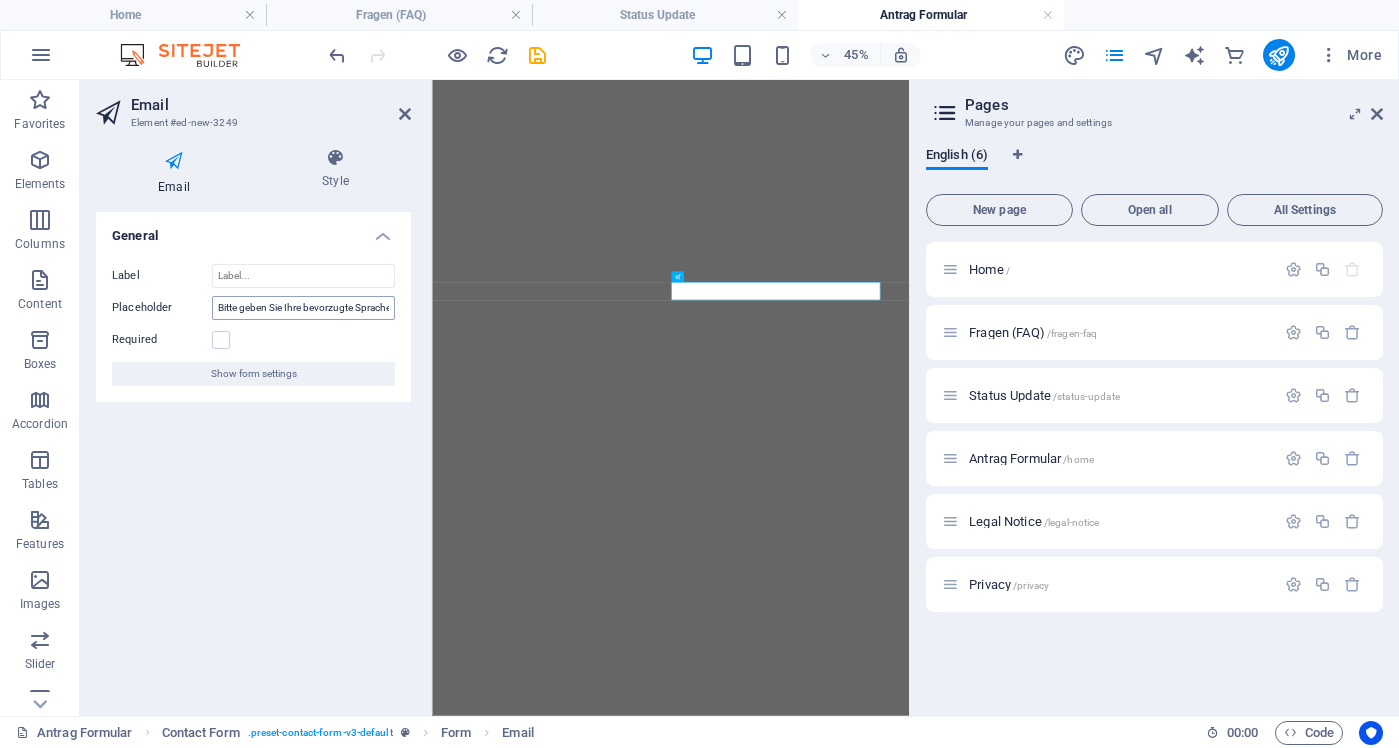 scroll, scrollTop: 0, scrollLeft: 0, axis: both 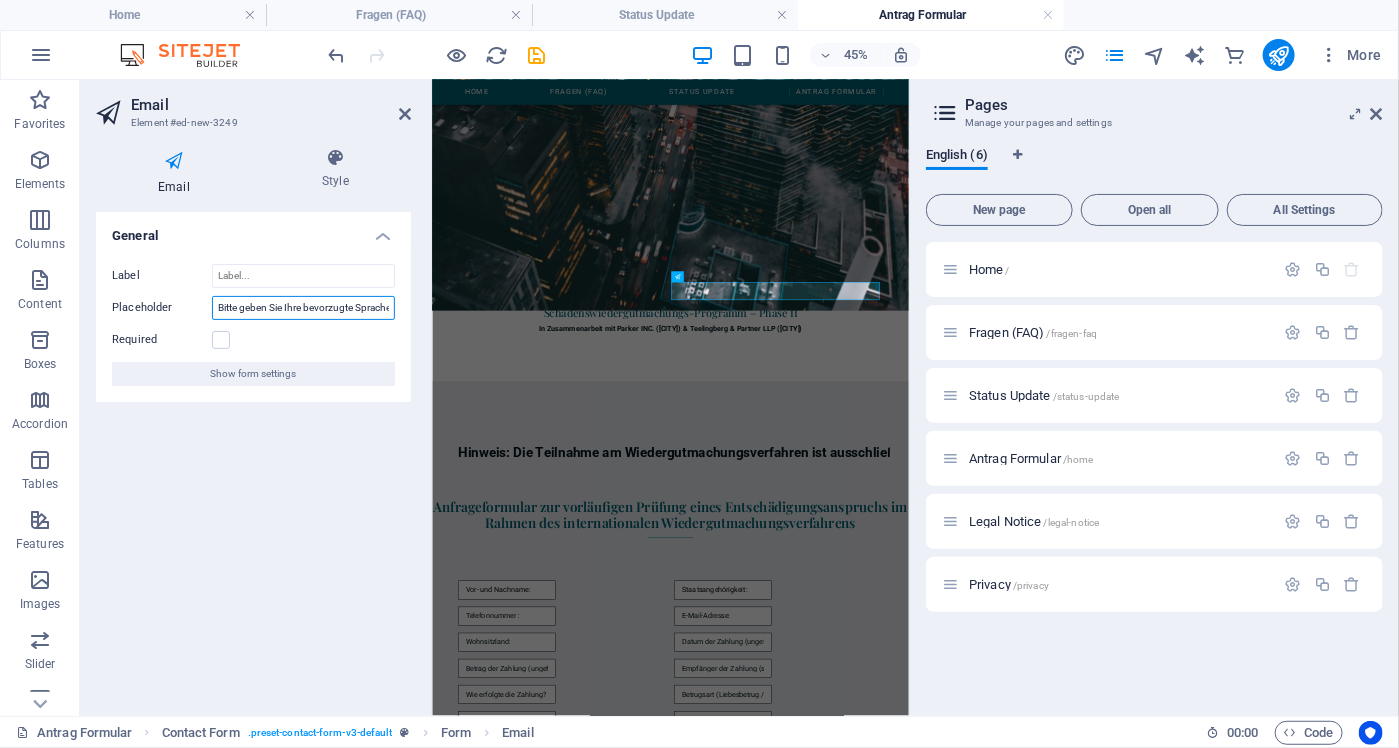 click on "Bitte geben Sie Ihre bevorzugte Sprache f\u00fcr die Korrespondenz an:" at bounding box center (303, 308) 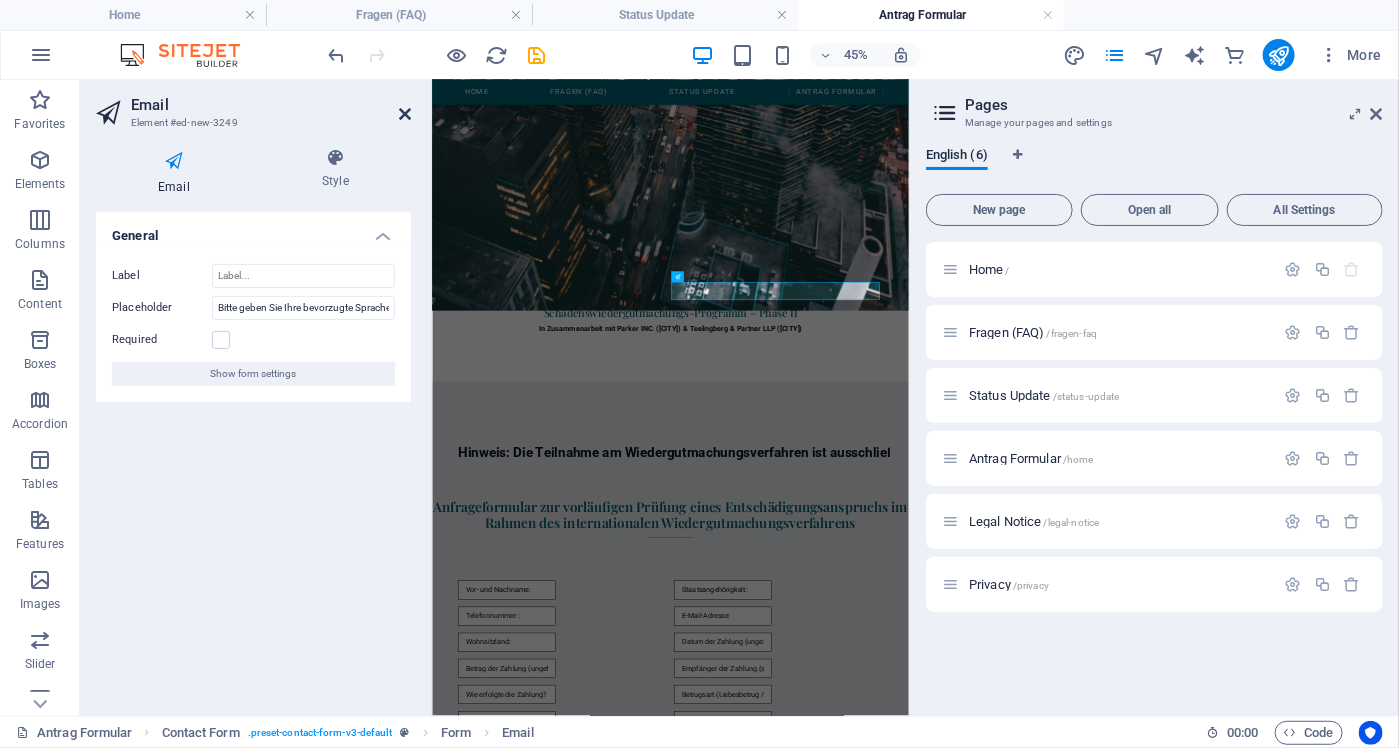 click at bounding box center [405, 114] 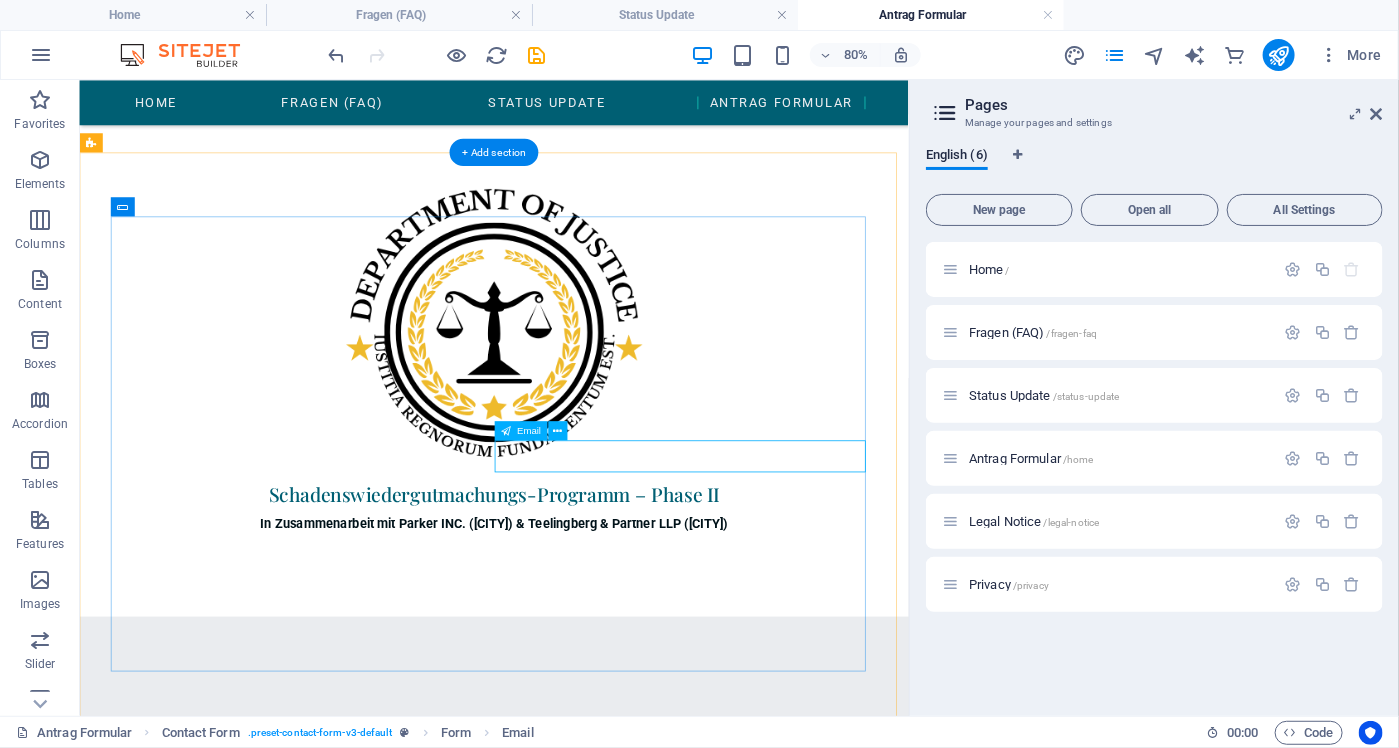 click on "E-Mail-Adresse:" at bounding box center [837, 1503] 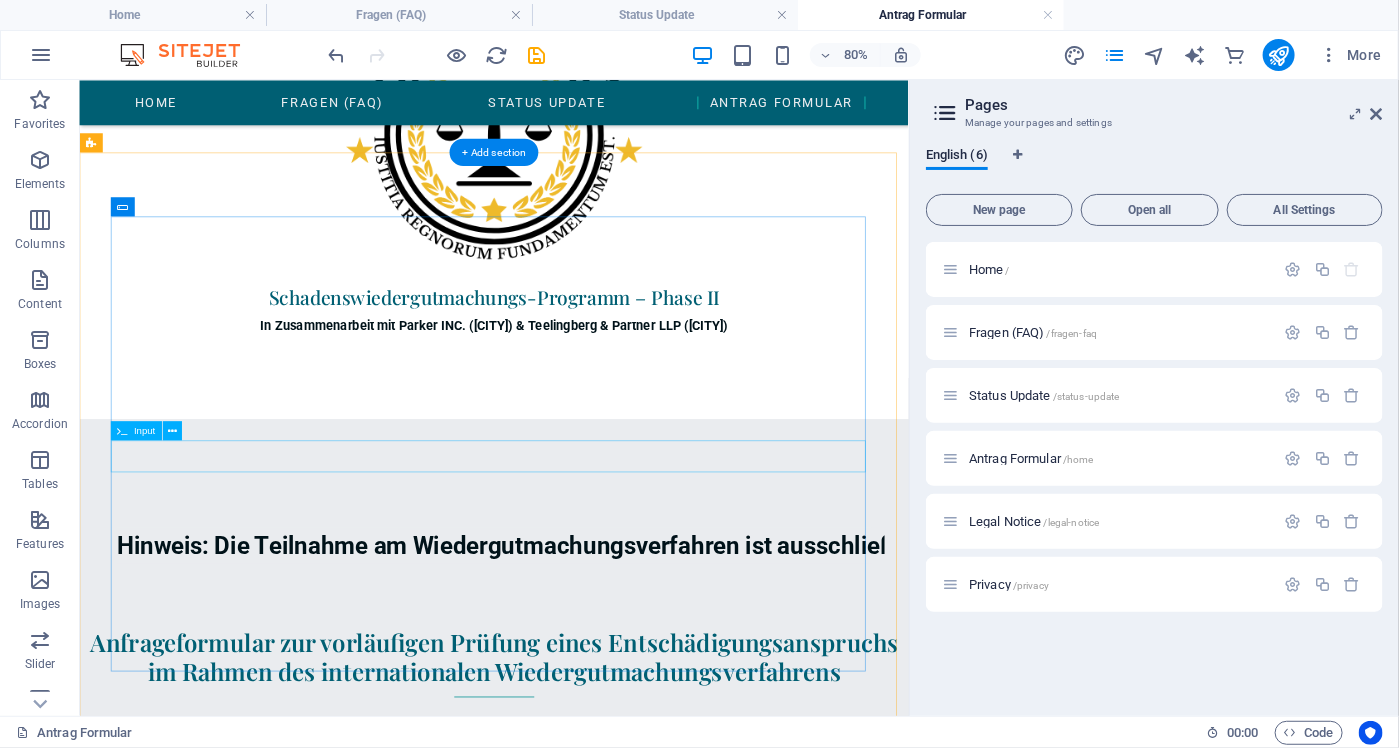 click at bounding box center [597, 1256] 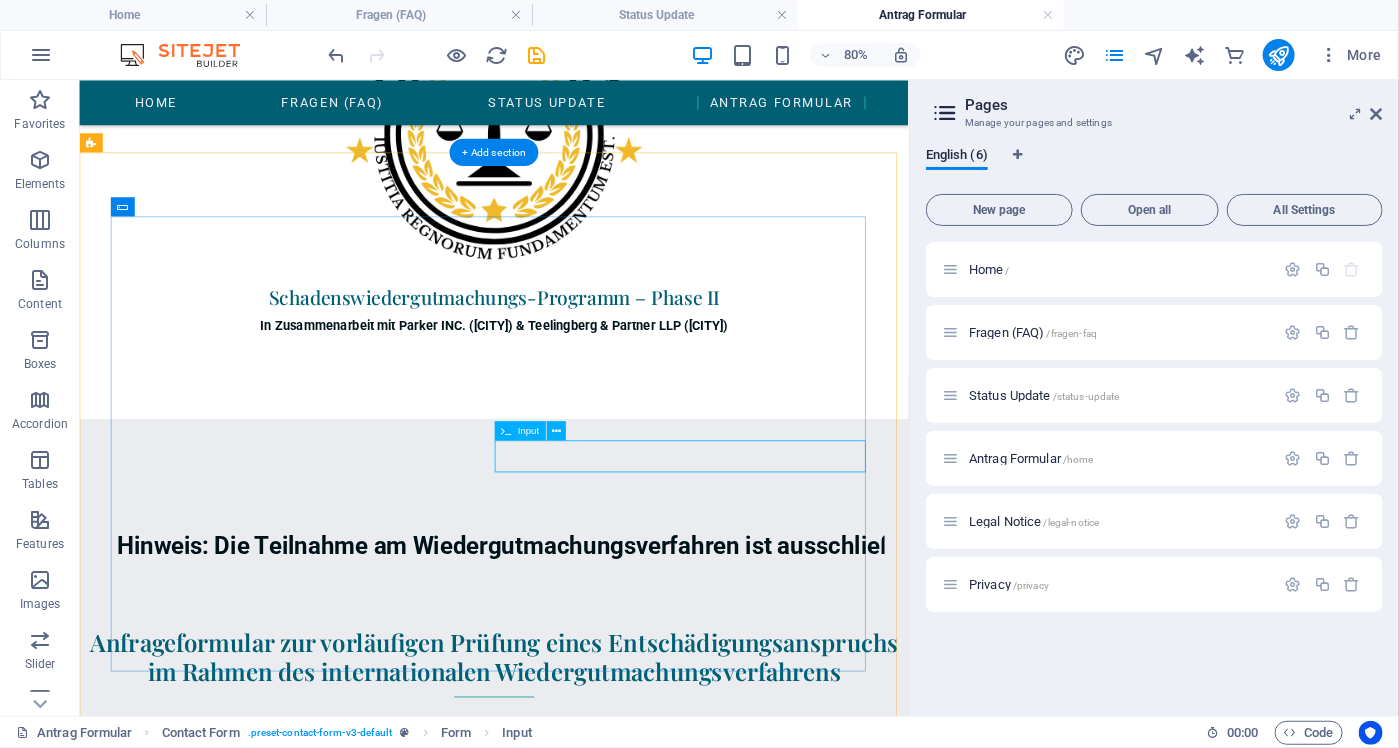 click at bounding box center [837, 1256] 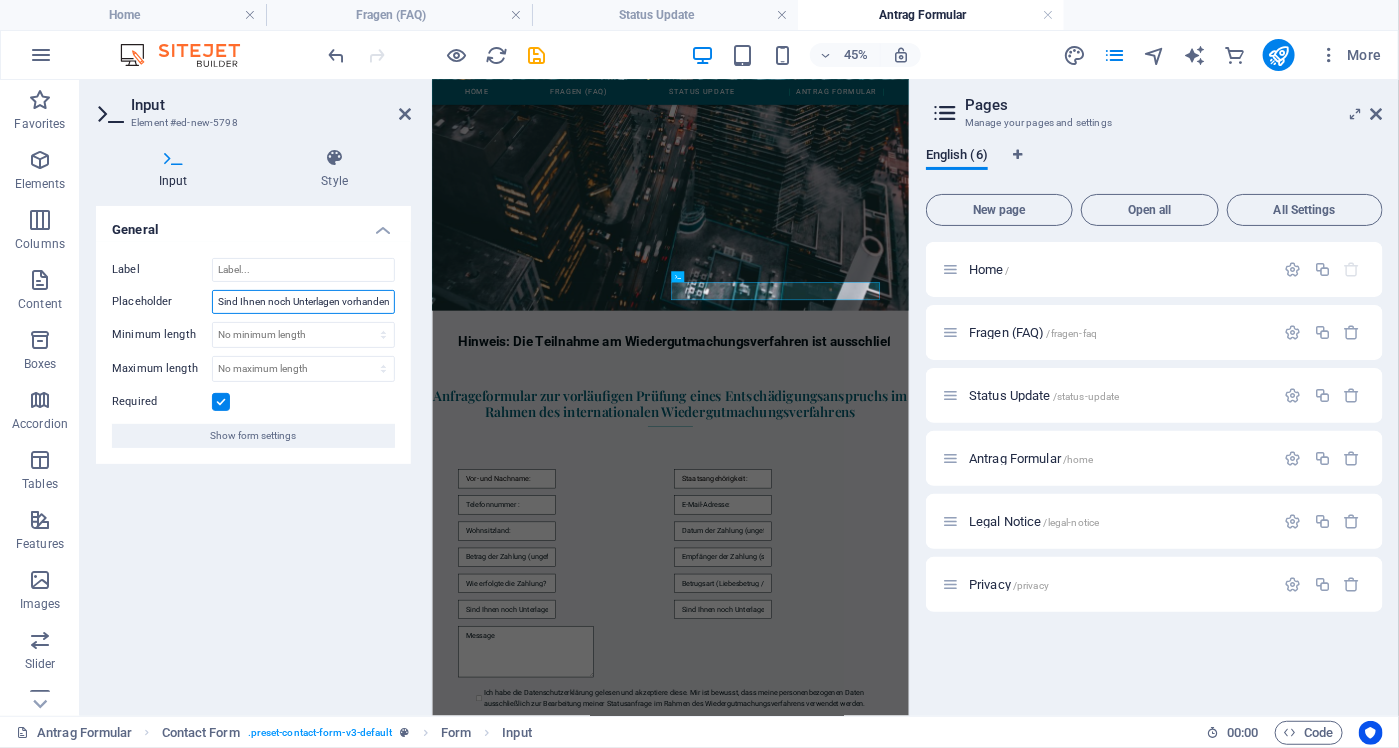 click on "Sind Ihnen noch Unterlagen vorhanden (z. B. Quittung, E-Mails)?" at bounding box center [303, 302] 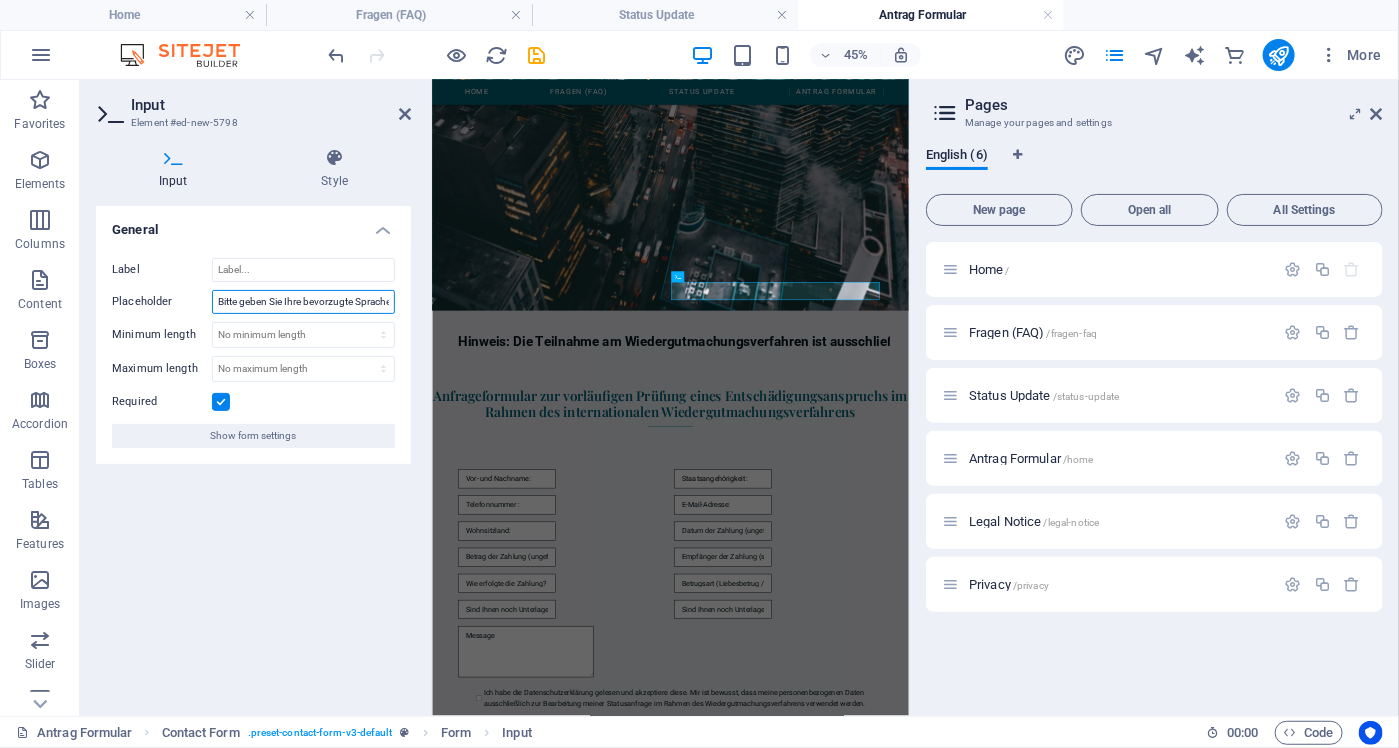 scroll, scrollTop: 0, scrollLeft: 143, axis: horizontal 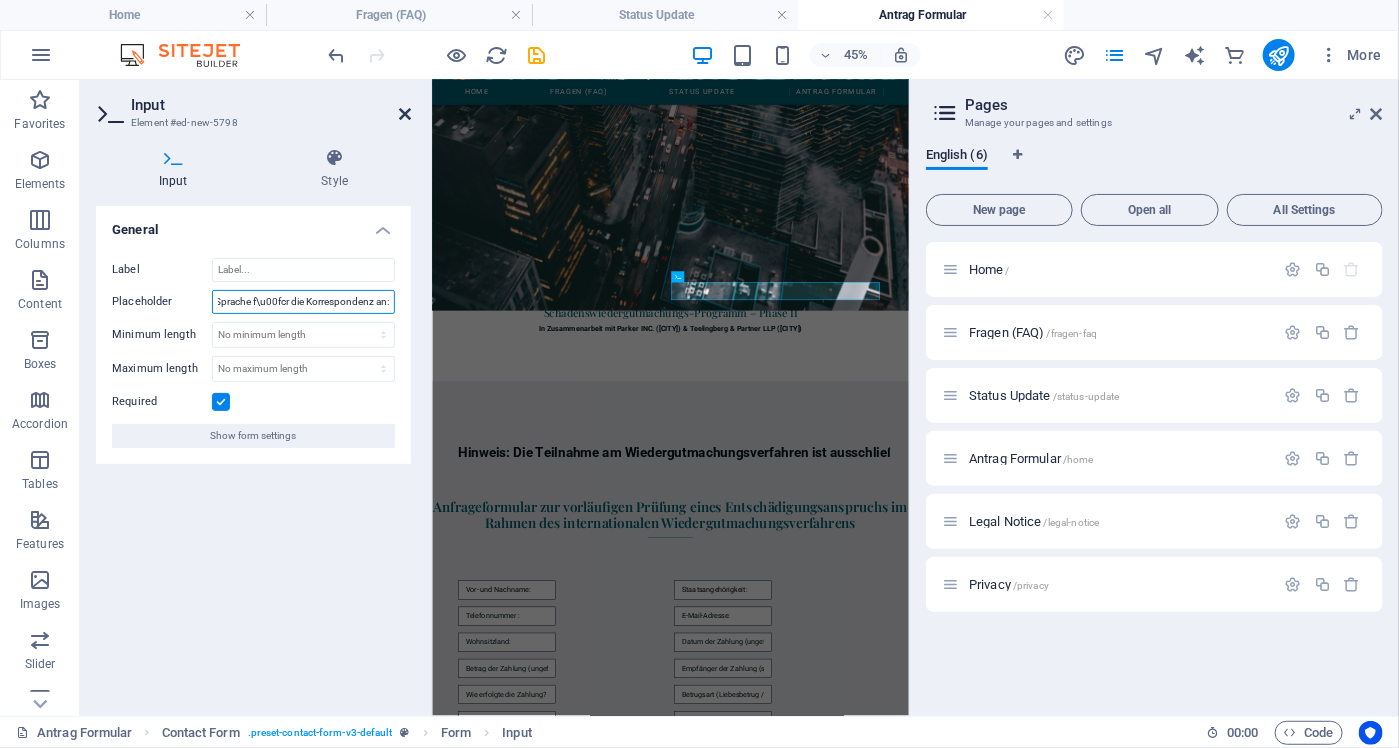 type on "Bitte geben Sie Ihre bevorzugte Sprache f\u00fcr die Korrespondenz an:" 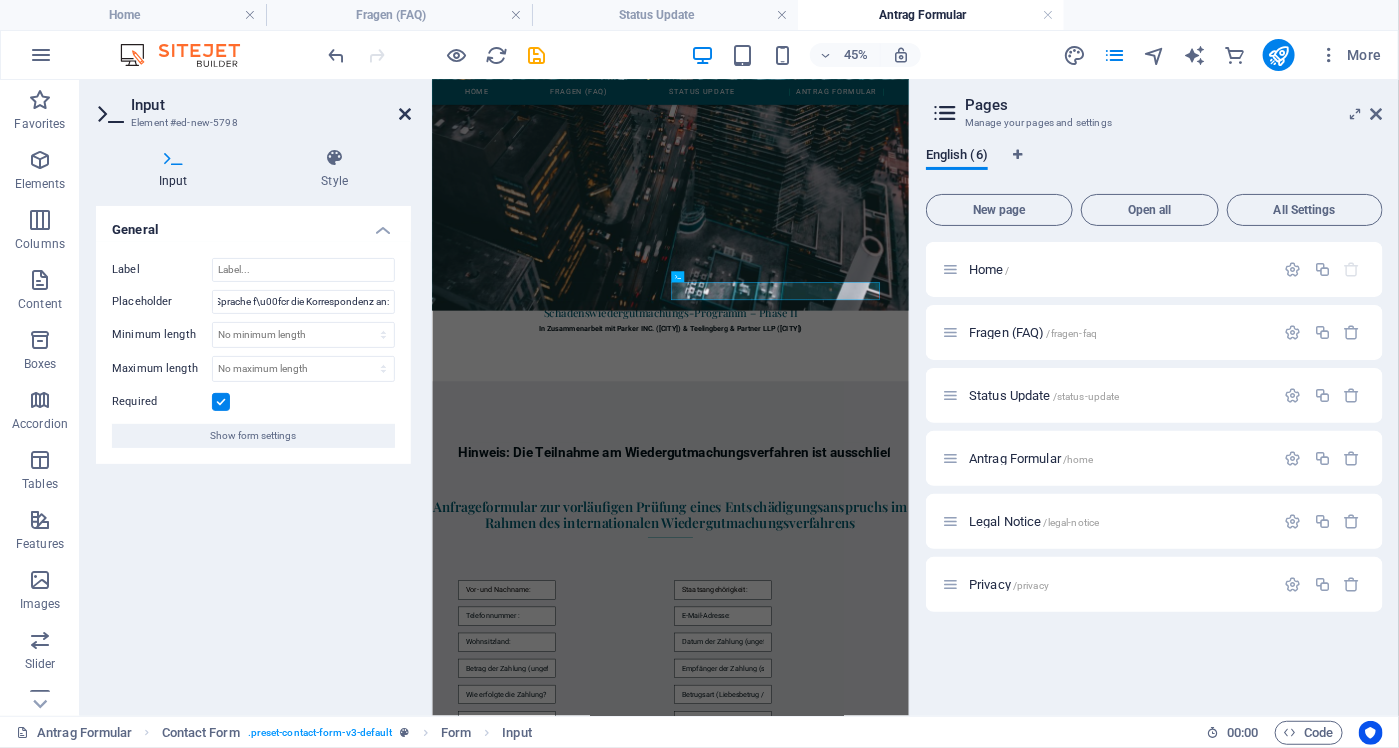 scroll, scrollTop: 0, scrollLeft: 0, axis: both 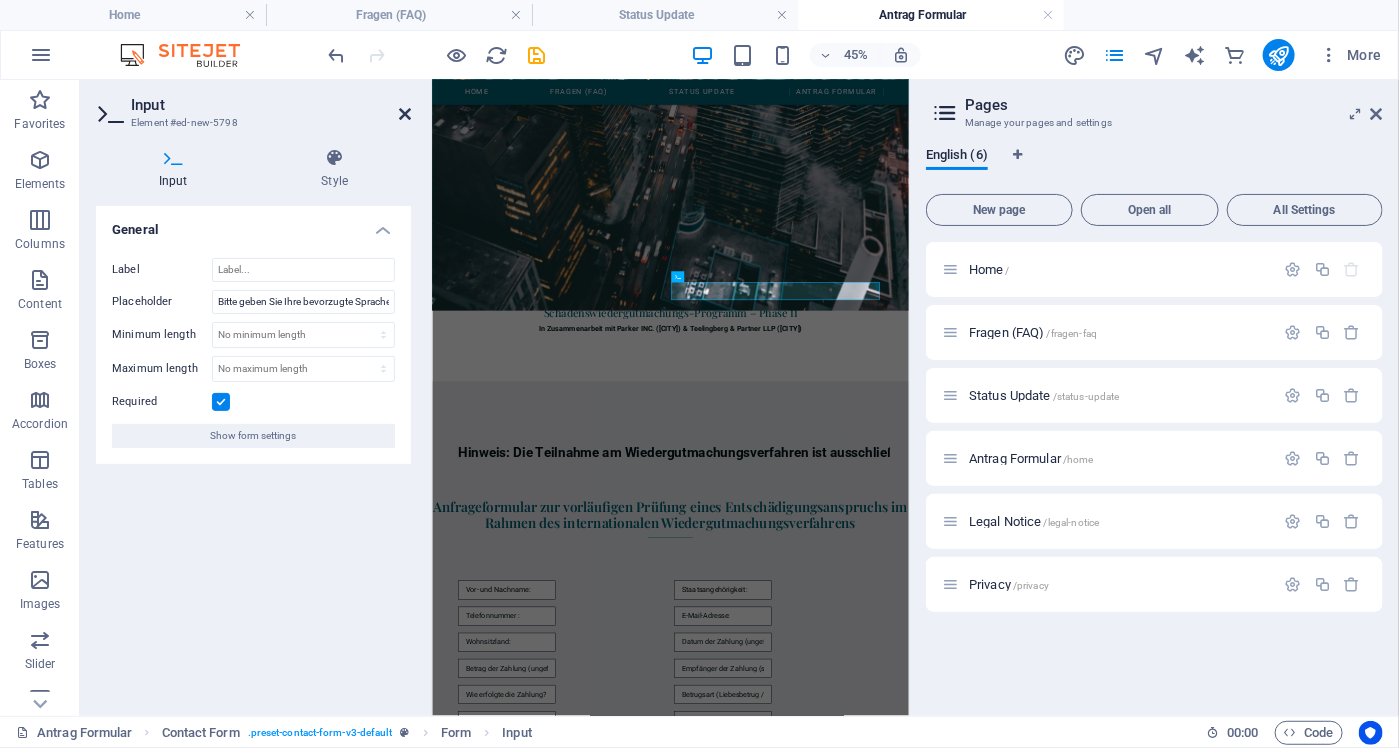click at bounding box center [405, 114] 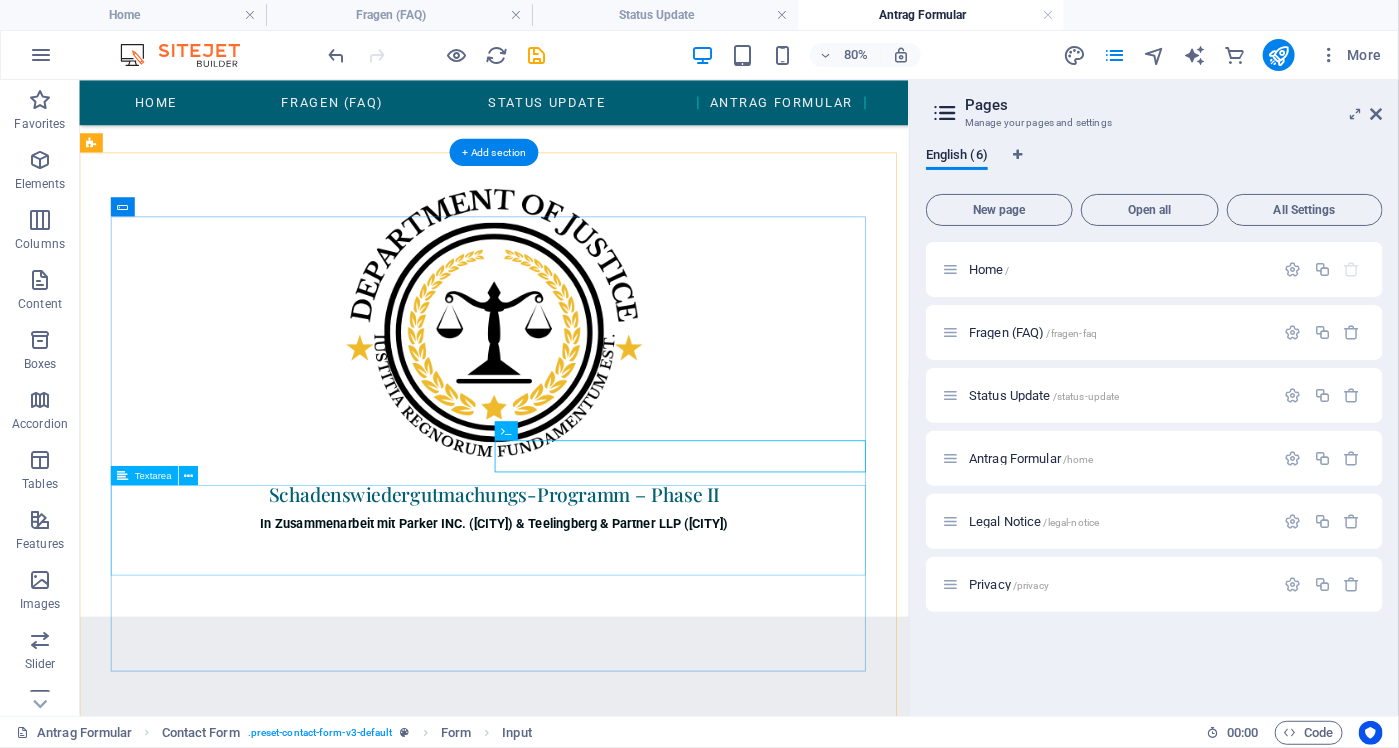 click at bounding box center [597, 1600] 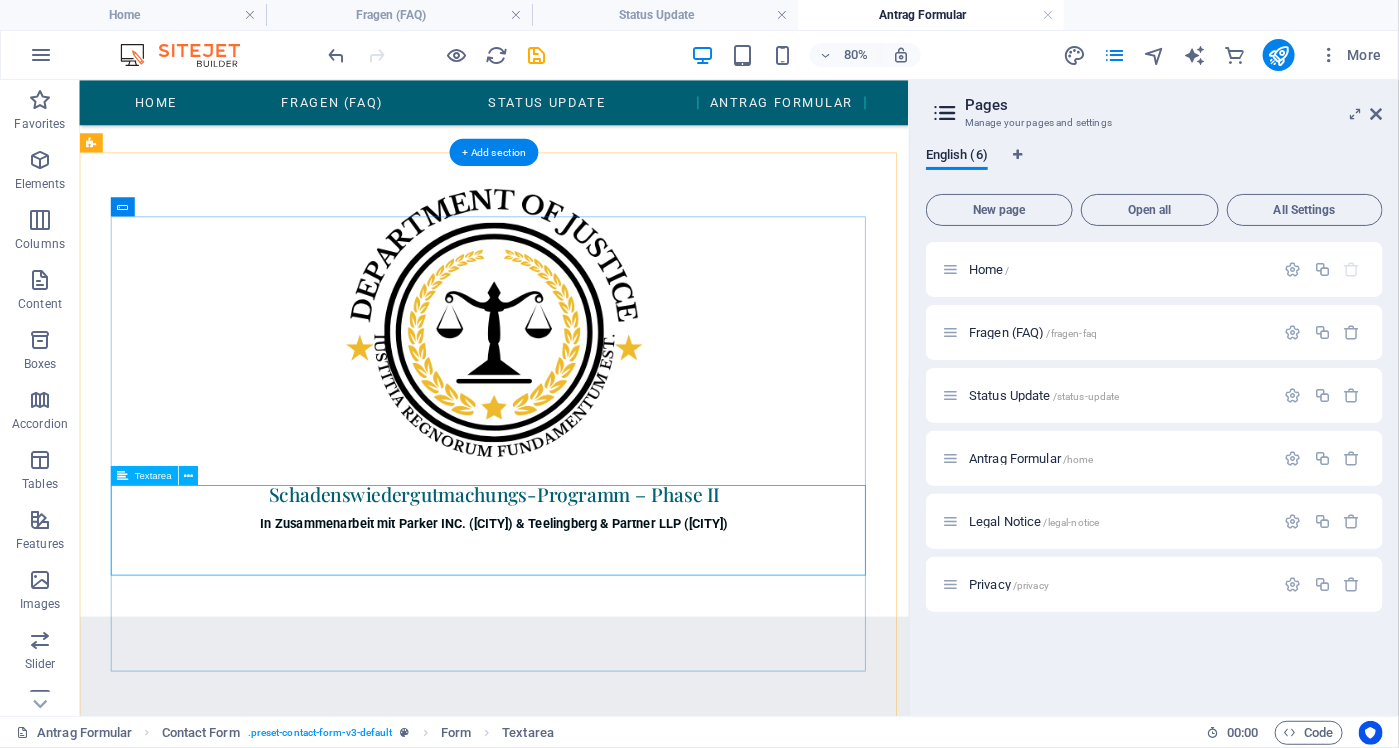 click at bounding box center [597, 1600] 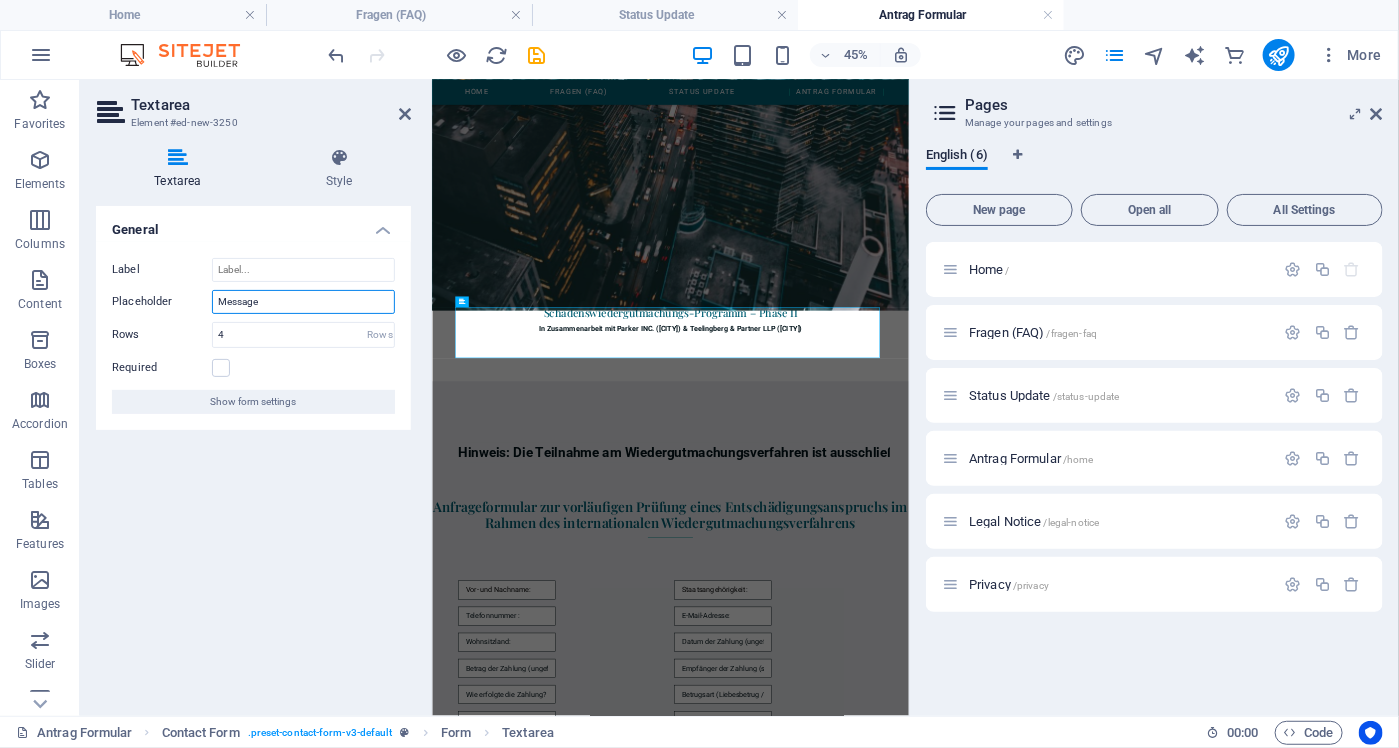 click on "Message" at bounding box center [303, 302] 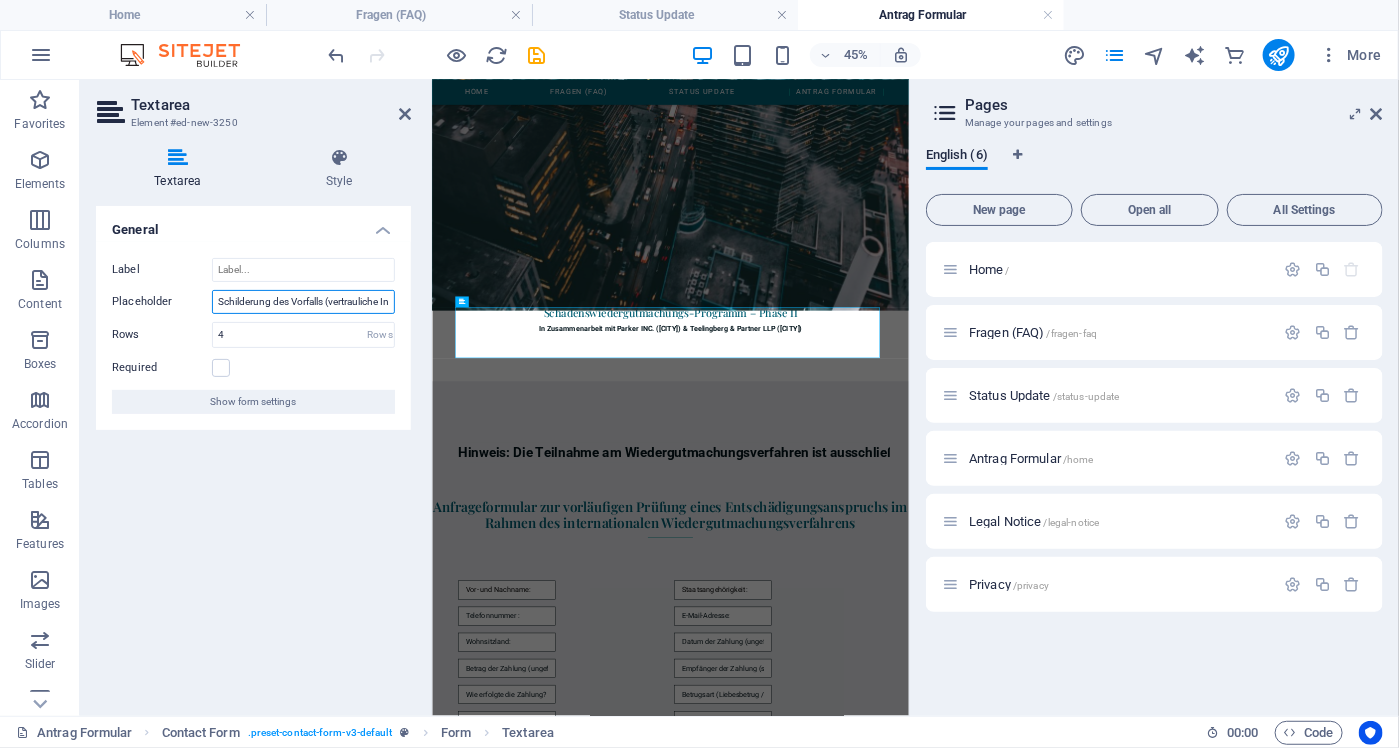 scroll, scrollTop: 0, scrollLeft: 50, axis: horizontal 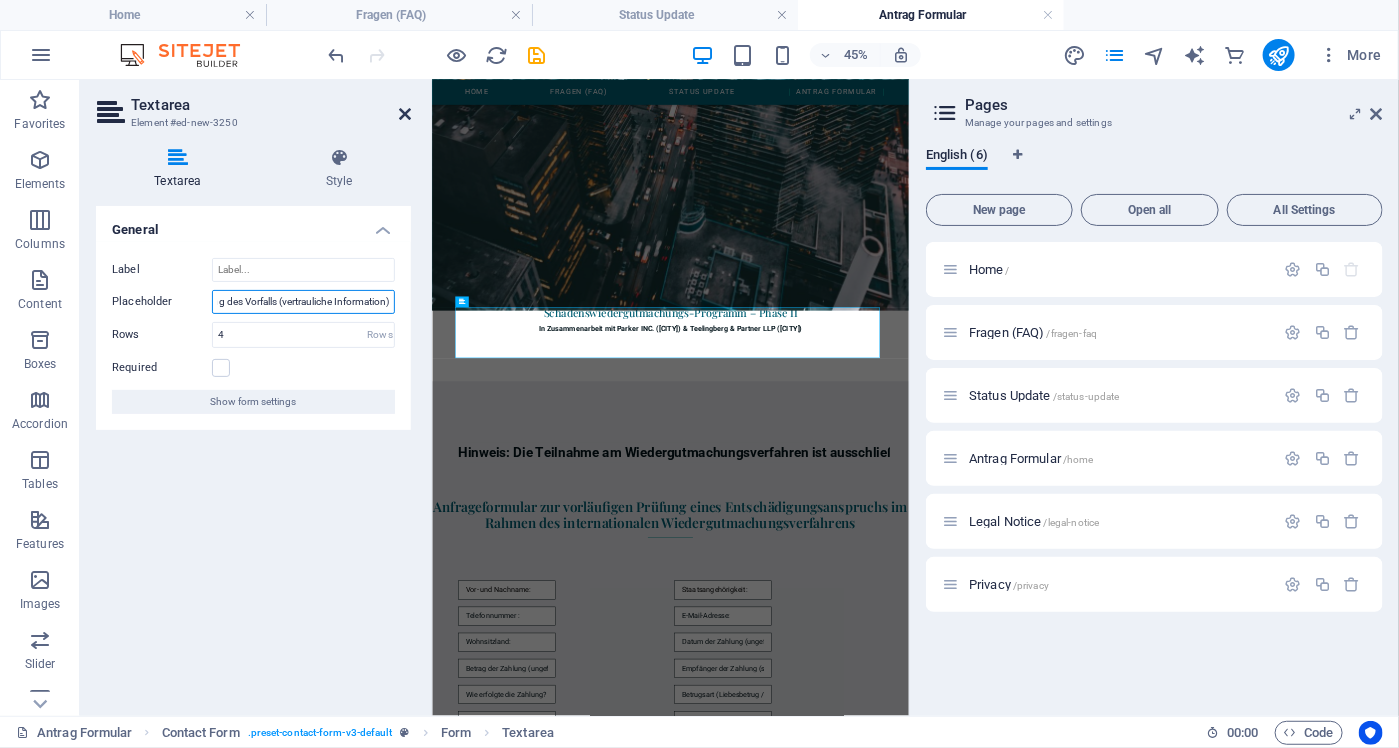 type on "Schilderung des Vorfalls (vertrauliche Information)" 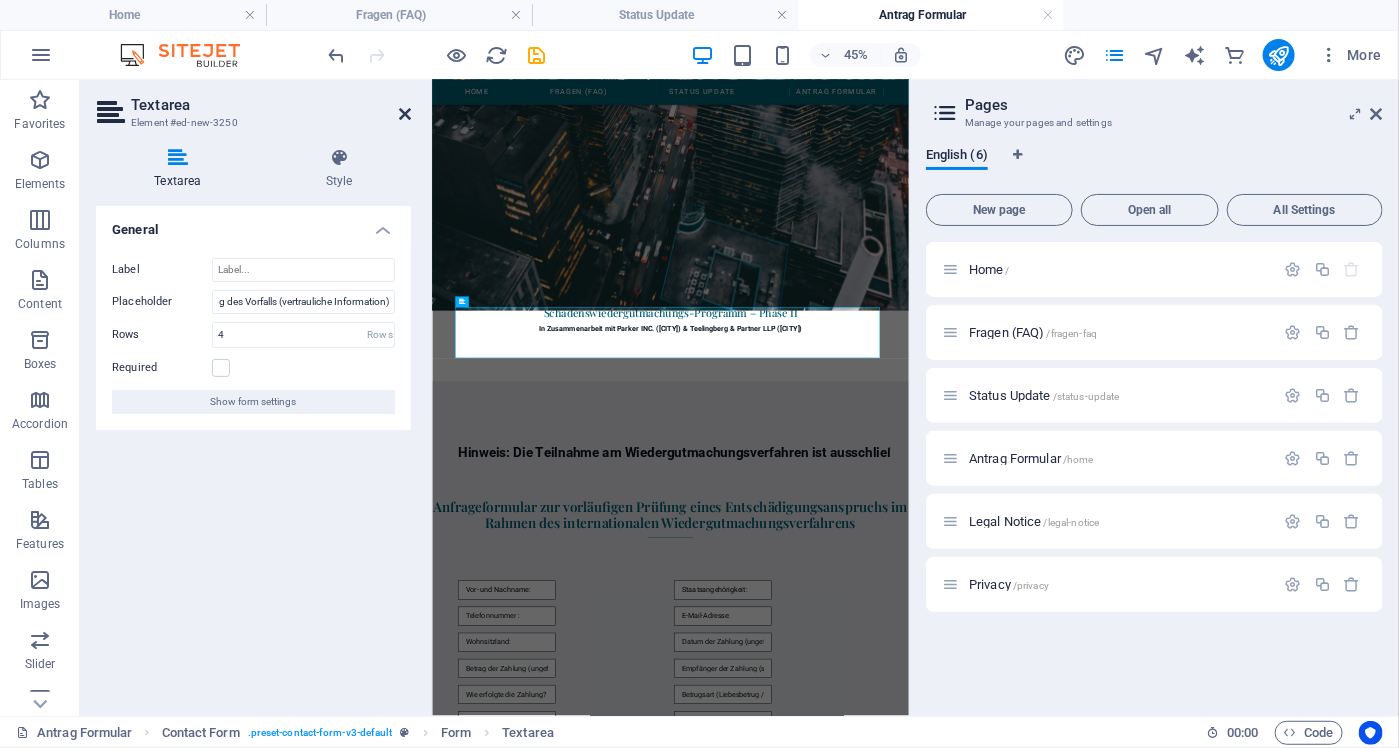 scroll, scrollTop: 0, scrollLeft: 0, axis: both 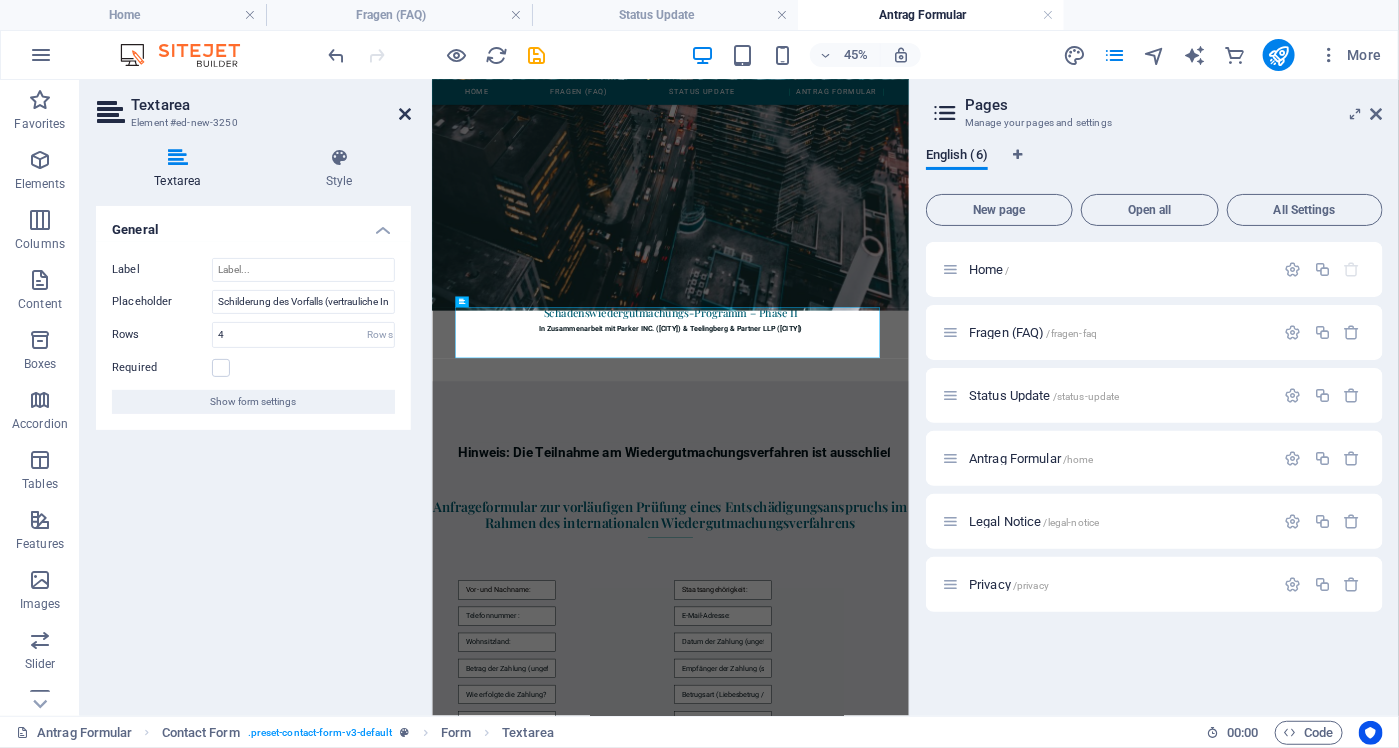 click at bounding box center (405, 114) 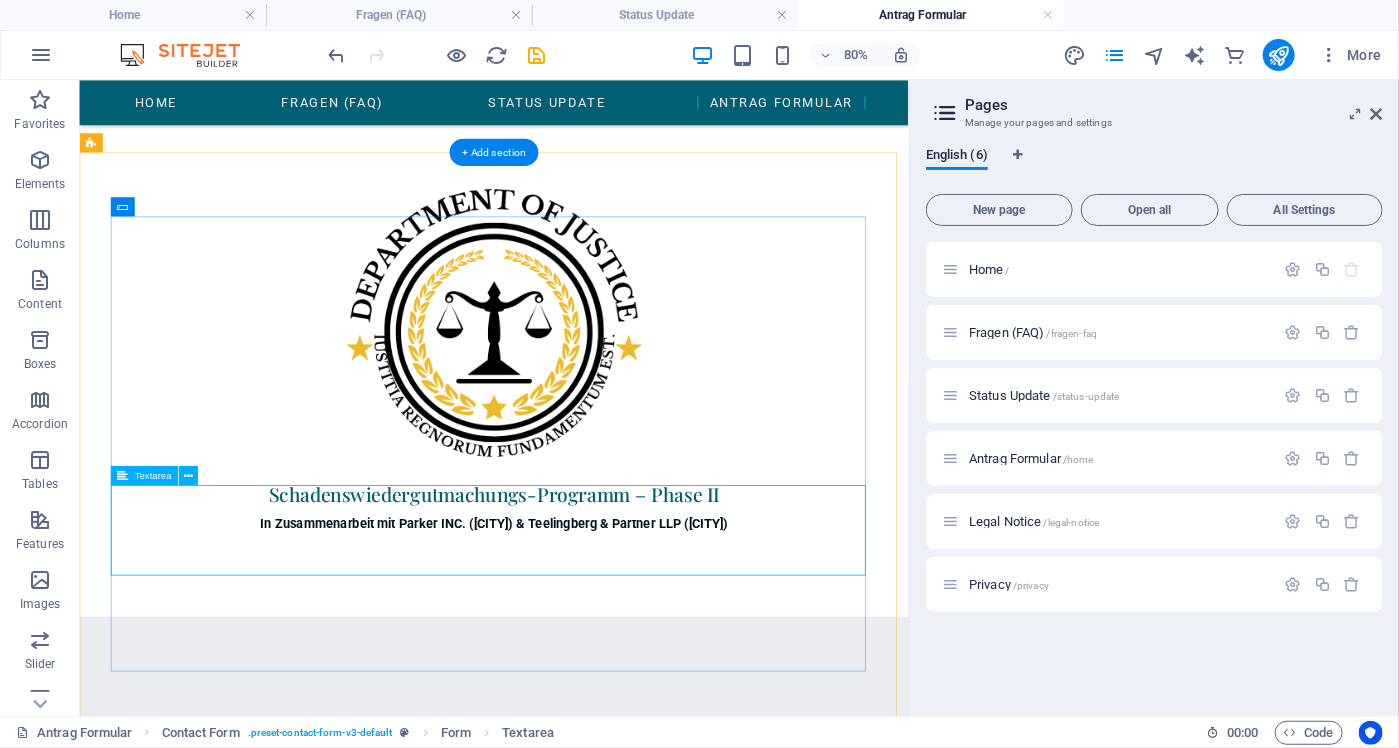 click at bounding box center (597, 1600) 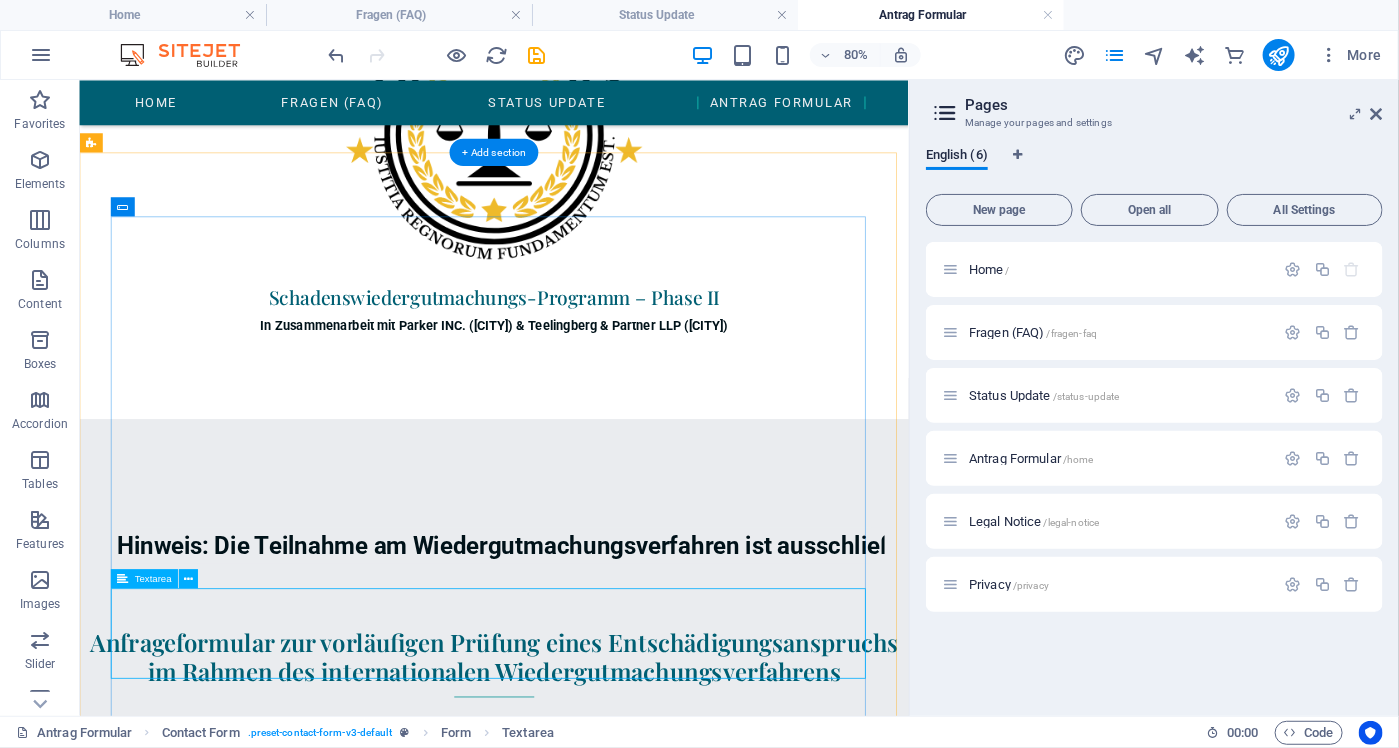 click at bounding box center [597, 1490] 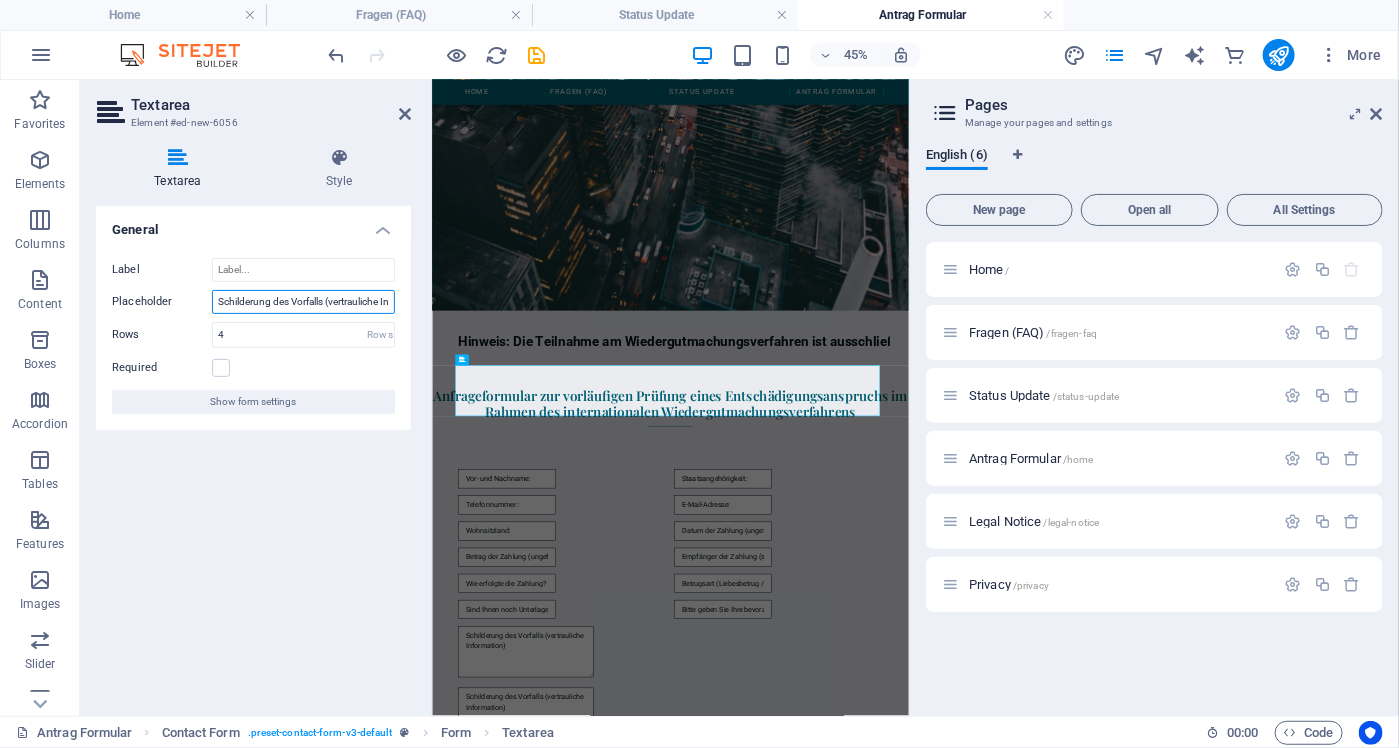 click on "Schilderung des Vorfalls (vertrauliche Information)" at bounding box center (303, 302) 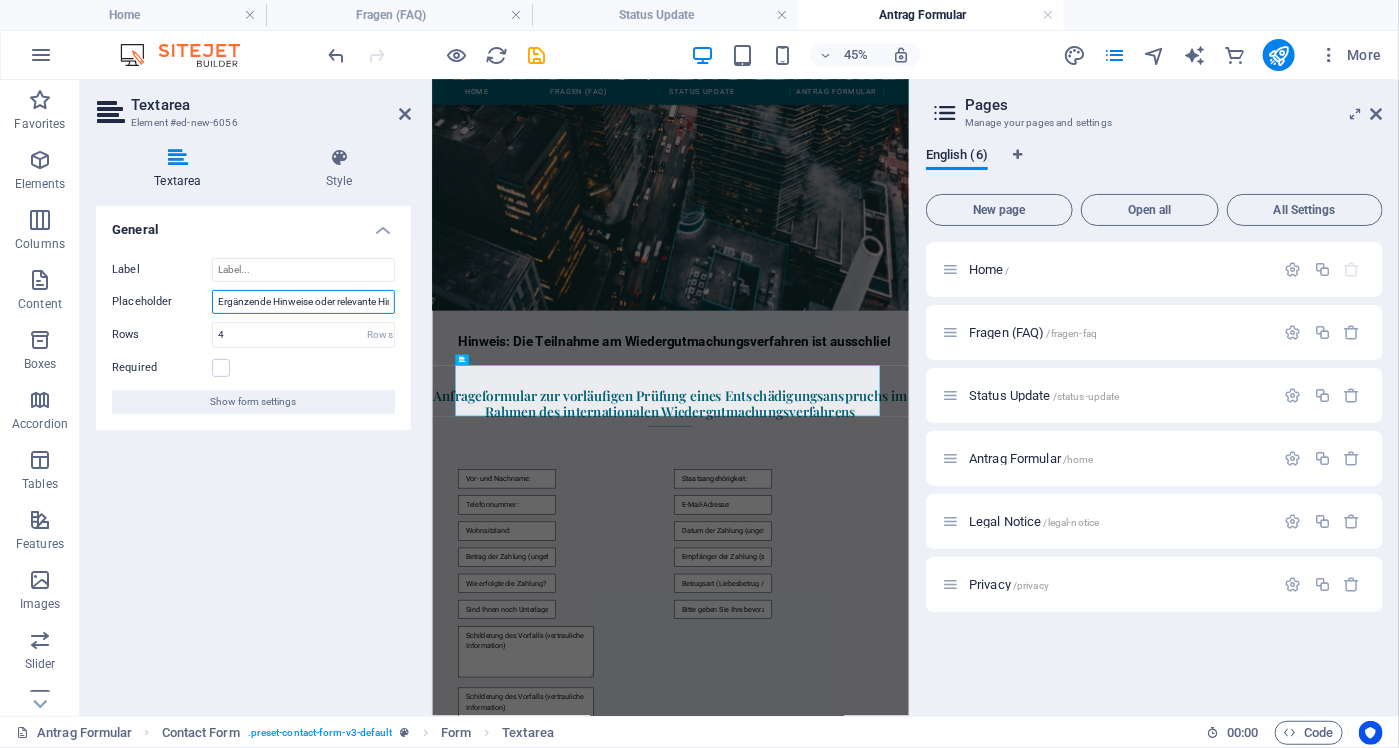 scroll, scrollTop: 0, scrollLeft: 924, axis: horizontal 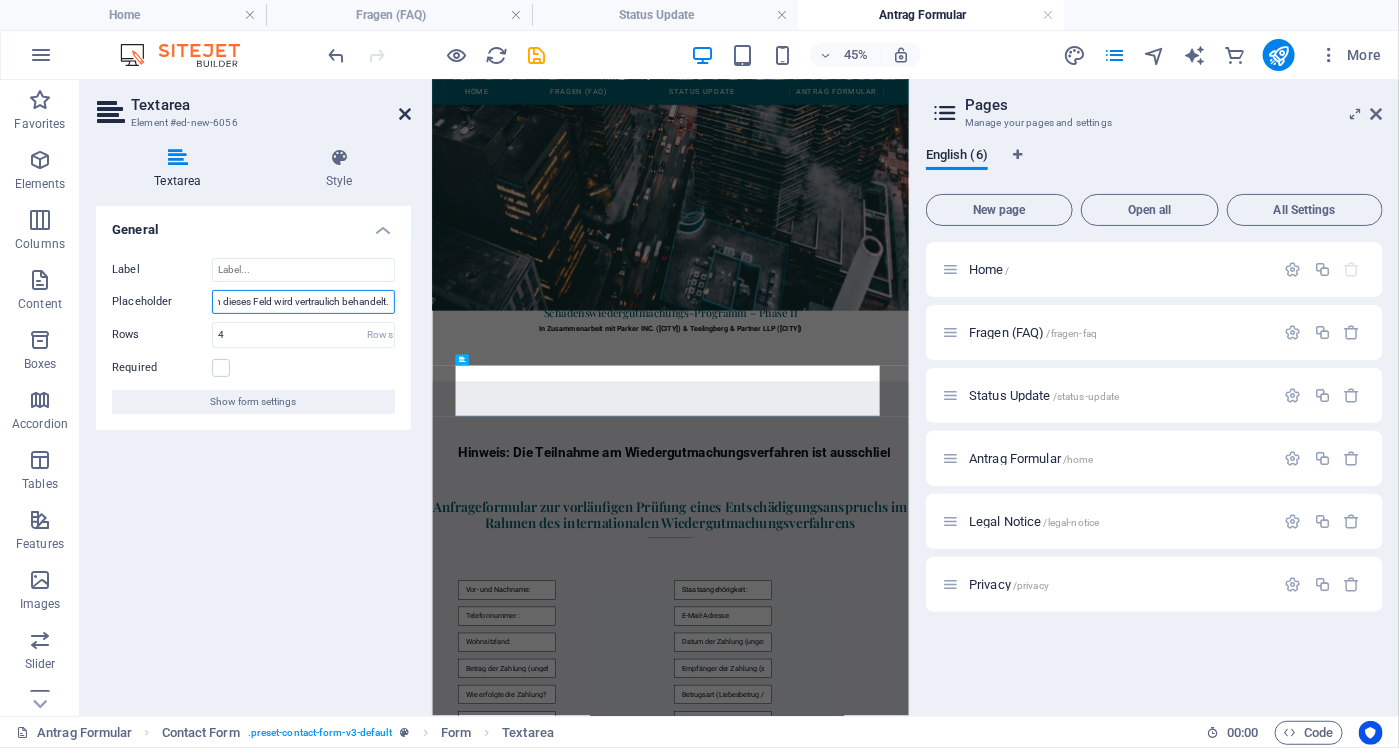 type on "Ergänzende Hinweise oder relevante Hintergrundinformationen (vertraulich, optional) Hier können Sie weitere Angaben machen, die aus Ihrer Sicht für die rechtliche Beurteilung Ihres Antrags relevant sind. Auch dieses Feld wird vertraulich behandelt." 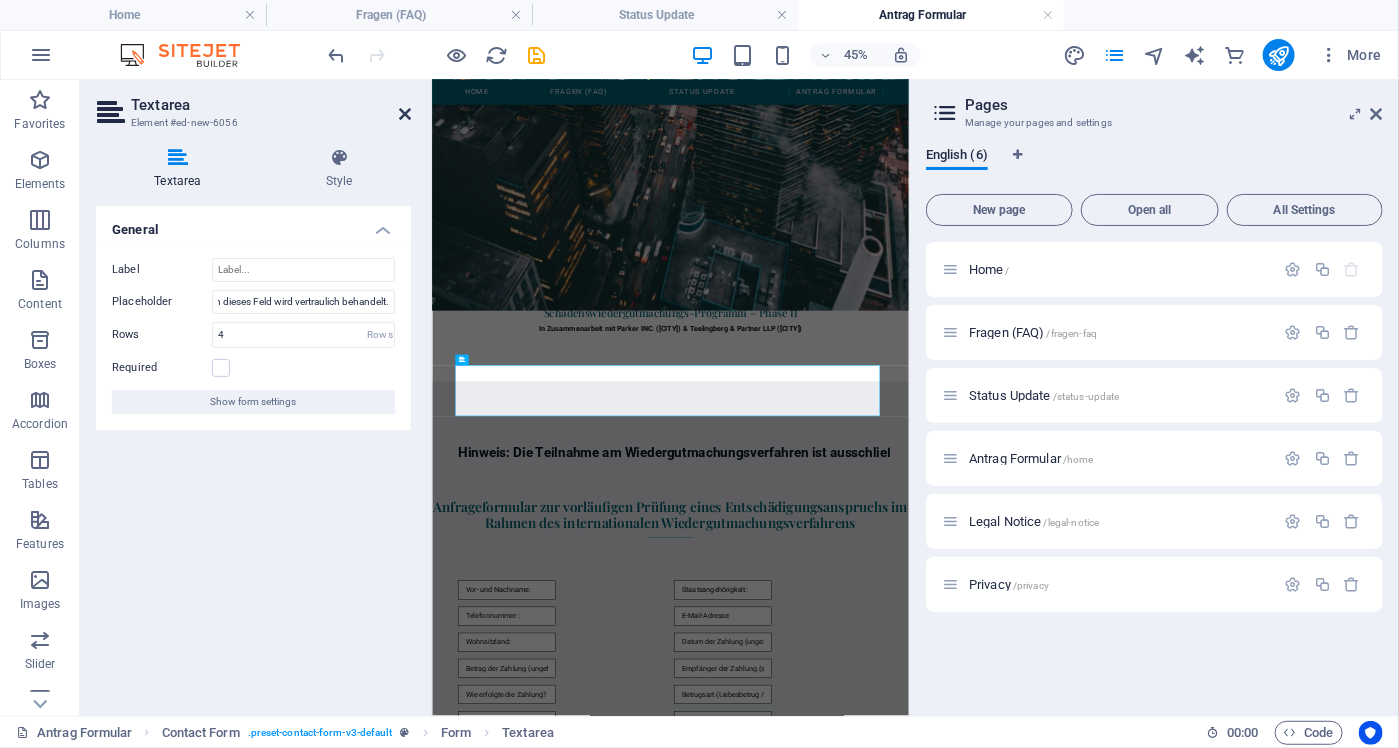 scroll, scrollTop: 0, scrollLeft: 0, axis: both 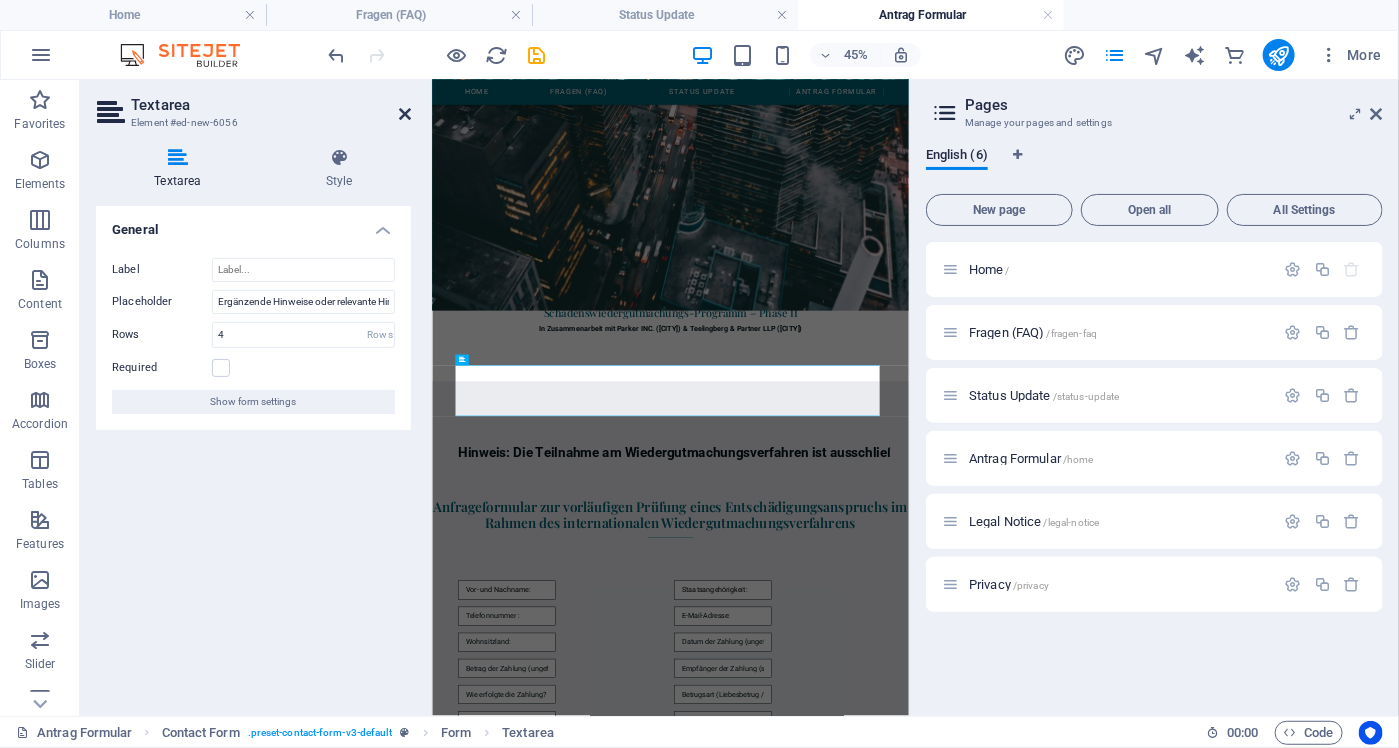 click on "Textarea Element #ed-new-6056" at bounding box center [253, 106] 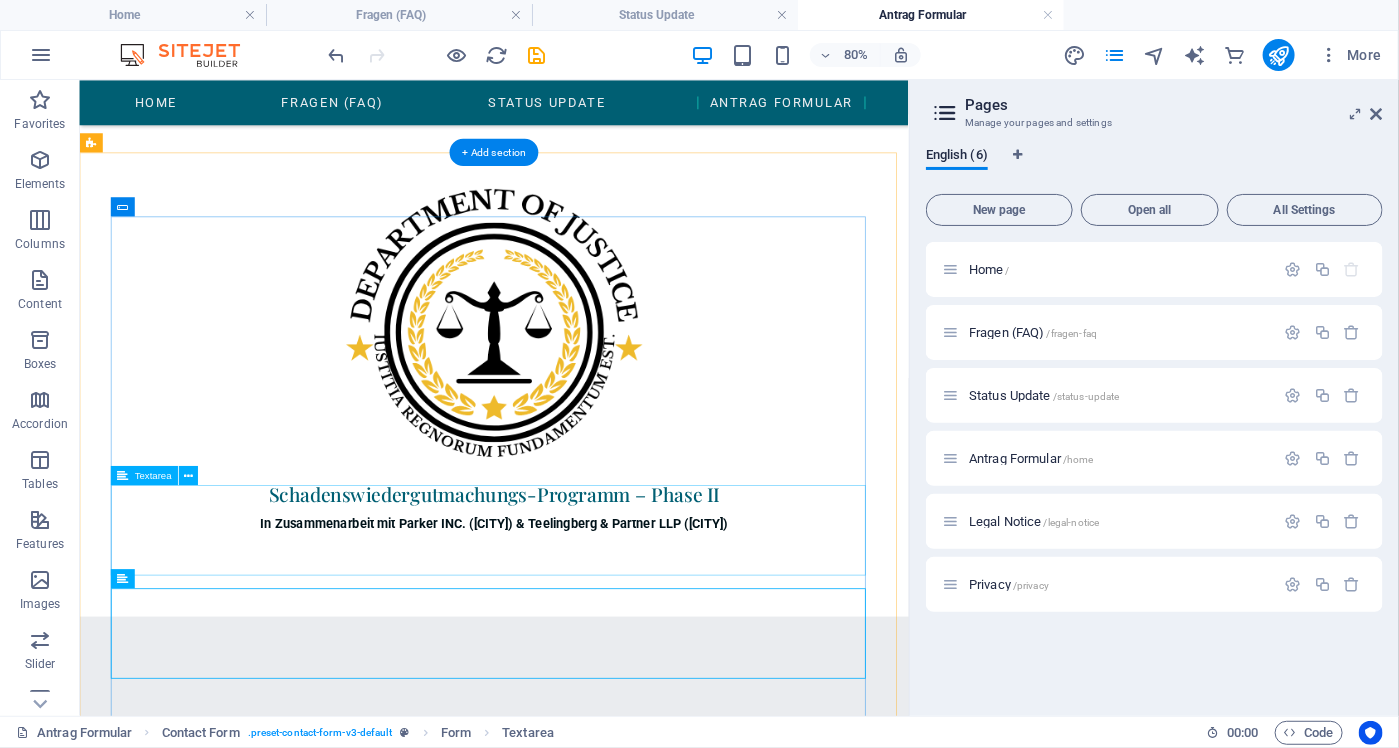 click at bounding box center [597, 1600] 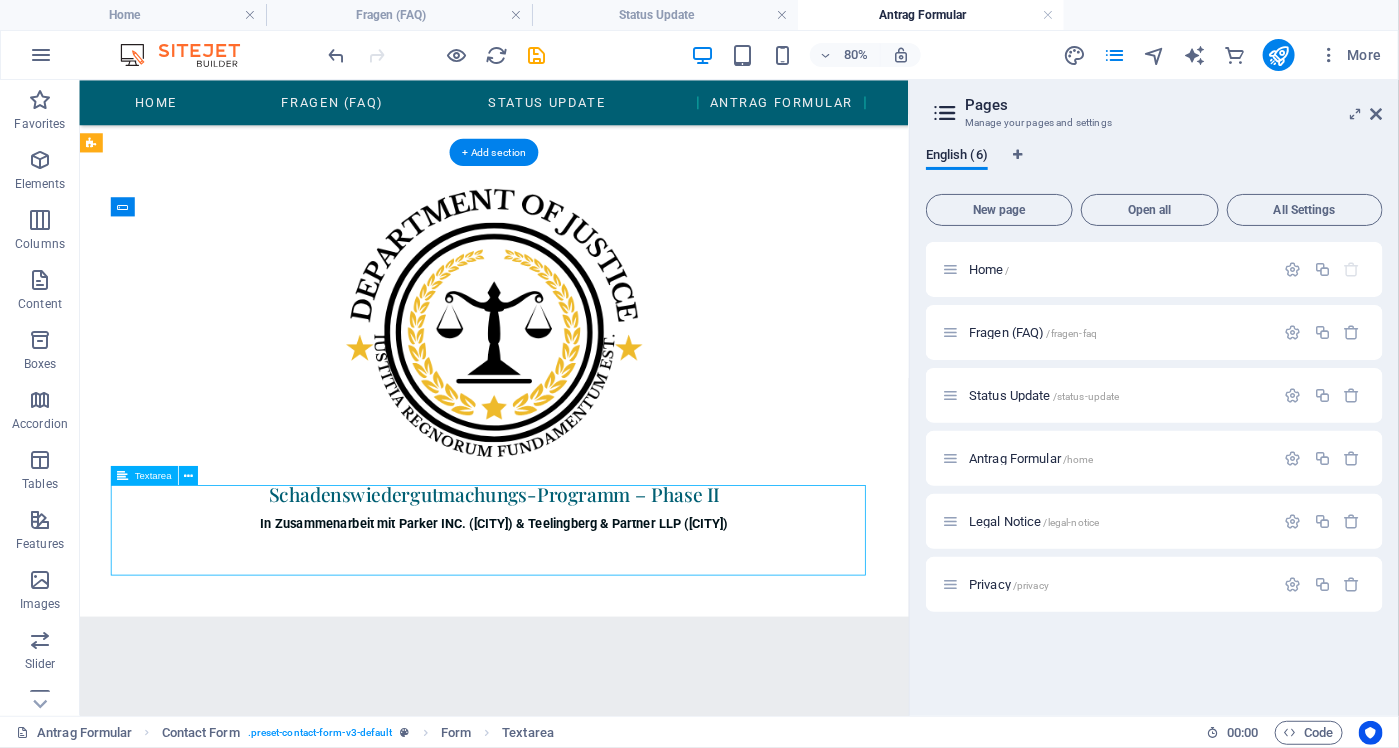 click at bounding box center (597, 1600) 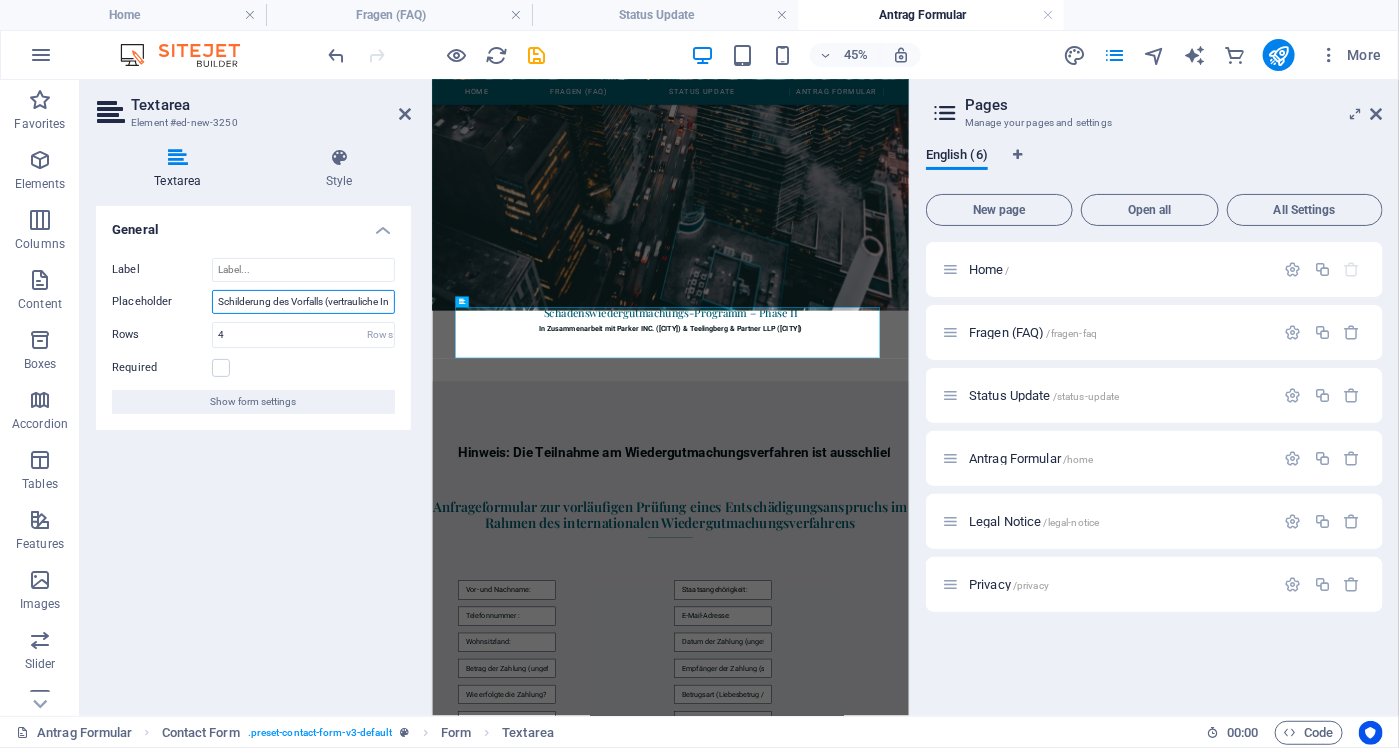 click on "Schilderung des Vorfalls (vertrauliche Information)" at bounding box center (303, 302) 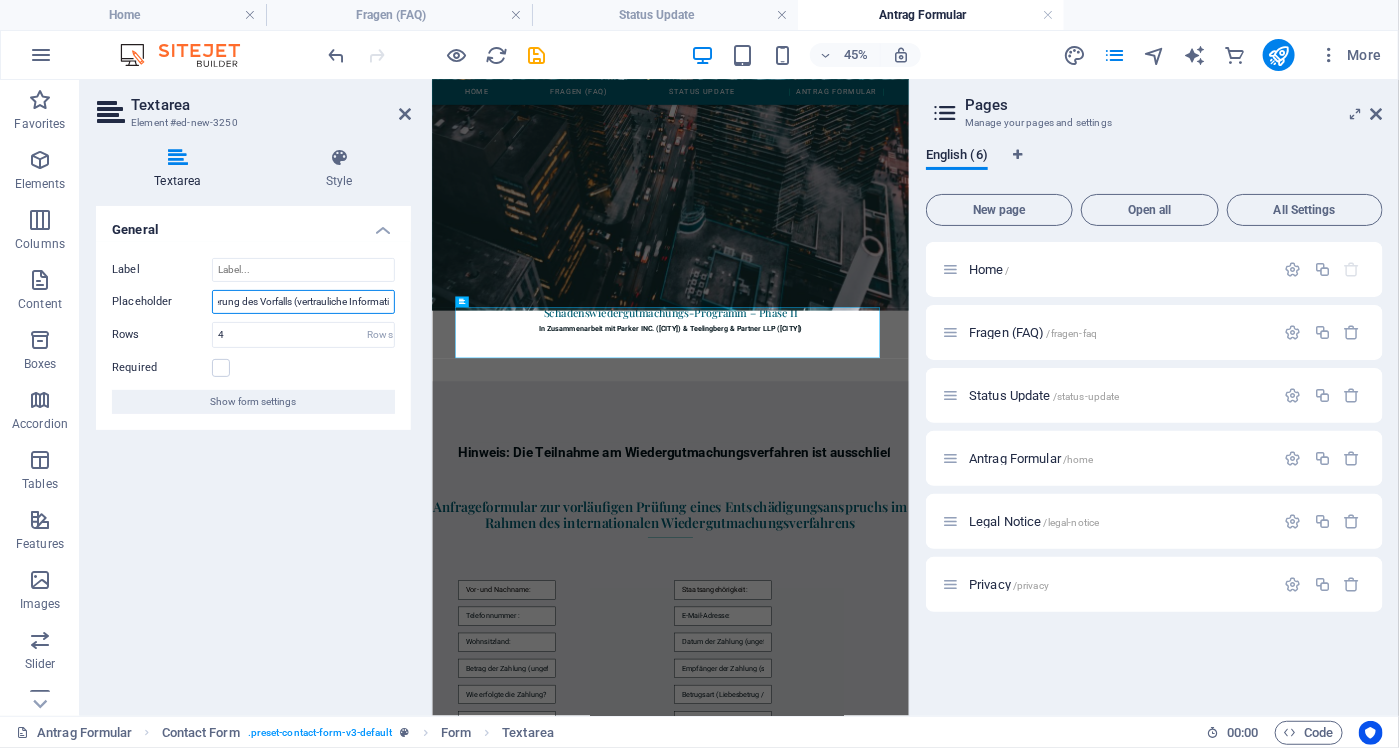 scroll, scrollTop: 0, scrollLeft: 50, axis: horizontal 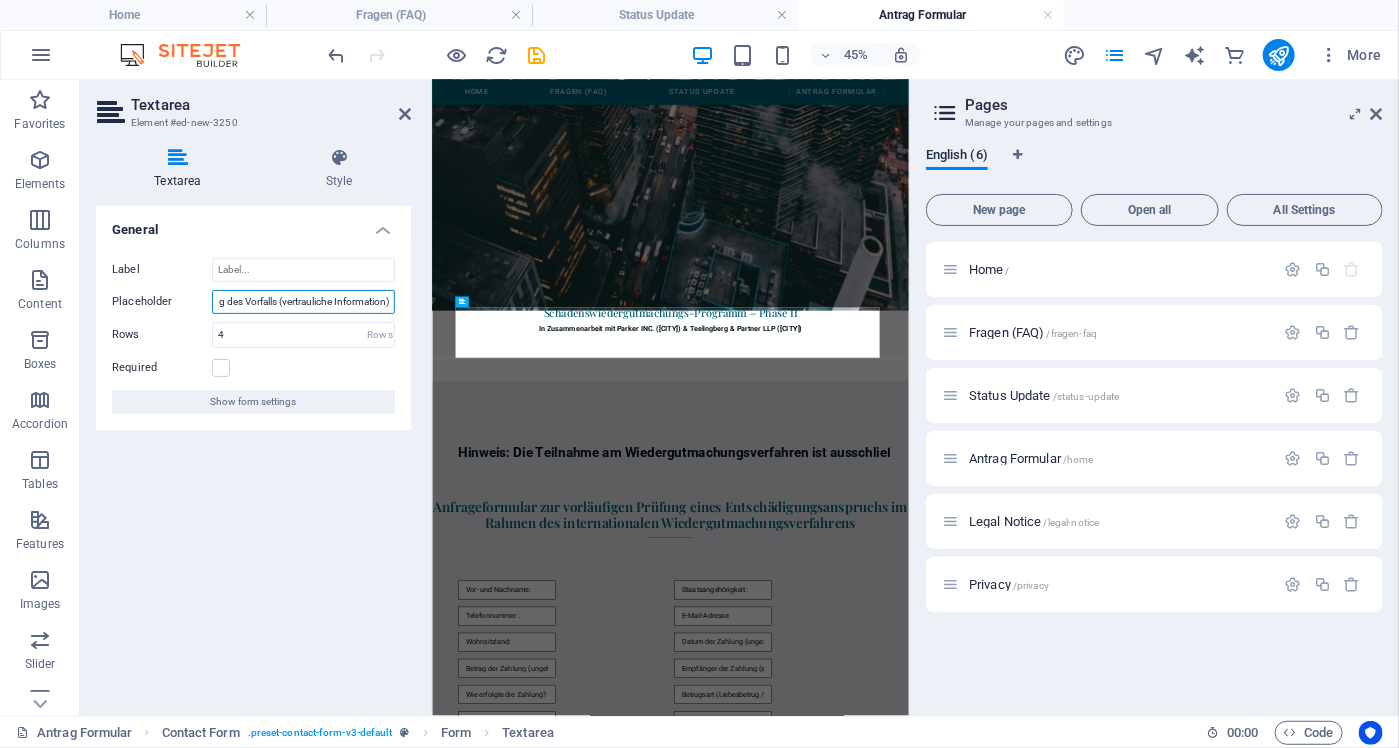 paste on "Bitte schildern Sie den Sachverhalt, durch den Ihnen ein finanzieller Schaden entstanden ist. Ihre Angaben werden streng vertraulich behandelt und ausschließlich zur internen Prüfung im Rahmen des Wiedergutmachungsverfahrens verwendet." 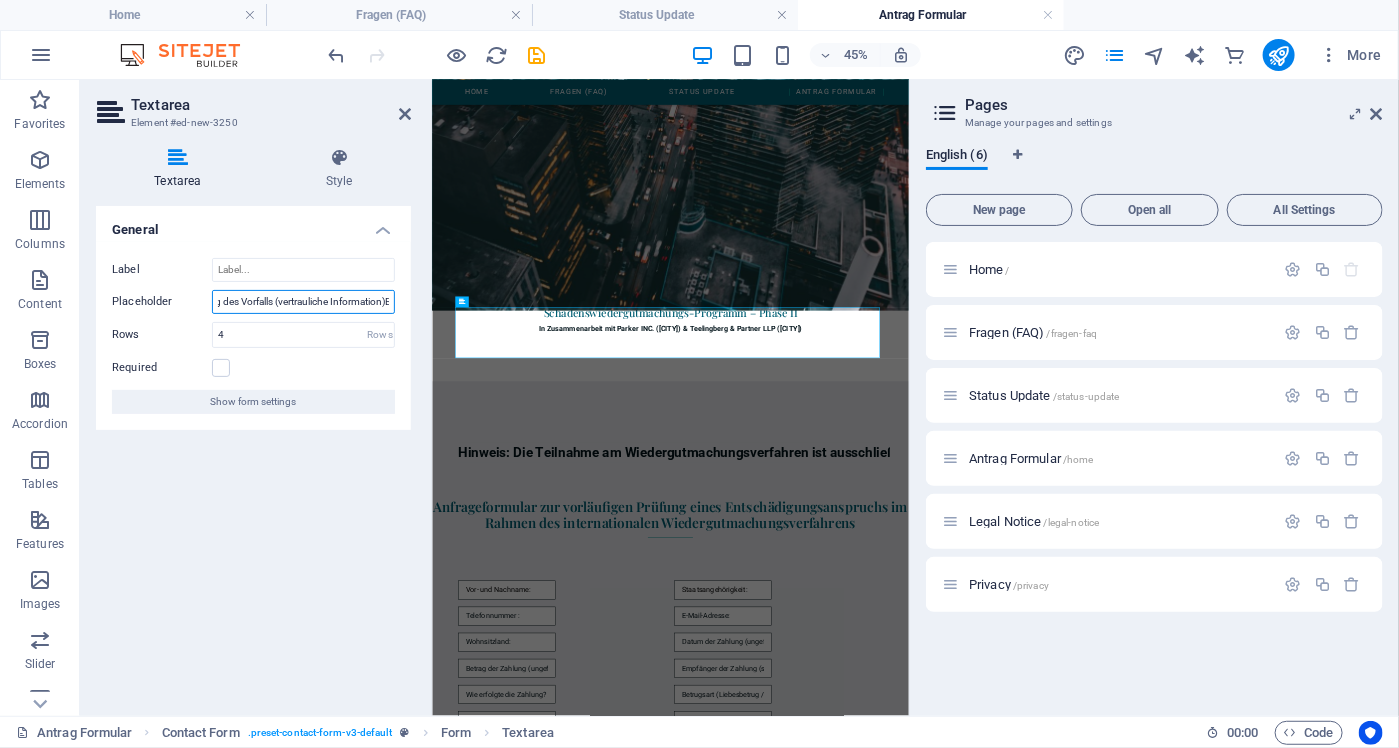 scroll, scrollTop: 0, scrollLeft: 1121, axis: horizontal 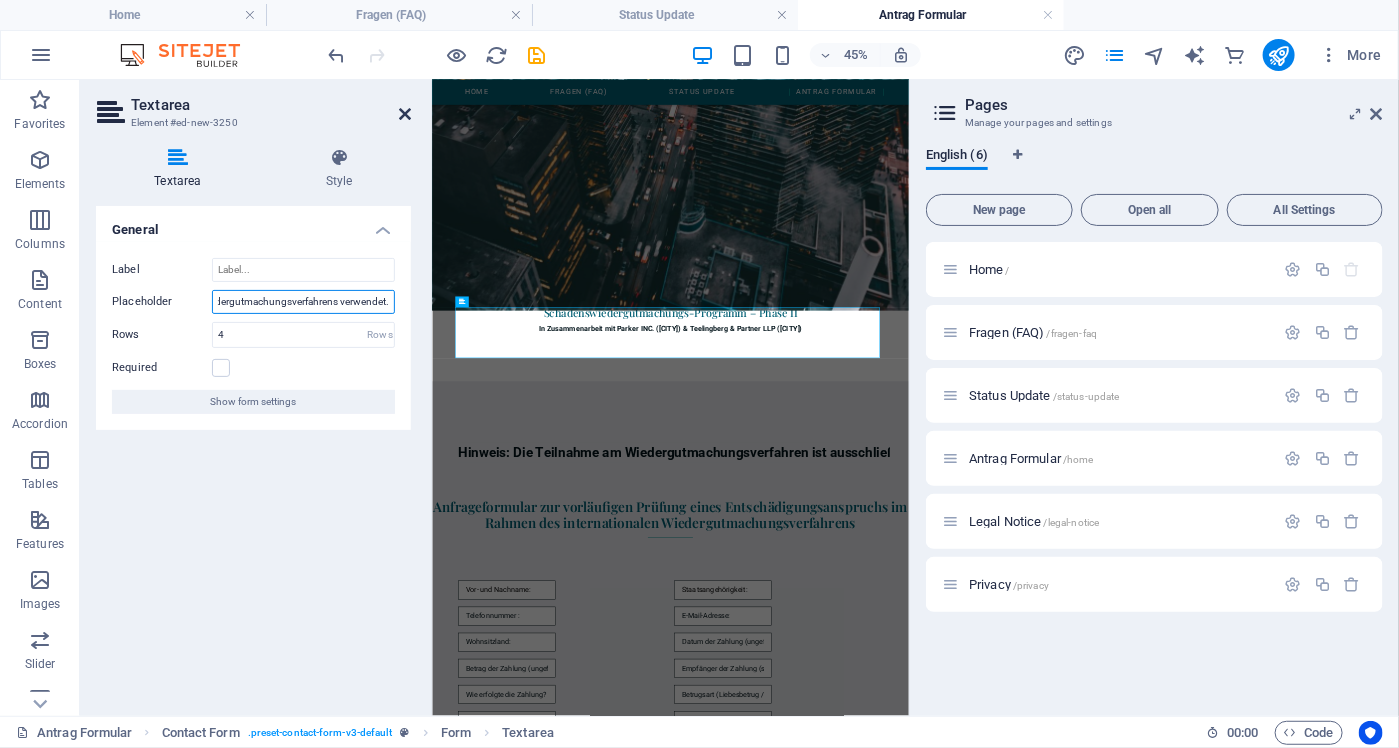 type on "Schilderung des Vorfalls (vertrauliche Information)Bitte schildern Sie den Sachverhalt, durch den Ihnen ein finanzieller Schaden entstanden ist. Ihre Angaben werden streng vertraulich behandelt und ausschließlich zur internen Prüfung im Rahmen des Wiedergutmachungsverfahrens verwendet." 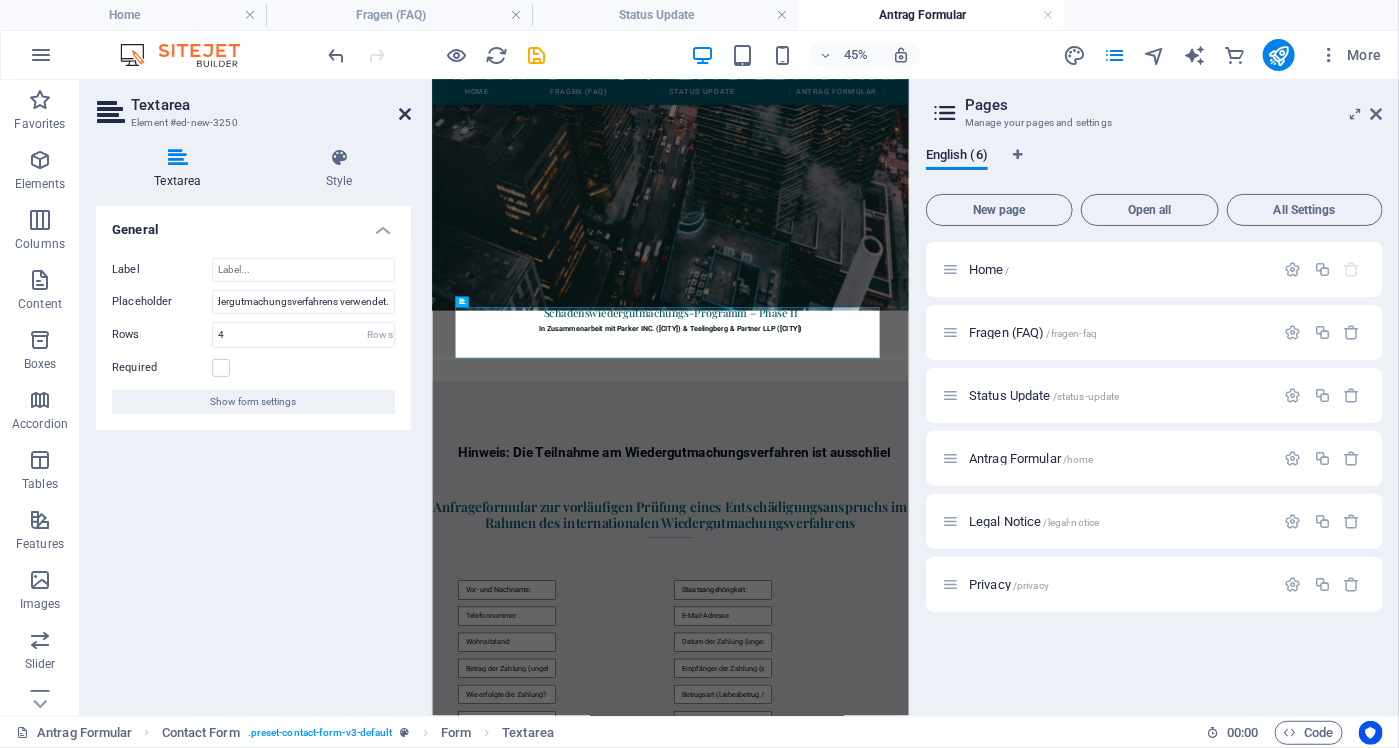 scroll, scrollTop: 0, scrollLeft: 0, axis: both 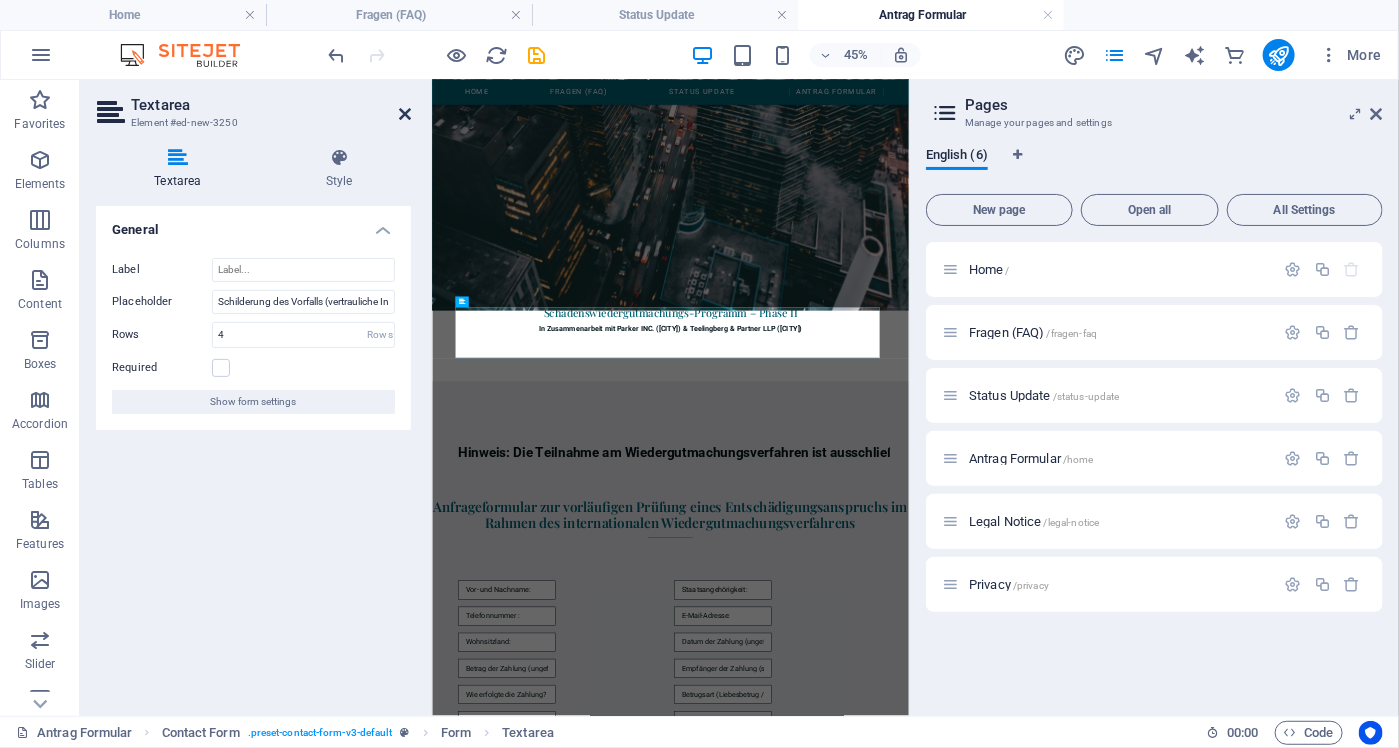 click at bounding box center [405, 114] 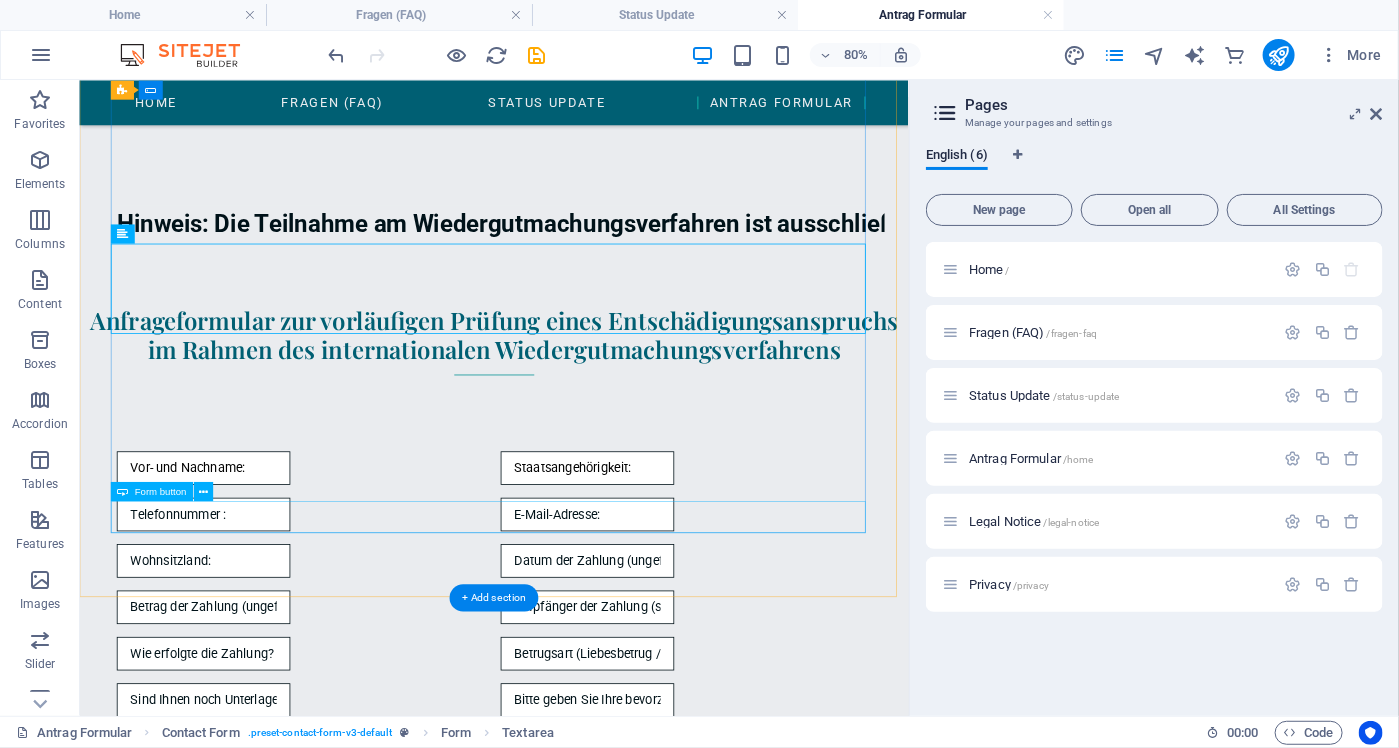 scroll, scrollTop: 1400, scrollLeft: 0, axis: vertical 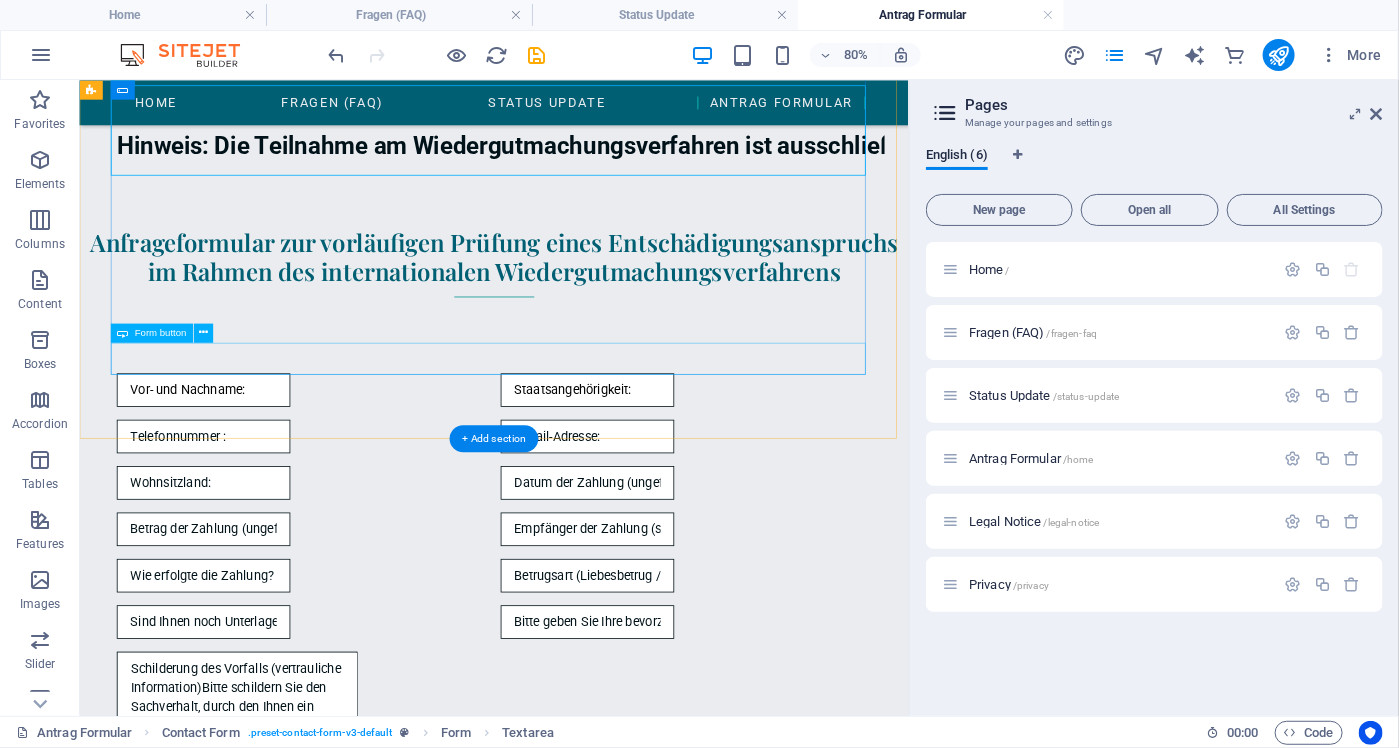 click on "Submit" at bounding box center (597, 1151) 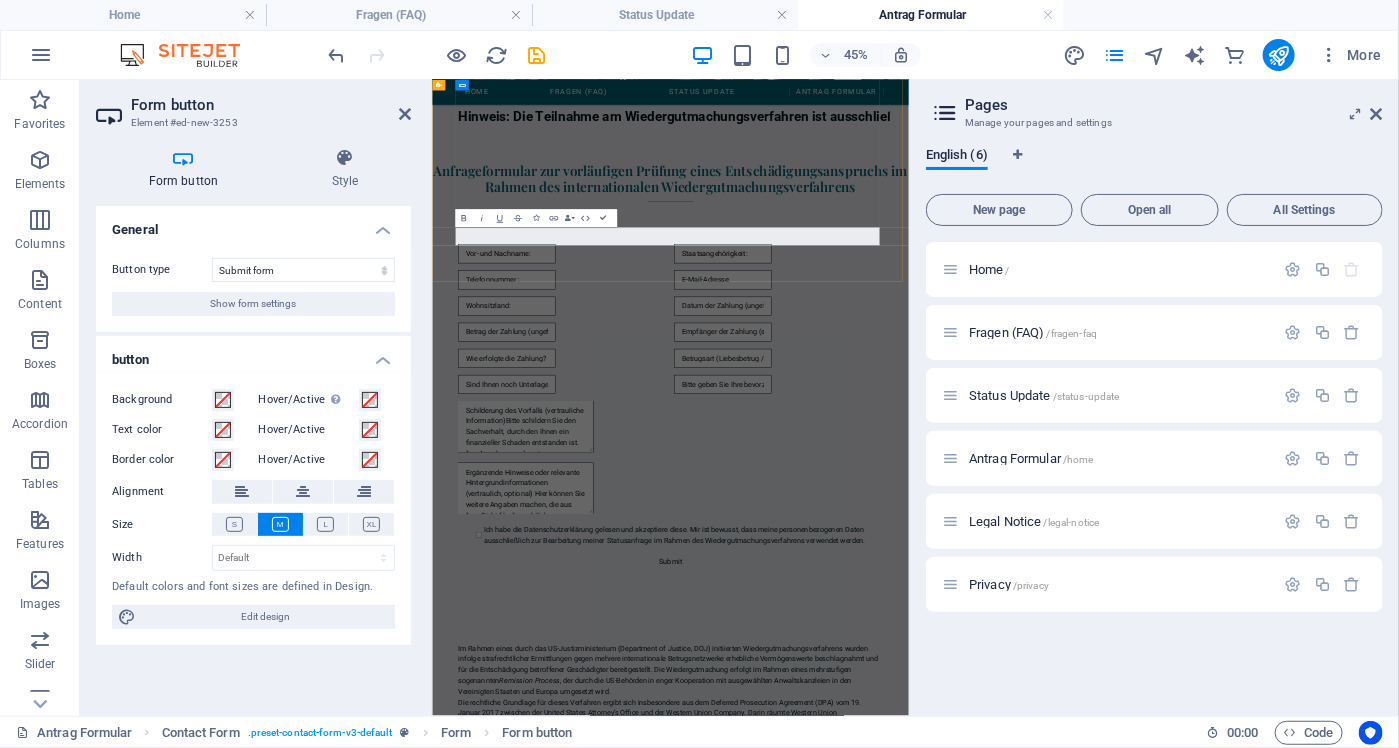 click on "Submit" at bounding box center [961, 1151] 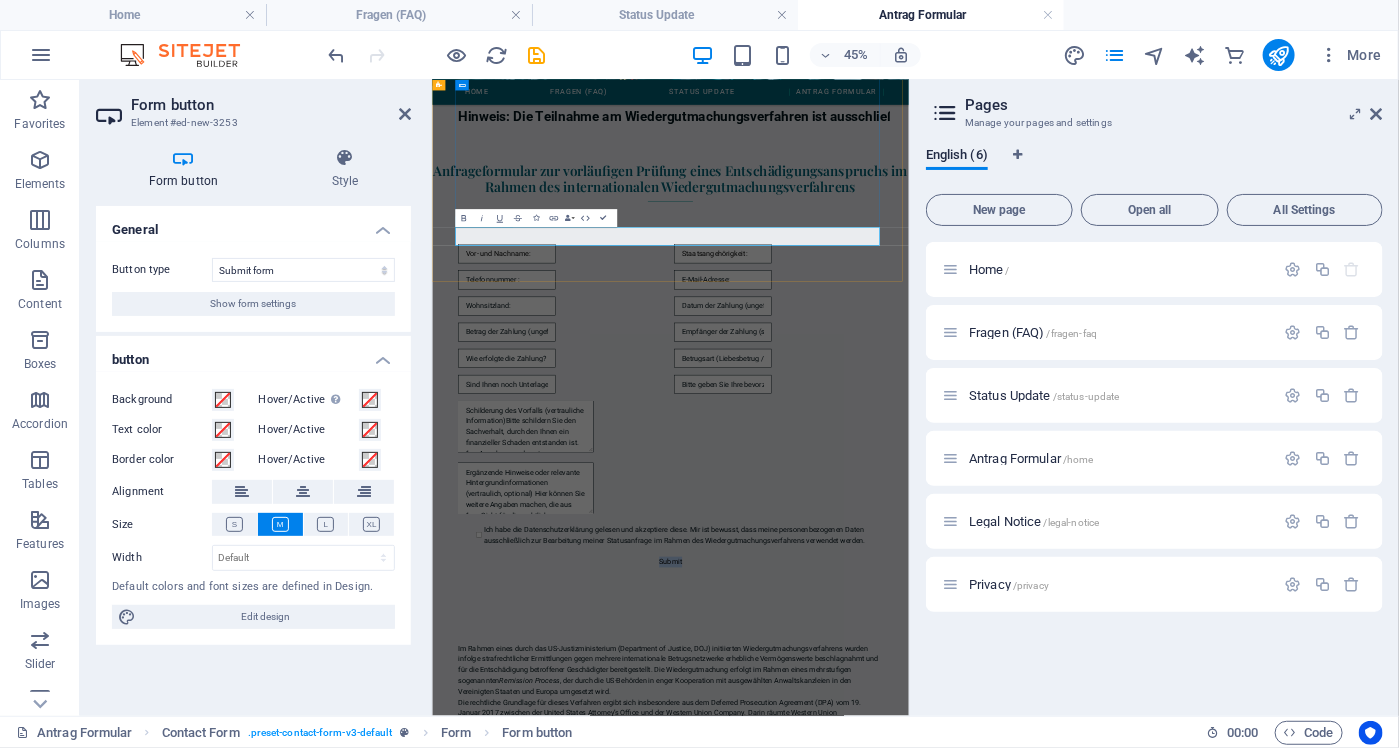 click on "Submit" at bounding box center [961, 1151] 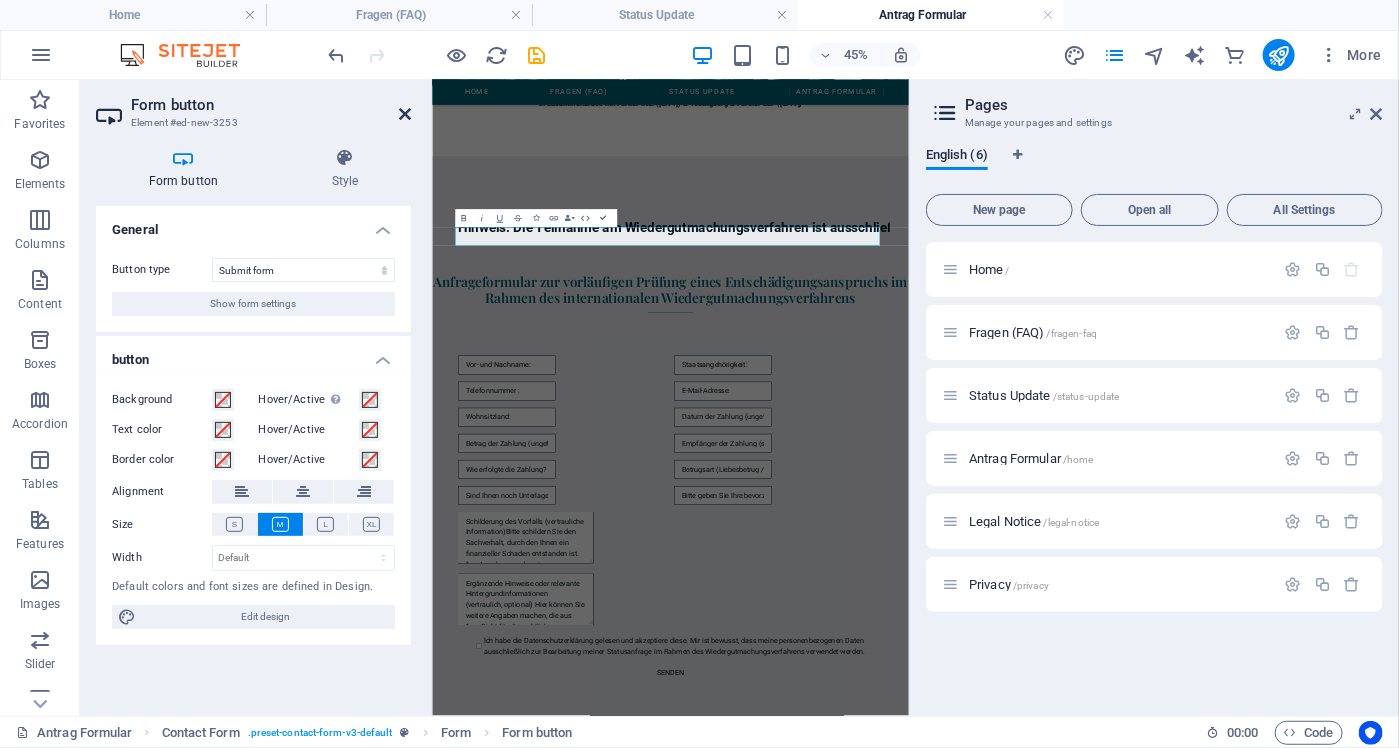 click at bounding box center (405, 114) 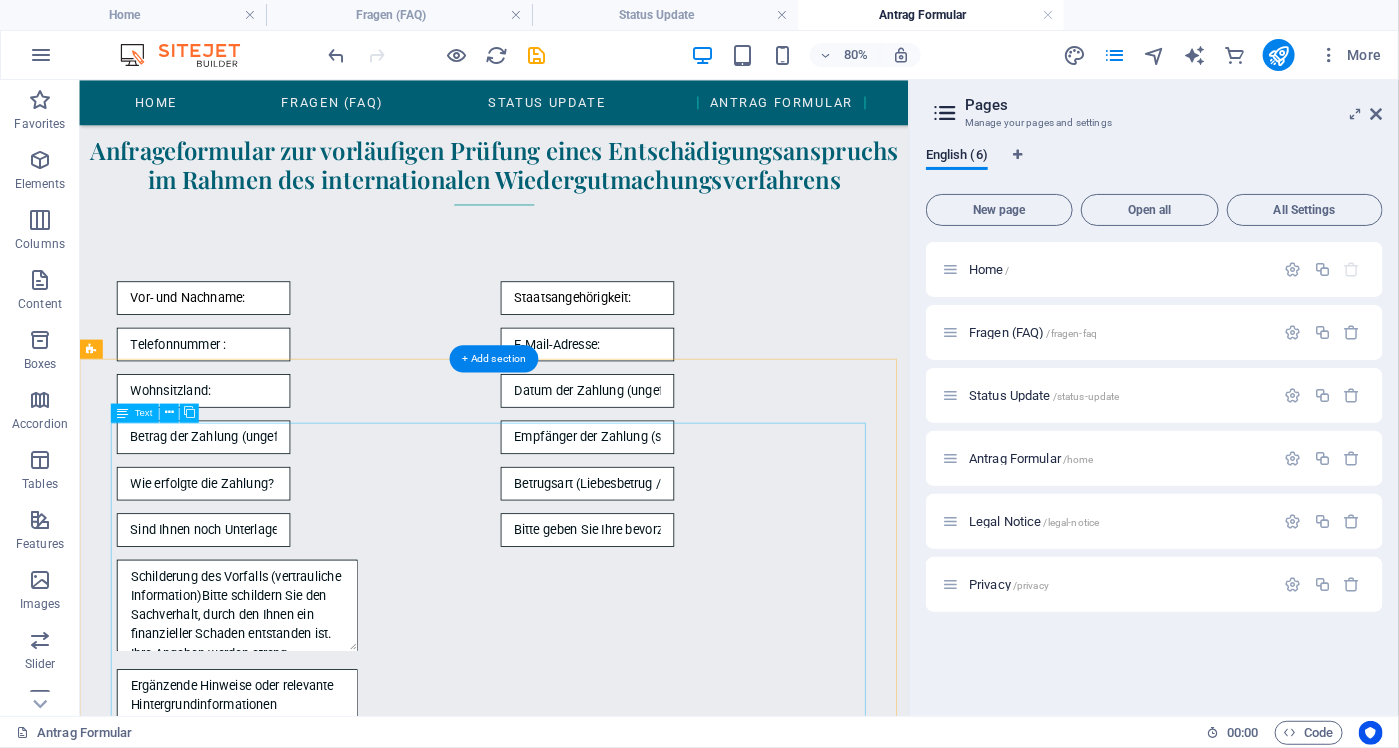 scroll, scrollTop: 1500, scrollLeft: 0, axis: vertical 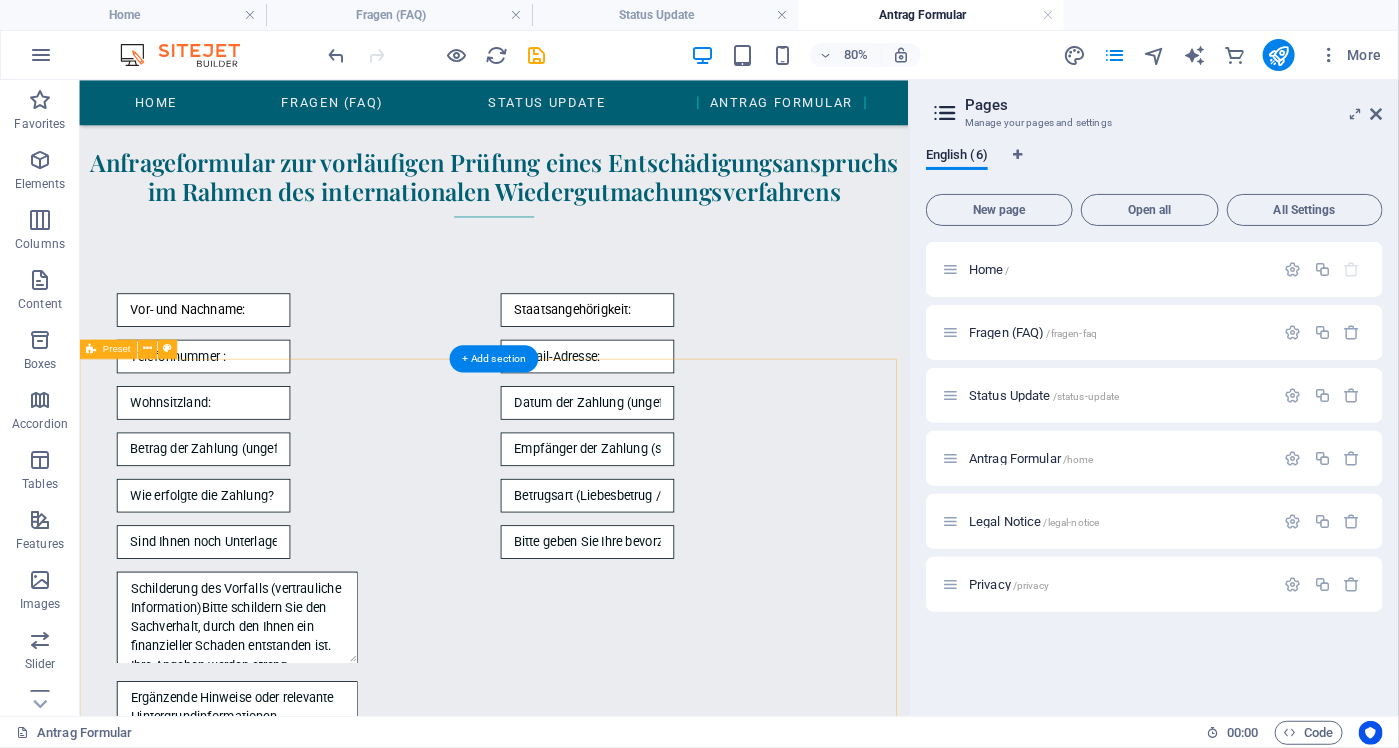 click on "Im Rahmen eines durch das US-Justizministerium (Department of Justice, DOJ) initiierten Wiedergutmachungsverfahrens wurden infolge strafrechtlicher Ermittlungen gegen mehrere internationale Betrugsnetzwerke erhebliche Vermögenswerte beschlagnahmt und für die Entschädigung betroffener Geschädigter bereitgestellt. Die Wiedergutmachung erfolgt im Rahmen eines mehrstufigen sogenannten  Remission Process , der durch die US-Behörden in enger Kooperation mit ausgewählten Anwaltskanzleien in den Vereinigten Staaten und Europa umgesetzt wird. Die rechtliche Grundlage für dieses Verfahren ergibt sich insbesondere aus dem Deferred Prosecution Agreement (DPA) vom 19. Januar 2017 zwischen der United States Attorney’s Office und der Western Union Company. Darin räumte Western Union systematische Verstöße gegen den Bank Secrecy Act sowie Beihilfe zu Drahtbetrug ein und verpflichtete sich zur Zahlung von insgesamt 586 Millionen US-Dollar zur Entschädigung betroffener Personen. Ziel des Programms" at bounding box center (597, 3584) 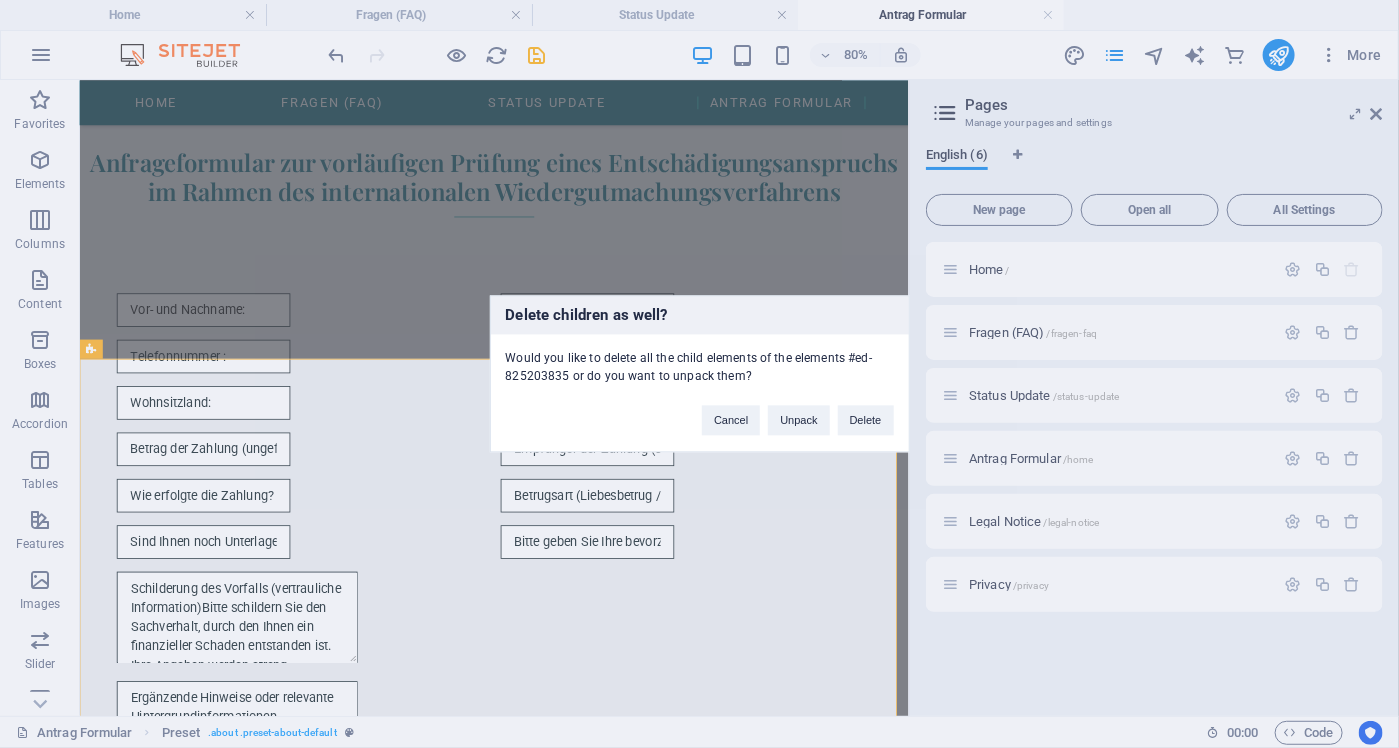 type 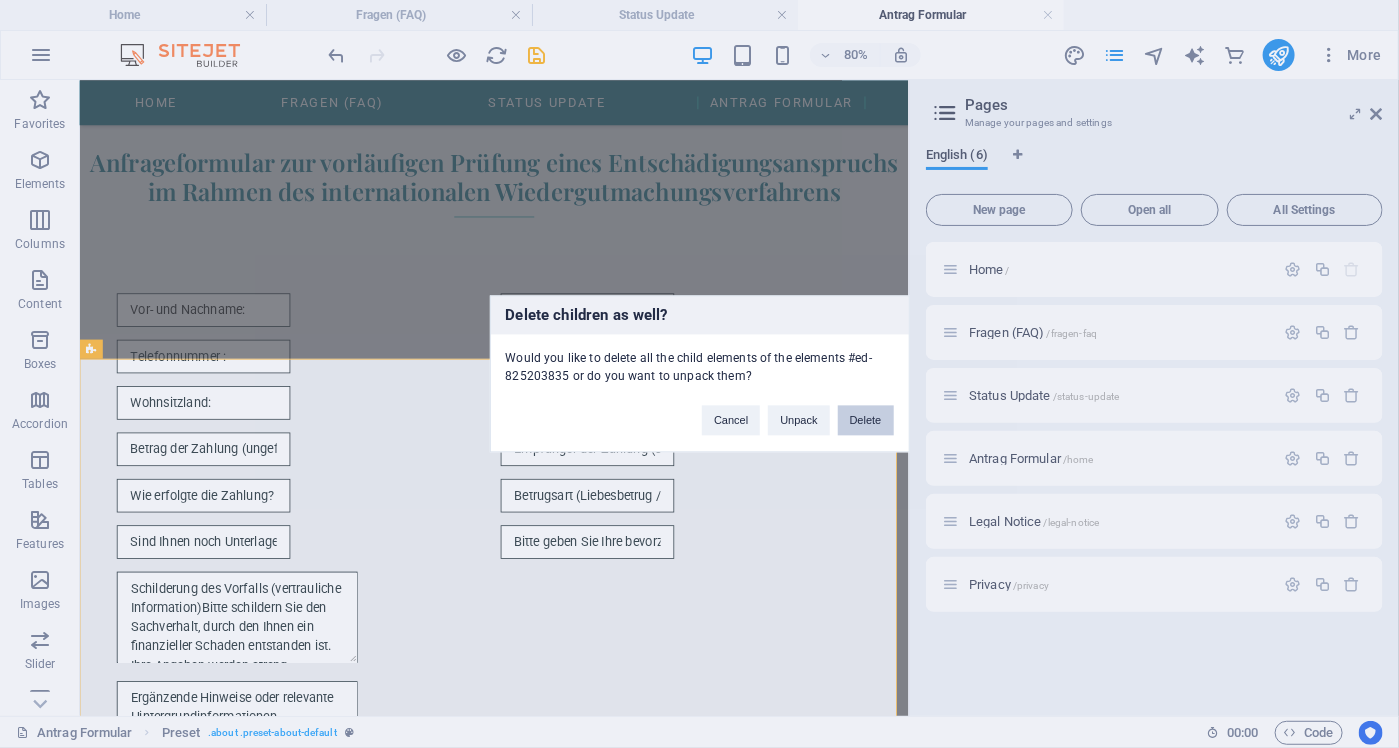 click on "Delete" at bounding box center [866, 421] 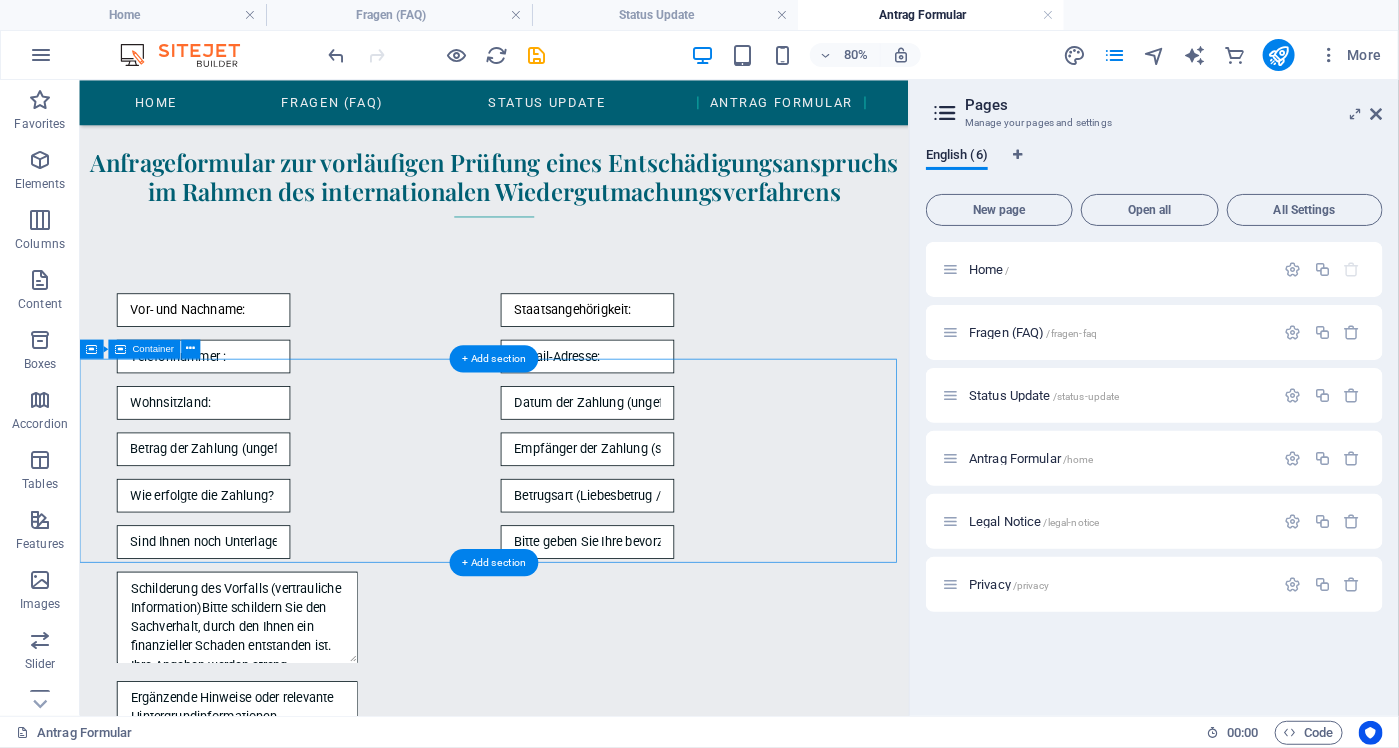 click on "Networks 0 Exits 0 Data Sizes up to 0  M Countries invested in 0" at bounding box center [597, 1959] 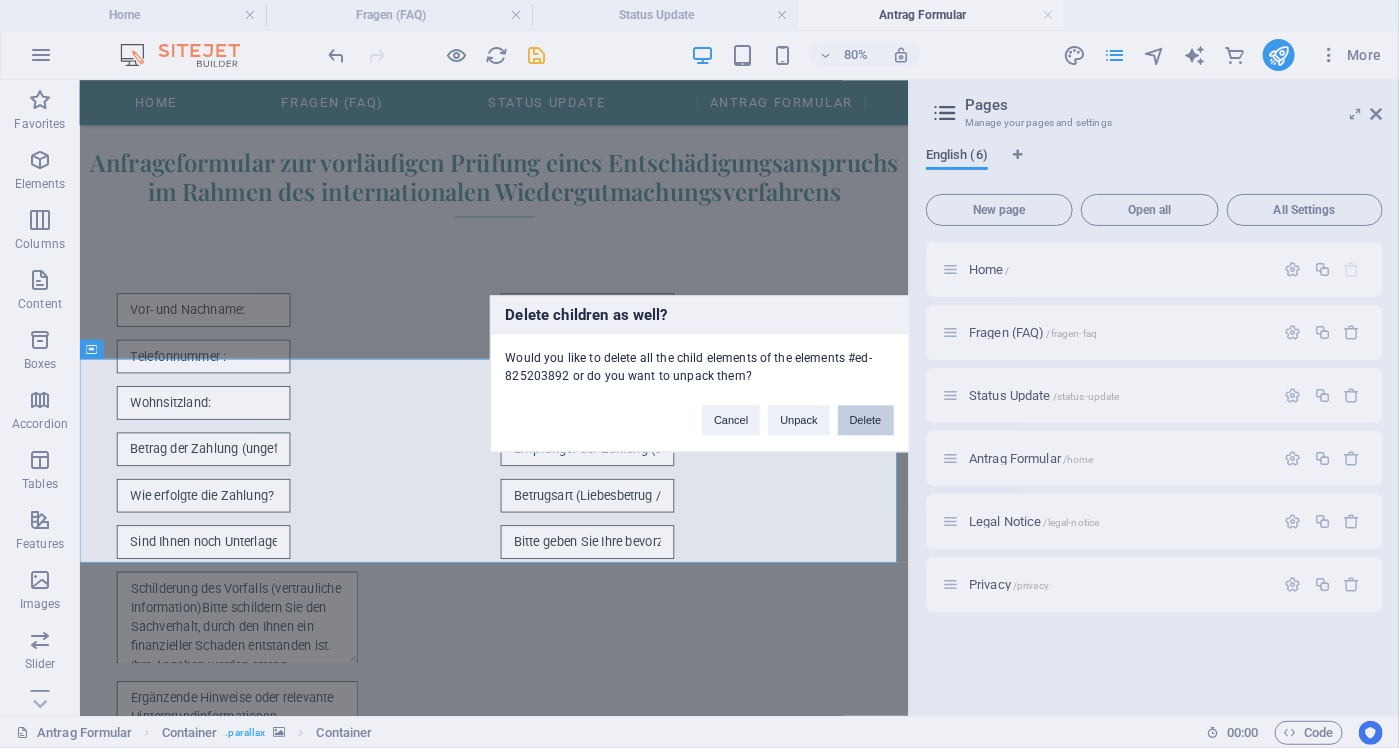 click on "Delete" at bounding box center (866, 421) 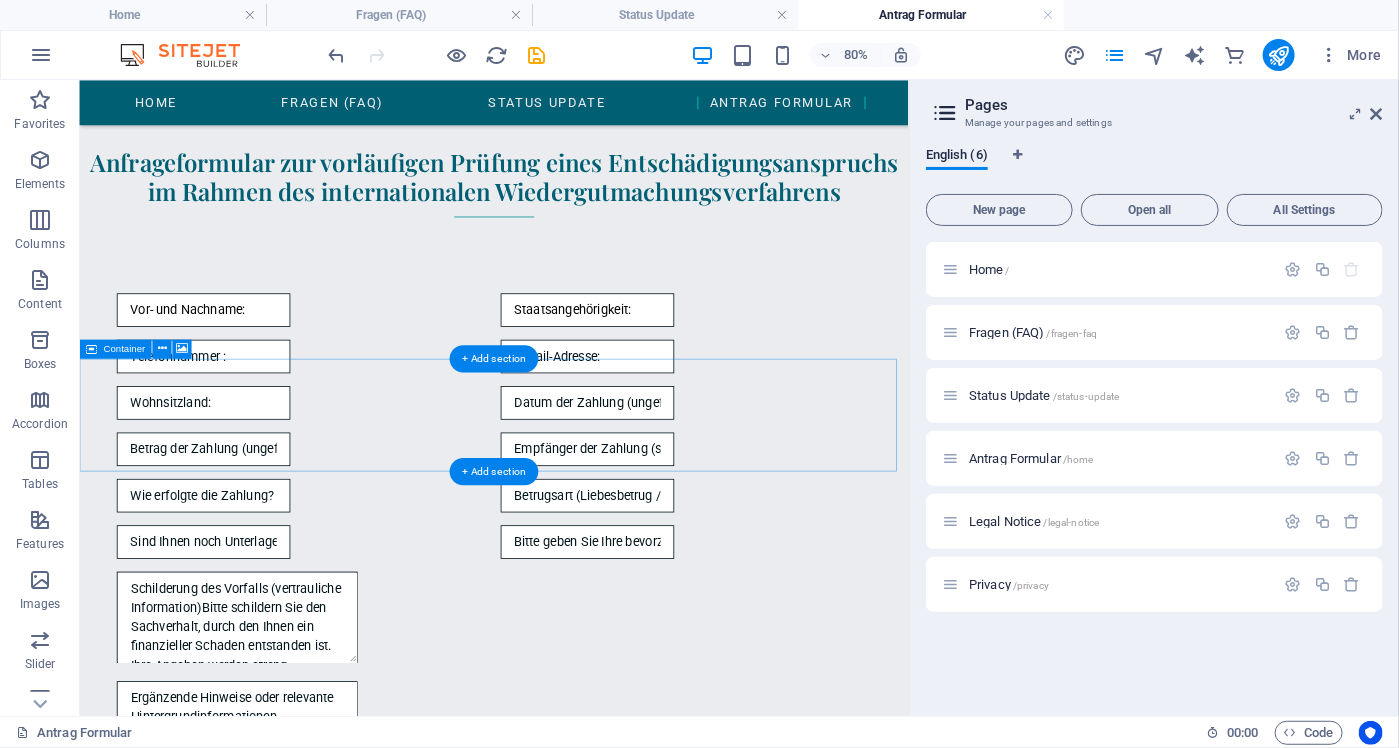 click on "Drop content here or  Add elements  Paste clipboard" at bounding box center [597, 1690] 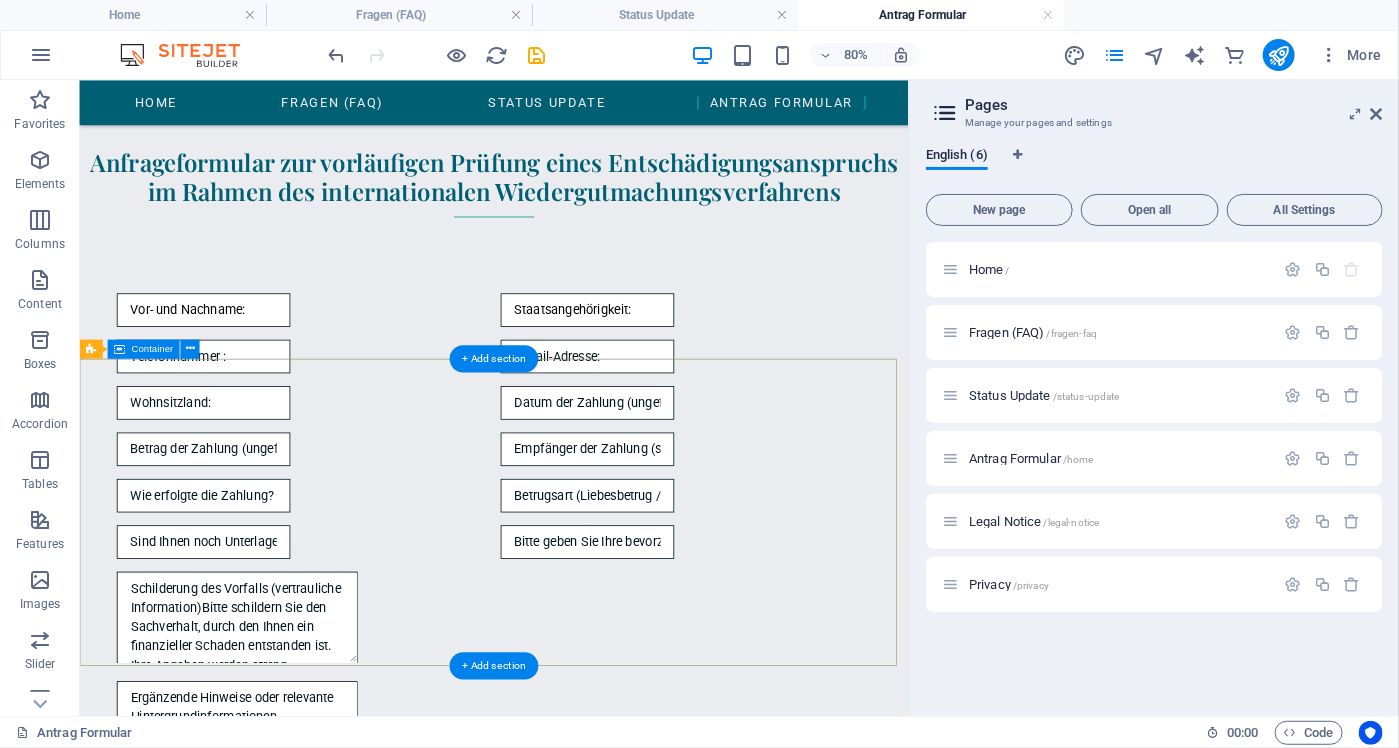 click on "[STREET] 133 rd and 74 th Street, , [STATE] , 10006 [CITY] + 1 [PHONE] info@[DOMAIN].com Navigation Home About Service Contact Legal Notice Privacy Policy Social media Facebook Twitter Instagram" at bounding box center [597, 1572] 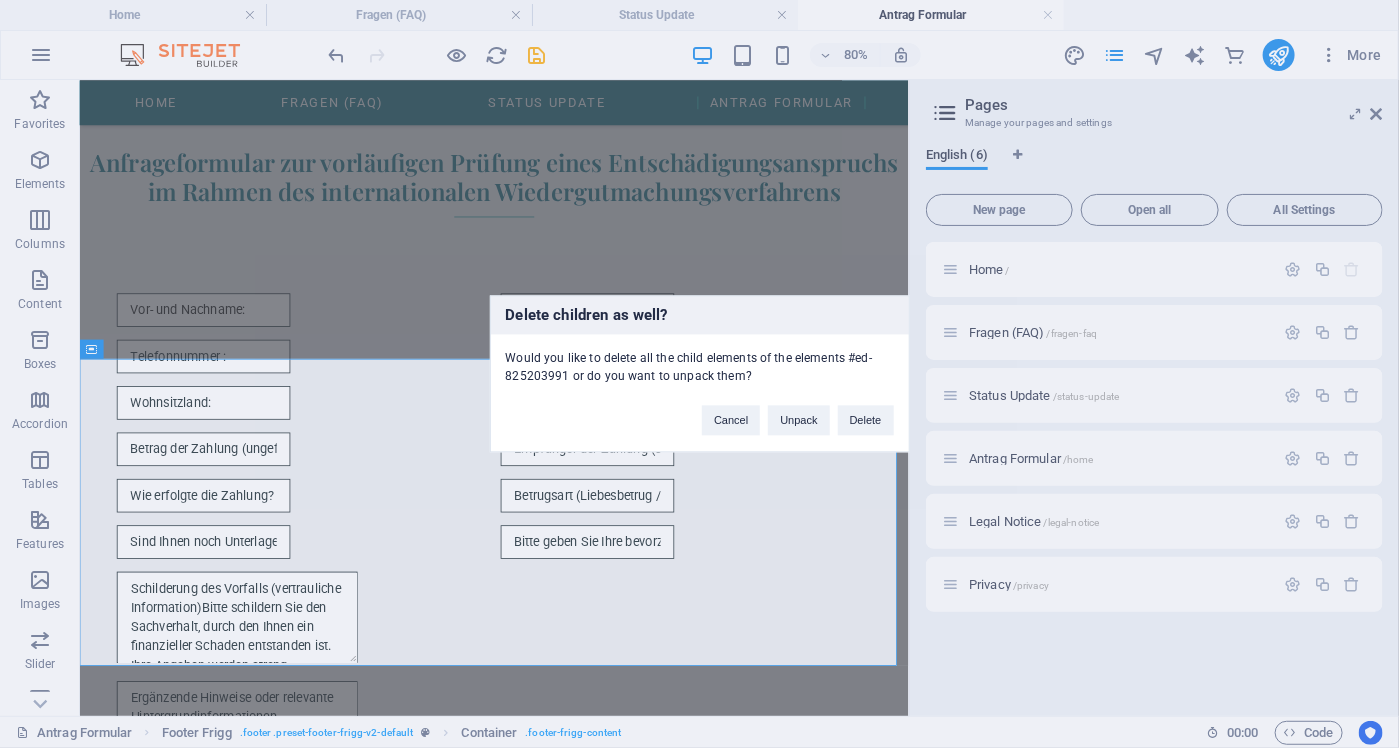 type 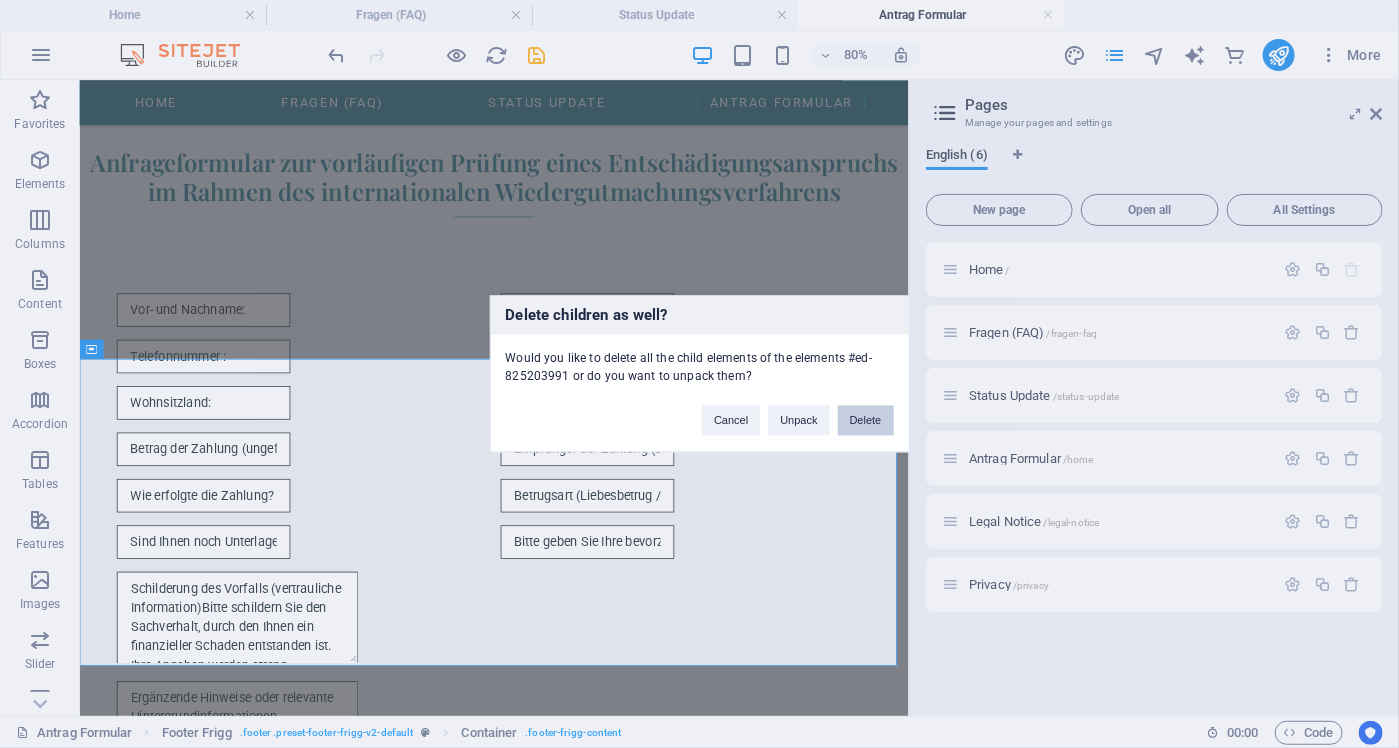 click on "Delete" at bounding box center [866, 421] 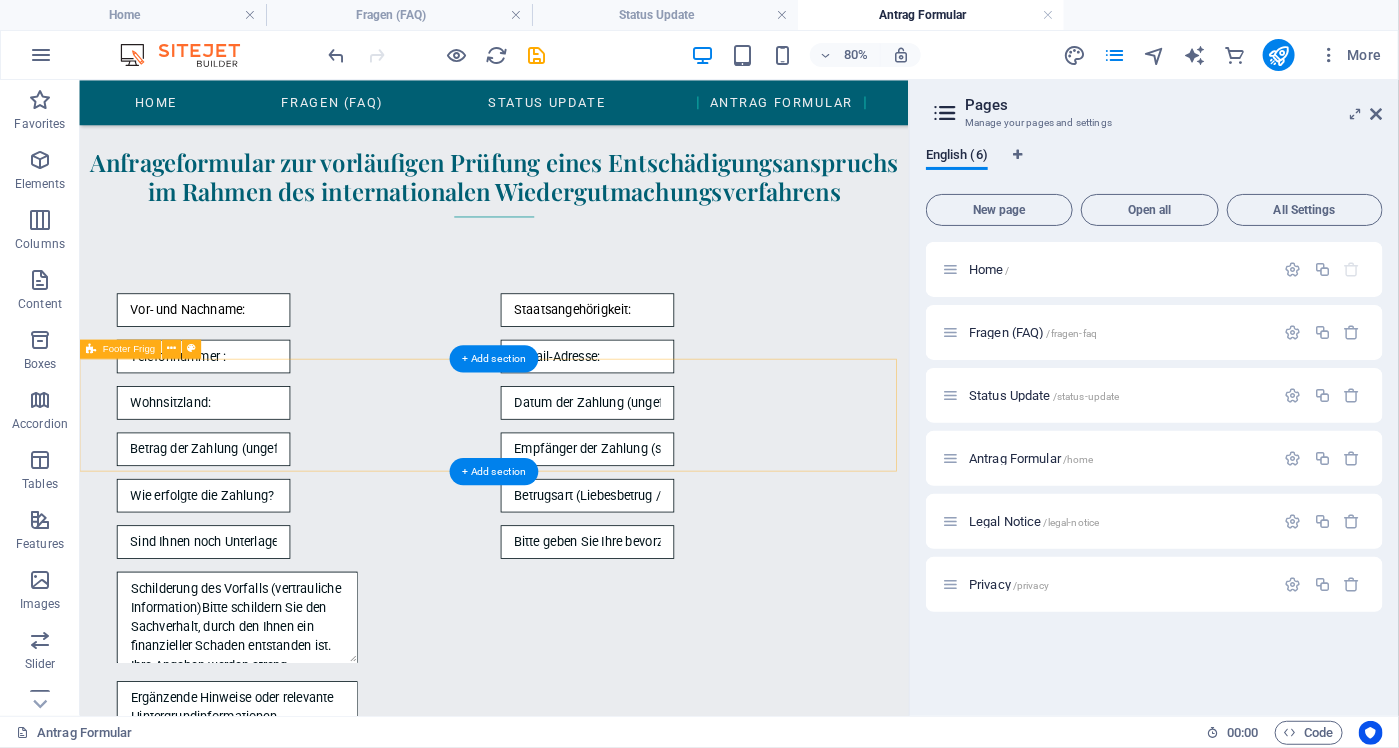 click on "Drop content here or  Add elements  Paste clipboard" at bounding box center [597, 1222] 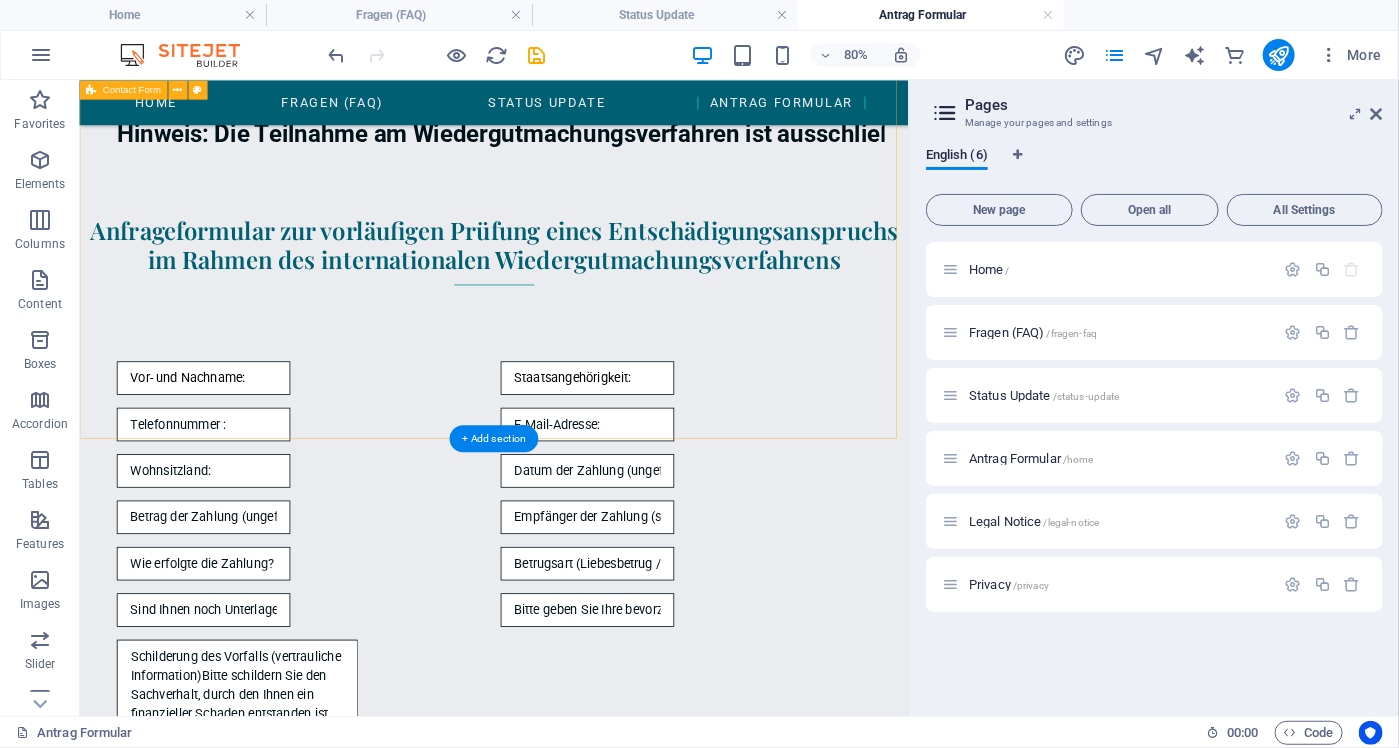 scroll, scrollTop: 1418, scrollLeft: 0, axis: vertical 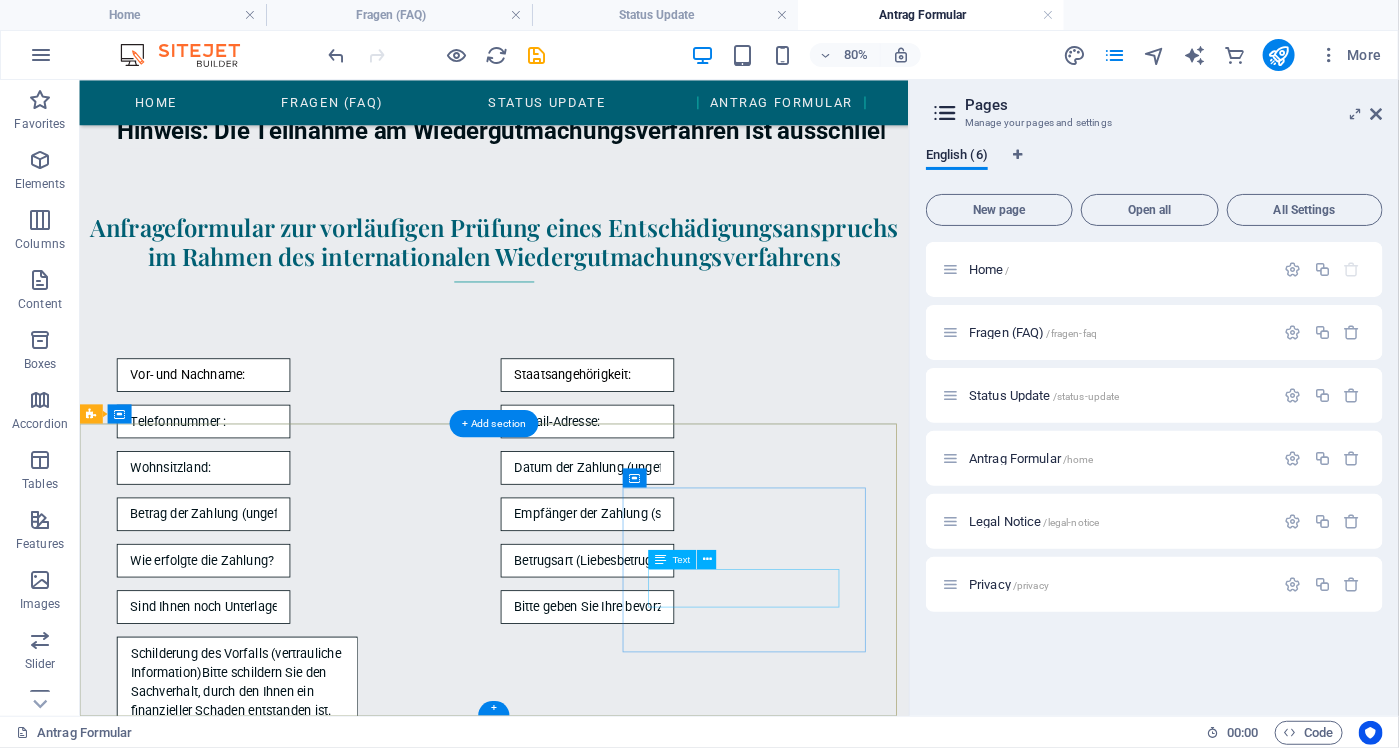click on "info@[DOMAIN].com Legal Notice | Privacy" at bounding box center (567, 1820) 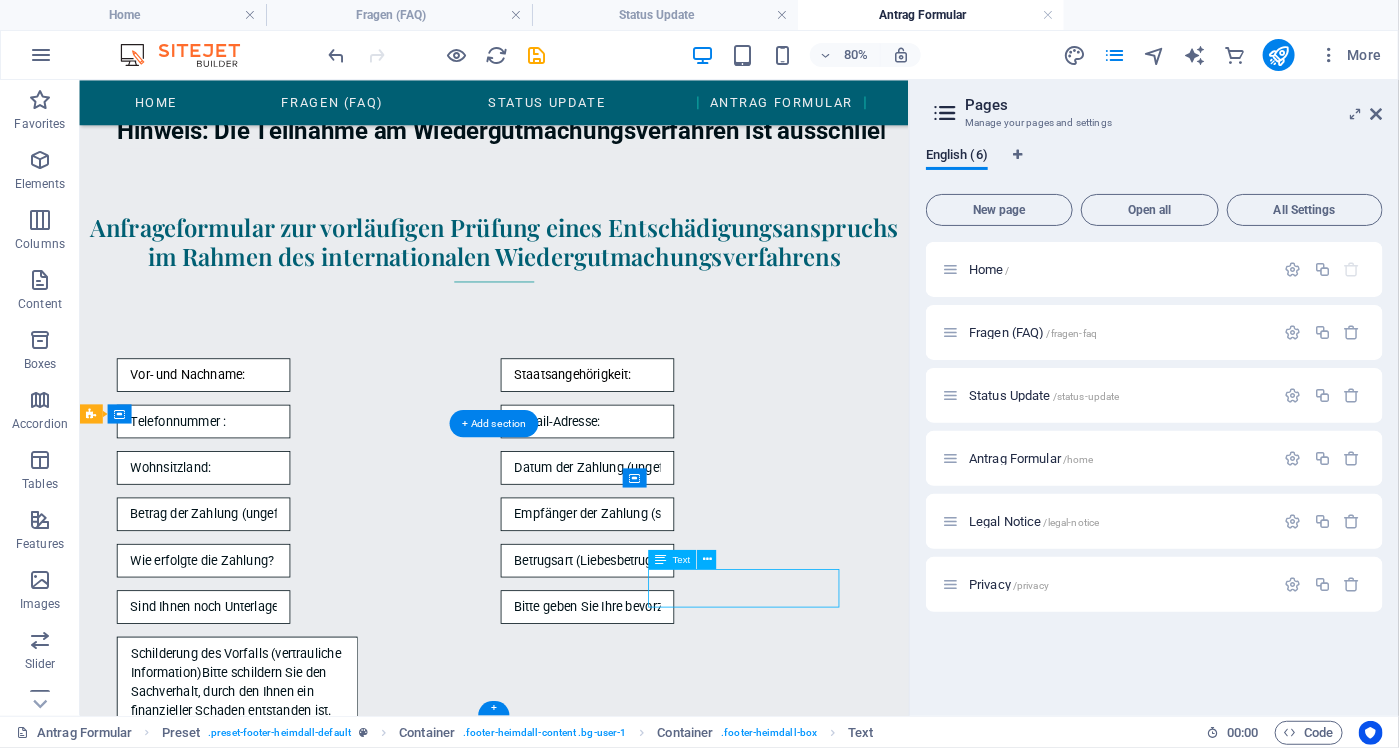 click on "info@[DOMAIN].com Legal Notice | Privacy" at bounding box center [567, 1820] 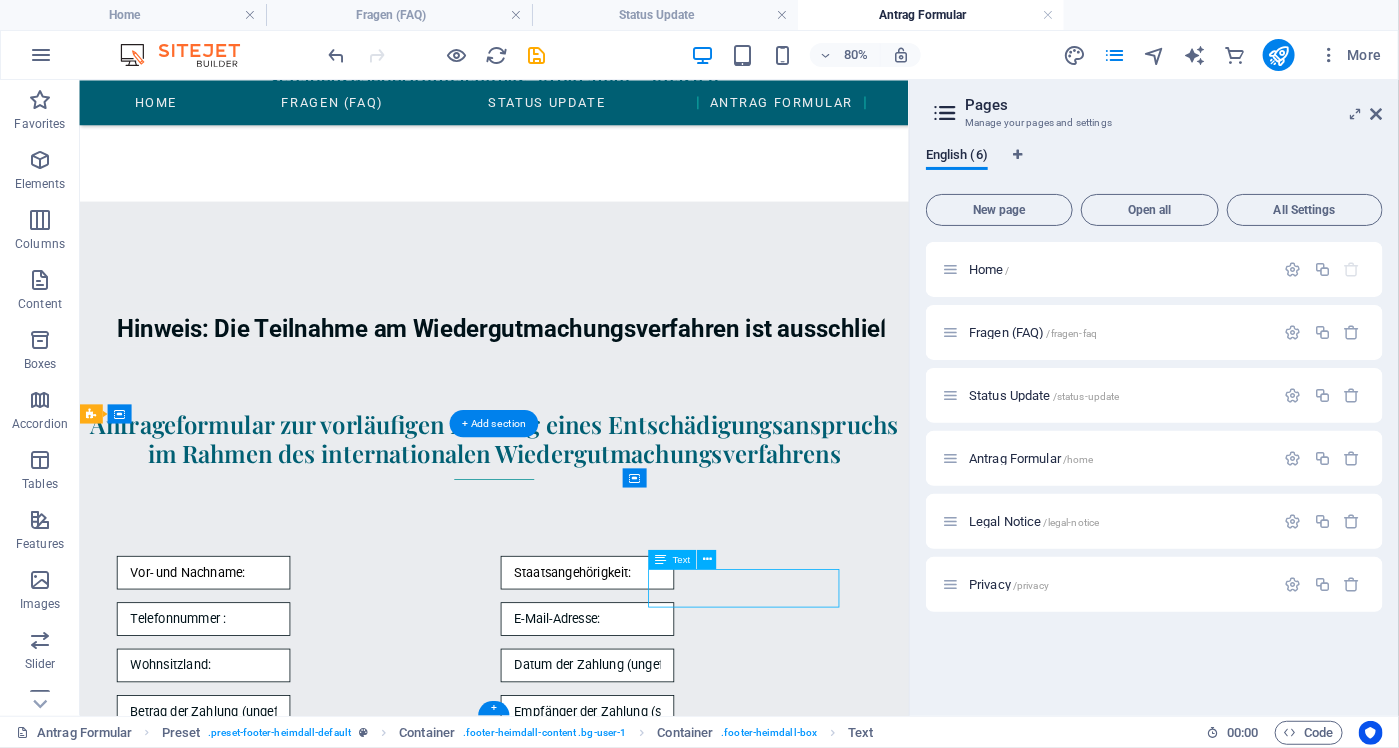 scroll, scrollTop: 800, scrollLeft: 0, axis: vertical 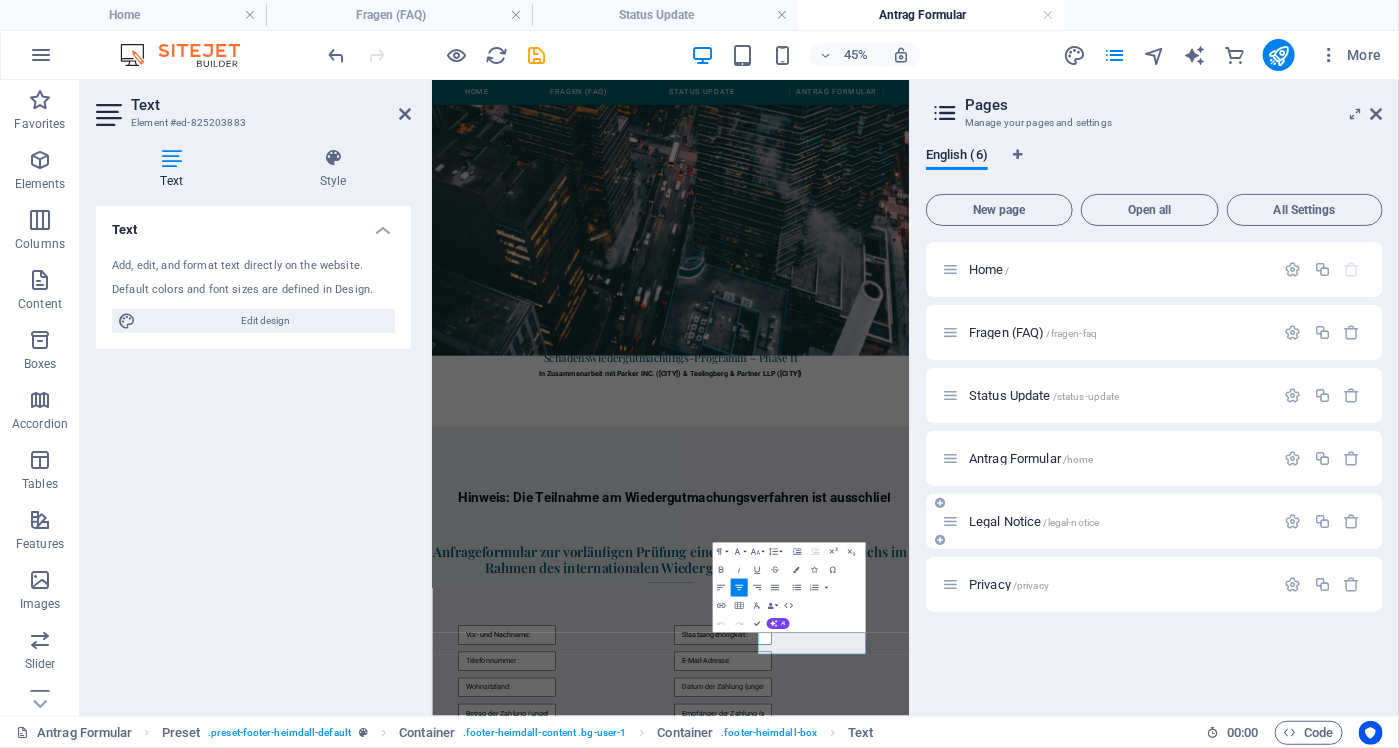 click on "Legal Notice /legal-notice" at bounding box center [1034, 521] 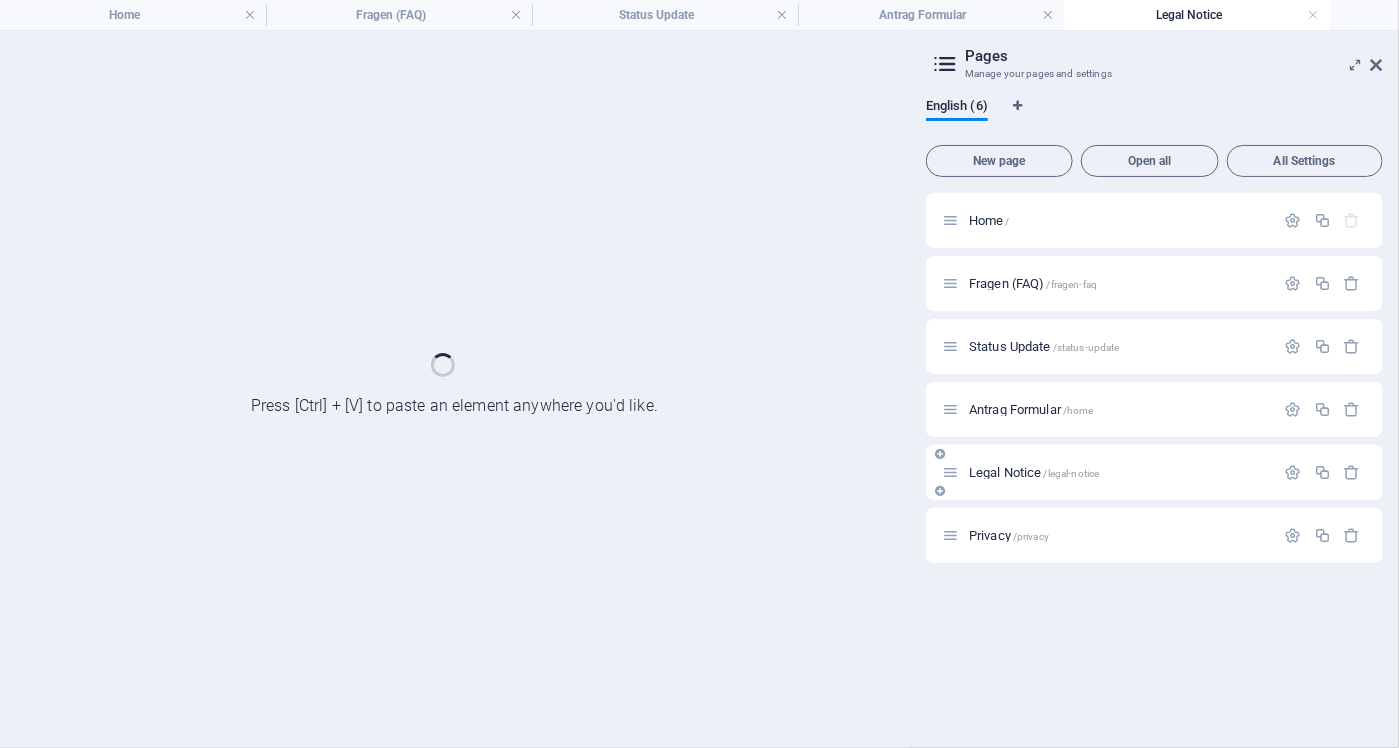 scroll, scrollTop: 0, scrollLeft: 0, axis: both 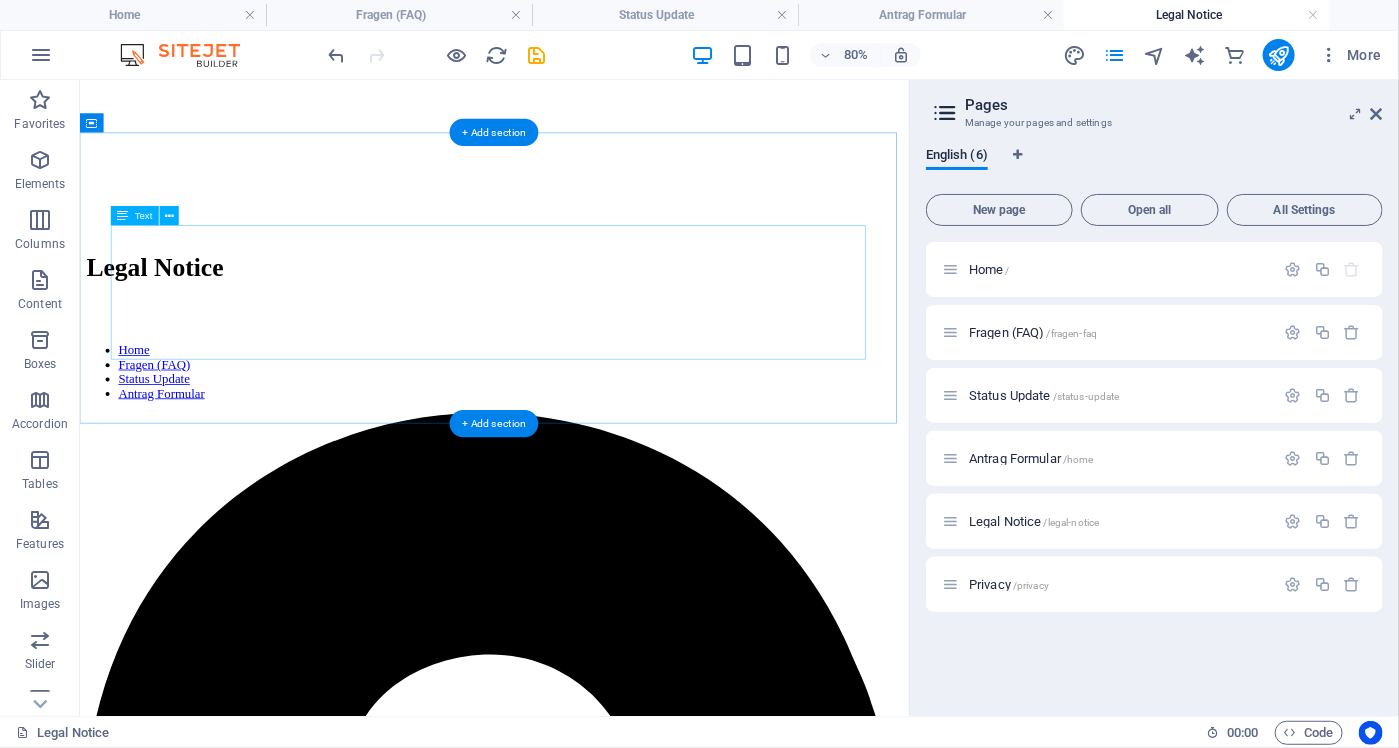 click on "kompensationsstelle.com   Fifth Avenue  133 rd and 74 th Street, , [STATE]  New York   [ZIP] Phone:  [PHONE] Email:  info@[EMAIL]" at bounding box center [597, 3457] 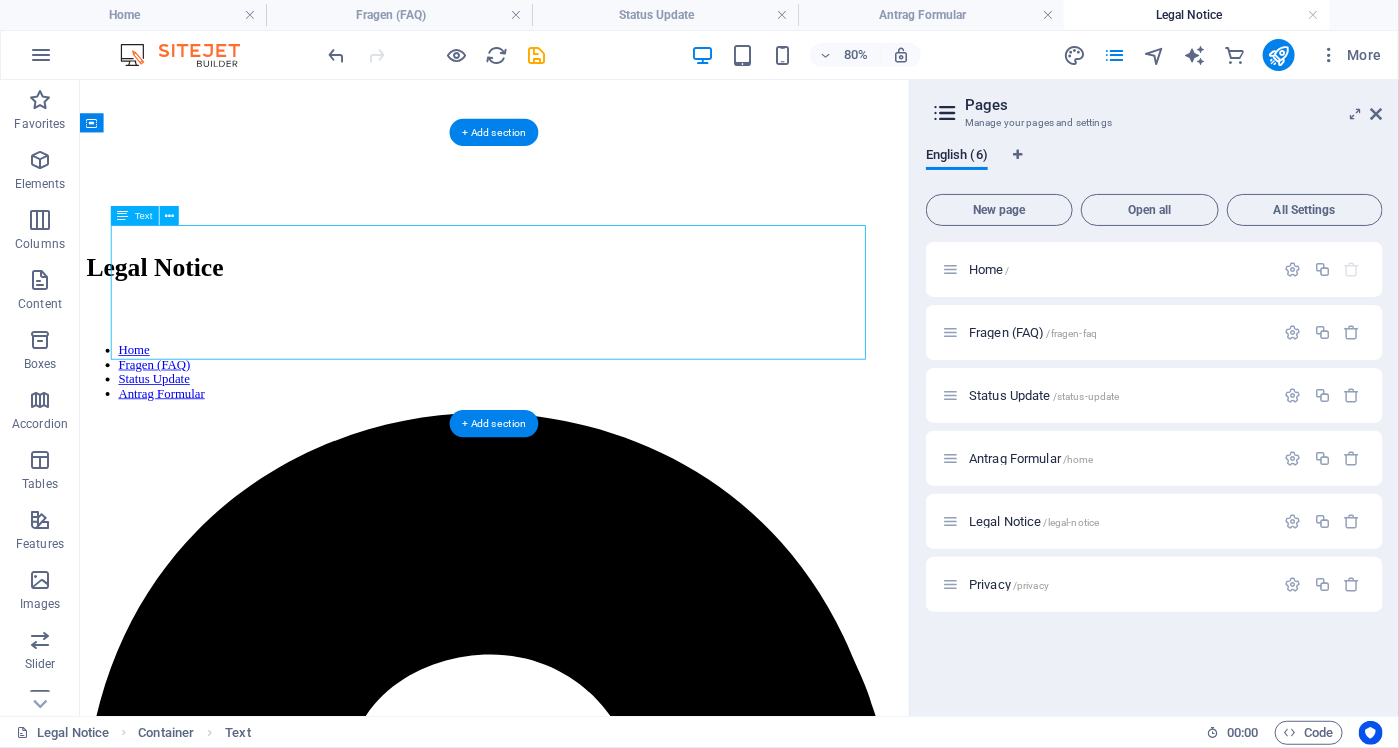 click on "kompensationsstelle.com   Fifth Avenue  133 rd and 74 th Street, , [STATE]  New York   [ZIP] Phone:  [PHONE] Email:  info@[EMAIL]" at bounding box center (597, 3457) 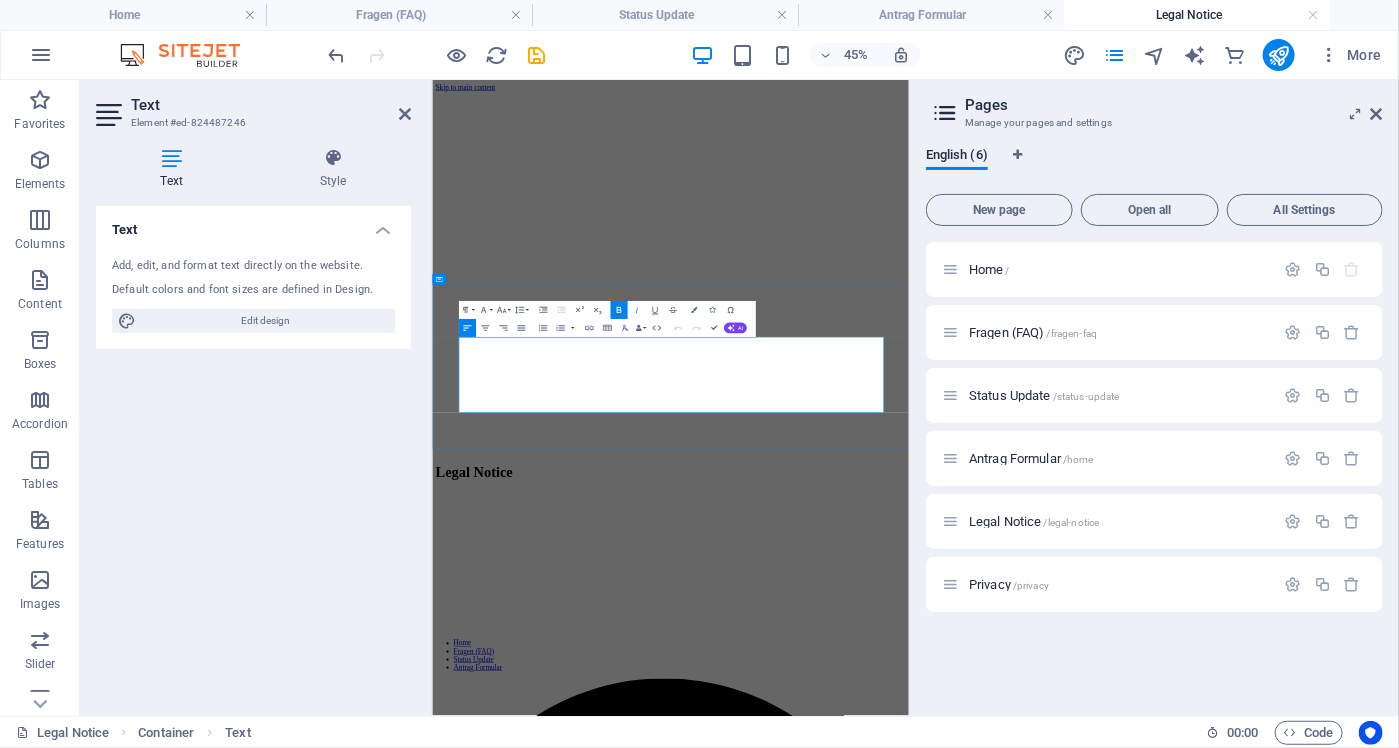 drag, startPoint x: 817, startPoint y: 803, endPoint x: 493, endPoint y: 691, distance: 342.8119 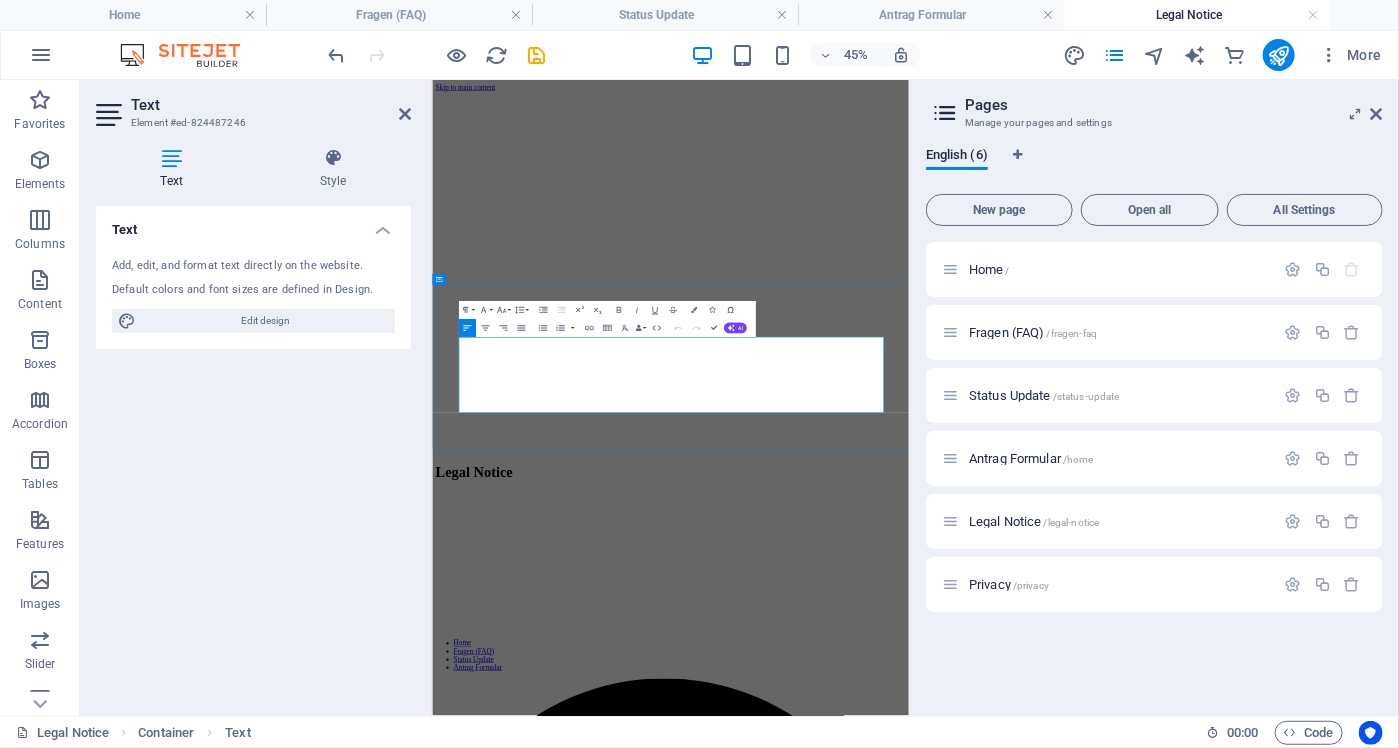 copy on "Fifth Avenue  133 rd and 74 th Street, , [STATE]  New York   [ZIP] Phone:  [PHONE] Email:  info@[EMAIL]" 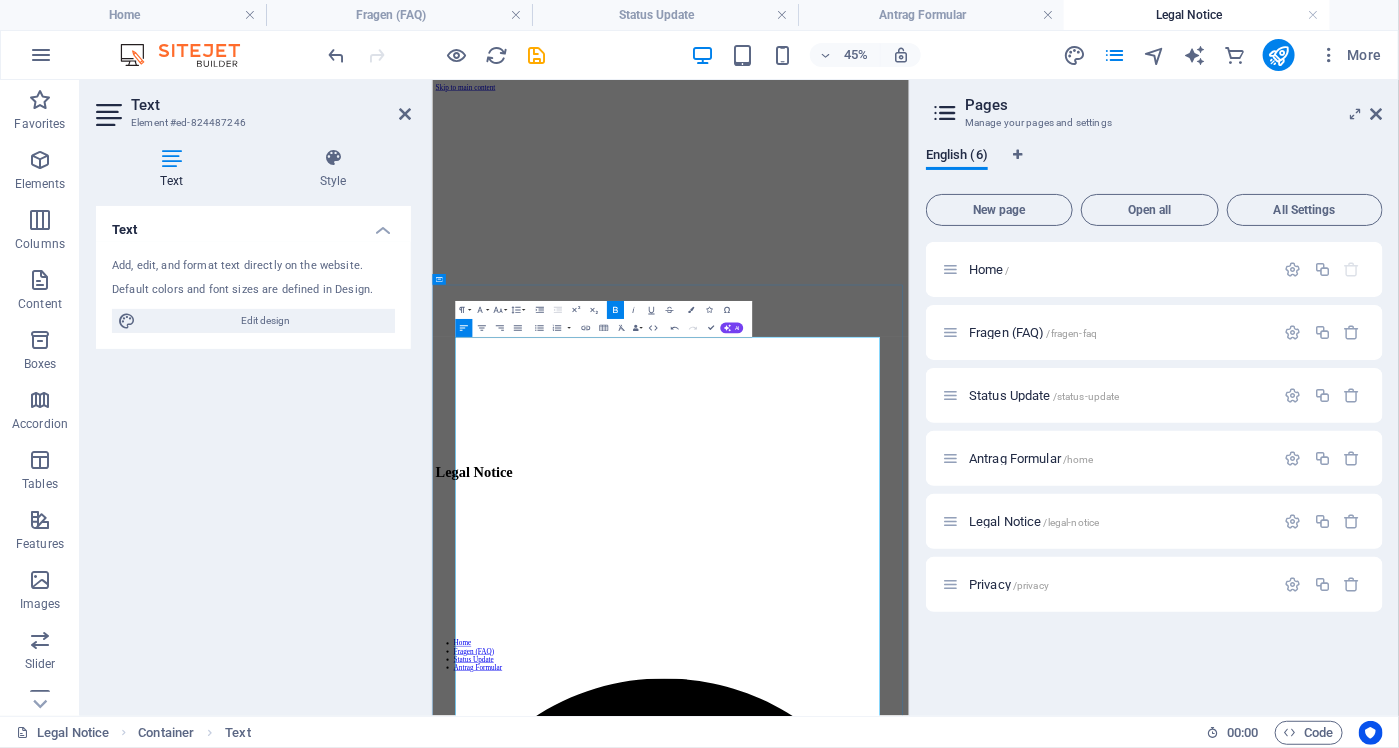 click on "egal Notice / Impressum" at bounding box center (961, 4591) 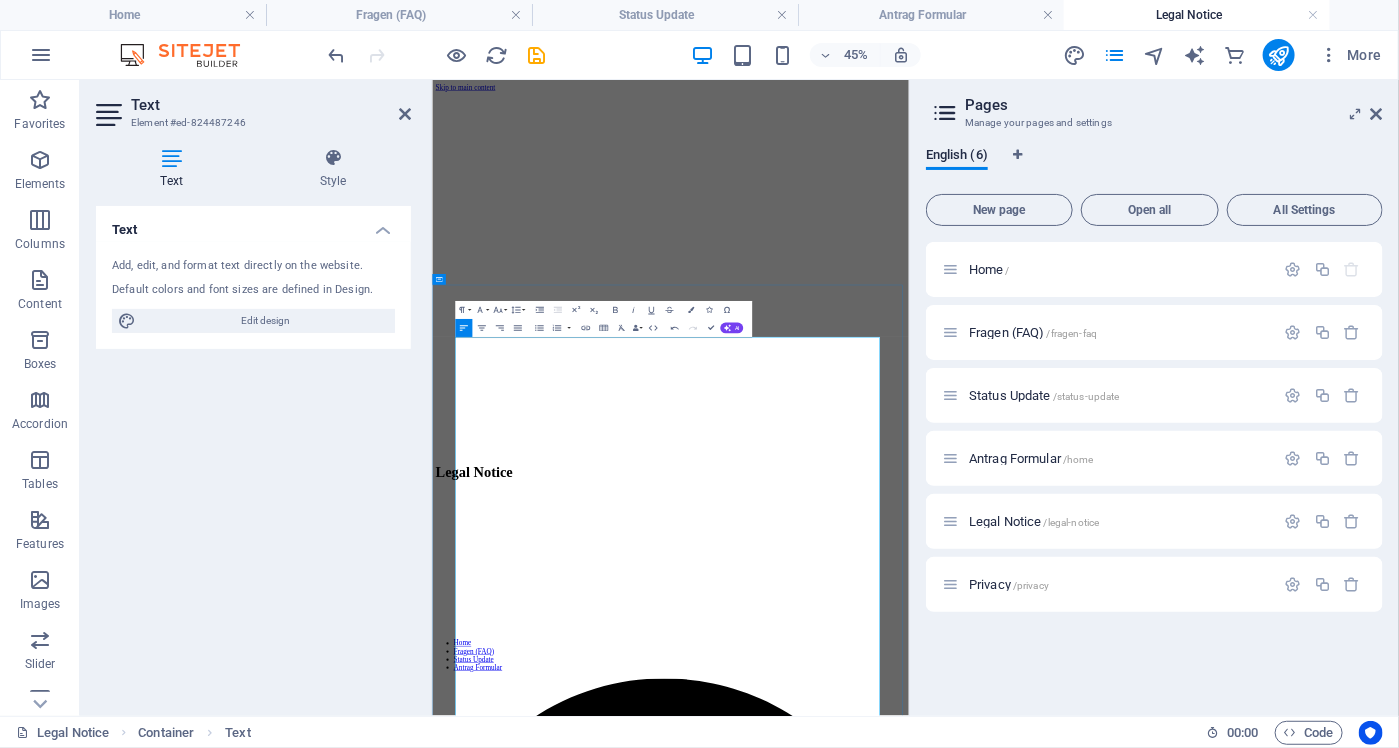 type 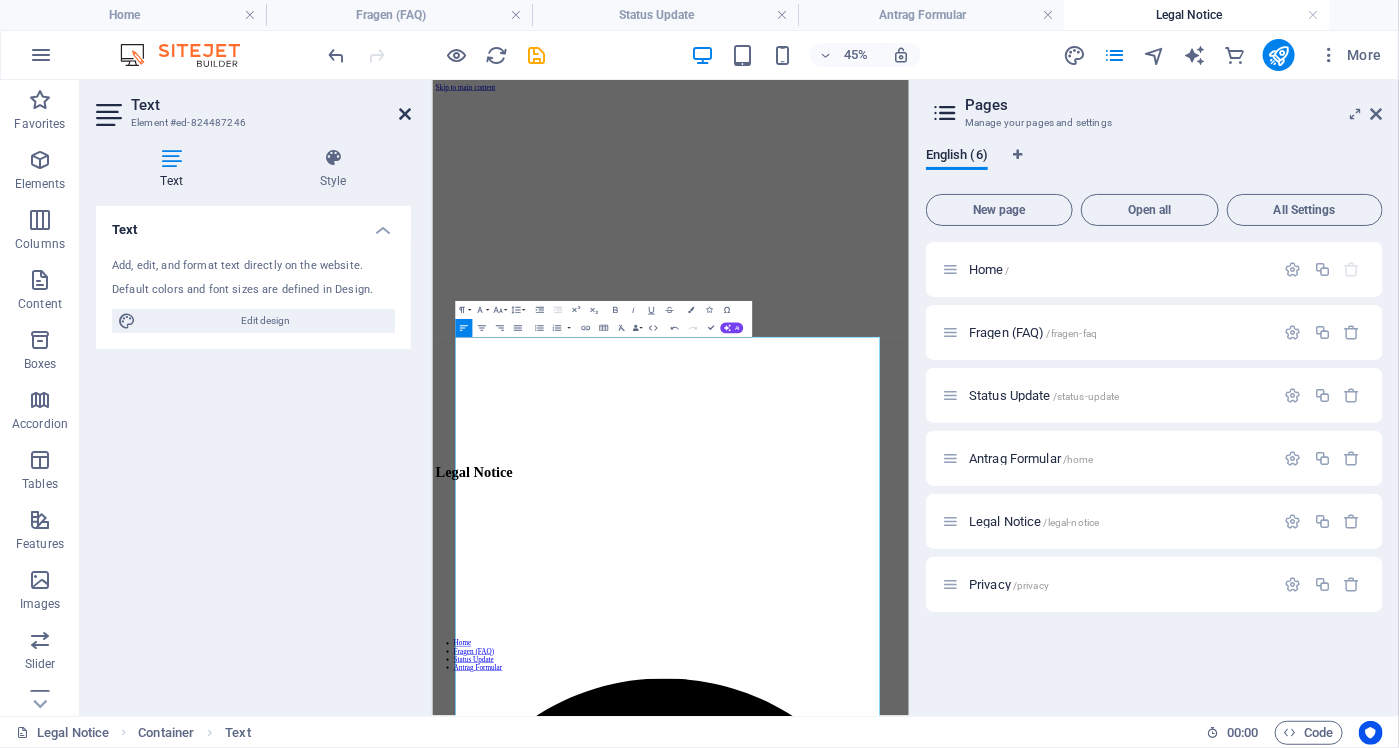 click at bounding box center [405, 114] 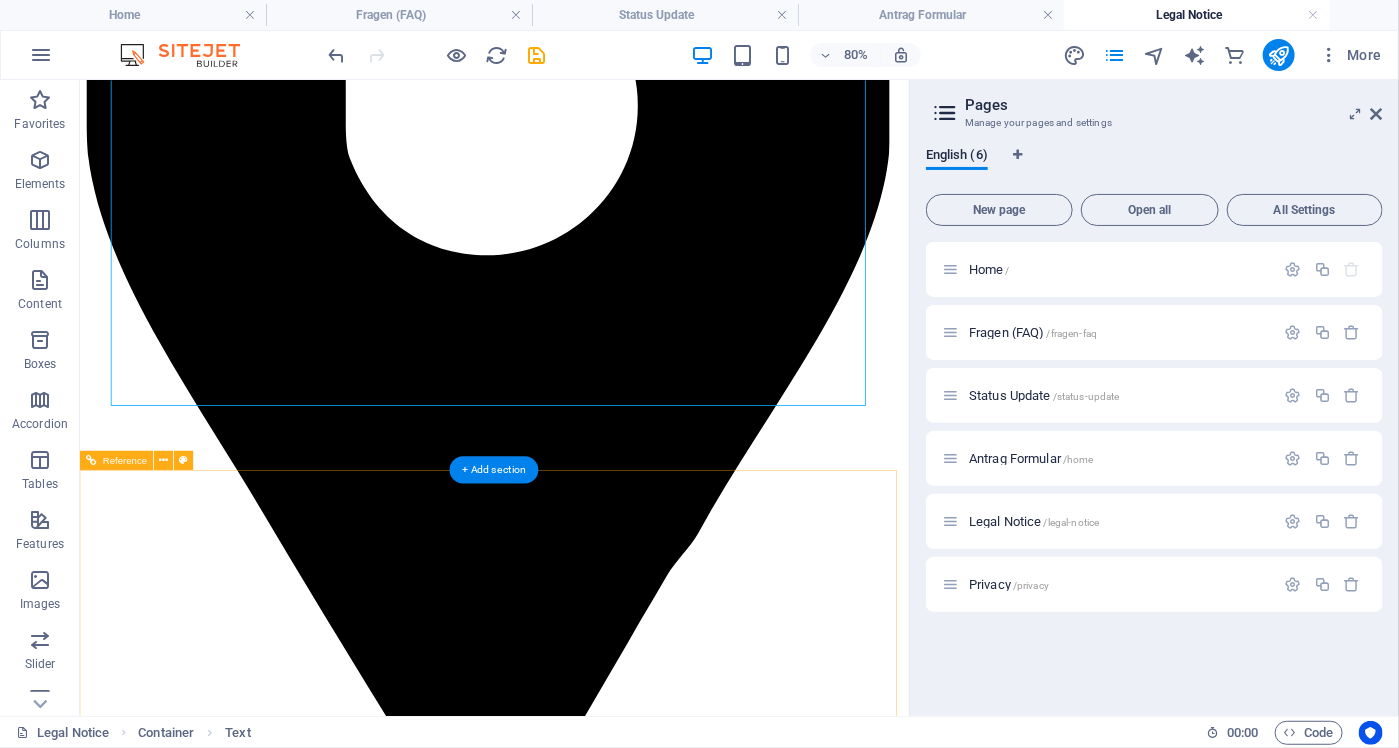 scroll, scrollTop: 1278, scrollLeft: 0, axis: vertical 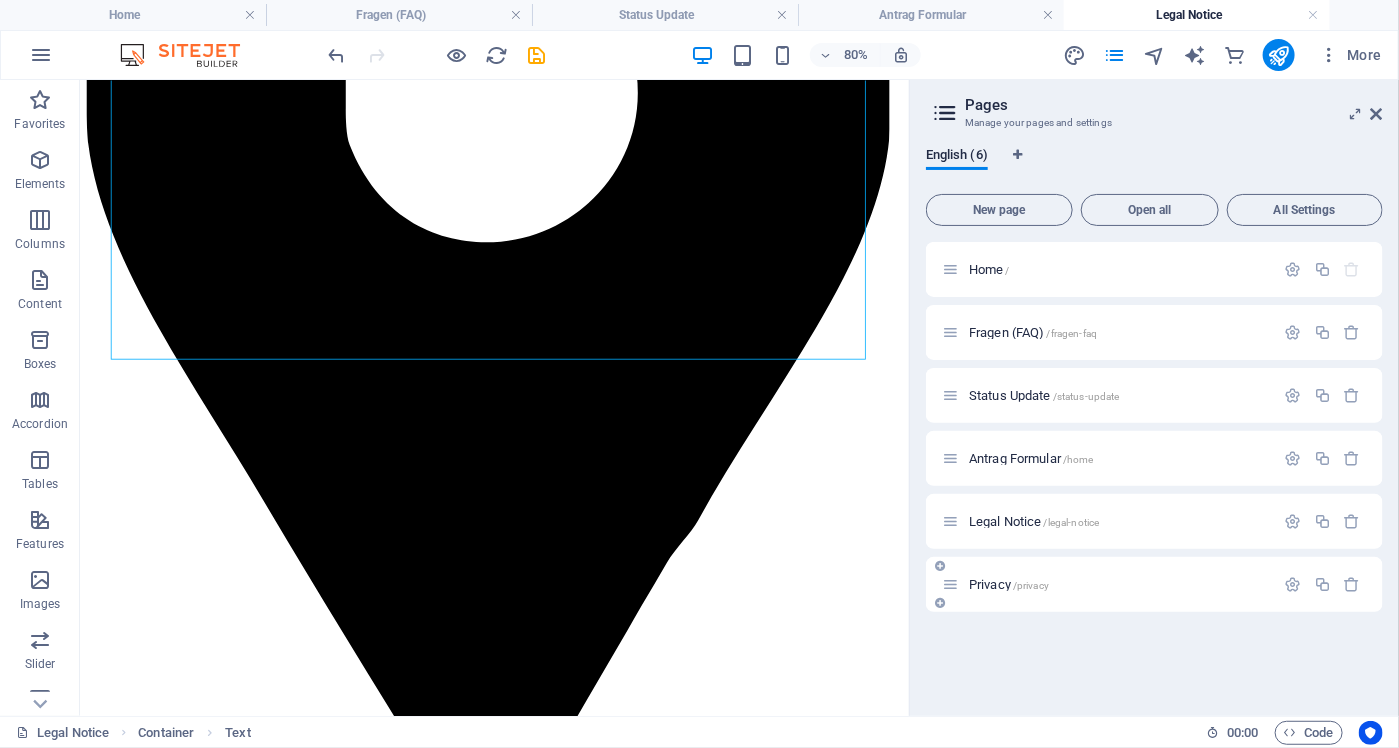 click on "Privacy /privacy" at bounding box center [1009, 584] 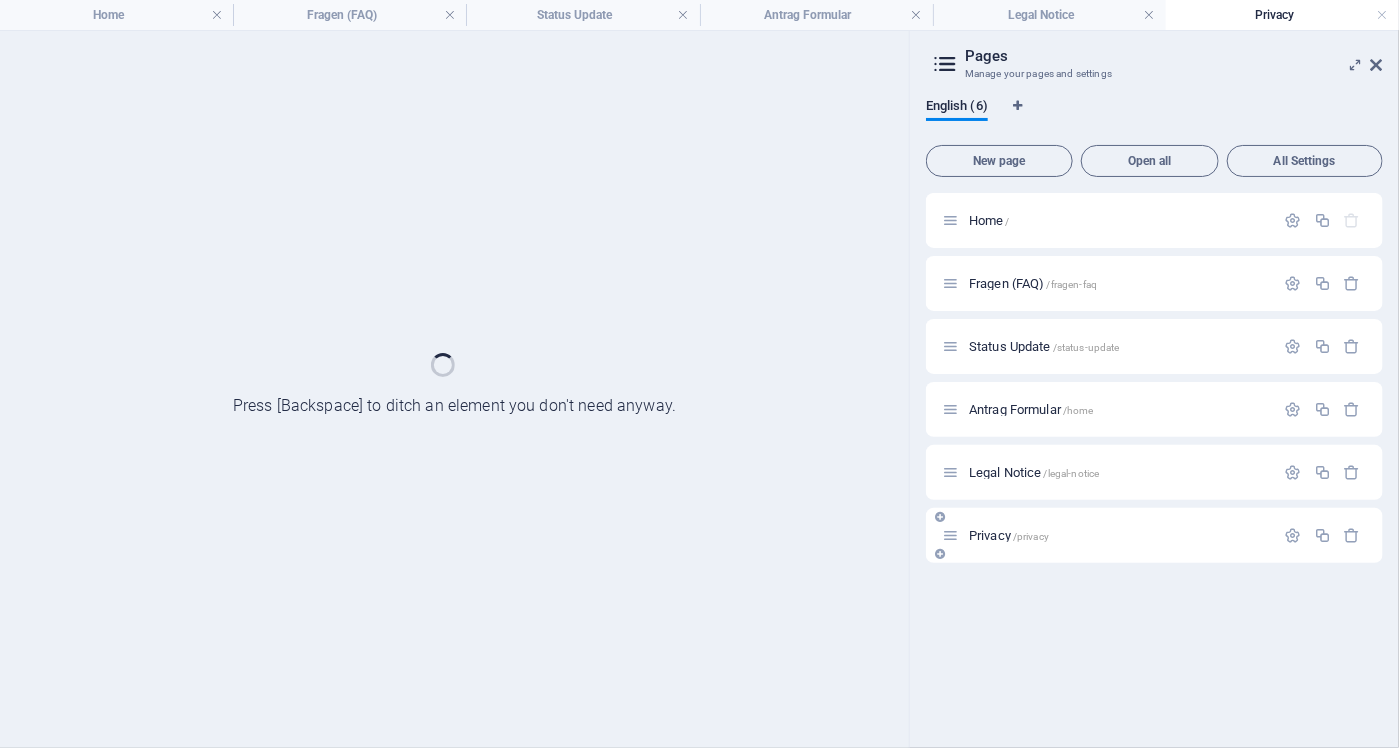 scroll, scrollTop: 0, scrollLeft: 0, axis: both 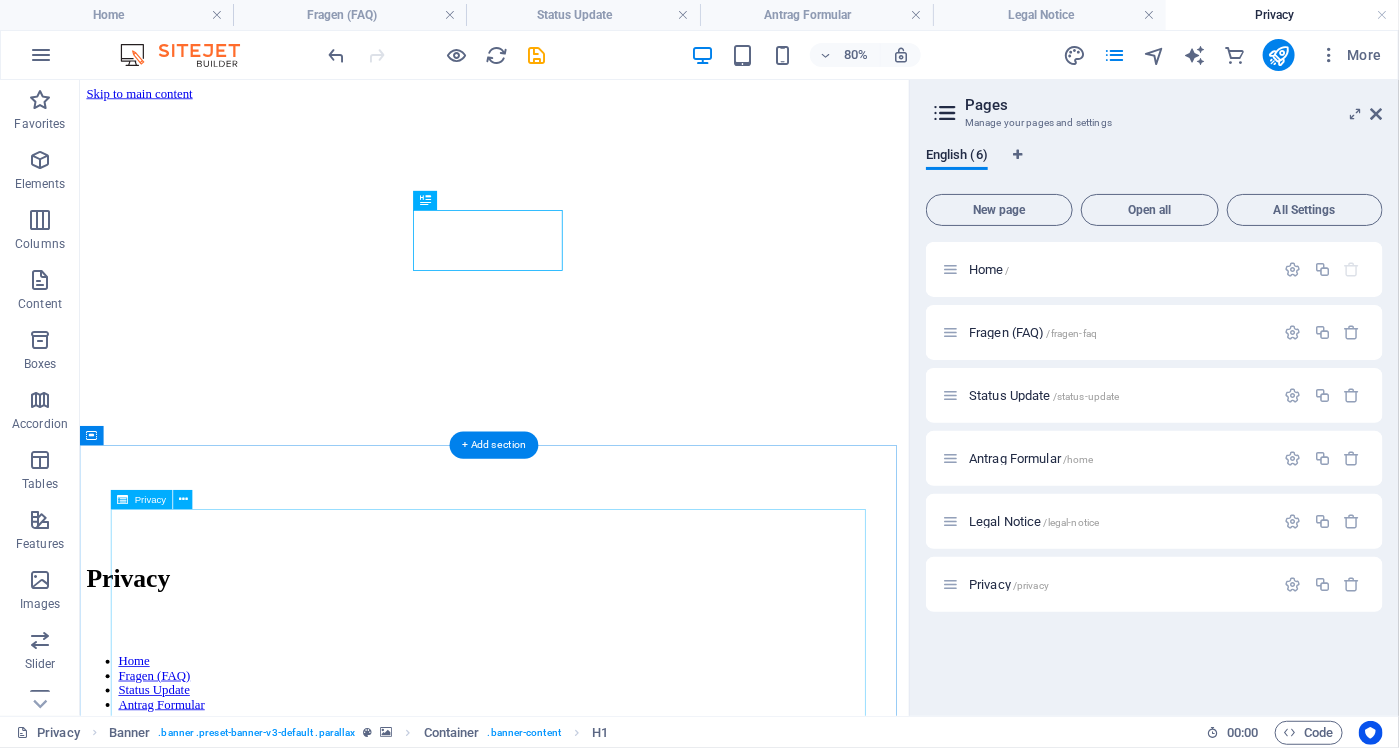 click on "Privacy Policy
An overview of data protection
General
The following gives a simple overview of what kind of personal information we collect, why we collect them and how we handle your data when you are visiting or using our website. Personal information is any data with which you could be personally identified. Detailed information on the subject of data protection can be found in our privacy policy found below.
Data collection on our website
Who is responsible for the data collection on this website?
The data collected on this website are processed by the website operator. The operator's contact details can be found in the website's required legal notice.
How do we collect your data?
Some data are collected when you provide them to us. This could, for example, be data you enter in a contact form.
What do we use your data for?
Part of the data is collected to ensure the proper functioning of the website. Other data can be used to analyze how visitors use the site." at bounding box center (597, 5711) 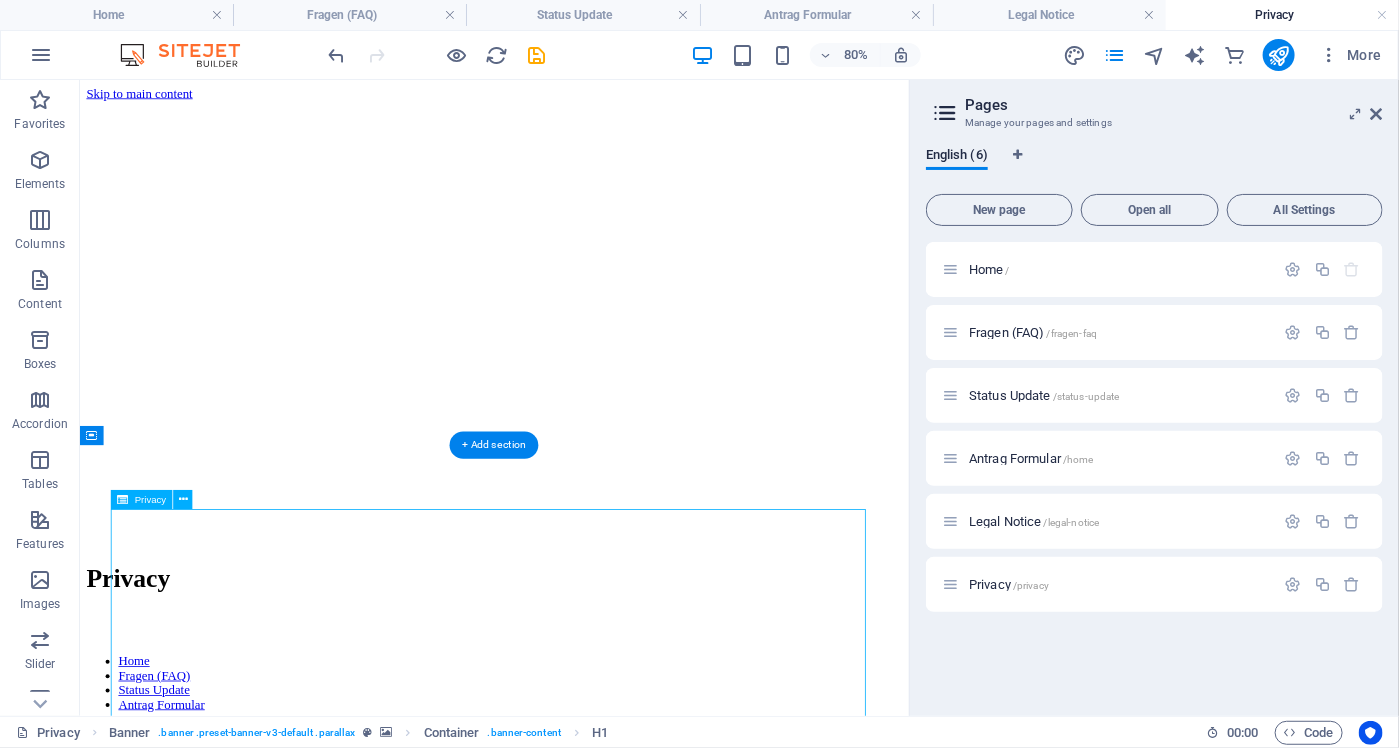 click on "Privacy Policy
An overview of data protection
General
The following gives a simple overview of what kind of personal information we collect, why we collect them and how we handle your data when you are visiting or using our website. Personal information is any data with which you could be personally identified. Detailed information on the subject of data protection can be found in our privacy policy found below.
Data collection on our website
Who is responsible for the data collection on this website?
The data collected on this website are processed by the website operator. The operator's contact details can be found in the website's required legal notice.
How do we collect your data?
Some data are collected when you provide them to us. This could, for example, be data you enter in a contact form.
What do we use your data for?
Part of the data is collected to ensure the proper functioning of the website. Other data can be used to analyze how visitors use the site." at bounding box center (597, 5711) 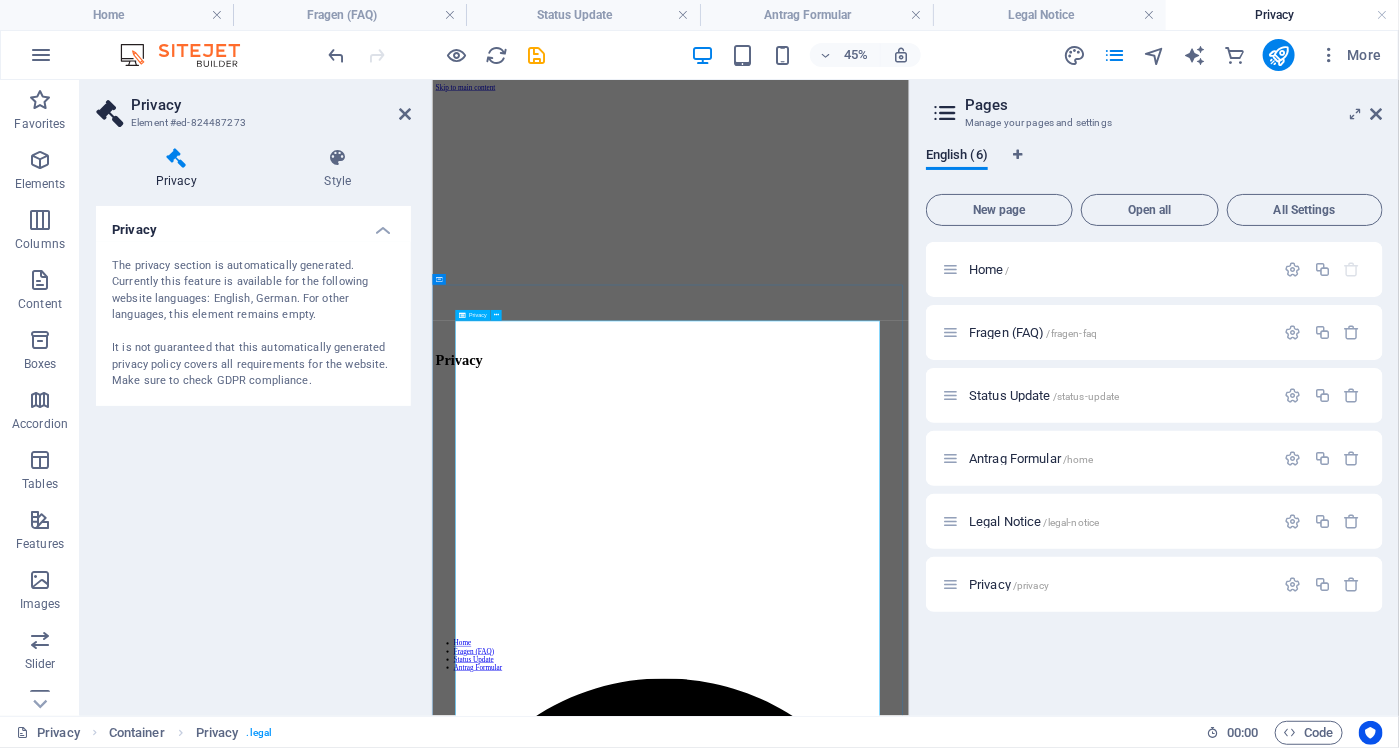 click on "Privacy Policy
An overview of data protection
General
The following gives a simple overview of what kind of personal information we collect, why we collect them and how we handle your data when you are visiting or using our website. Personal information is any data with which you could be personally identified. Detailed information on the subject of data protection can be found in our privacy policy found below.
Data collection on our website
Who is responsible for the data collection on this website?
The data collected on this website are processed by the website operator. The operator's contact details can be found in the website's required legal notice.
How do we collect your data?
Some data are collected when you provide them to us. This could, for example, be data you enter in a contact form.
What do we use your data for?
Part of the data is collected to ensure the proper functioning of the website. Other data can be used to analyze how visitors use the site." at bounding box center (961, 6294) 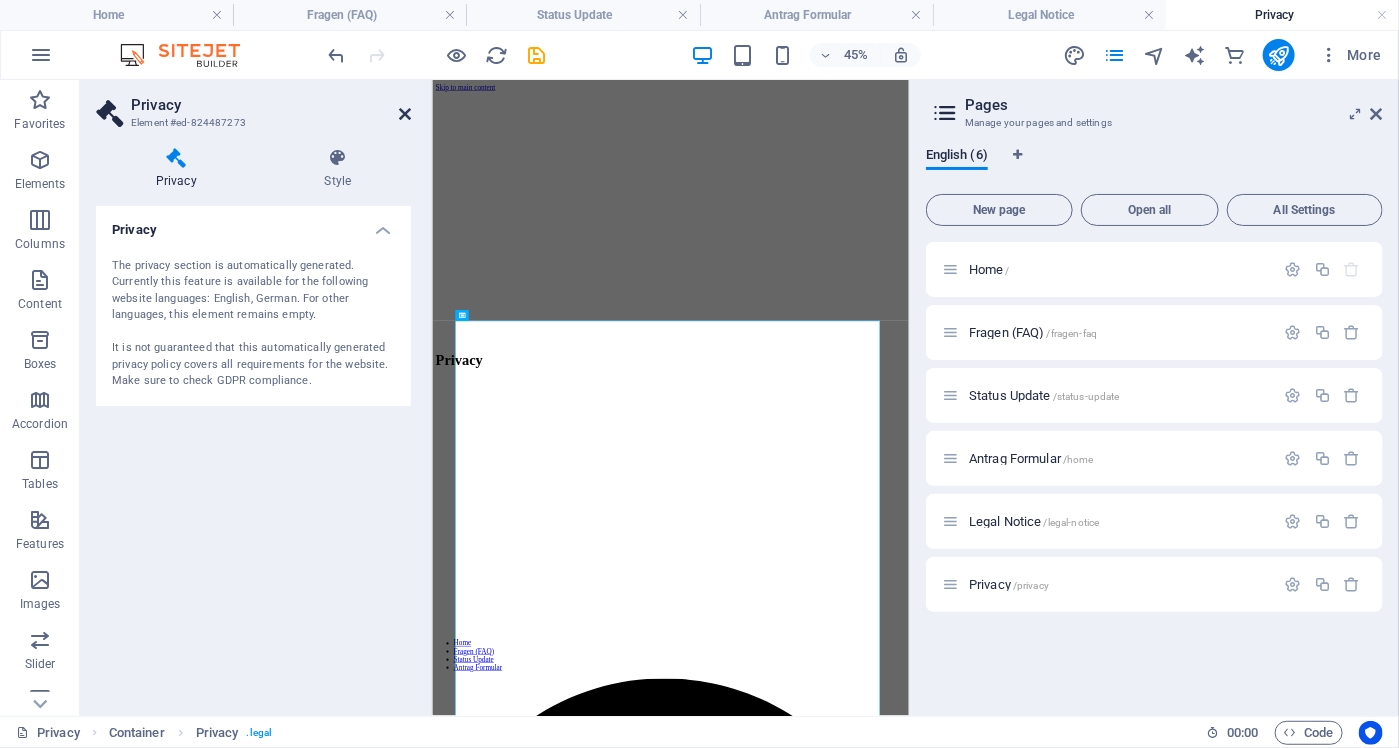 click at bounding box center [405, 114] 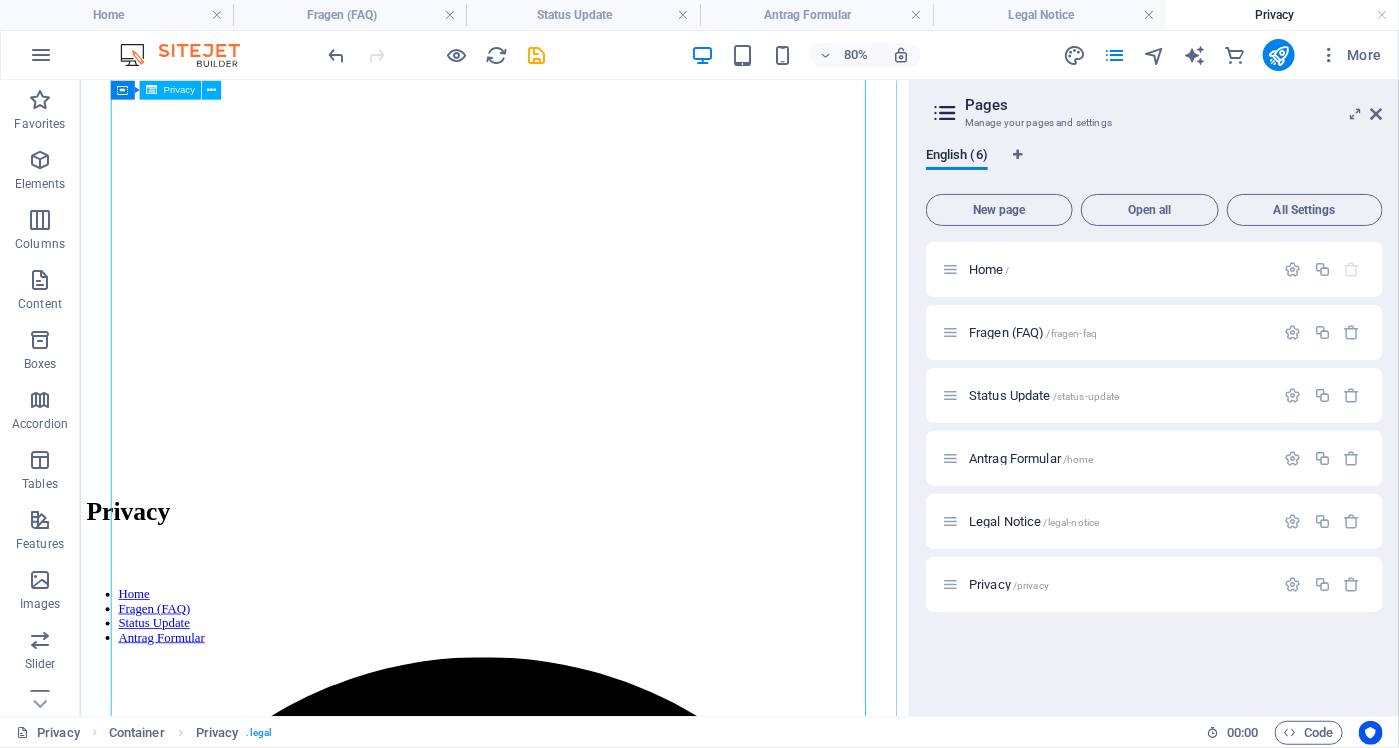 scroll, scrollTop: 0, scrollLeft: 0, axis: both 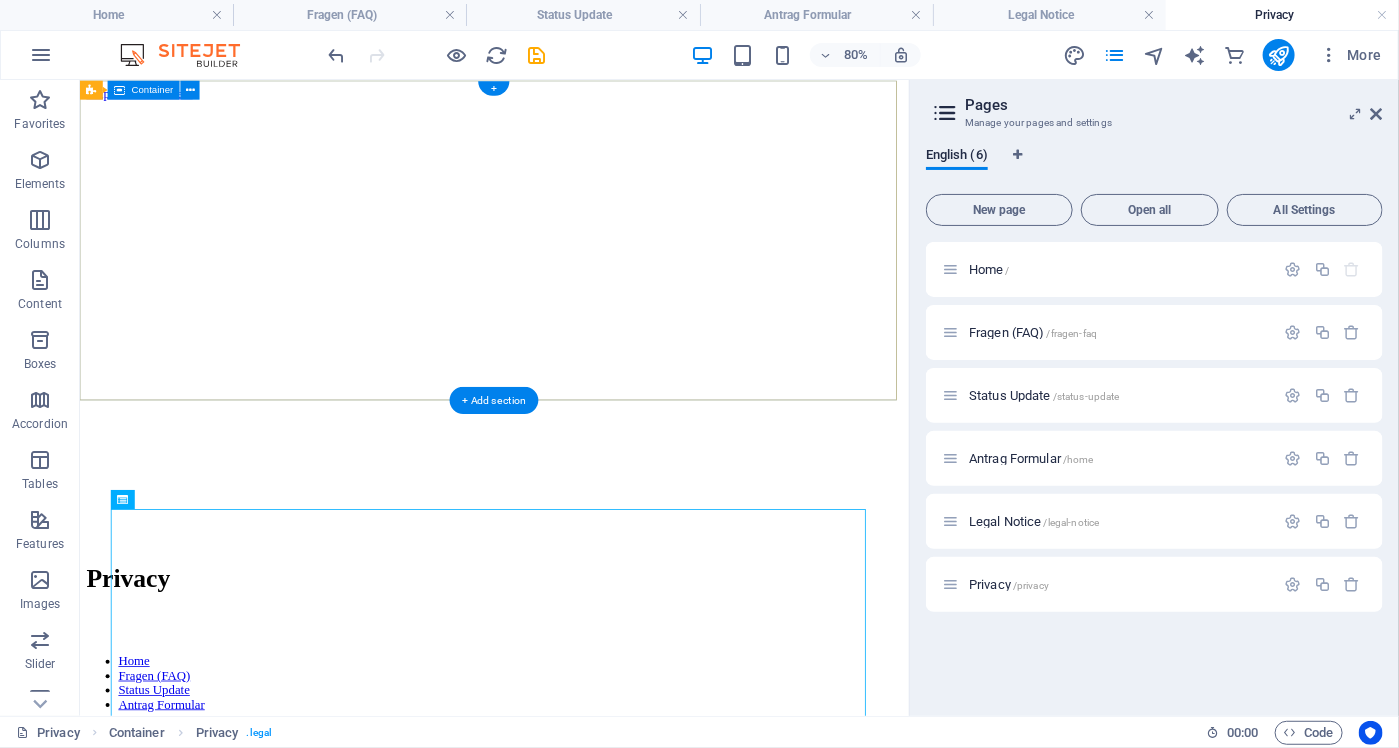click on "Privacy" at bounding box center [597, 703] 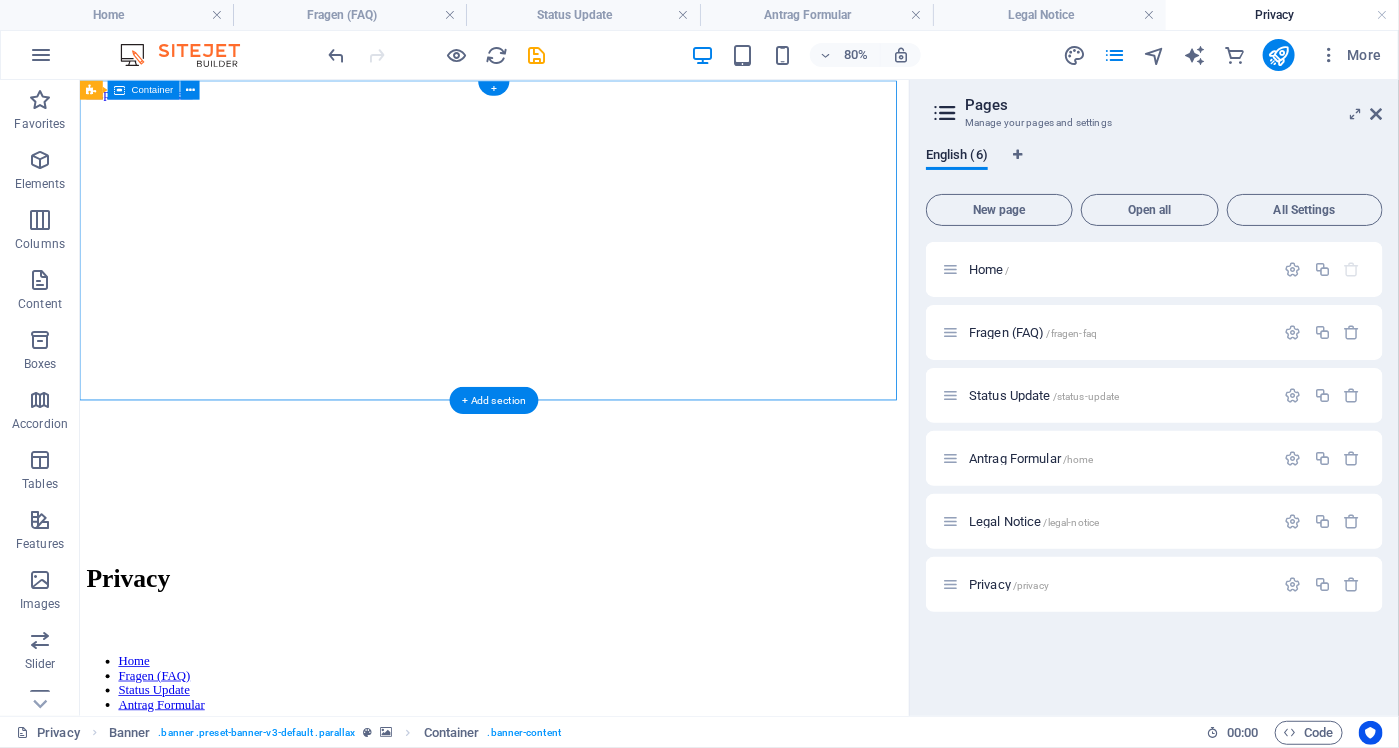 drag, startPoint x: 904, startPoint y: 292, endPoint x: 766, endPoint y: 458, distance: 215.87033 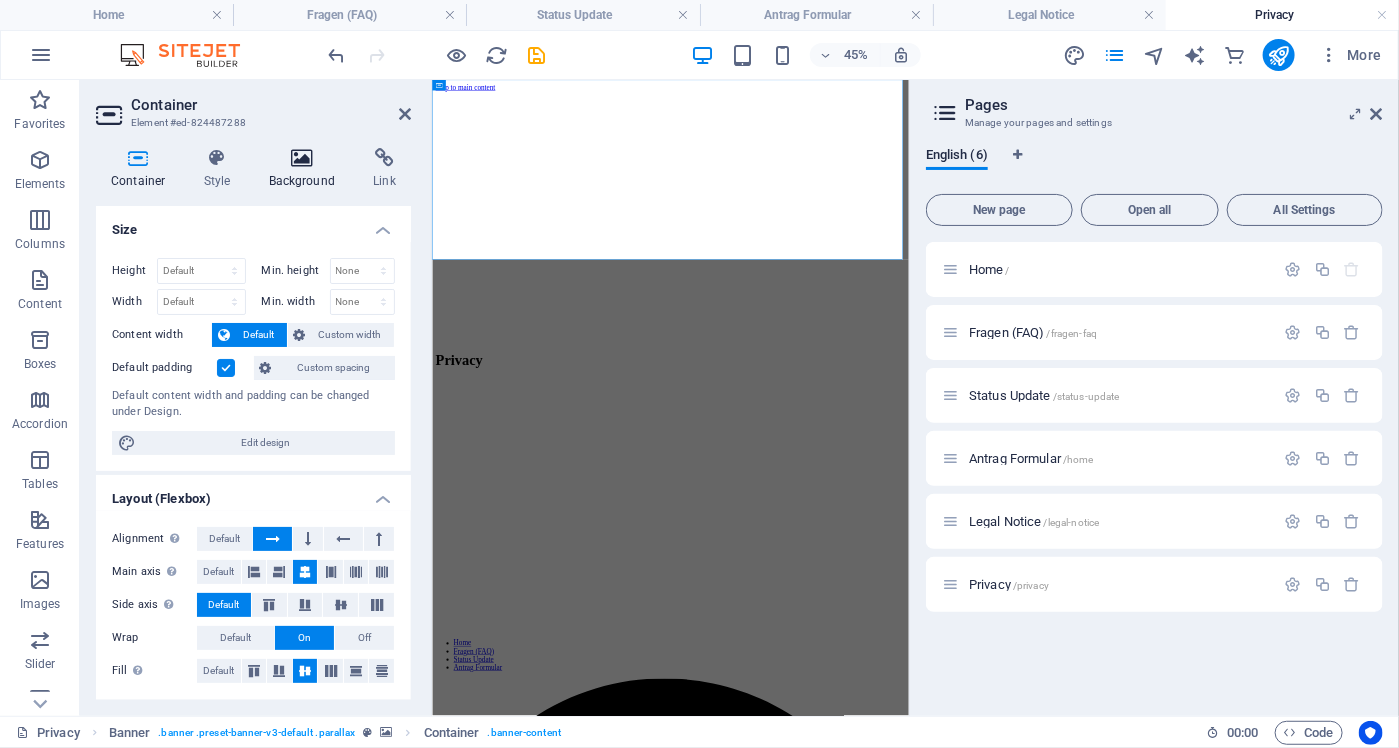 click at bounding box center [302, 158] 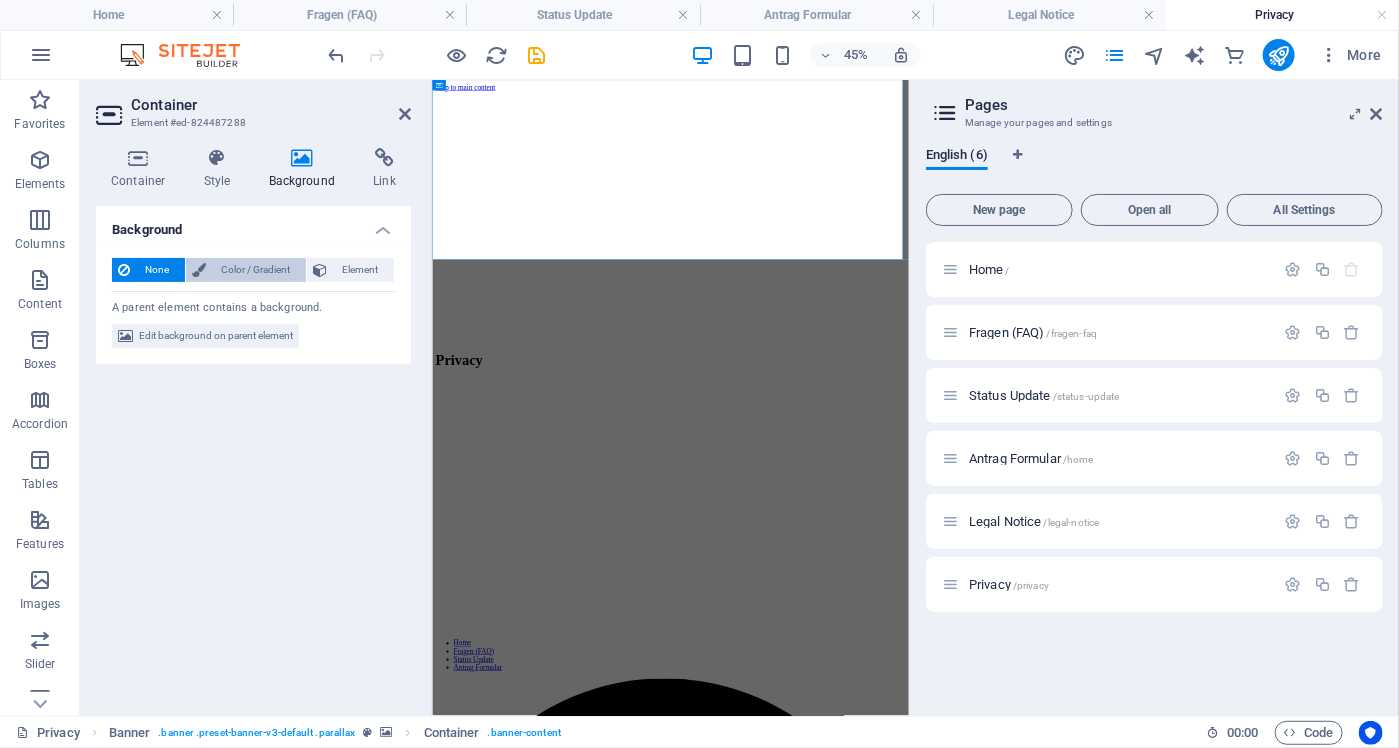 click on "Color / Gradient" at bounding box center [256, 270] 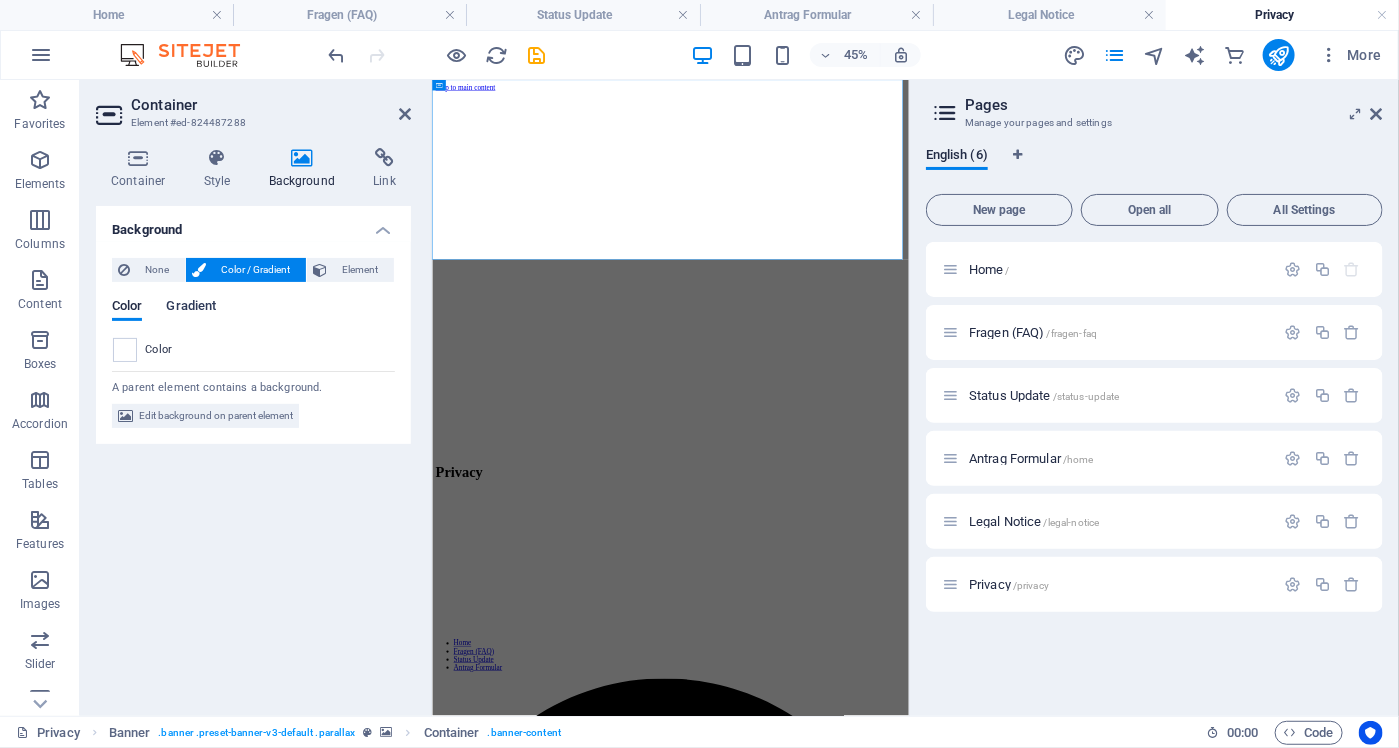 click on "Gradient" at bounding box center [191, 308] 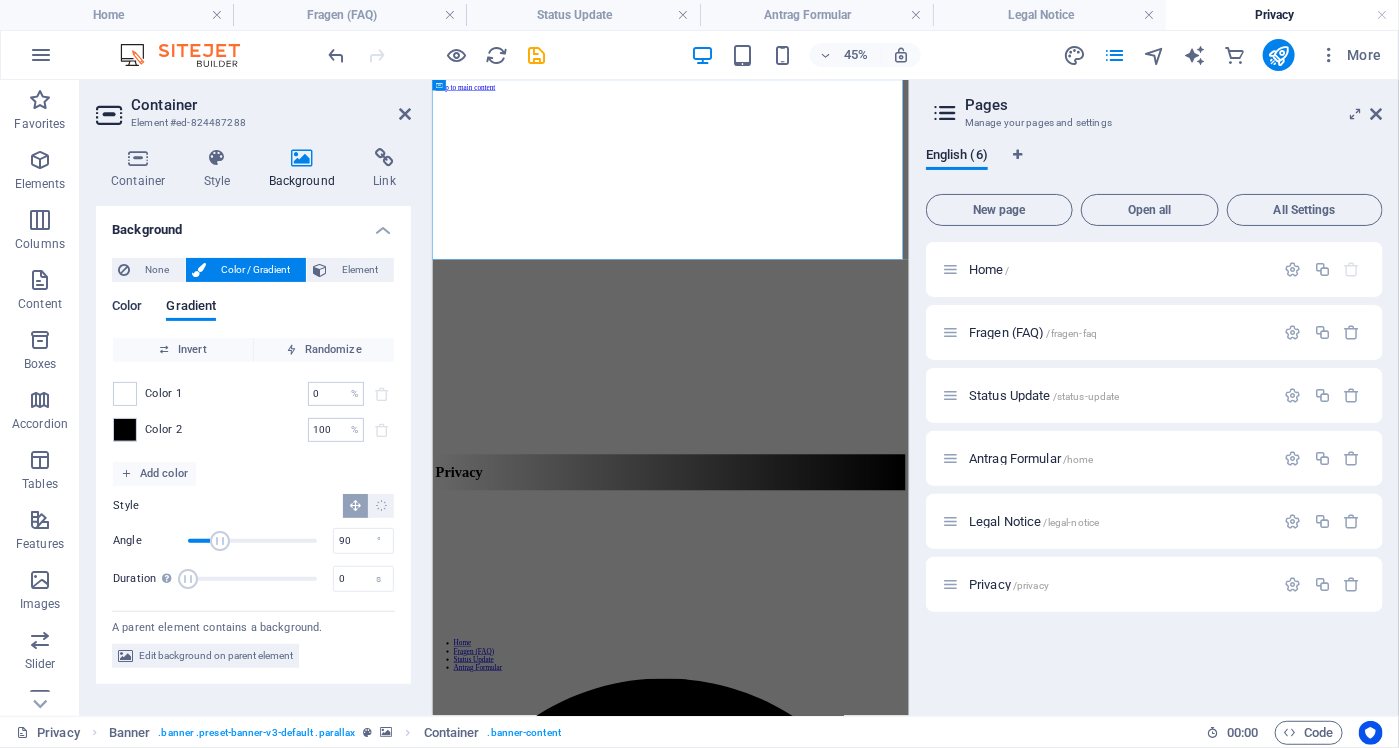 click on "Color" at bounding box center [127, 308] 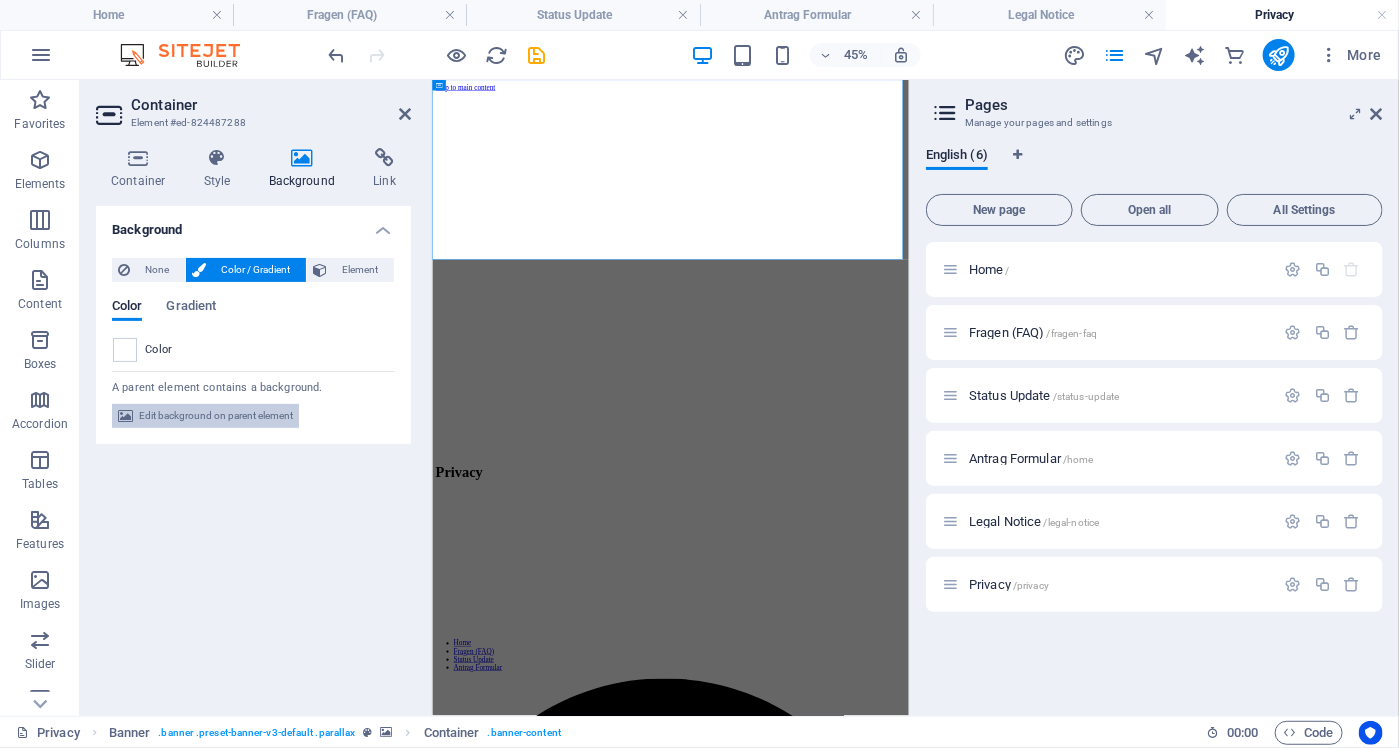 click on "Edit background on parent element" at bounding box center [216, 416] 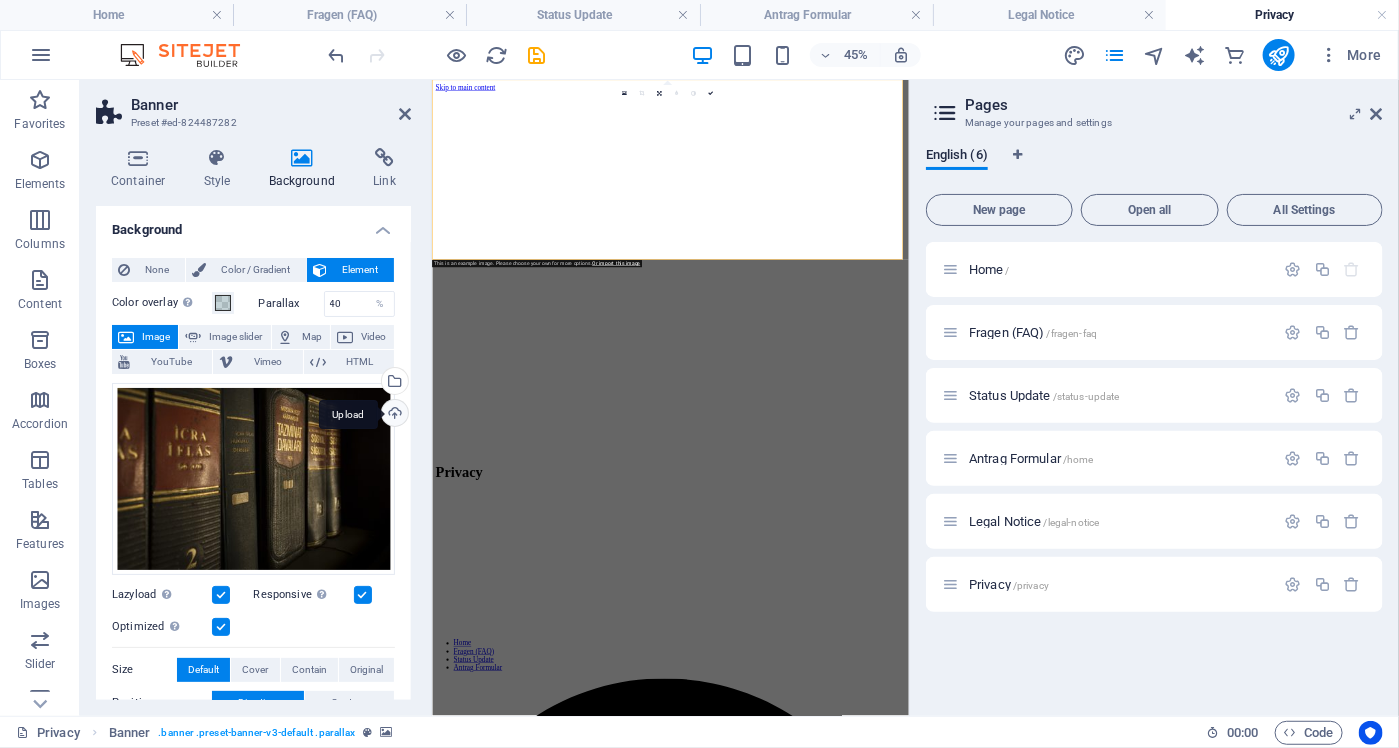 click on "Upload" at bounding box center [393, 415] 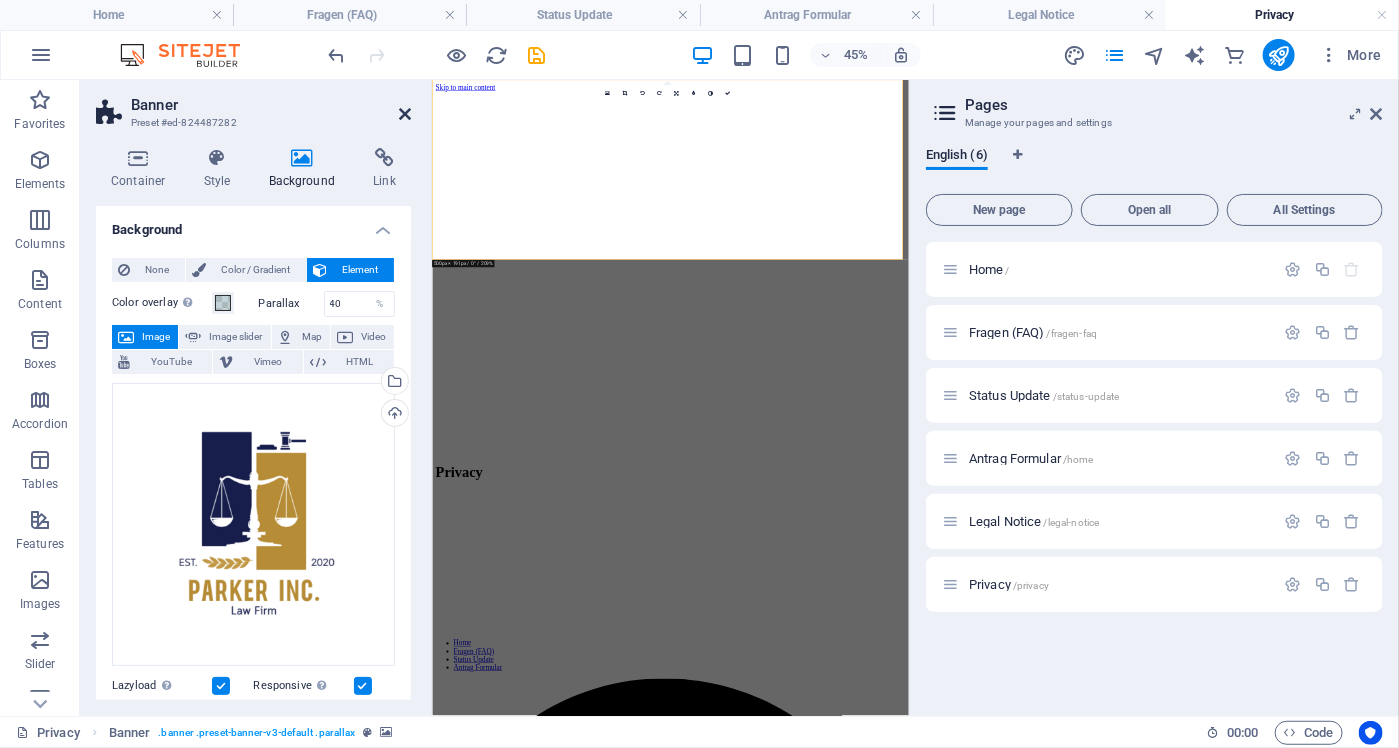 click at bounding box center (405, 114) 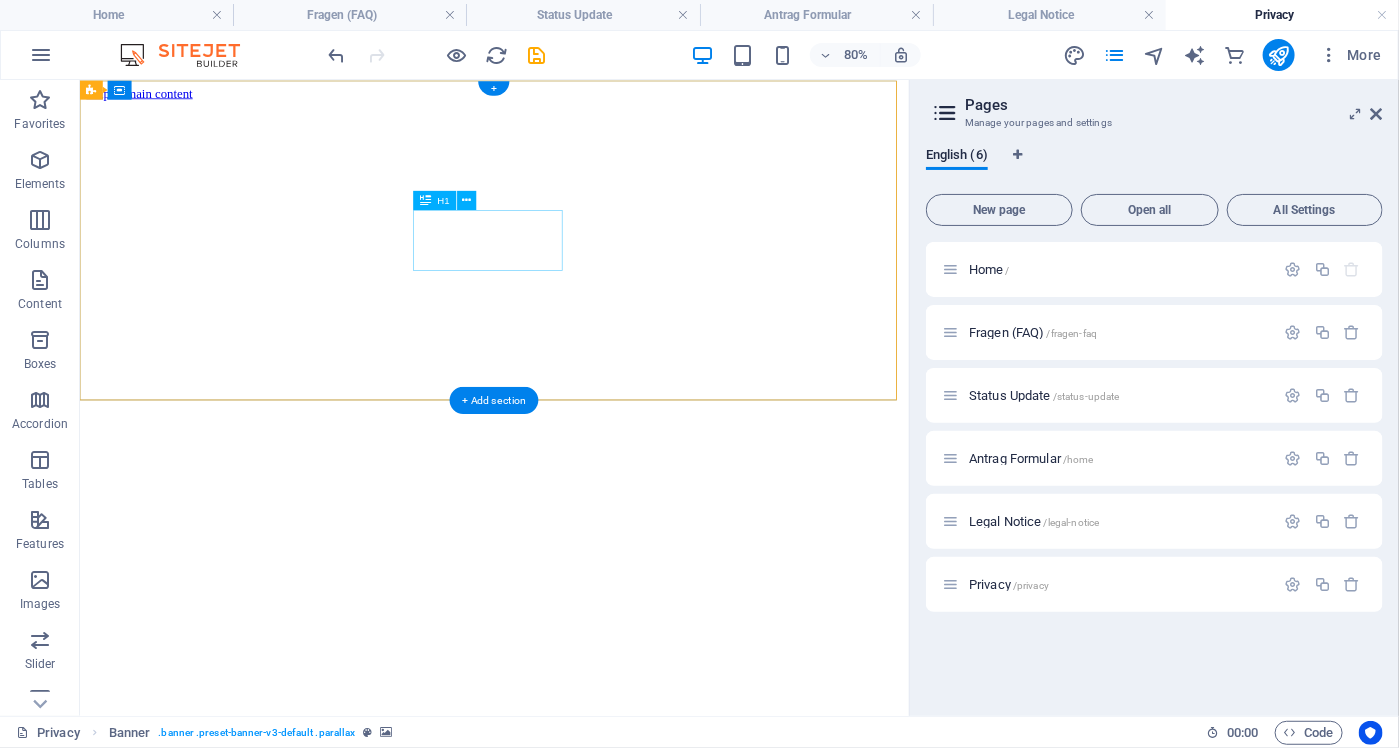 click on "Privacy" at bounding box center [597, 950] 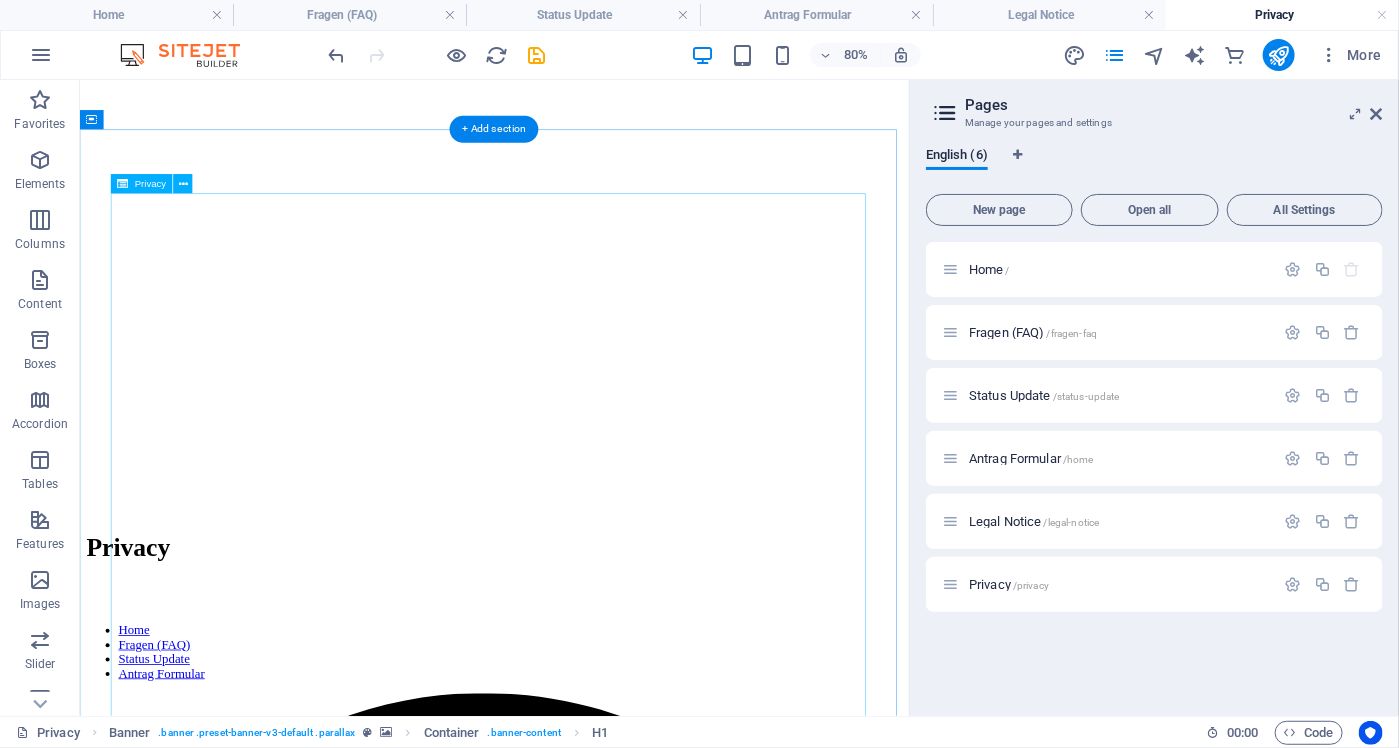 scroll, scrollTop: 0, scrollLeft: 0, axis: both 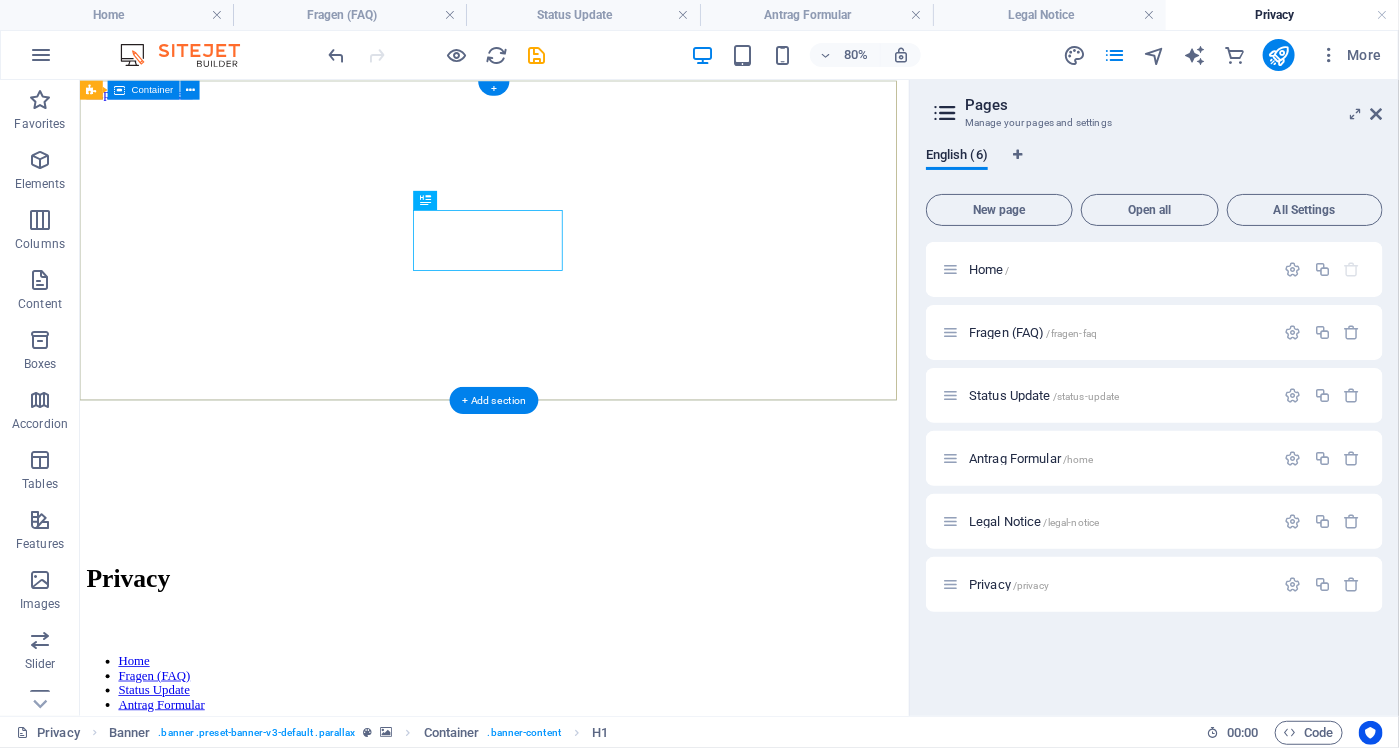 click on "Privacy" at bounding box center (597, 703) 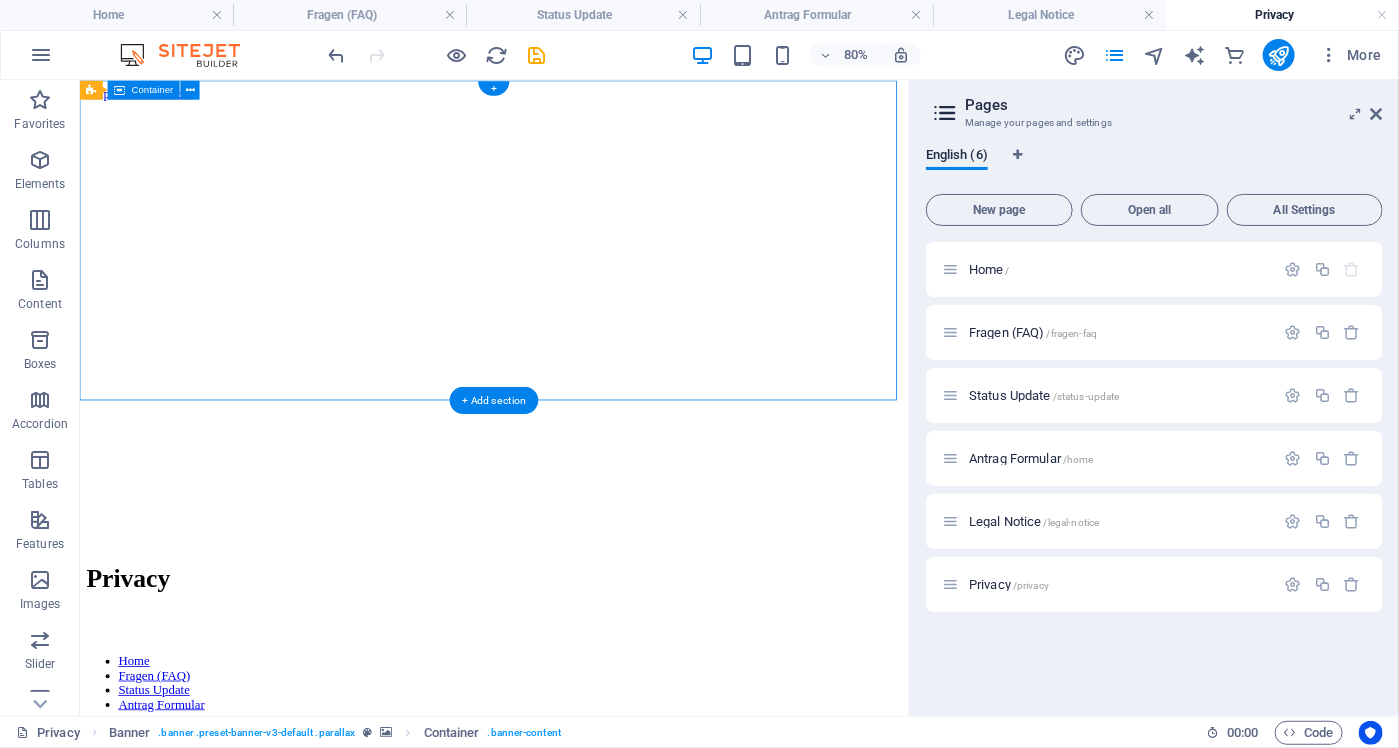 click on "Privacy" at bounding box center (597, 703) 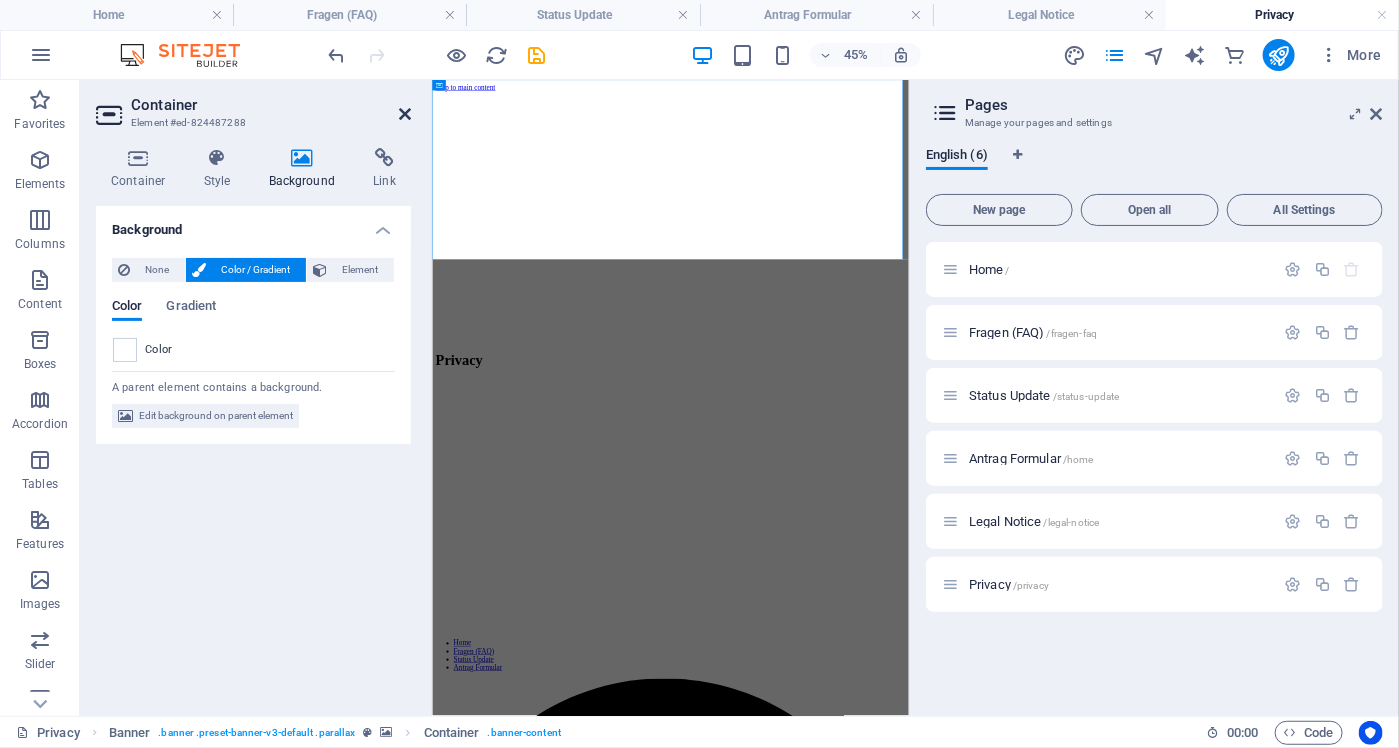 click at bounding box center [405, 114] 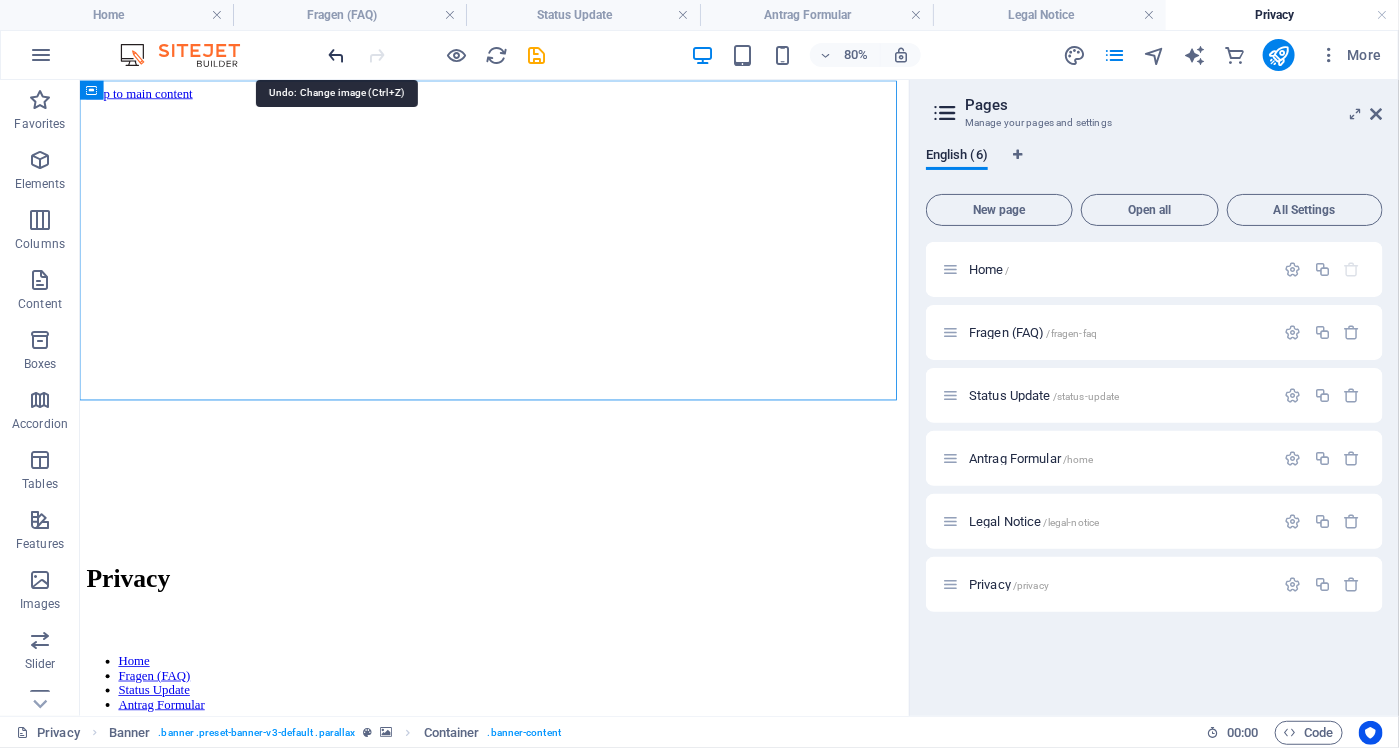 click at bounding box center (337, 55) 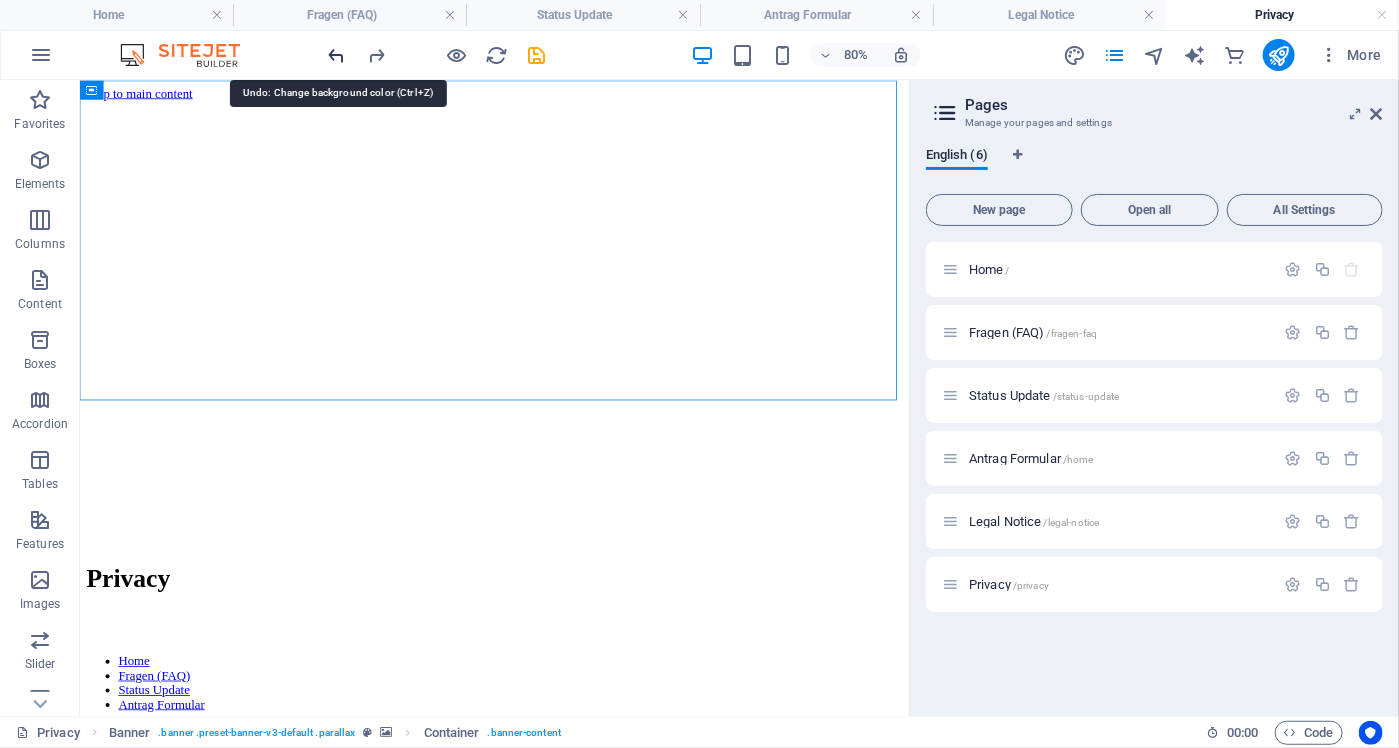 click at bounding box center (337, 55) 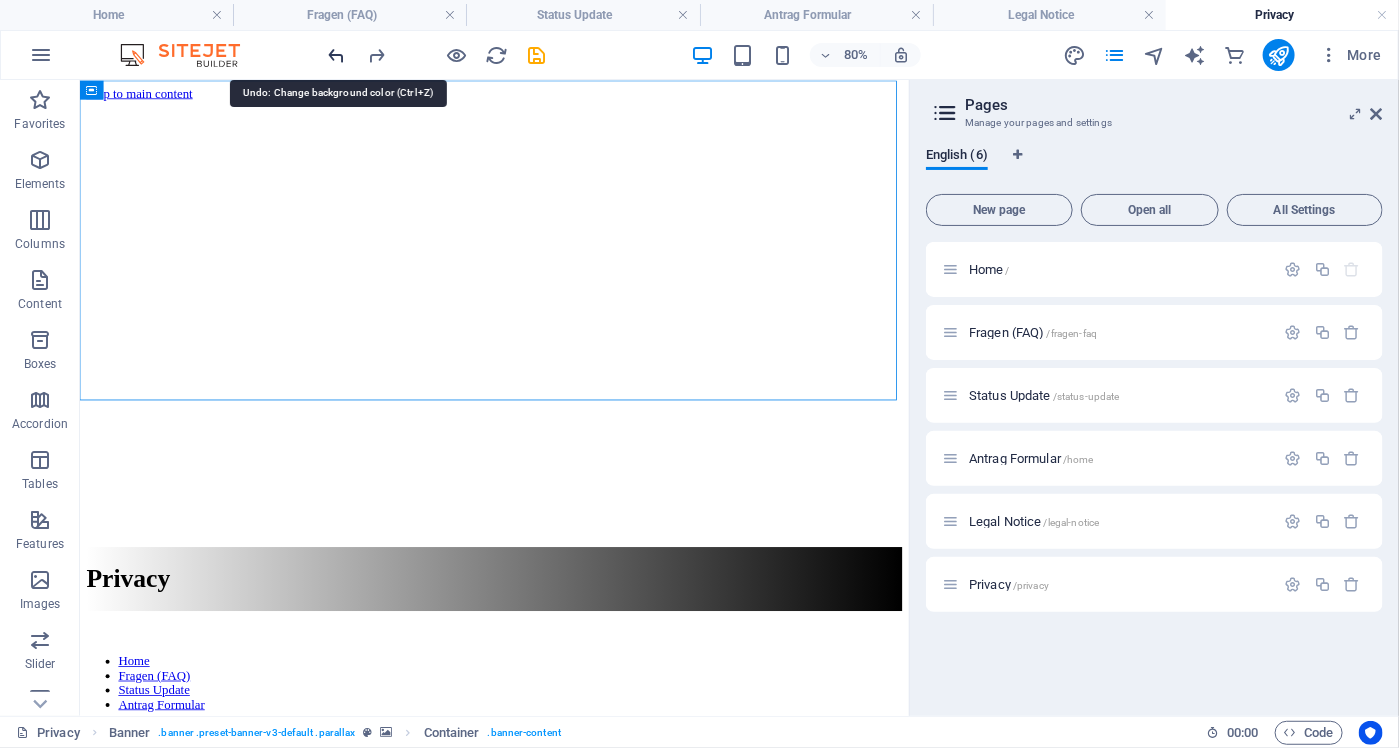 click at bounding box center (337, 55) 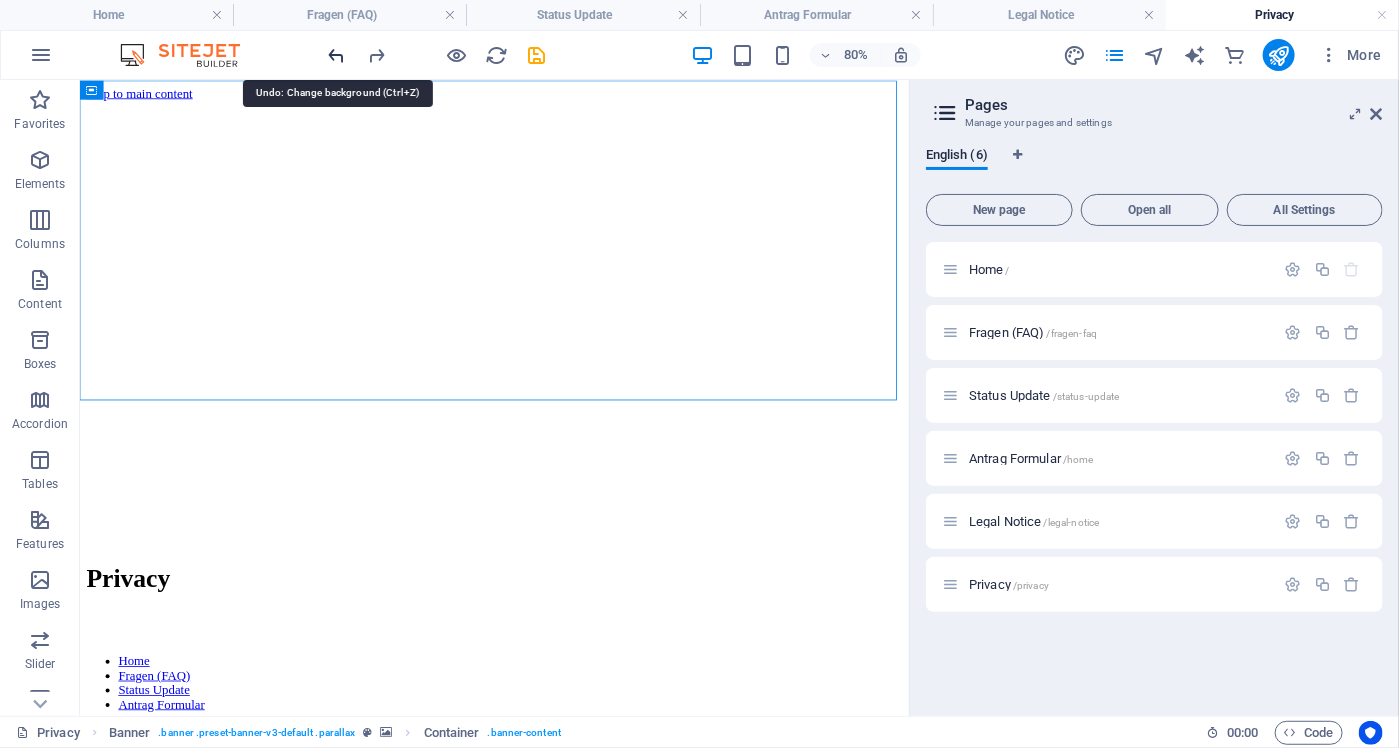 click at bounding box center [337, 55] 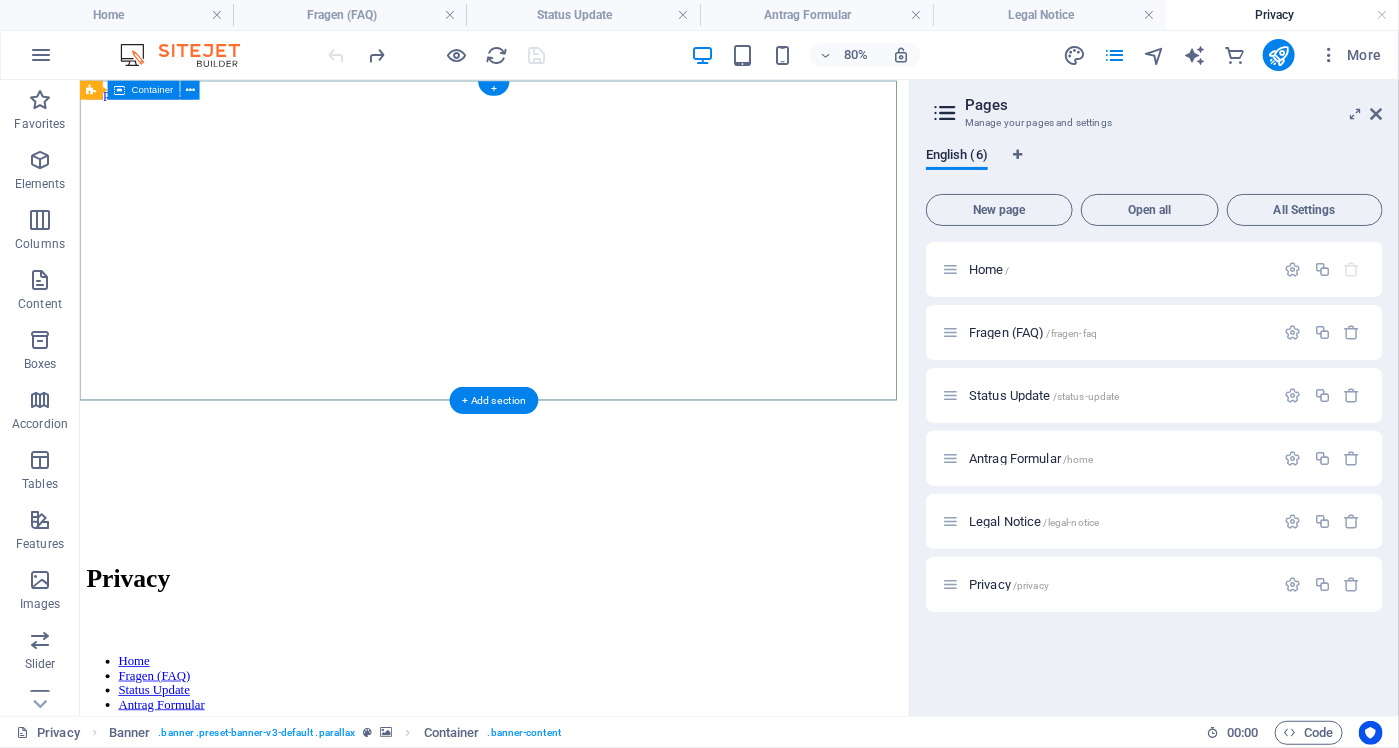 click on "Privacy" at bounding box center [597, 703] 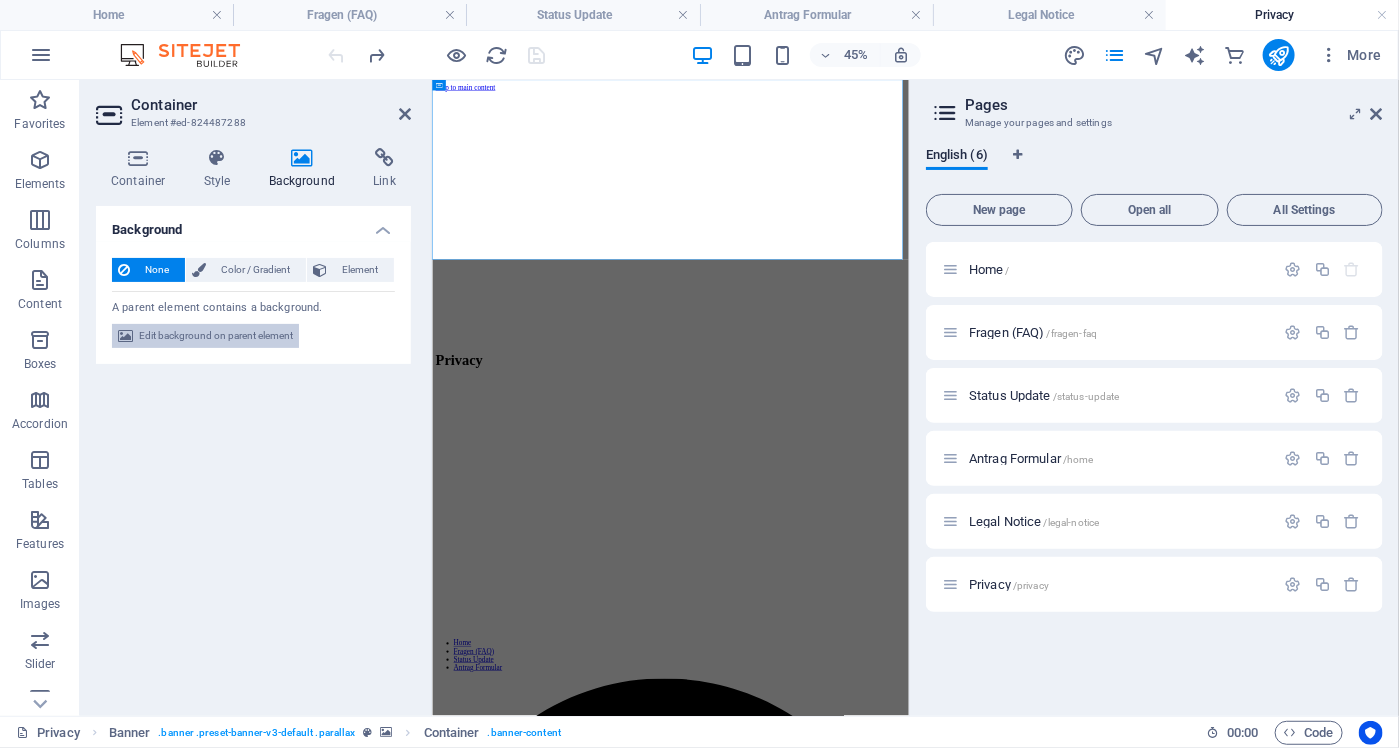 click on "Edit background on parent element" at bounding box center [216, 336] 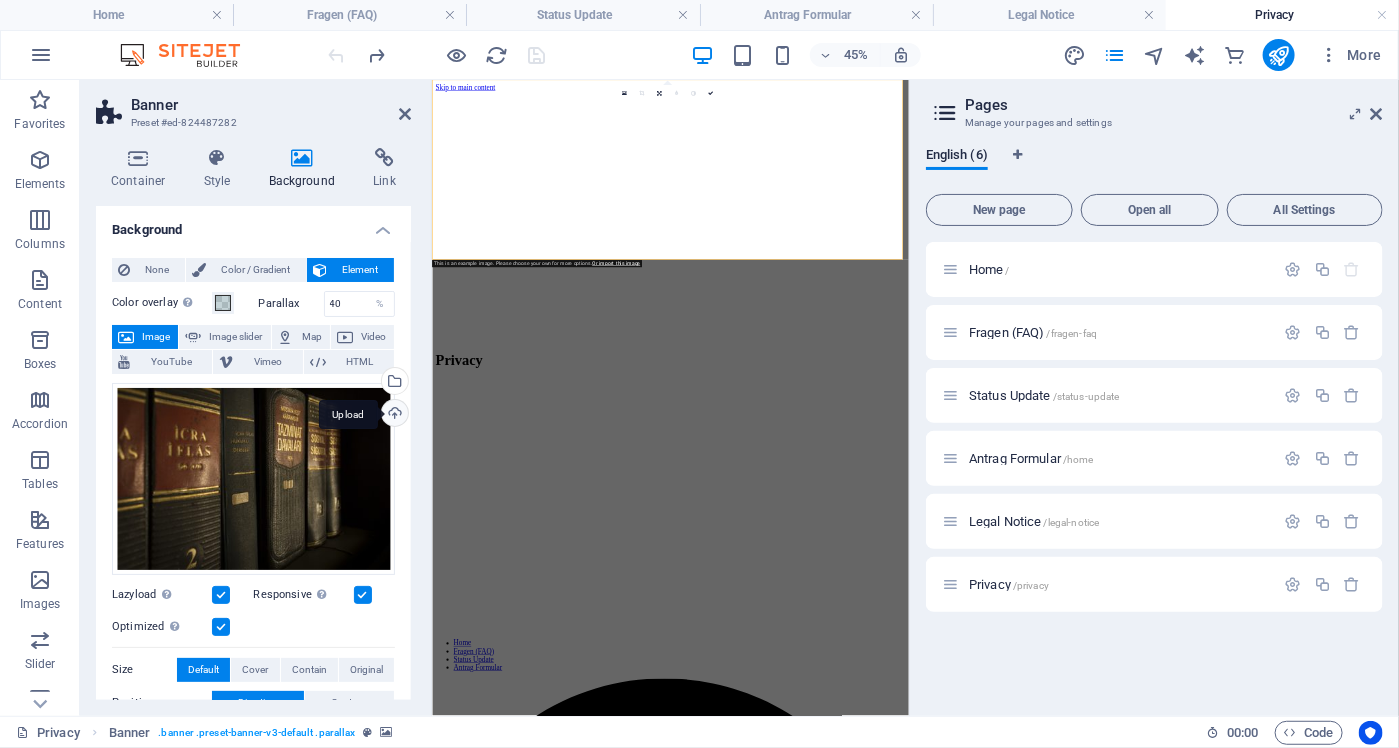 click on "Upload" at bounding box center (393, 415) 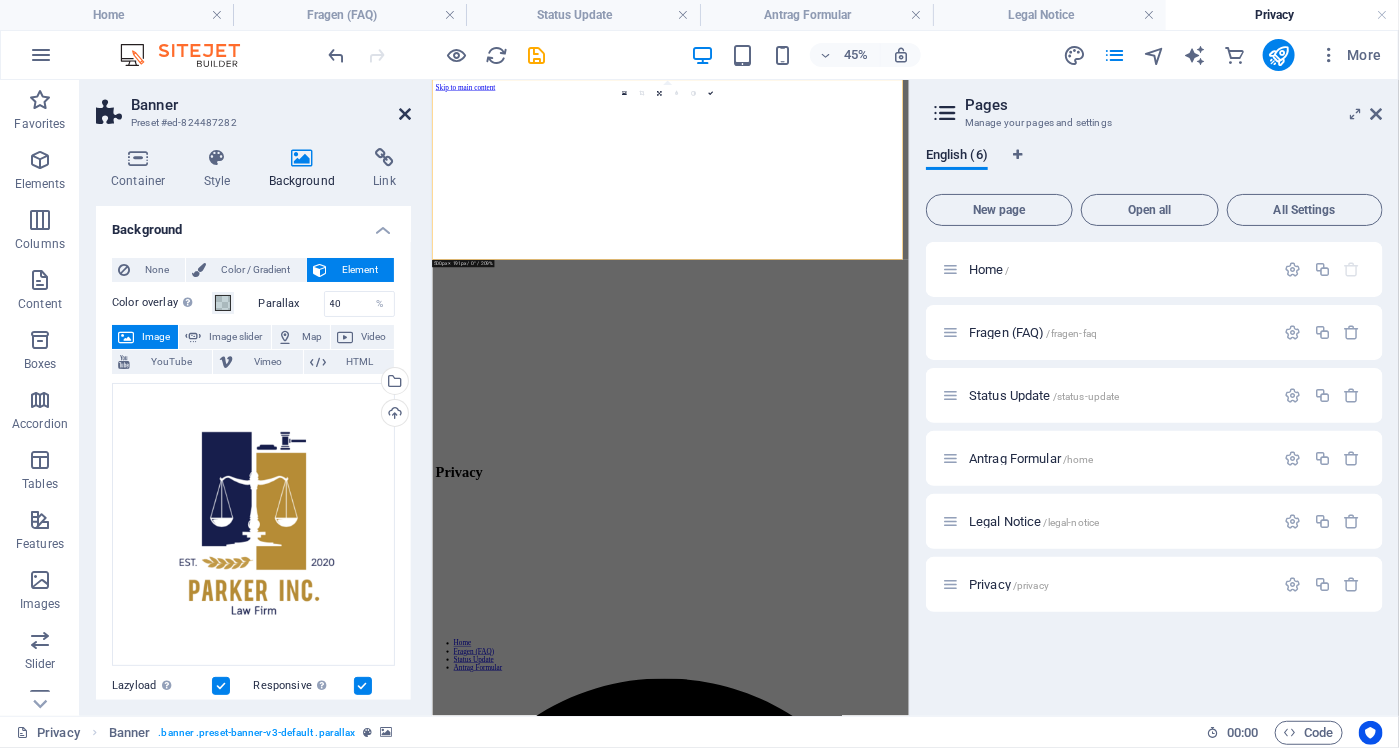 click at bounding box center (405, 114) 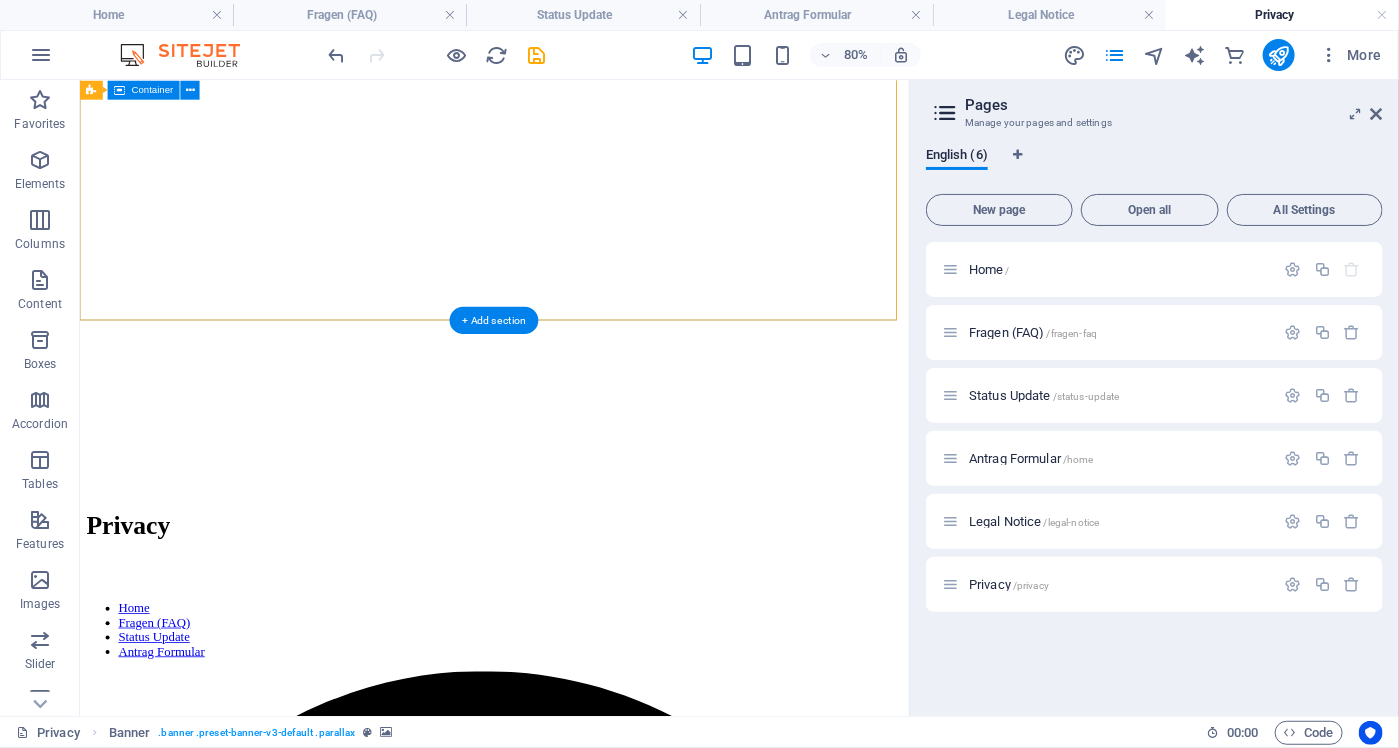 scroll, scrollTop: 0, scrollLeft: 0, axis: both 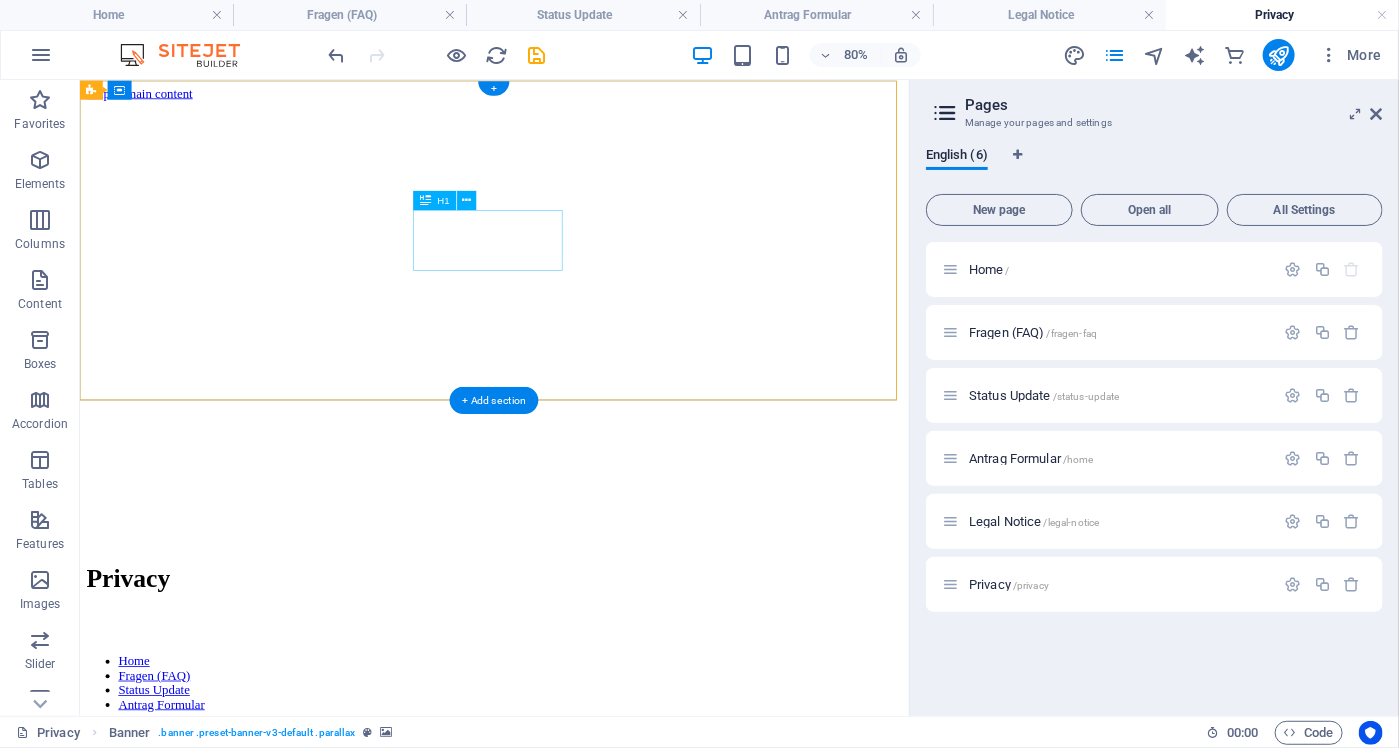 click on "Privacy" at bounding box center (597, 702) 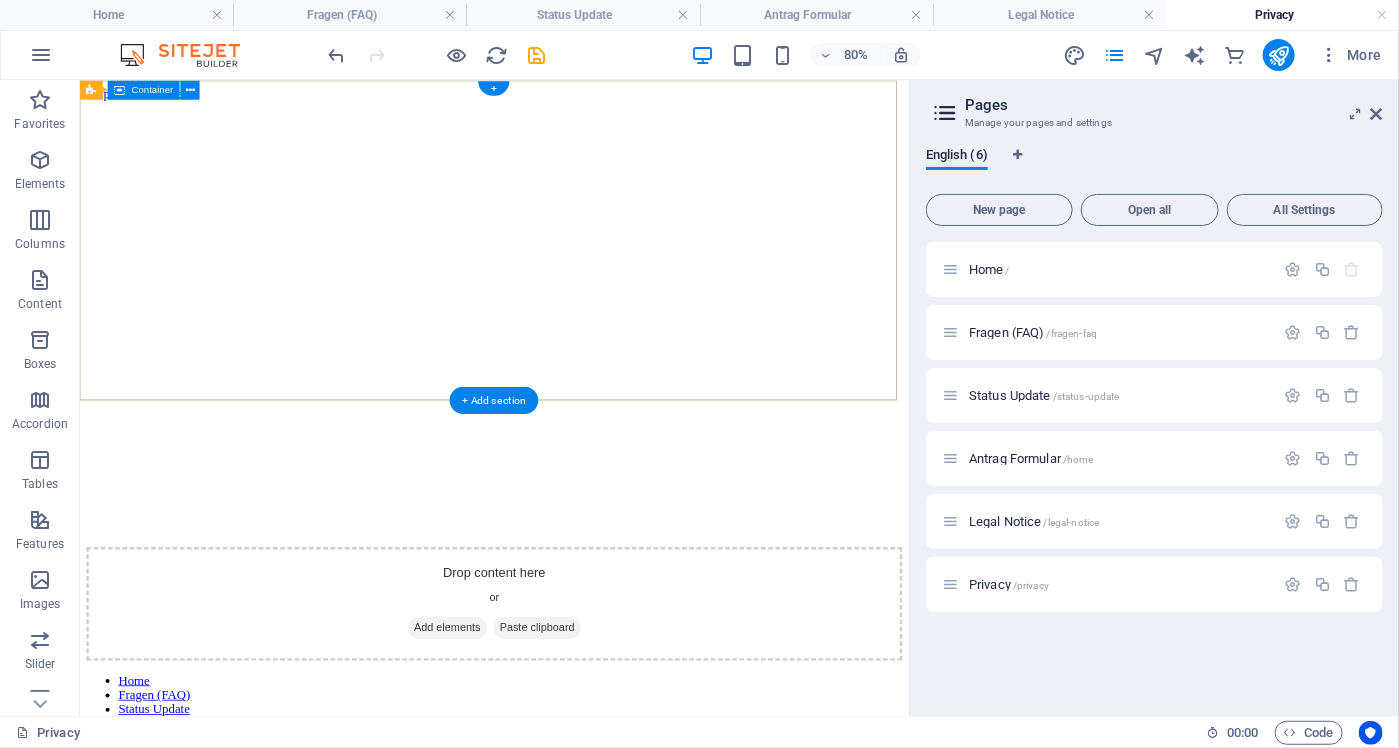 click on "Drop content here or  Add elements  Paste clipboard" at bounding box center (597, 734) 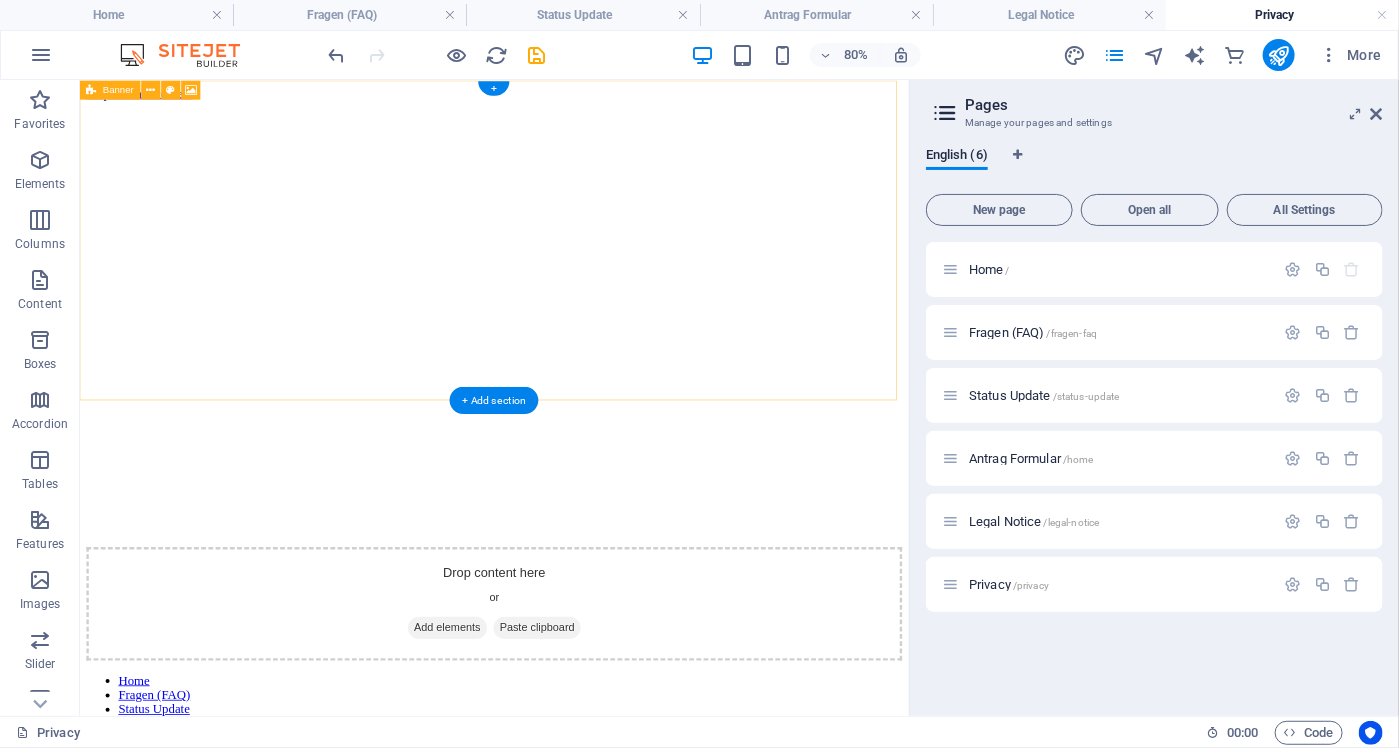 click on "Drop content here or  Add elements  Paste clipboard" at bounding box center [597, 734] 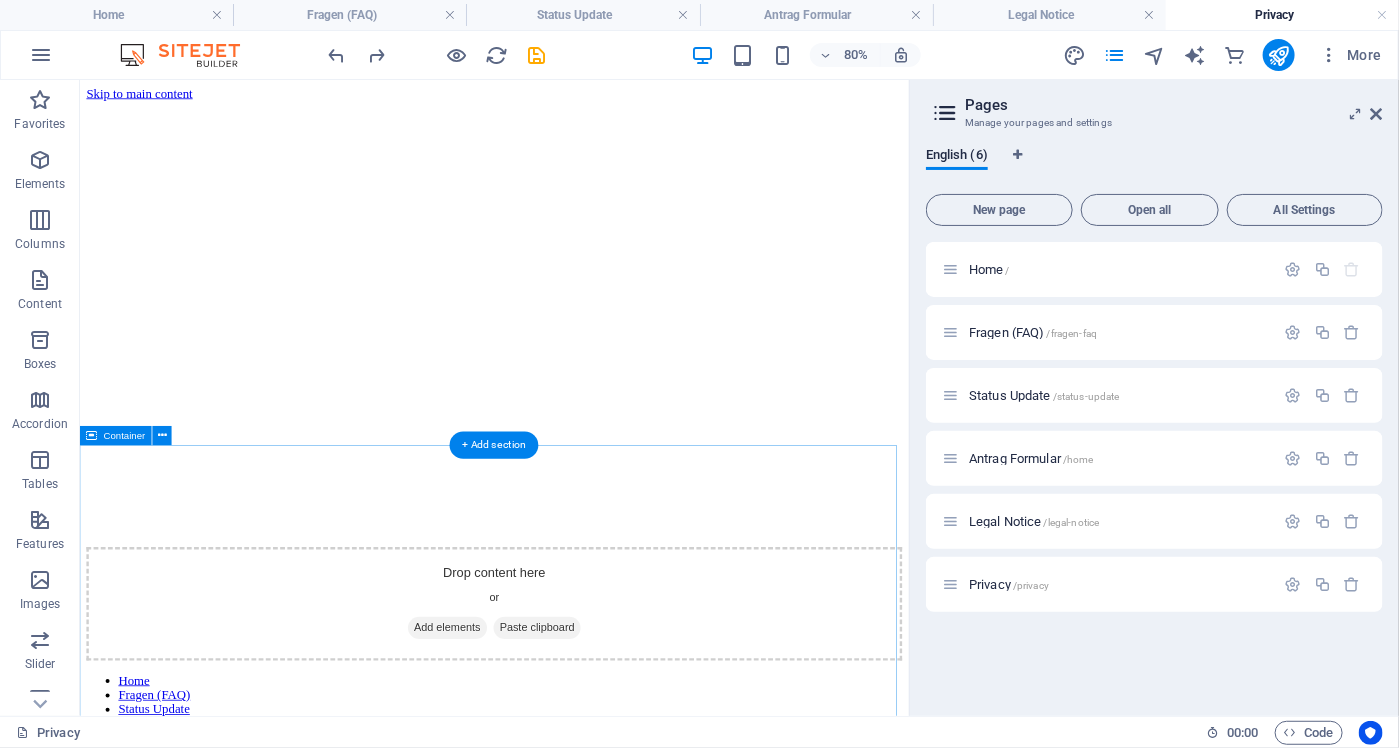 click on "Privacy Policy
An overview of data protection
General
The following gives a simple overview of what kind of personal information we collect, why we collect them and how we handle your data when you are visiting or using our website. Personal information is any data with which you could be personally identified. Detailed information on the subject of data protection can be found in our privacy policy found below.
Data collection on our website
Who is responsible for the data collection on this website?
The data collected on this website are processed by the website operator. The operator's contact details can be found in the website's required legal notice.
How do we collect your data?
Some data are collected when you provide them to us. This could, for example, be data you enter in a contact form.
What do we use your data for?
Part of the data is collected to ensure the proper functioning of the website. Other data can be used to analyze how visitors use the site." at bounding box center [597, 5736] 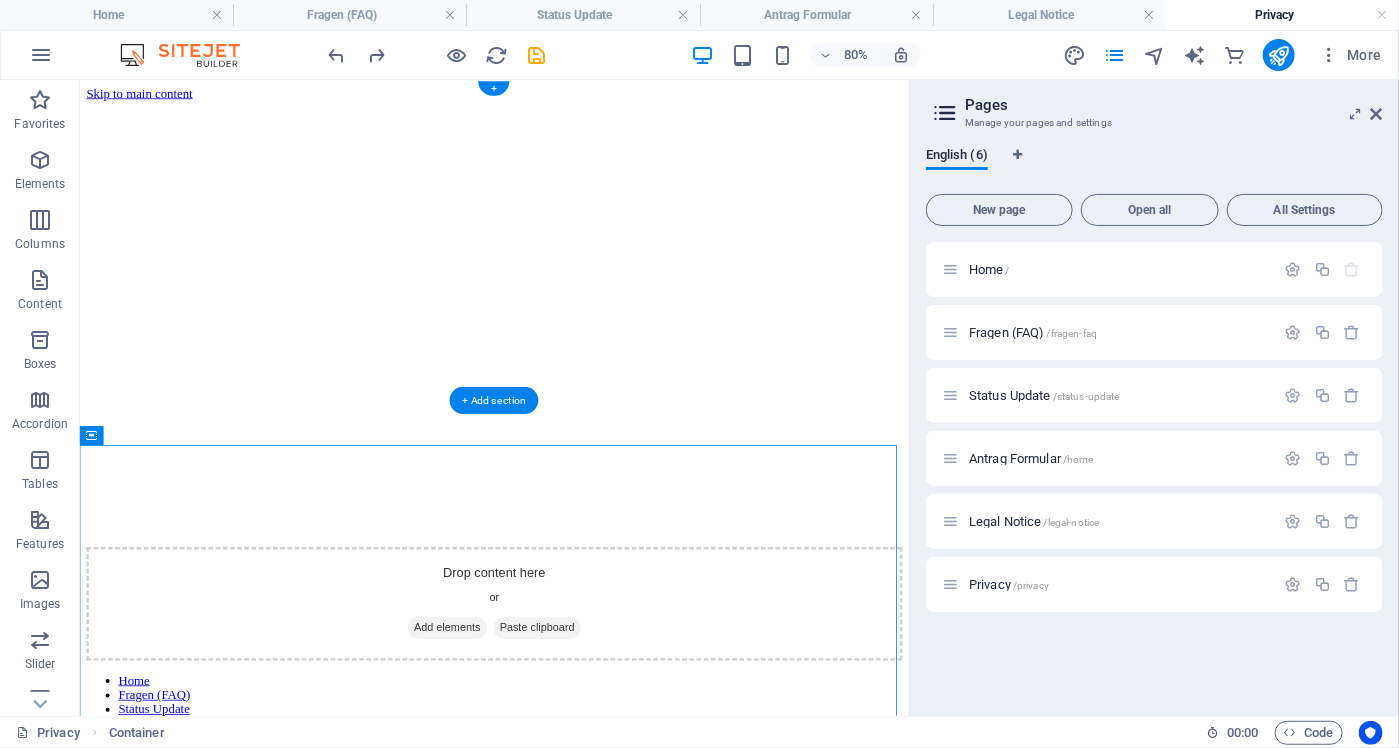 click at bounding box center [597, 105] 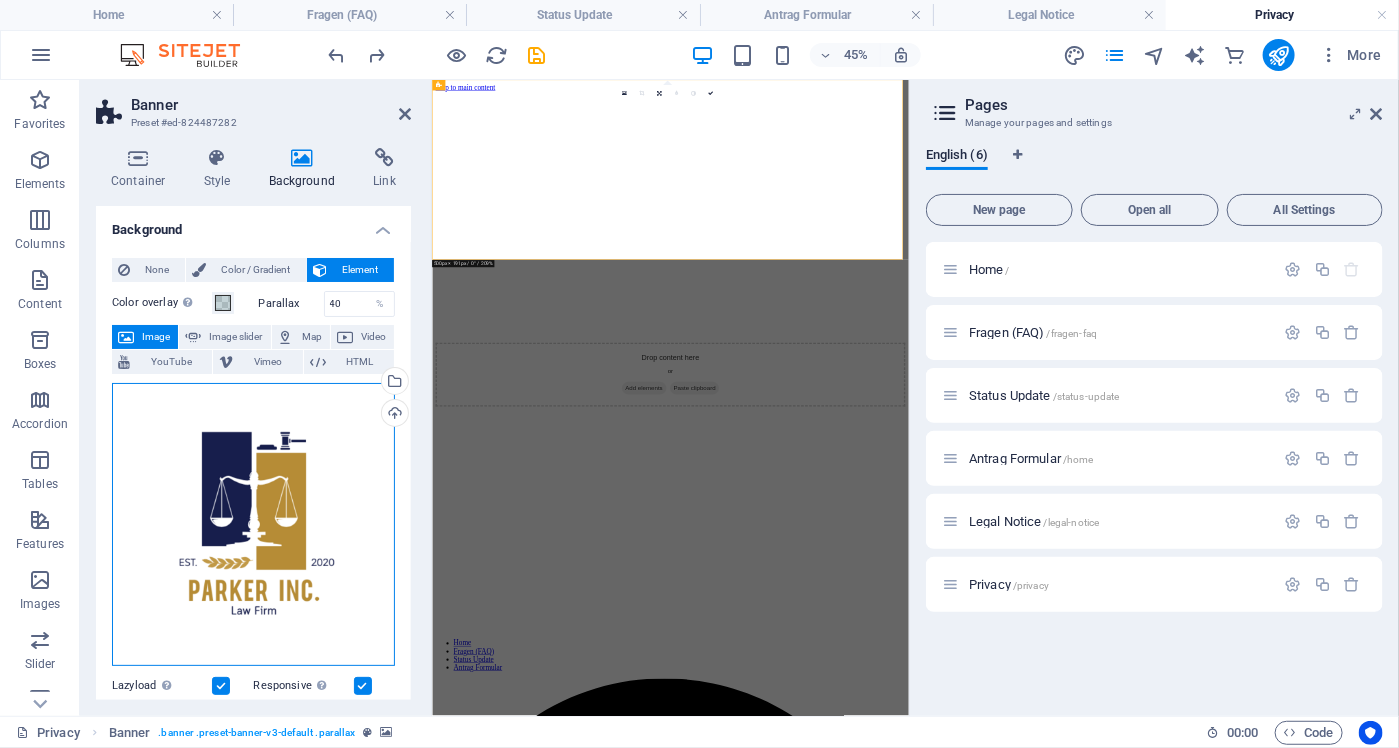 click on "Drag files here, click to choose files or select files from Files or our free stock photos & videos" at bounding box center (253, 524) 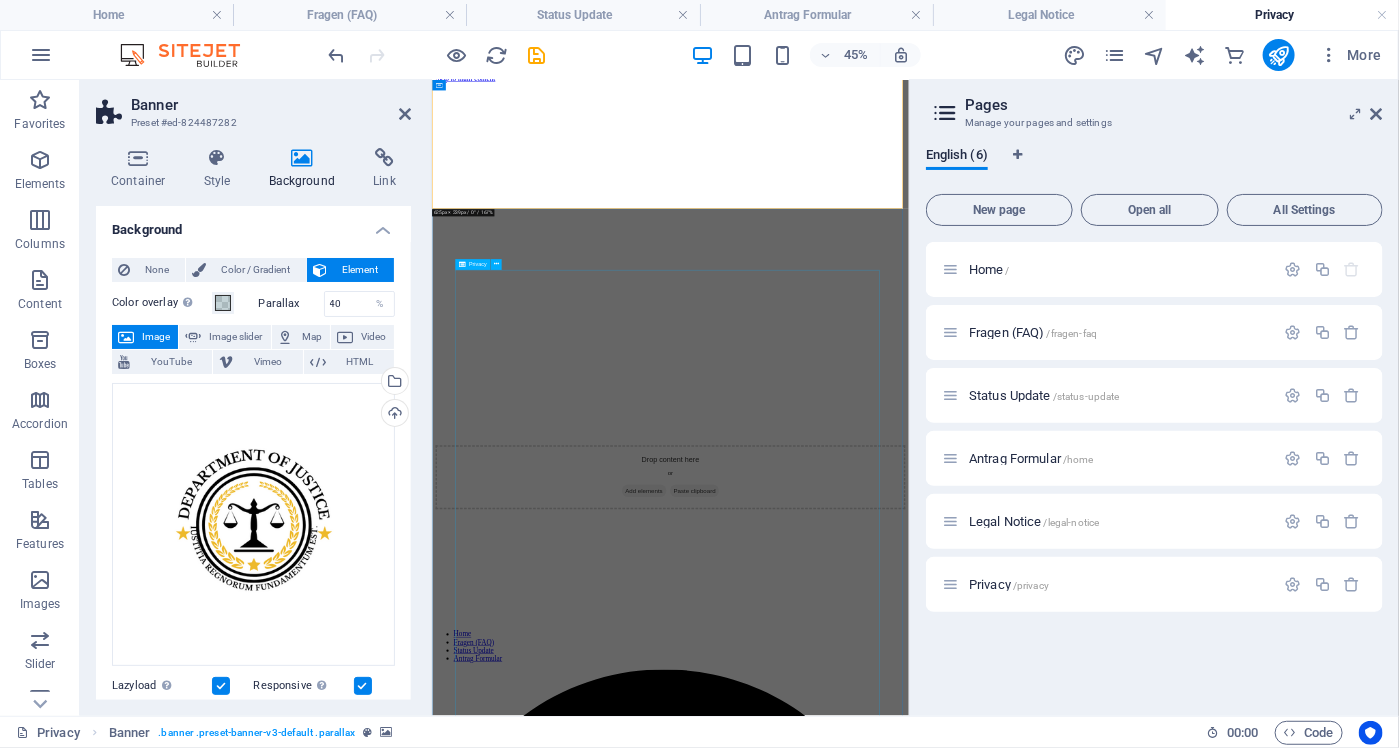 scroll, scrollTop: 0, scrollLeft: 0, axis: both 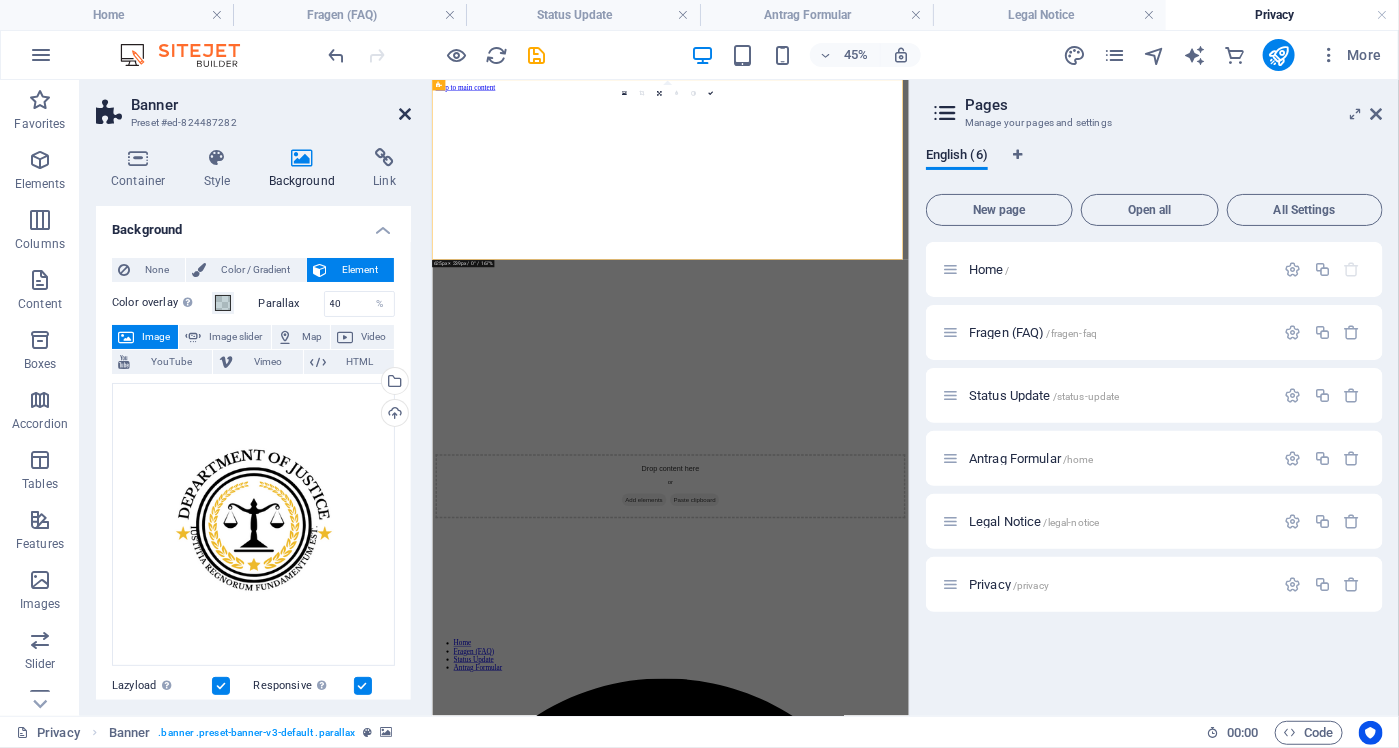 click at bounding box center (405, 114) 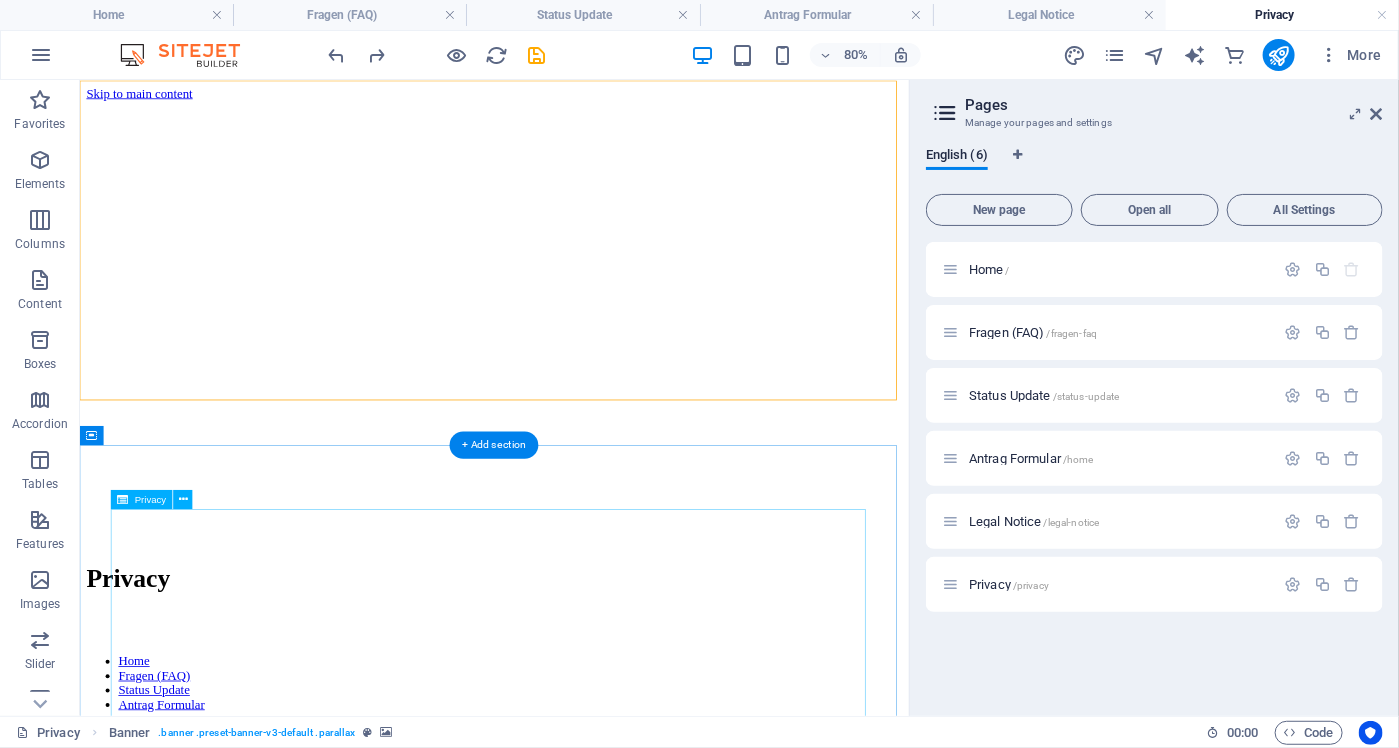 click on "Privacy Policy
An overview of data protection
General
The following gives a simple overview of what kind of personal information we collect, why we collect them and how we handle your data when you are visiting or using our website. Personal information is any data with which you could be personally identified. Detailed information on the subject of data protection can be found in our privacy policy found below.
Data collection on our website
Who is responsible for the data collection on this website?
The data collected on this website are processed by the website operator. The operator's contact details can be found in the website's required legal notice.
How do we collect your data?
Some data are collected when you provide them to us. This could, for example, be data you enter in a contact form.
What do we use your data for?
Part of the data is collected to ensure the proper functioning of the website. Other data can be used to analyze how visitors use the site." at bounding box center (597, 5711) 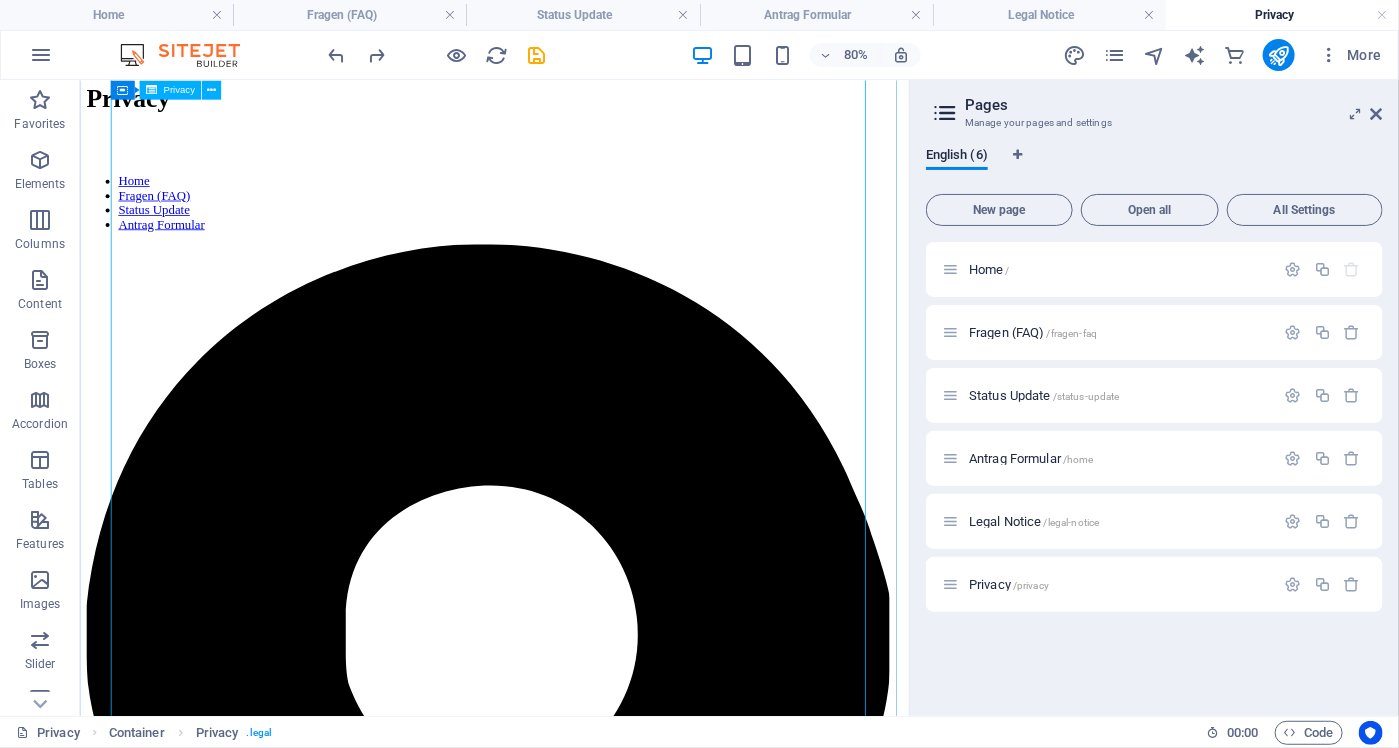 scroll, scrollTop: 0, scrollLeft: 0, axis: both 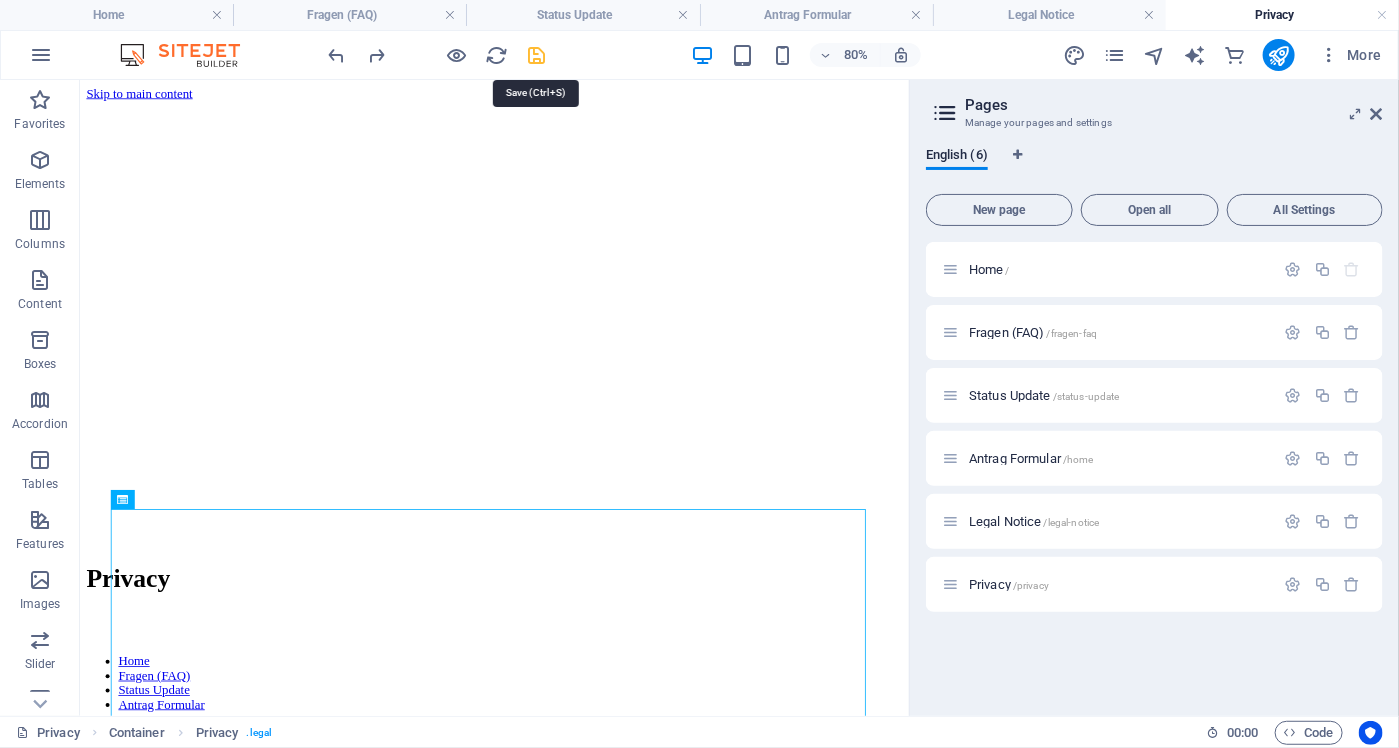 click at bounding box center (537, 55) 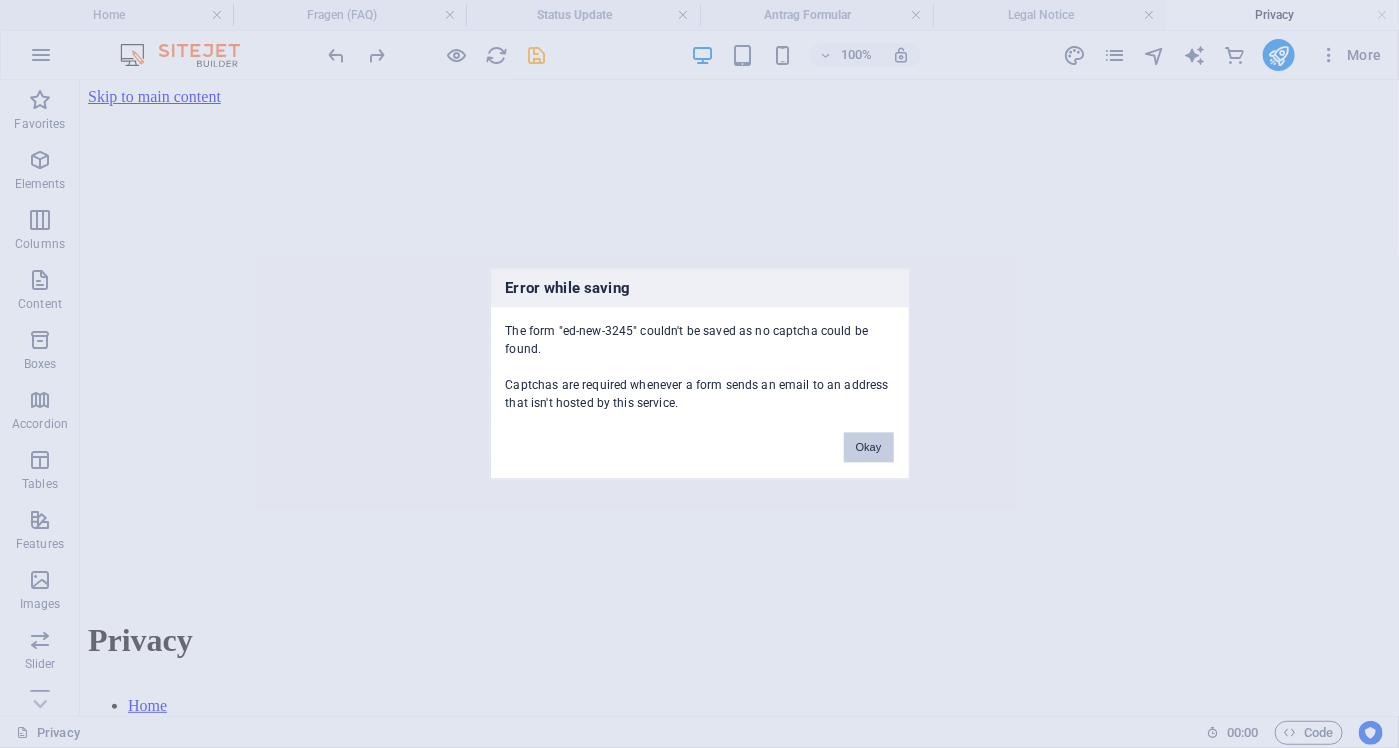 click on "Okay" at bounding box center (869, 448) 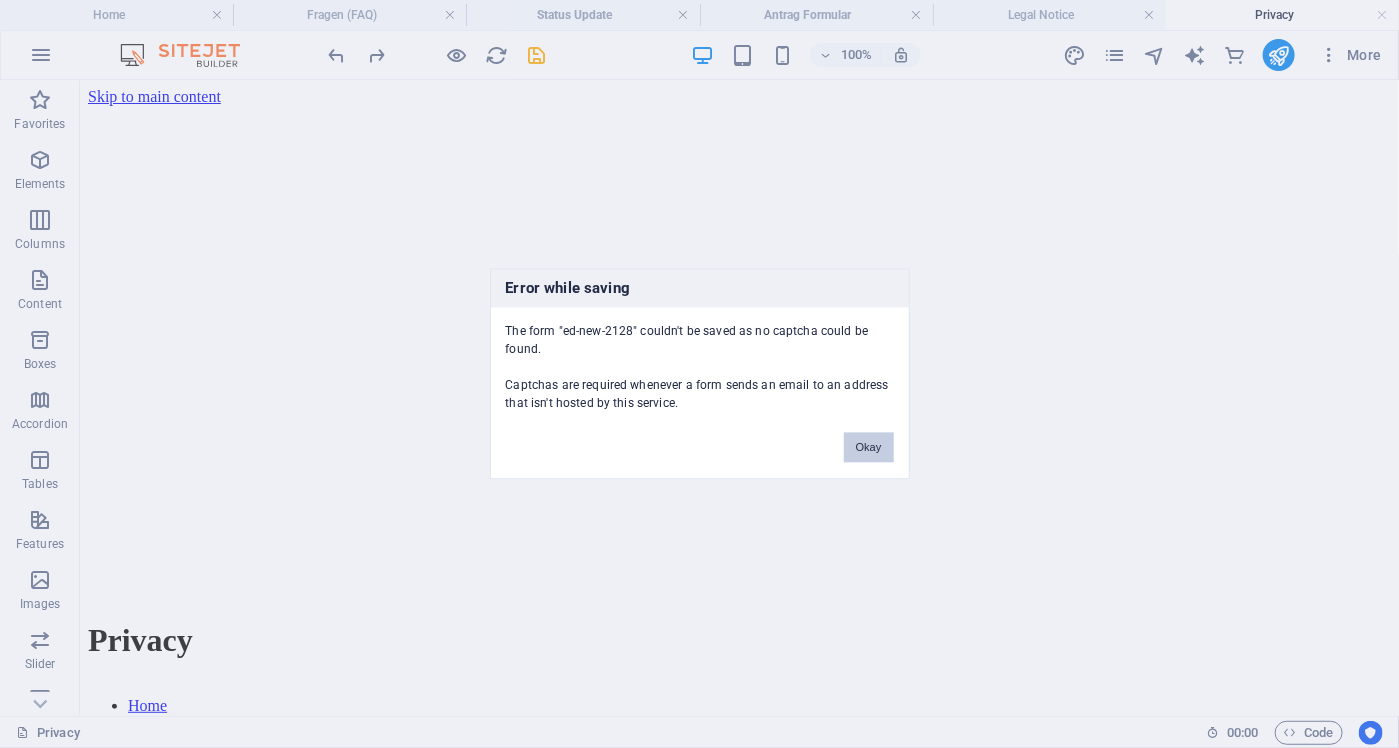 click on "Okay" at bounding box center (869, 448) 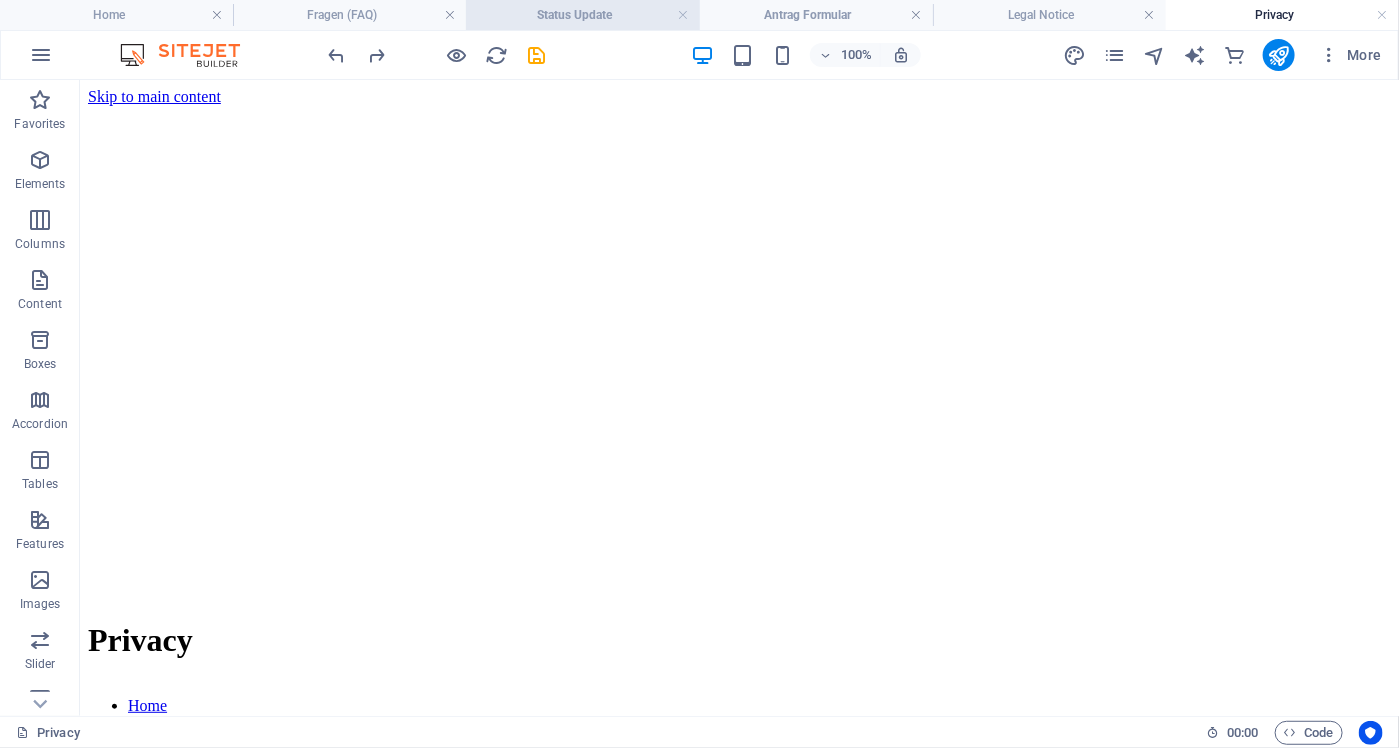 click on "Status Update" at bounding box center [582, 15] 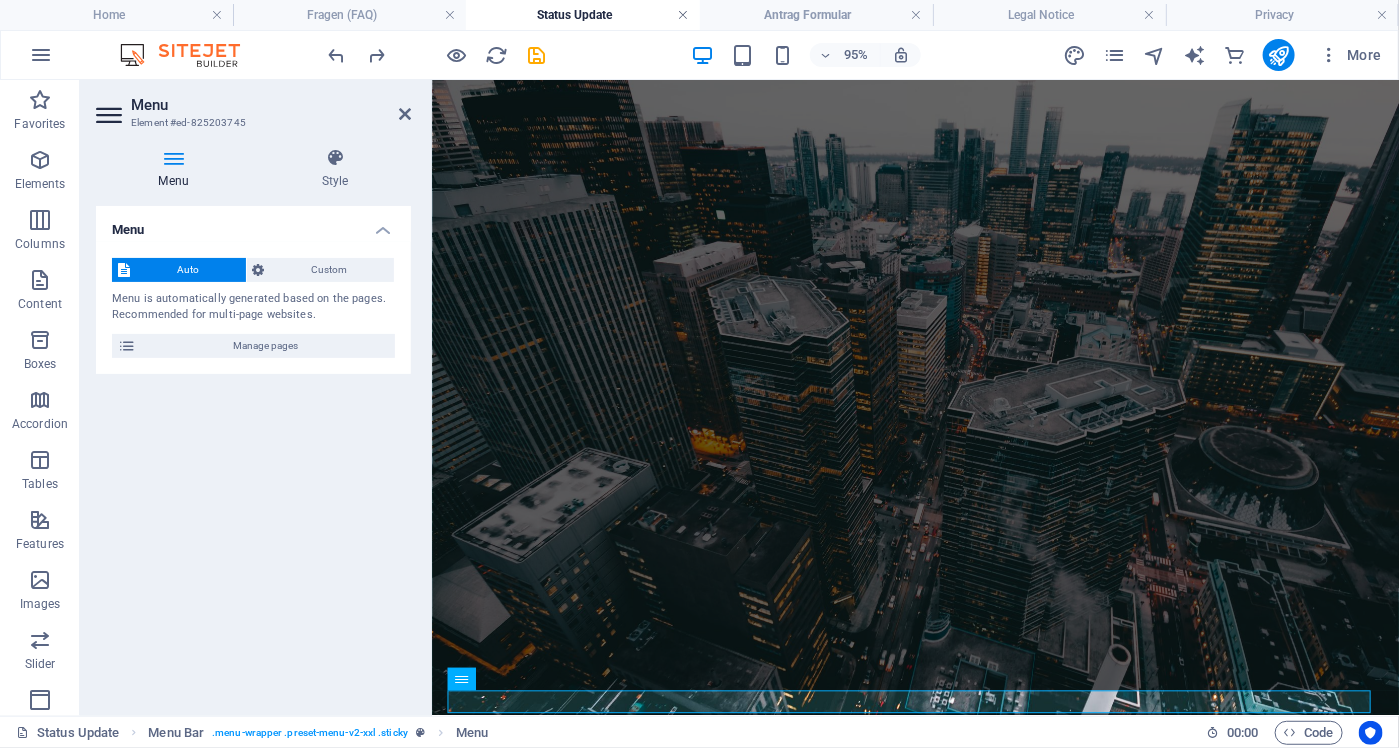 click at bounding box center [683, 15] 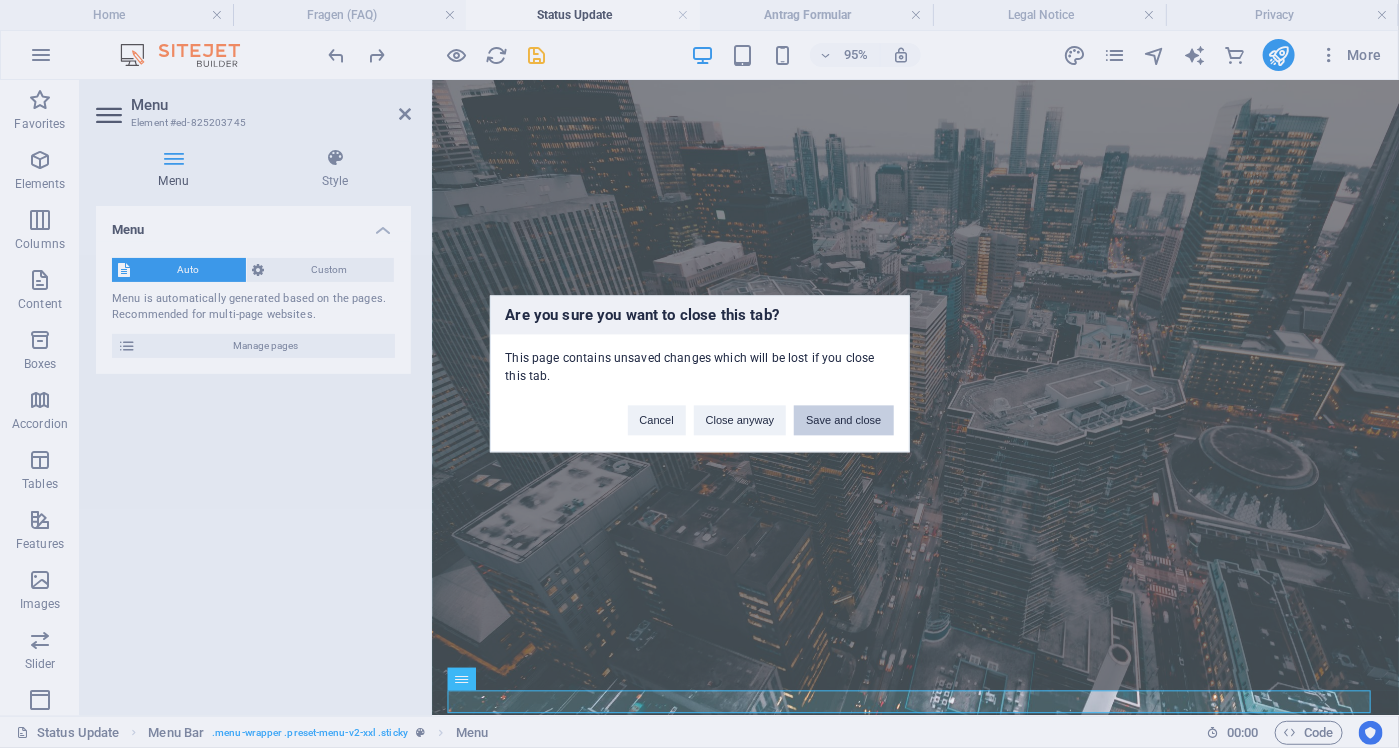 click on "Save and close" at bounding box center (843, 421) 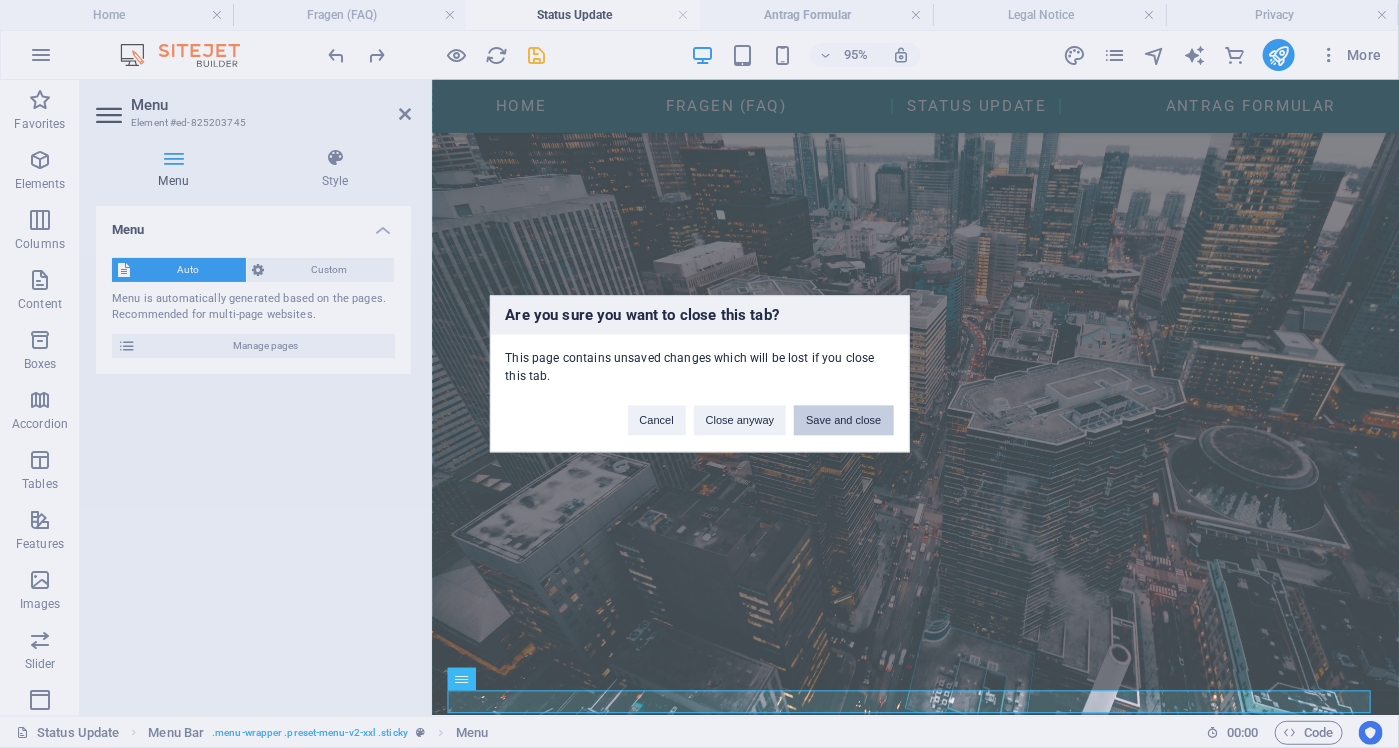 scroll, scrollTop: 732, scrollLeft: 0, axis: vertical 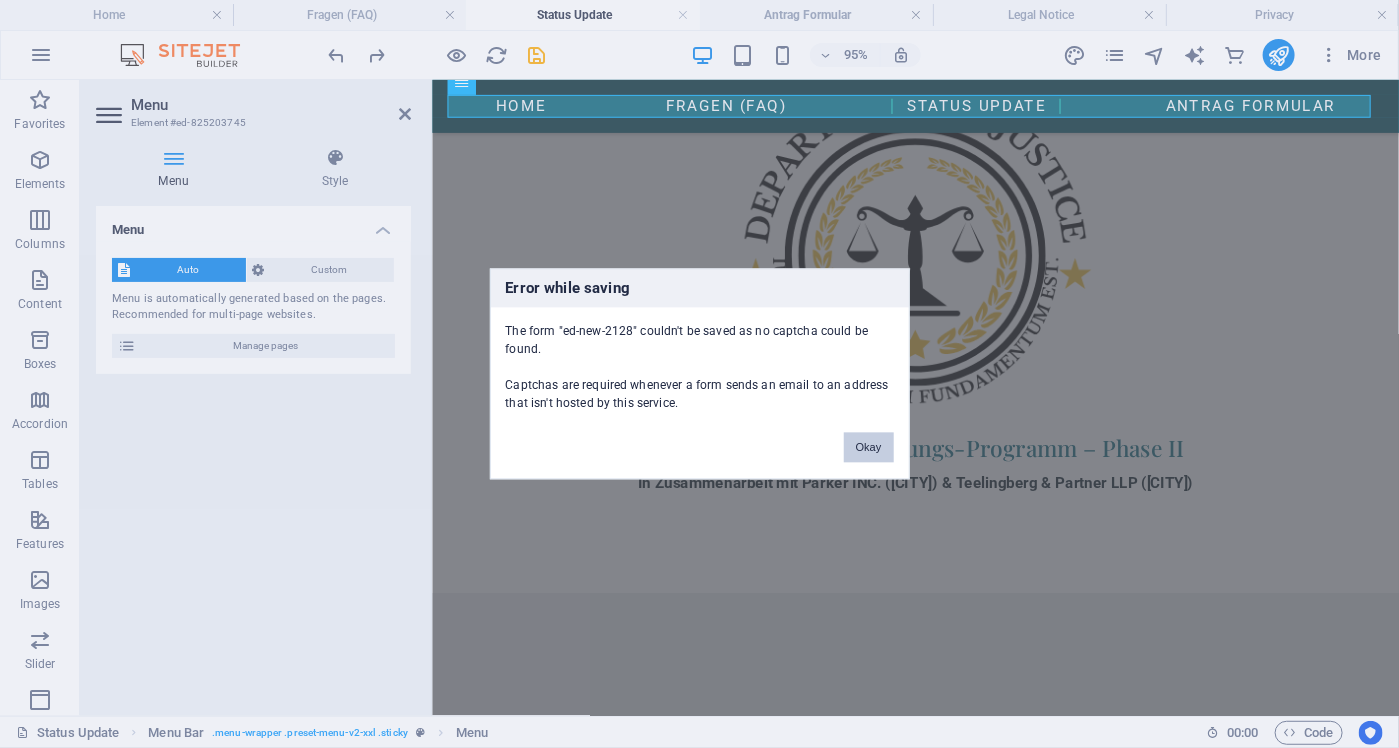 click on "Okay" at bounding box center [869, 448] 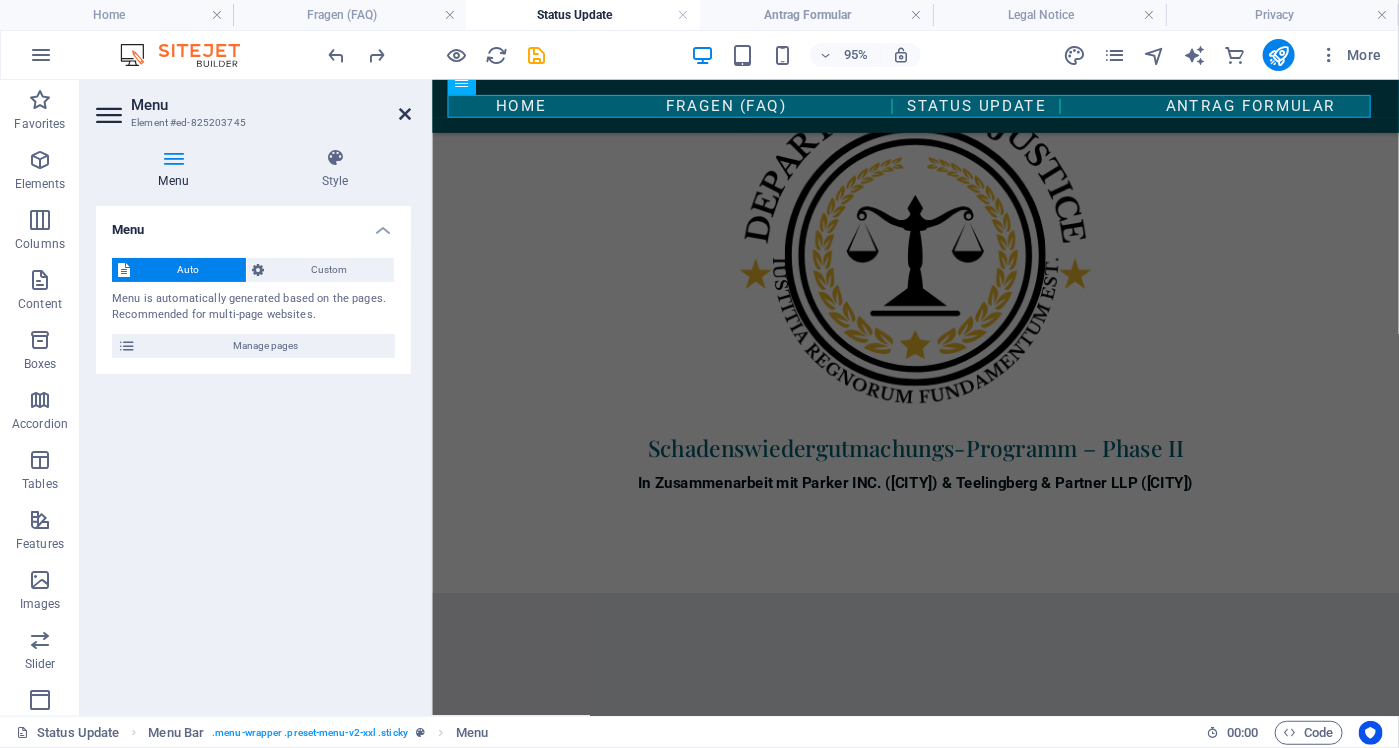 click at bounding box center [405, 114] 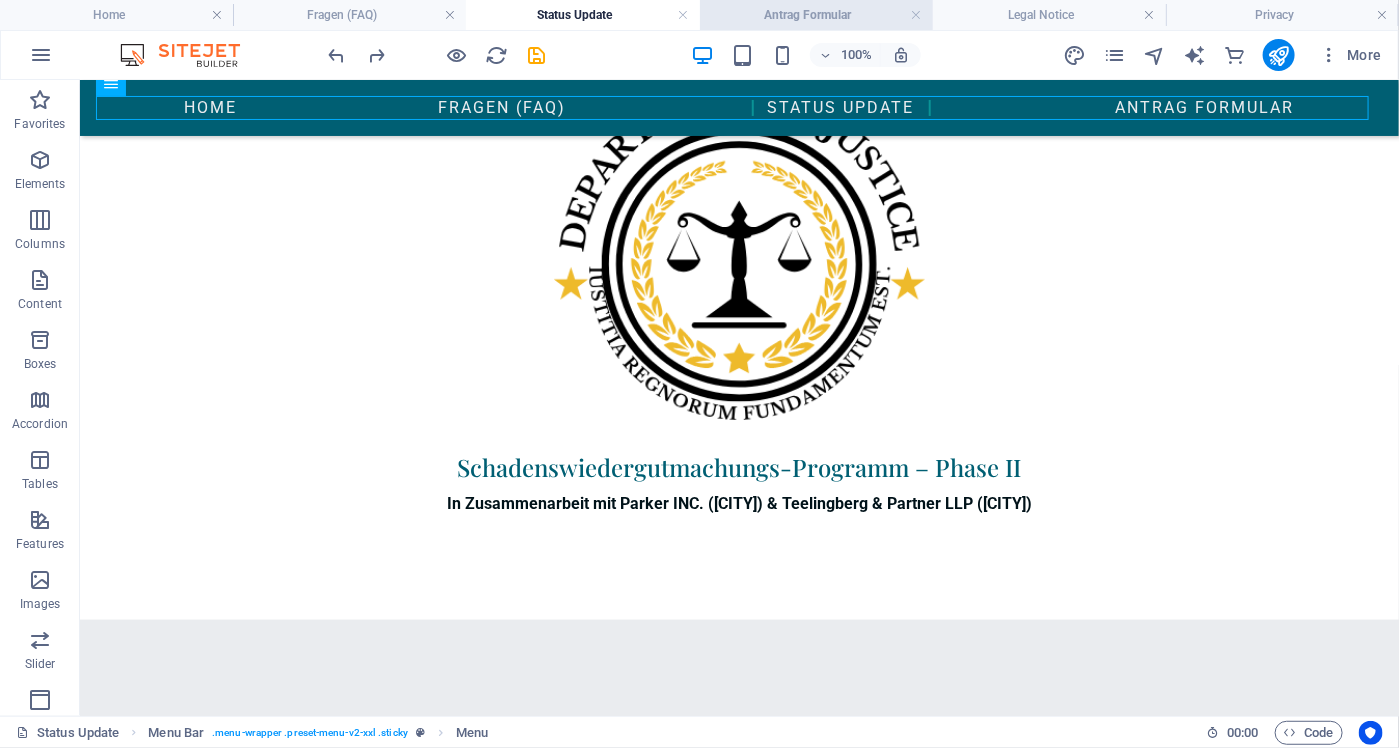 click on "Antrag Formular" at bounding box center (816, 15) 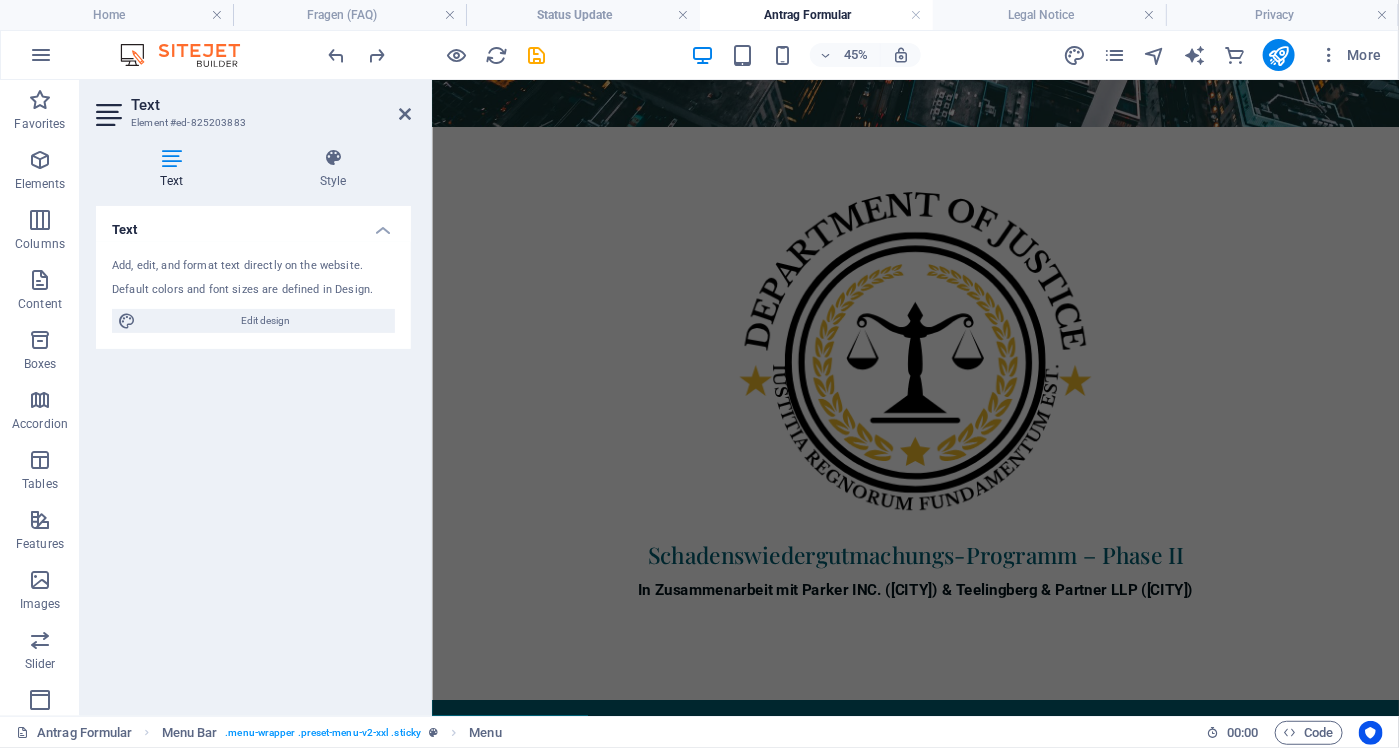 scroll, scrollTop: 1580, scrollLeft: 0, axis: vertical 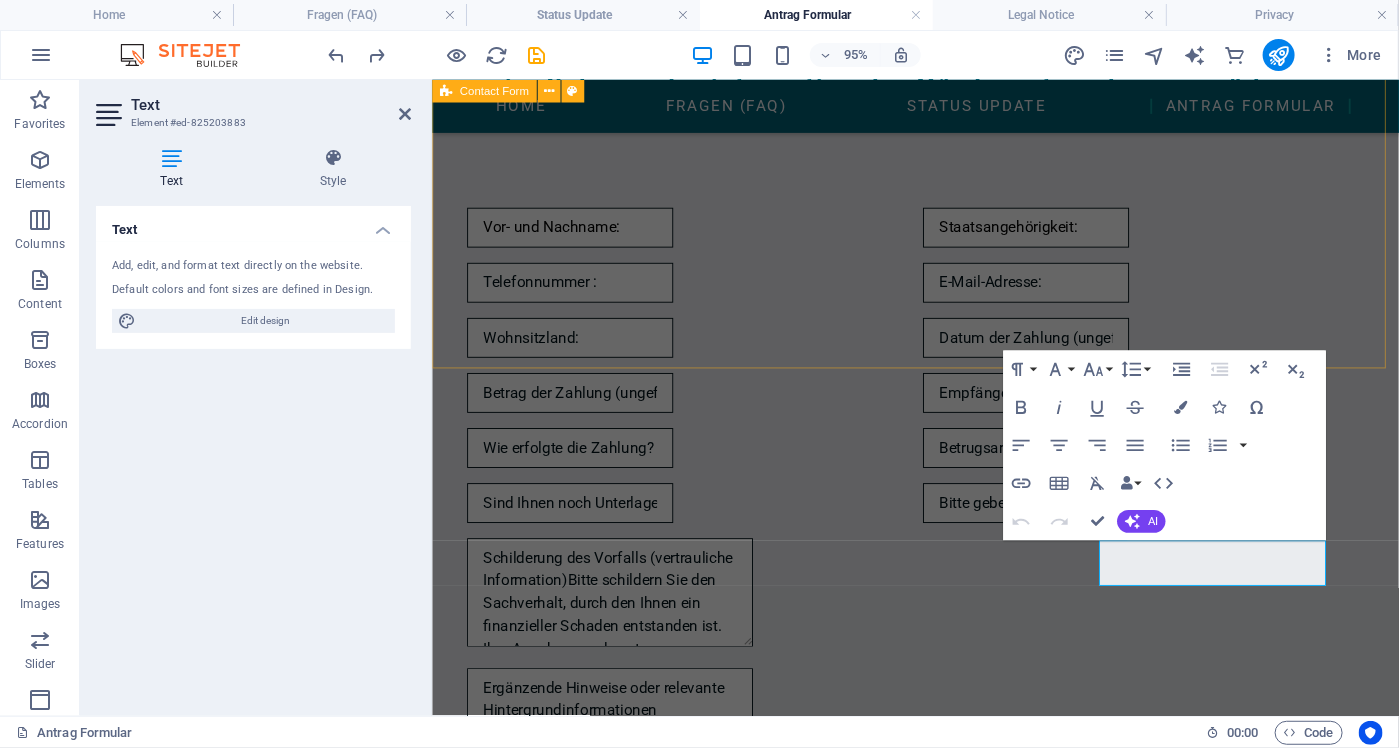 click on "Vor- und Nachname: Staatsangehörigkeit:   Ich habe die Datenschutzerklärung gelesen und akzeptiere diese. Mir ist bewusst, dass meine personenbezogenen Daten ausschließlich zur Bearbeitung meiner Statusanfrage im Rahmen des Wiedergutmachungsverfahrens verwendet werden. SENDEN" at bounding box center [940, 577] 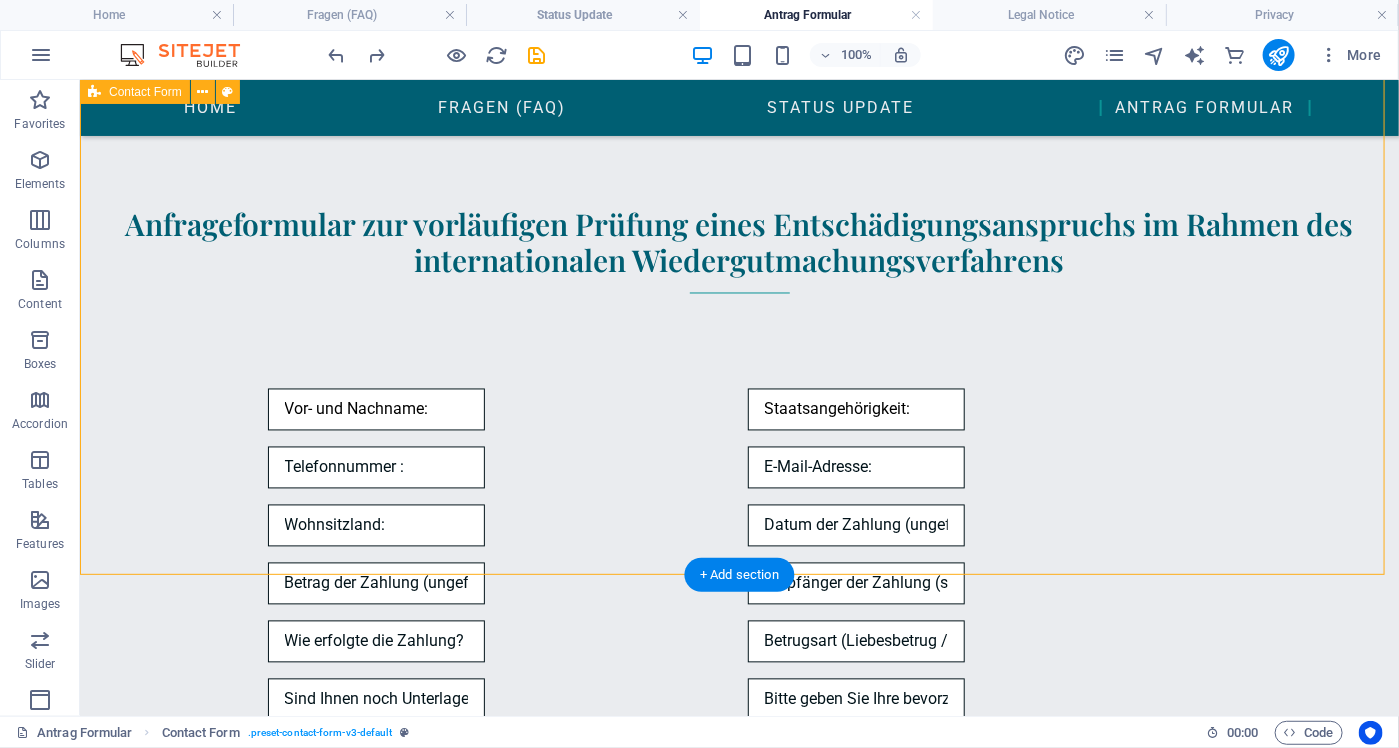 scroll, scrollTop: 1344, scrollLeft: 0, axis: vertical 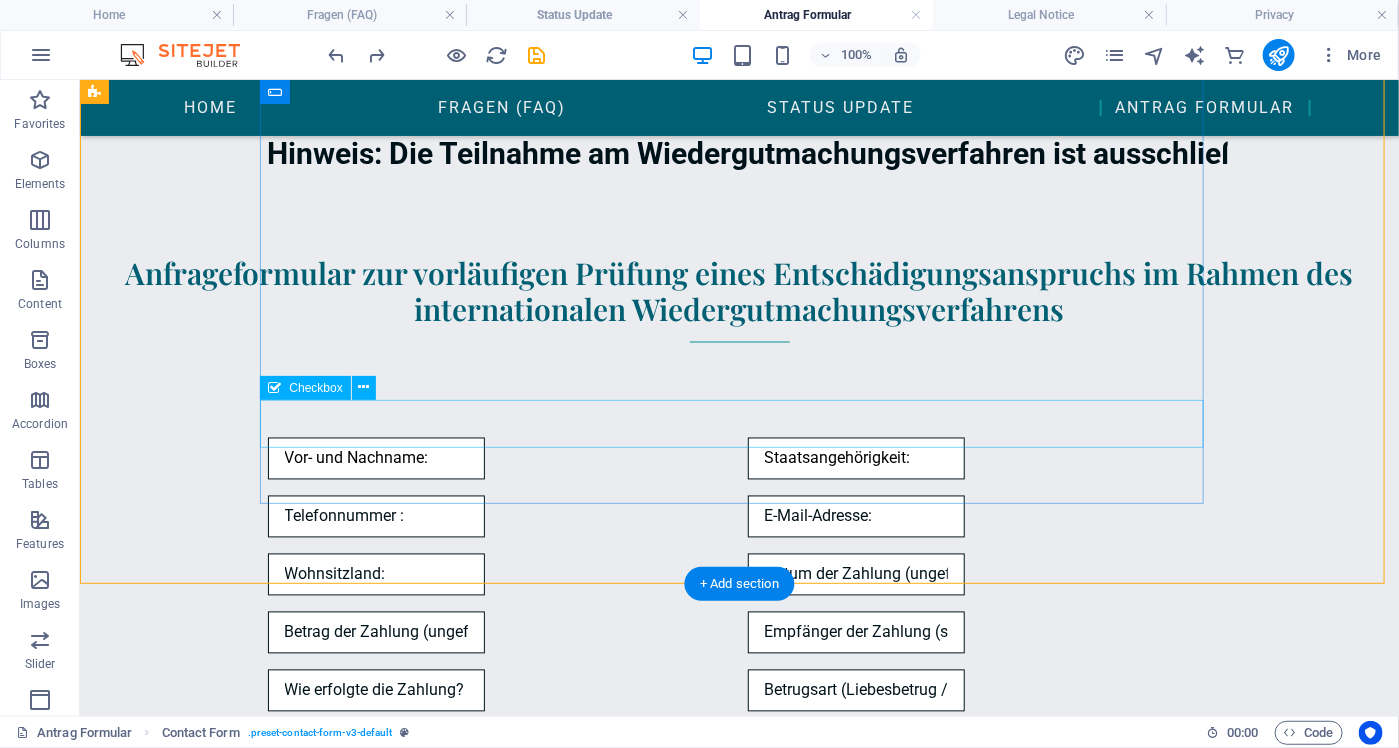 click on "Ich habe die Datenschutzerklärung gelesen und akzeptiere diese. Mir ist bewusst, dass meine personenbezogenen Daten ausschließlich zur Bearbeitung meiner Statusanfrage im Rahmen des Wiedergutmachungsverfahrens verwendet werden." at bounding box center [739, 1083] 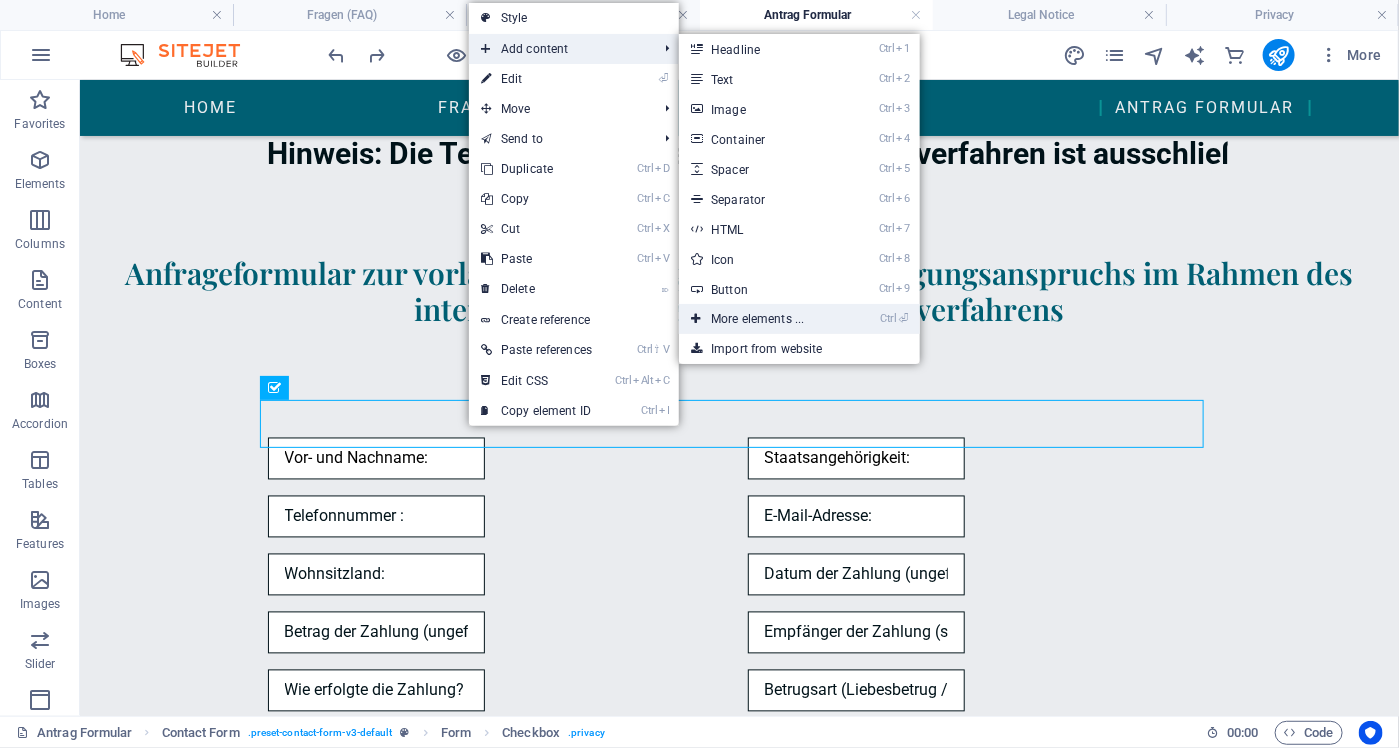click on "Ctrl ⏎  More elements ..." at bounding box center [761, 319] 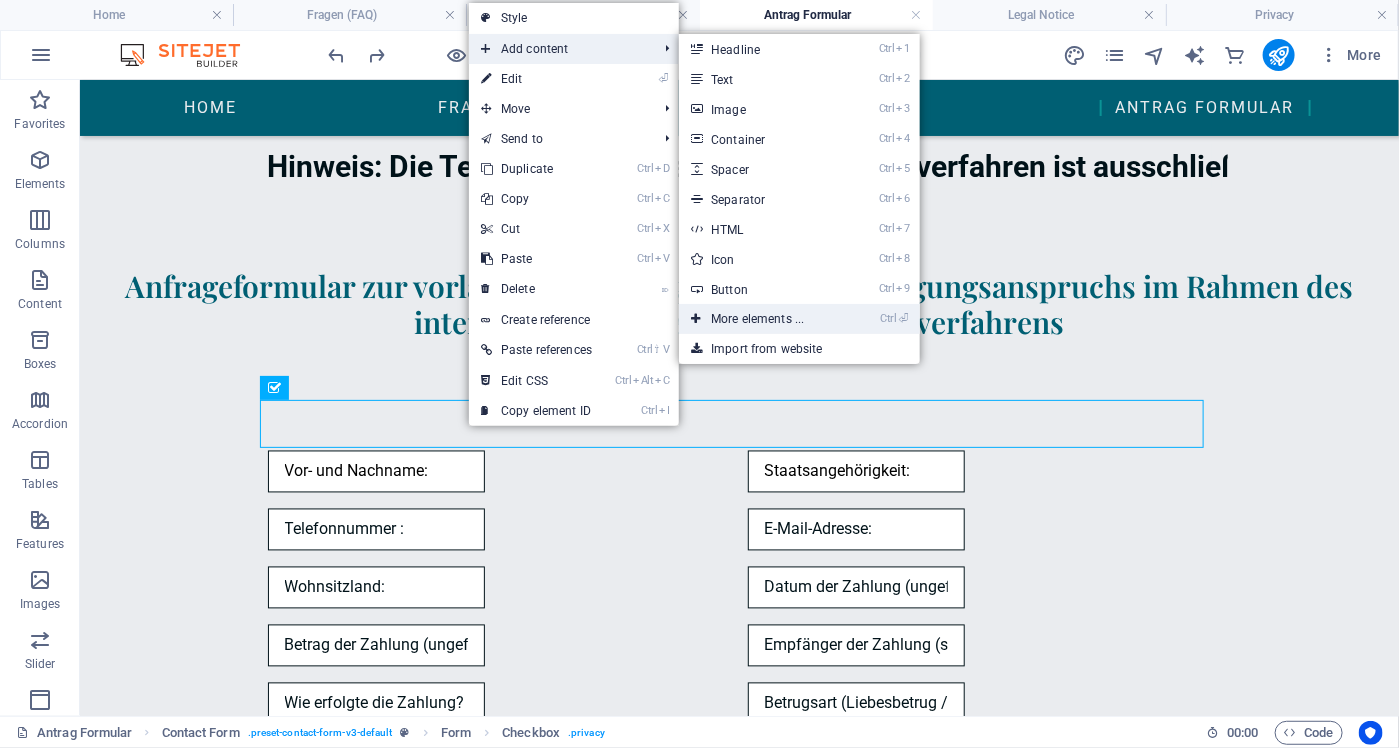 scroll, scrollTop: 1379, scrollLeft: 0, axis: vertical 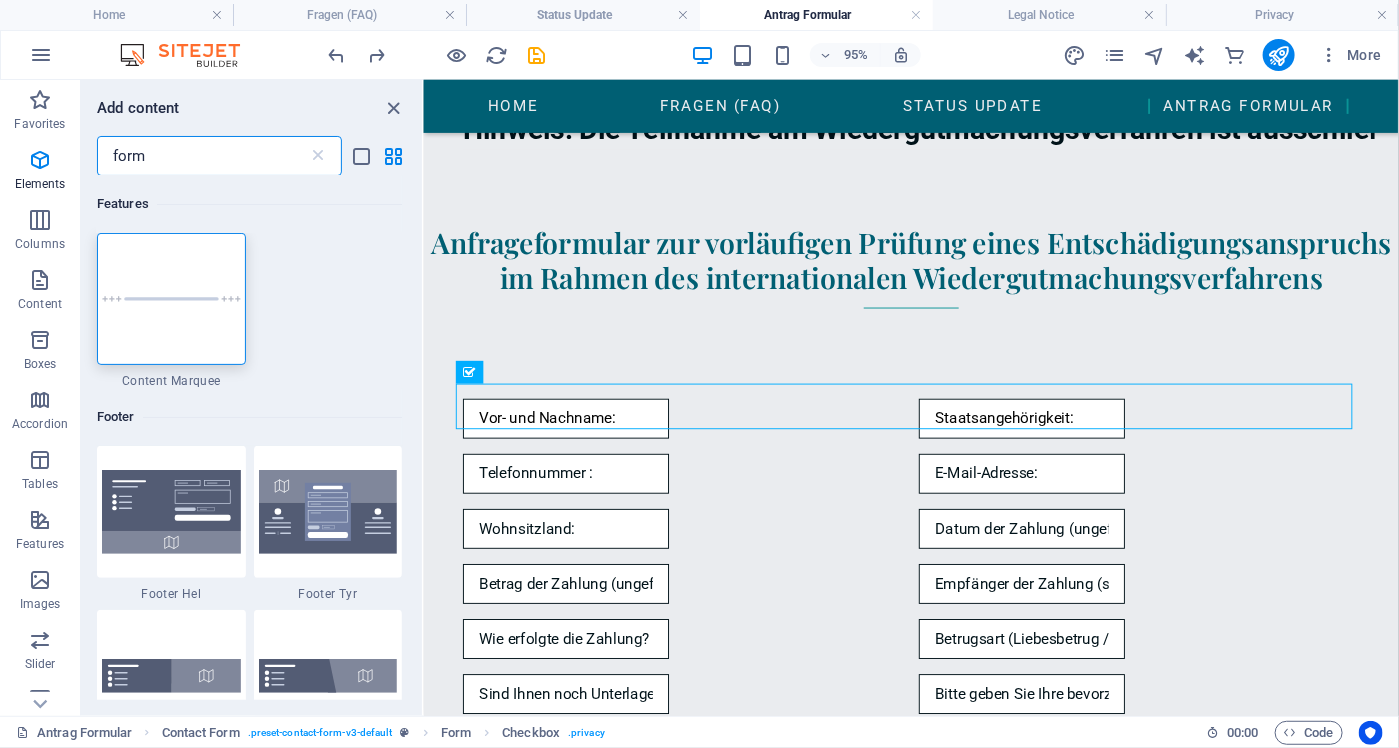 click on "form" at bounding box center (202, 156) 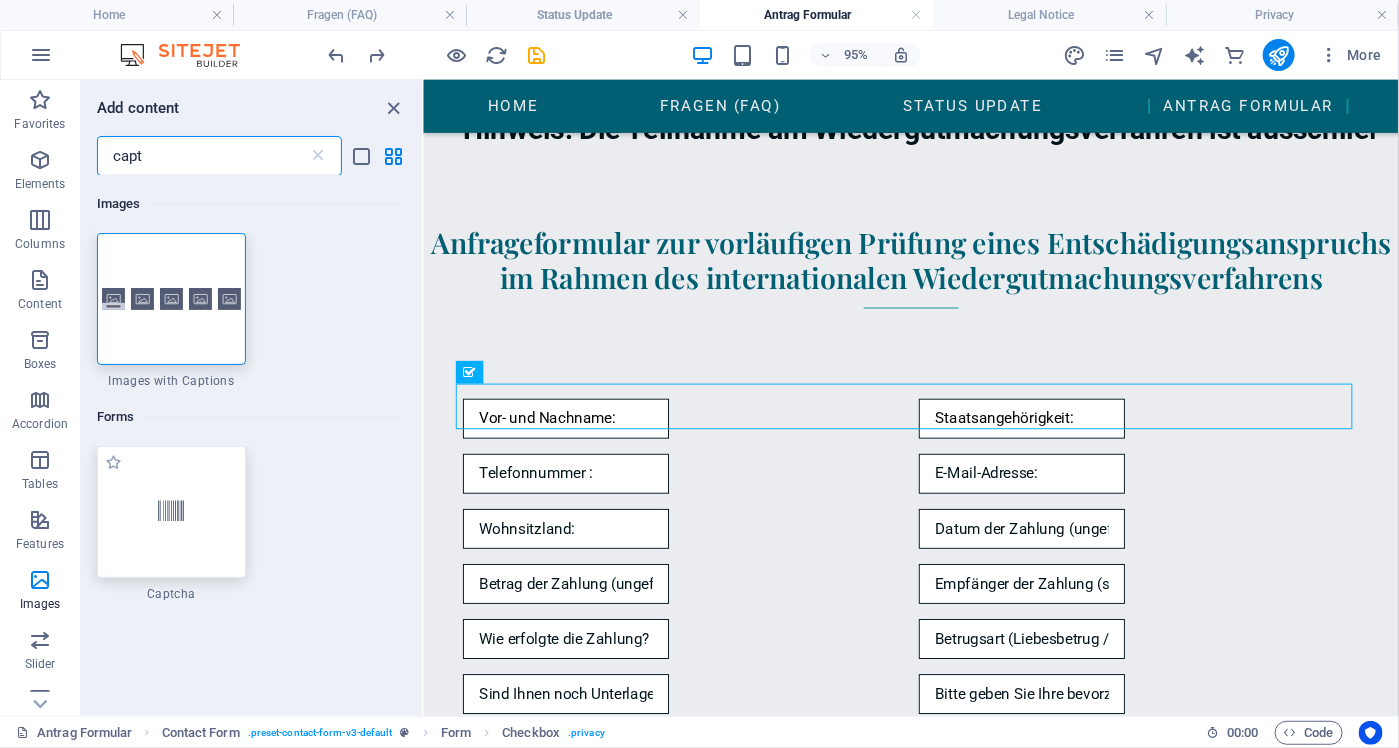 type on "capt" 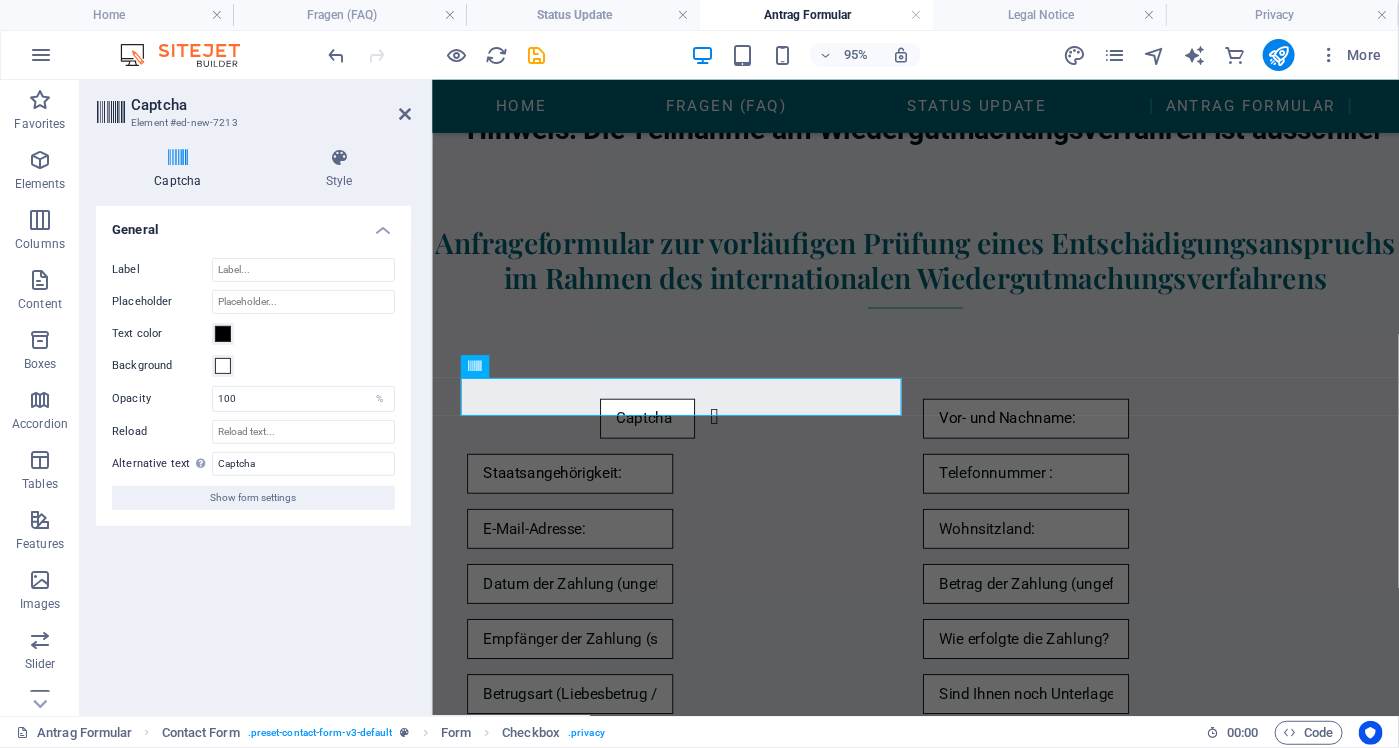 scroll, scrollTop: 791, scrollLeft: 0, axis: vertical 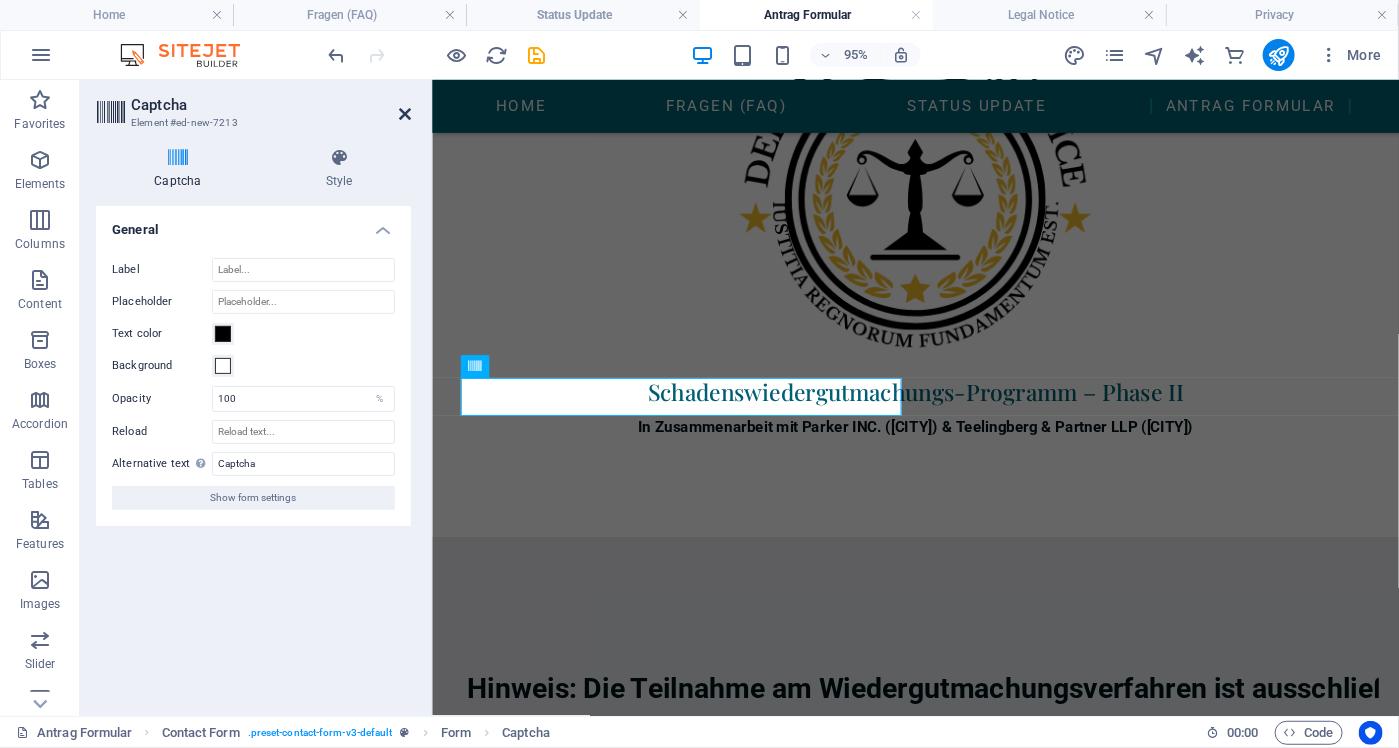 click at bounding box center (405, 114) 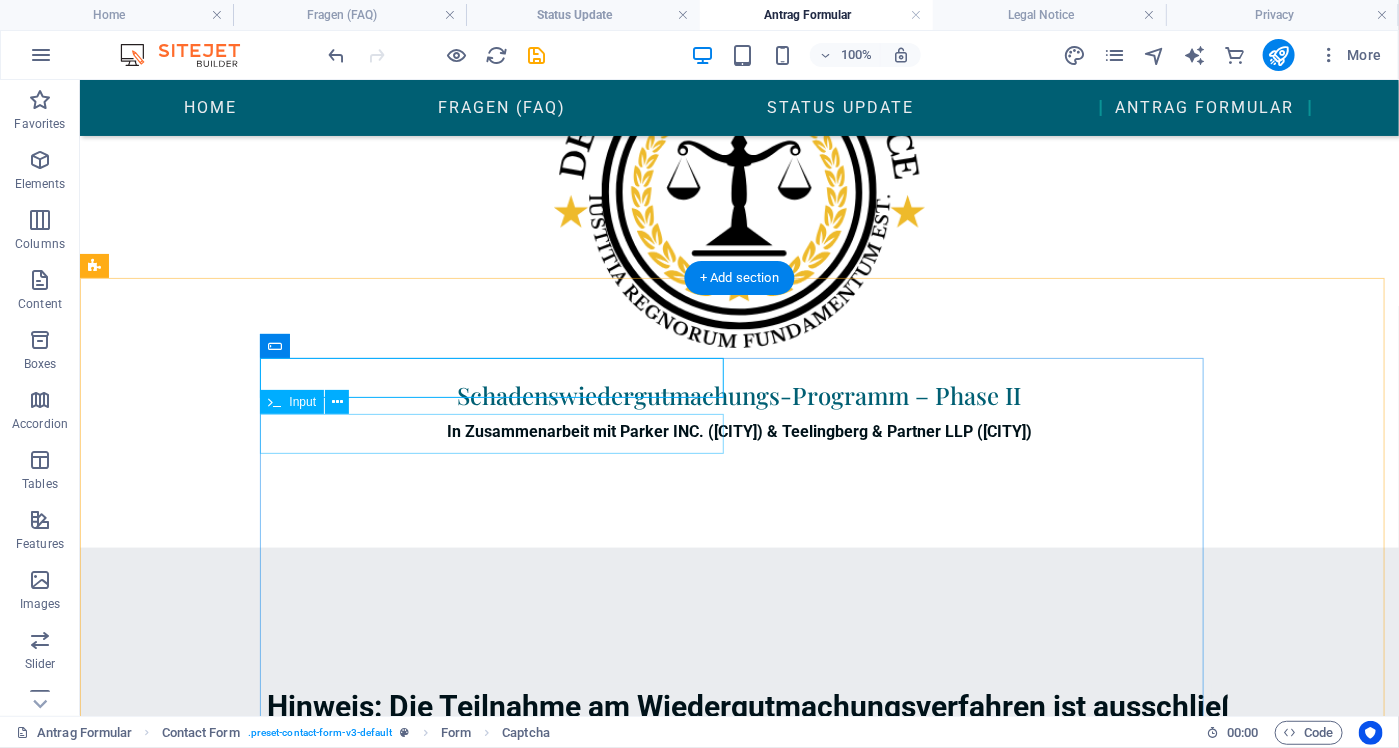 scroll, scrollTop: 991, scrollLeft: 0, axis: vertical 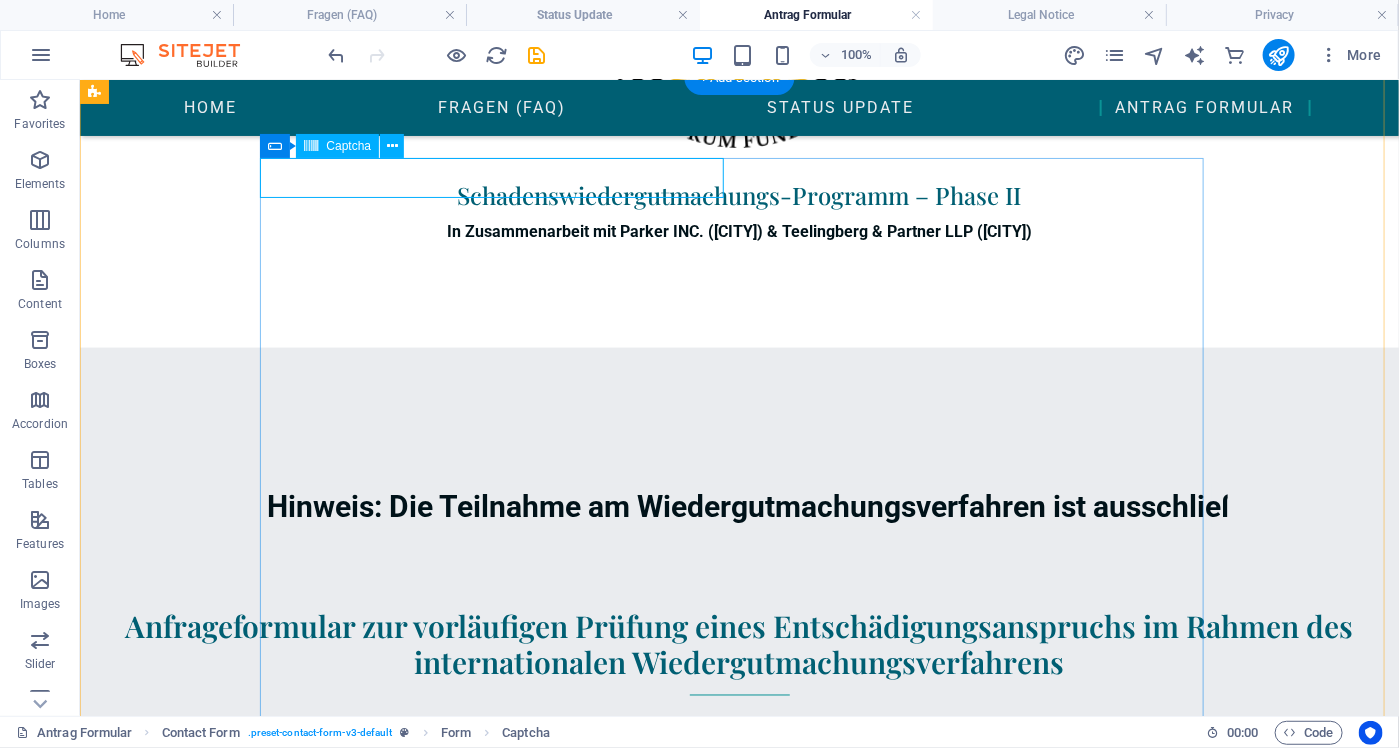 click on "Unreadable? Load new" at bounding box center [499, 811] 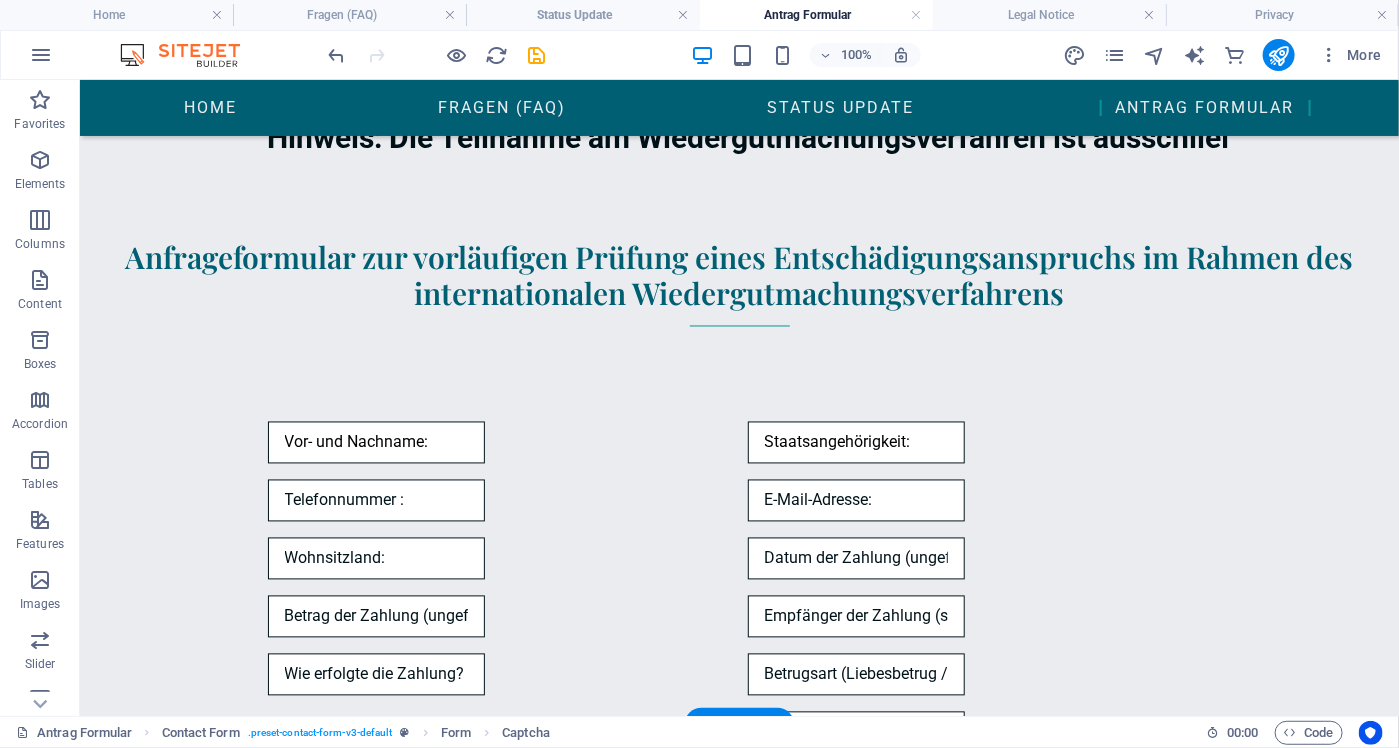 scroll, scrollTop: 1391, scrollLeft: 0, axis: vertical 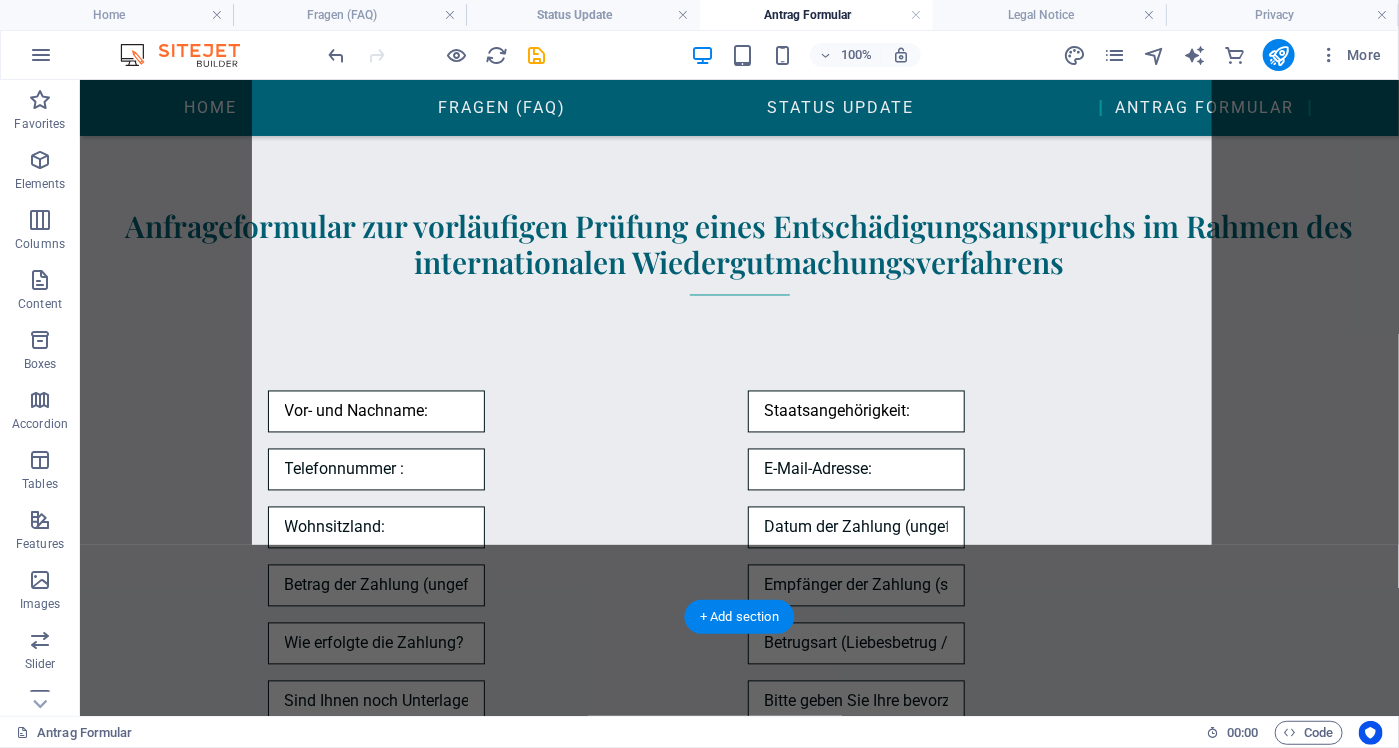 drag, startPoint x: 611, startPoint y: 175, endPoint x: 691, endPoint y: 440, distance: 276.81223 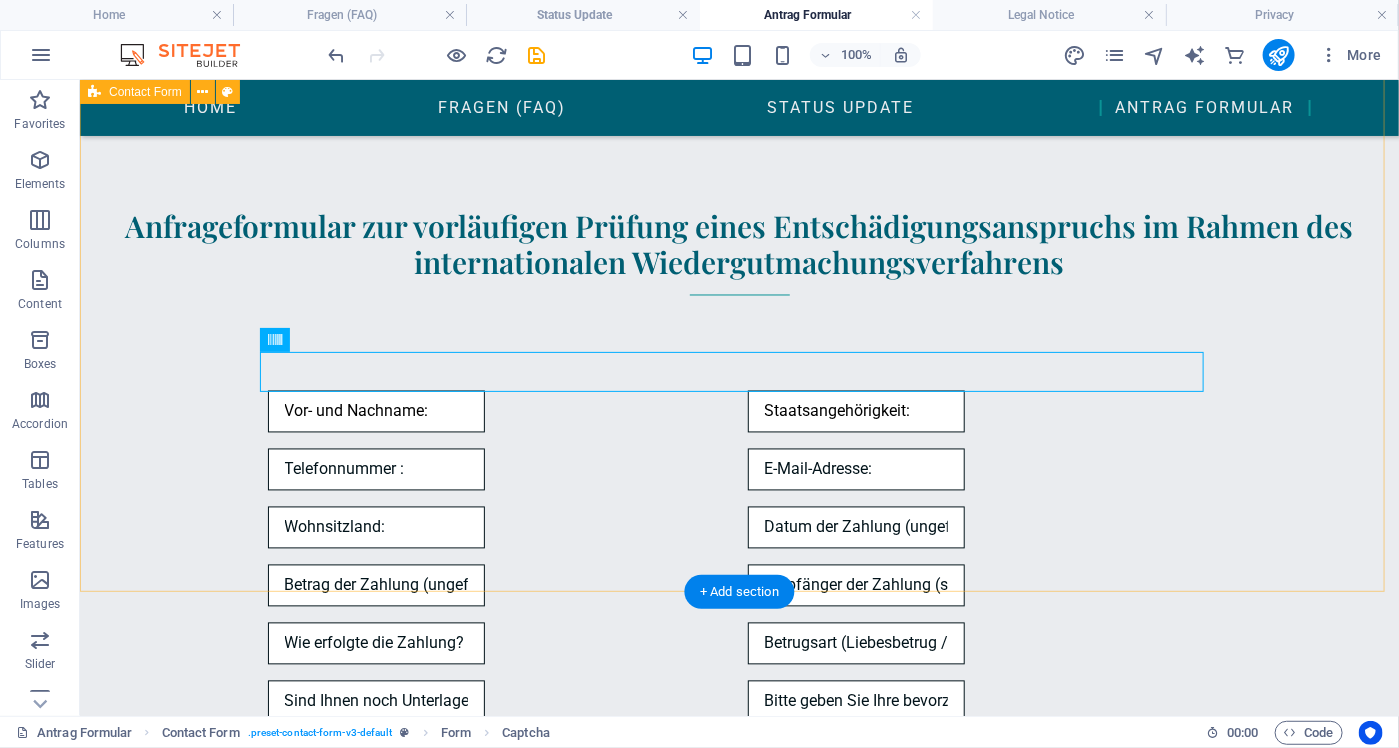 click on "Vor- und Nachname: Staatsangehörigkeit: Unreadable? Load new   Ich habe die Datenschutzerklärung gelesen und akzeptiere diese. Mir ist bewusst, dass meine personenbezogenen Daten ausschließlich zur Bearbeitung meiner Statusanfrage im Rahmen des Wiedergutmachungsverfahrens verwendet werden. SENDEN" at bounding box center [738, 782] 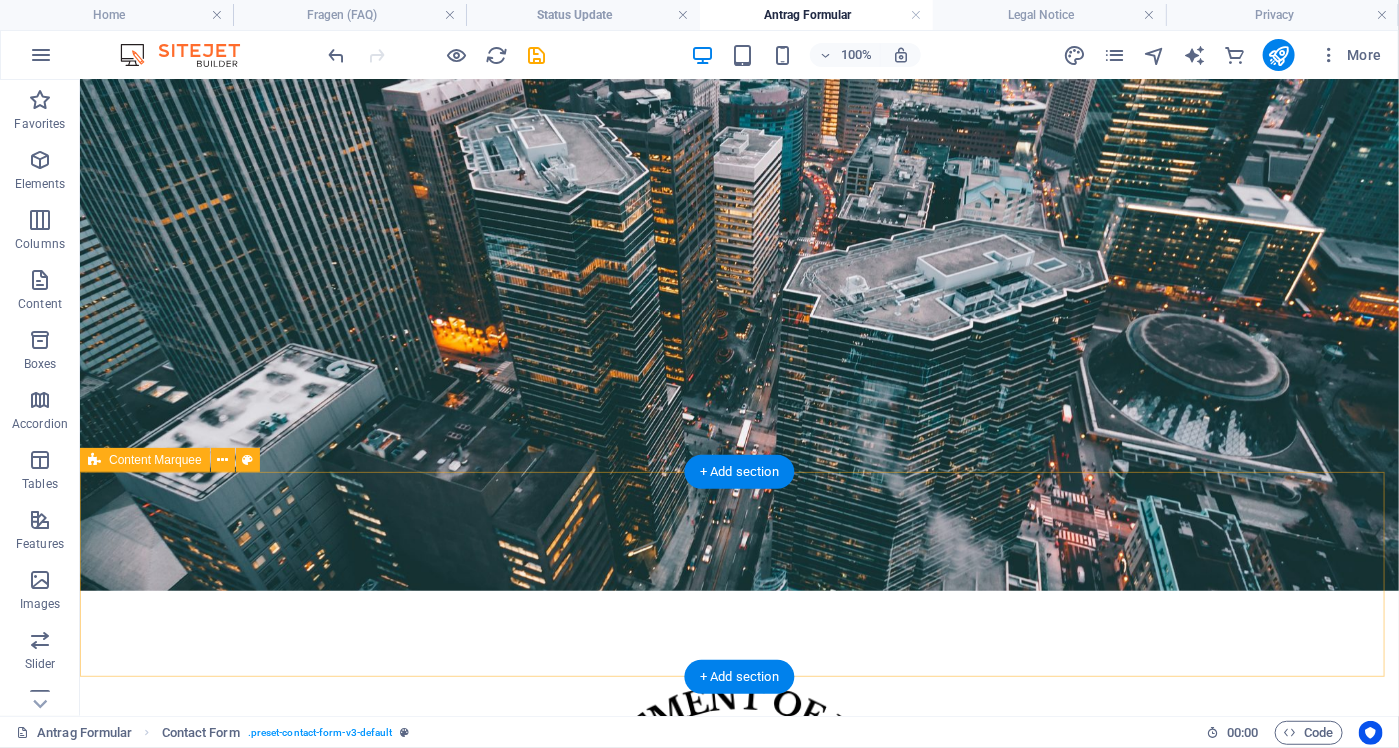 scroll, scrollTop: 0, scrollLeft: 0, axis: both 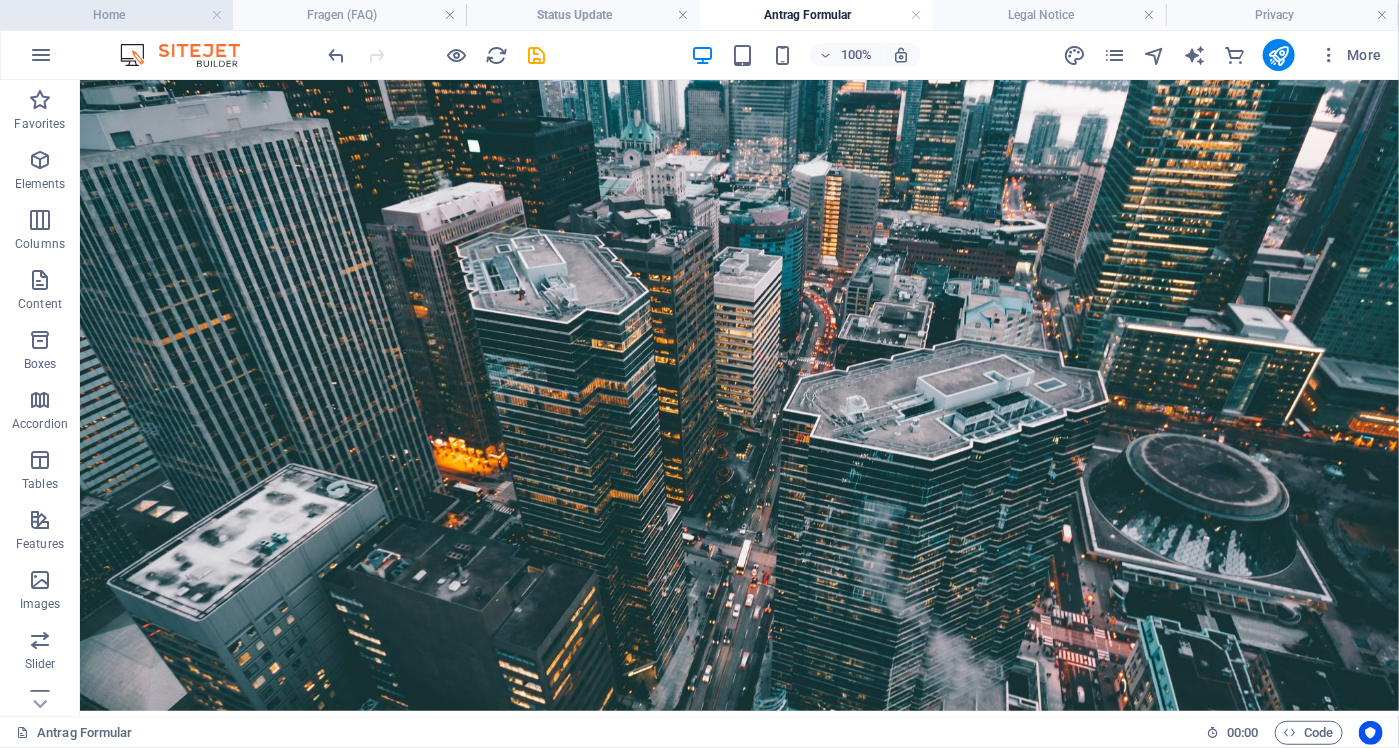 click on "Home" at bounding box center [116, 15] 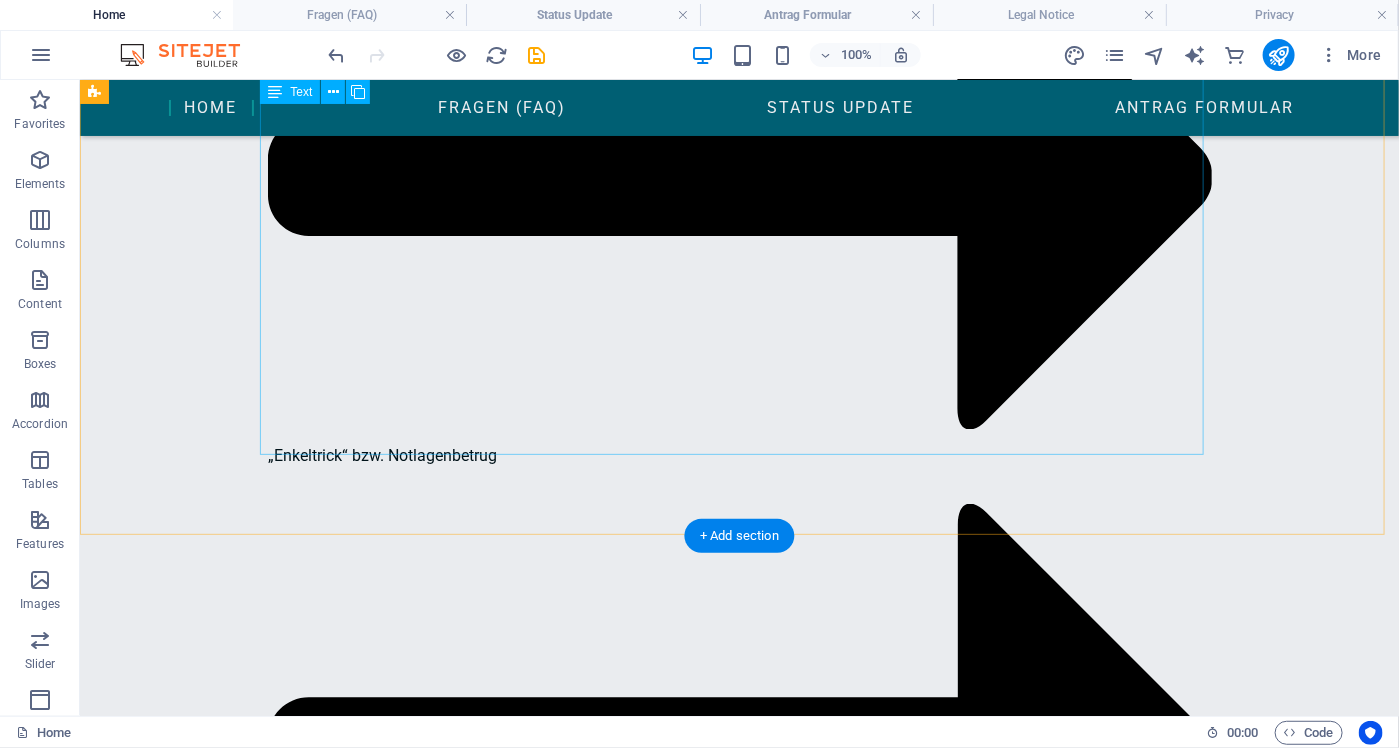 scroll, scrollTop: 2839, scrollLeft: 0, axis: vertical 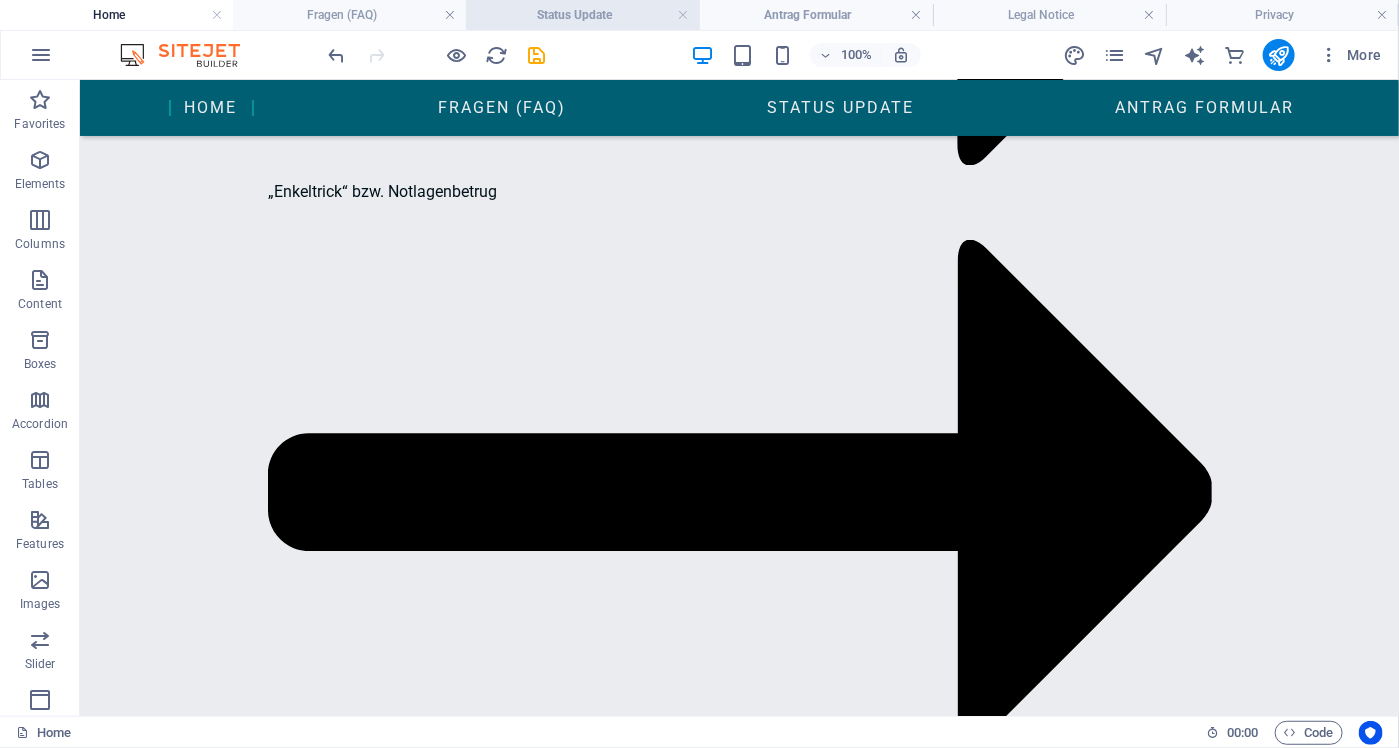 click on "Status Update" at bounding box center [582, 15] 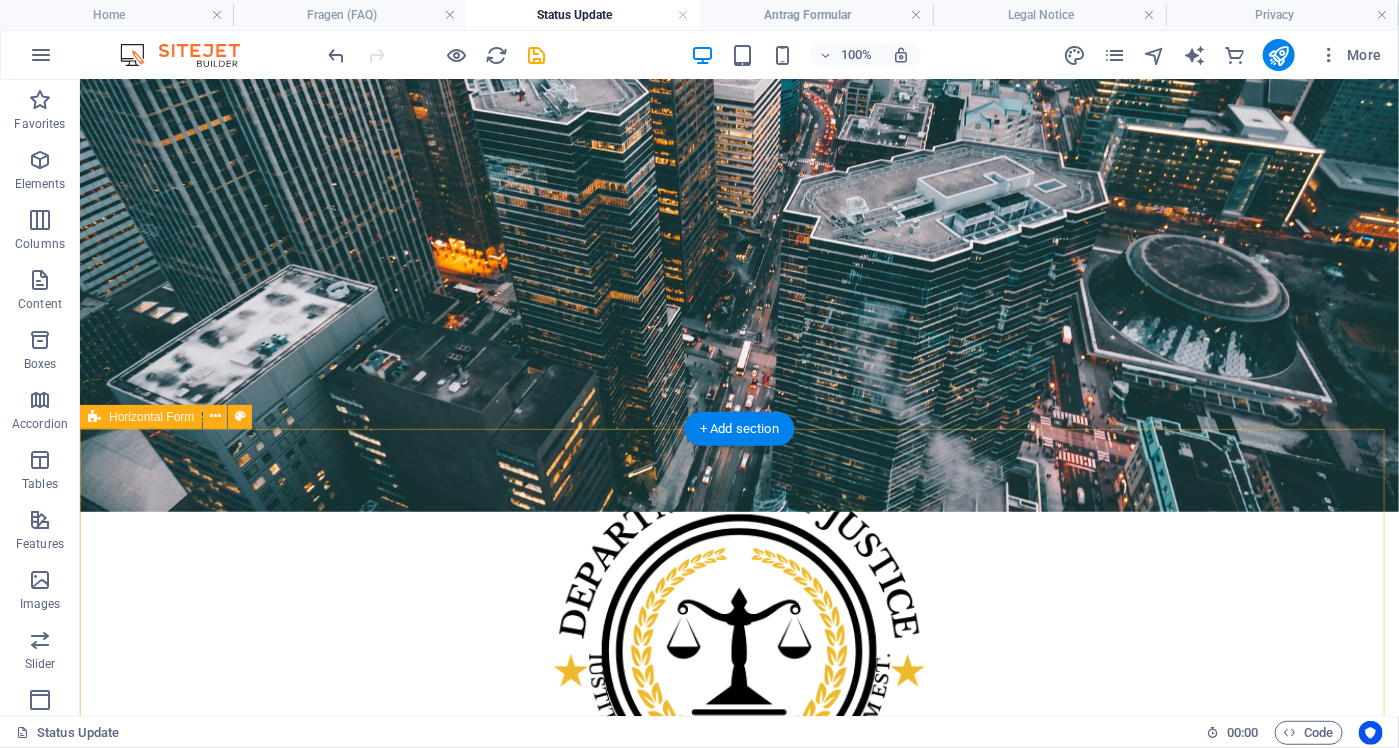 scroll, scrollTop: 532, scrollLeft: 0, axis: vertical 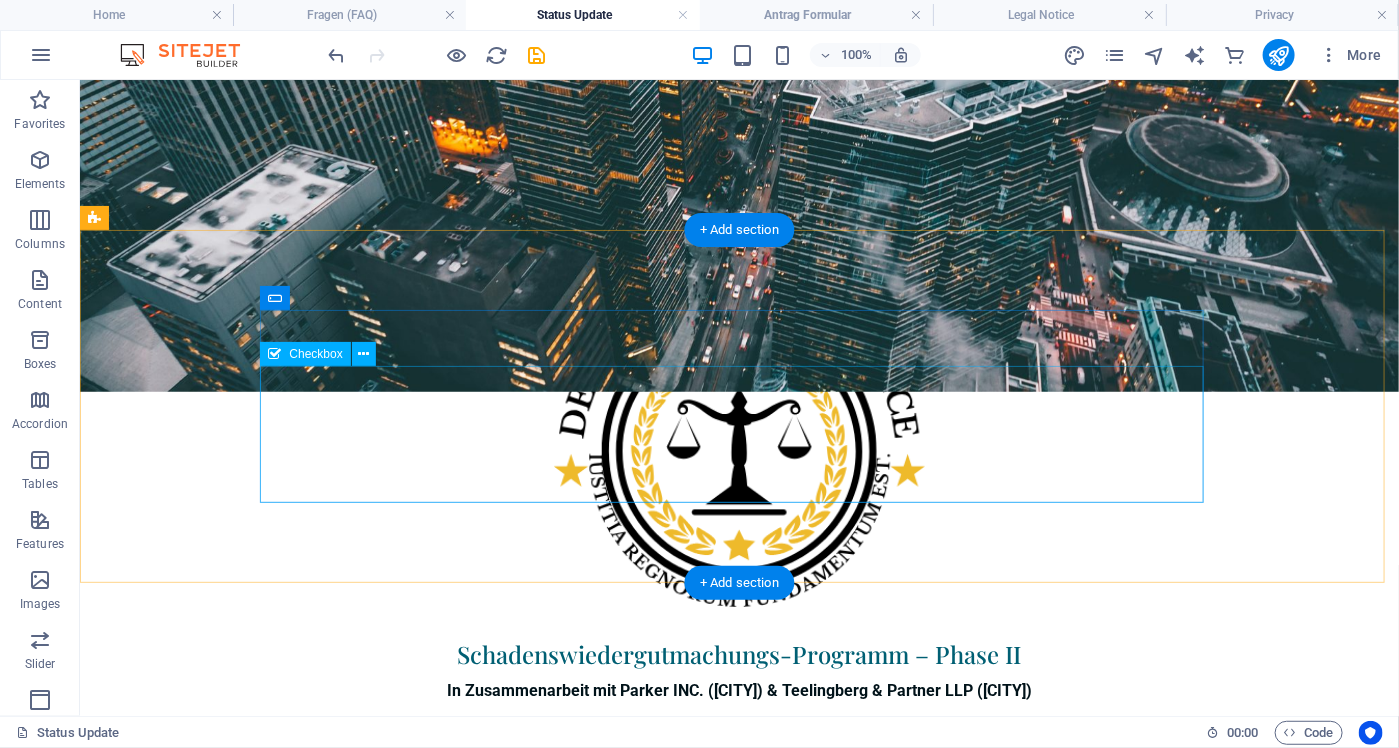 click on "Ich habe die Datenschutzerklärung gelesen und akzeptiere diese. Mir ist bewusst, dass meine personenbezogenen Daten ausschließlich zur Bearbeitung meiner Statusanfrage im Rahmen des Wiedergutmachungsverfahrens verwendet werden. Ich bin berechtigt, den Status meines bereits eingereichten Antrags abzufragen" at bounding box center [739, 1069] 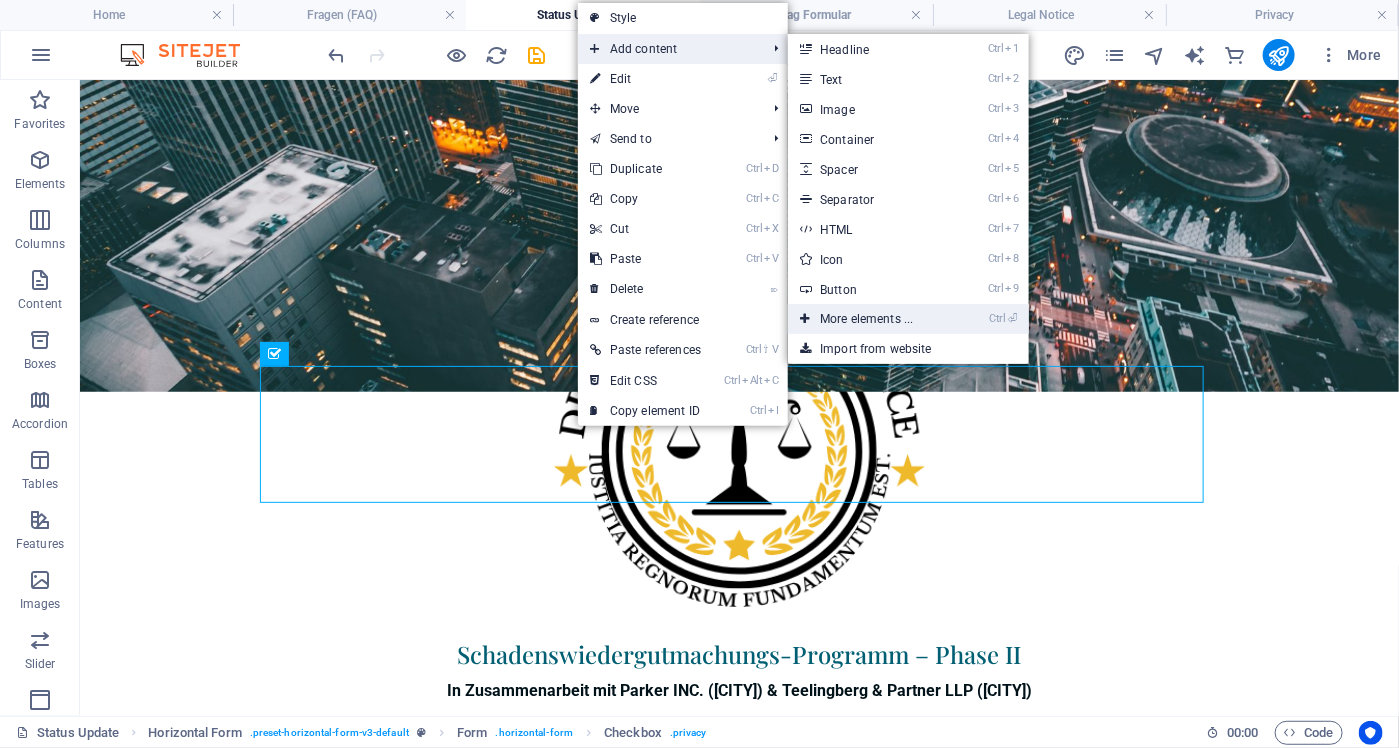 click on "Ctrl ⏎  More elements ..." at bounding box center (870, 319) 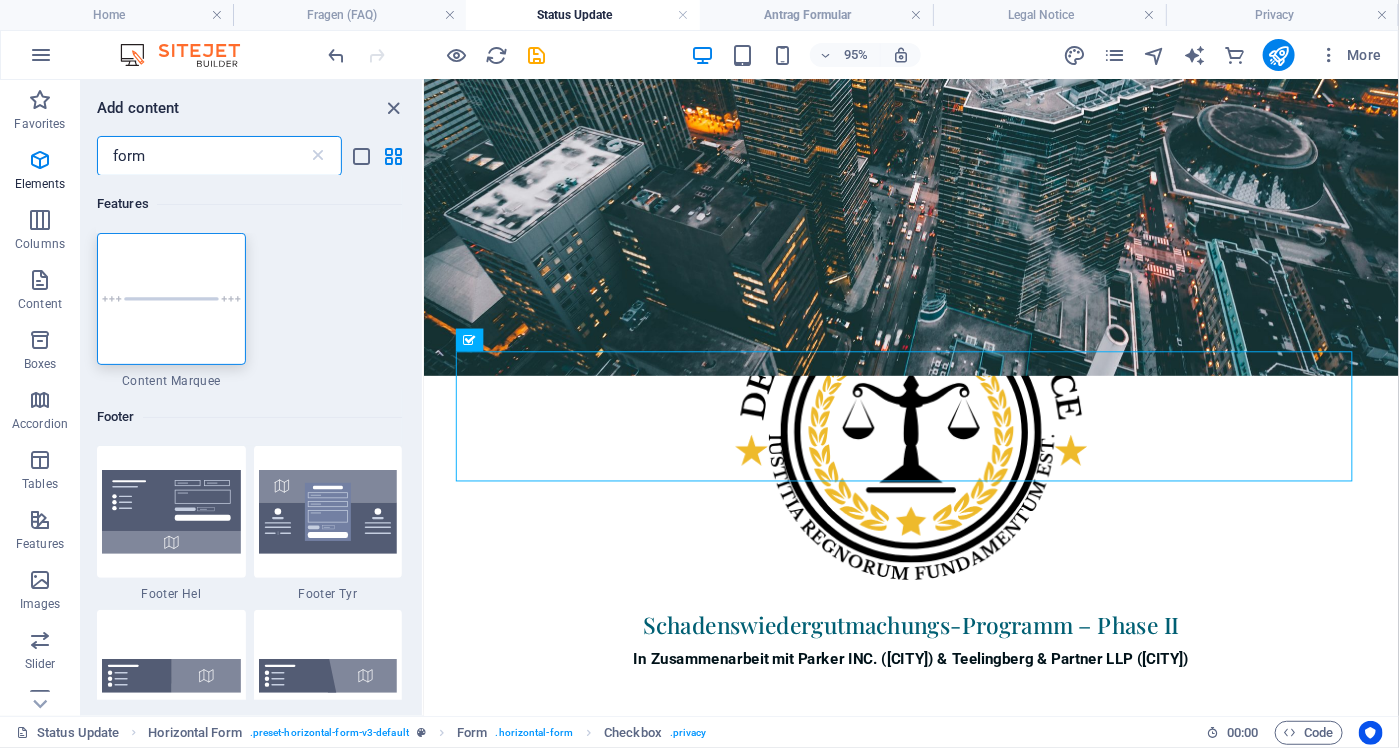 click on "form" at bounding box center (202, 156) 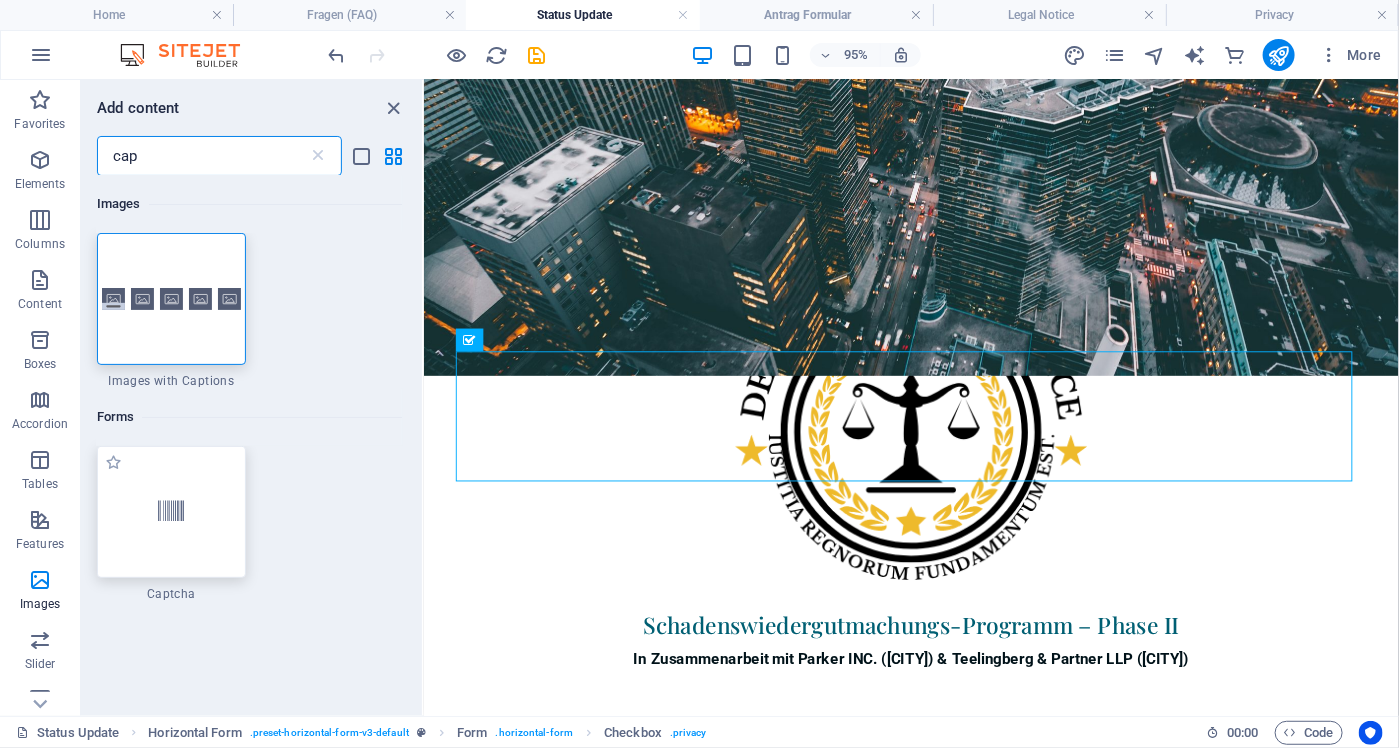 type on "cap" 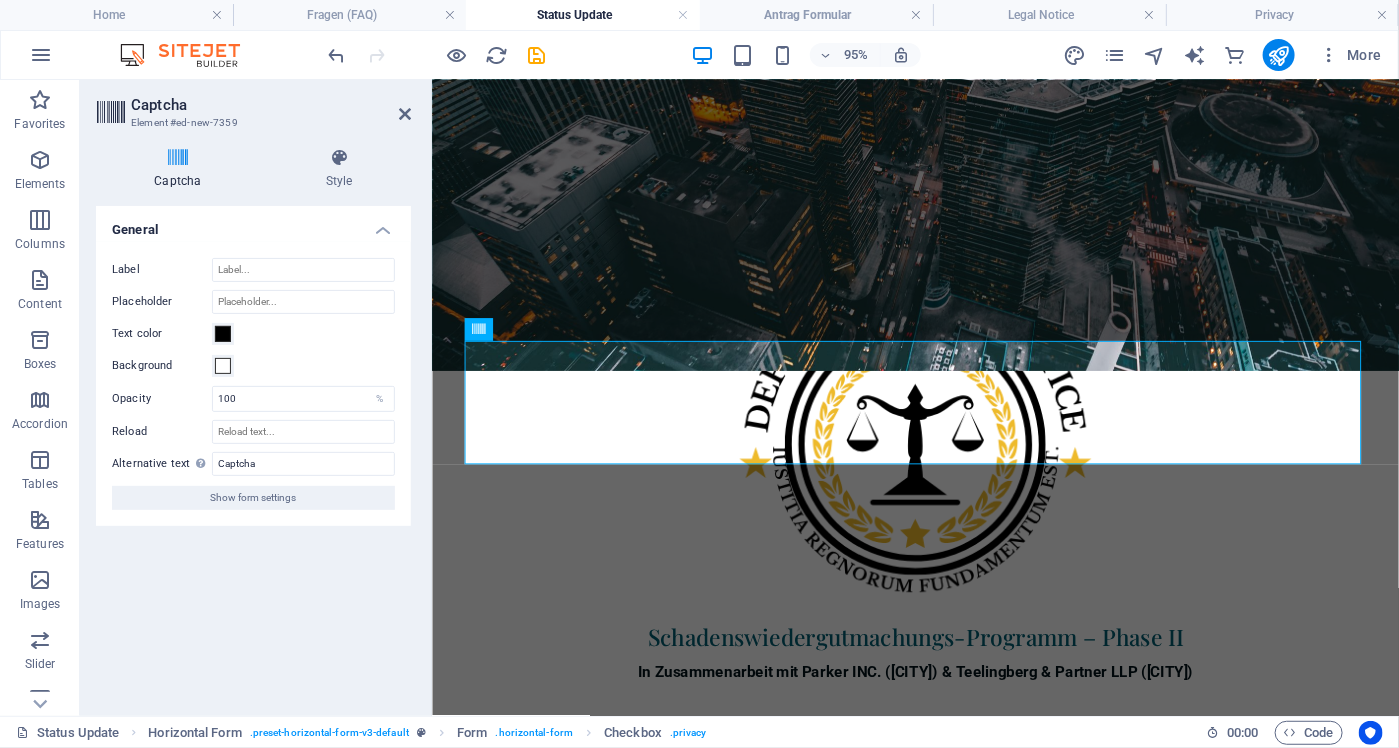 scroll, scrollTop: 487, scrollLeft: 0, axis: vertical 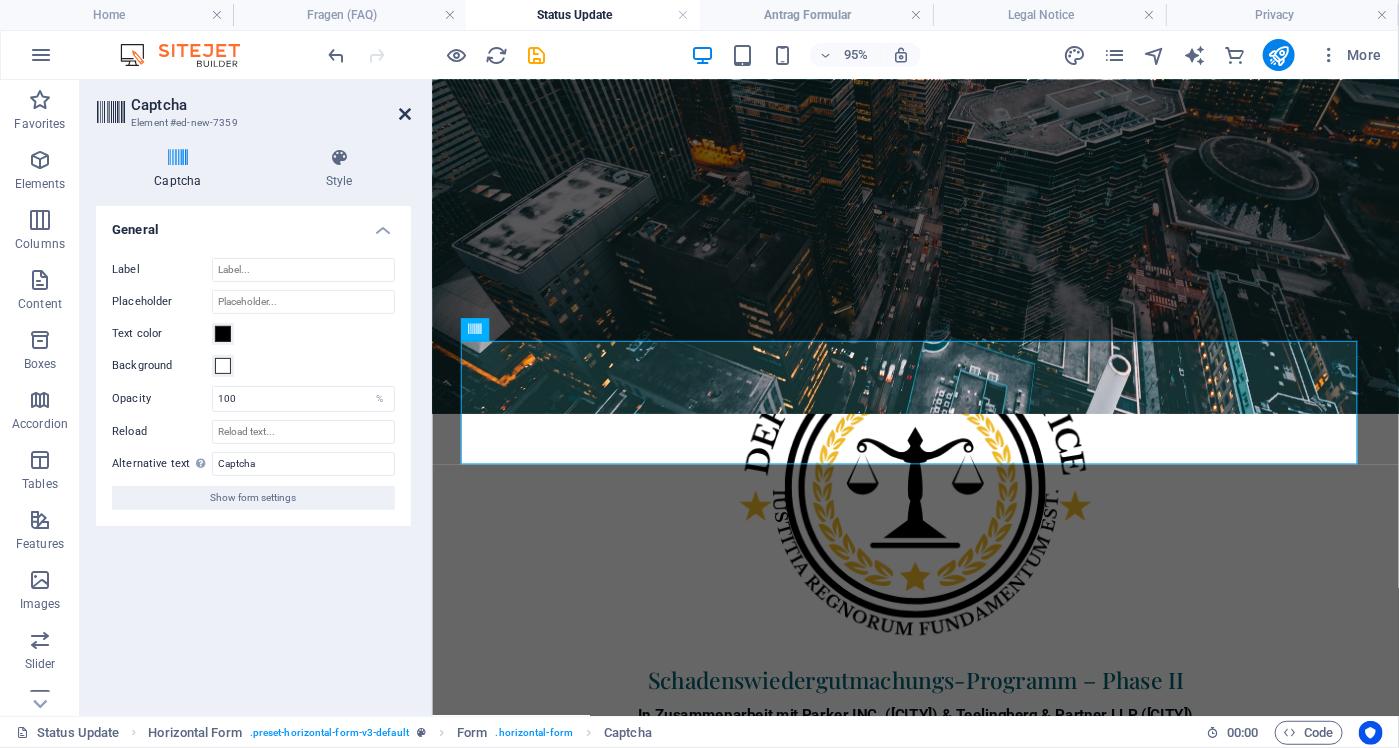 click at bounding box center [405, 114] 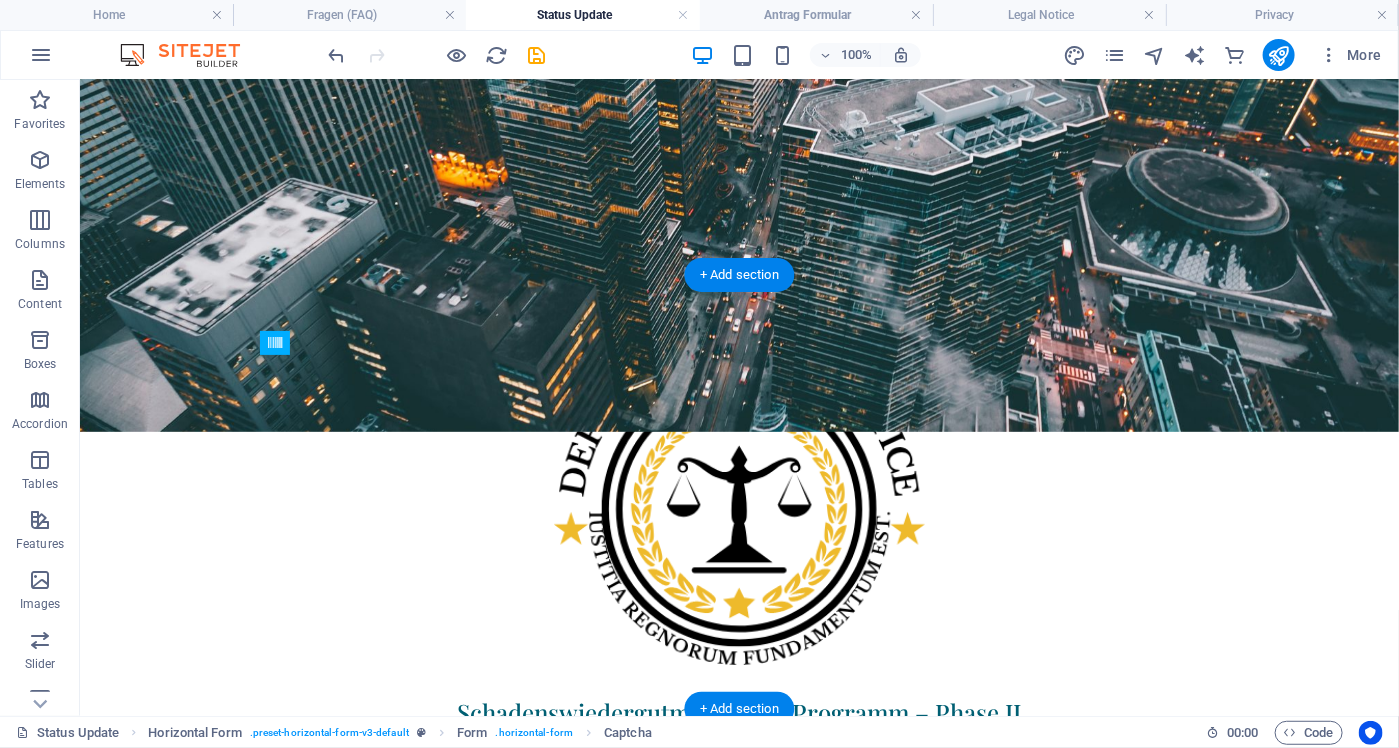 drag, startPoint x: 630, startPoint y: 392, endPoint x: 595, endPoint y: 566, distance: 177.48521 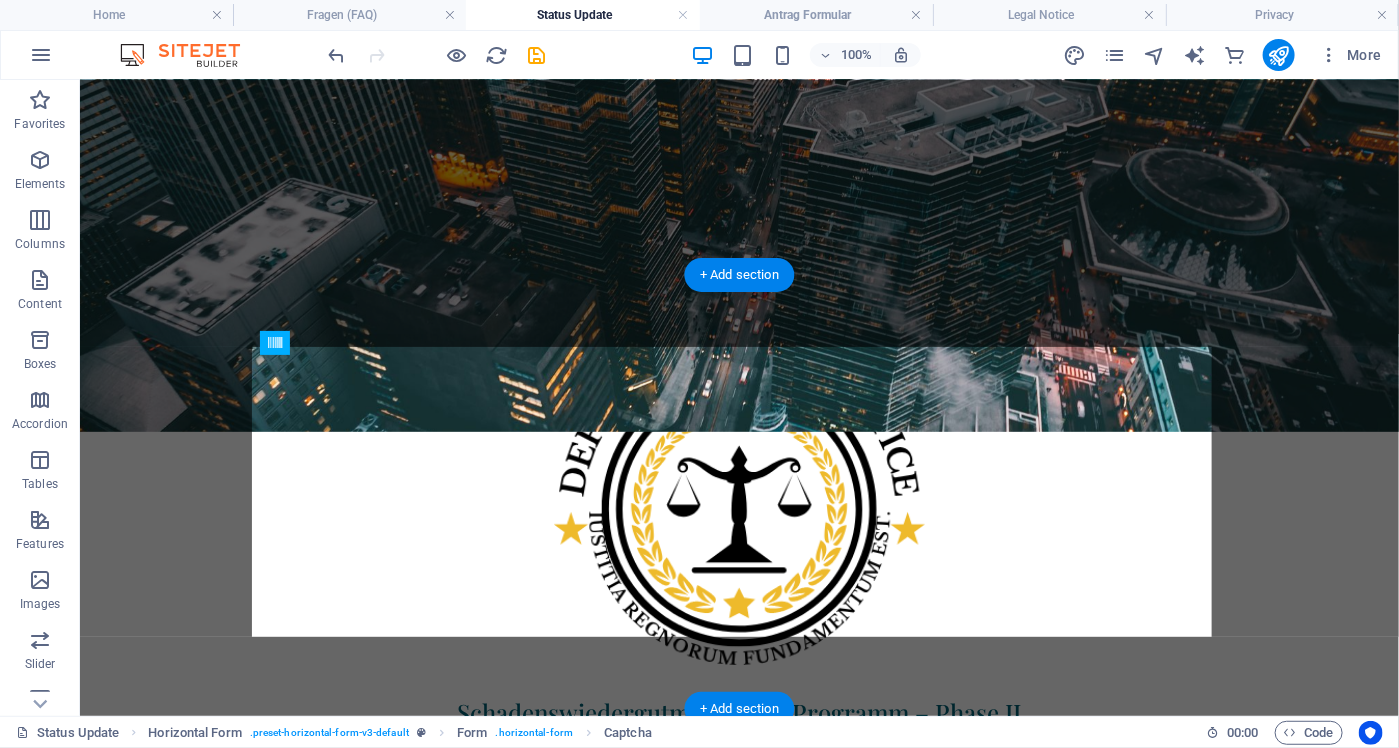 drag, startPoint x: 695, startPoint y: 424, endPoint x: 649, endPoint y: 606, distance: 187.7232 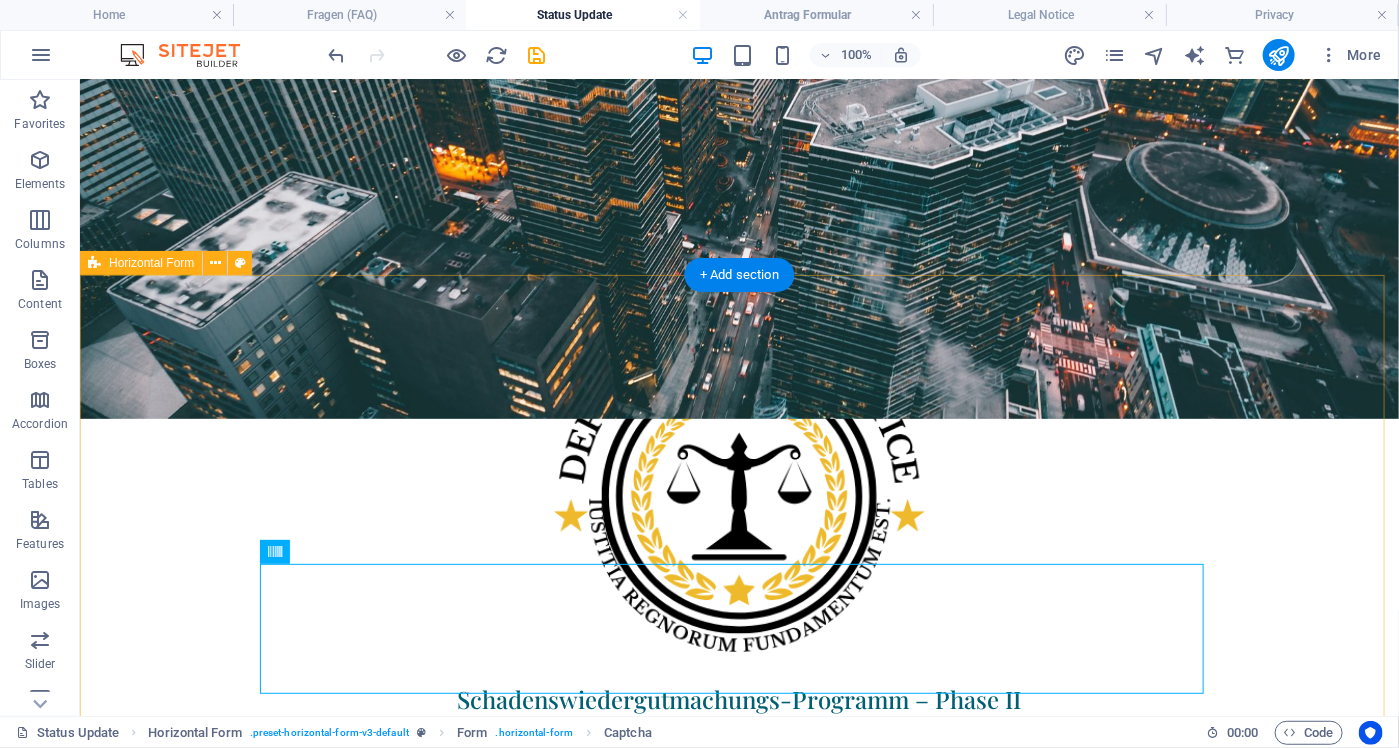 click on "SENDEN   Ich habe die Datenschutzerklärung gelesen und akzeptiere diese. Mir ist bewusst, dass meine personenbezogenen Daten ausschließlich zur Bearbeitung meiner Statusanfrage im Rahmen des Wiedergutmachungsverfahrens verwendet werden. Ich bin berechtigt, den Status meines bereits eingereichten Antrags abzufragen Unreadable? Load new" at bounding box center (738, 1180) 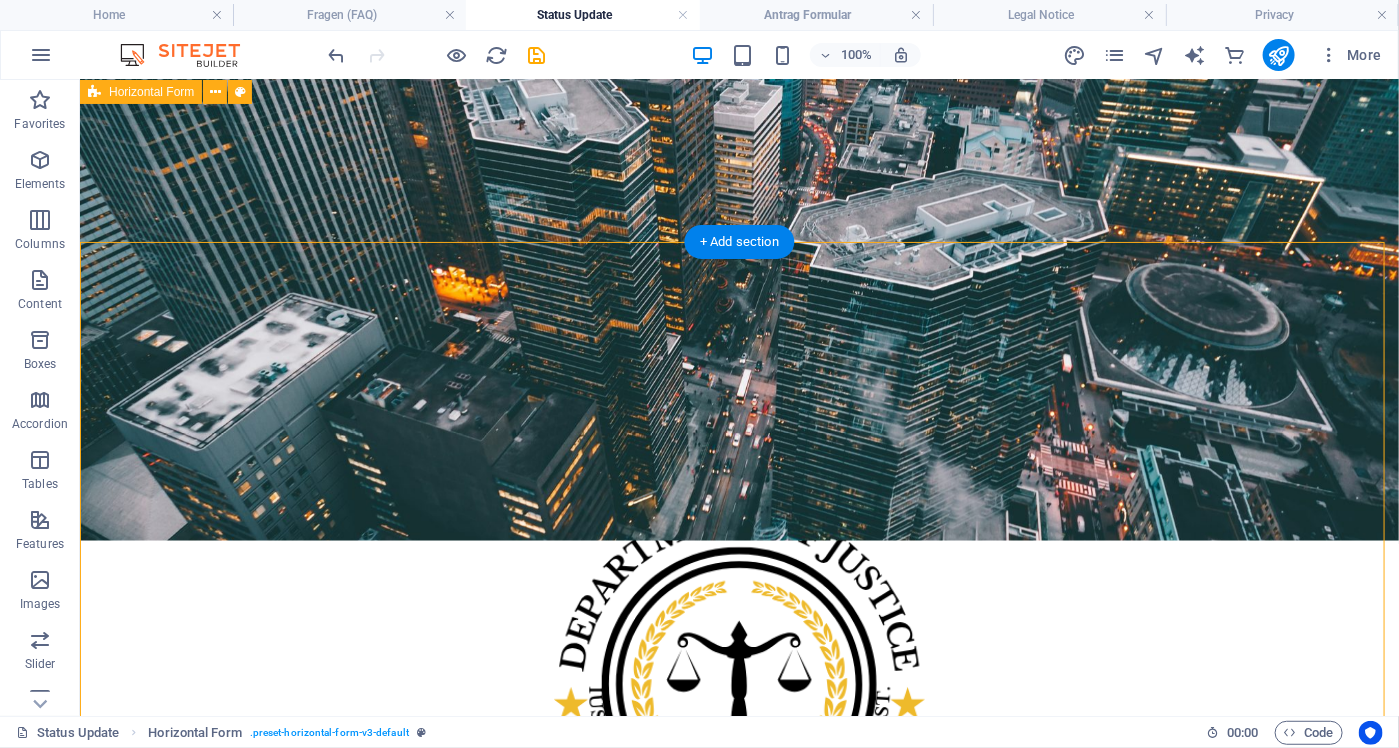 scroll, scrollTop: 287, scrollLeft: 0, axis: vertical 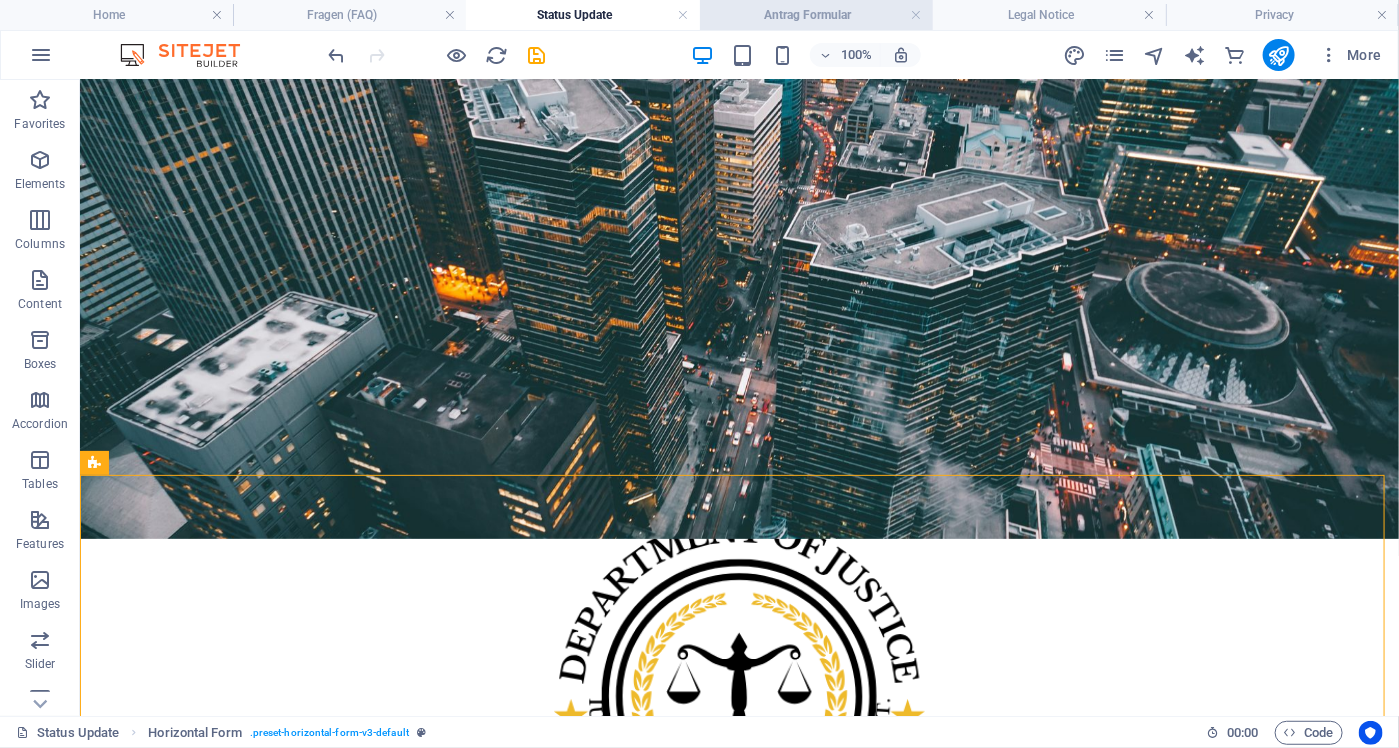 click on "Antrag Formular" at bounding box center (816, 15) 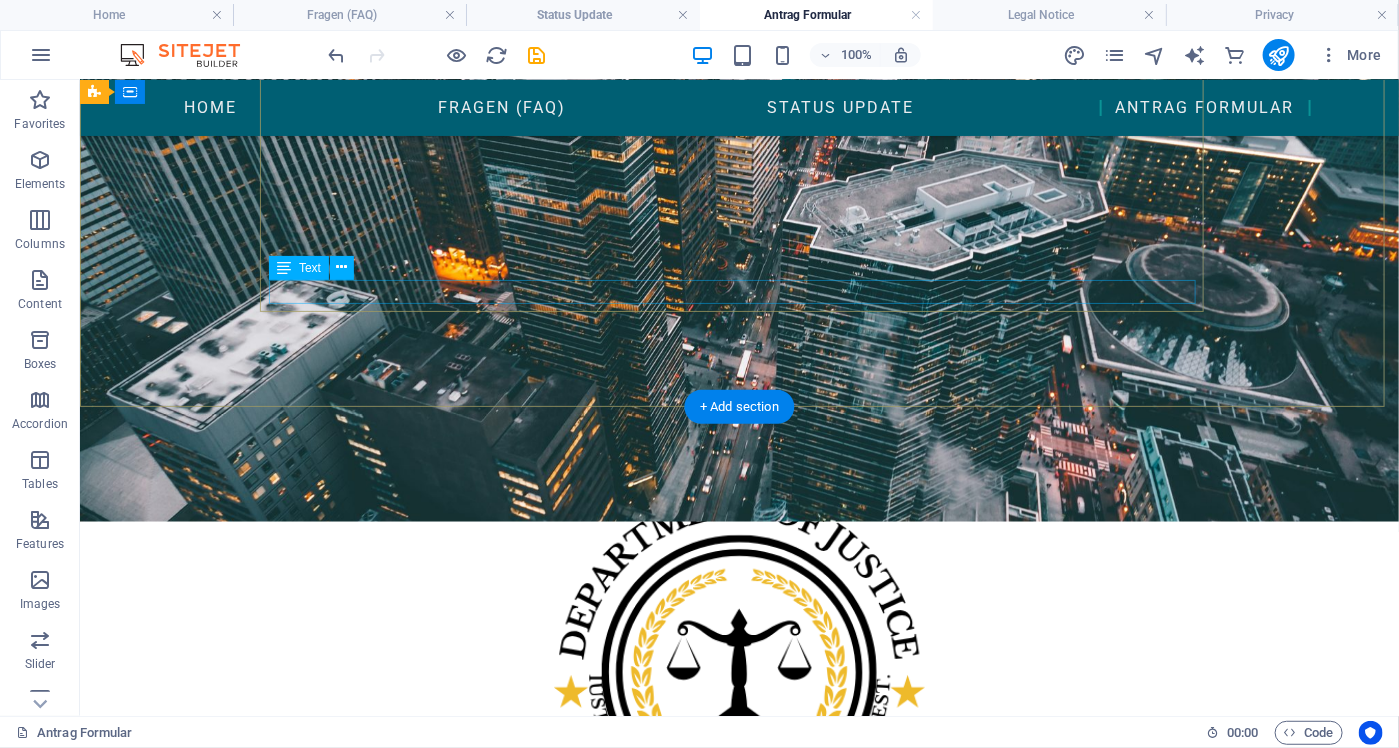 scroll, scrollTop: 400, scrollLeft: 0, axis: vertical 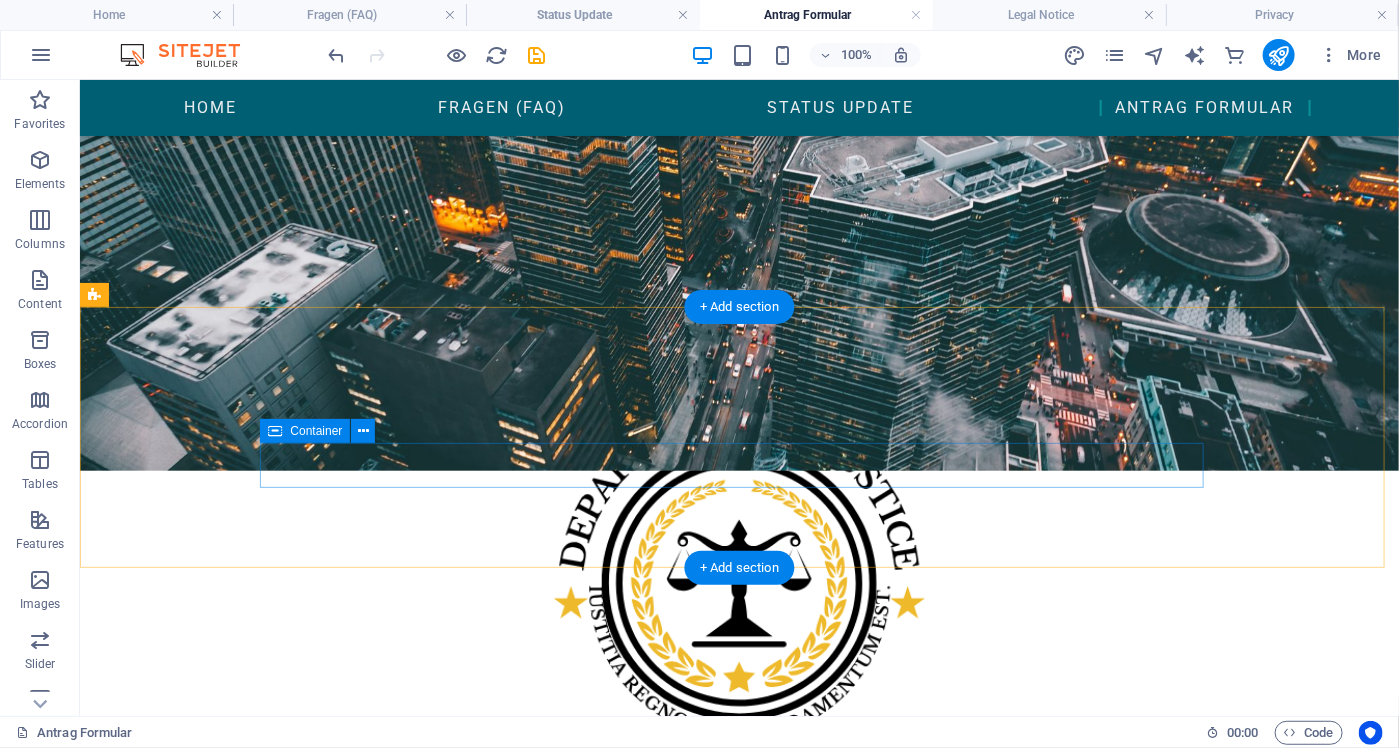 click on "Hinweis: Die Teilnahme am Wiedergutmachungsverfahren ist ausschließlich bei Vorlage geeigneter Zahlungsnachweise möglich. Einreichungsfrist: 15. Oktober 2025." at bounding box center [739, 1096] 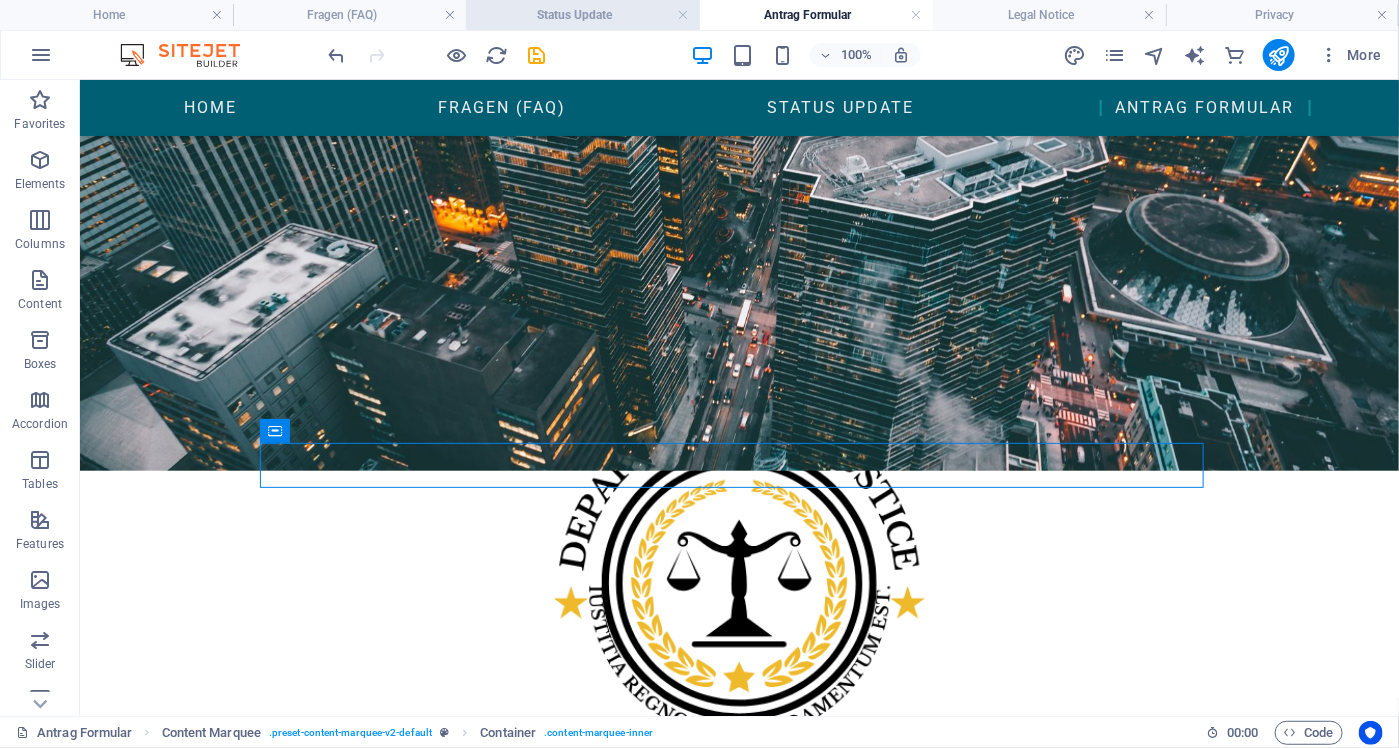 click on "Status Update" at bounding box center (582, 15) 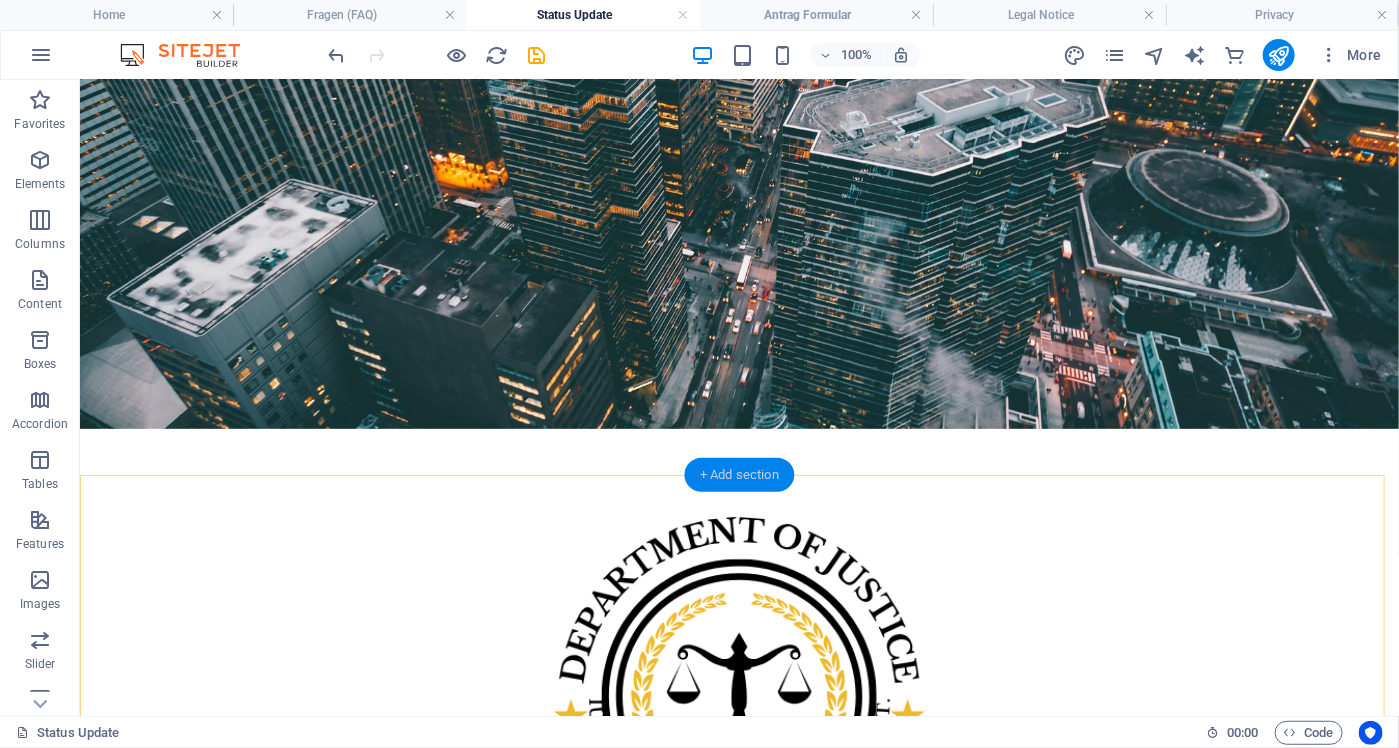 click on "+ Add section" at bounding box center (739, 475) 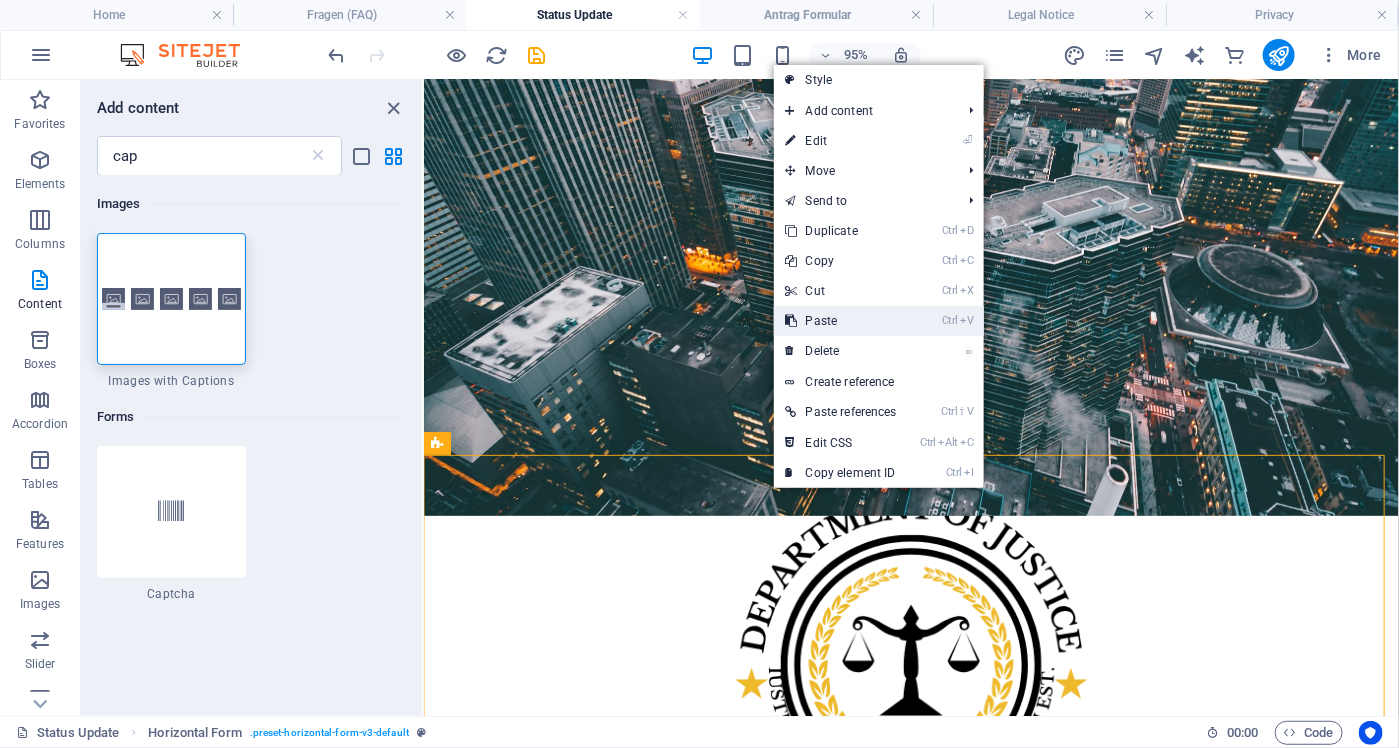 click on "Ctrl V  Paste" at bounding box center (841, 321) 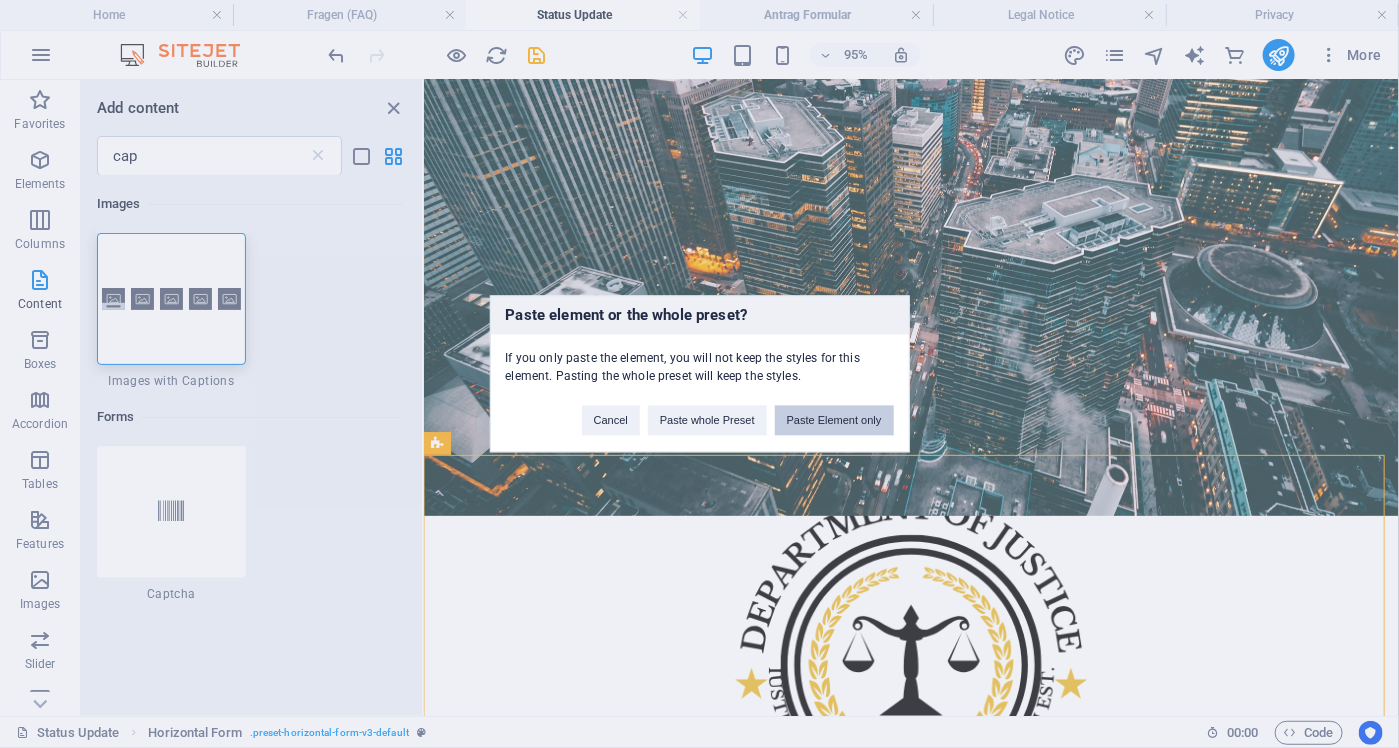 click on "Paste Element only" at bounding box center (834, 421) 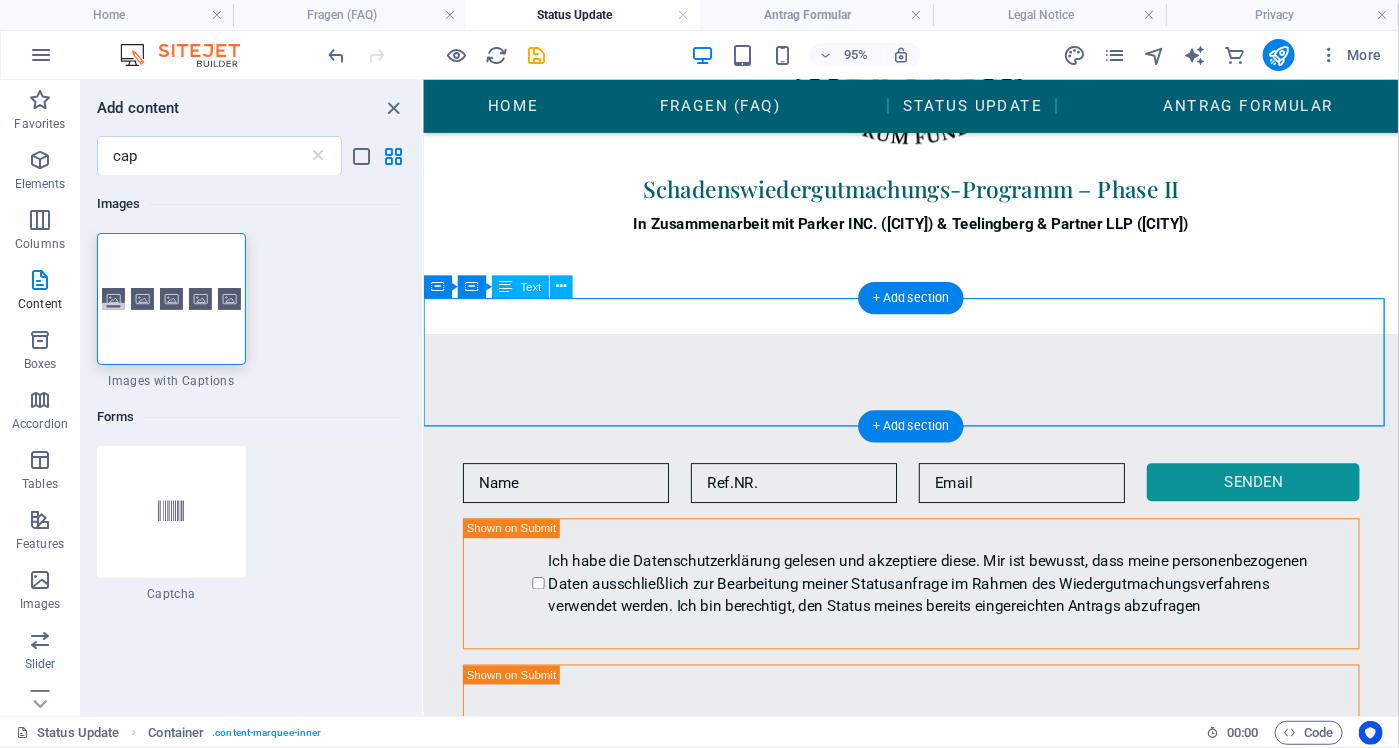 scroll, scrollTop: 1013, scrollLeft: 0, axis: vertical 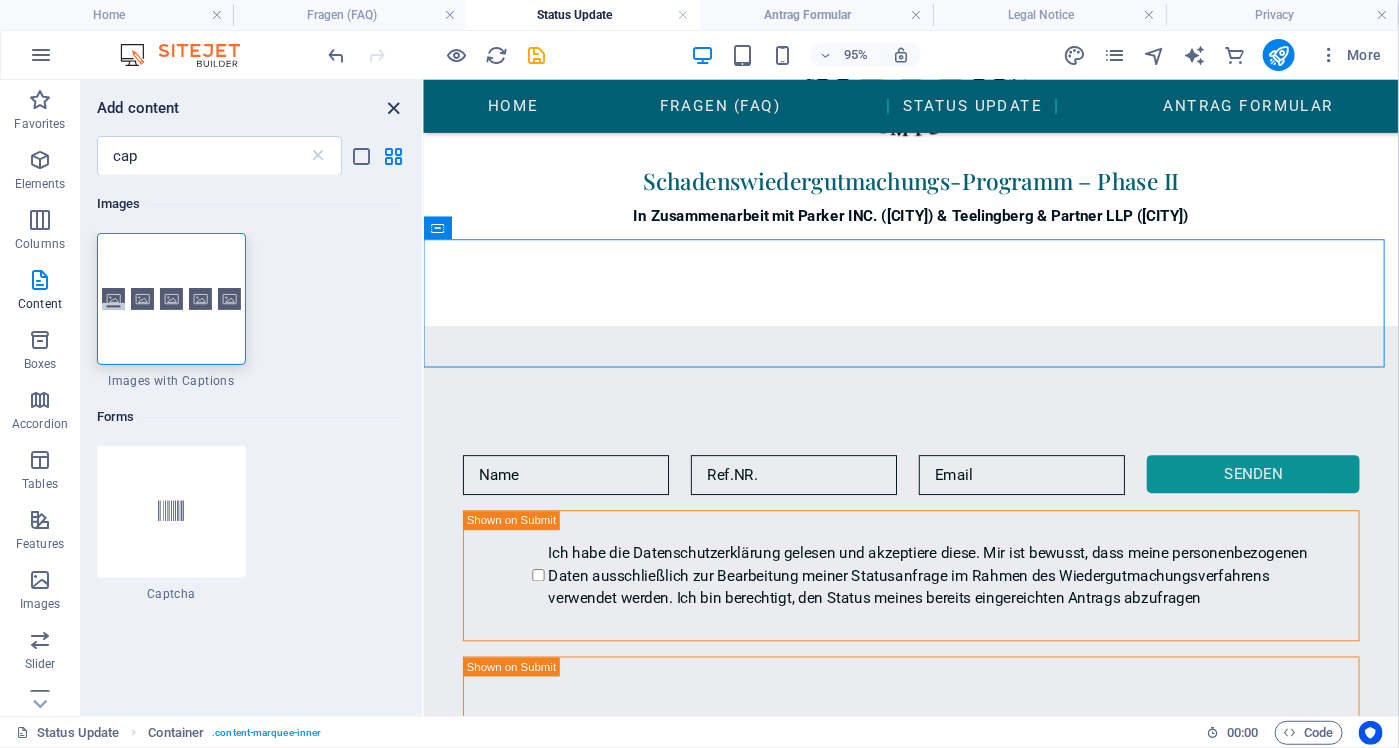 click at bounding box center (394, 108) 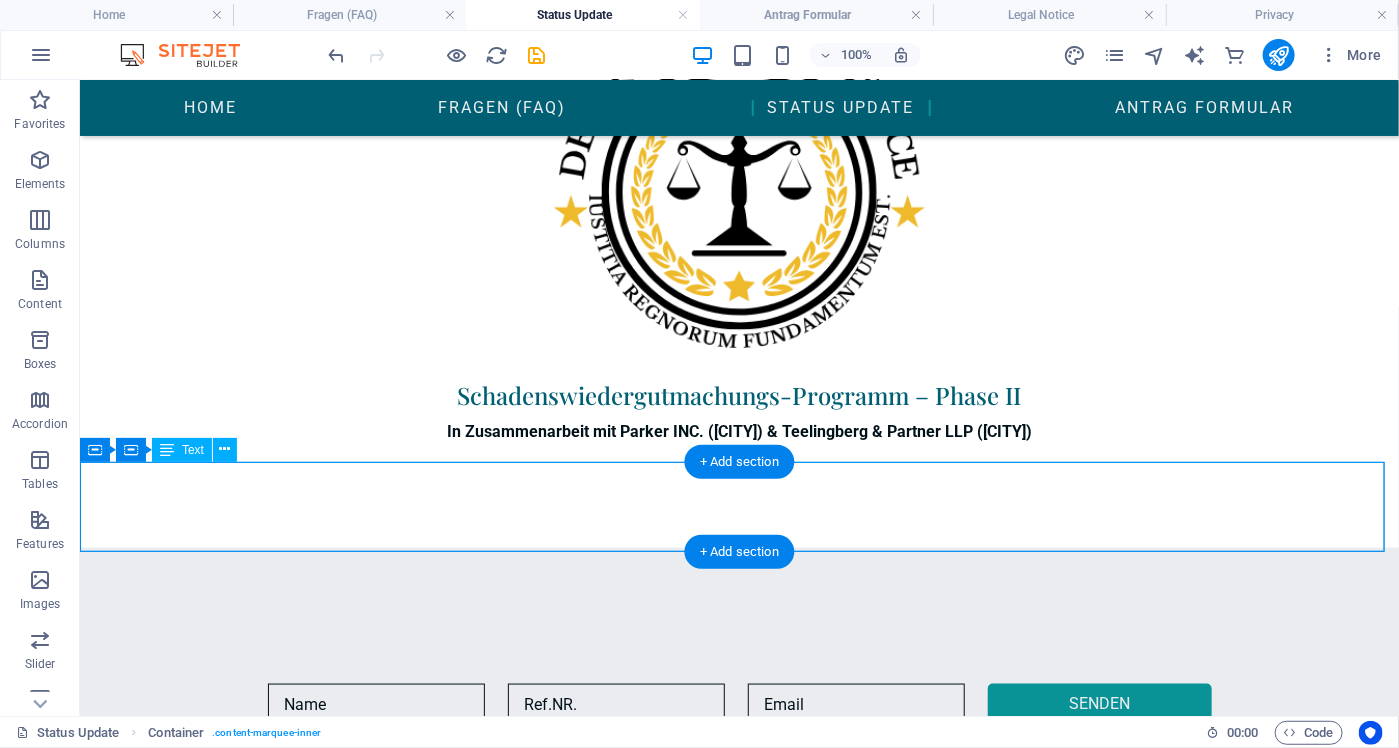 scroll, scrollTop: 802, scrollLeft: 0, axis: vertical 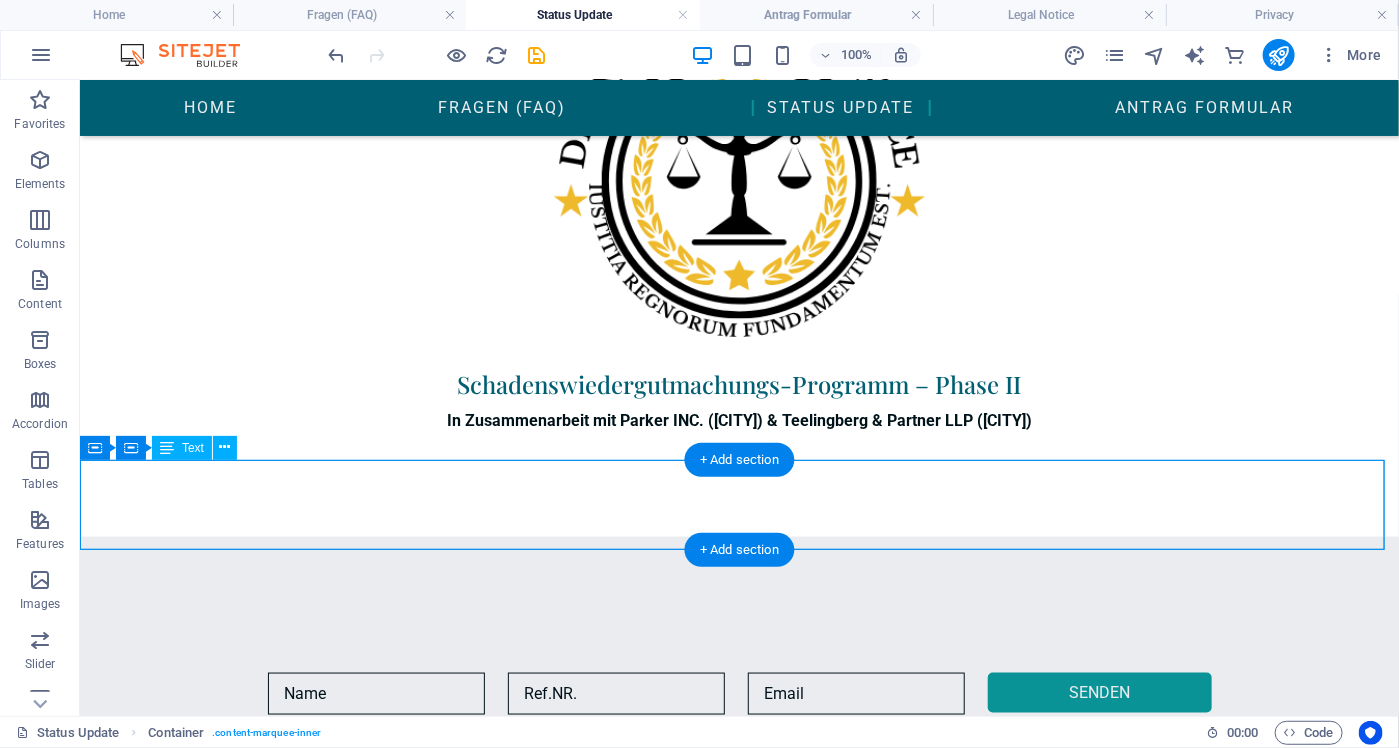 click on "Hinweis: Die Teilnahme am Wiedergutmachungsverfahren ist ausschließlich bei Vorlage geeigneter Zahlungsnachweise möglich. Einreichungsfrist: 15. Oktober 2025." at bounding box center [738, 1184] 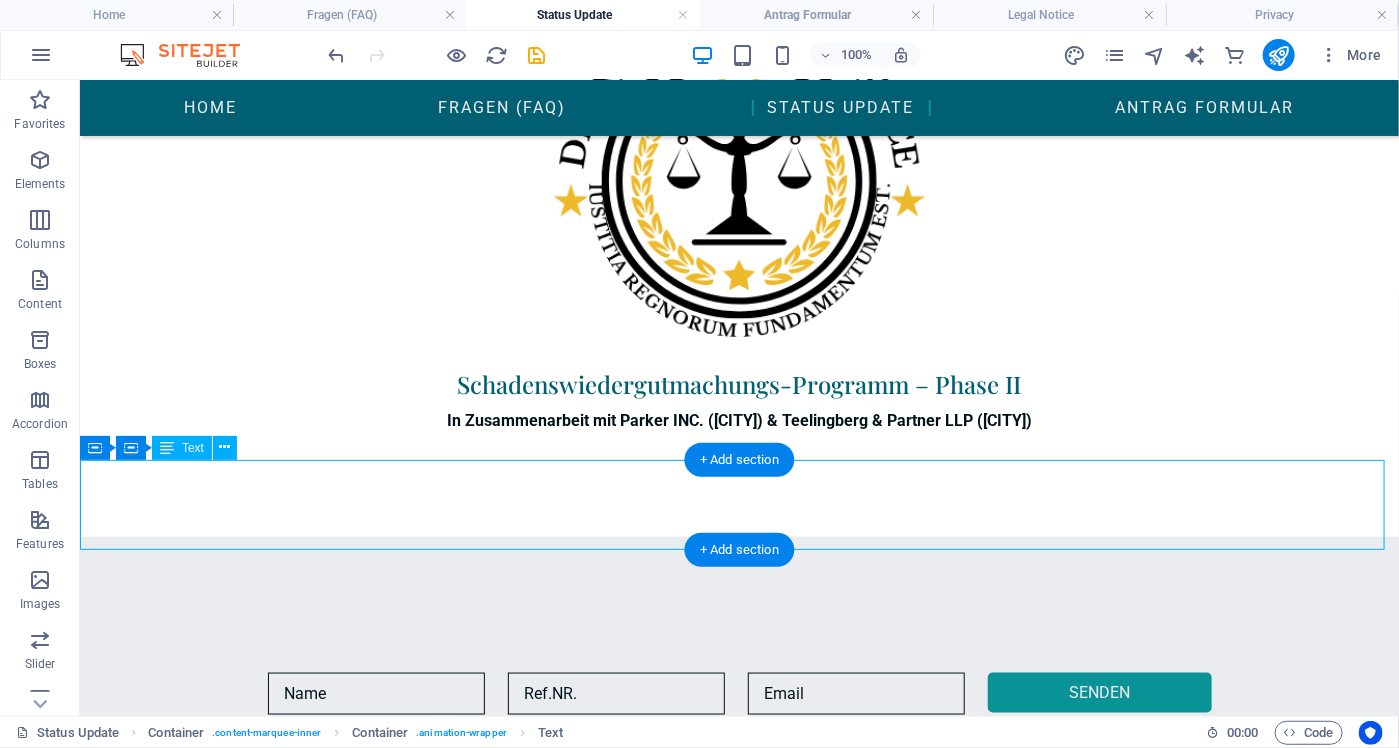 click on "Hinweis: Die Teilnahme am Wiedergutmachungsverfahren ist ausschließlich bei Vorlage geeigneter Zahlungsnachweise möglich. Einreichungsfrist: 15. Oktober 2025." at bounding box center (738, 1184) 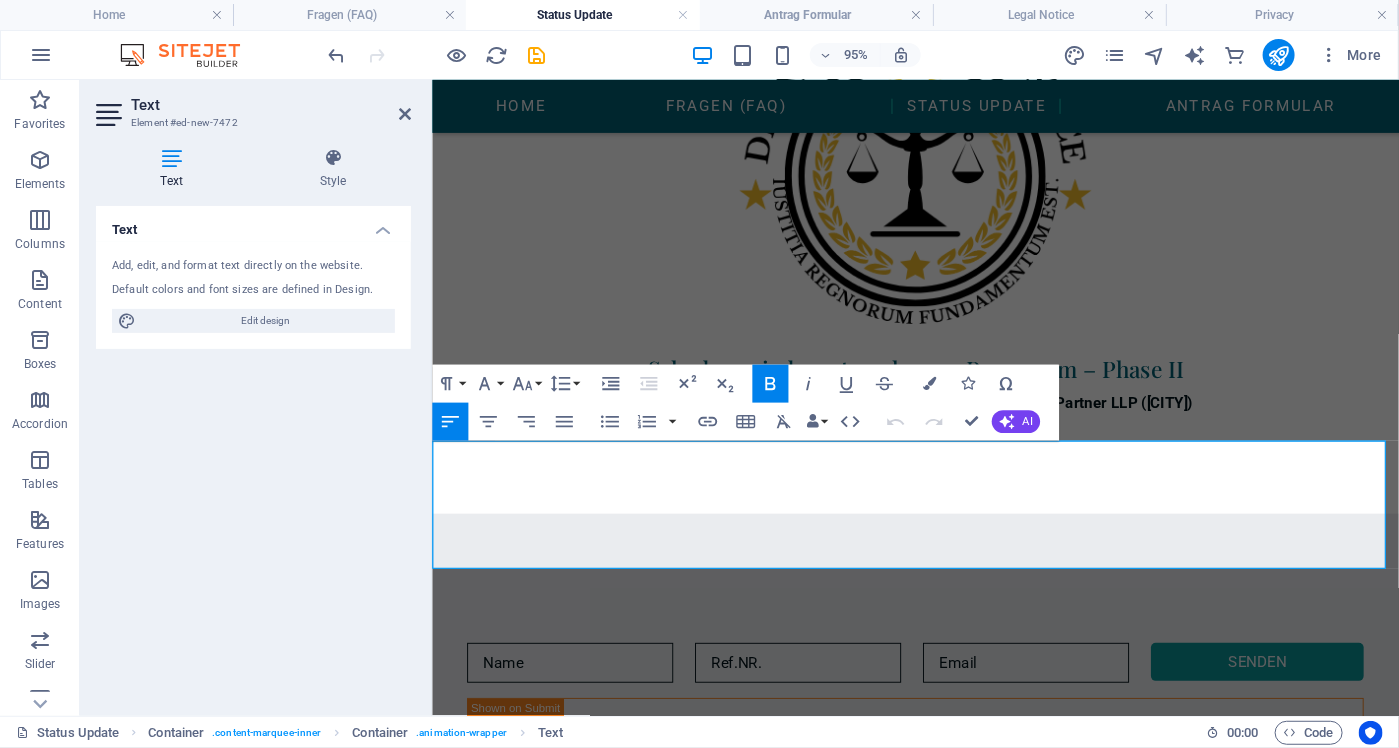 click on "Hinweis: Die Teilnahme am Wiedergutmachungsverfahren ist ausschließlich bei Vorlage geeigneter Zahlungsnachweise möglich. Einreichungsfrist: 15. Oktober 2025." at bounding box center [884, 1206] 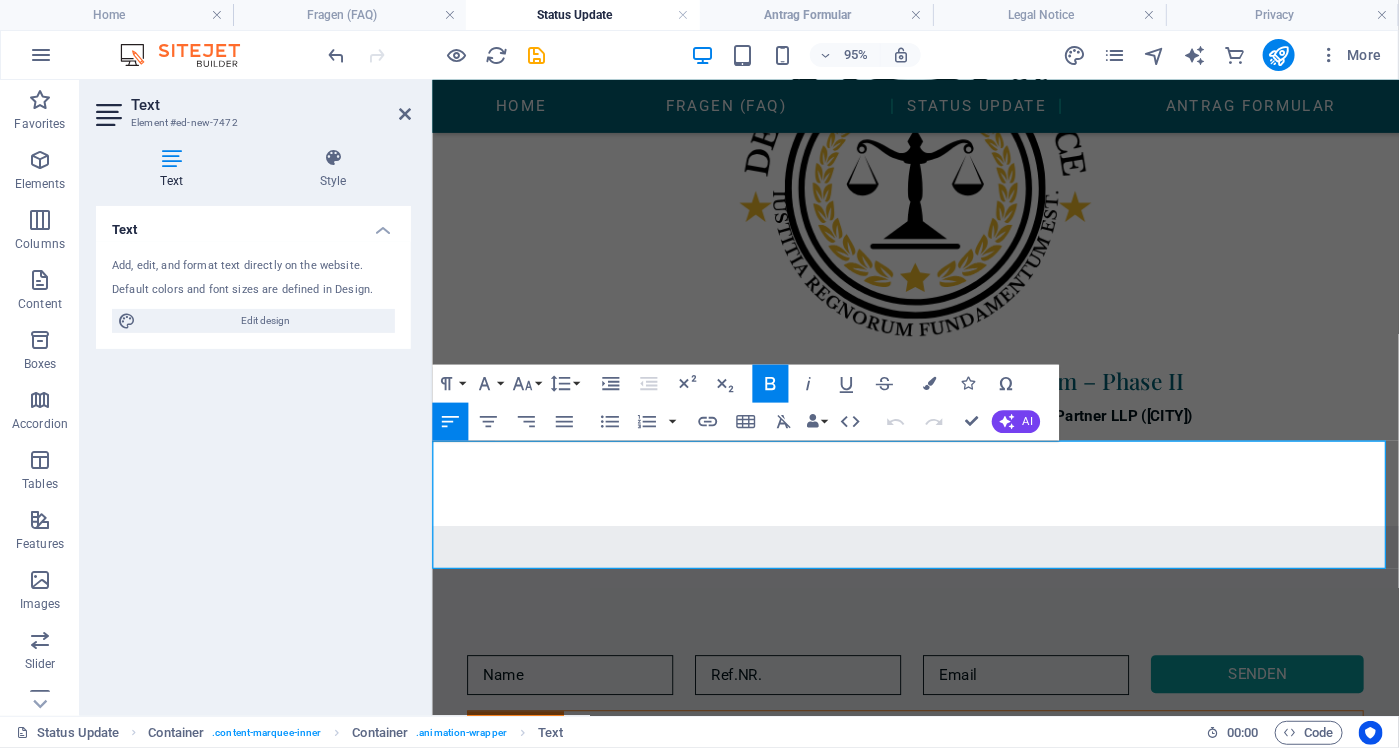 copy on "Hinweis: Die Teilnahme am Wiedergutmachungsverfahren ist ausschließlich bei Vorlage geeigneter Zahlungsnachweise möglich. Einreichungsfrist: 15. Oktober 2025." 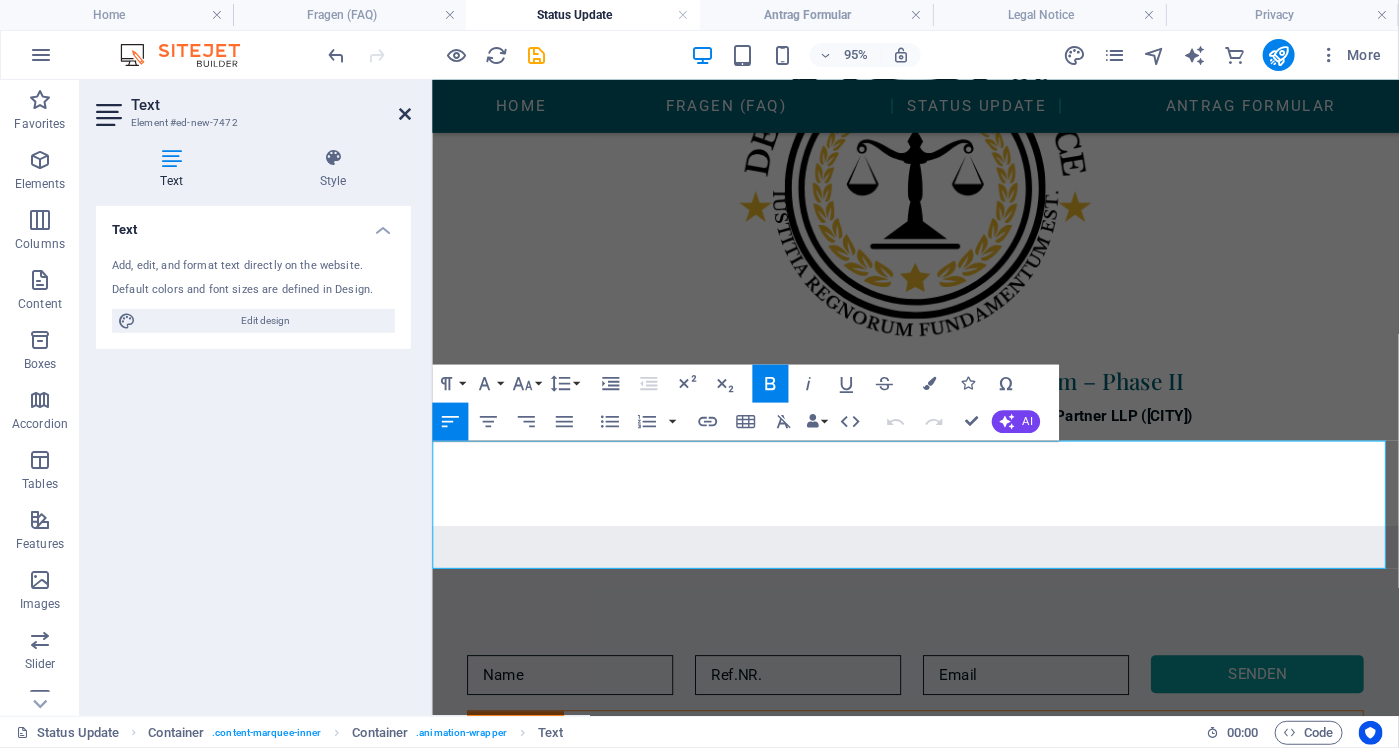 click at bounding box center [405, 114] 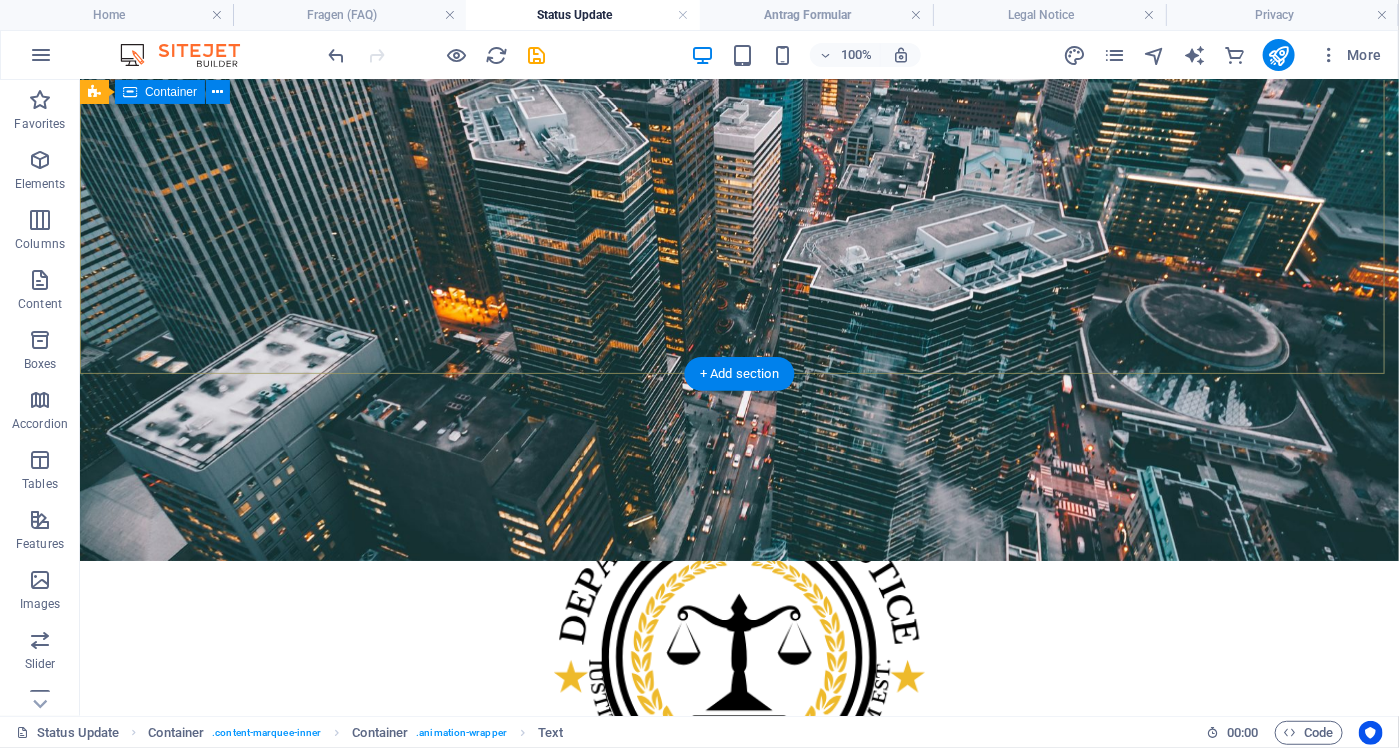 scroll, scrollTop: 302, scrollLeft: 0, axis: vertical 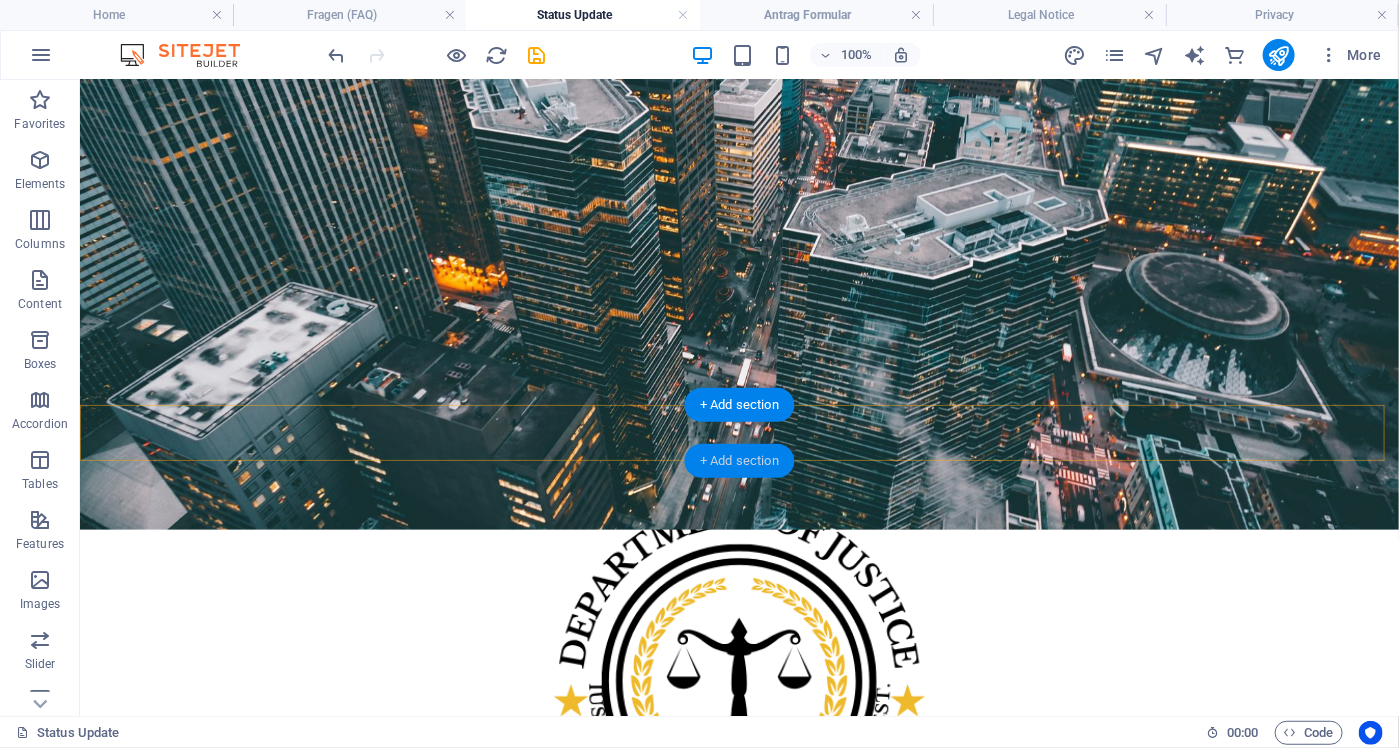 click on "+ Add section" at bounding box center (739, 461) 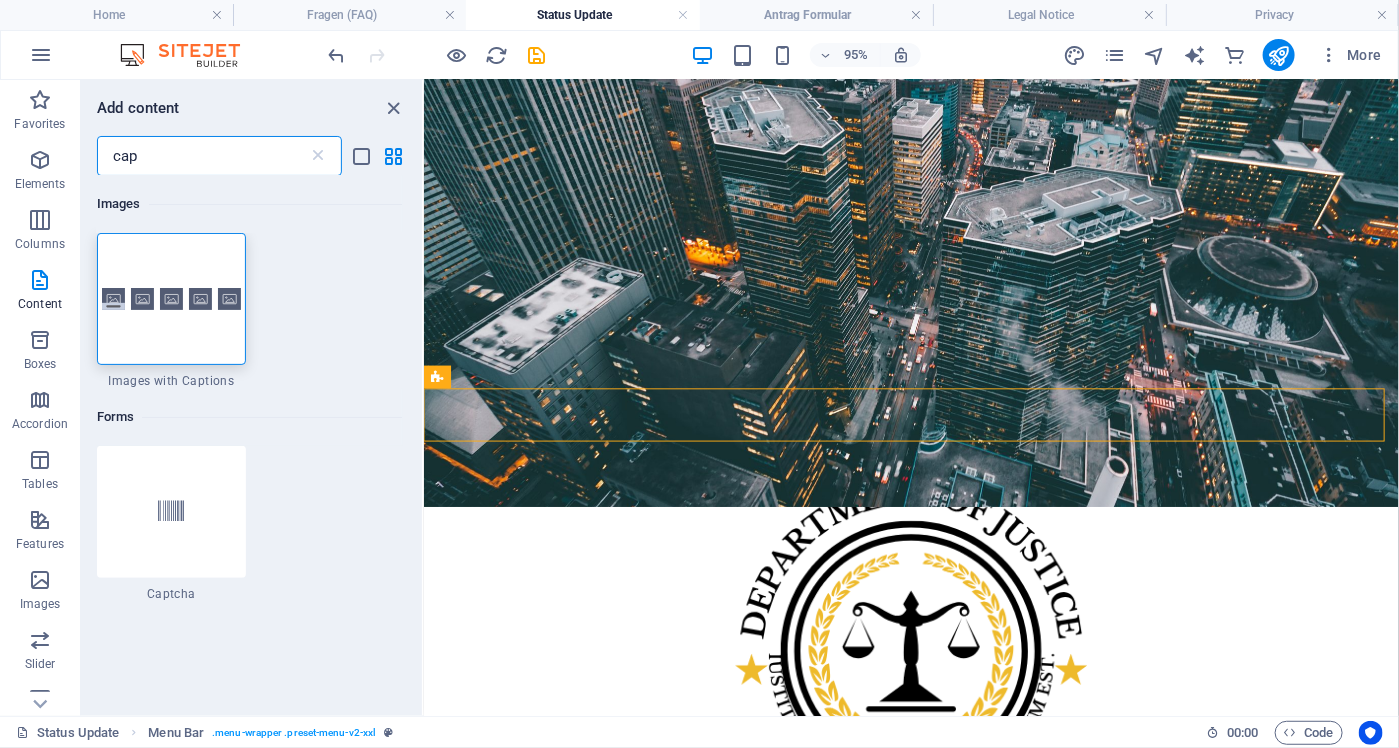click on "cap" at bounding box center (202, 156) 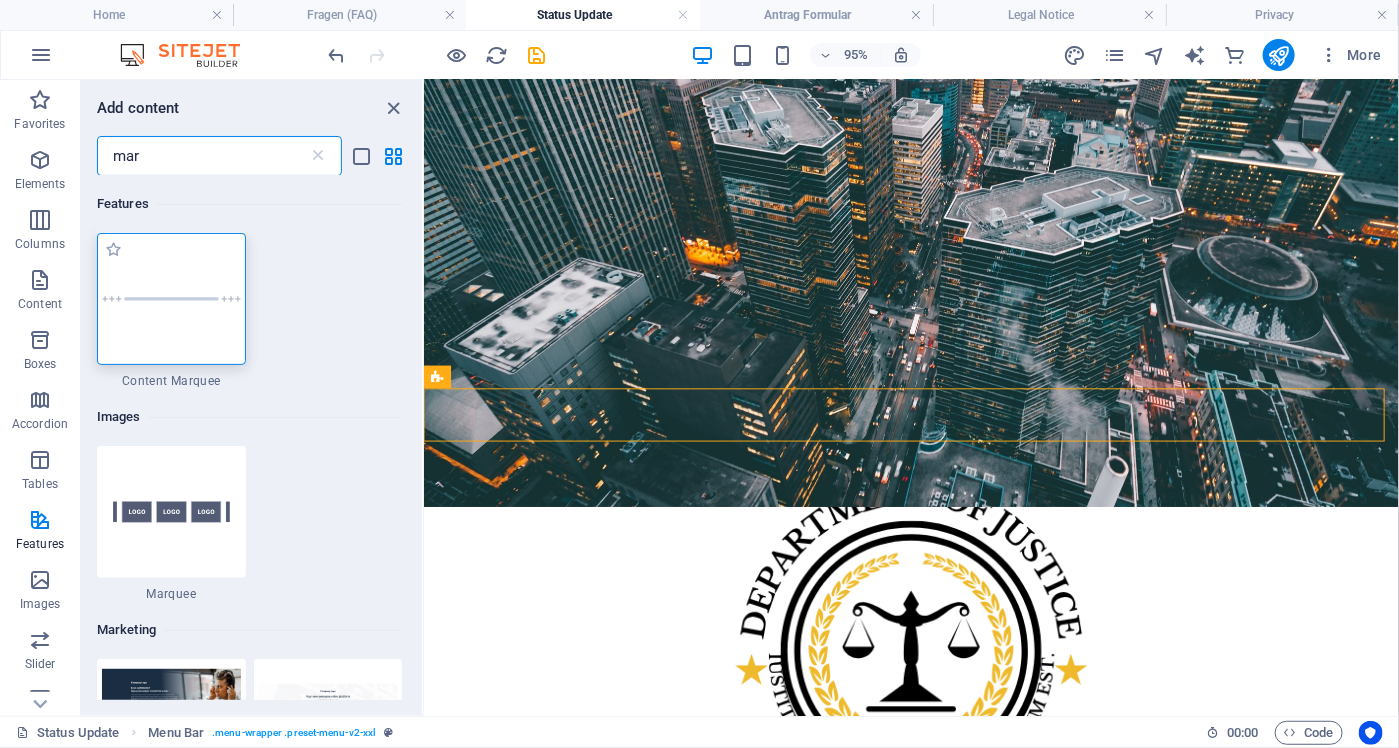 type on "mar" 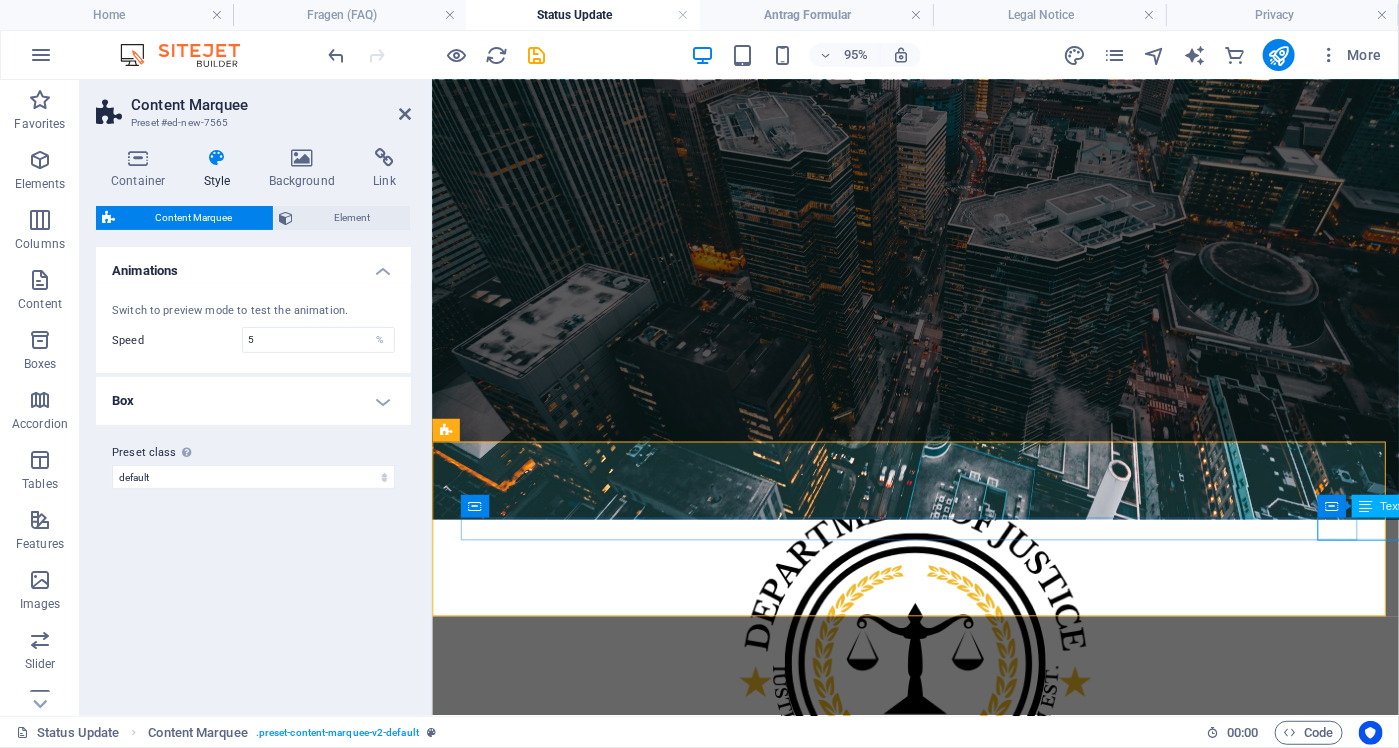 click on "News:  +++ Lorem ipsum dolor sit amet consetetur sadipscing elitr, sed diam nonumy eirmod tempor invidunt ut labore. +++" at bounding box center [1388, 1197] 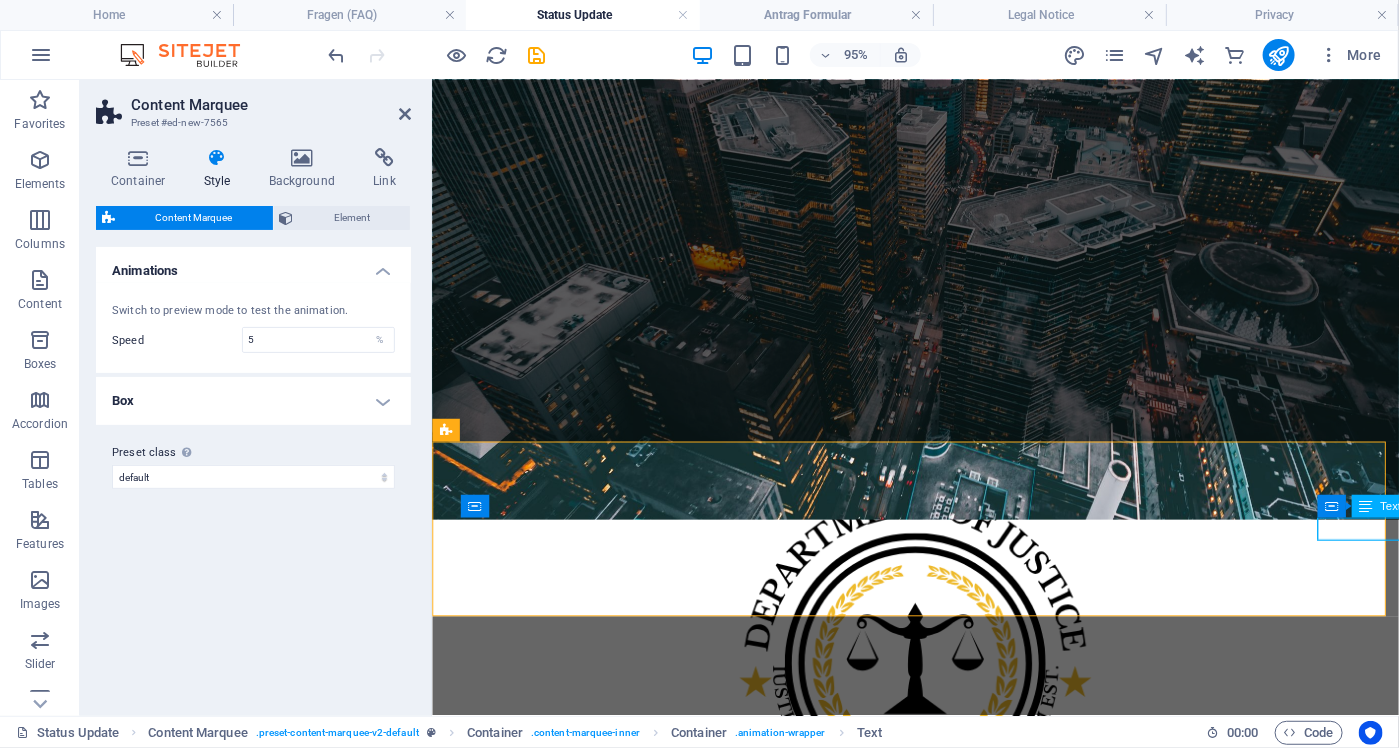 click on "News:  +++ Lorem ipsum dolor sit amet consetetur sadipscing elitr, sed diam nonumy eirmod tempor invidunt ut labore. +++" at bounding box center [1411, 1197] 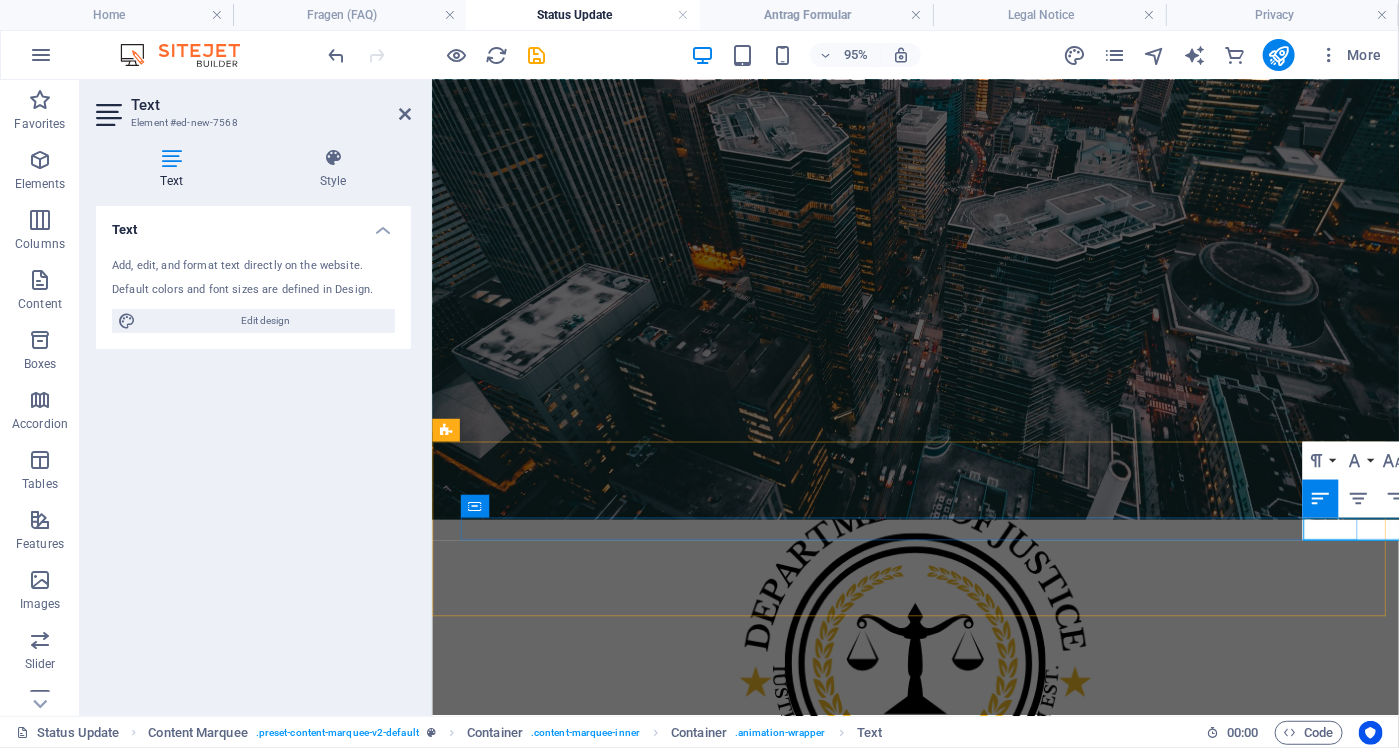 click on "News:" at bounding box center (1433, 1196) 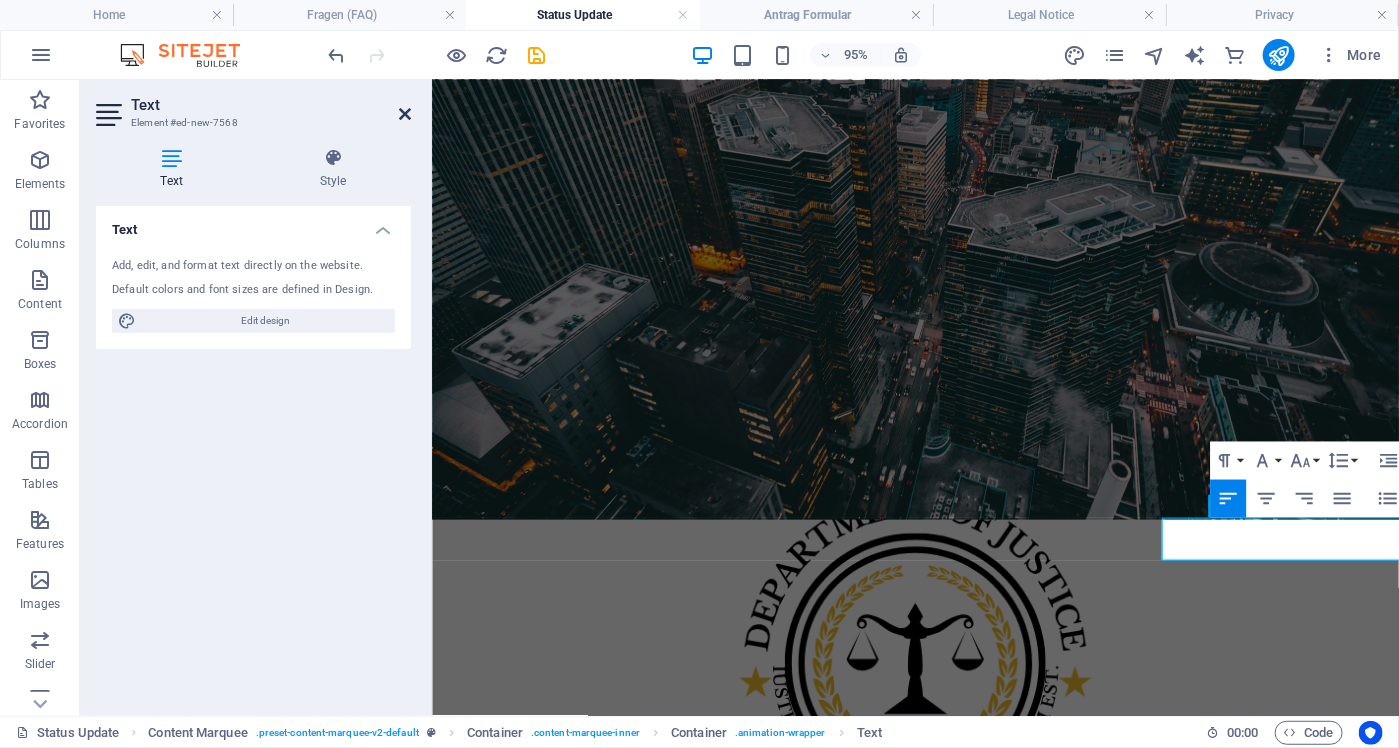 click at bounding box center [405, 114] 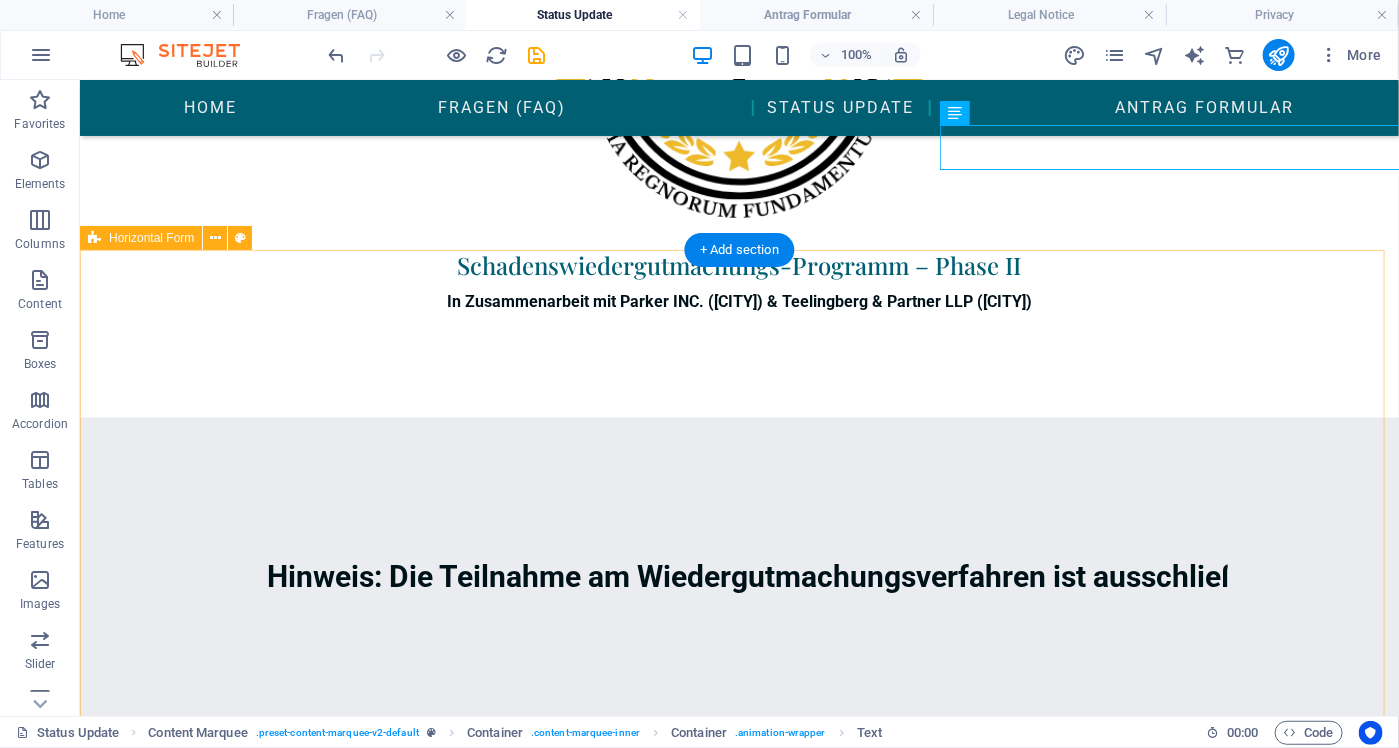 scroll, scrollTop: 1002, scrollLeft: 0, axis: vertical 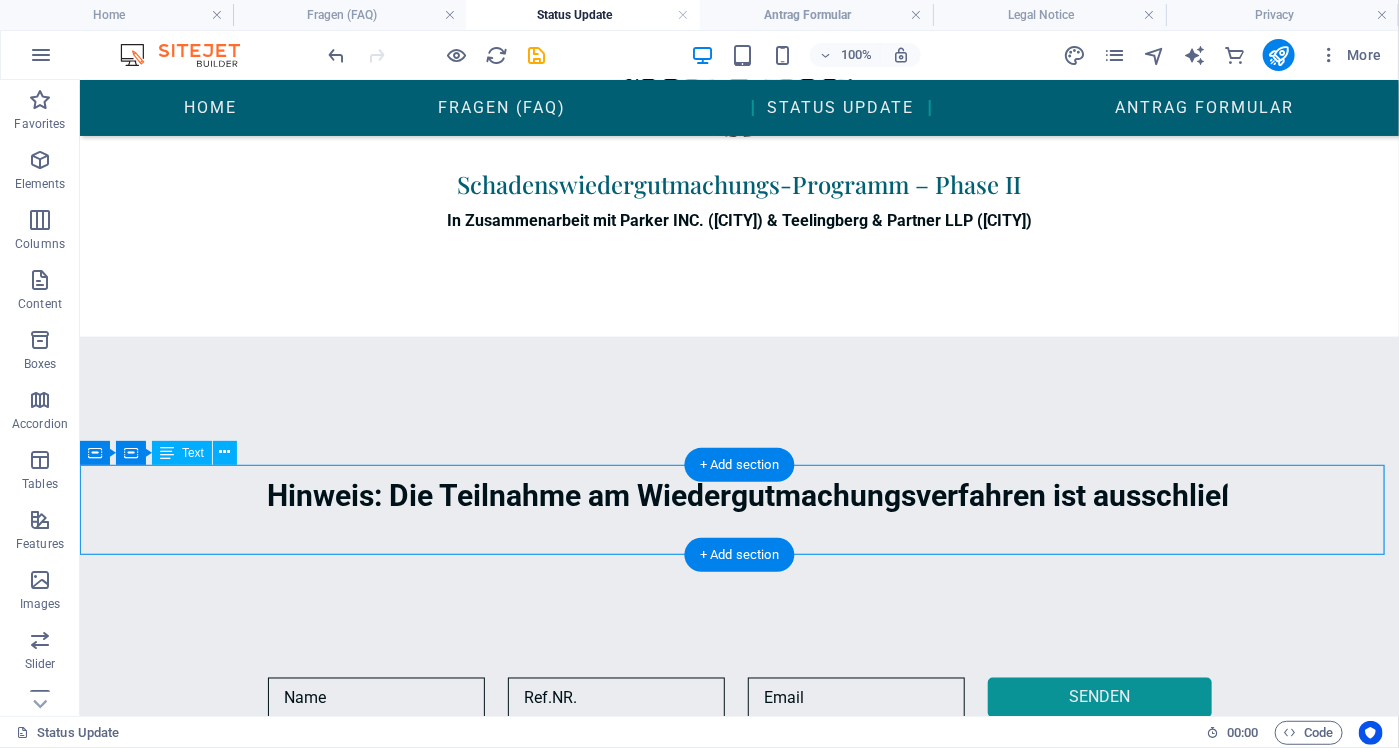 click on "Hinweis: Die Teilnahme am Wiedergutmachungsverfahren ist ausschließlich bei Vorlage geeigneter Zahlungsnachweise möglich. Einreichungsfrist: 15. Oktober 2025." at bounding box center [738, 1189] 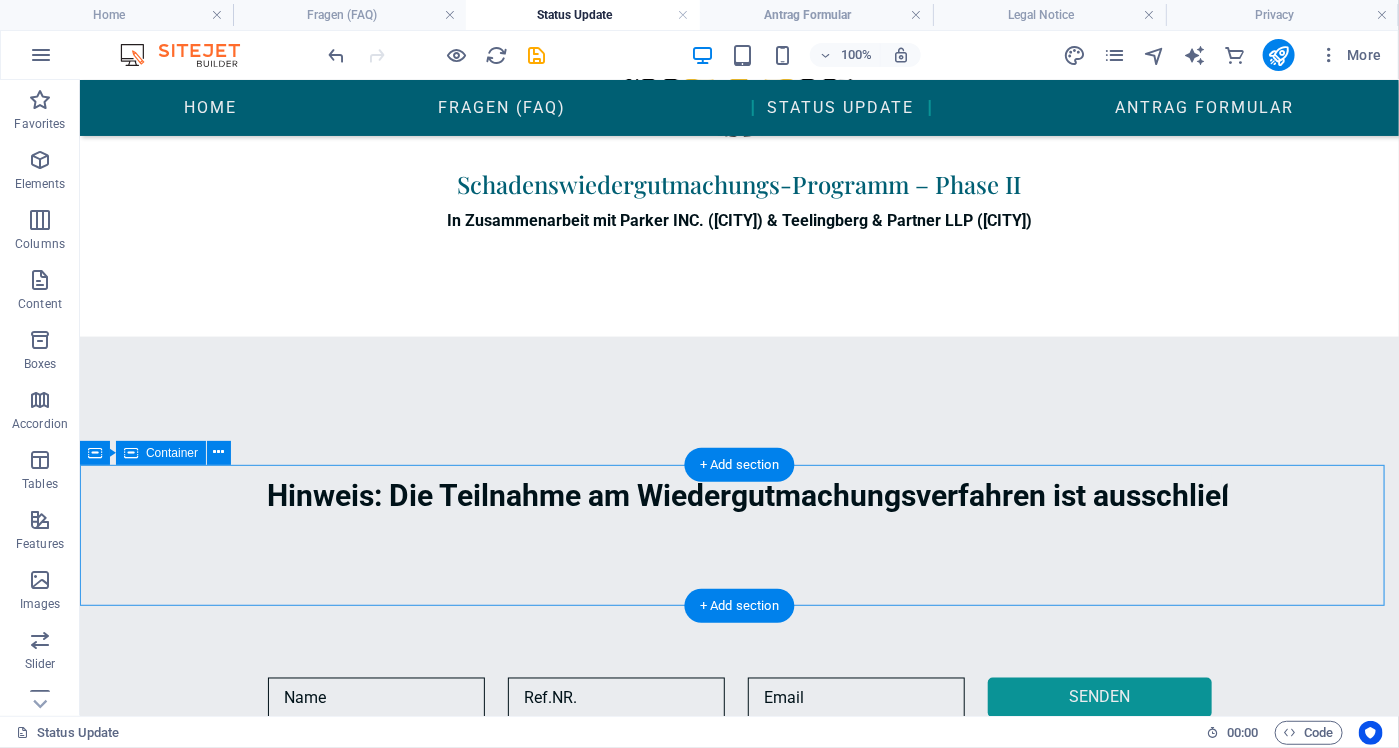 click on "Drop content here or  Add elements  Paste clipboard" at bounding box center (738, 1215) 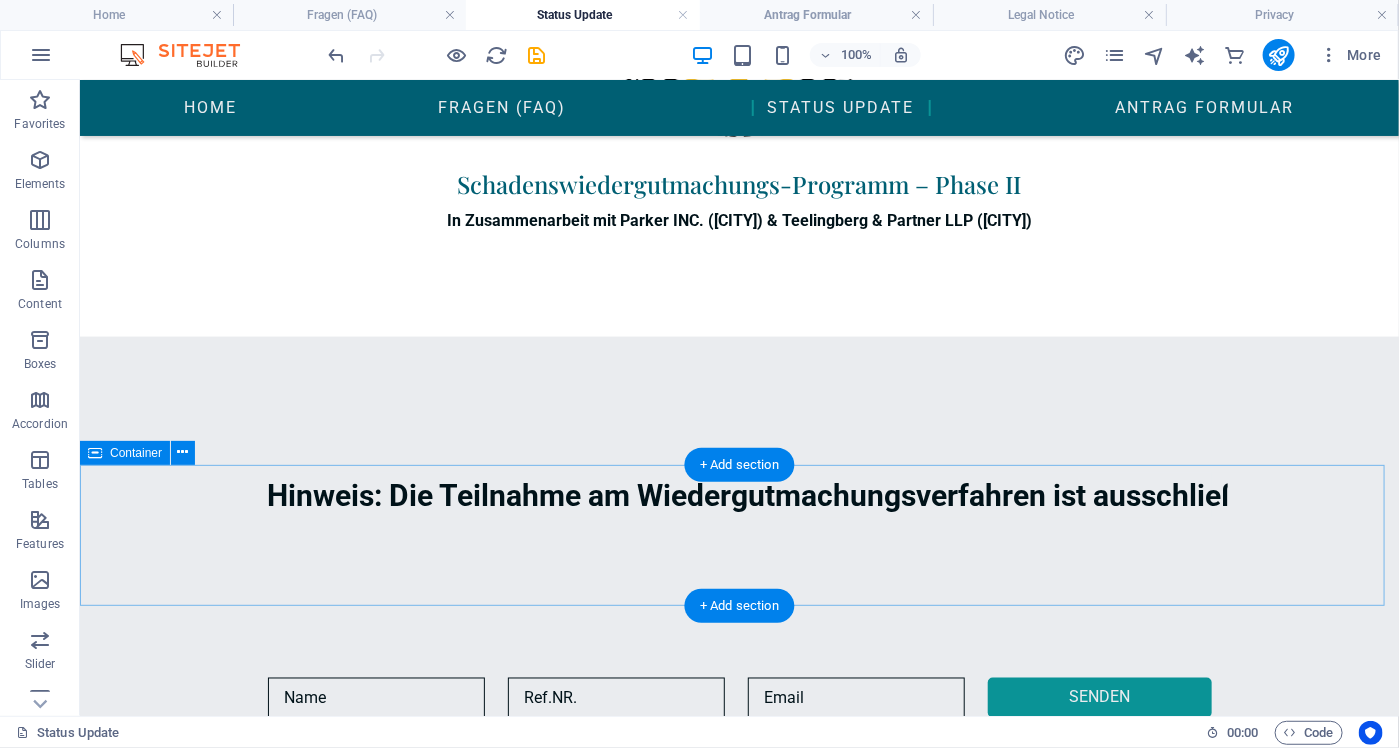 click on "Drop content here or  Add elements  Paste clipboard" at bounding box center [738, 1215] 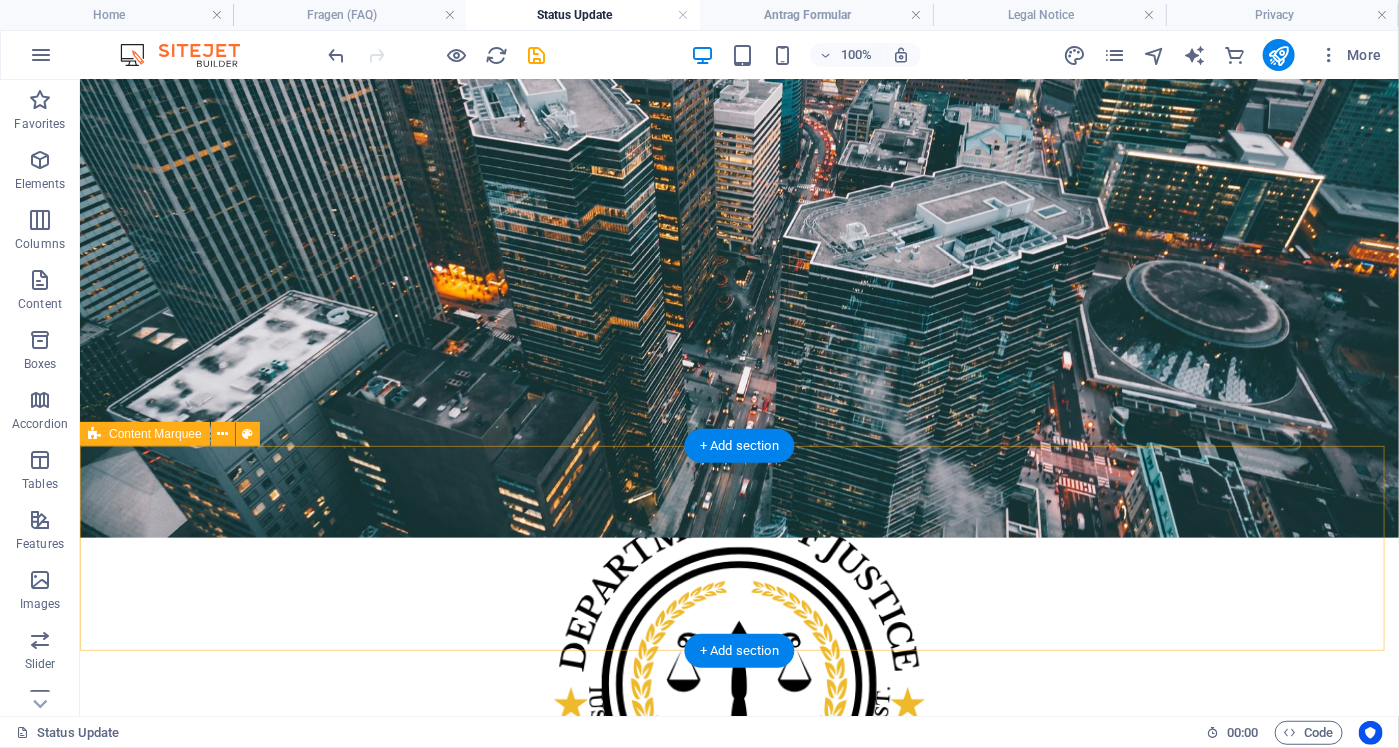 scroll, scrollTop: 0, scrollLeft: 0, axis: both 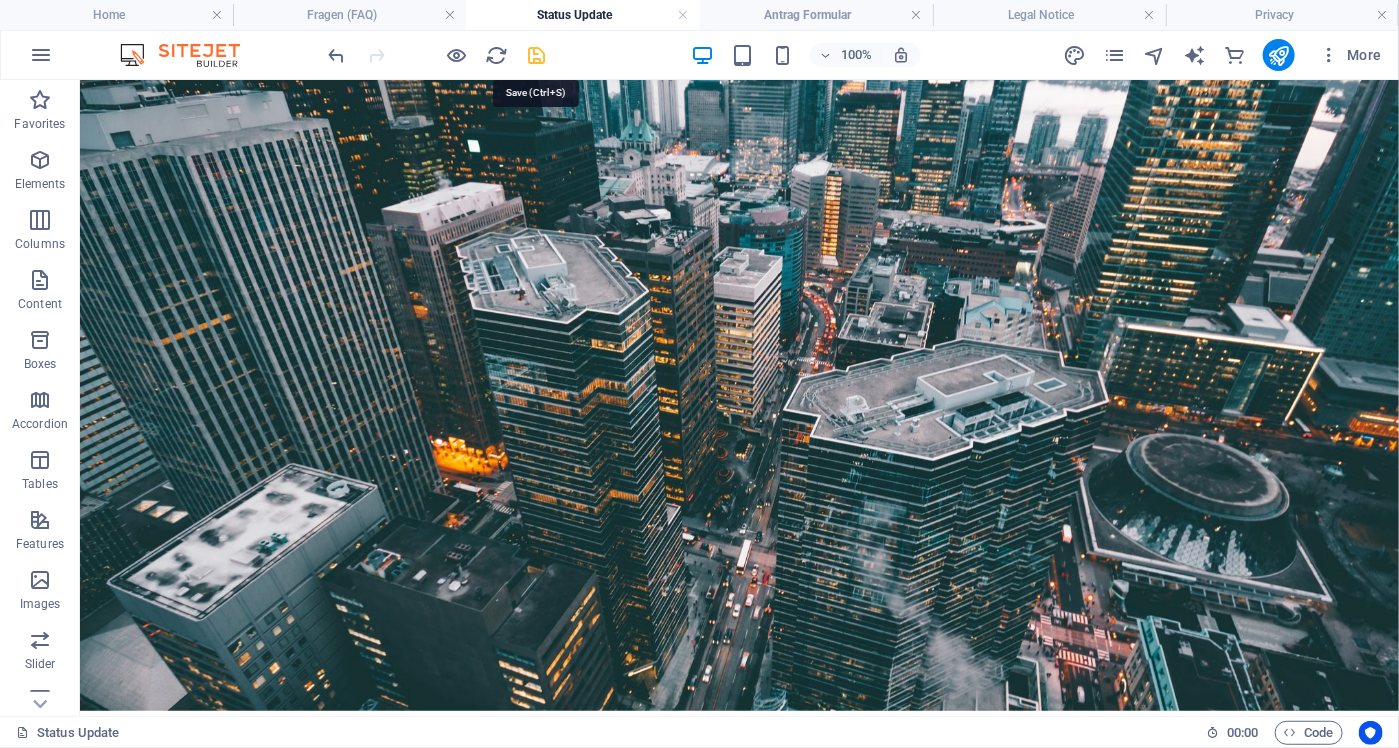 click at bounding box center (537, 55) 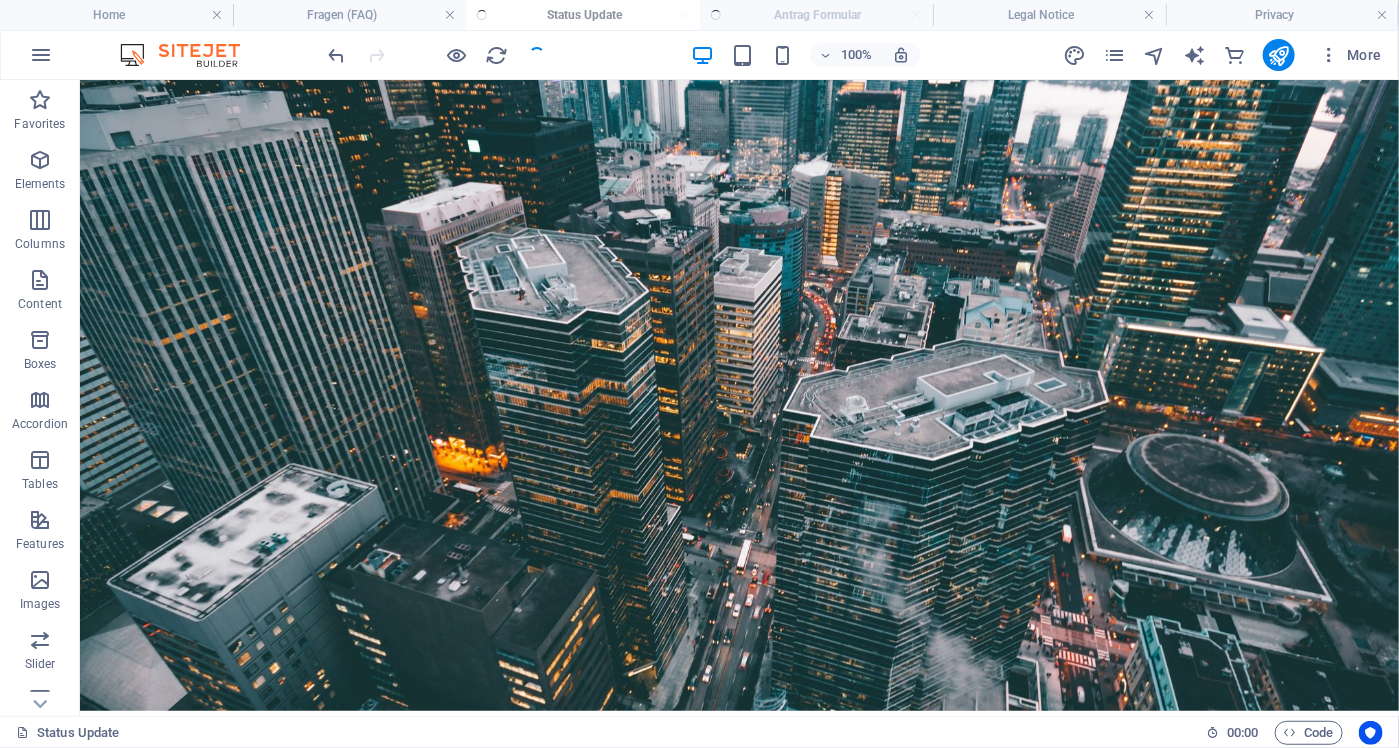 scroll, scrollTop: 400, scrollLeft: 0, axis: vertical 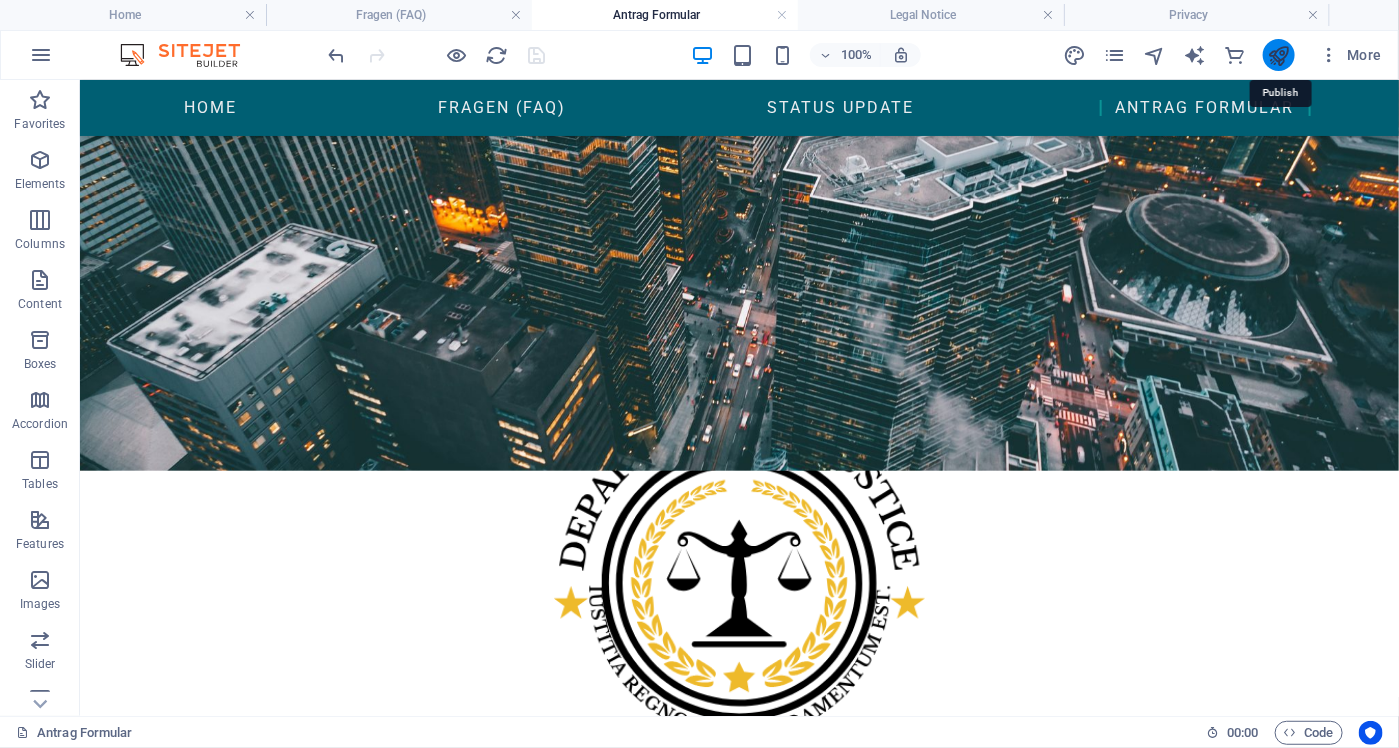 click at bounding box center [1278, 55] 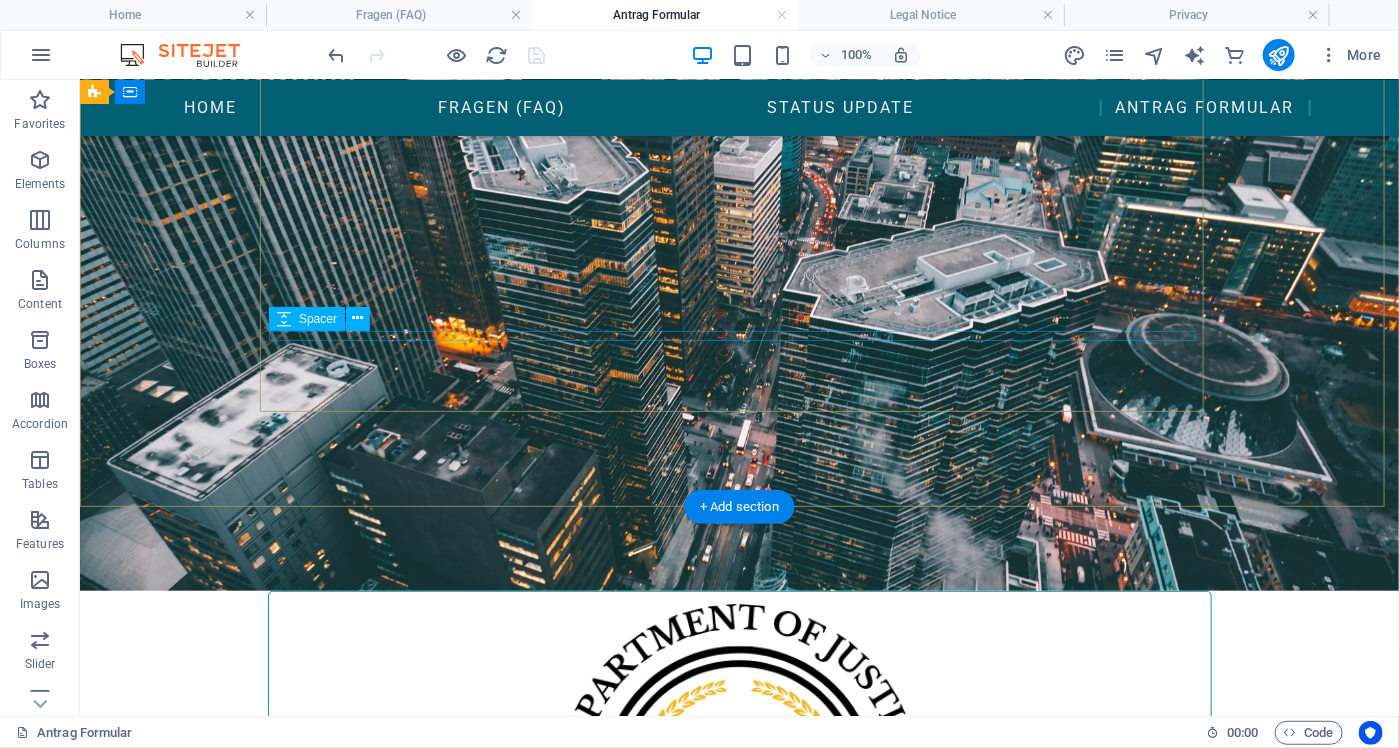 scroll, scrollTop: 0, scrollLeft: 0, axis: both 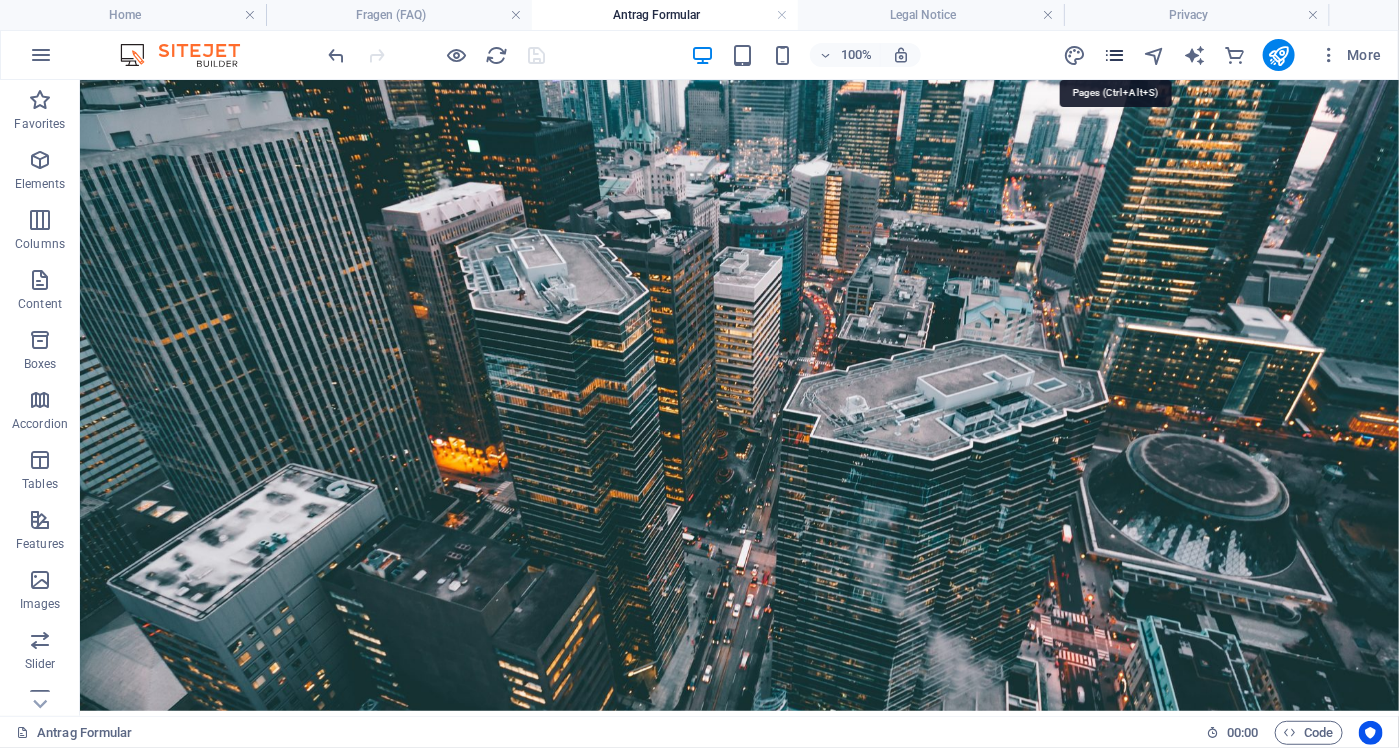 click at bounding box center (1114, 55) 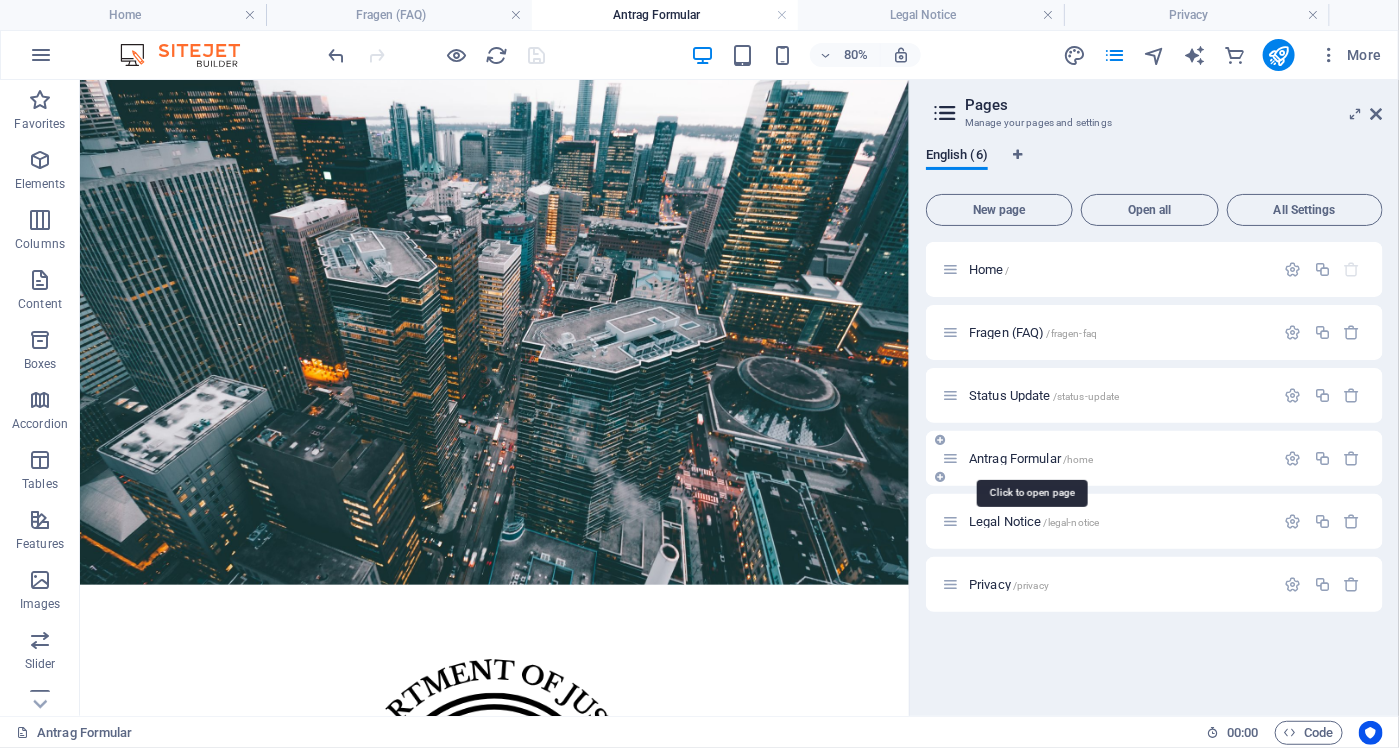 click on "Antrag Formular /home" at bounding box center [1031, 458] 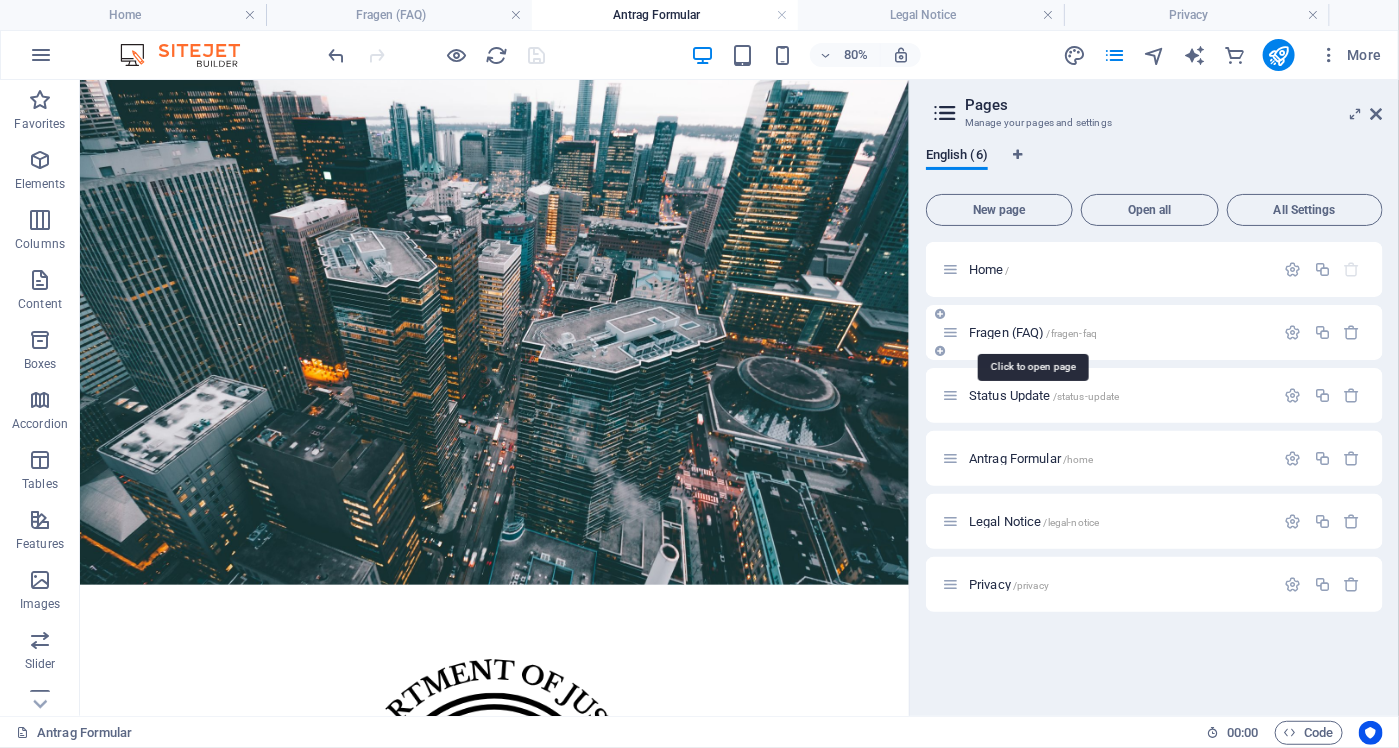 click on "Fragen (FAQ) /fragen-faq" at bounding box center [1033, 332] 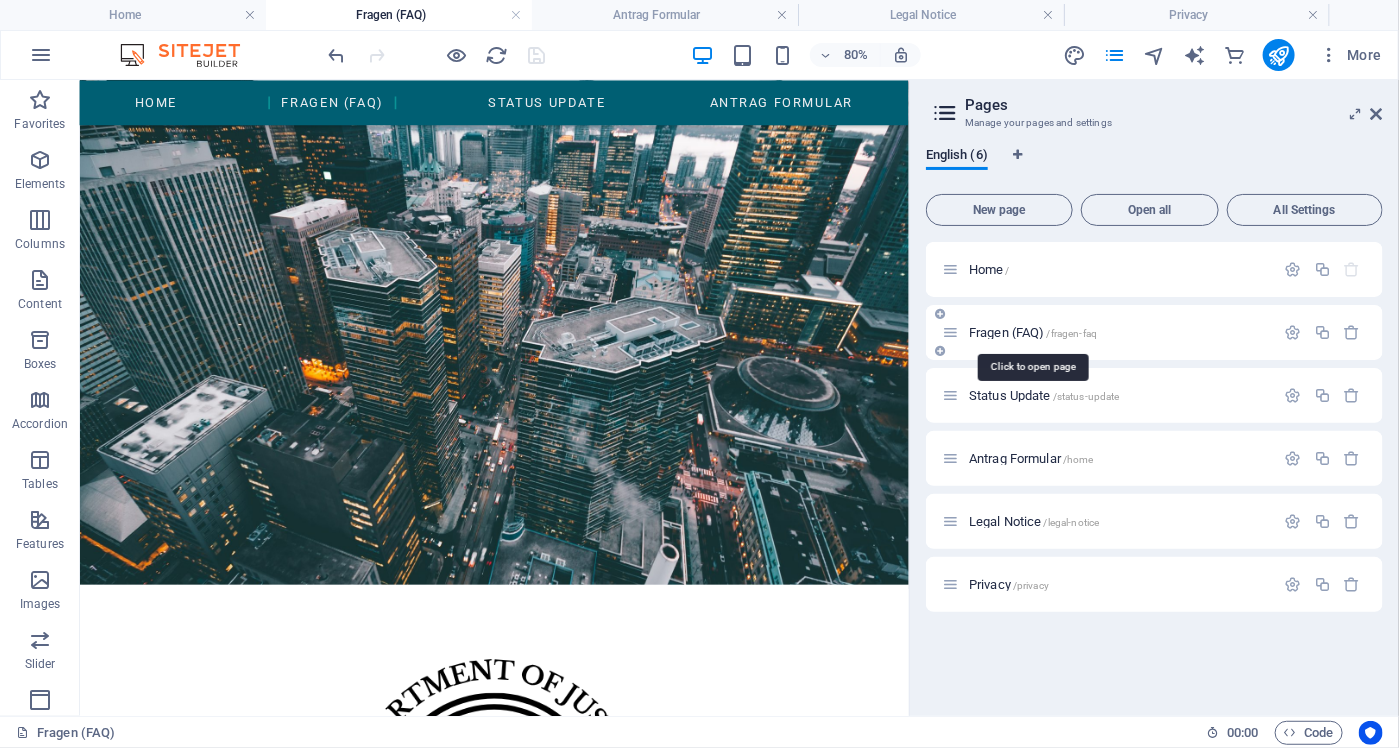 scroll, scrollTop: 300, scrollLeft: 0, axis: vertical 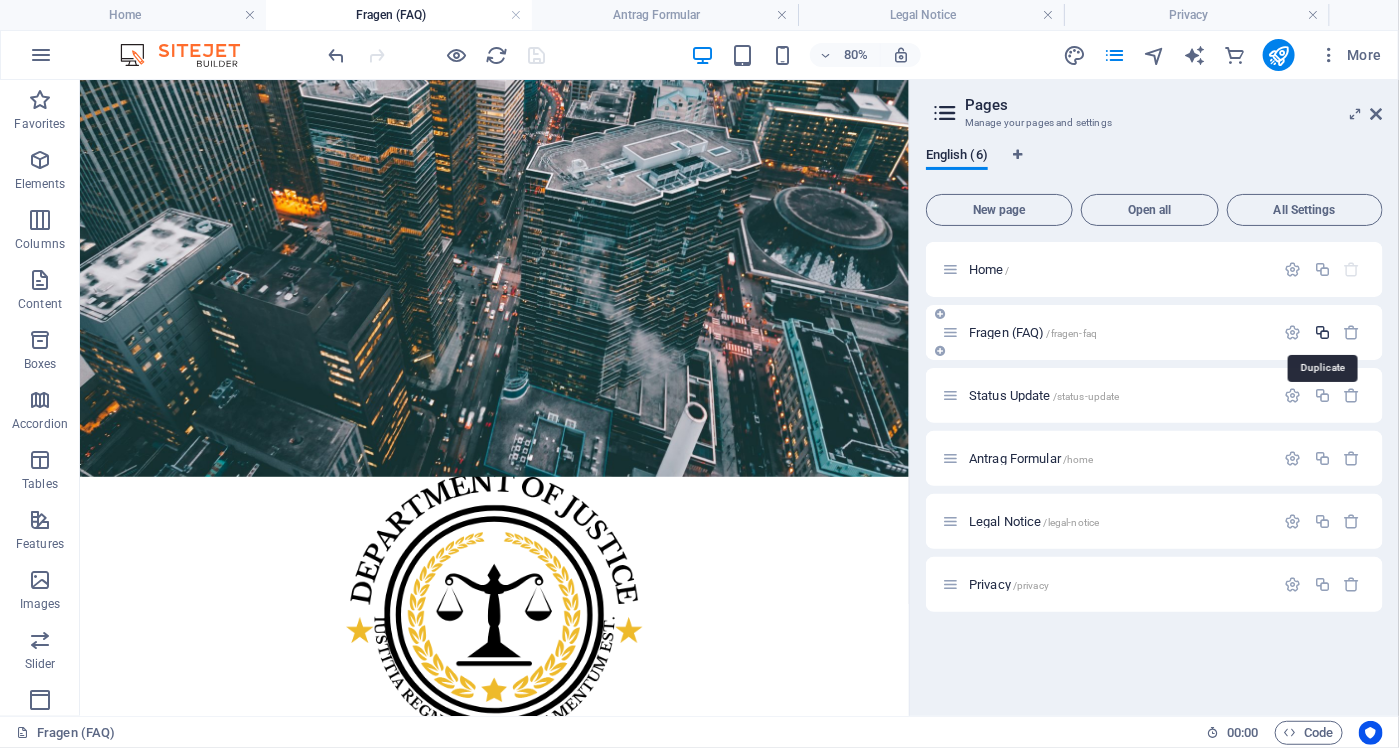 click at bounding box center (1322, 332) 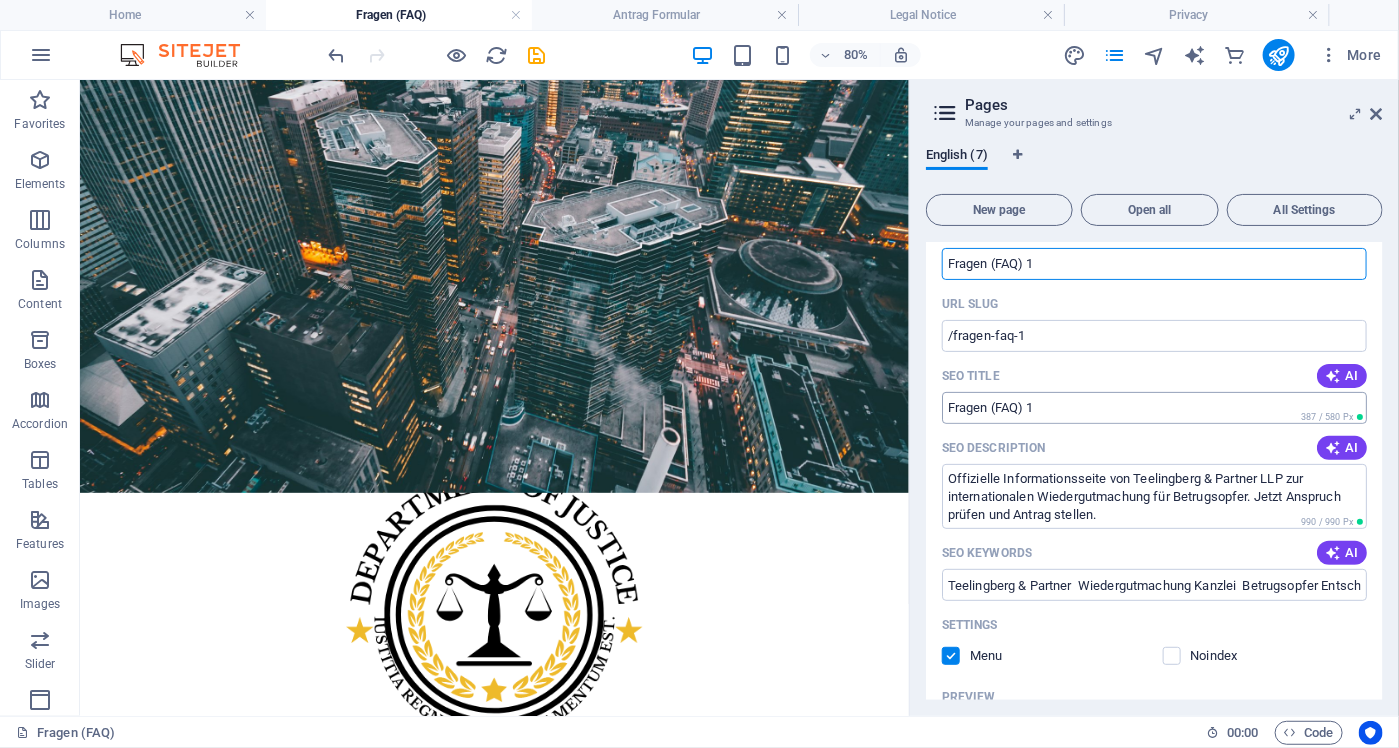 scroll, scrollTop: 200, scrollLeft: 0, axis: vertical 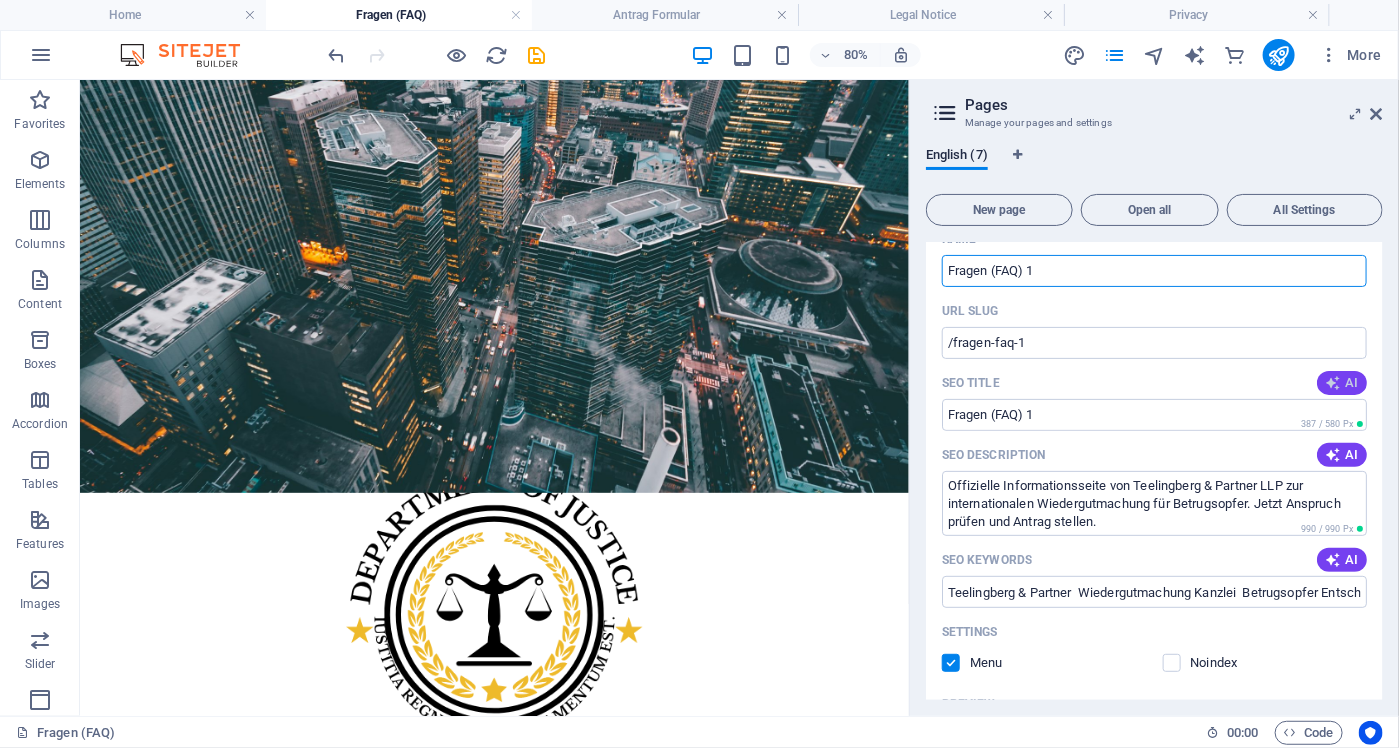 click at bounding box center [1333, 383] 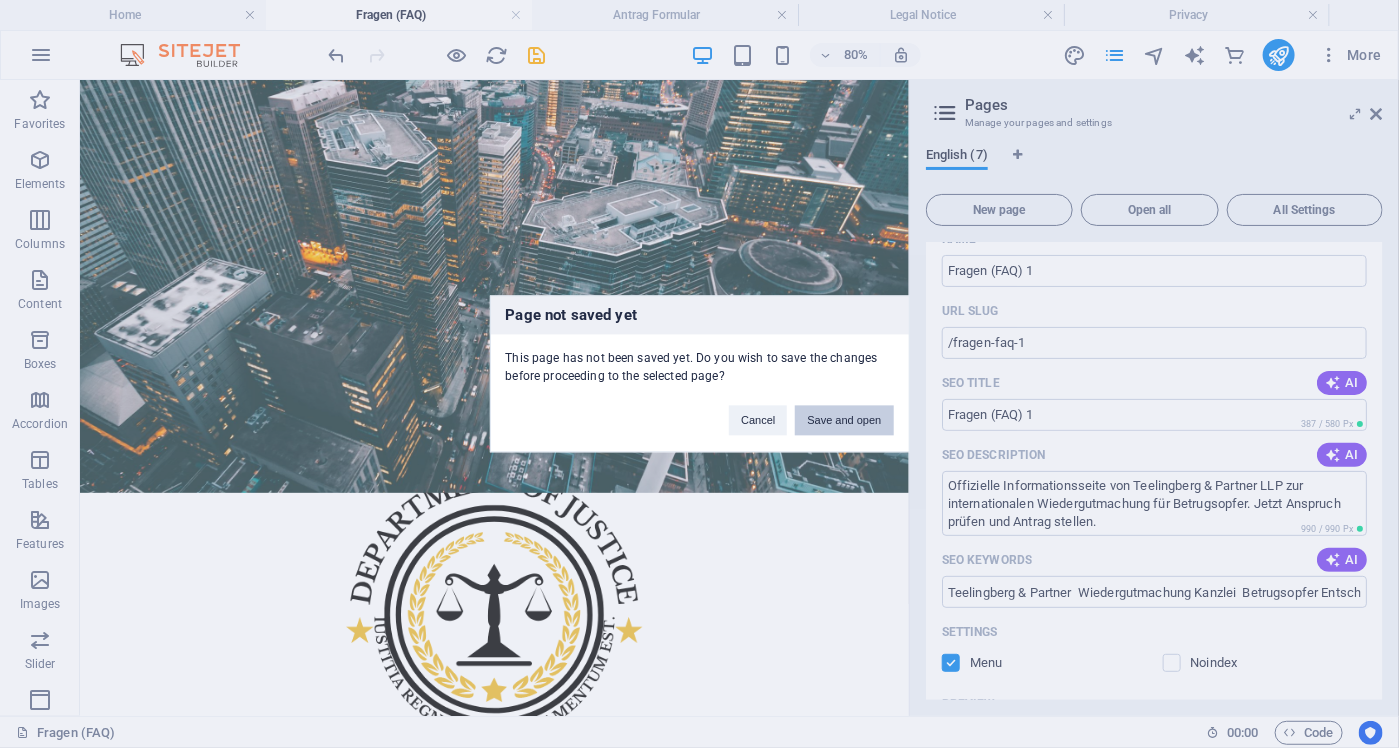 click on "Save and open" at bounding box center [844, 421] 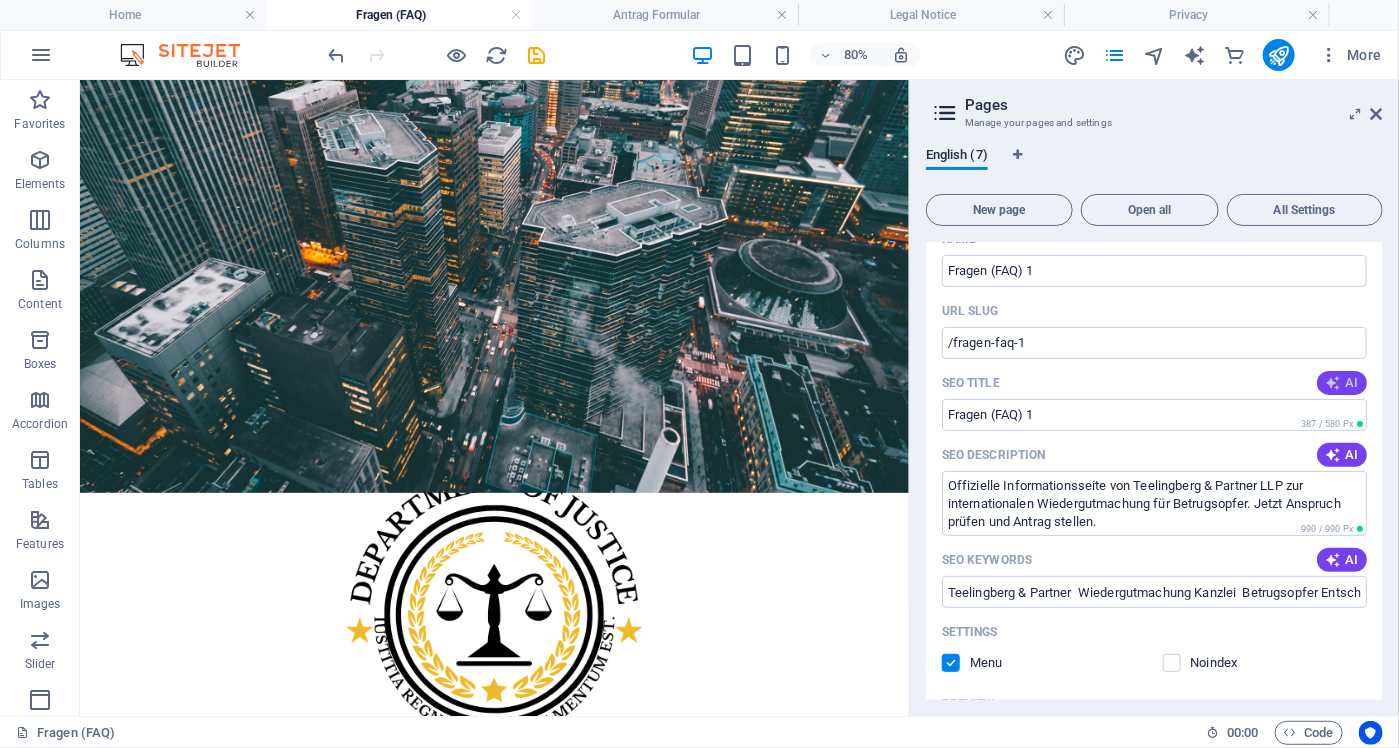 click on "AI" at bounding box center (1342, 383) 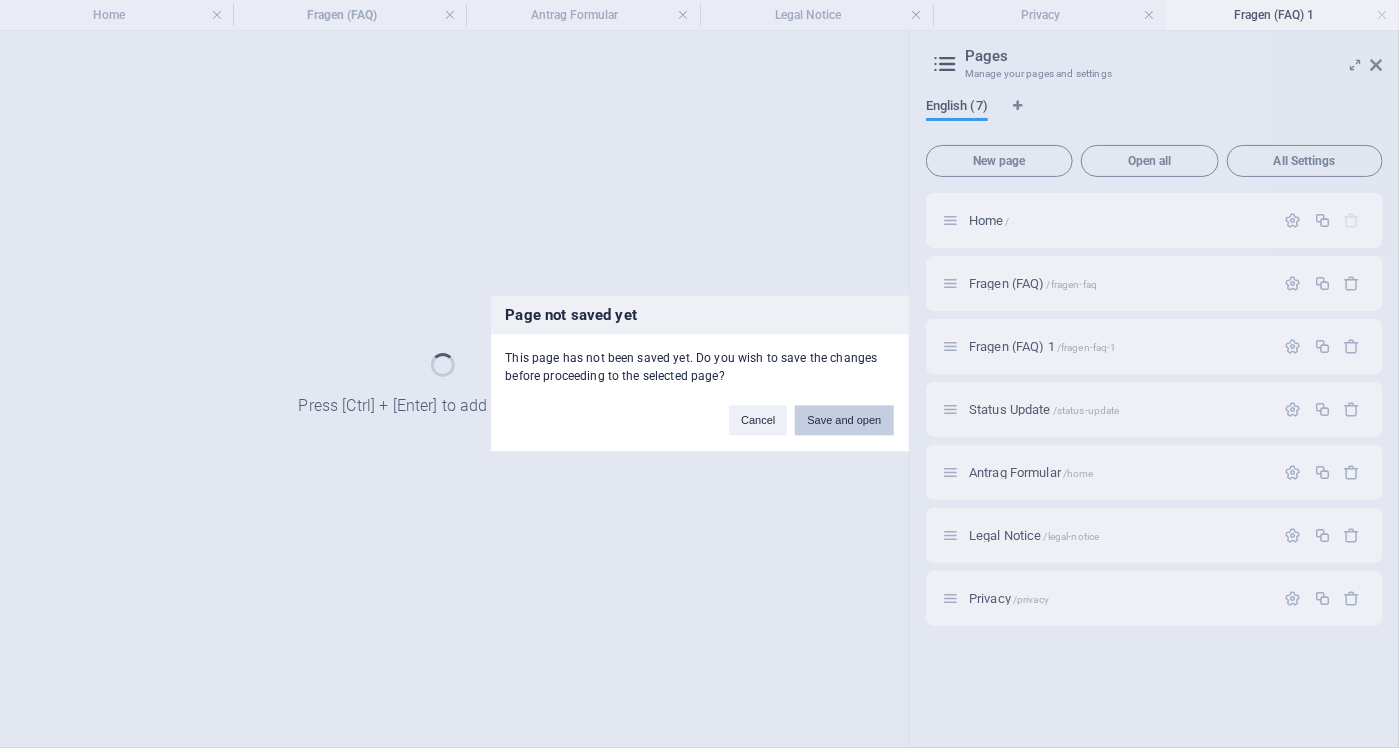 scroll, scrollTop: 0, scrollLeft: 0, axis: both 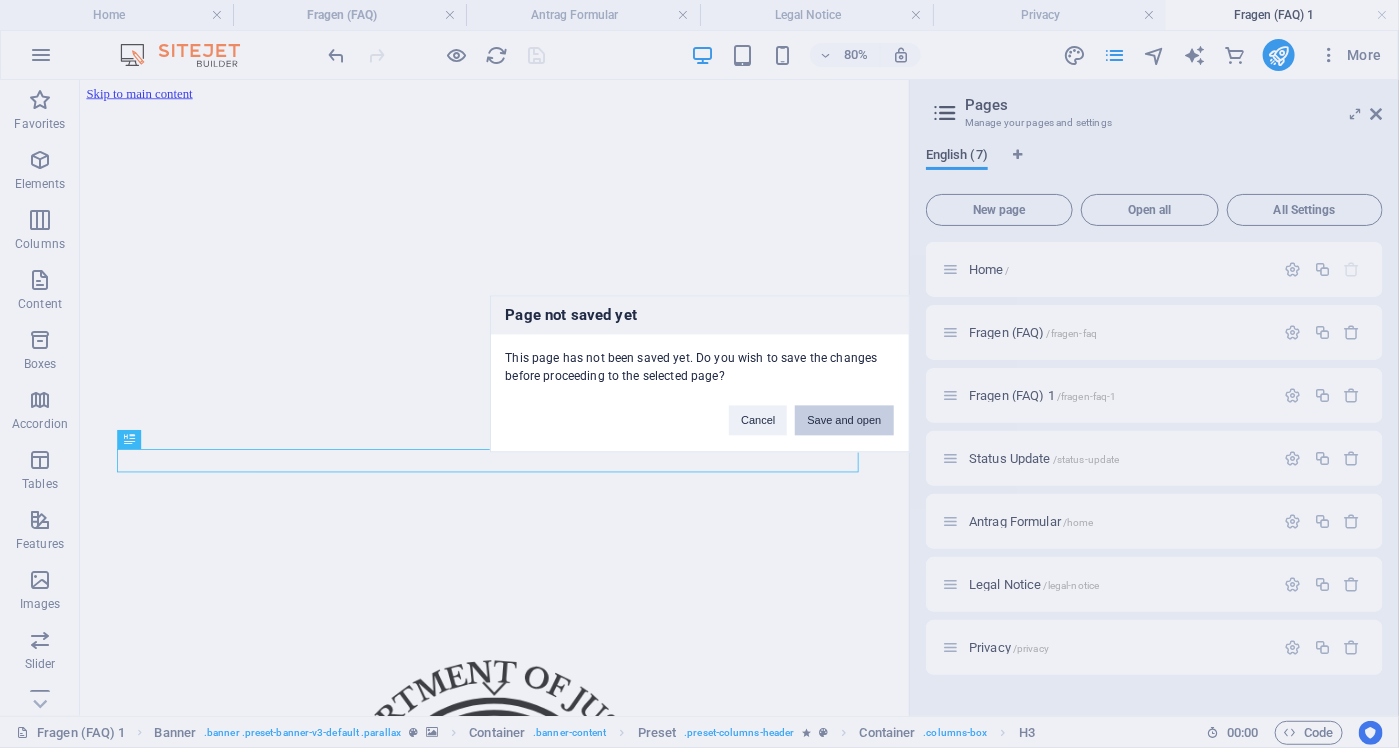 click on "Save and open" at bounding box center (844, 421) 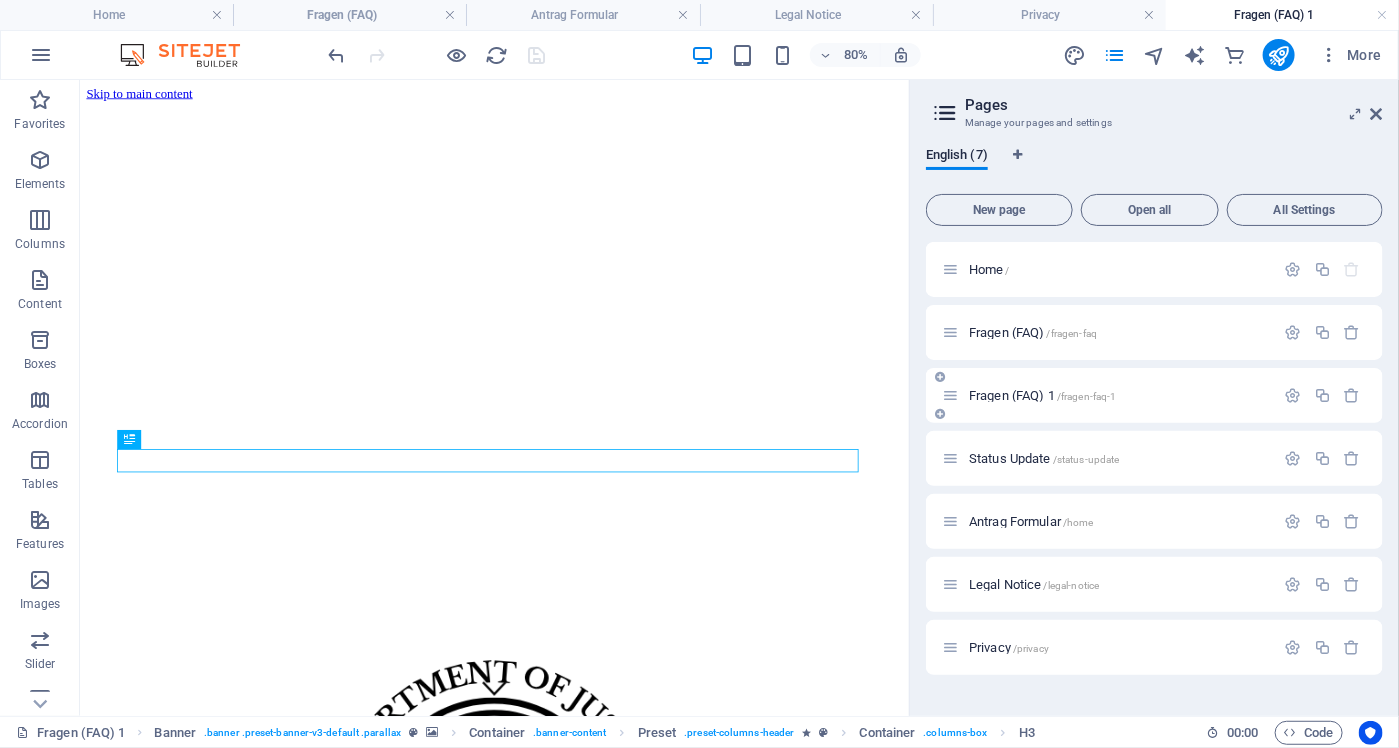 click on "Fragen (FAQ) 1 /fragen-faq-1" at bounding box center [1108, 395] 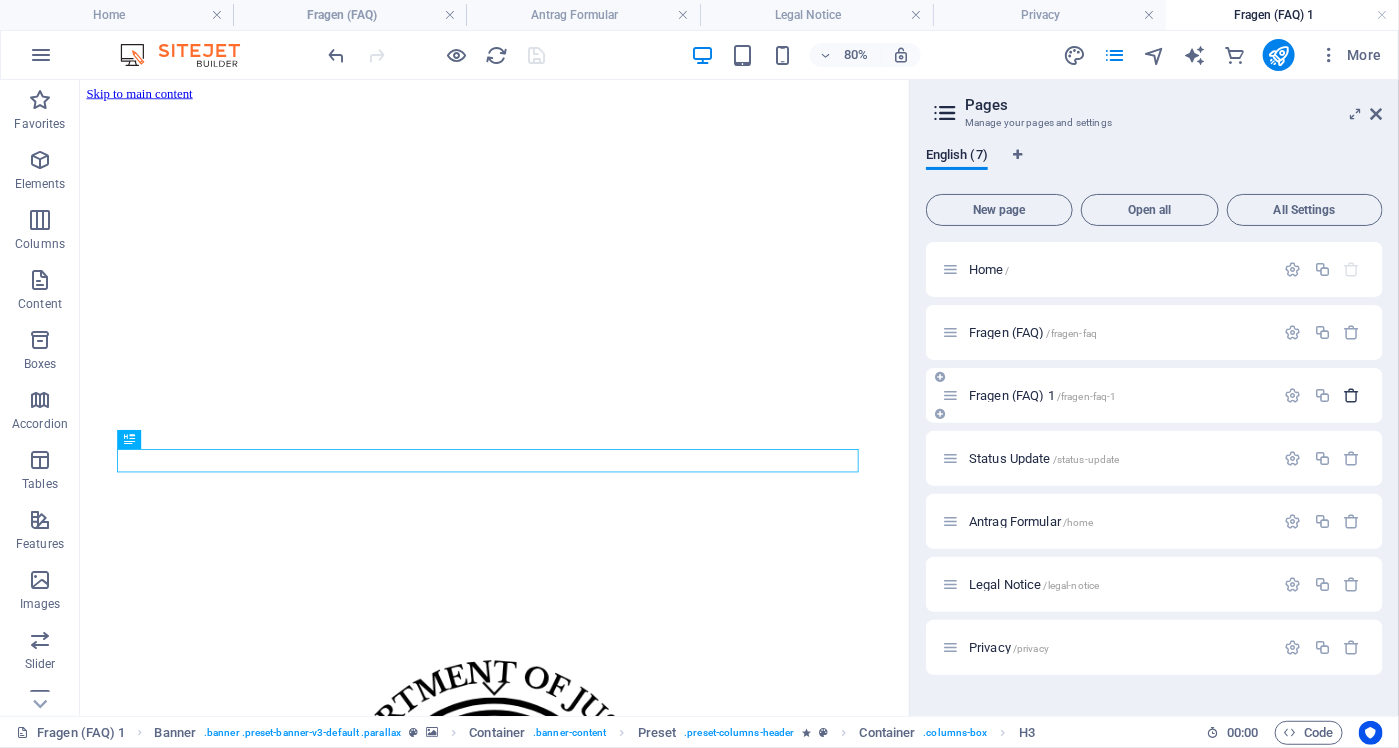 click at bounding box center [1352, 395] 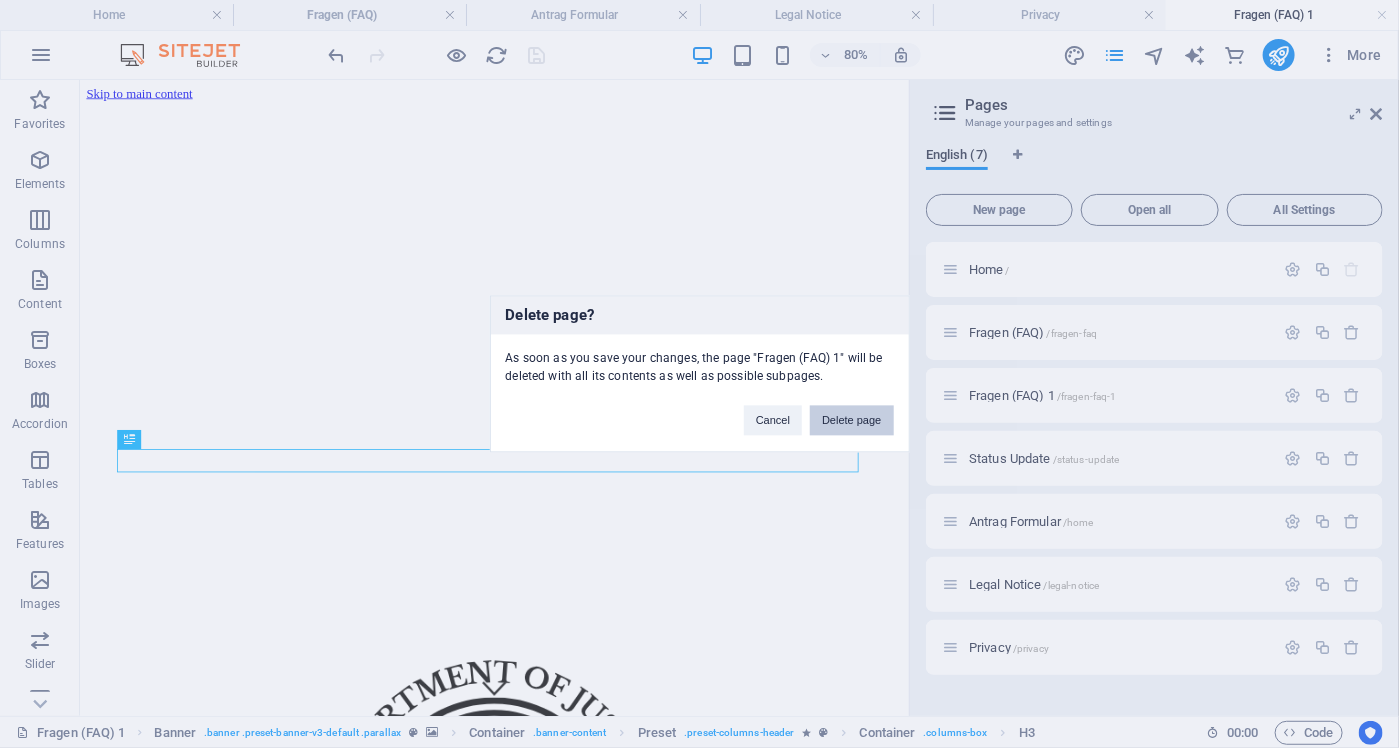click on "Delete page" at bounding box center [851, 421] 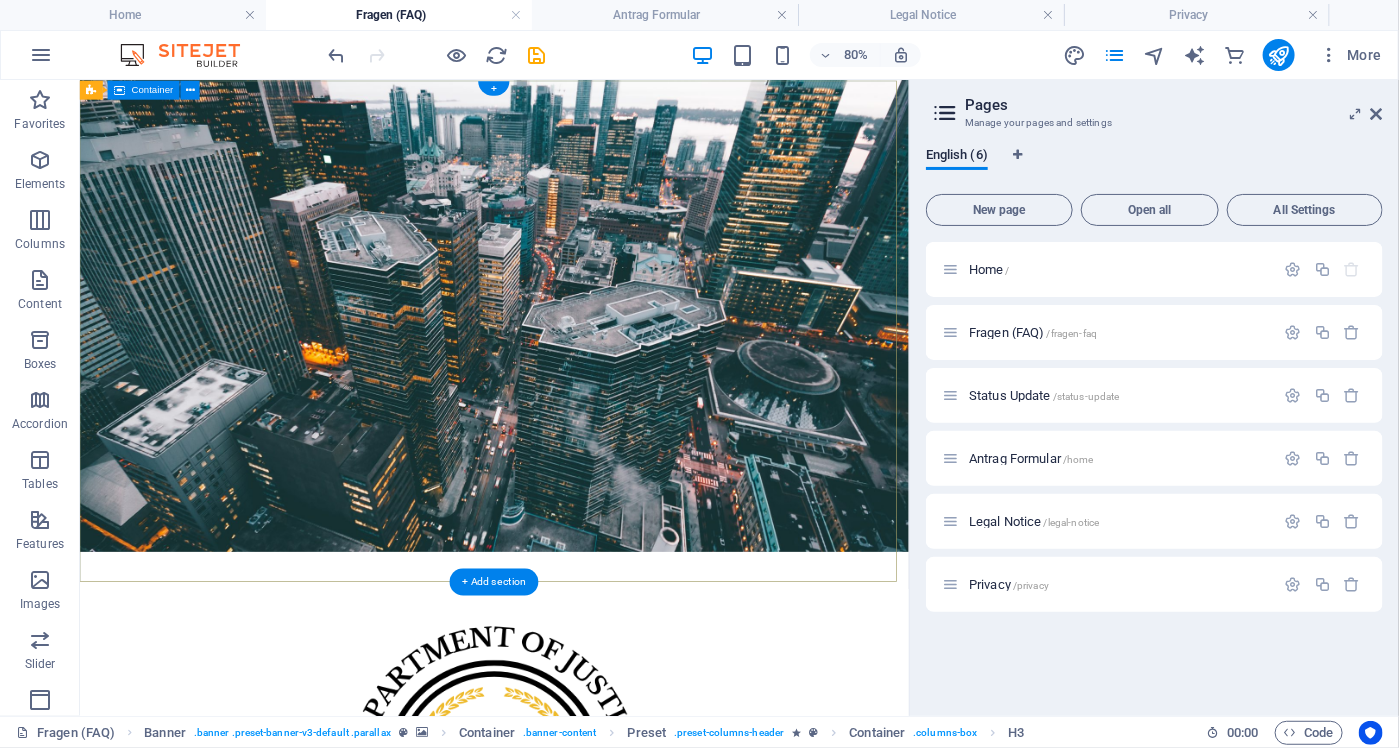 scroll, scrollTop: 300, scrollLeft: 0, axis: vertical 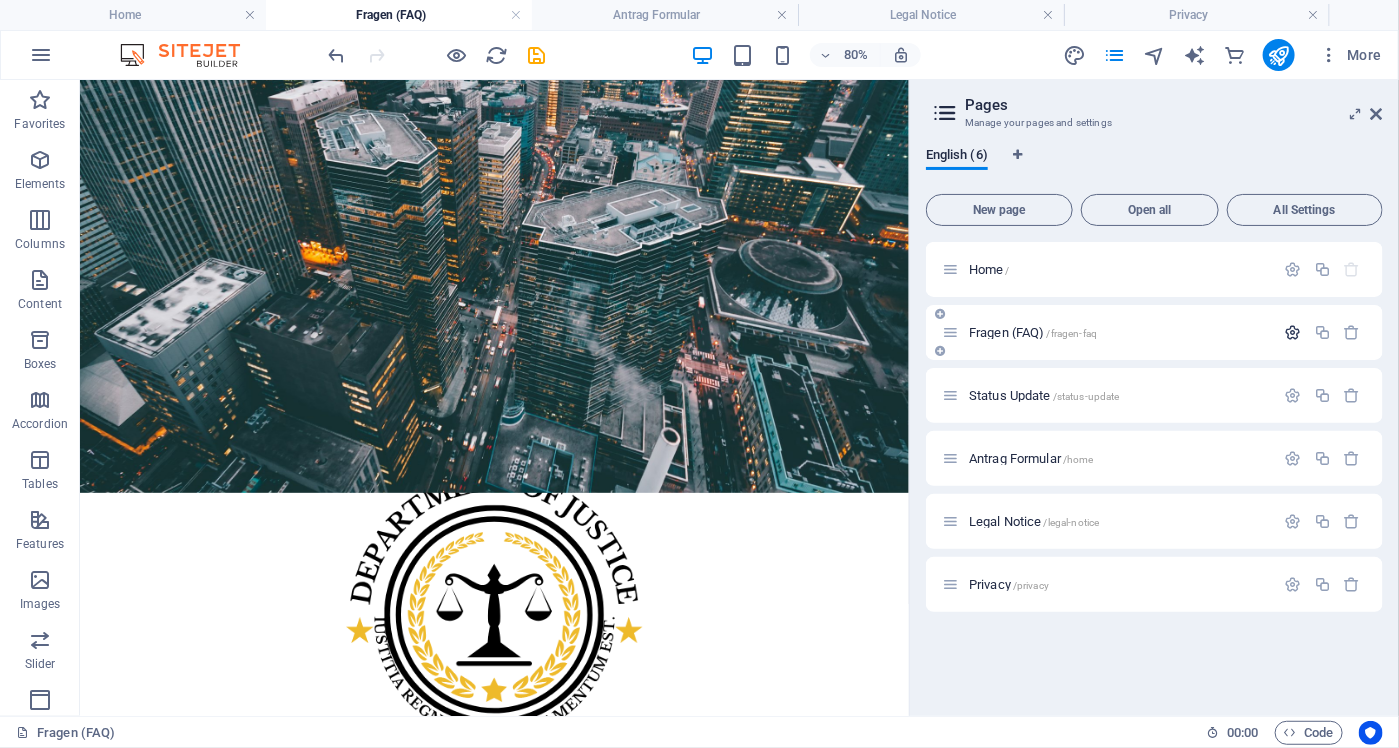 click at bounding box center [1293, 332] 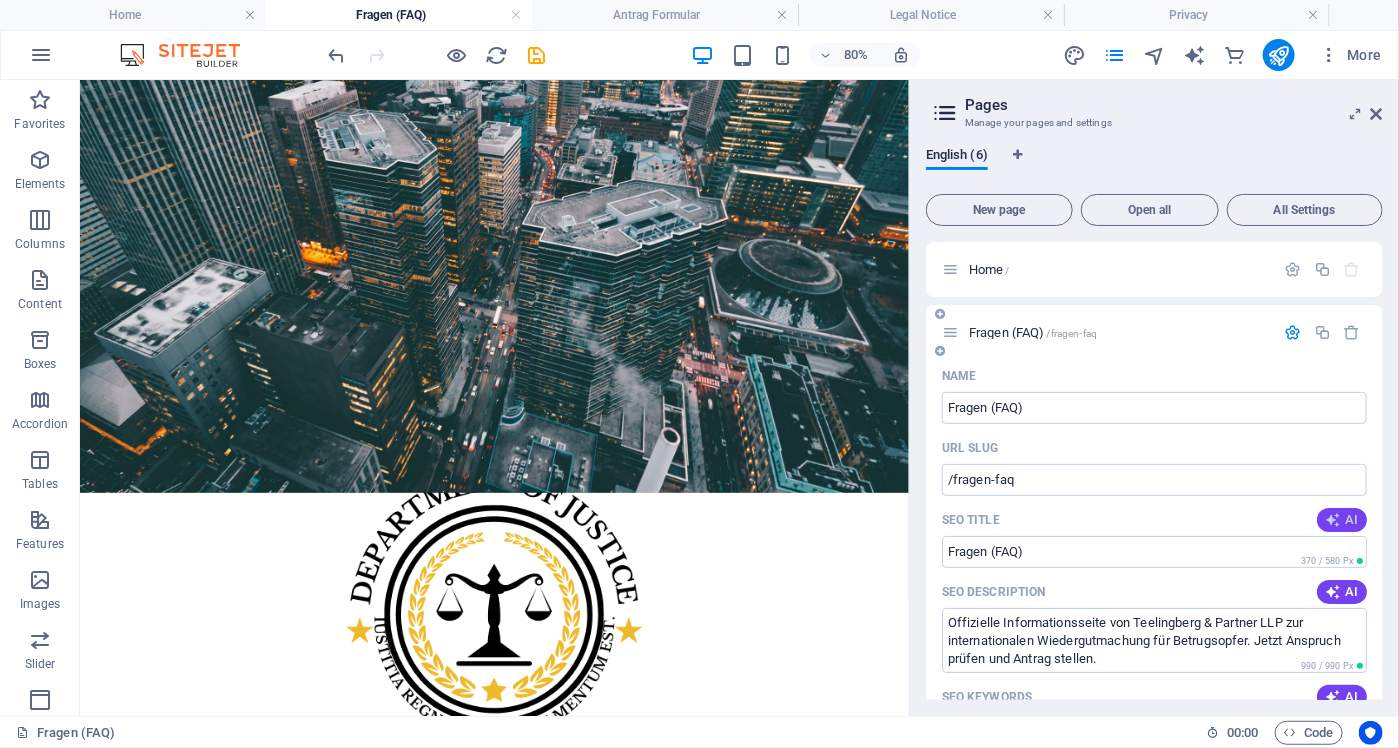 click at bounding box center (1333, 520) 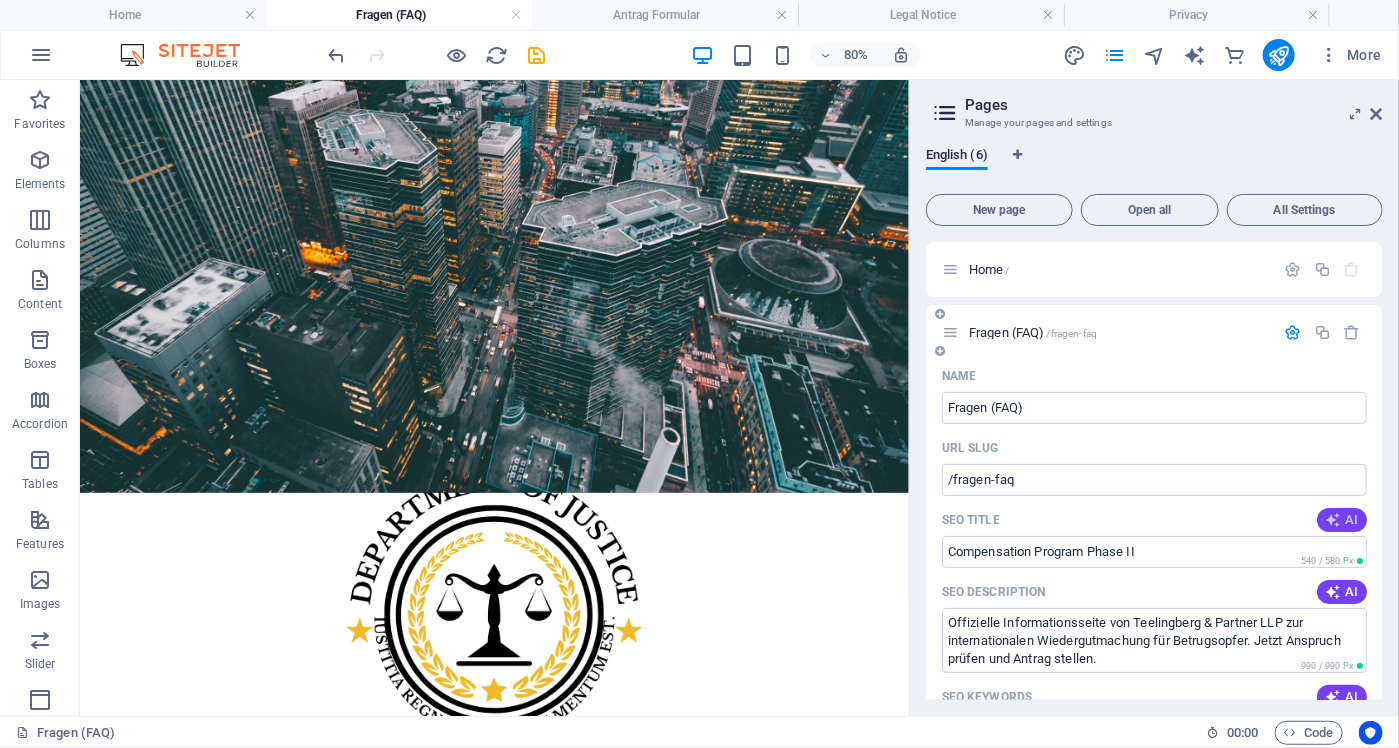click at bounding box center (1333, 520) 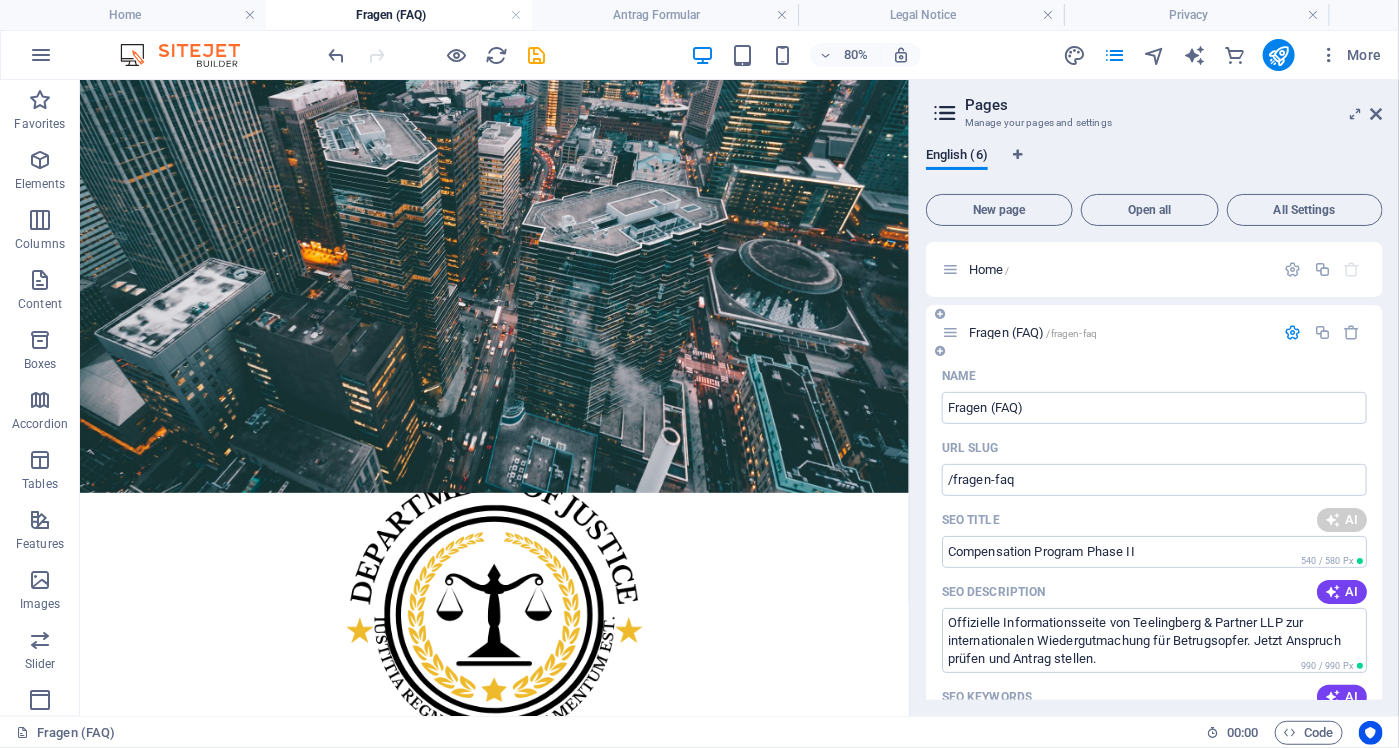 type on "Phase II Compensation Program Info" 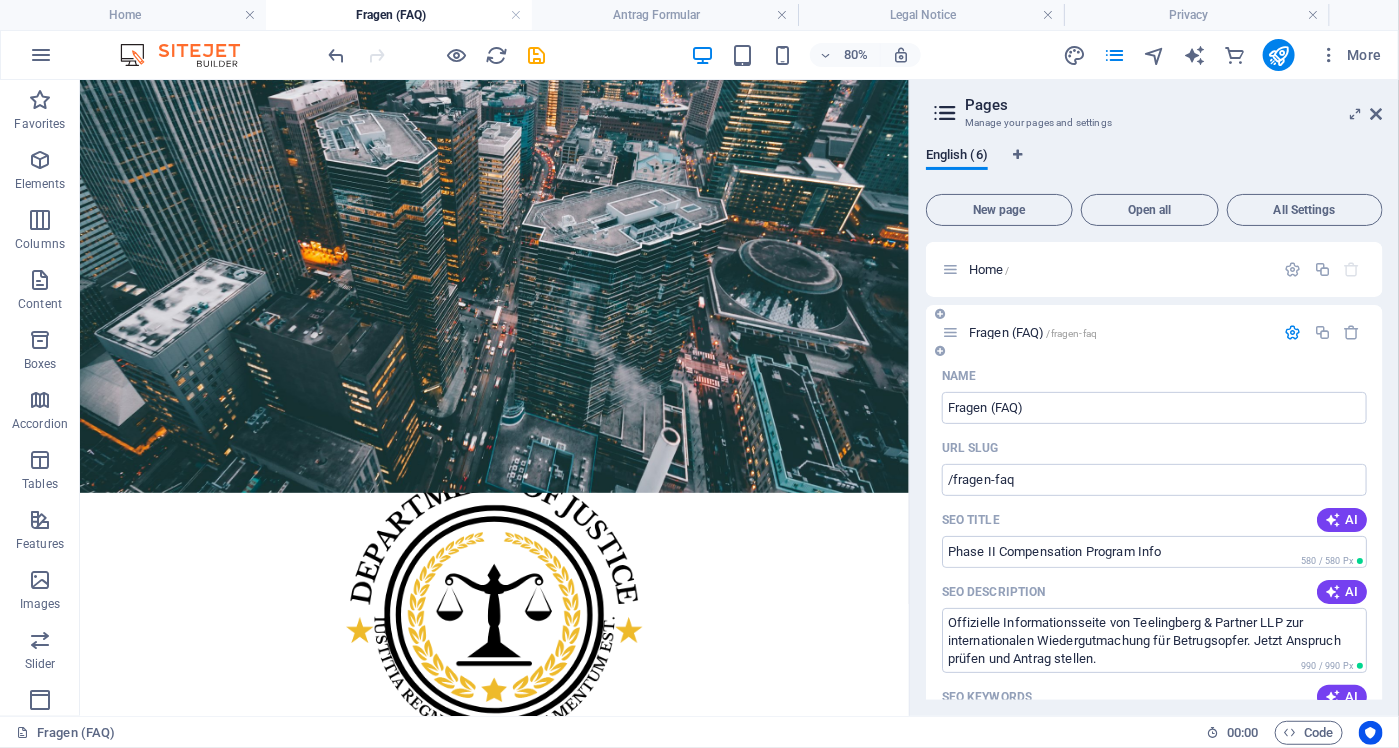 scroll, scrollTop: 100, scrollLeft: 0, axis: vertical 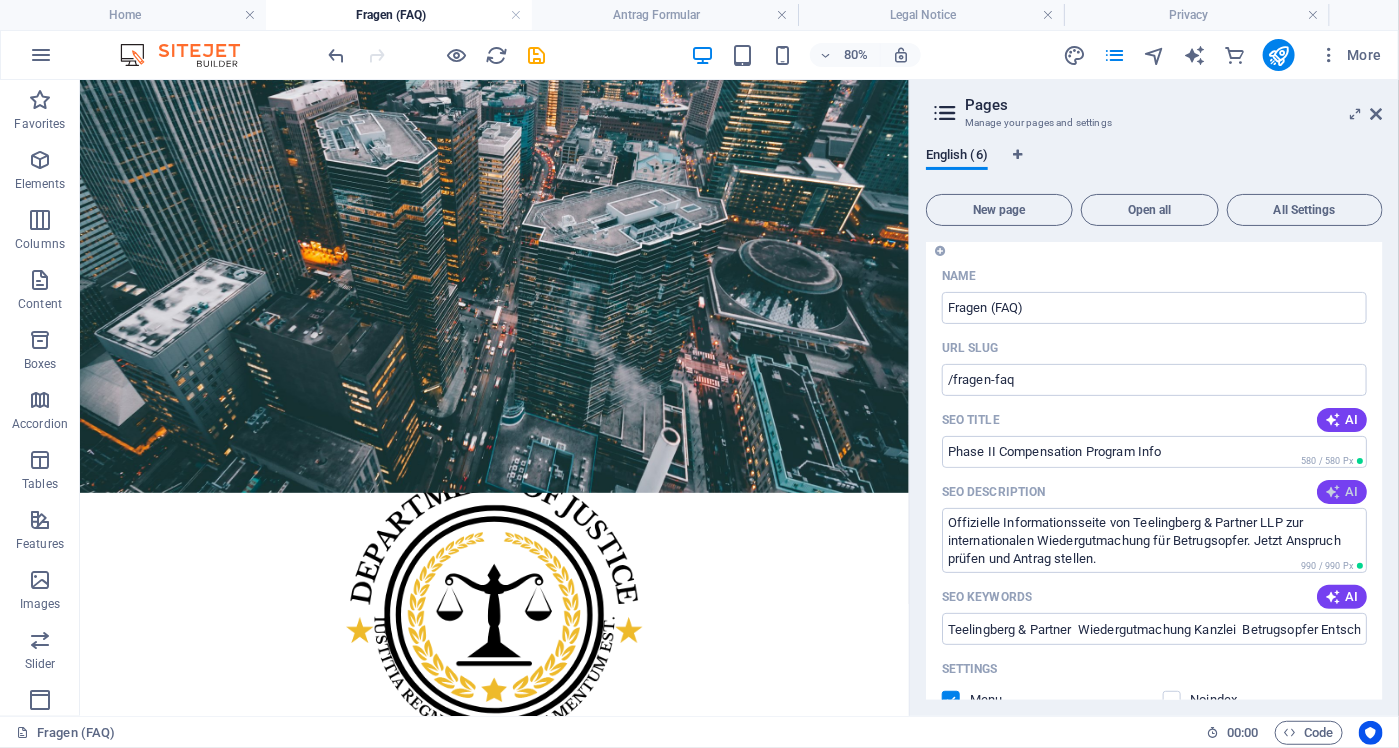 click at bounding box center (1333, 492) 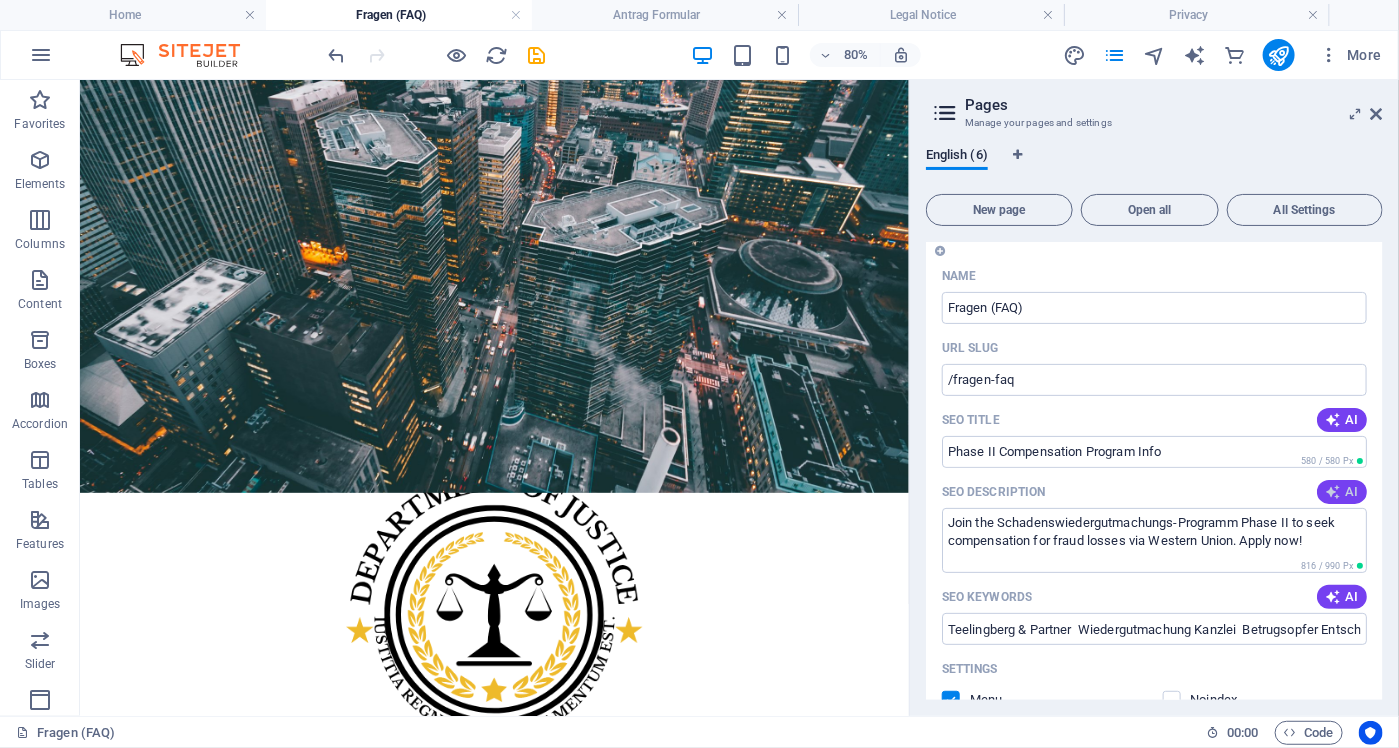 click at bounding box center (1333, 492) 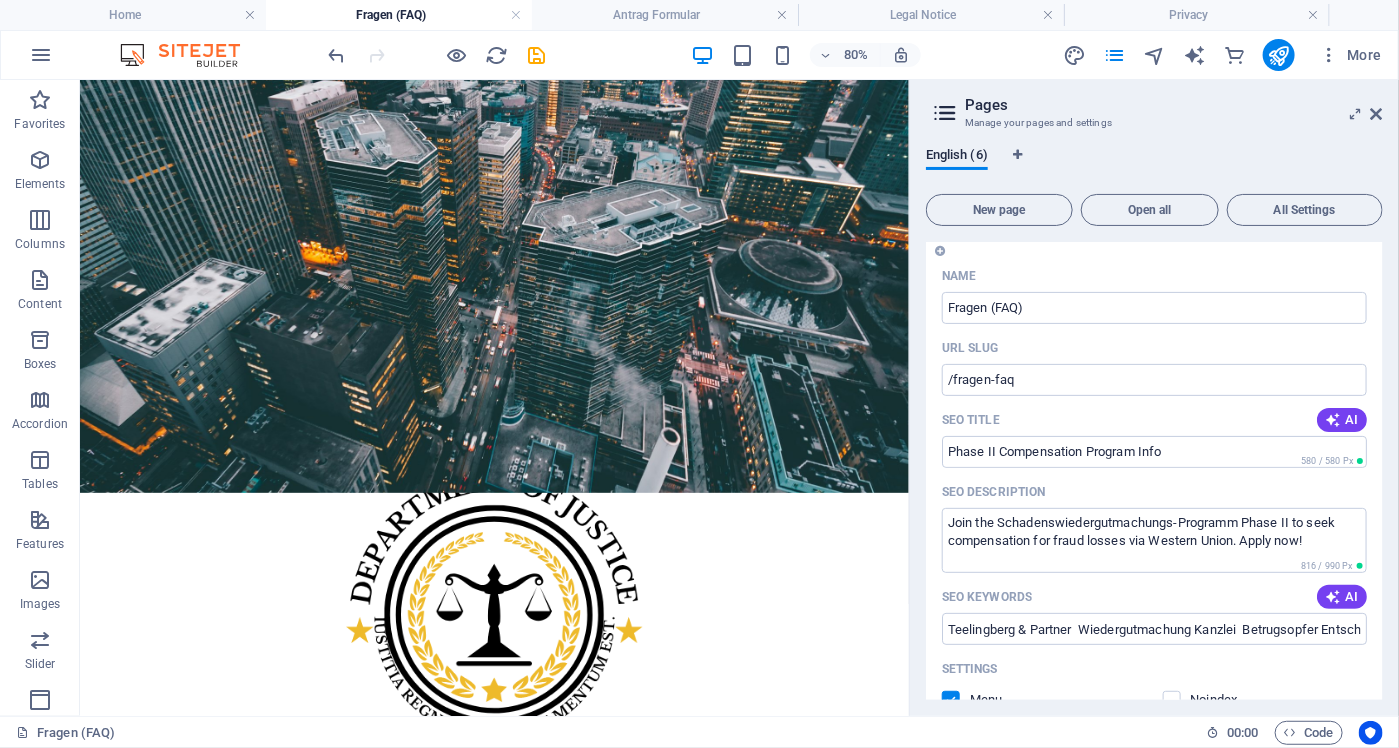 type on "Explore Phase II of the Schadenswiedergutmachungs-Programm with Parker INC. & Teelingberg LLP for compensation on fraud losses." 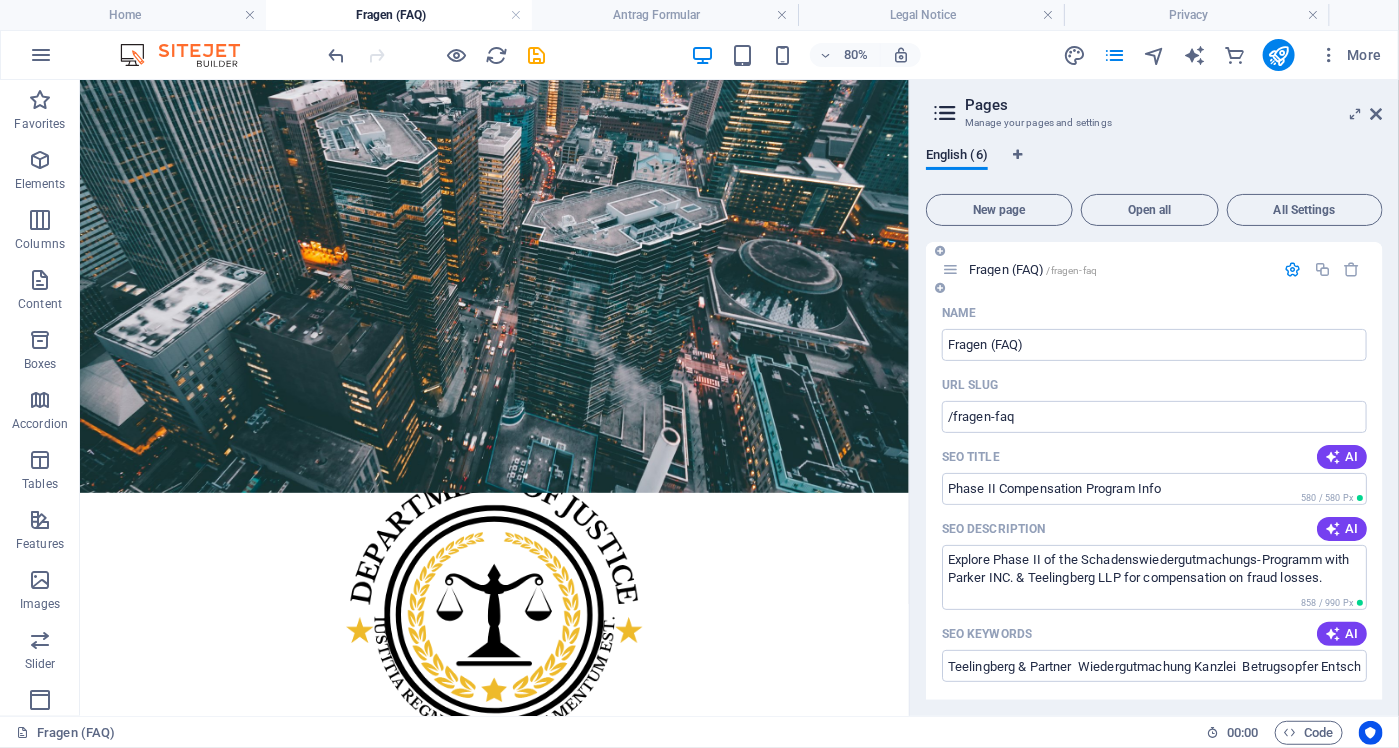 scroll, scrollTop: 0, scrollLeft: 0, axis: both 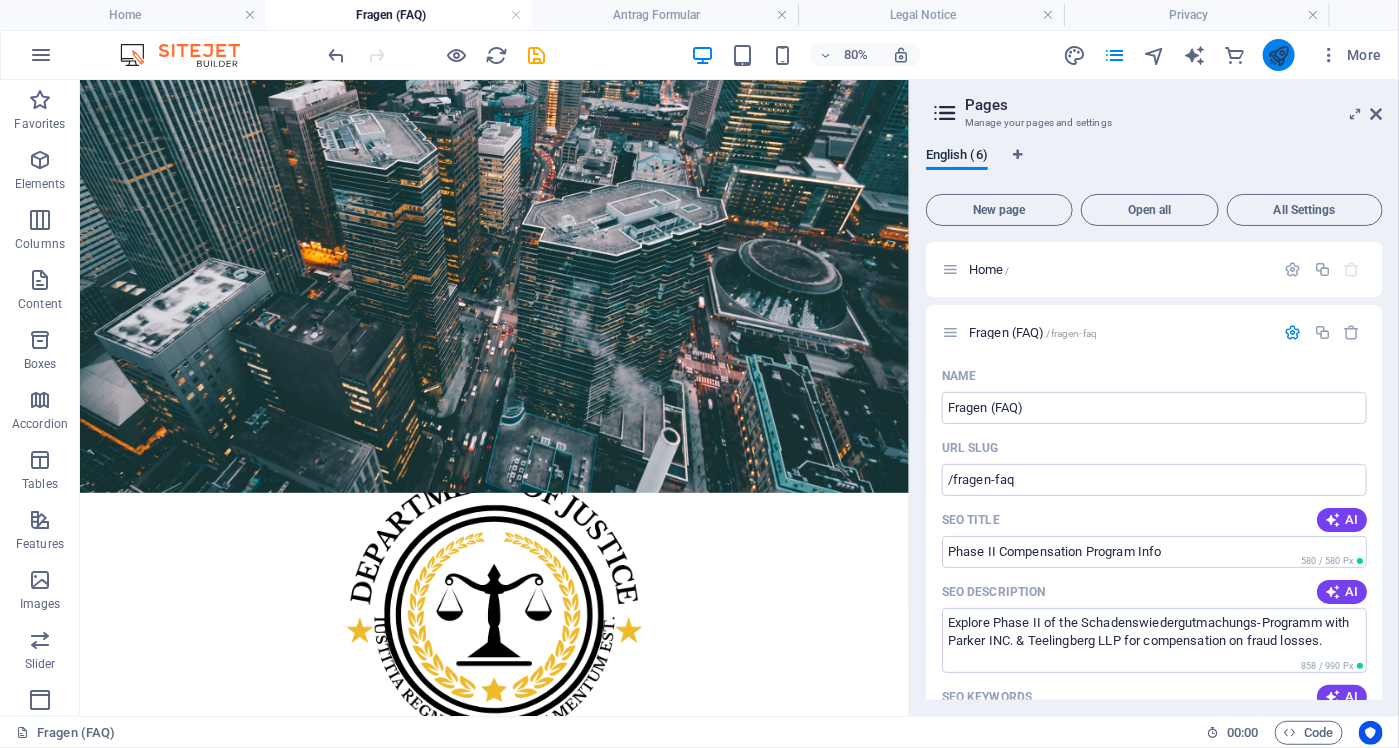 click at bounding box center [1278, 55] 